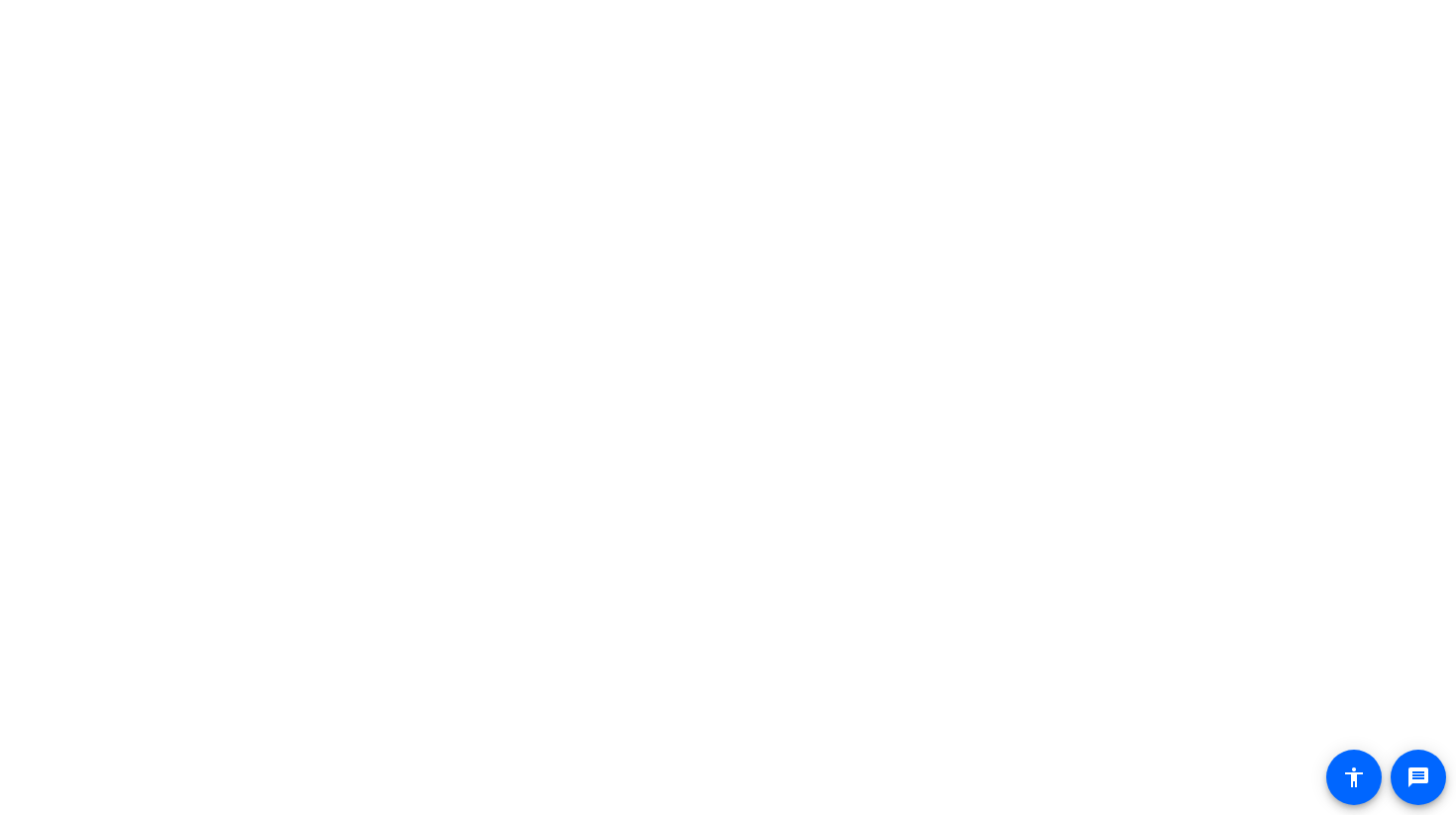scroll, scrollTop: 0, scrollLeft: 0, axis: both 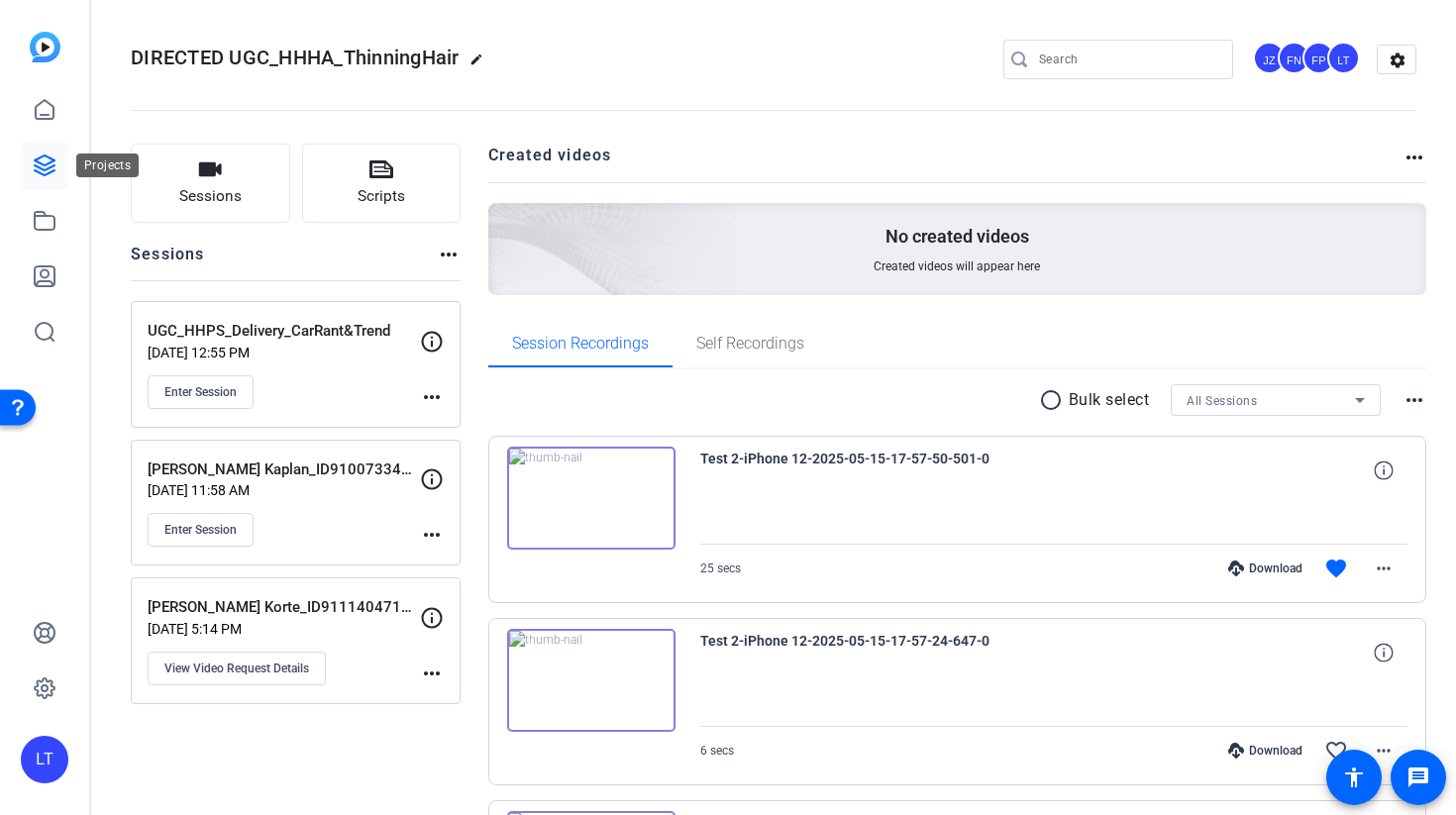 click 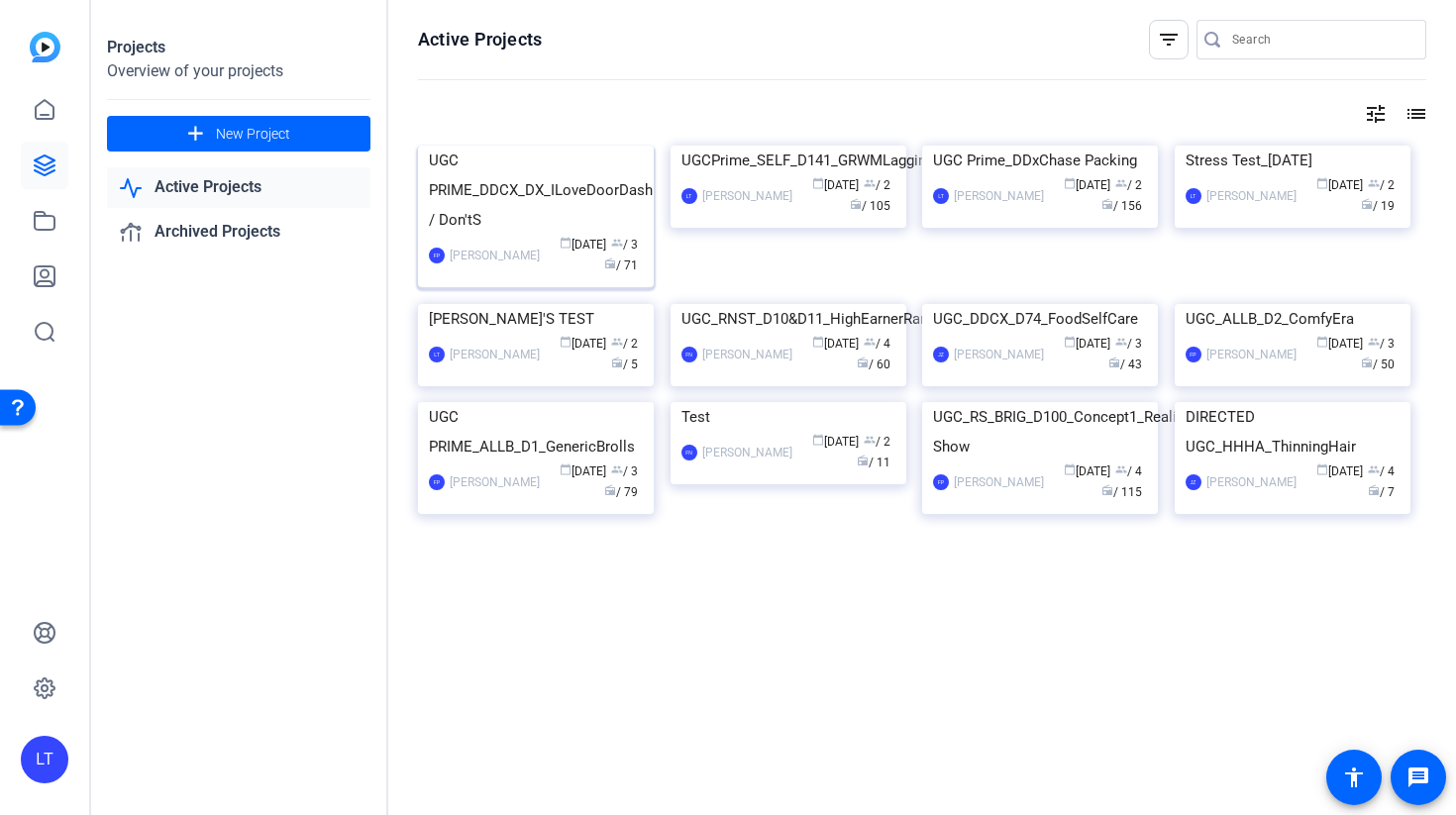 click on "UGC PRIME_DDCX_DX_ILoveDoorDash / Don'tS" 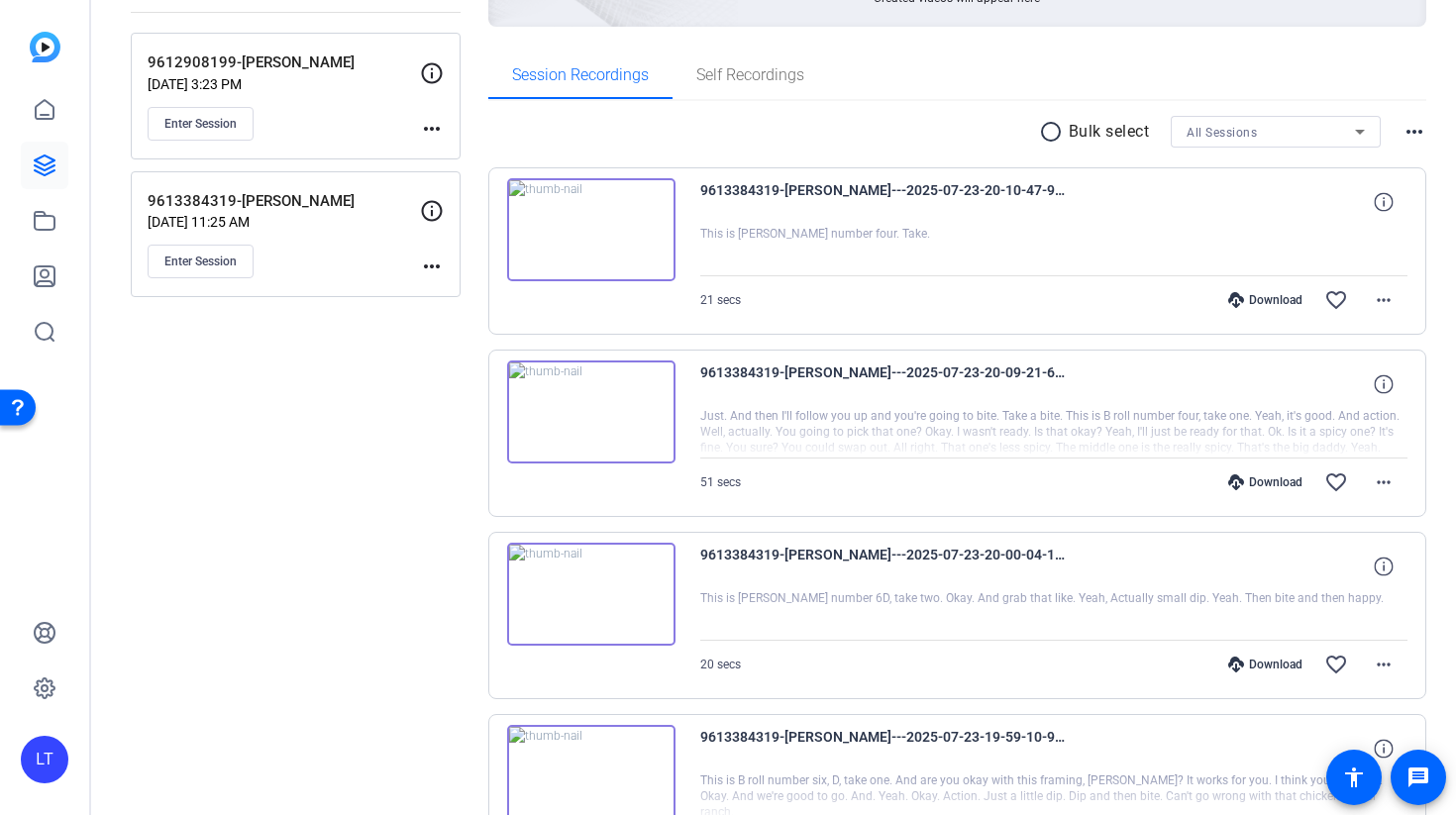 scroll, scrollTop: 0, scrollLeft: 0, axis: both 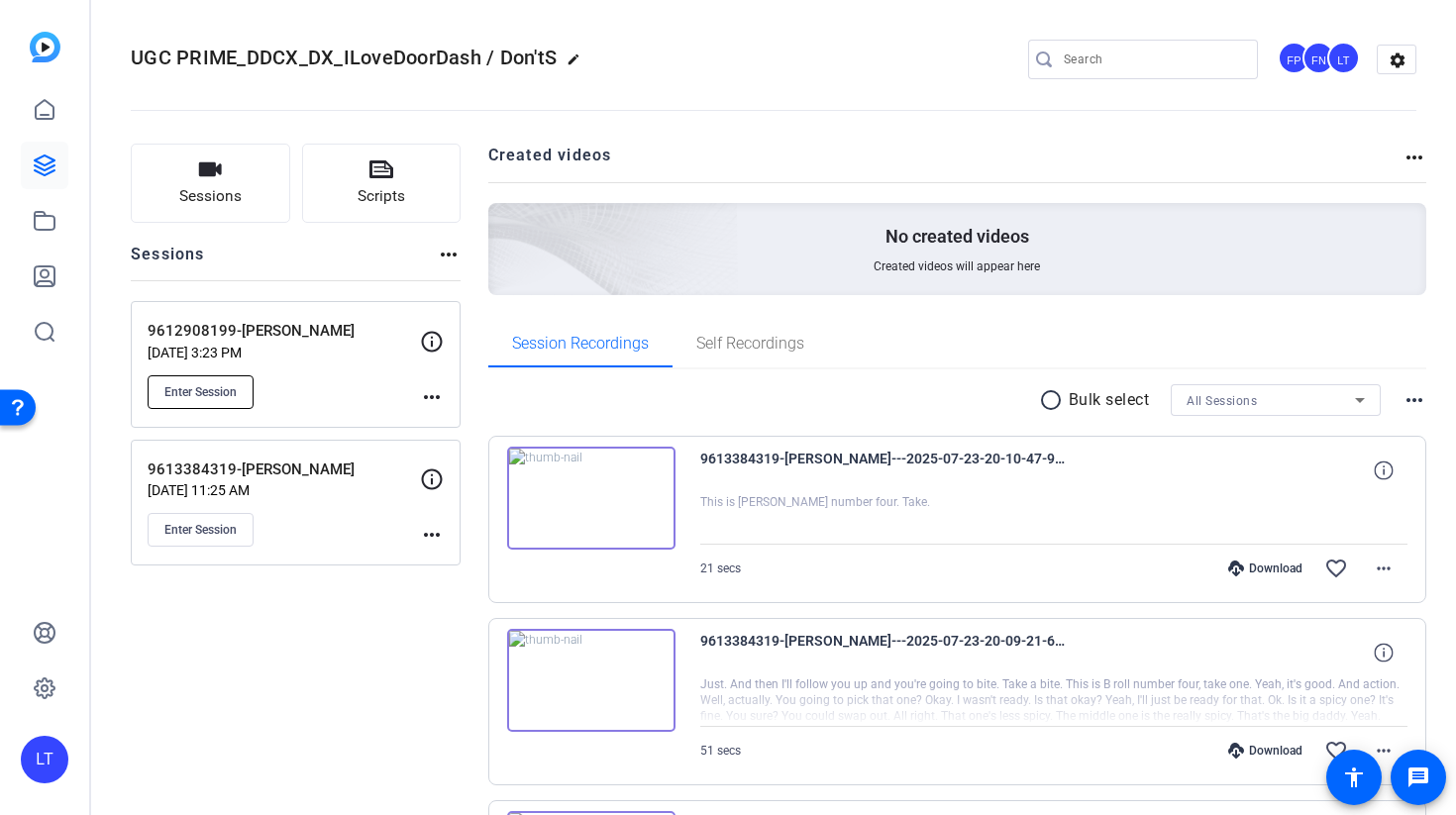 click on "Enter Session" 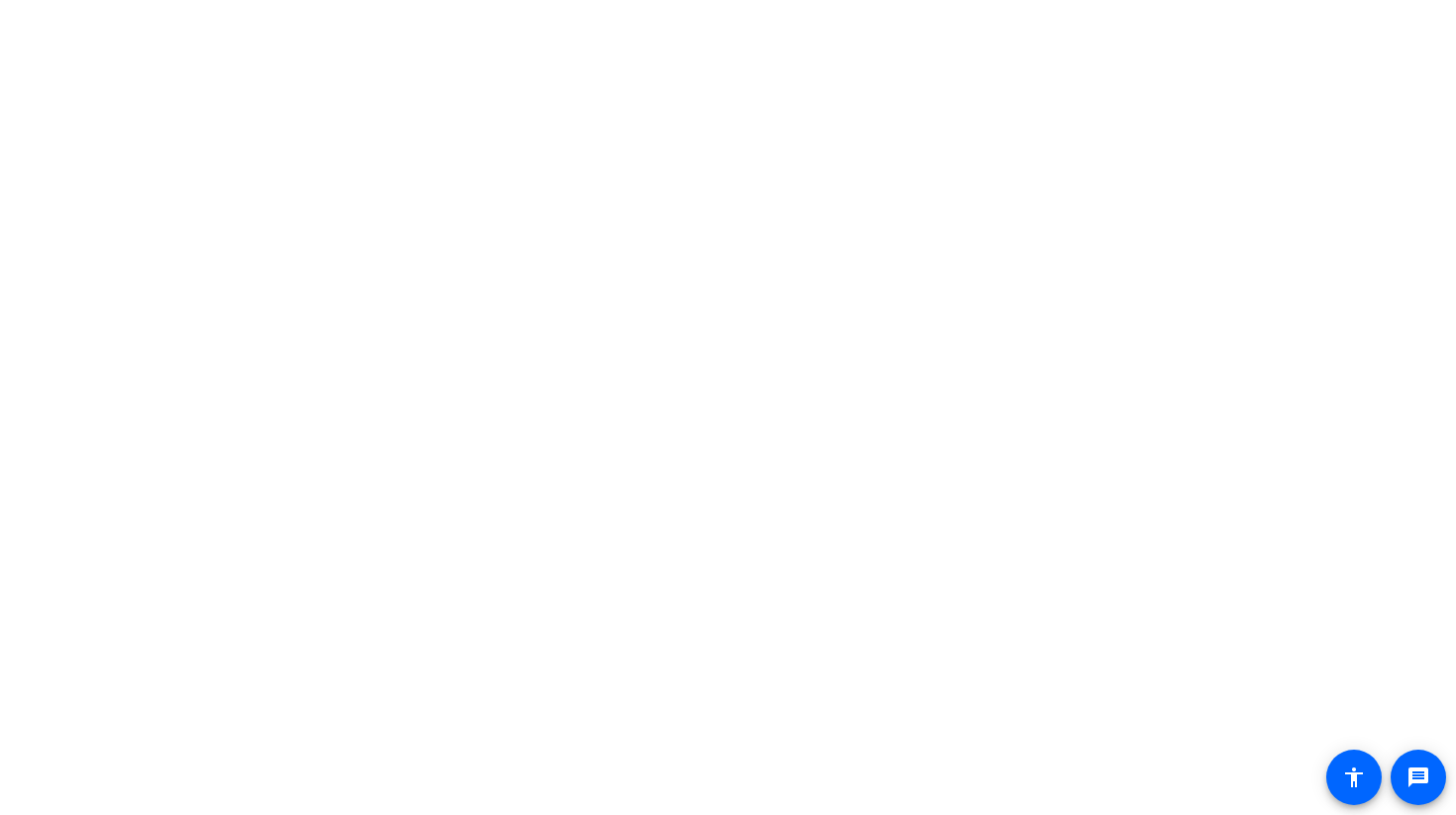 scroll, scrollTop: 0, scrollLeft: 0, axis: both 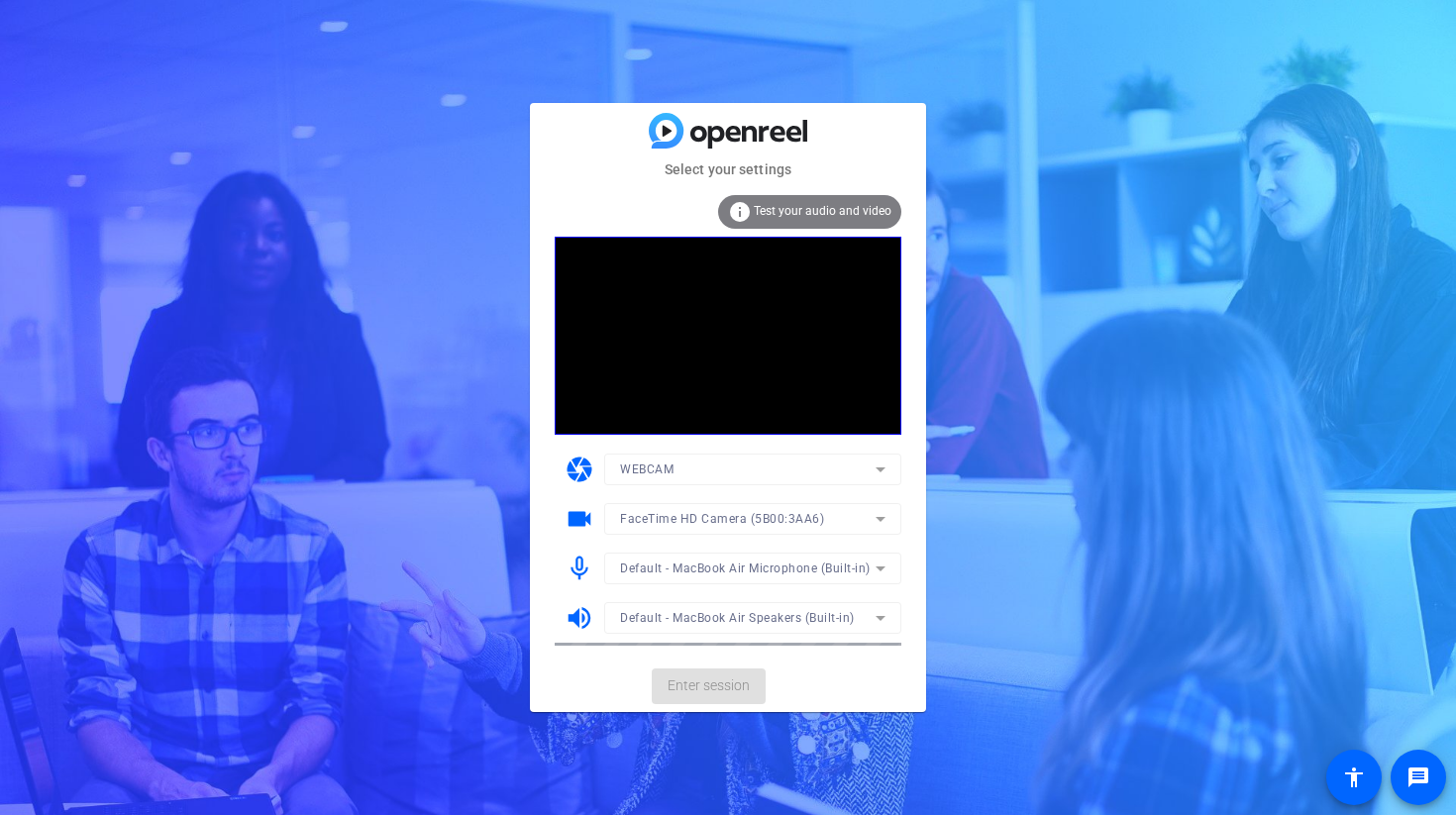 click on "Enter session" 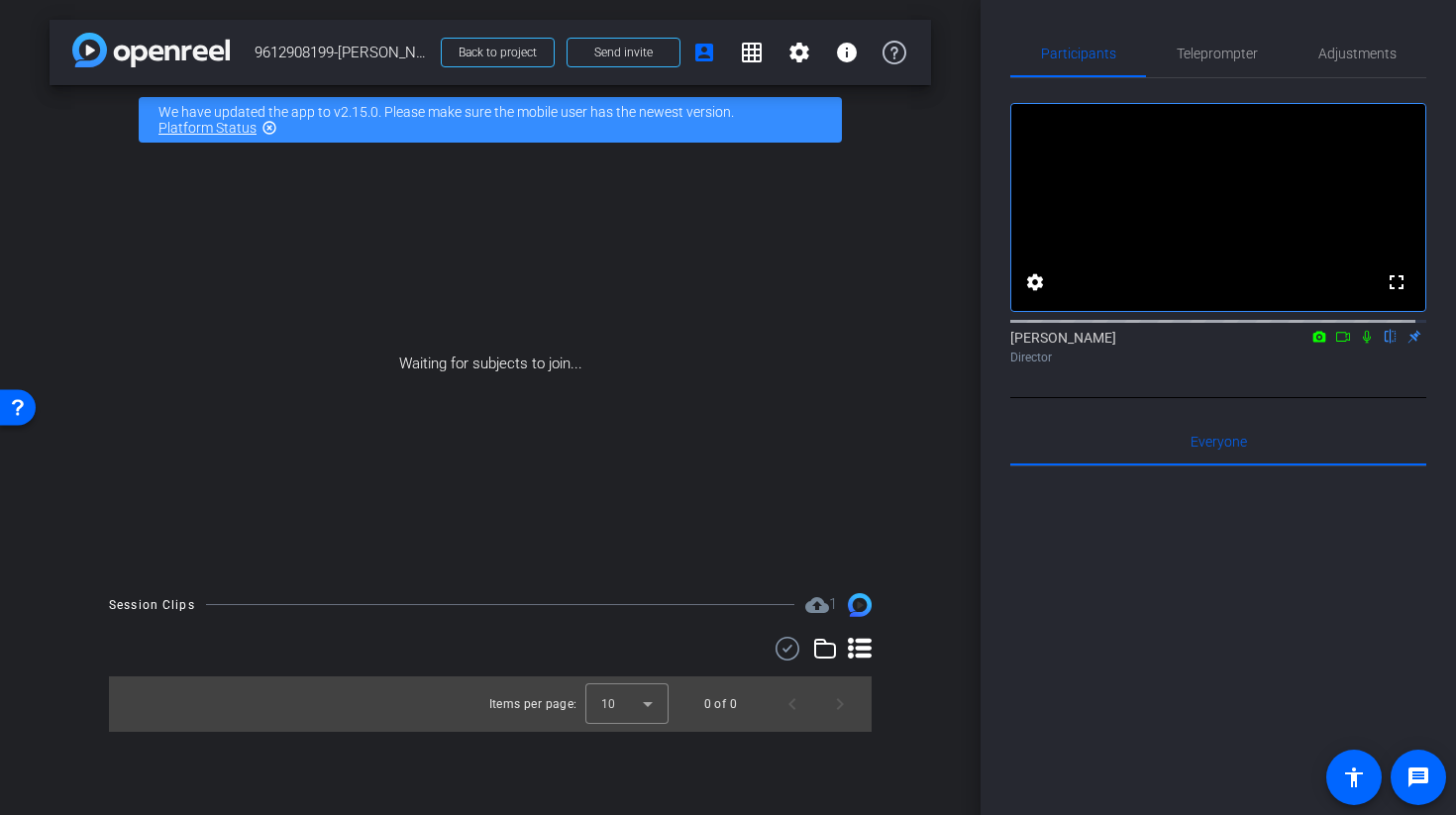 click 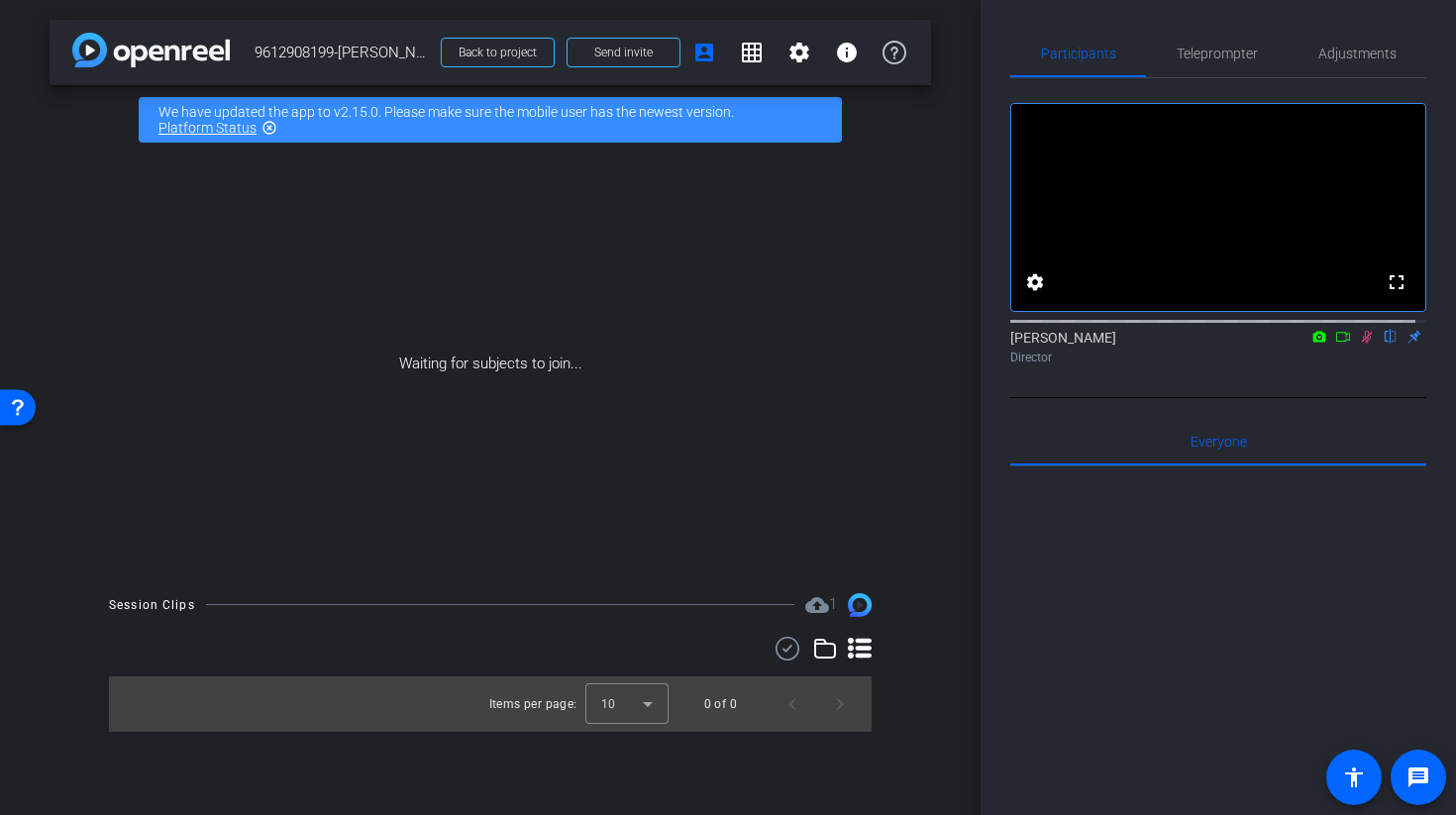 click 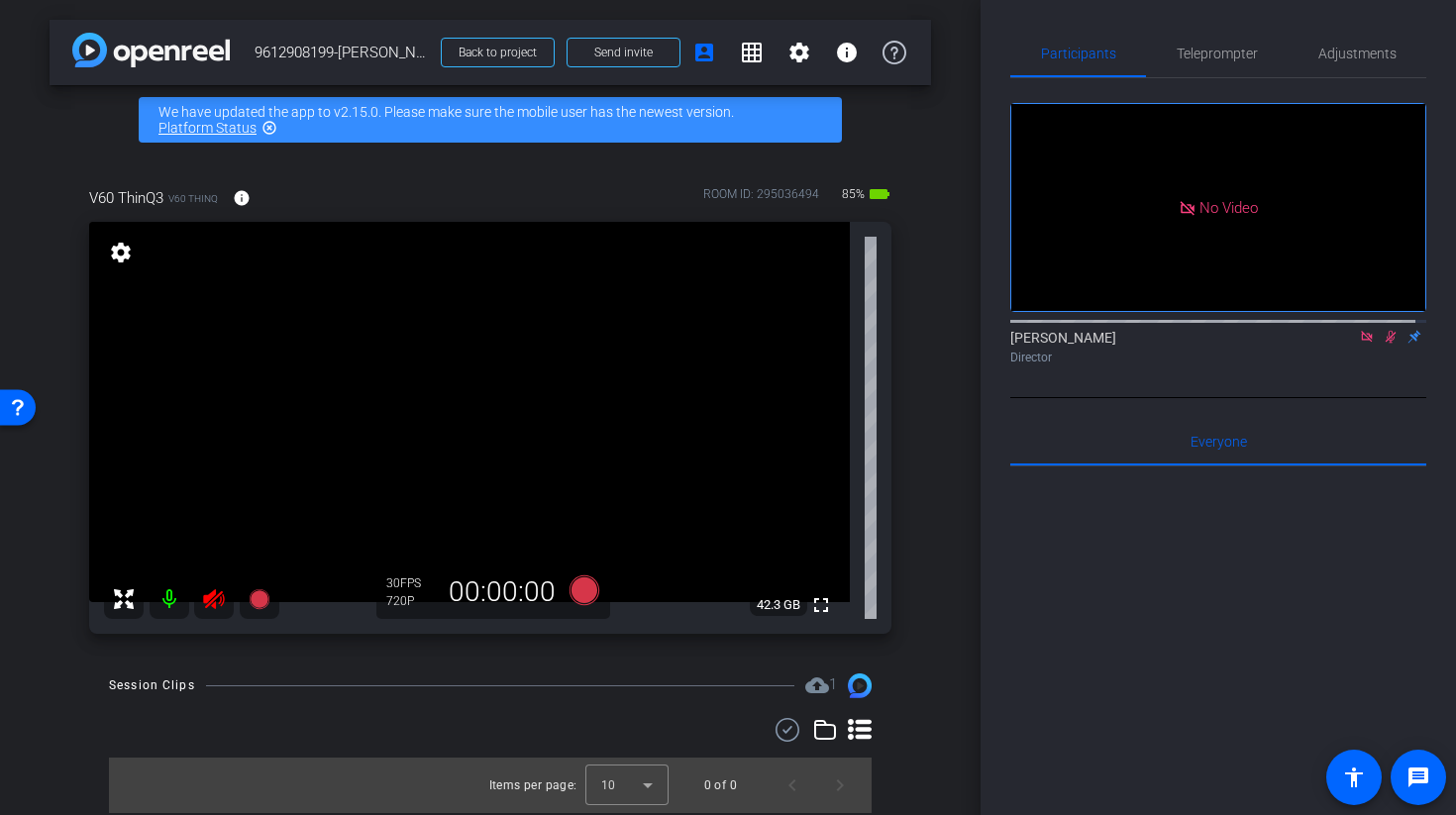 click 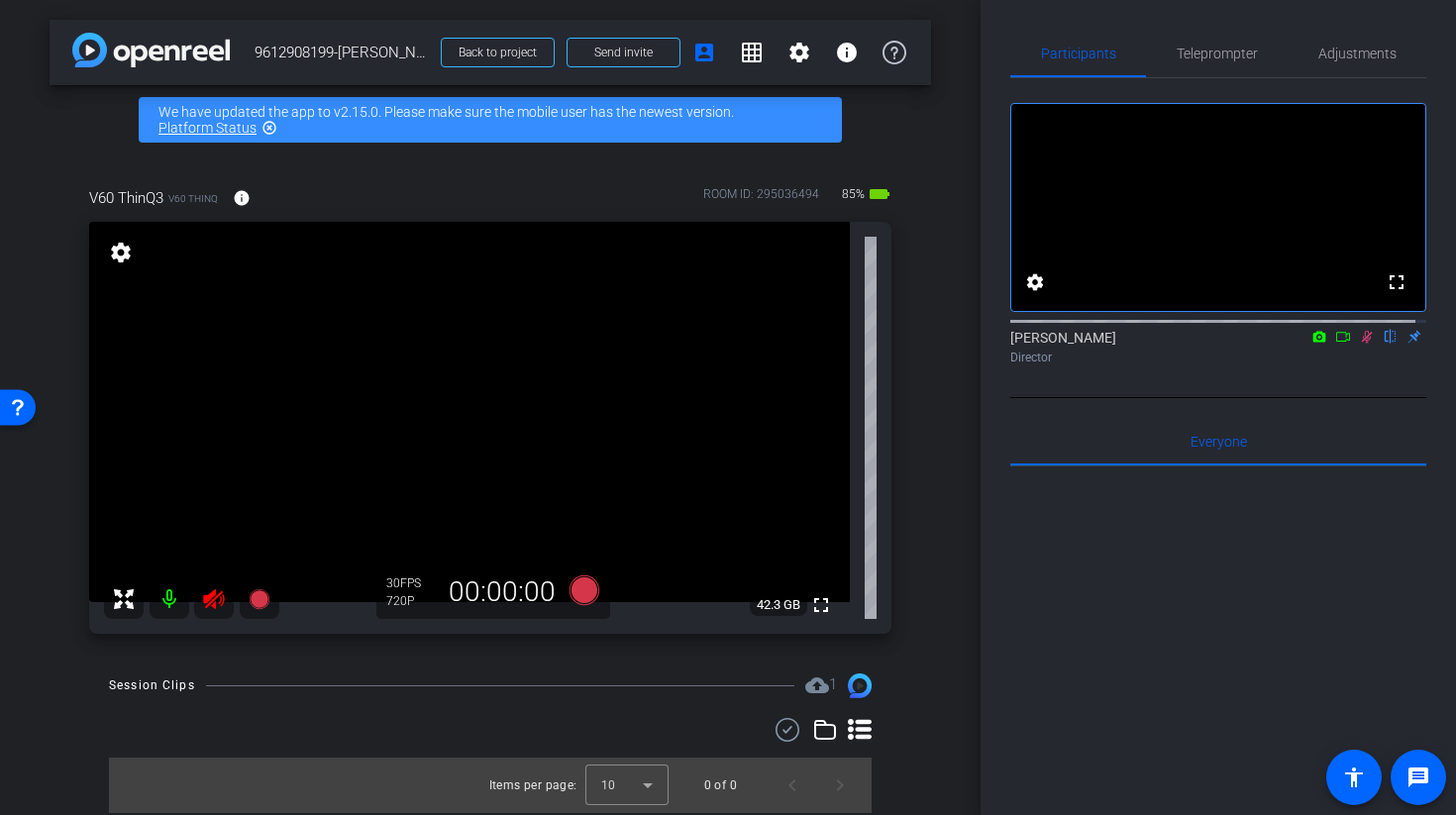 click 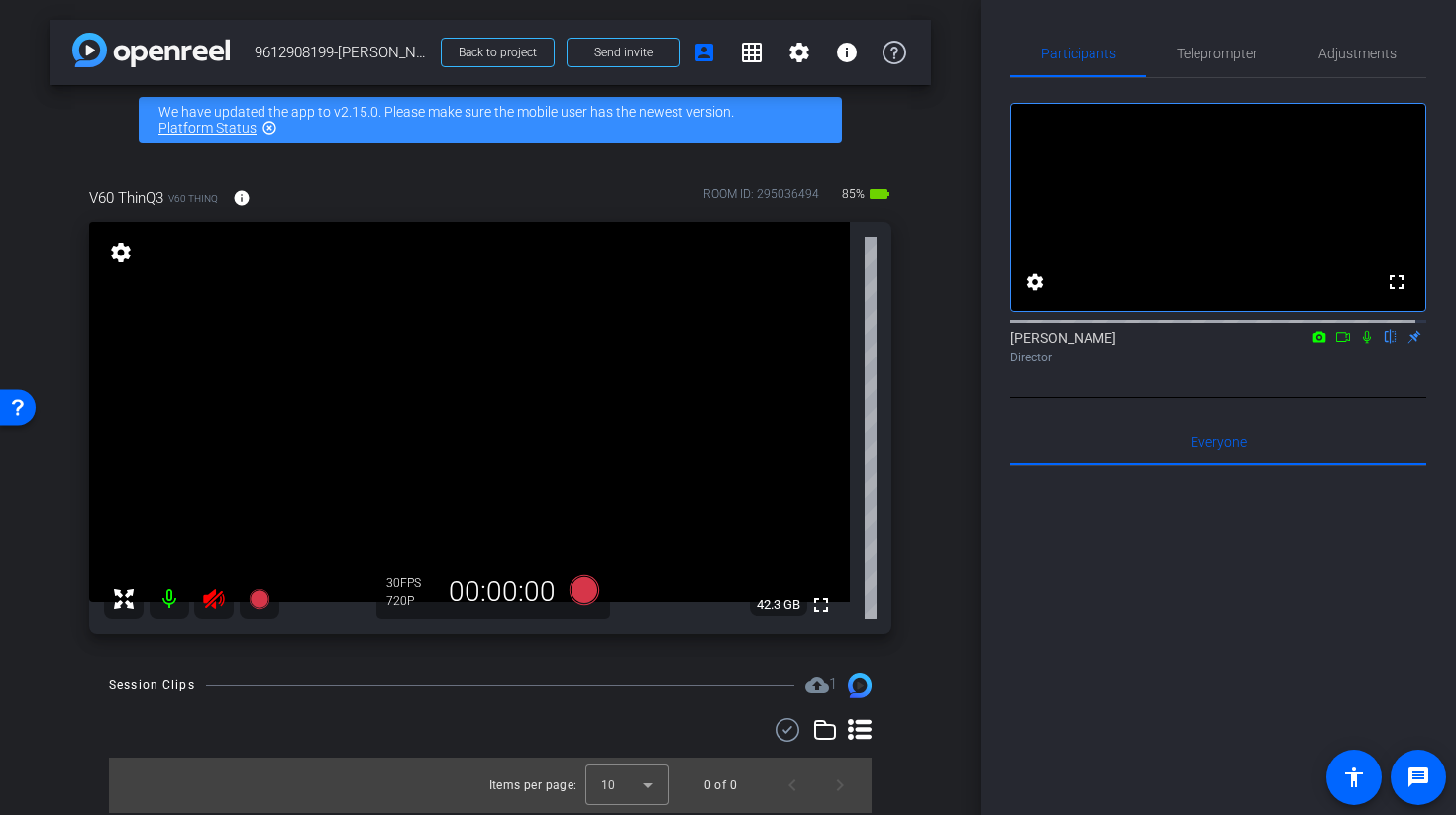 click 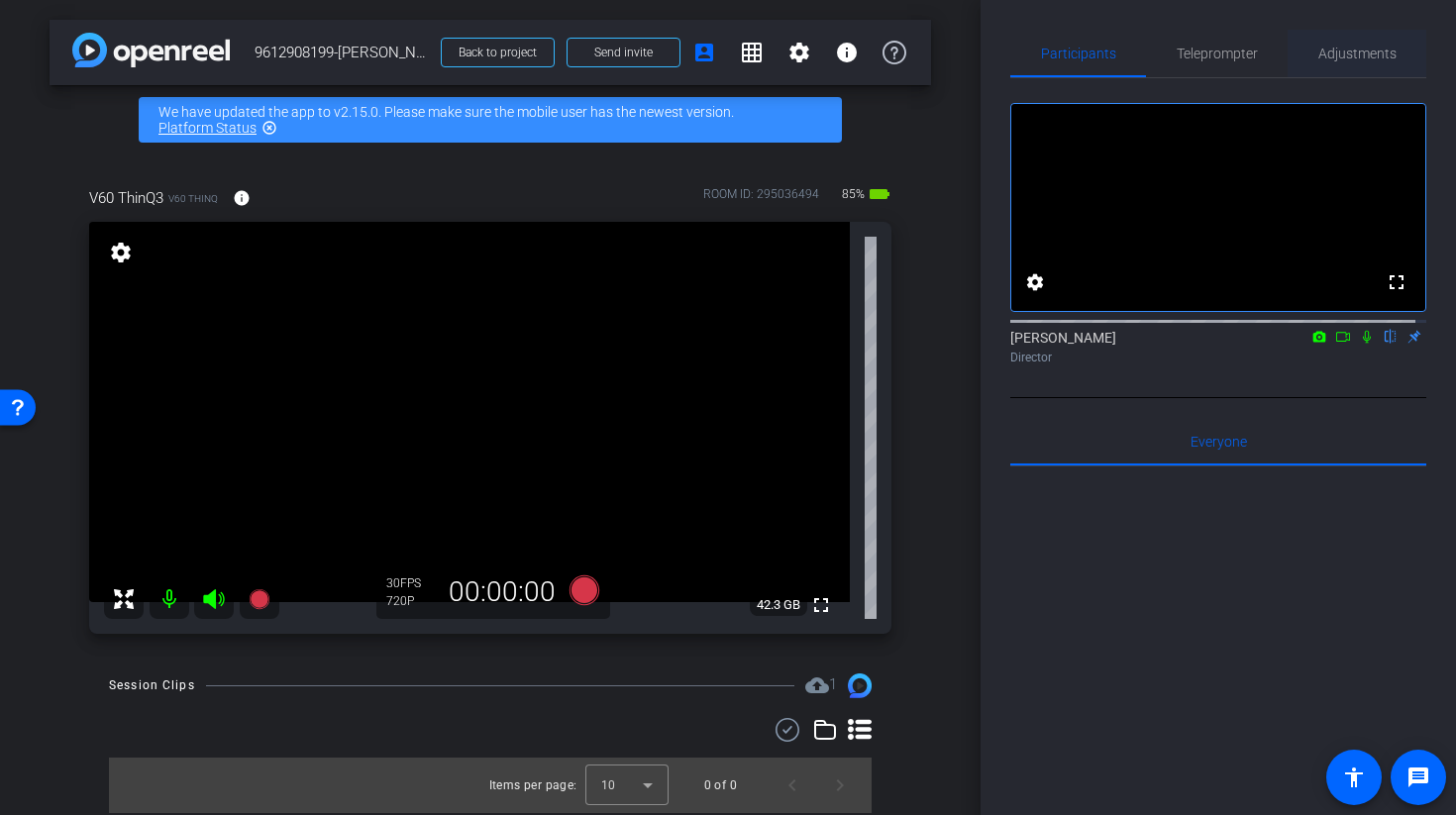 click on "Adjustments" at bounding box center [1357, 53] 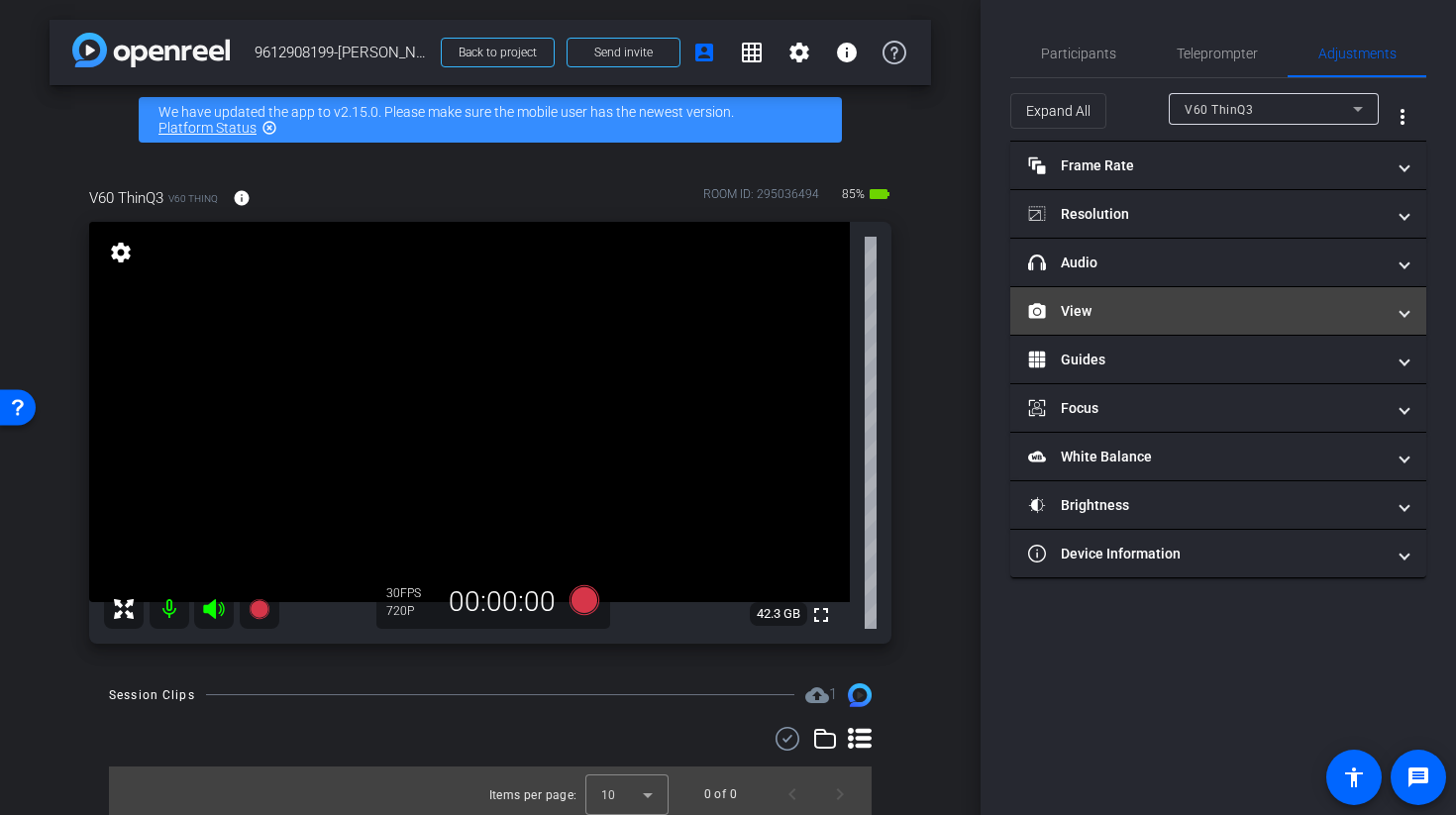 click on "View" at bounding box center [1206, 311] 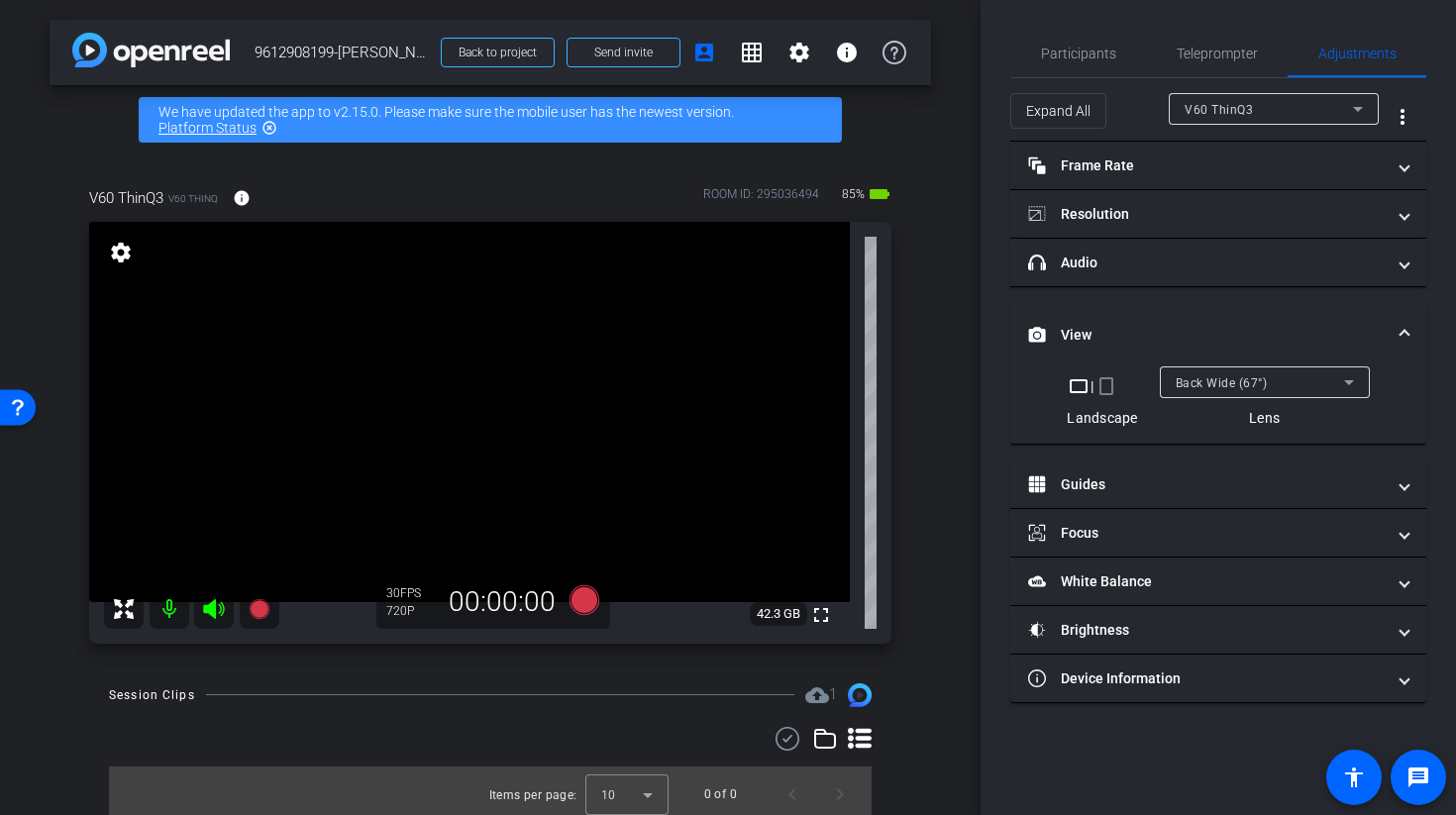click on "crop_portrait" at bounding box center [1106, 386] 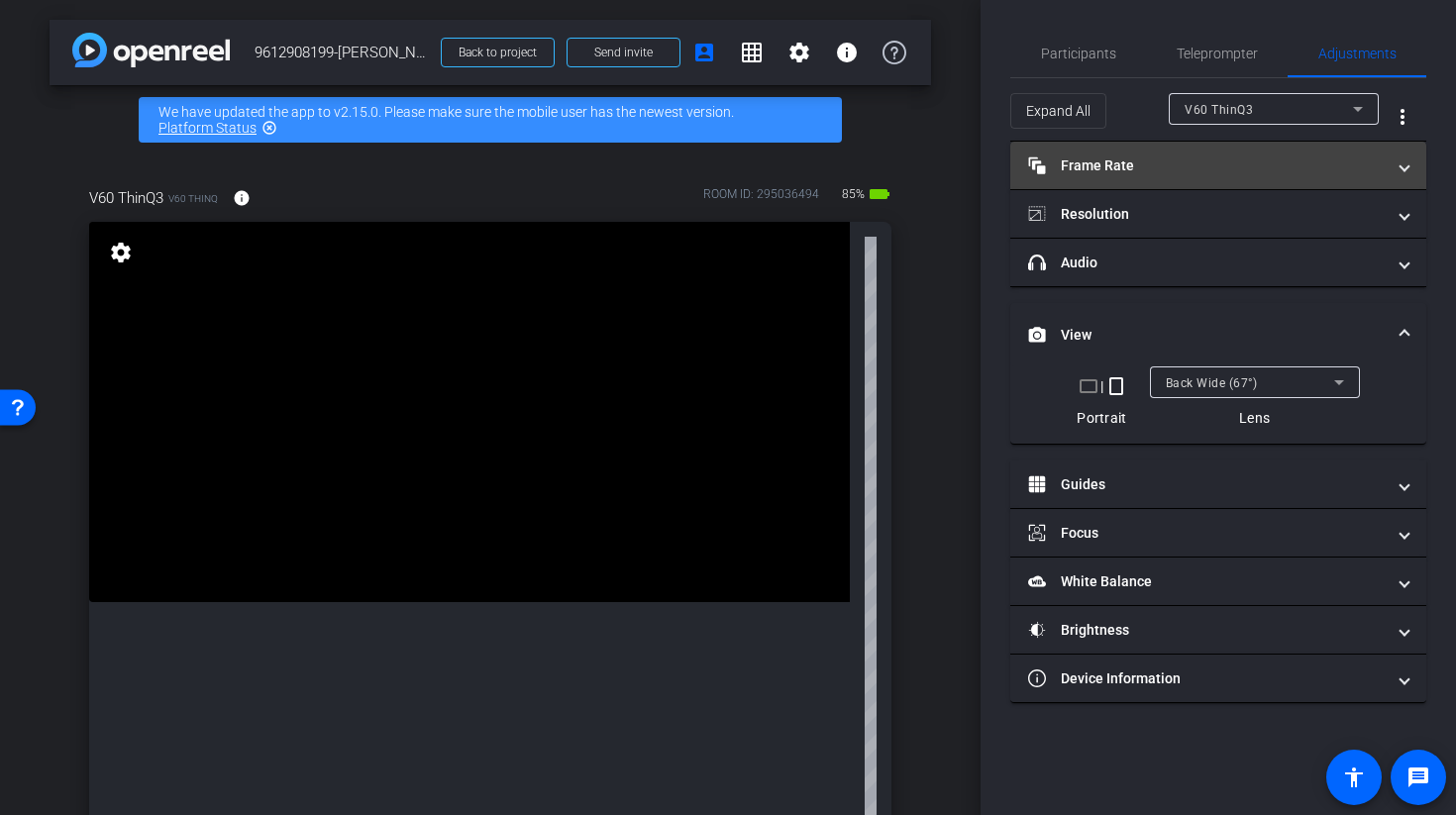 click on "Frame Rate
Frame Rate" at bounding box center [1218, 165] 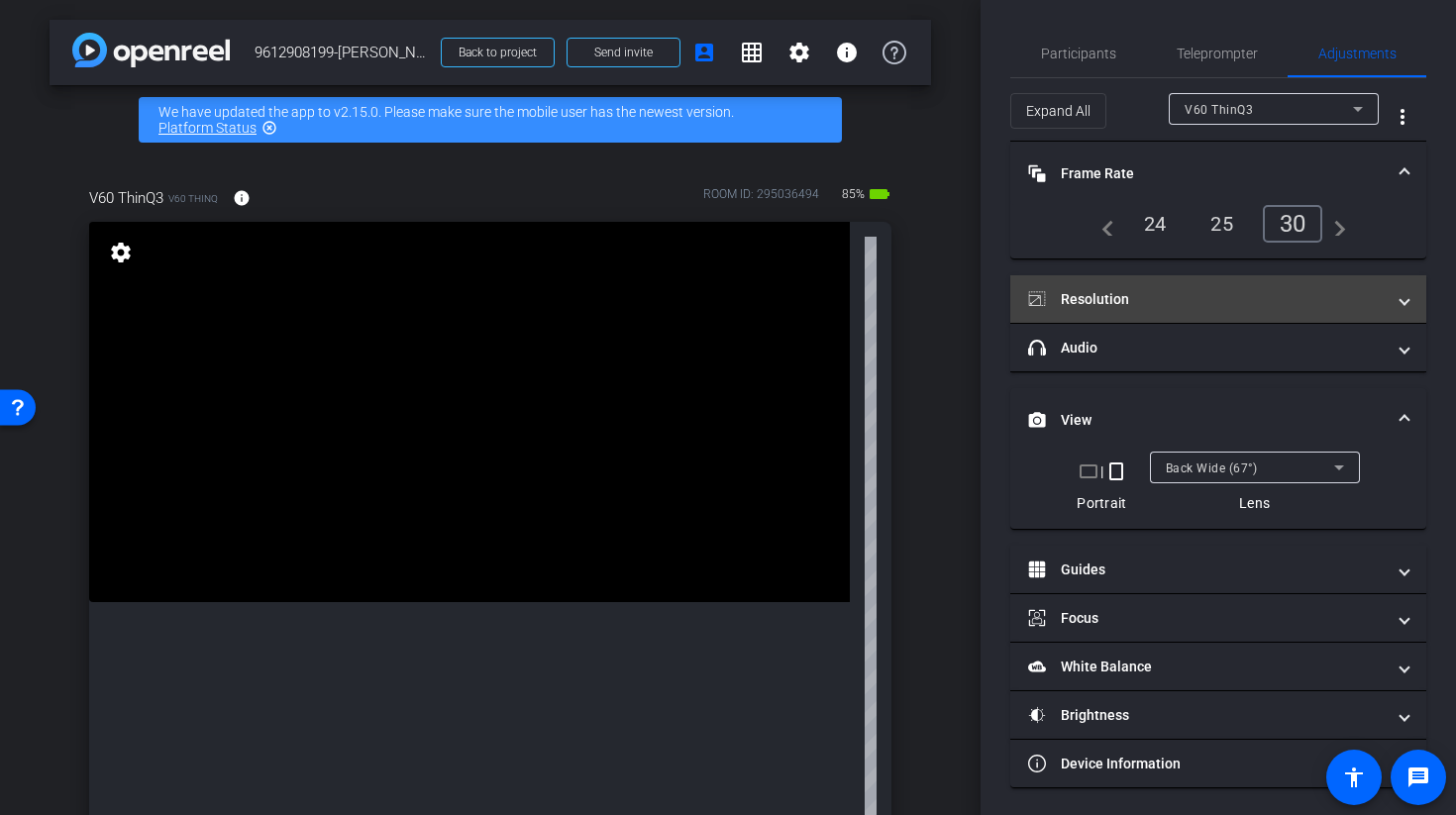 click on "Resolution" at bounding box center [1206, 299] 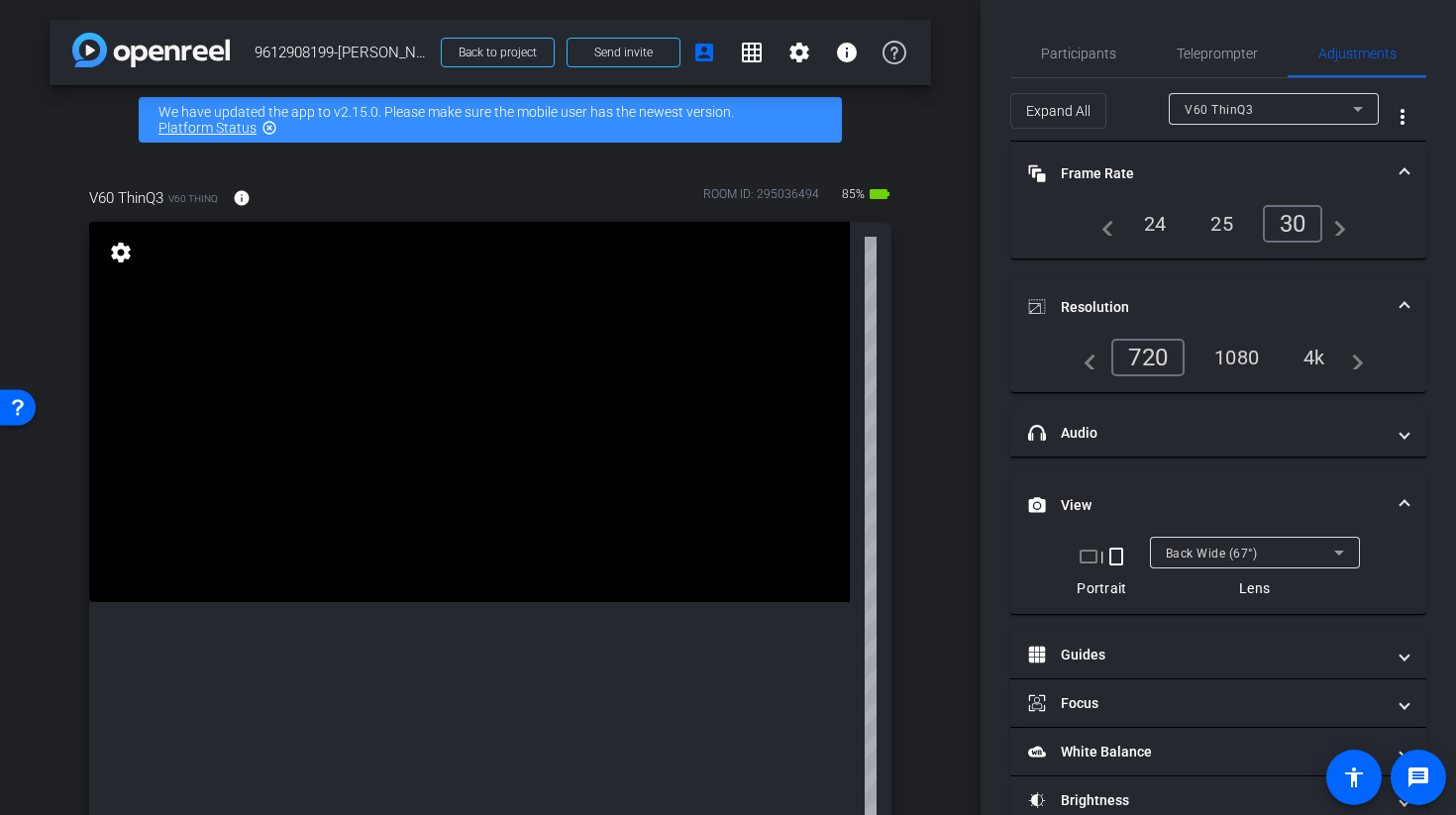 click on "1080" at bounding box center (1236, 357) 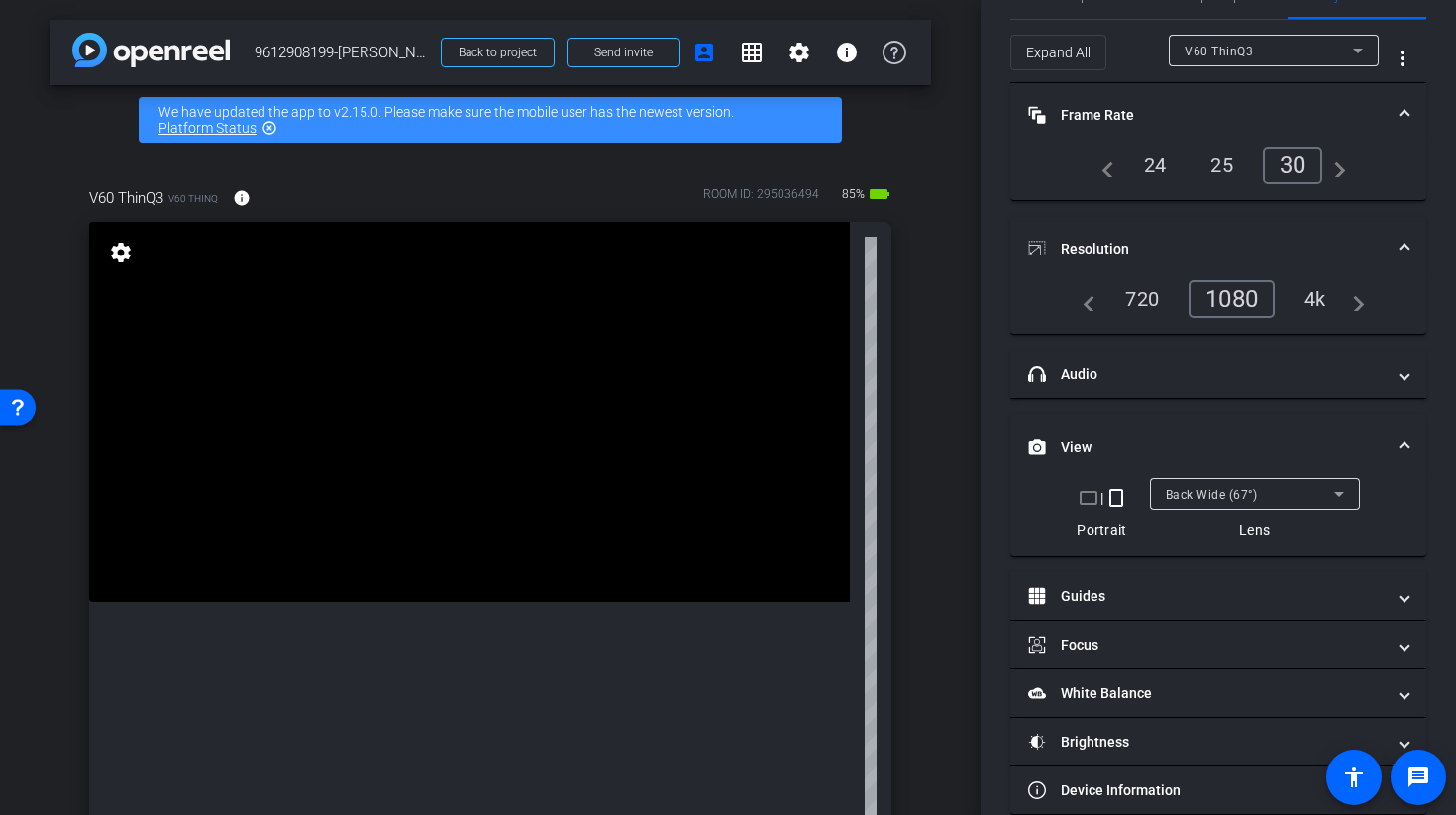 scroll, scrollTop: 0, scrollLeft: 0, axis: both 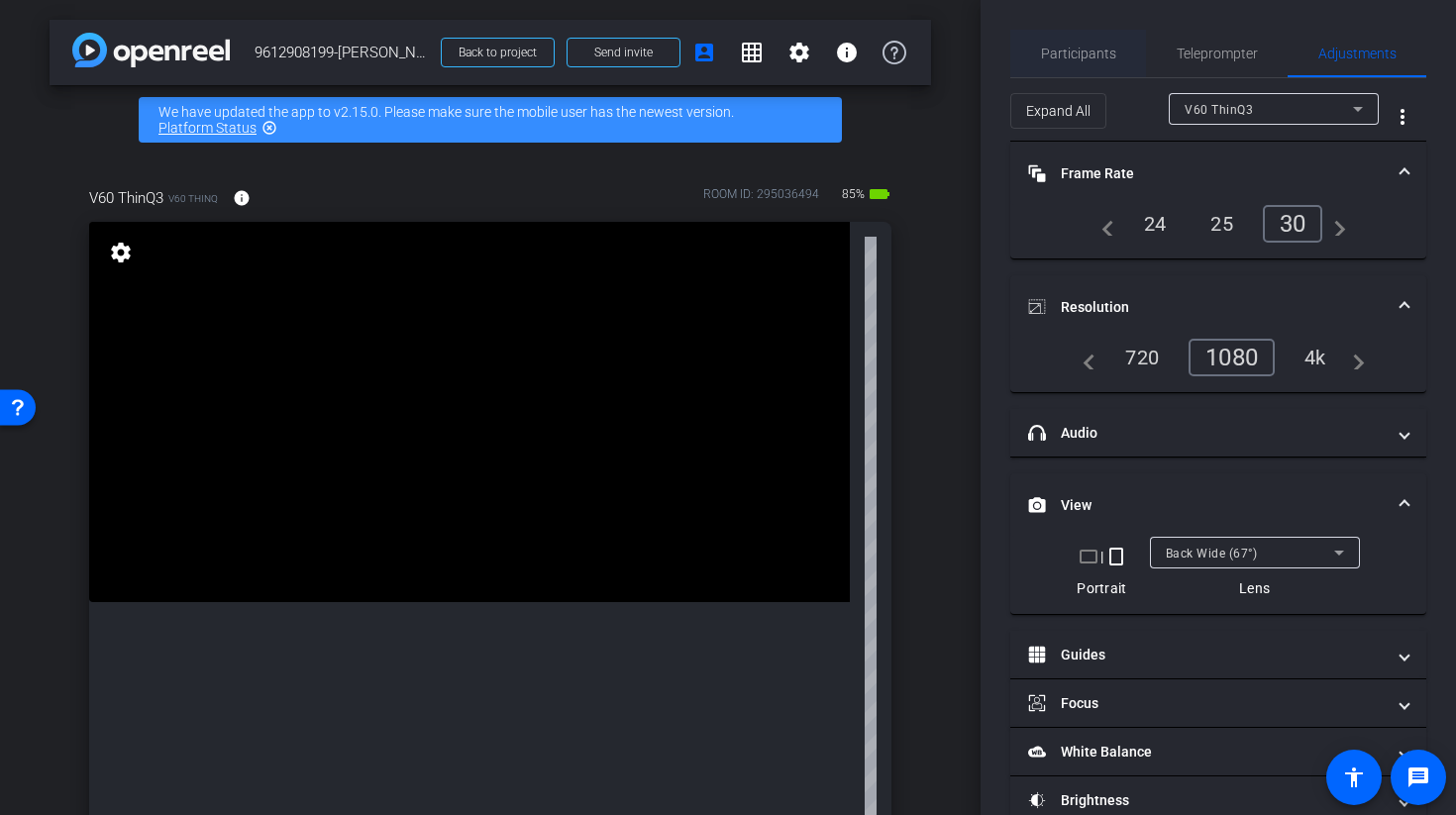 click on "Participants" at bounding box center (1079, 53) 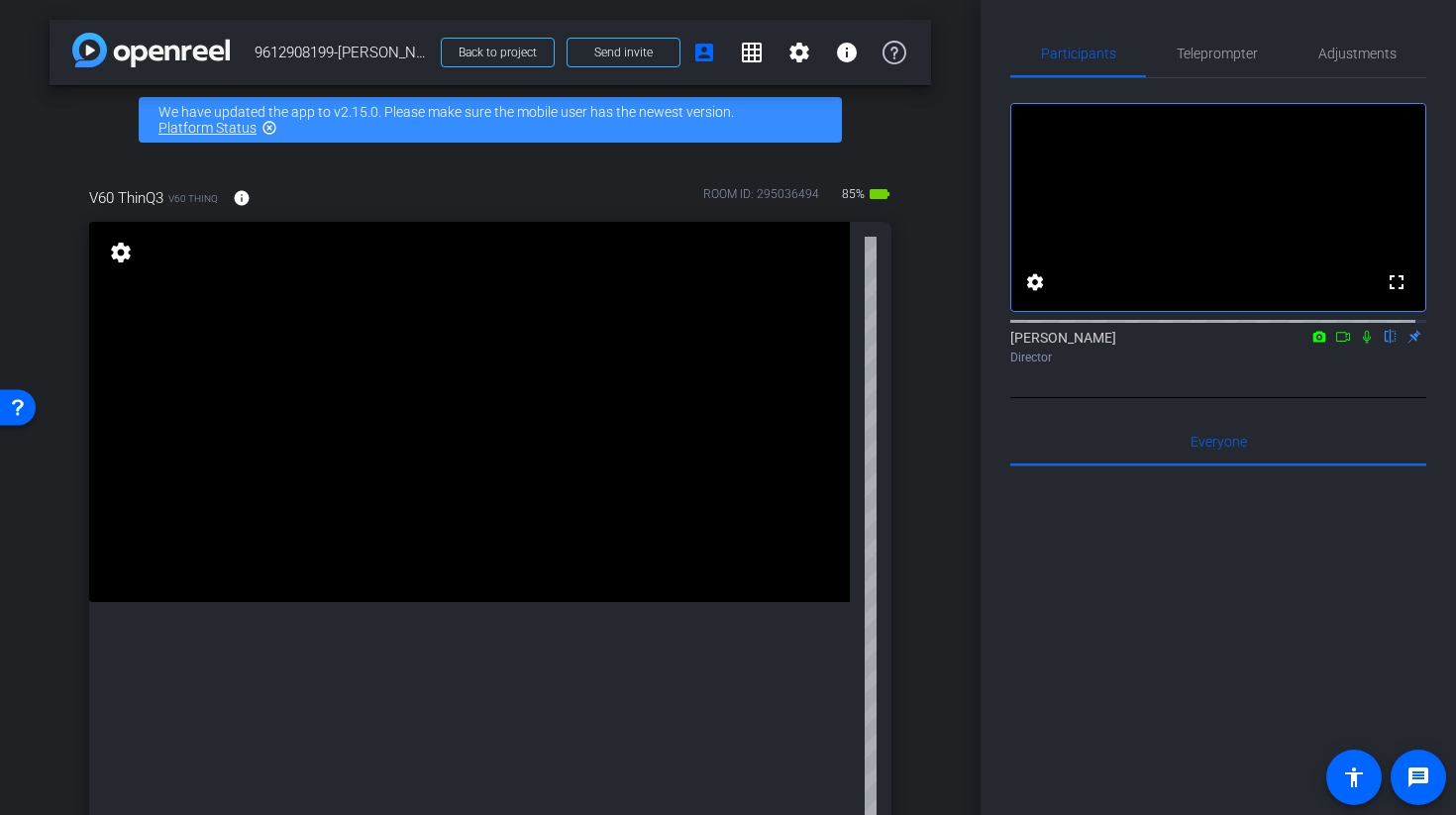 click 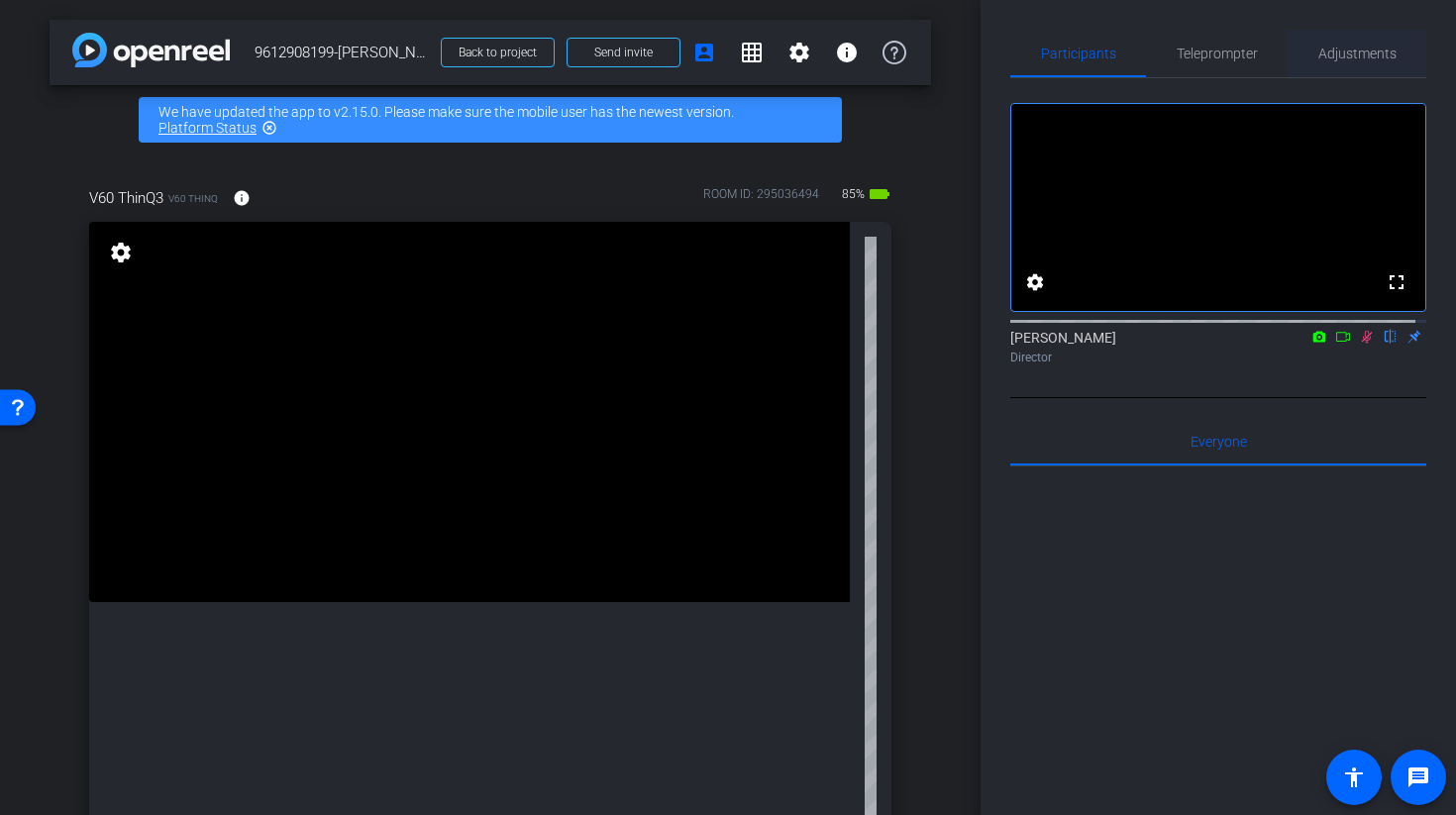 click on "Adjustments" at bounding box center [1357, 53] 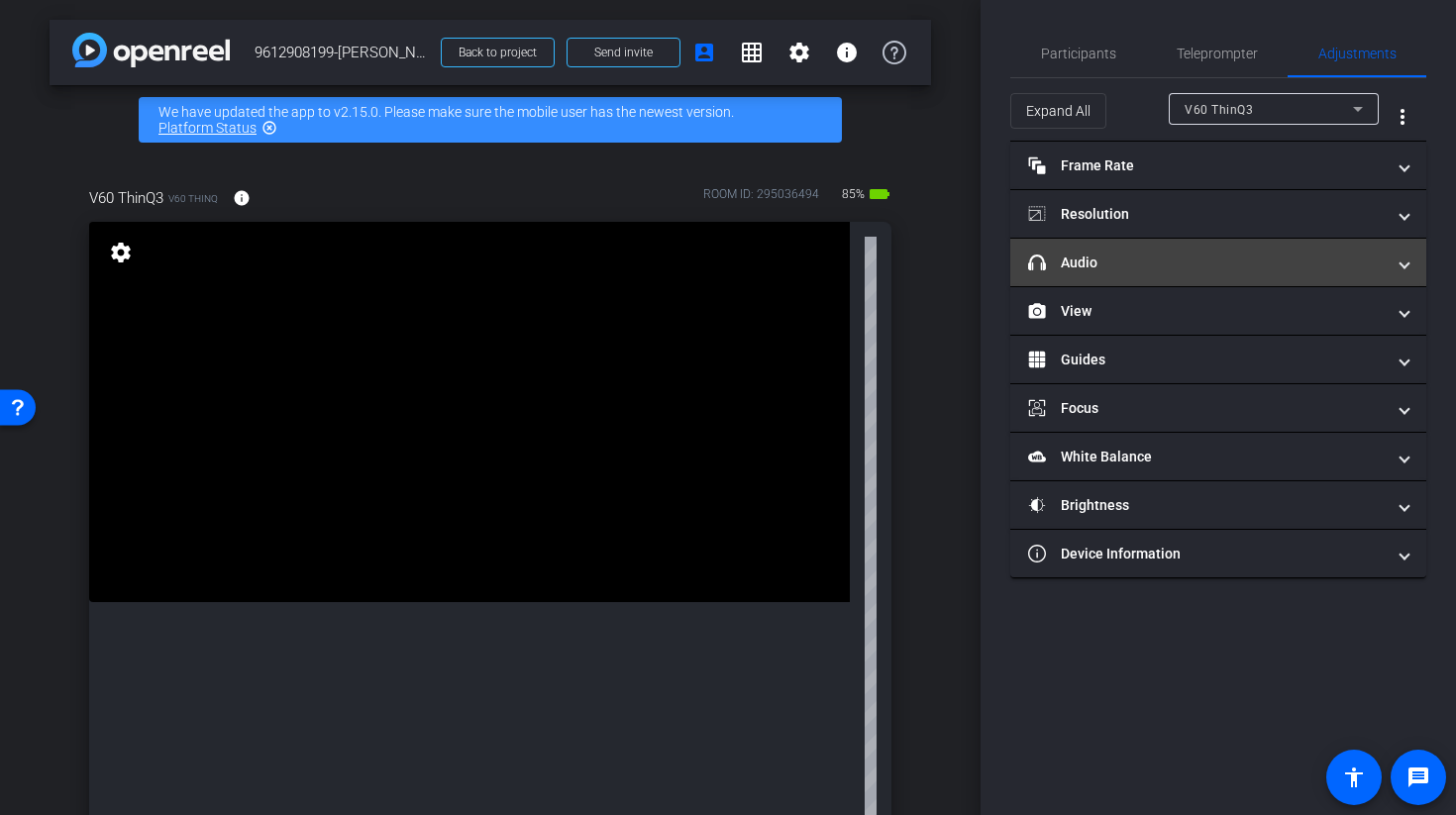 click on "headphone icon
Audio" at bounding box center [1206, 262] 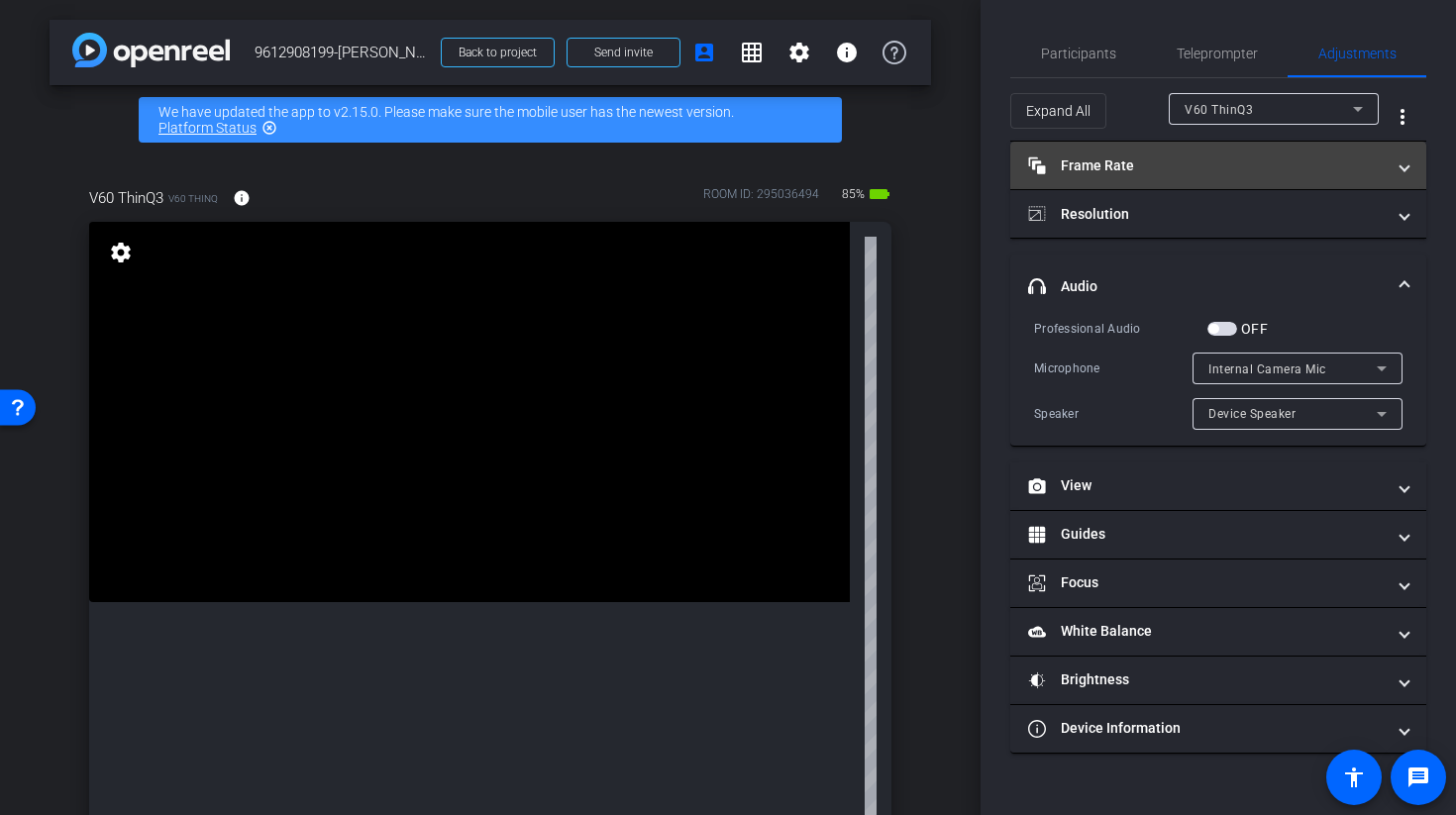click on "Frame Rate
Frame Rate" at bounding box center [1206, 165] 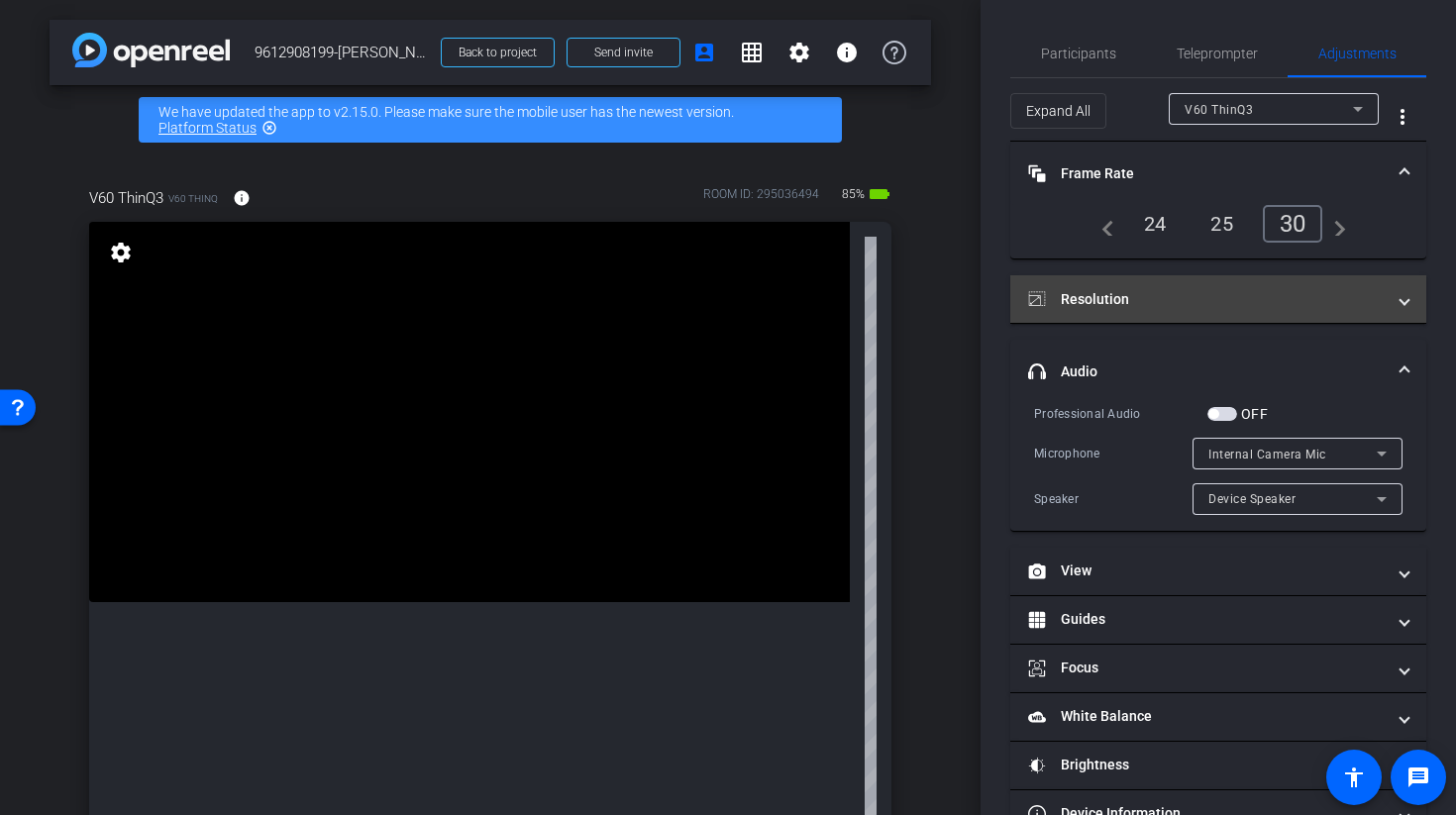 click on "Resolution" at bounding box center [1218, 299] 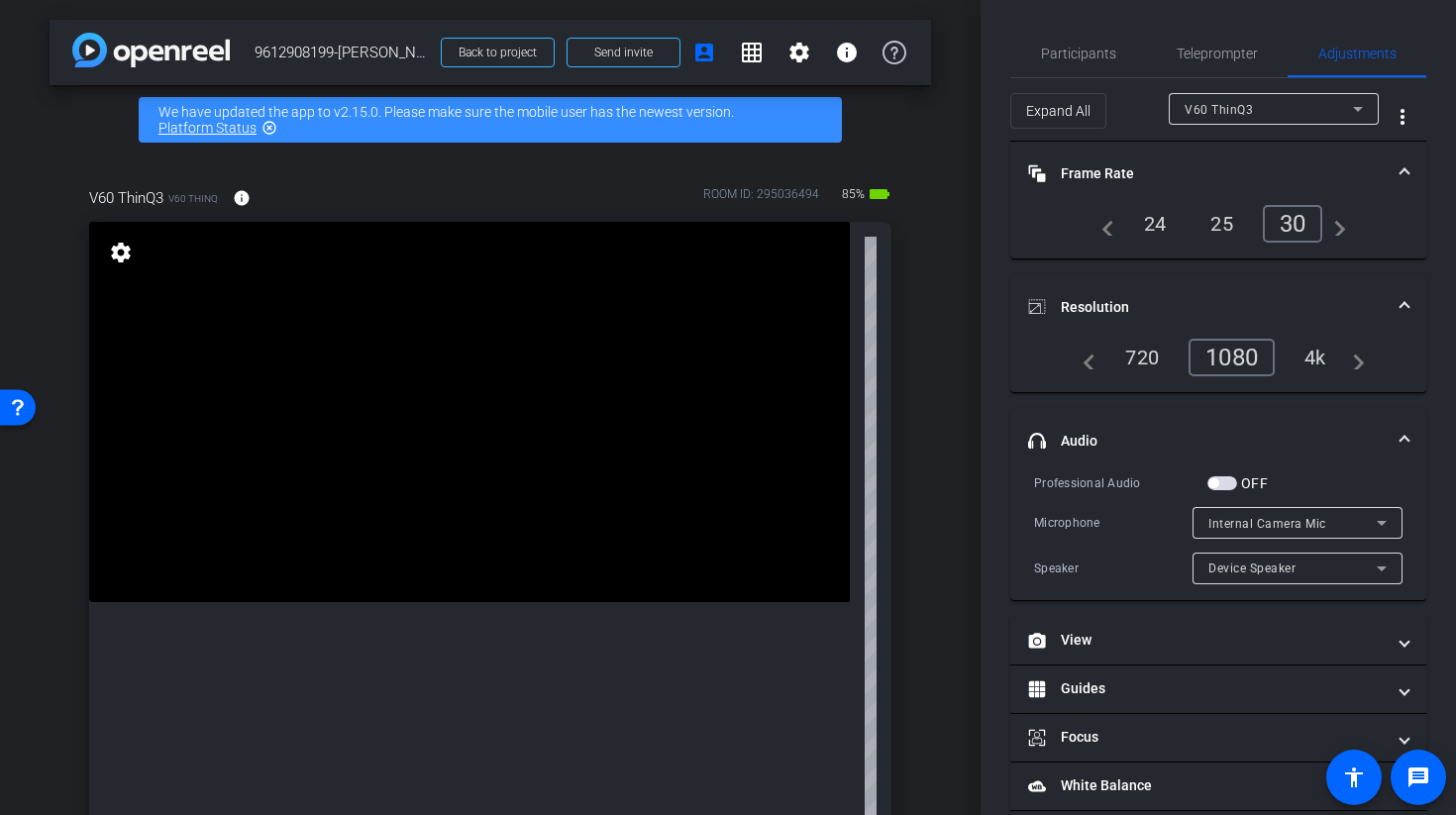 click on "4k" at bounding box center [1315, 357] 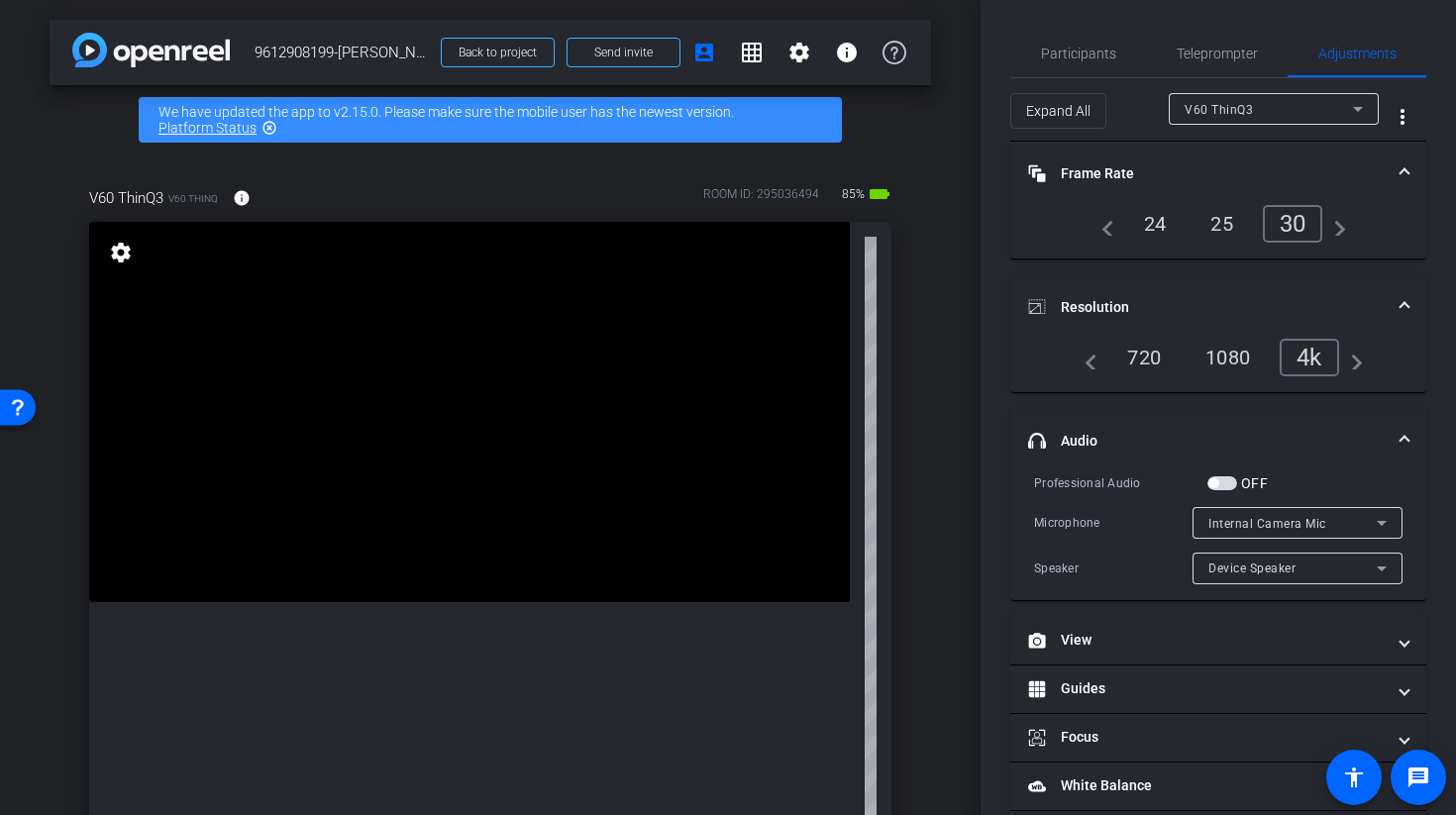 click at bounding box center [469, 412] 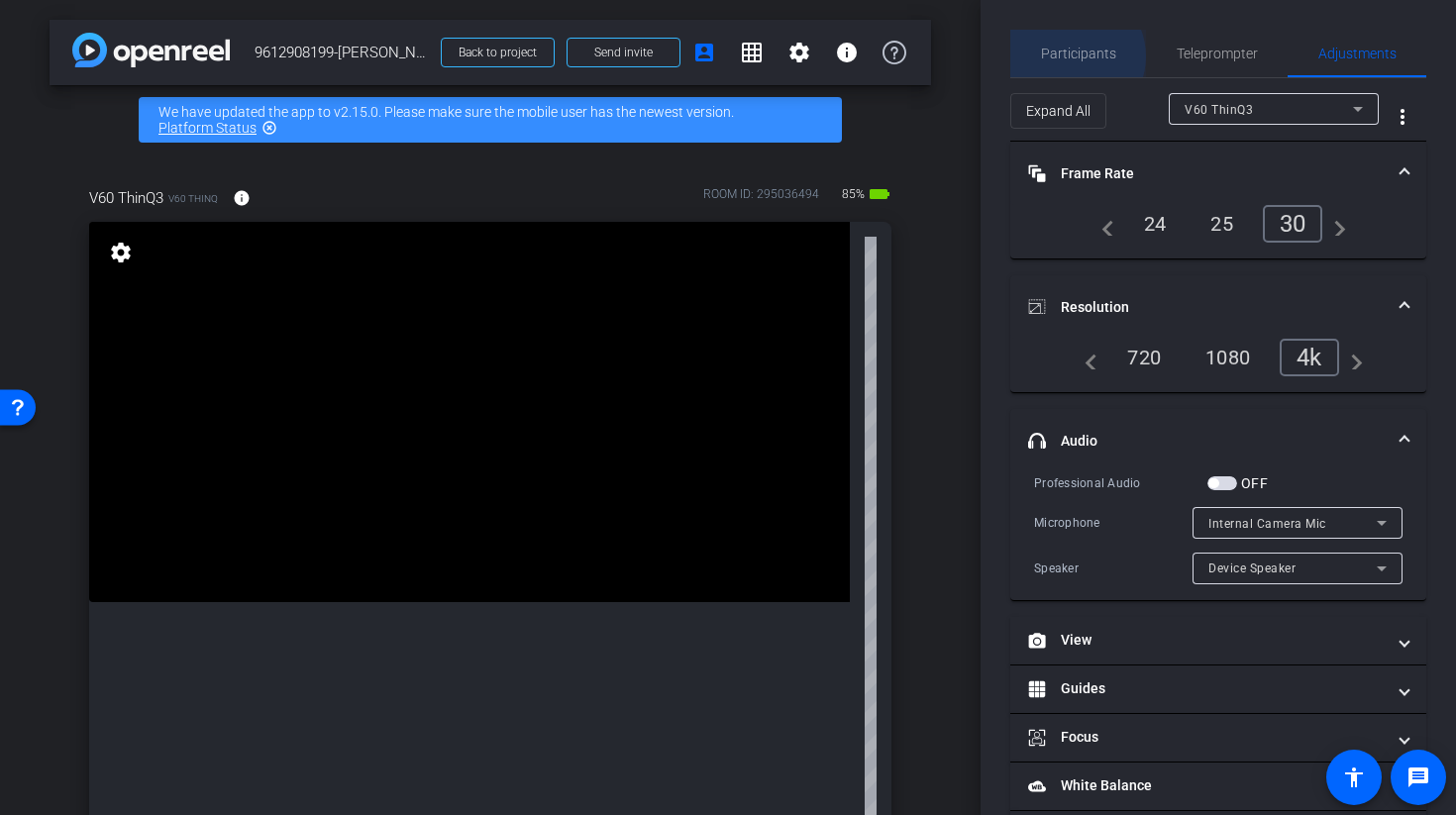 click on "Participants" at bounding box center [1079, 53] 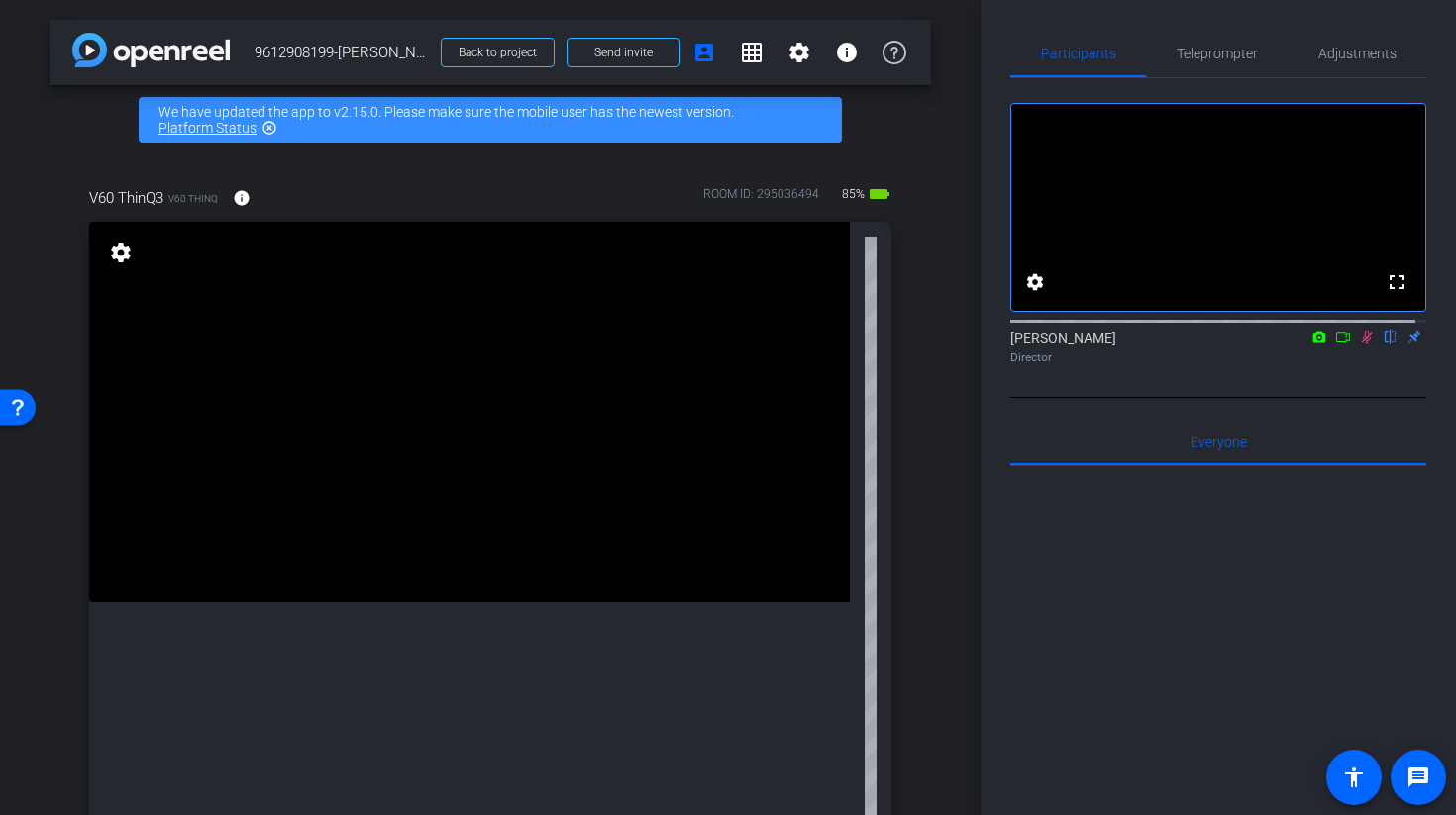 click 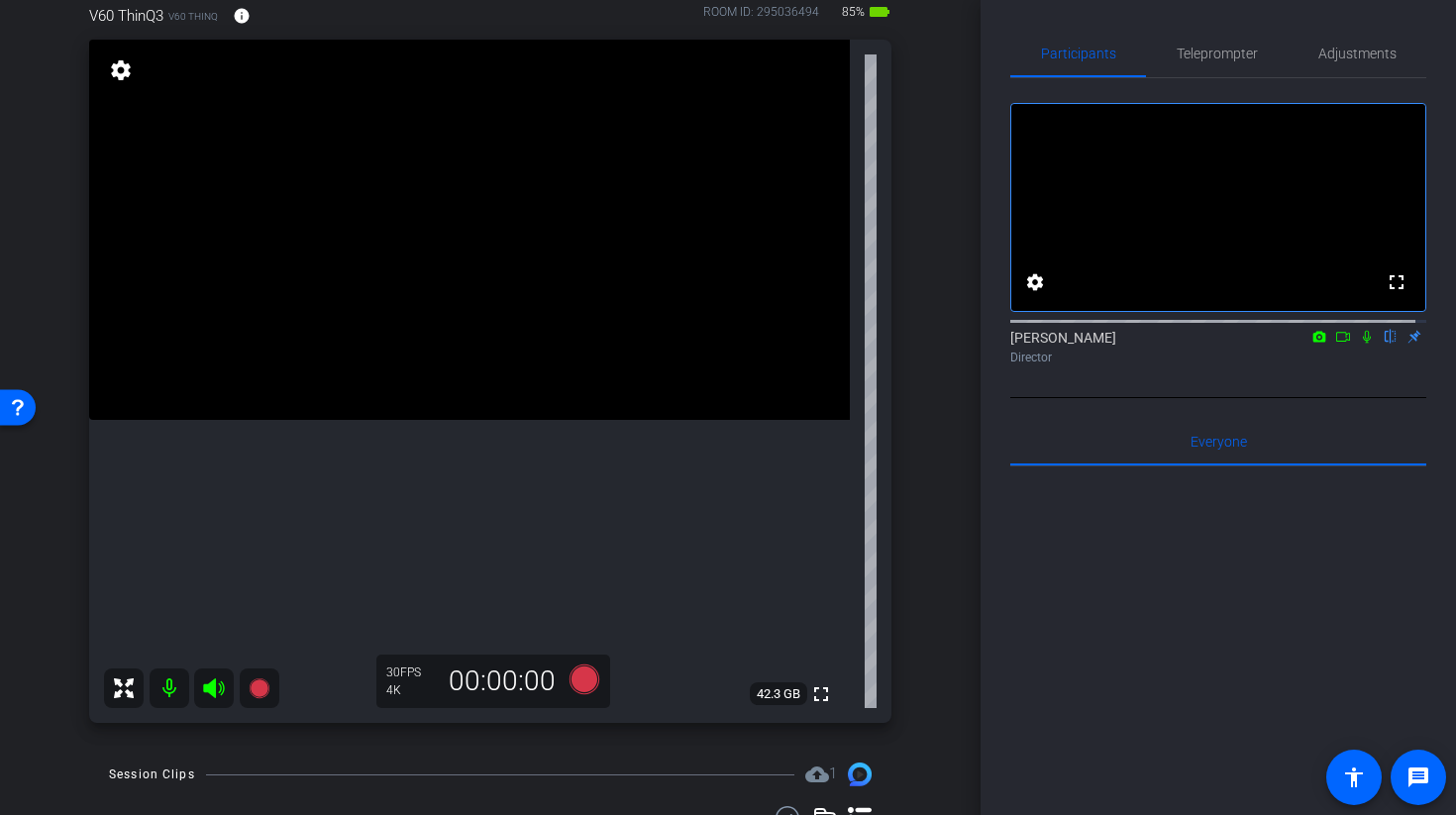 scroll, scrollTop: 183, scrollLeft: 0, axis: vertical 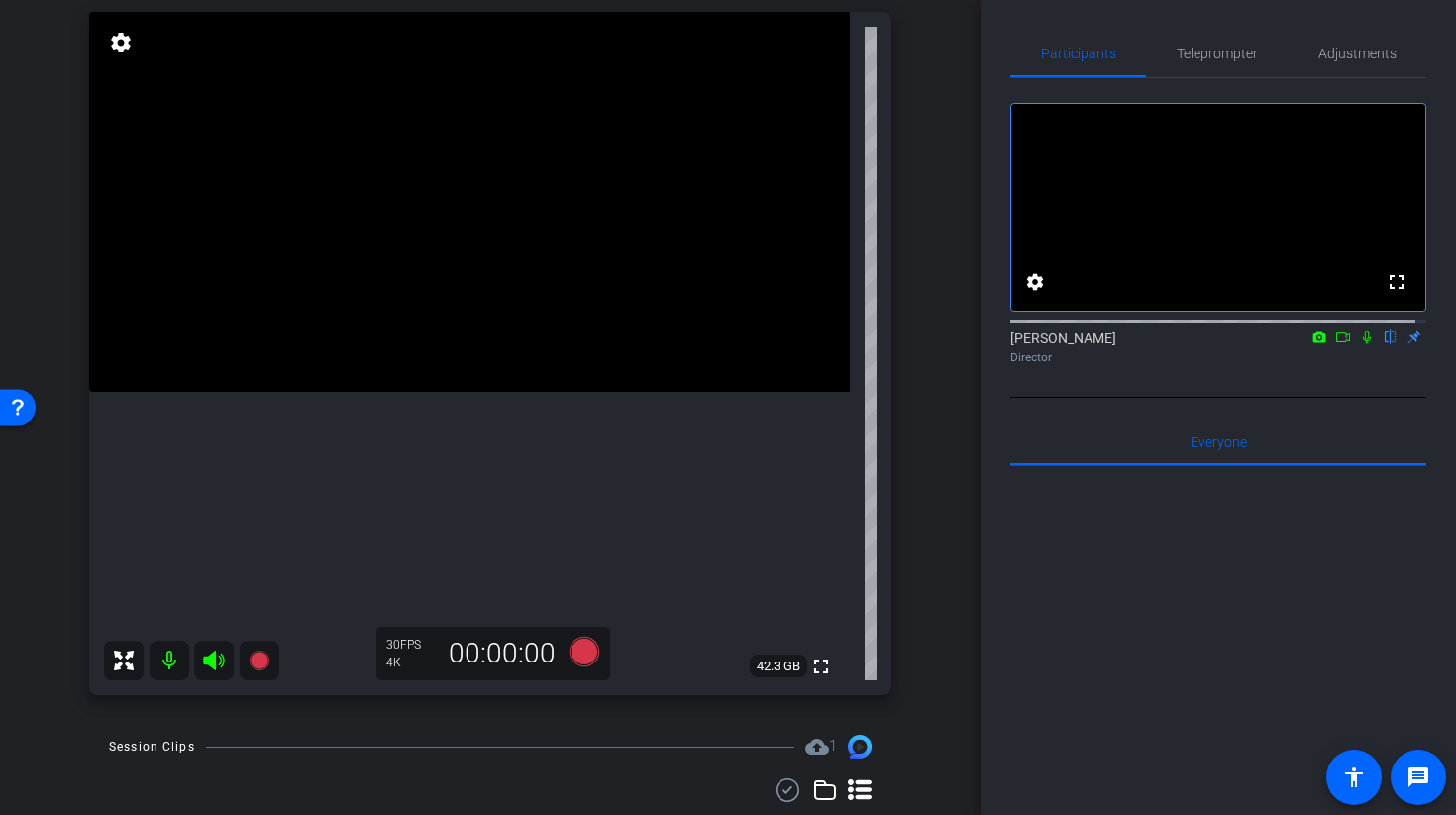 click 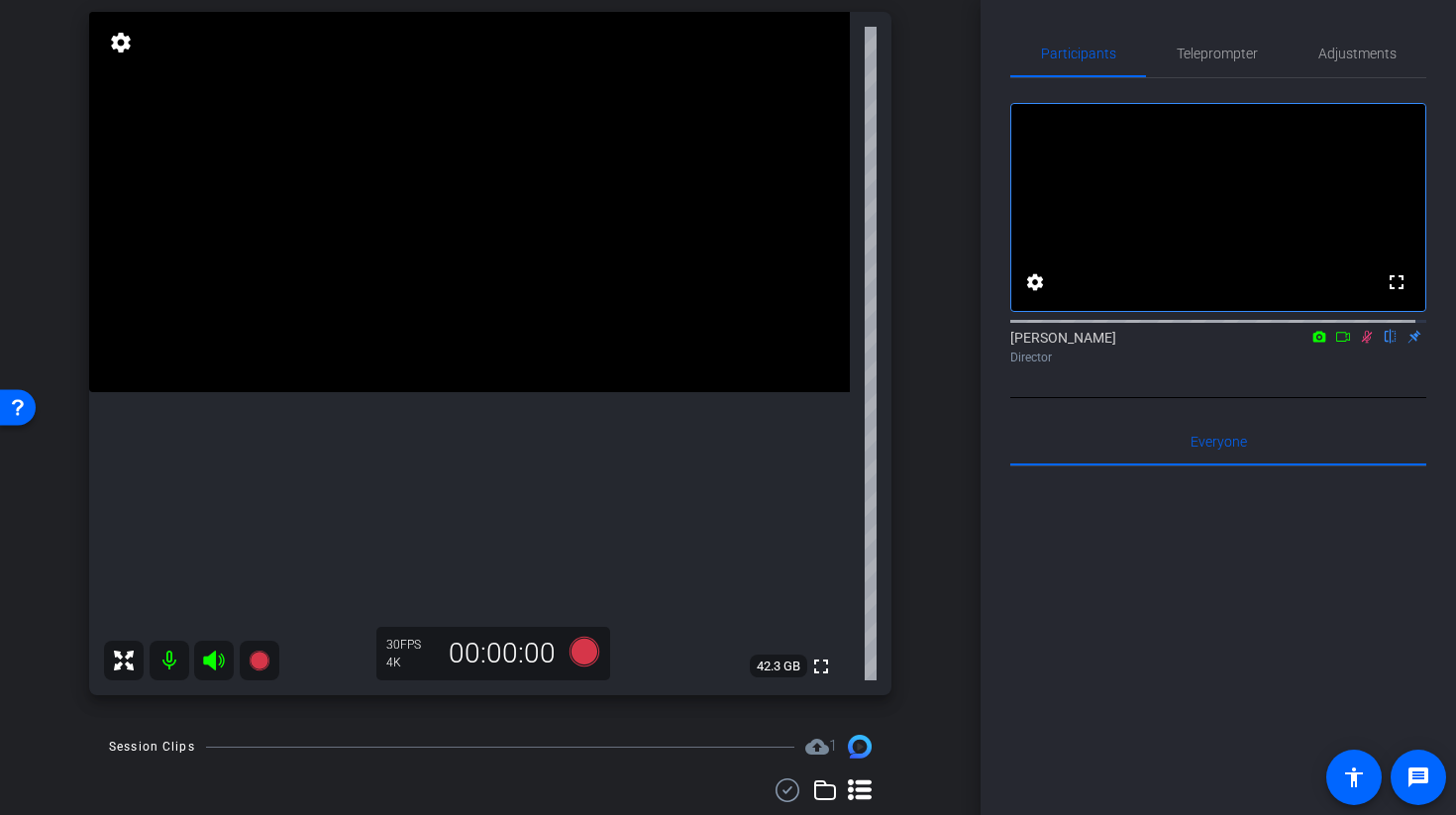 click 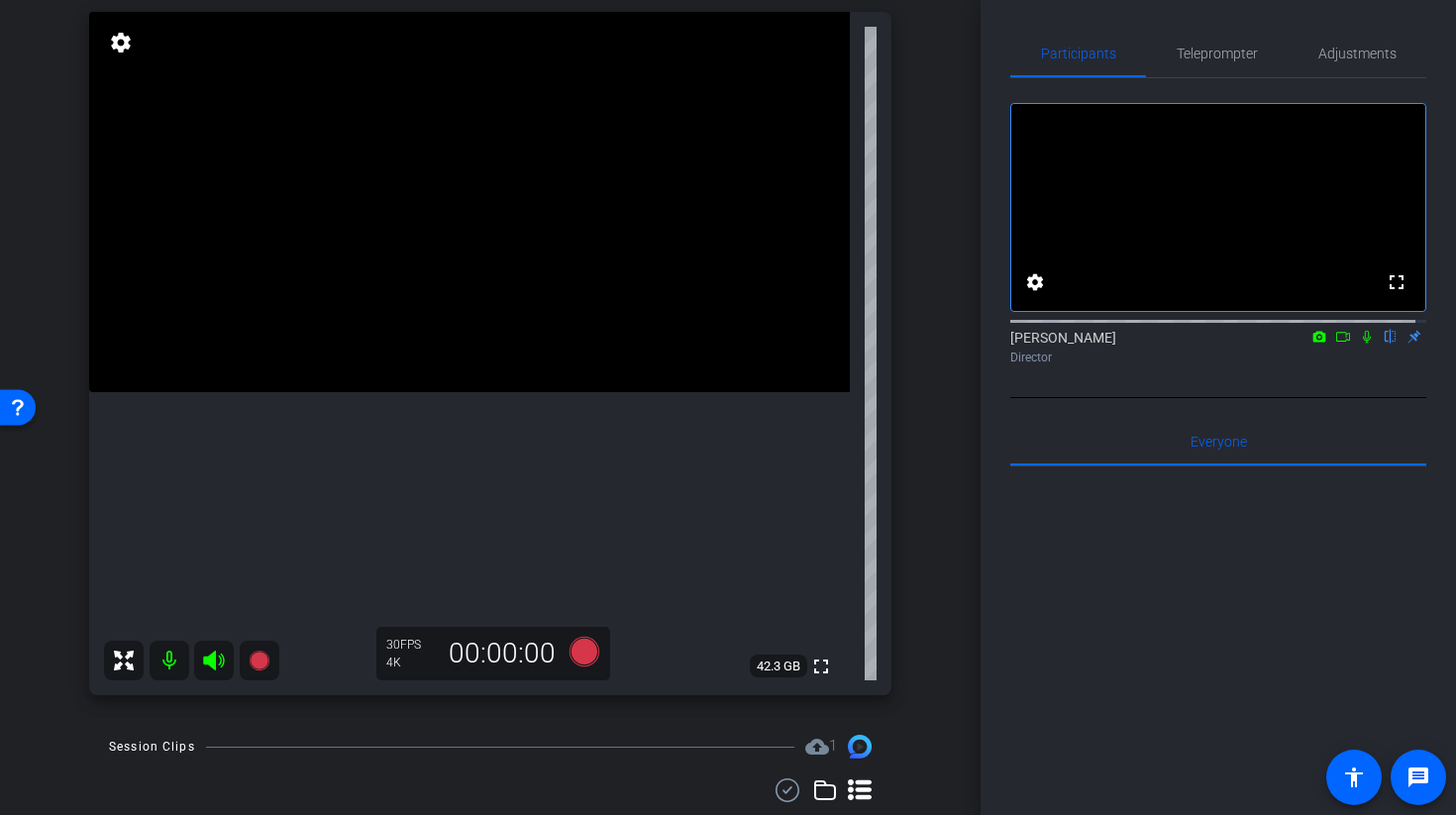 click 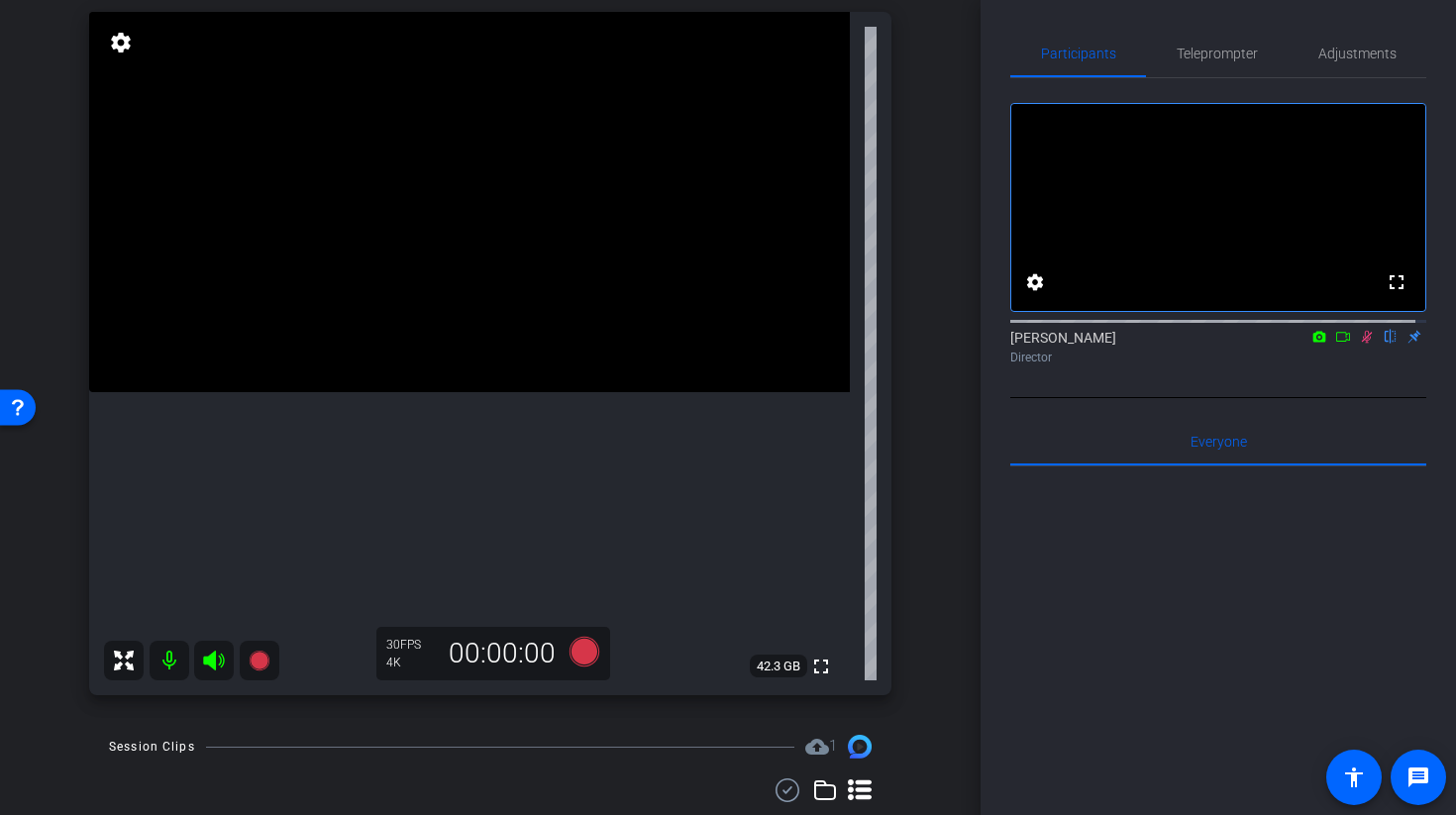 click 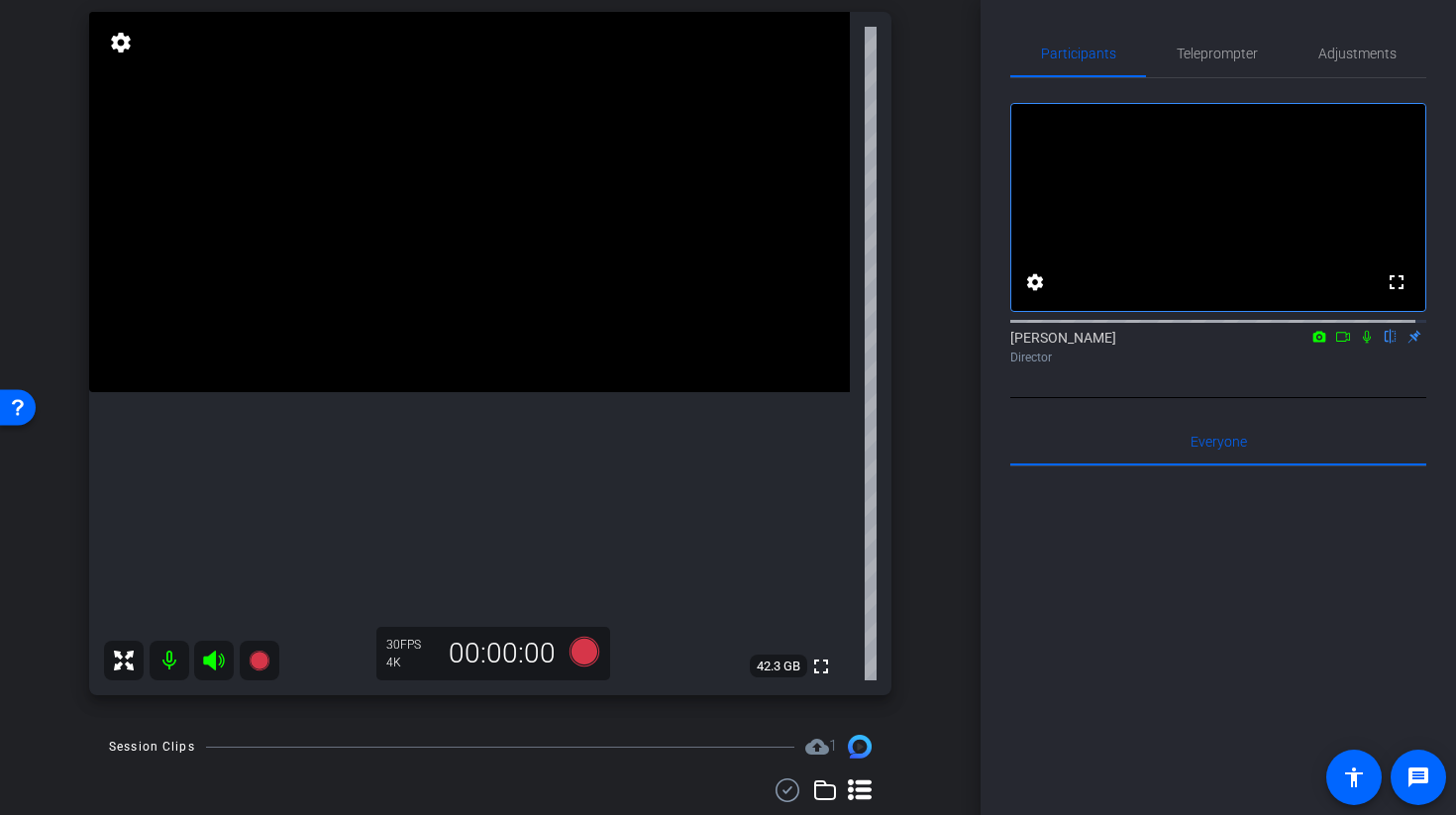 click 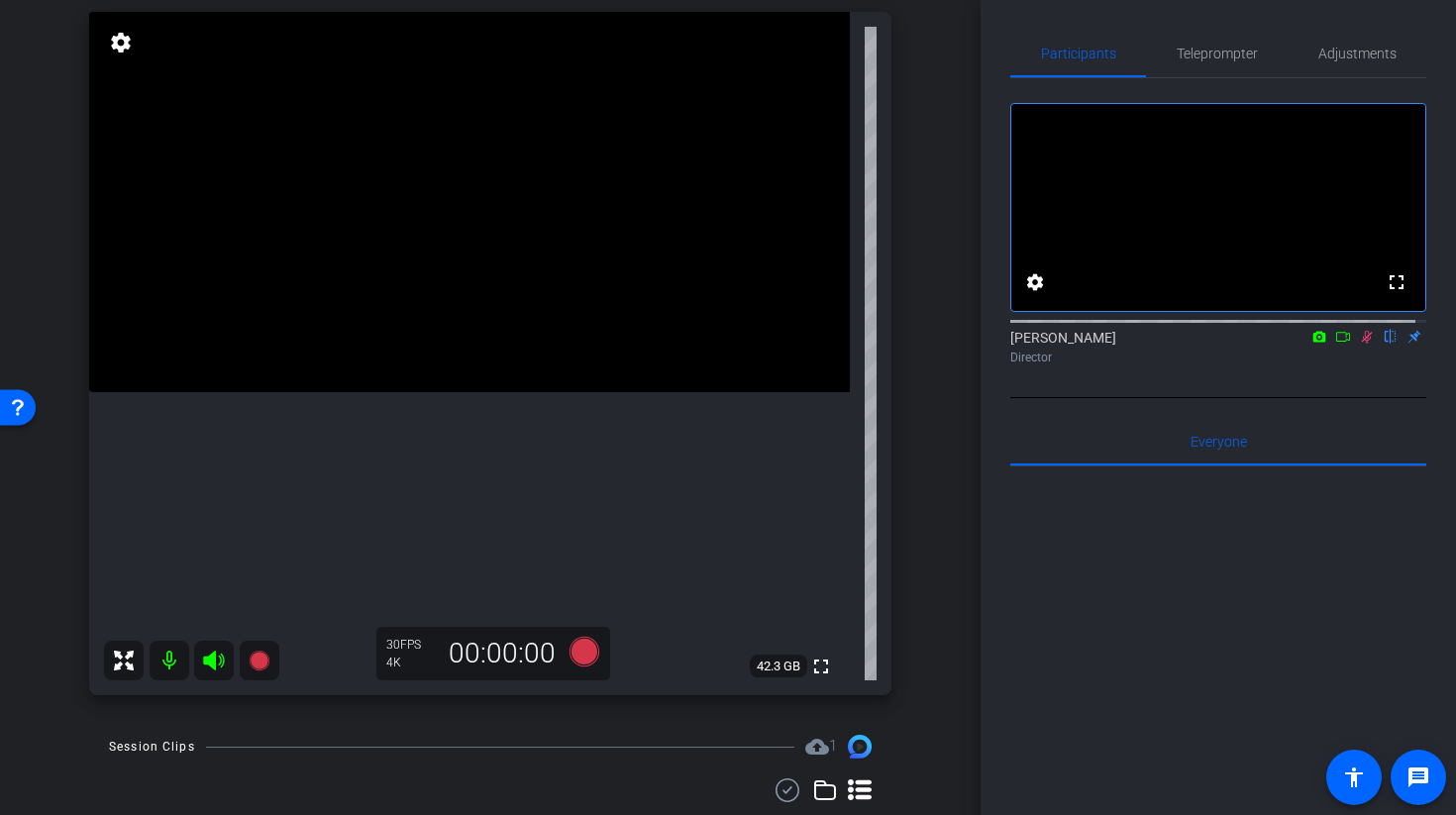 click 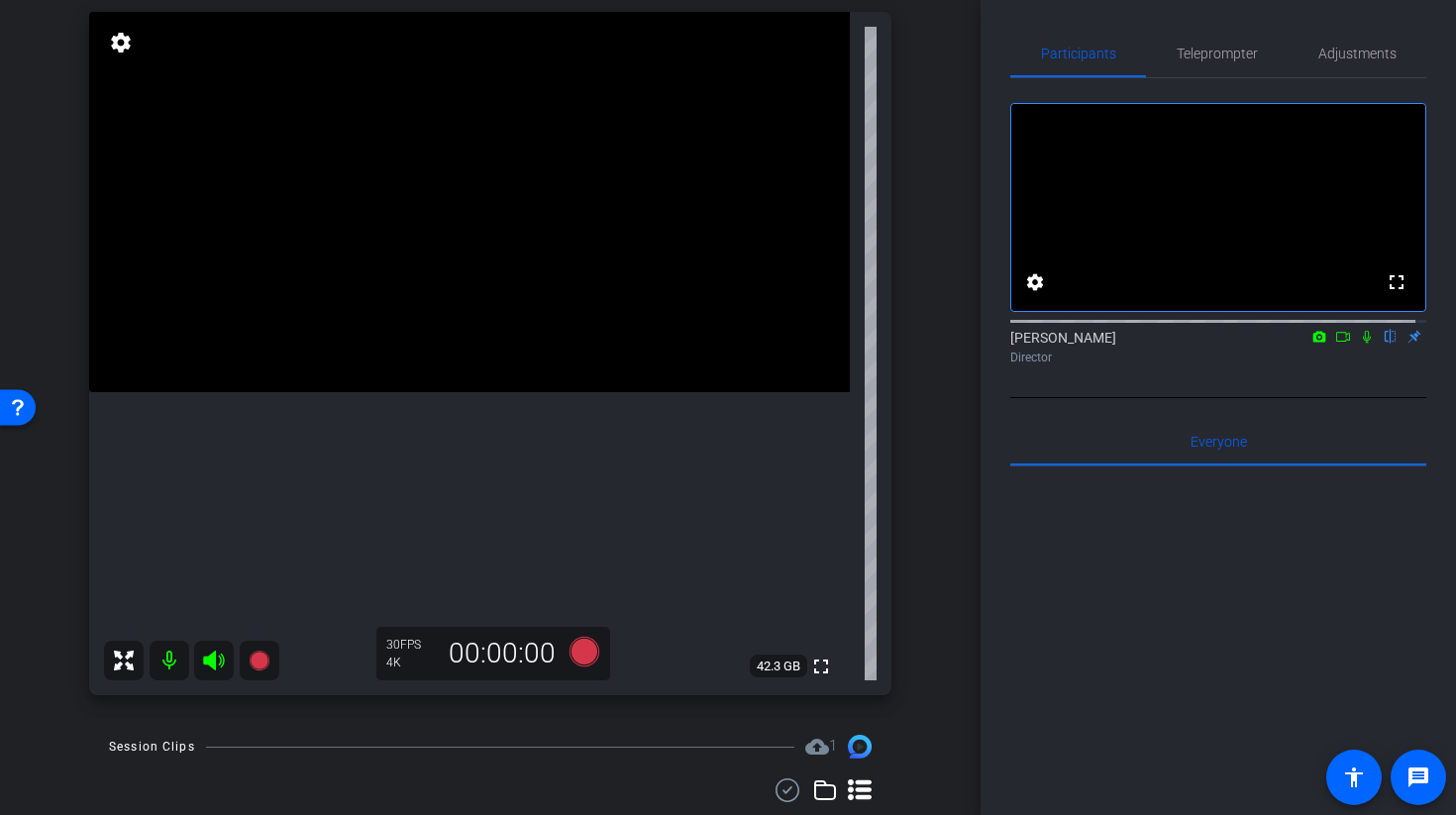 click 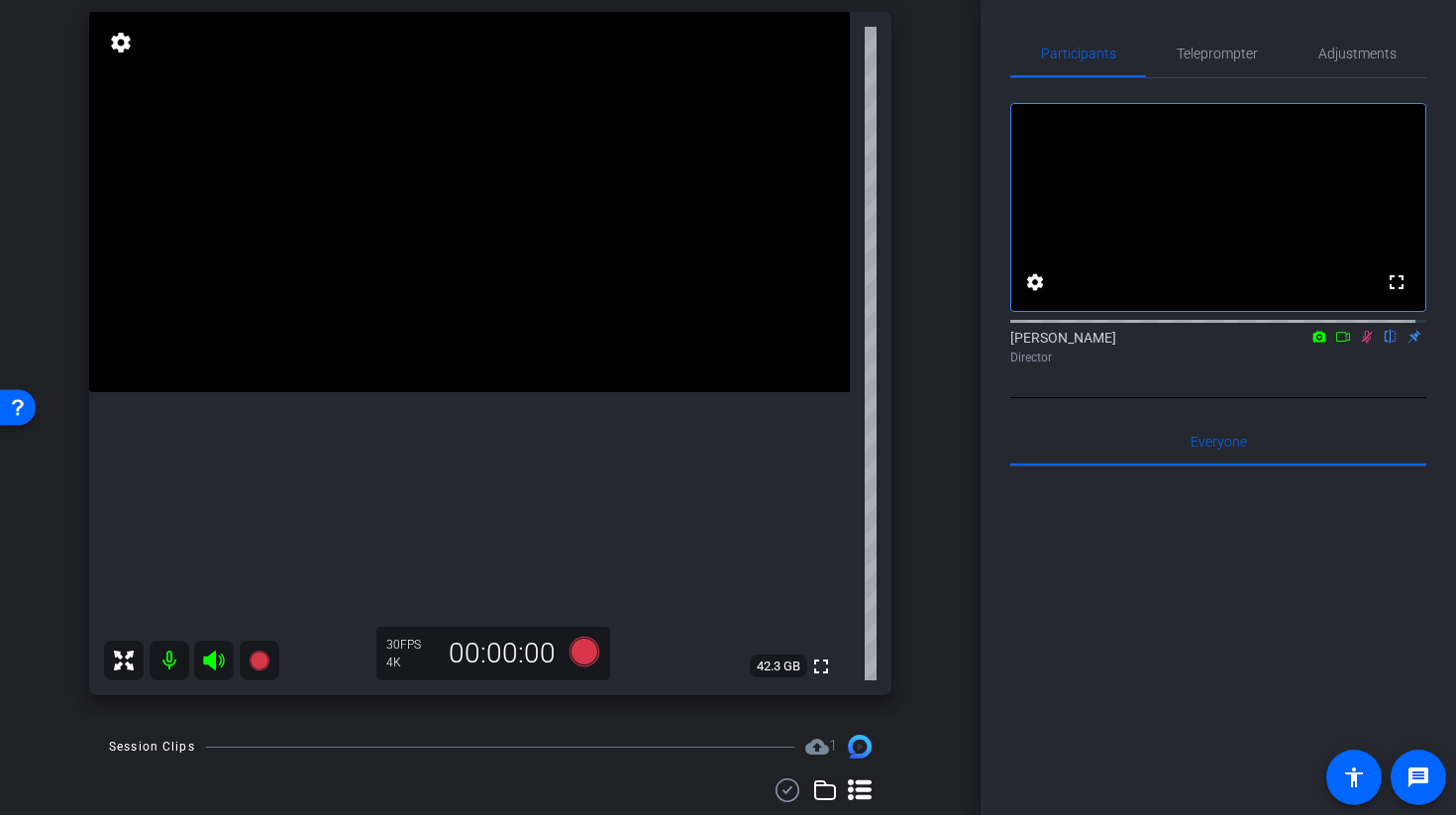 click 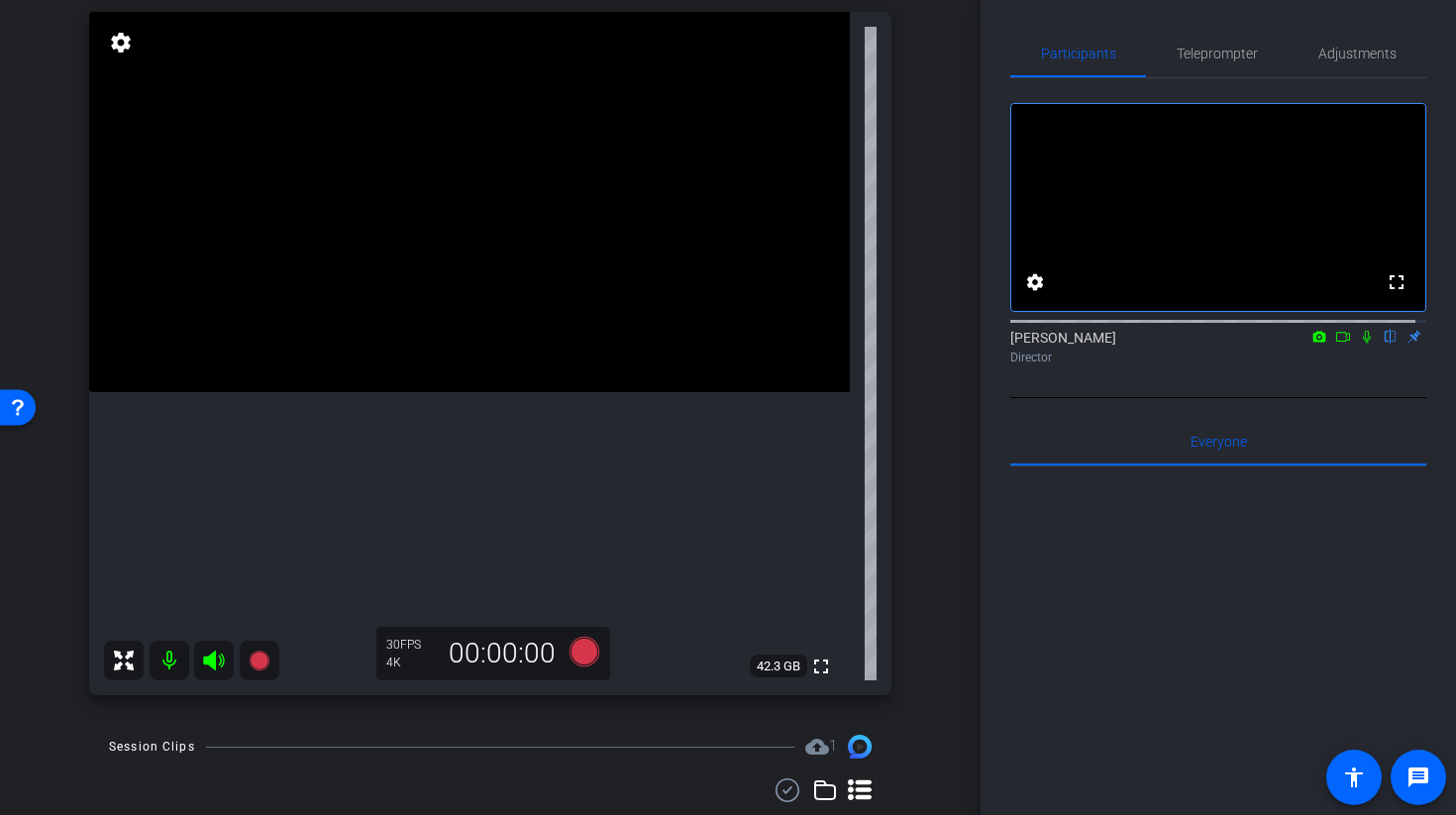 click 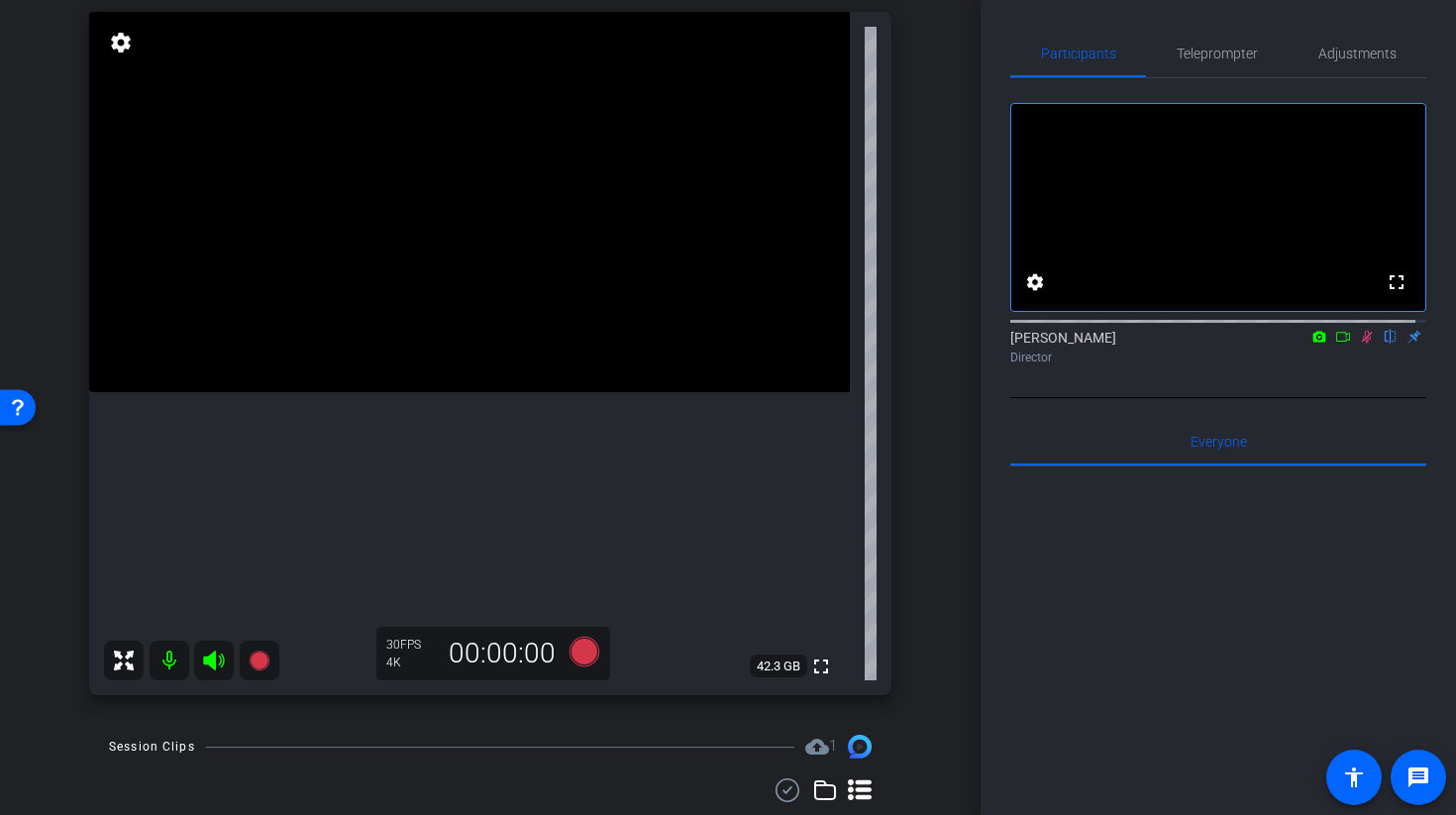 click 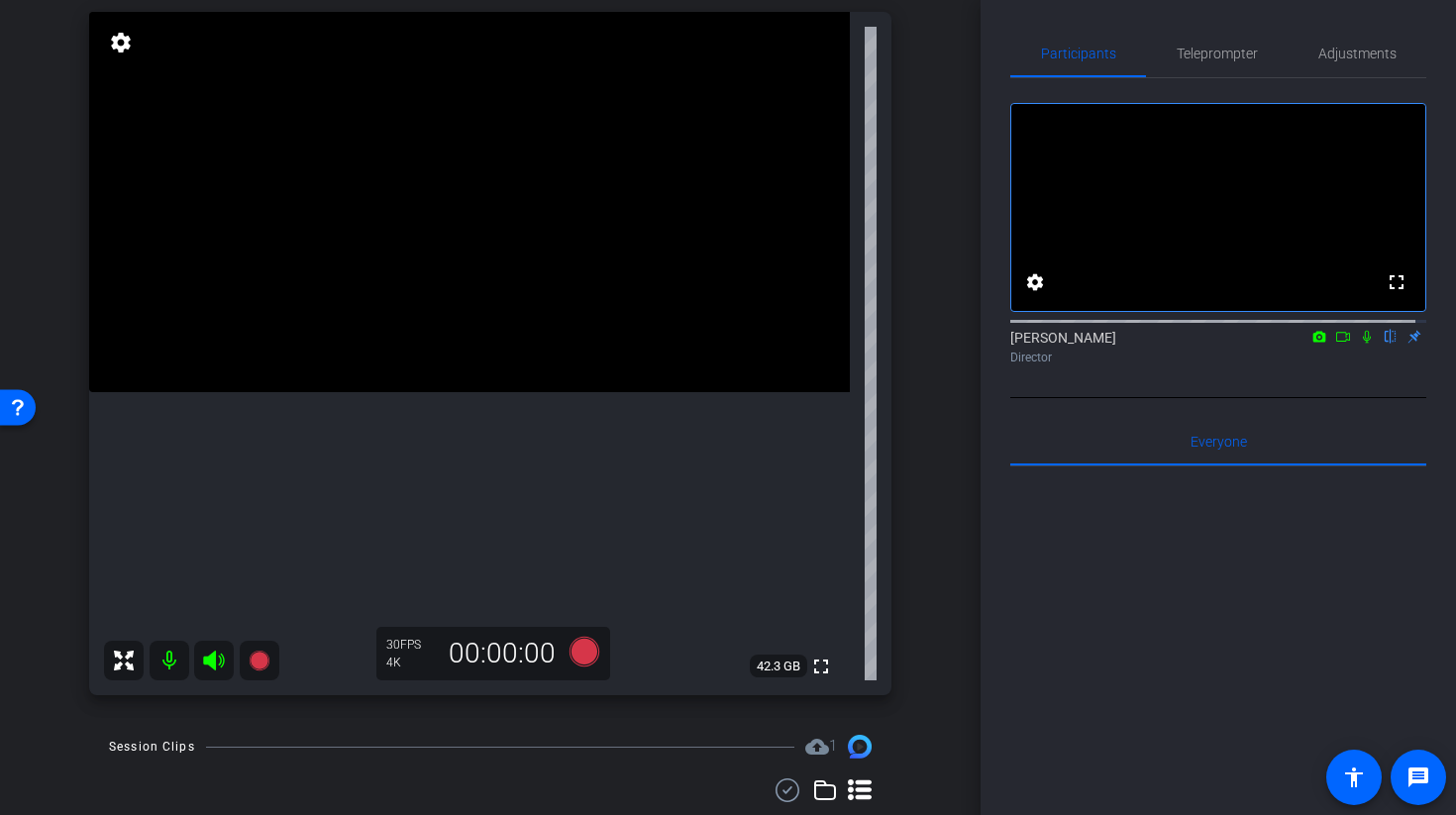 click 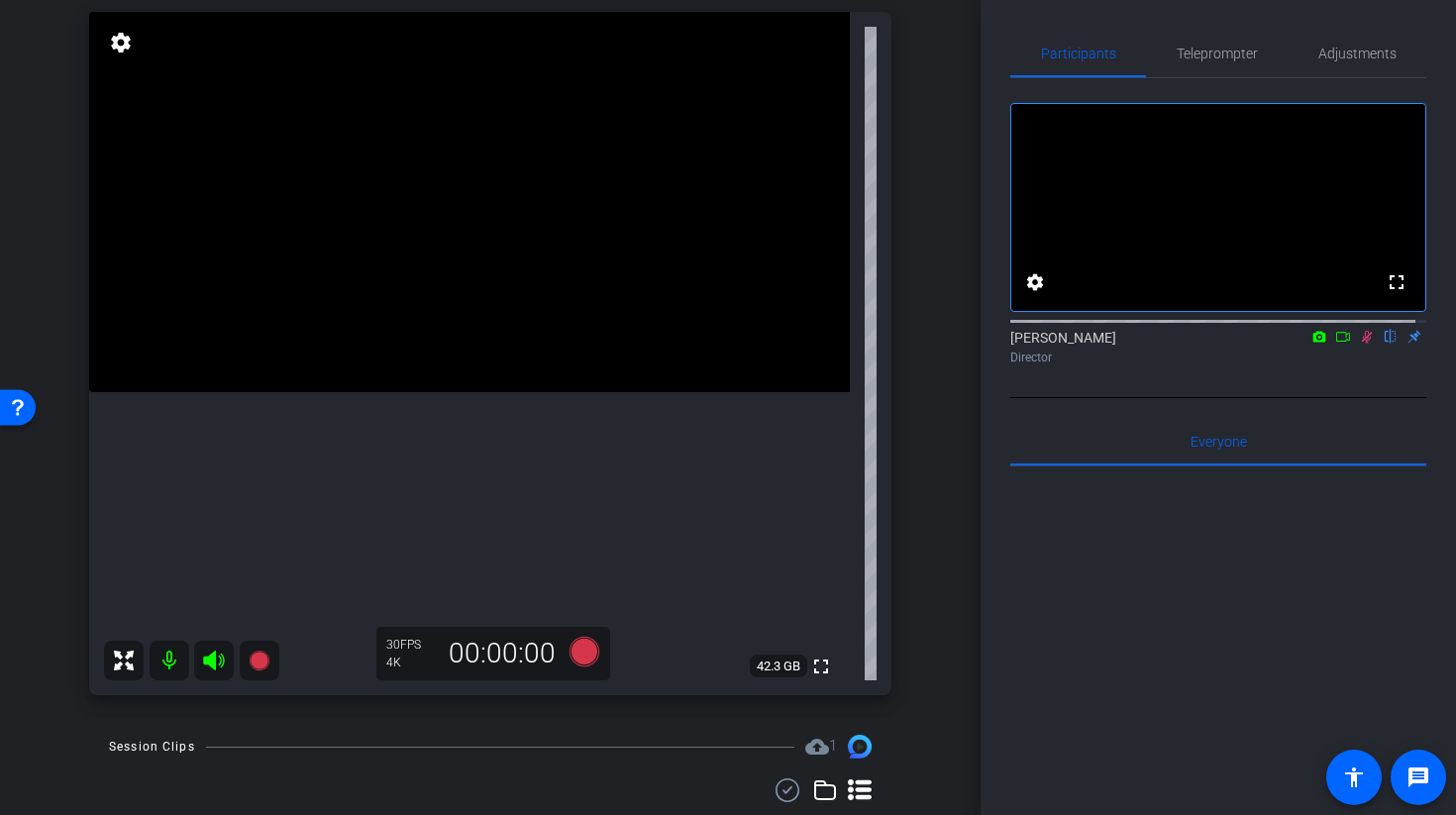 click 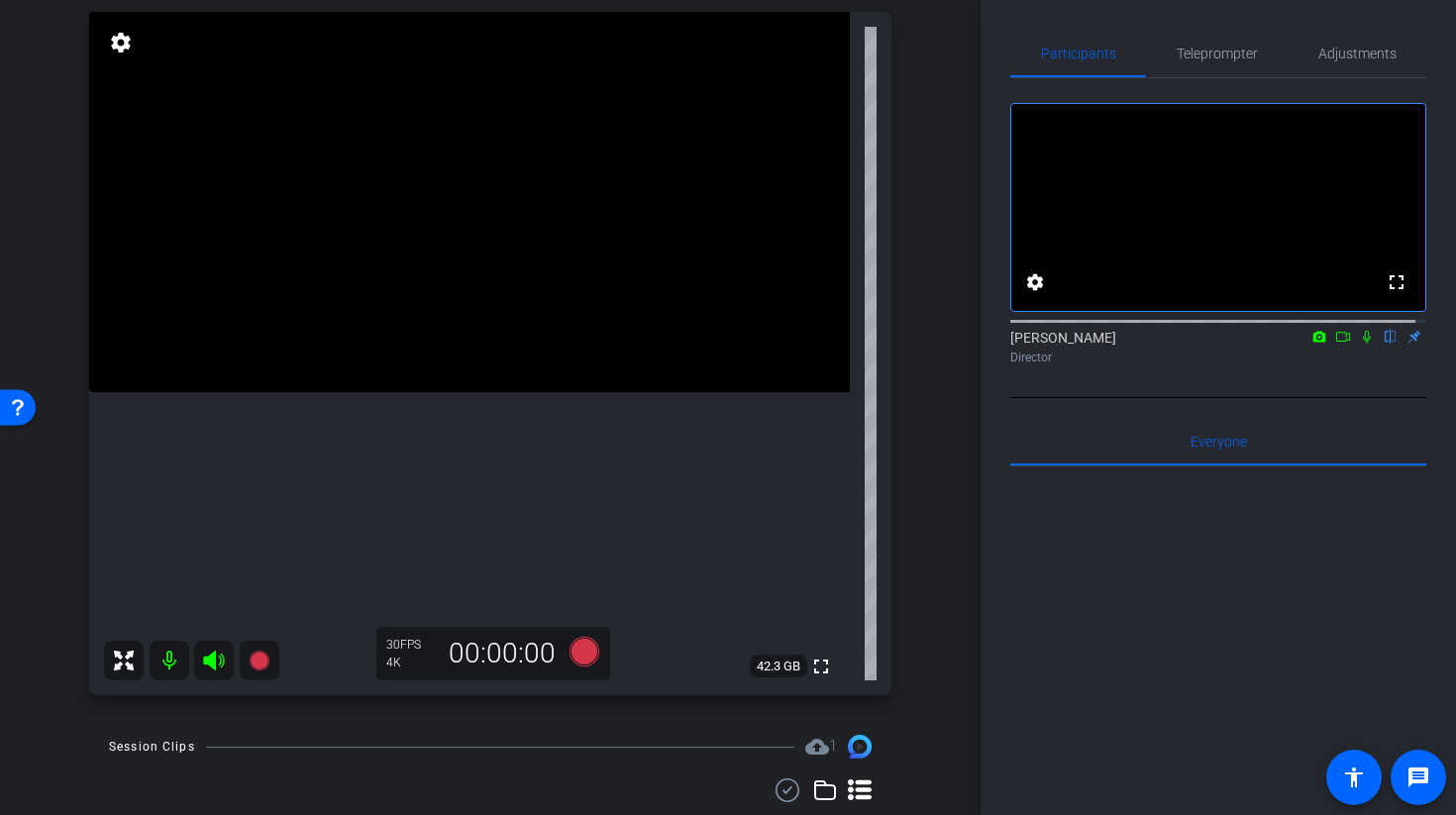 click at bounding box center (469, 202) 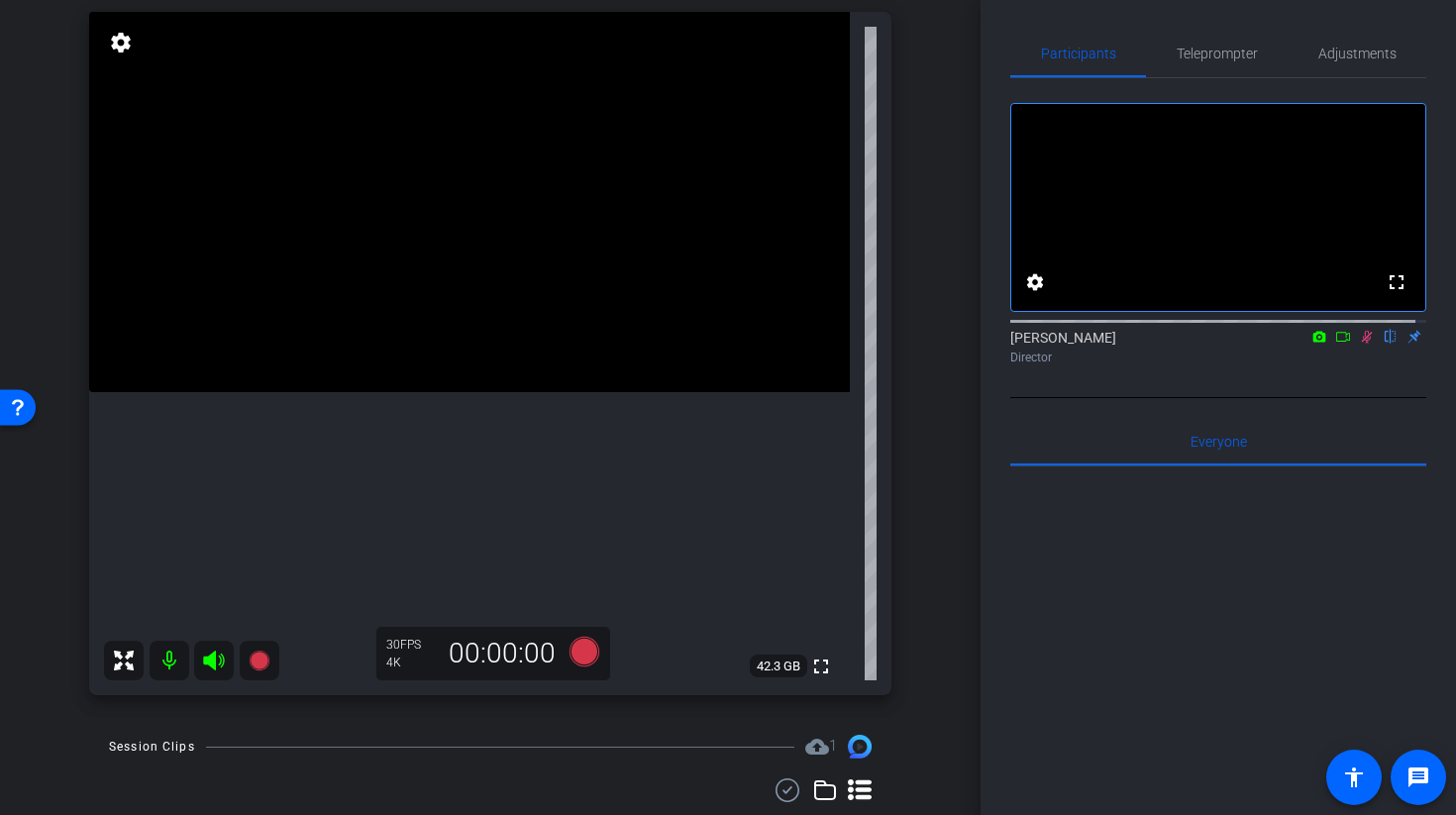 click at bounding box center [469, 202] 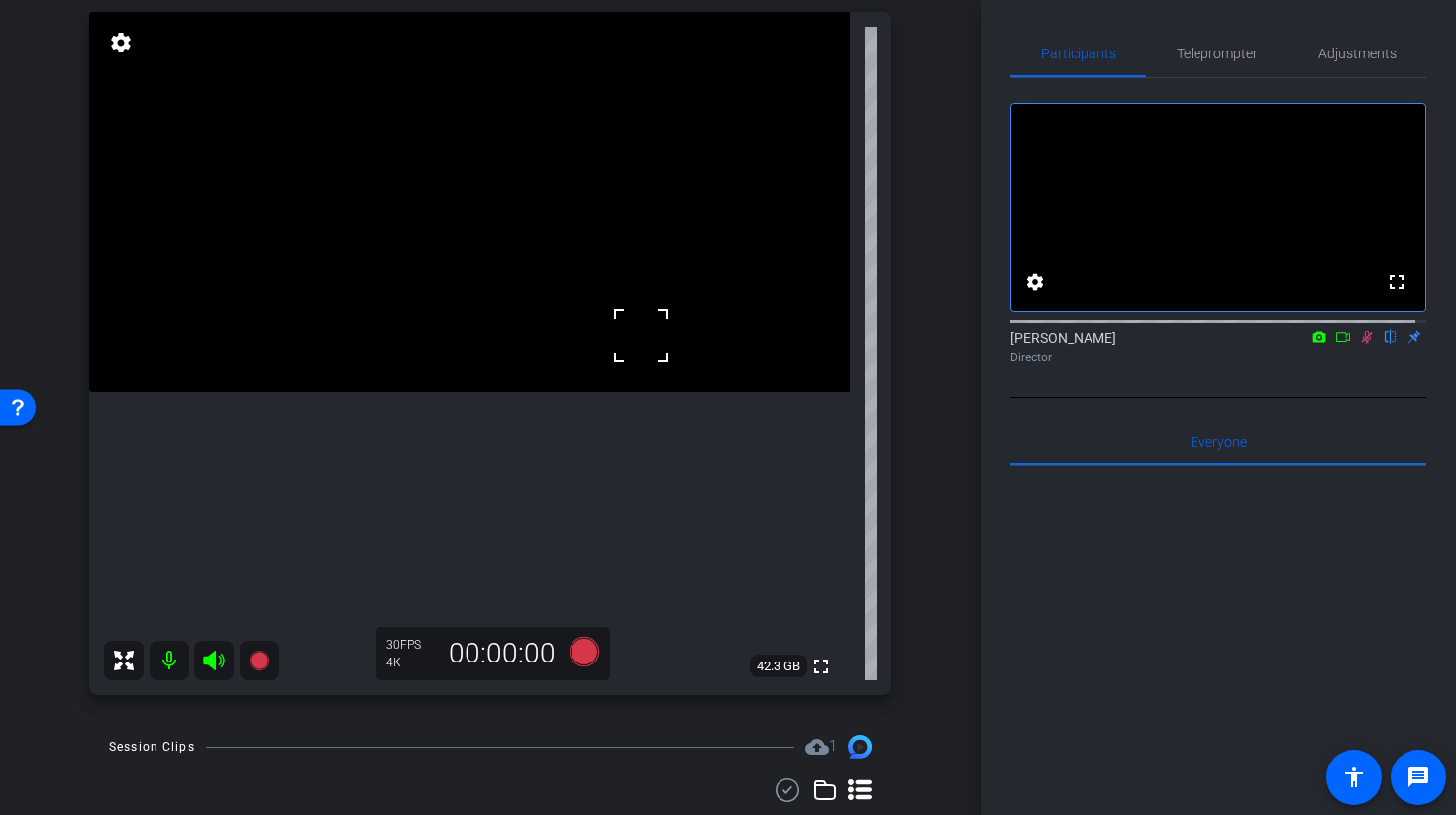 click at bounding box center (469, 202) 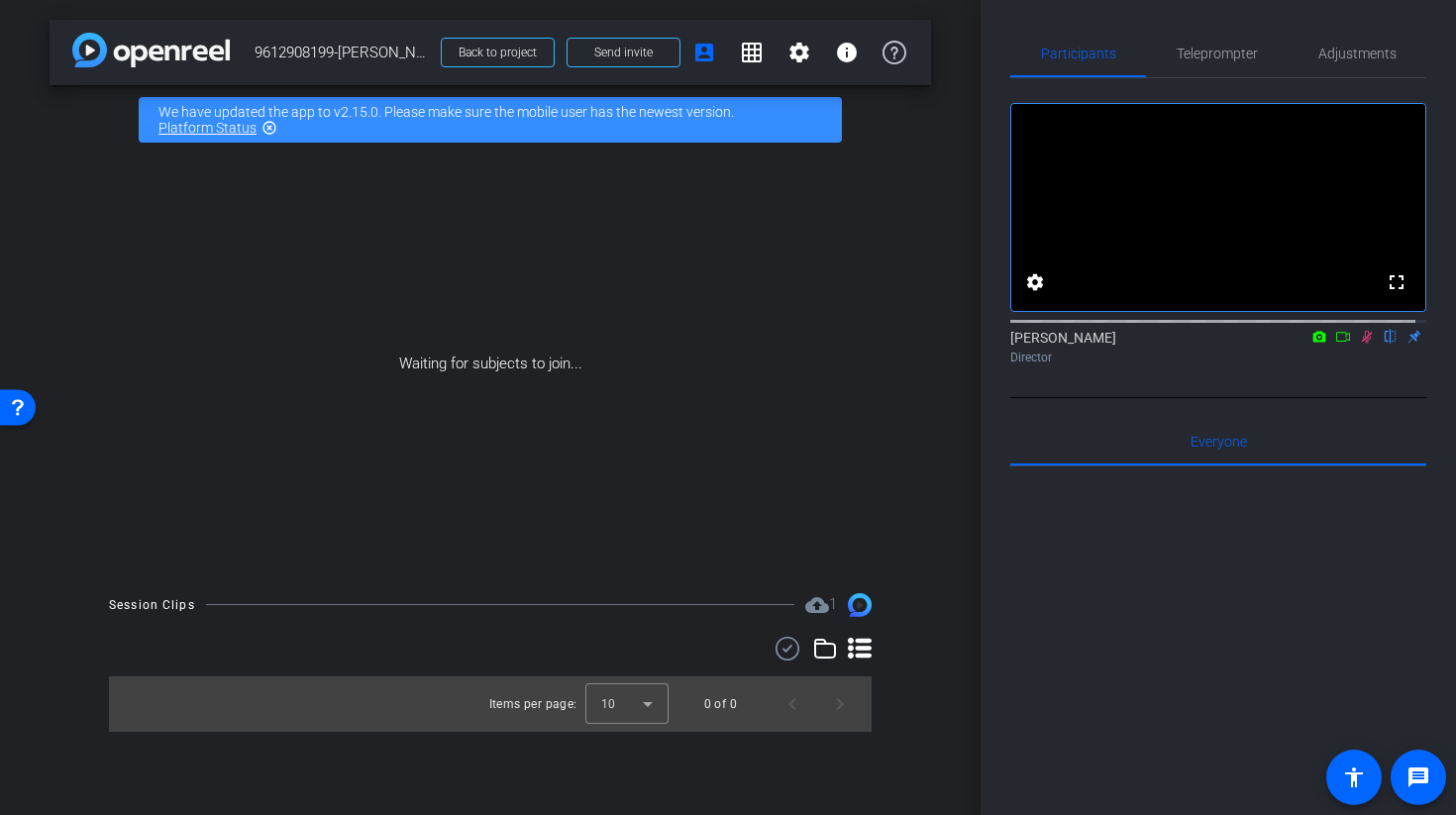 scroll, scrollTop: 0, scrollLeft: 0, axis: both 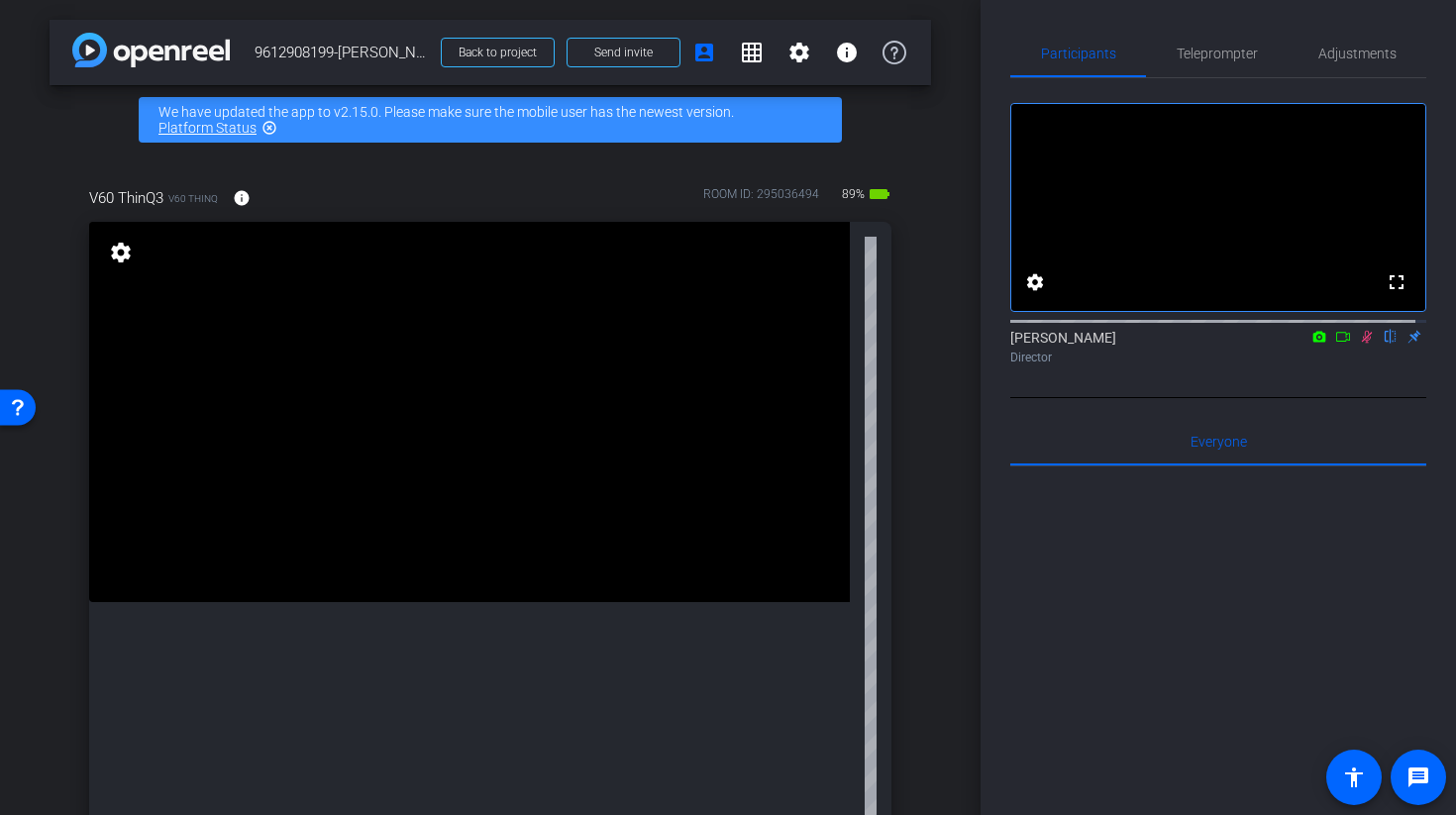 click 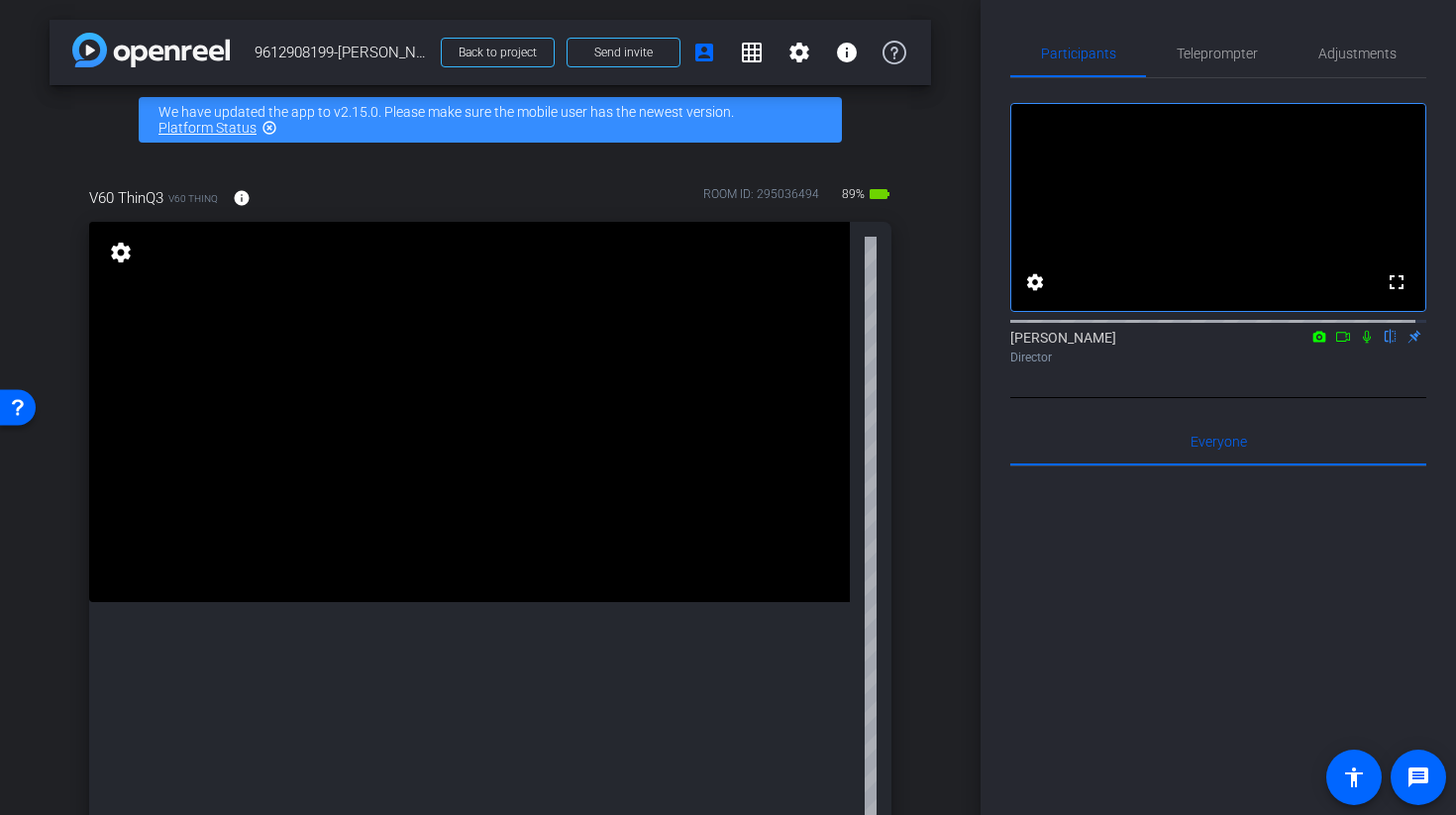 click 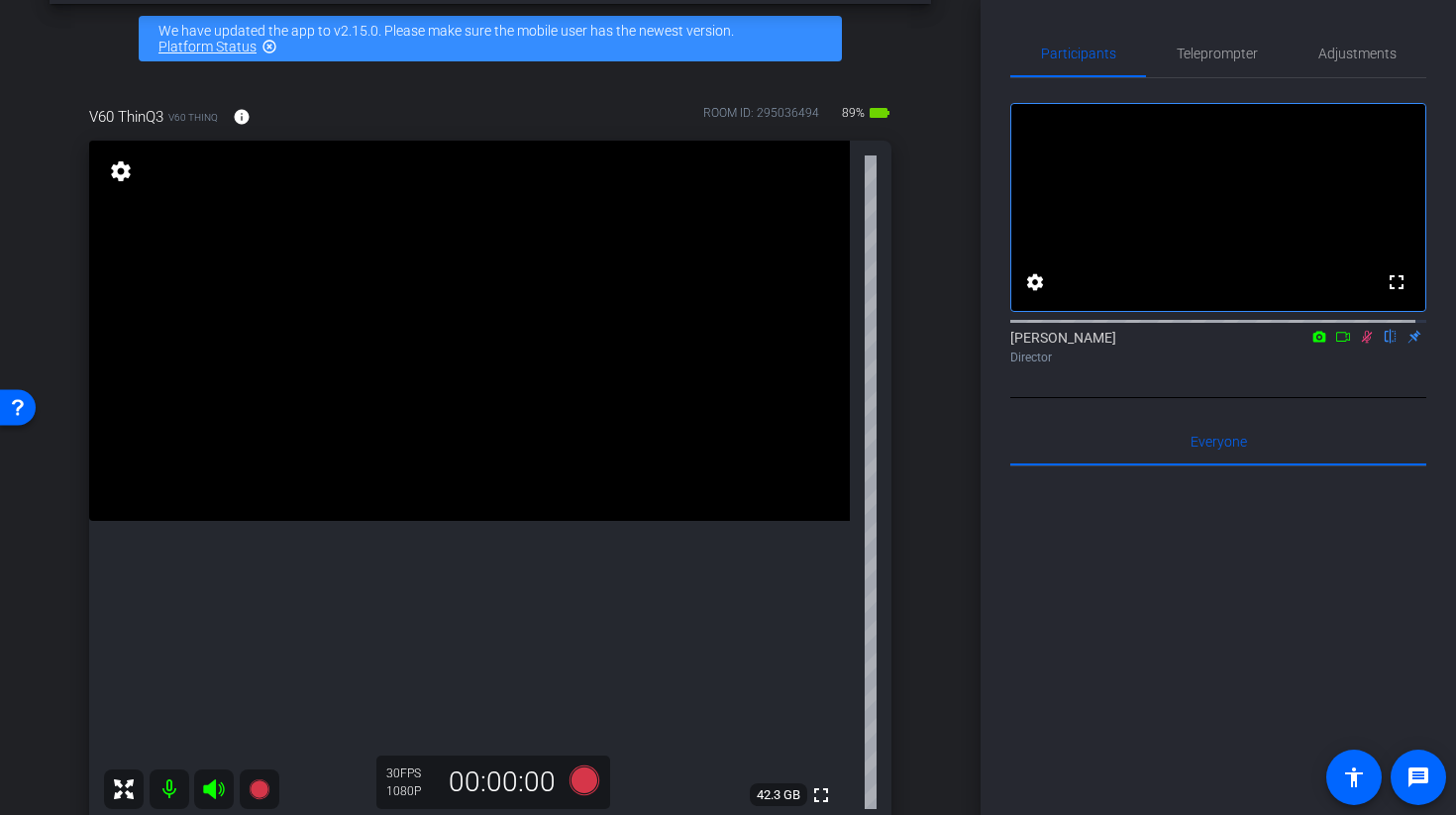 scroll, scrollTop: 101, scrollLeft: 0, axis: vertical 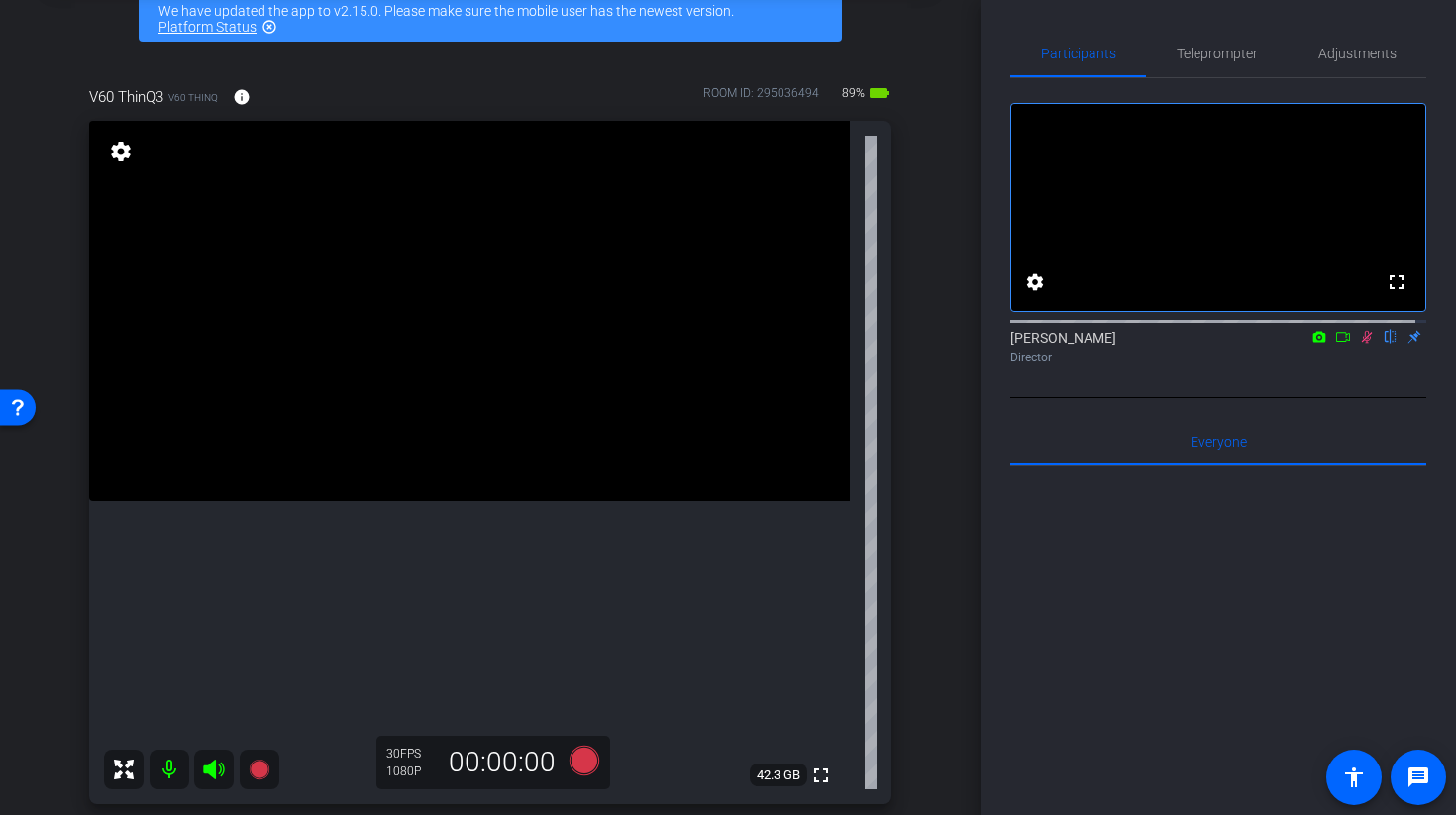 click 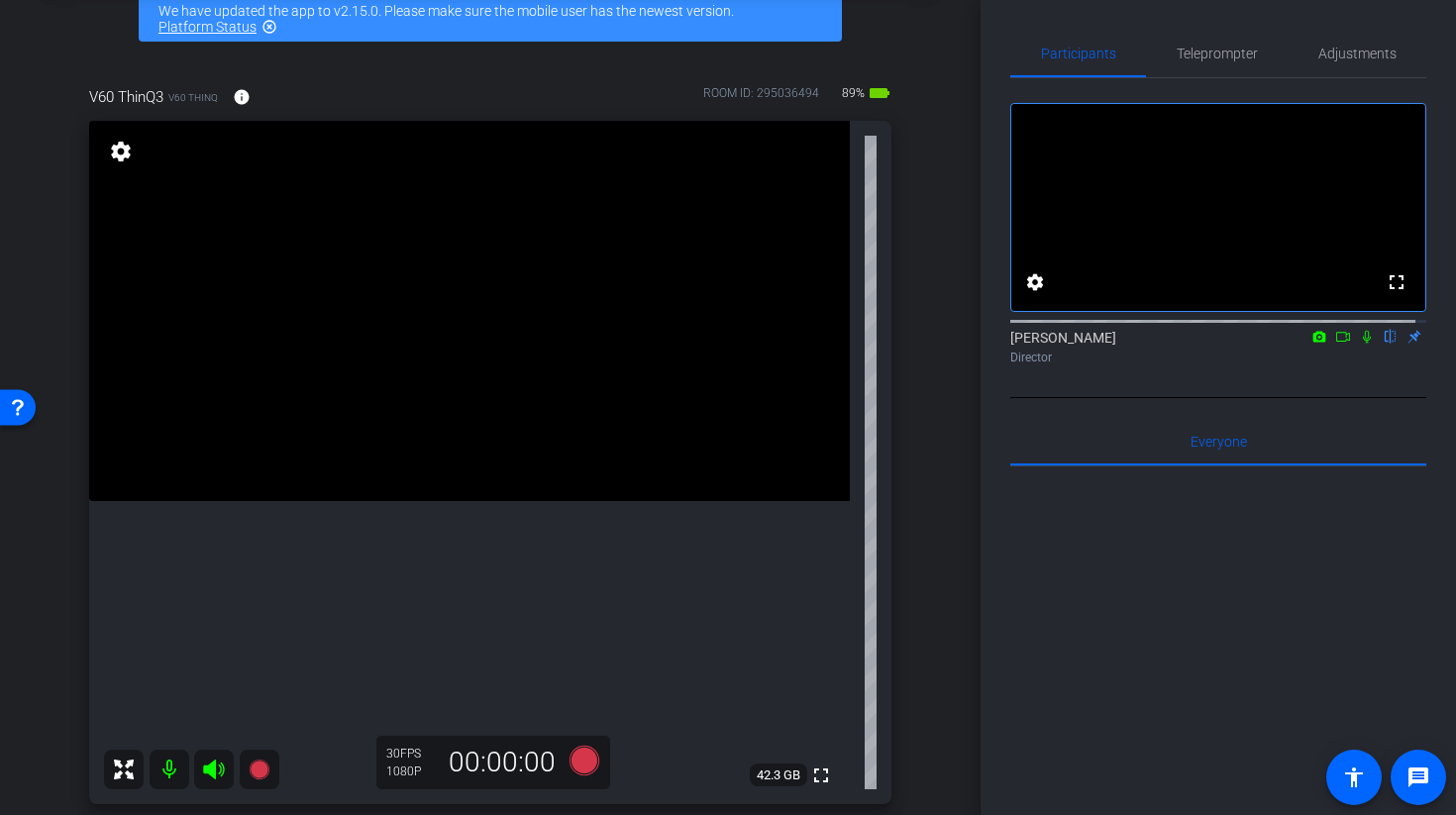 click 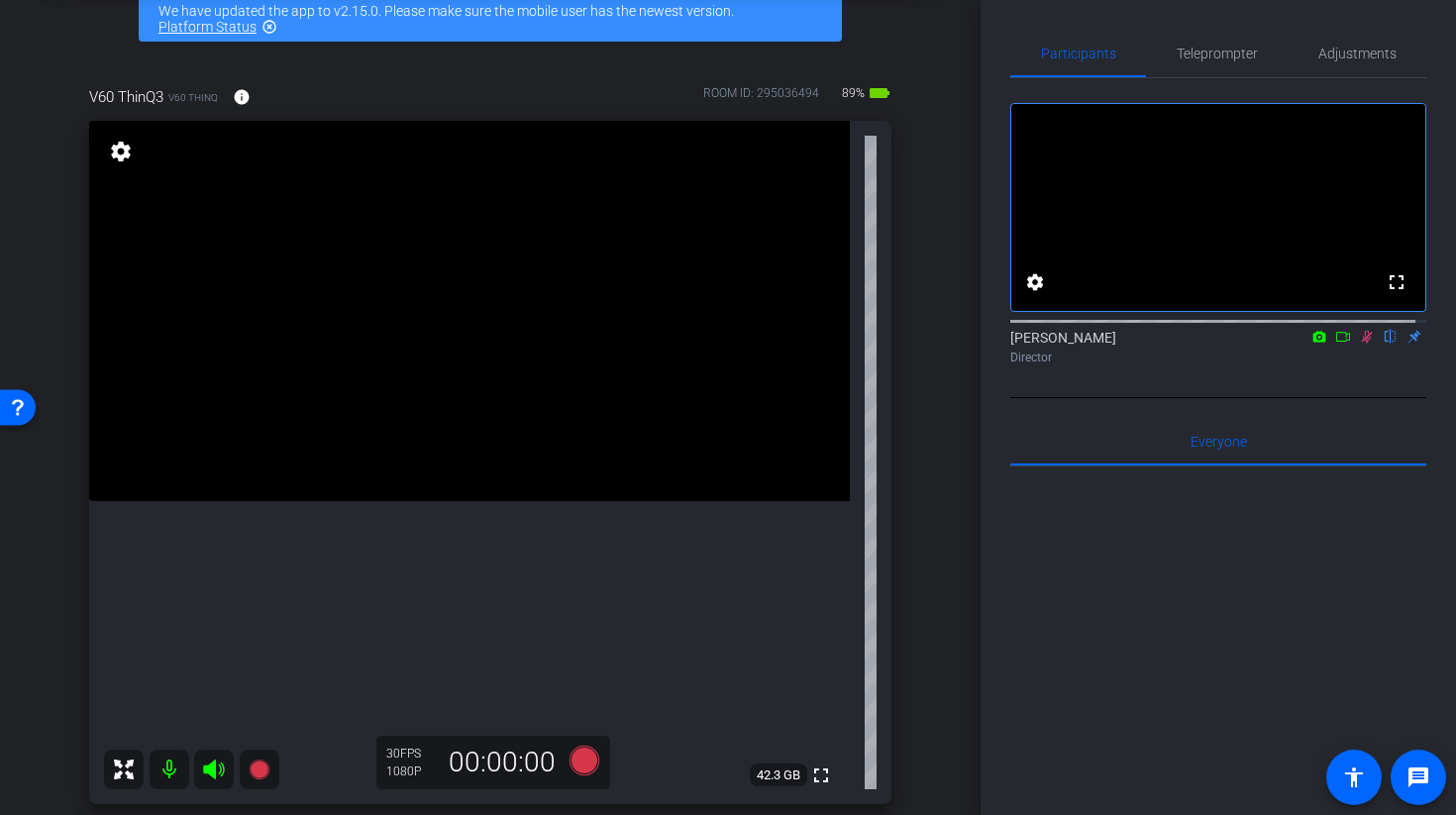 click 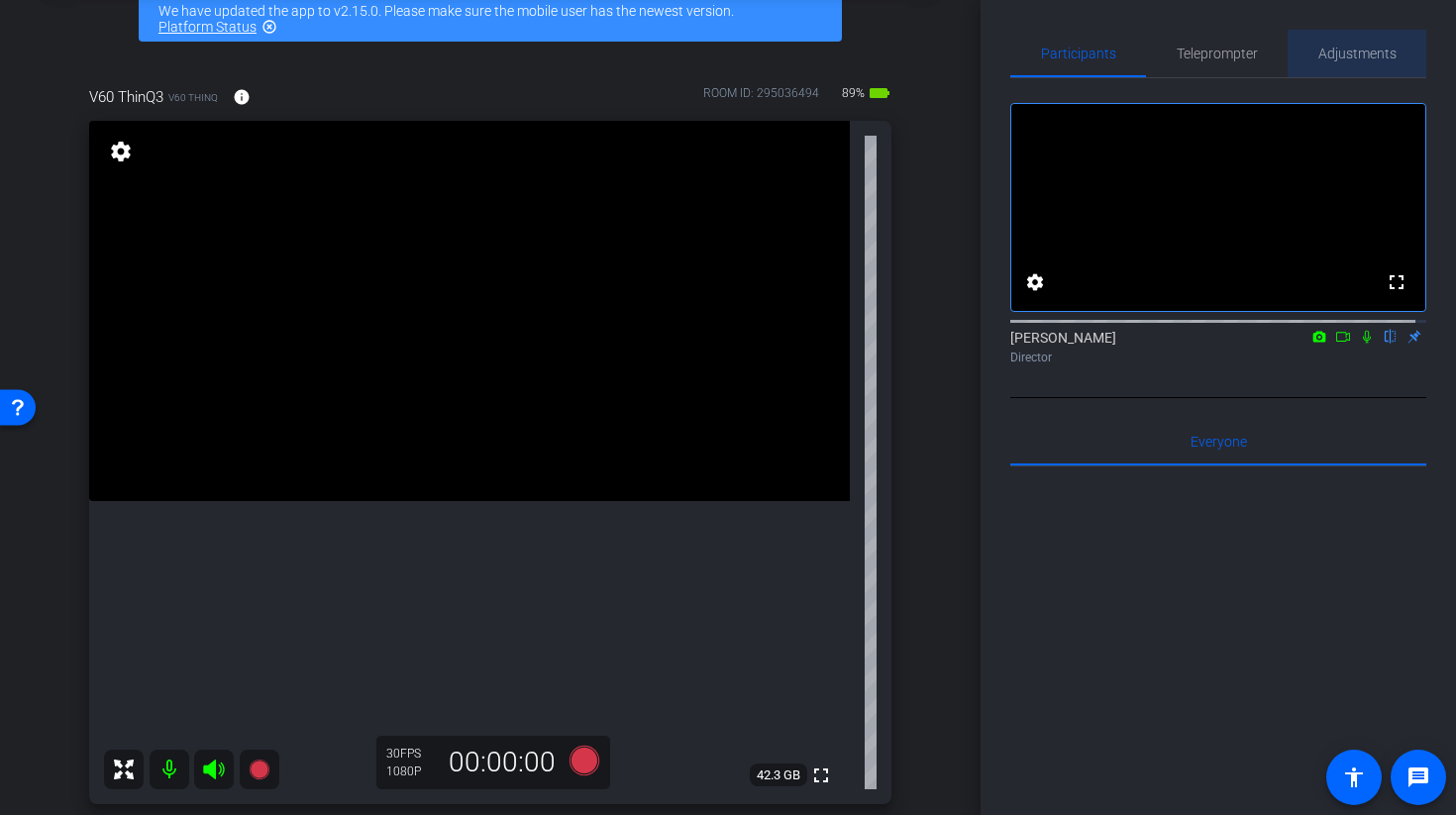 click on "Adjustments" at bounding box center [1357, 53] 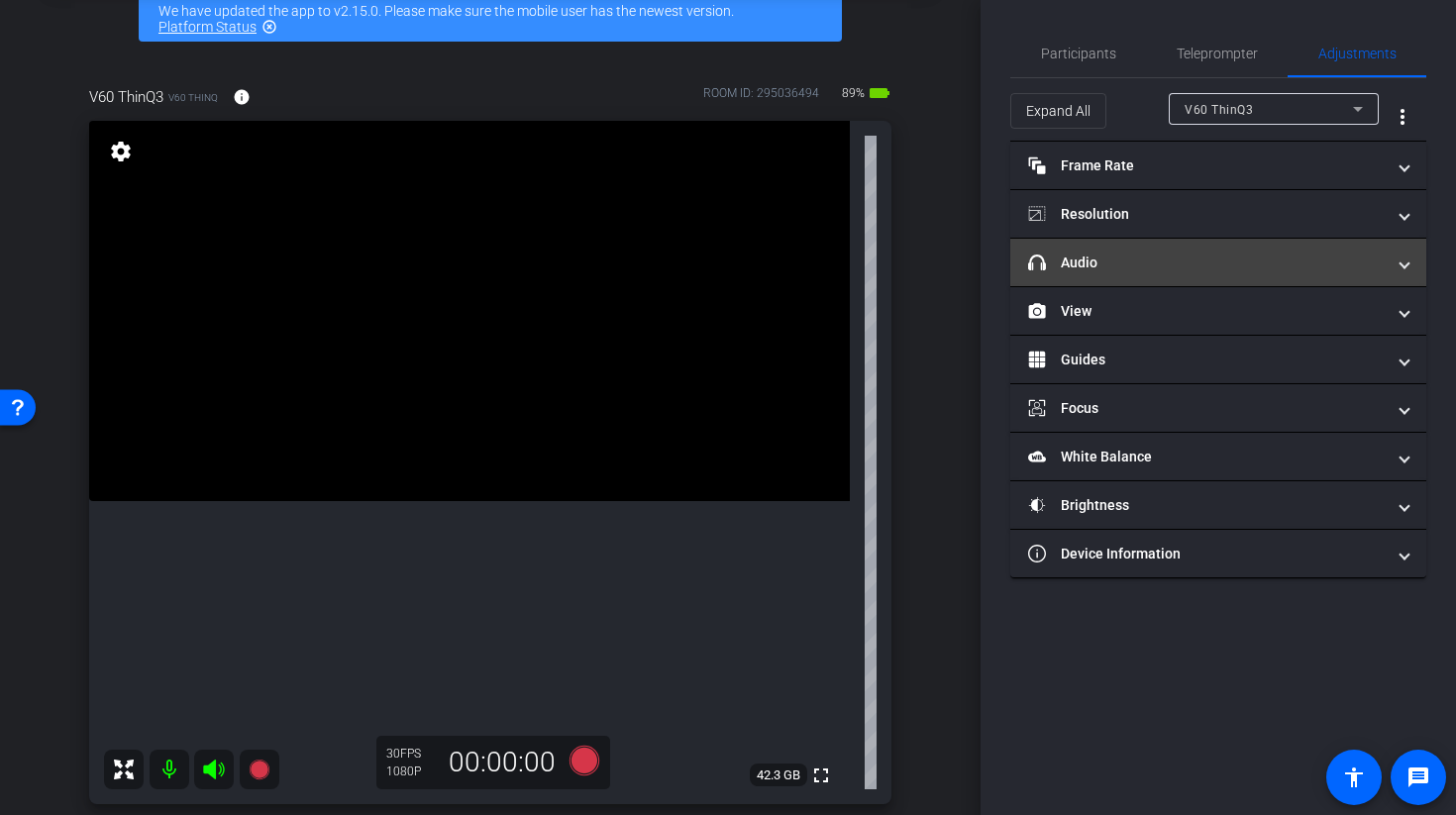 click on "headphone icon
Audio" at bounding box center [1218, 262] 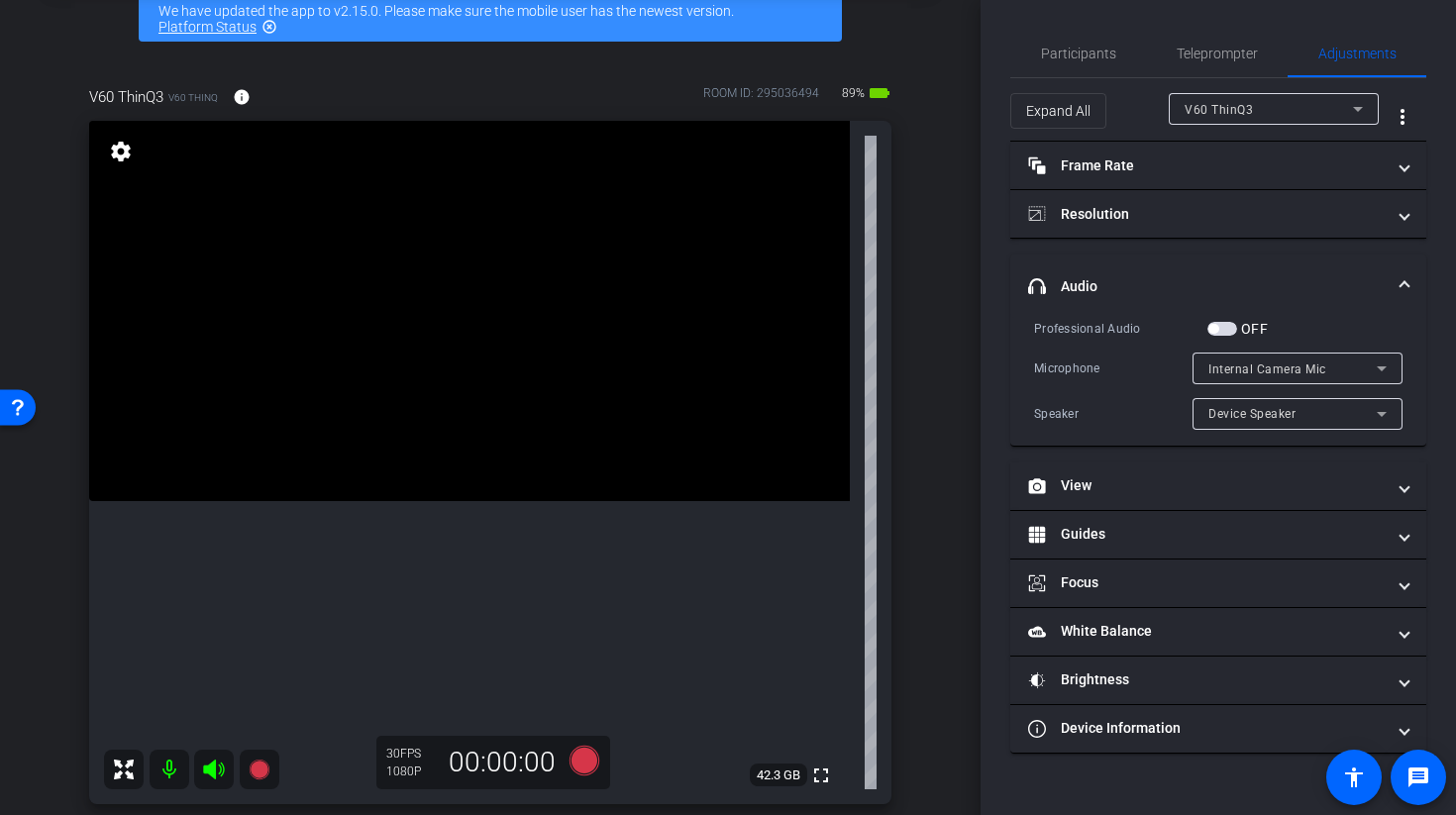click at bounding box center [1222, 329] 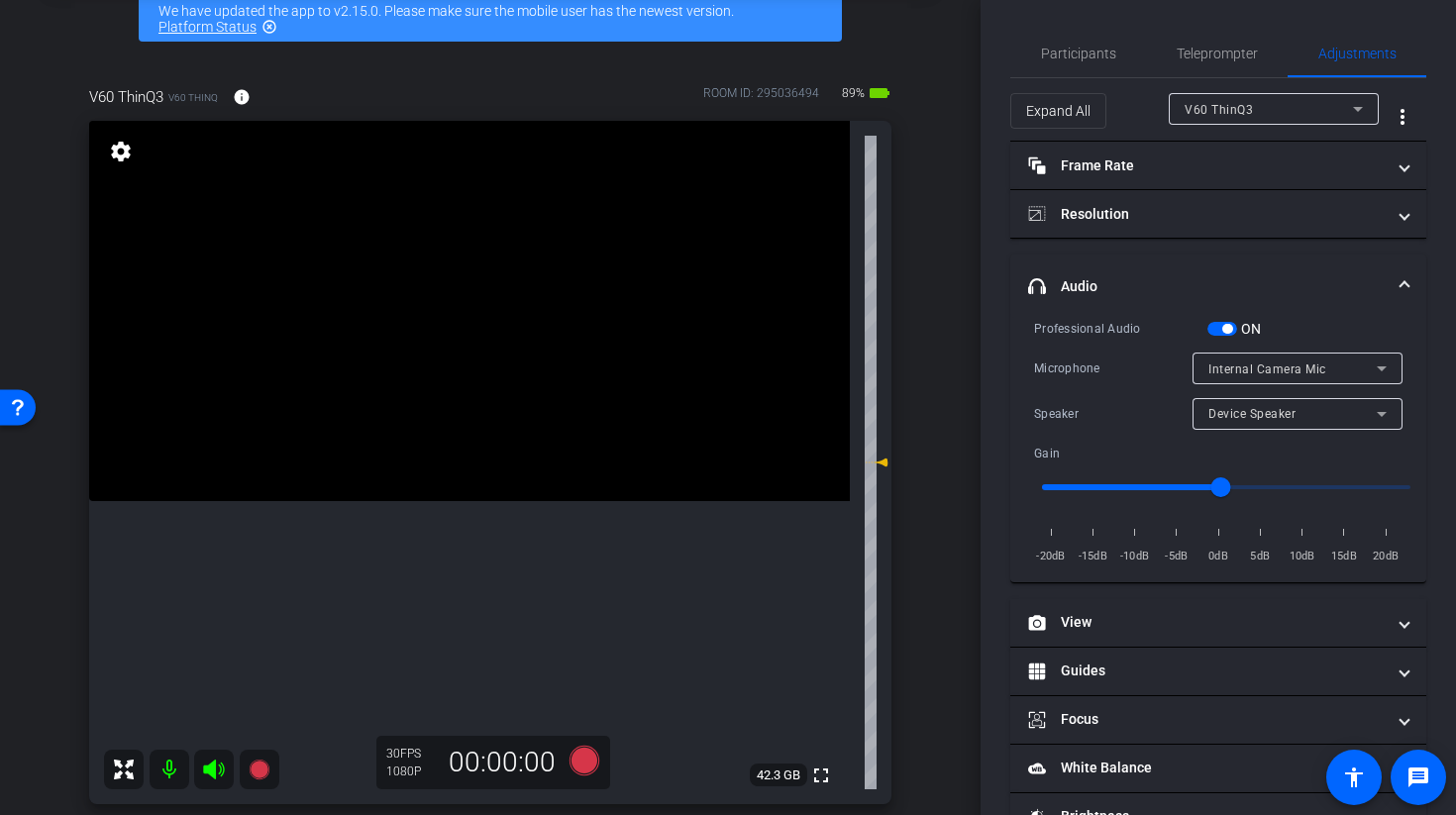 click at bounding box center (1227, 329) 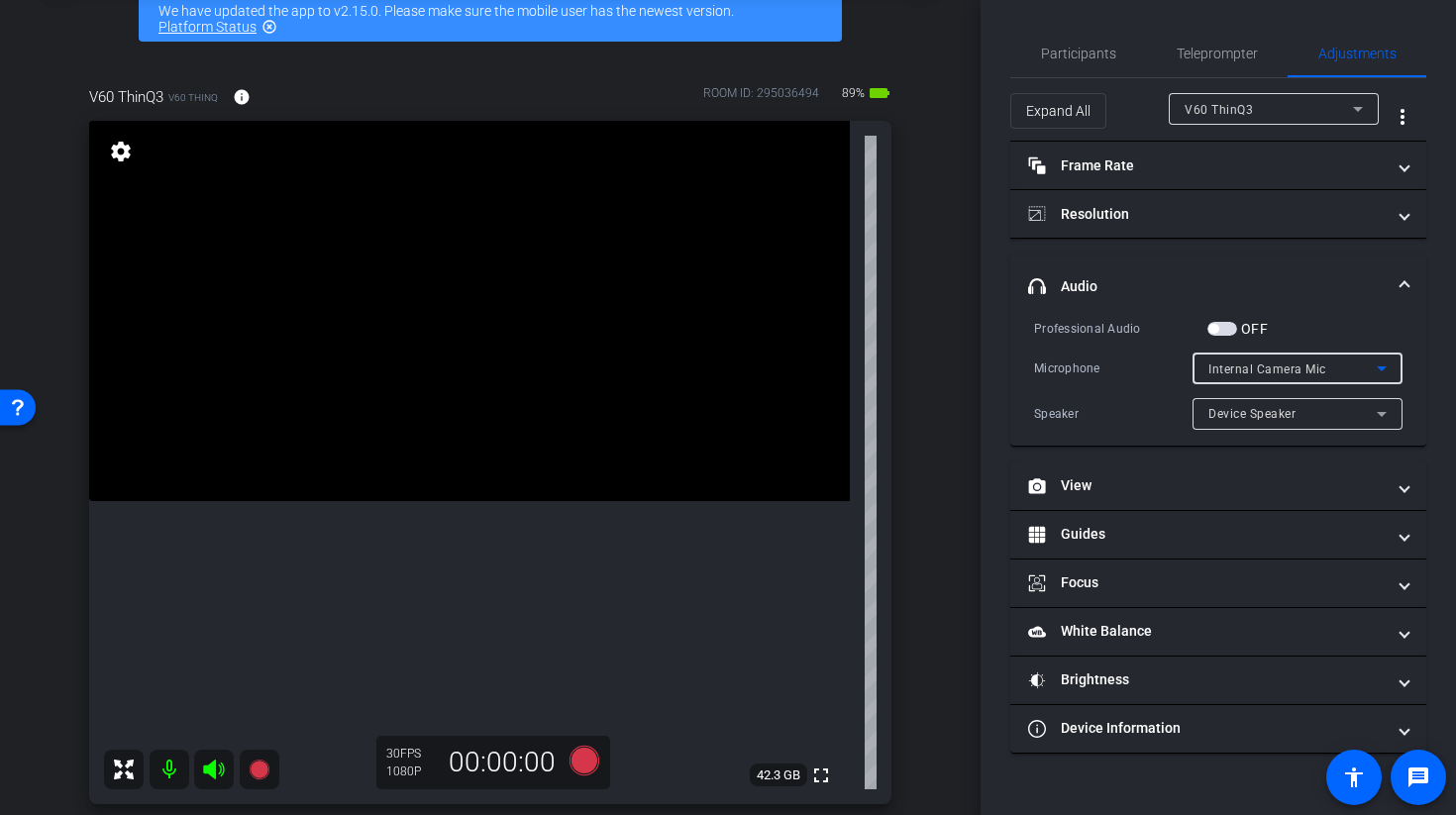 click on "Internal Camera Mic" at bounding box center (1293, 368) 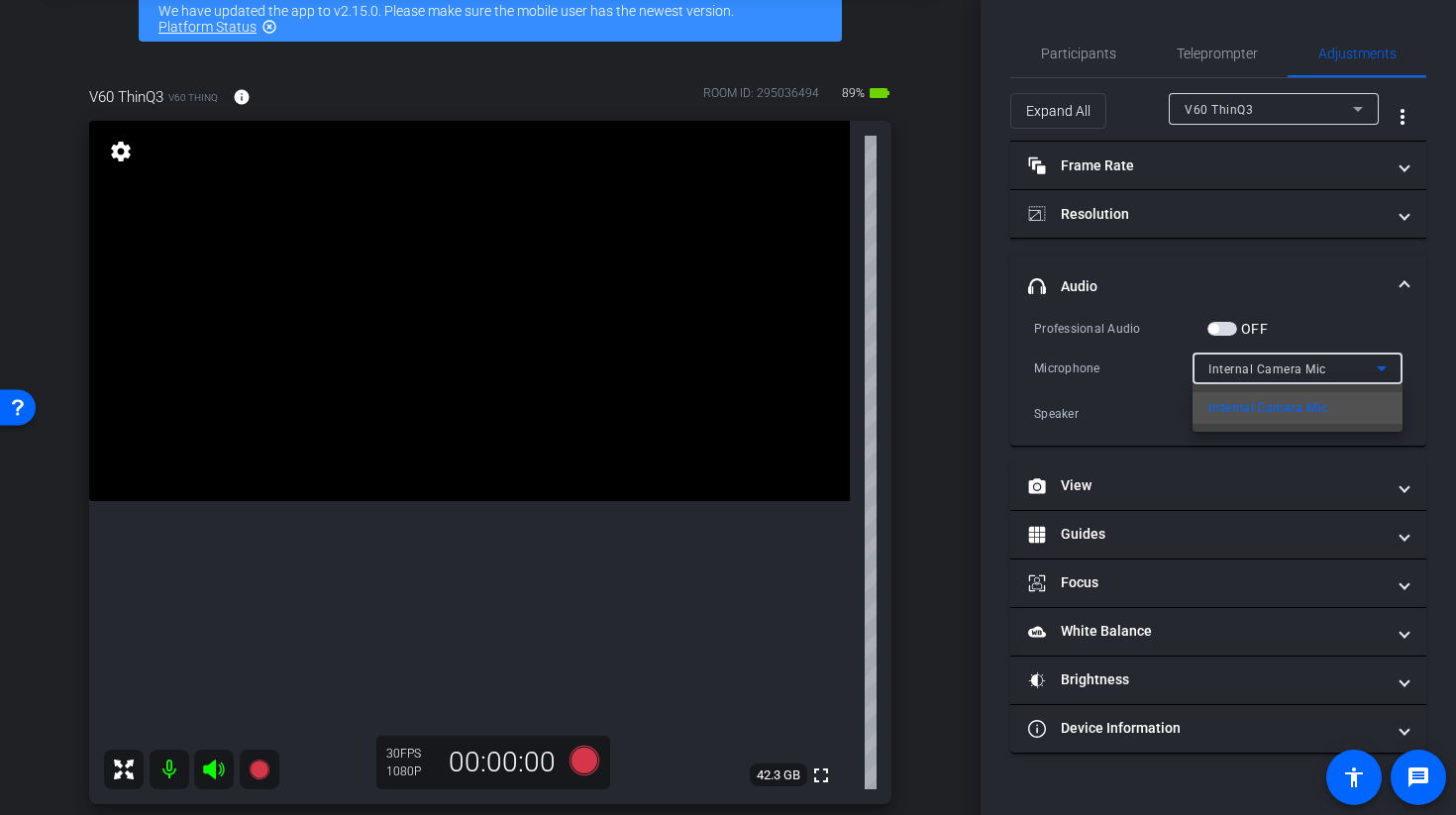 click at bounding box center [728, 407] 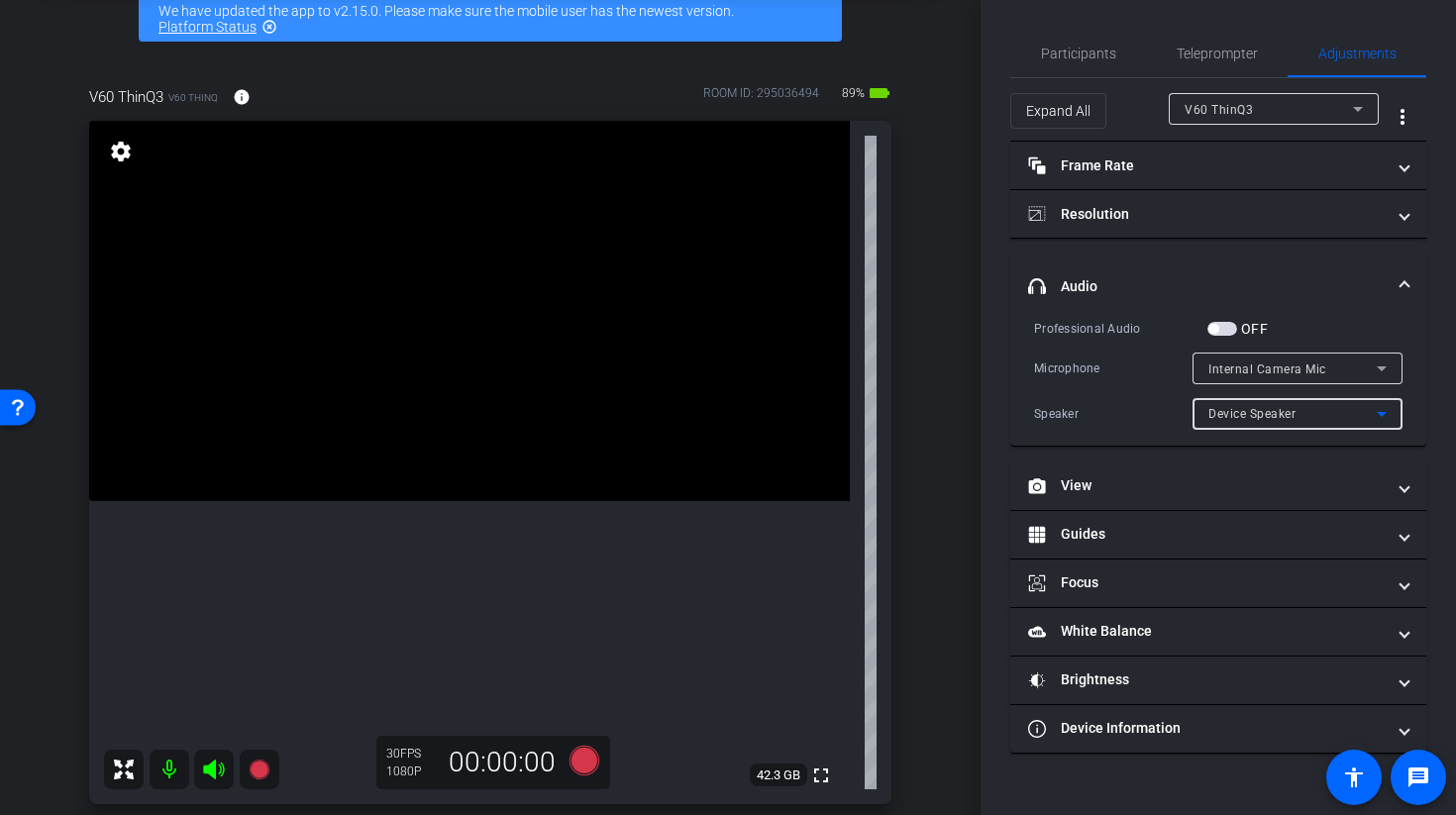 click on "Device Speaker" at bounding box center (1293, 413) 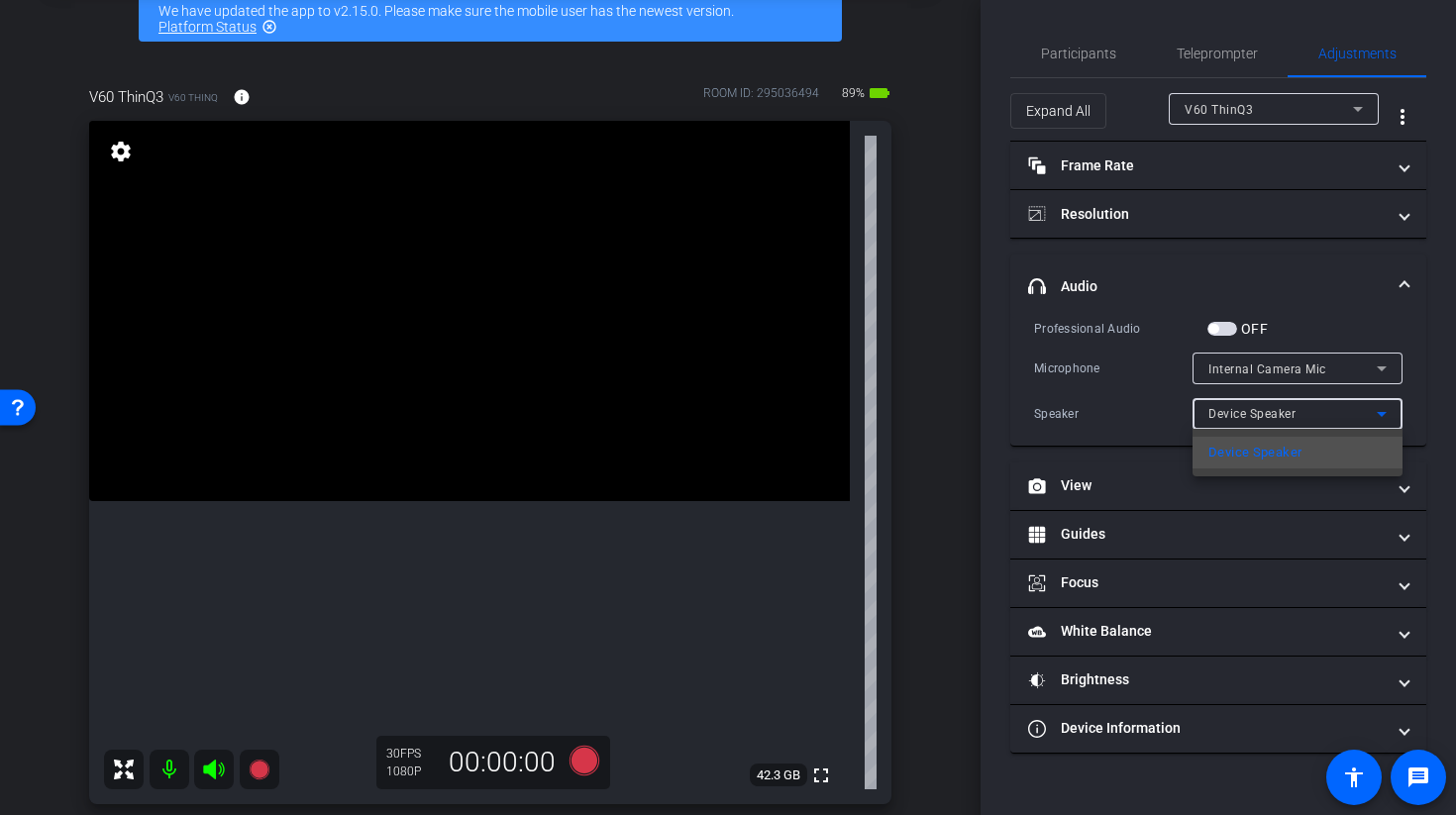 click at bounding box center (728, 407) 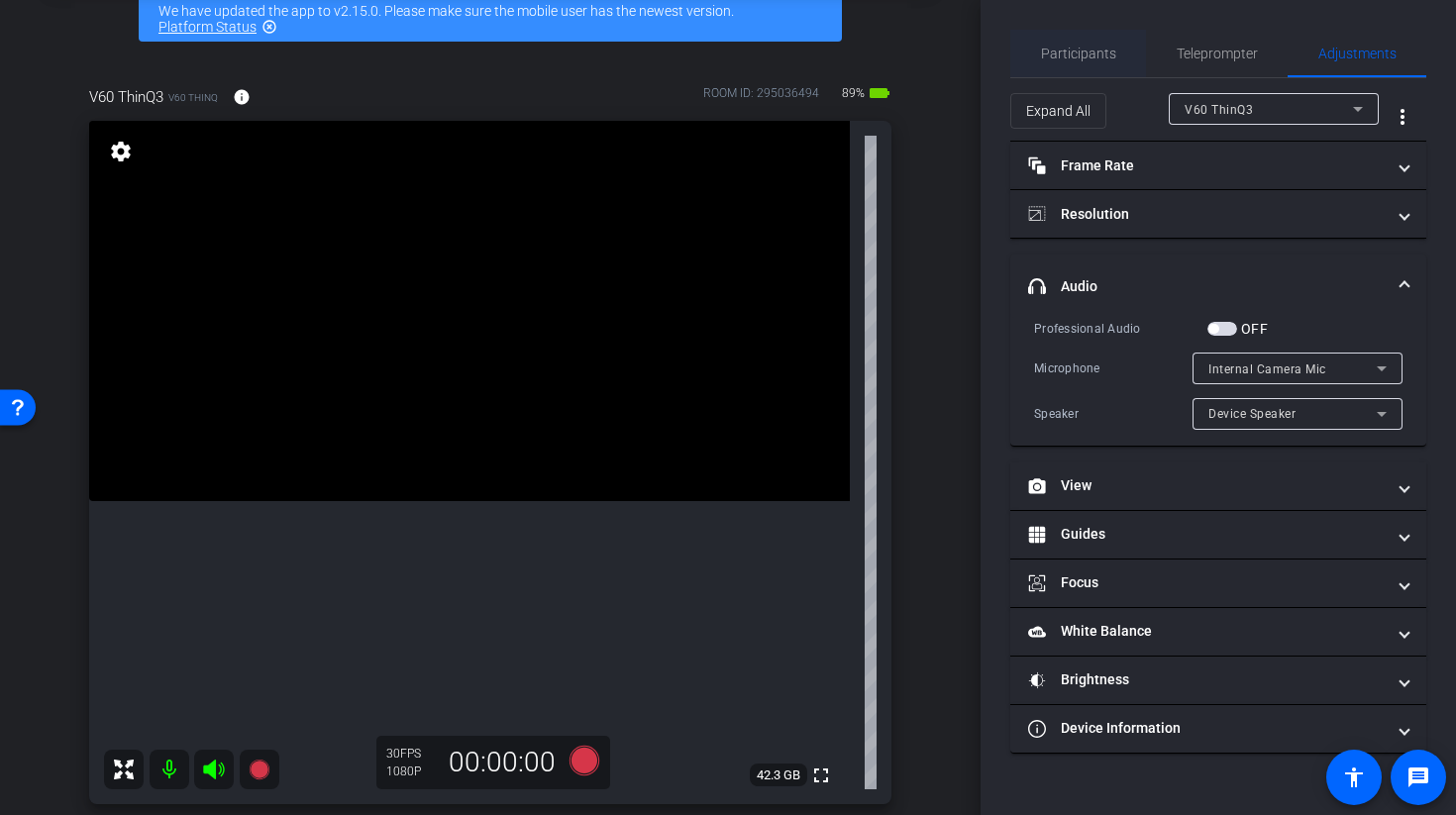 click on "Participants" at bounding box center (1079, 53) 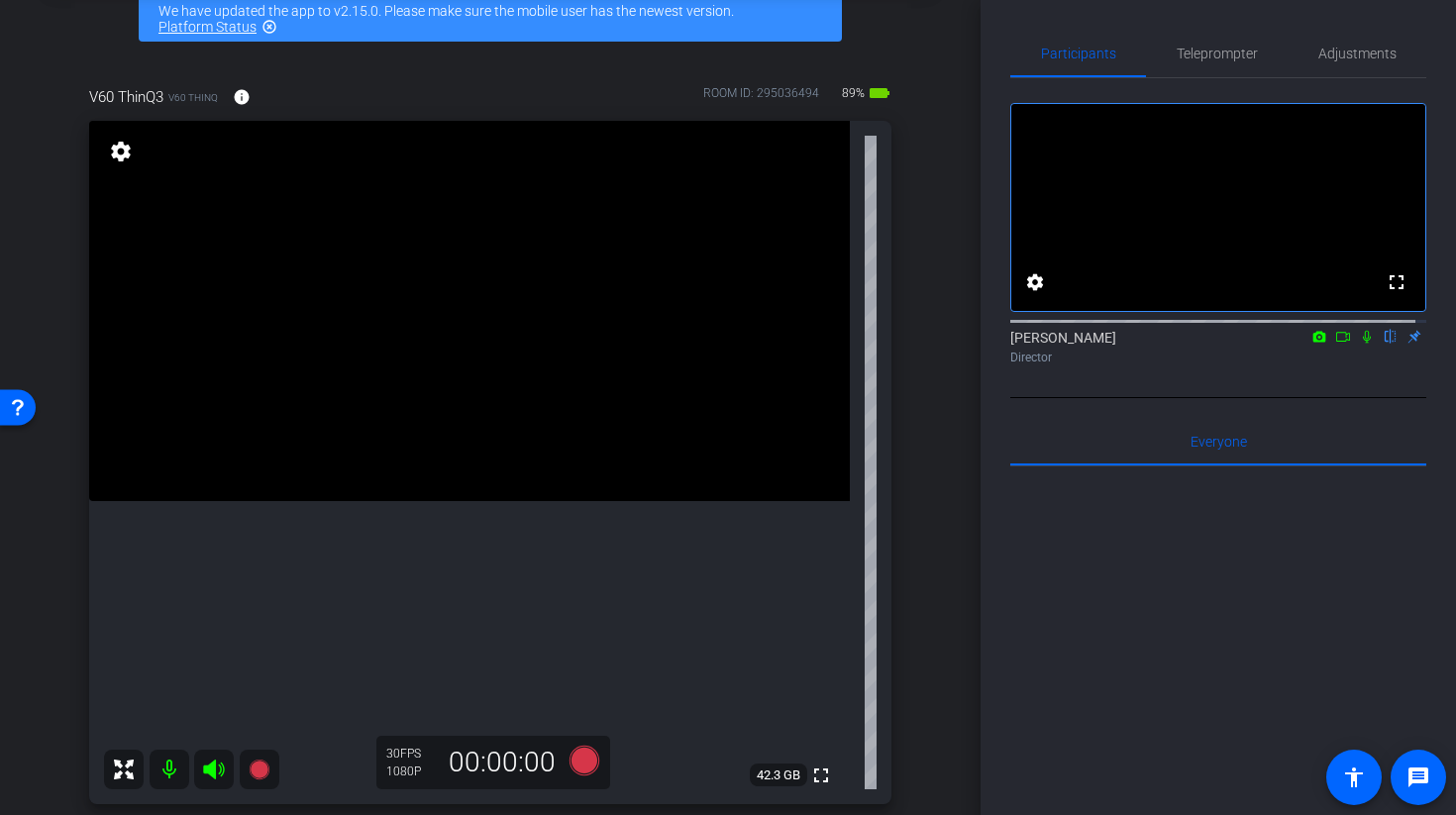 click 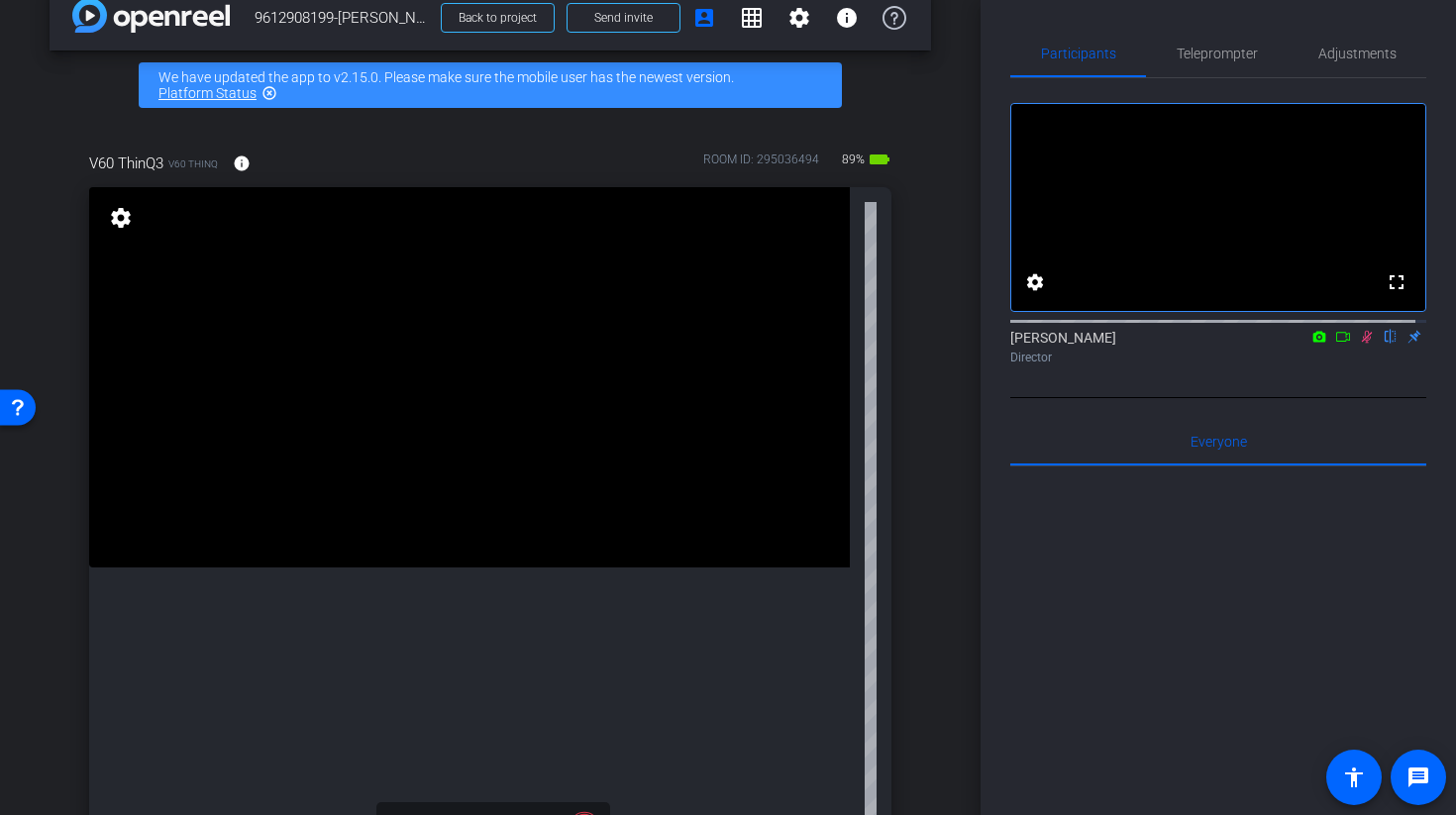 scroll, scrollTop: 216, scrollLeft: 0, axis: vertical 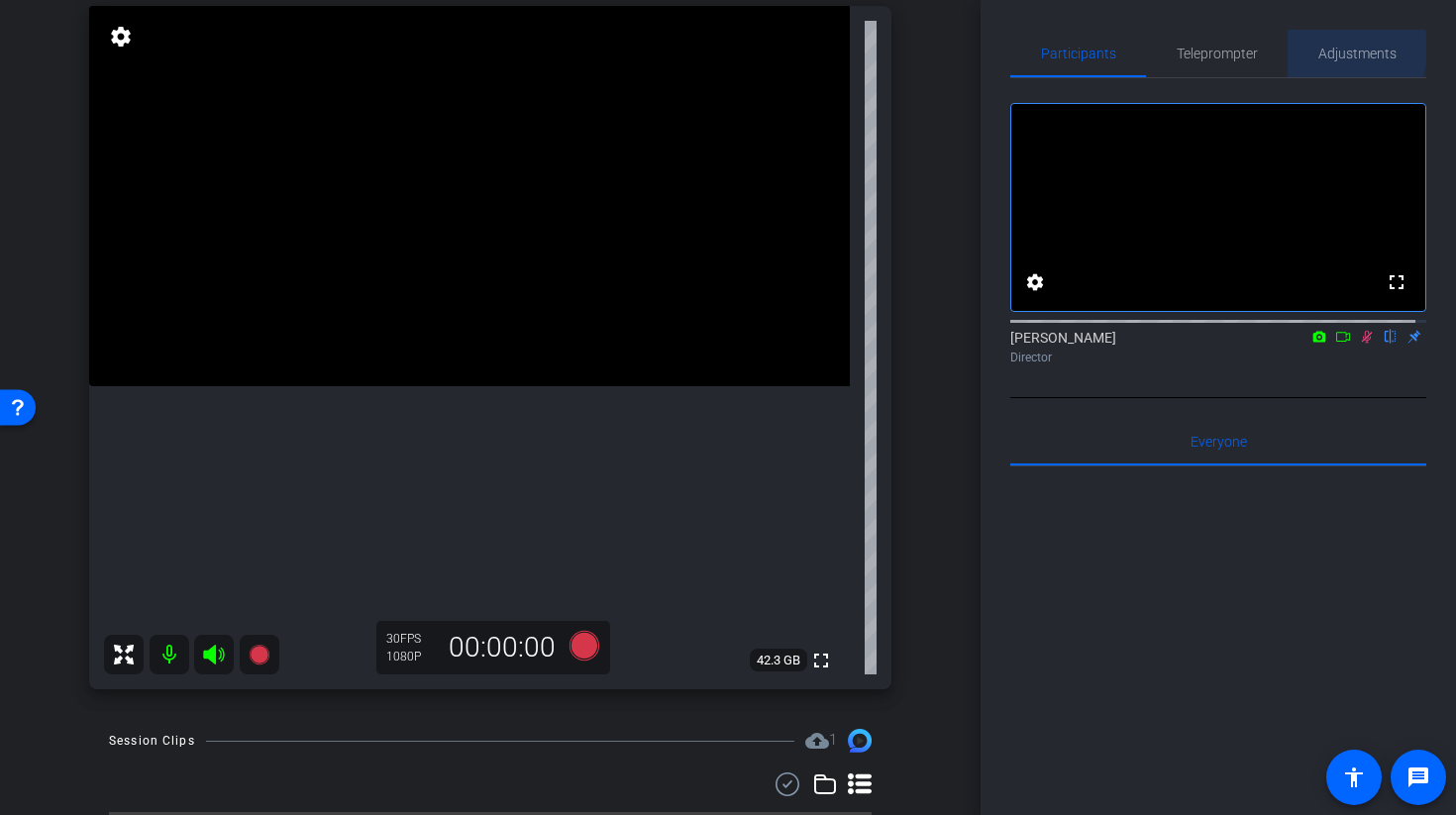 click on "Adjustments" at bounding box center (1357, 53) 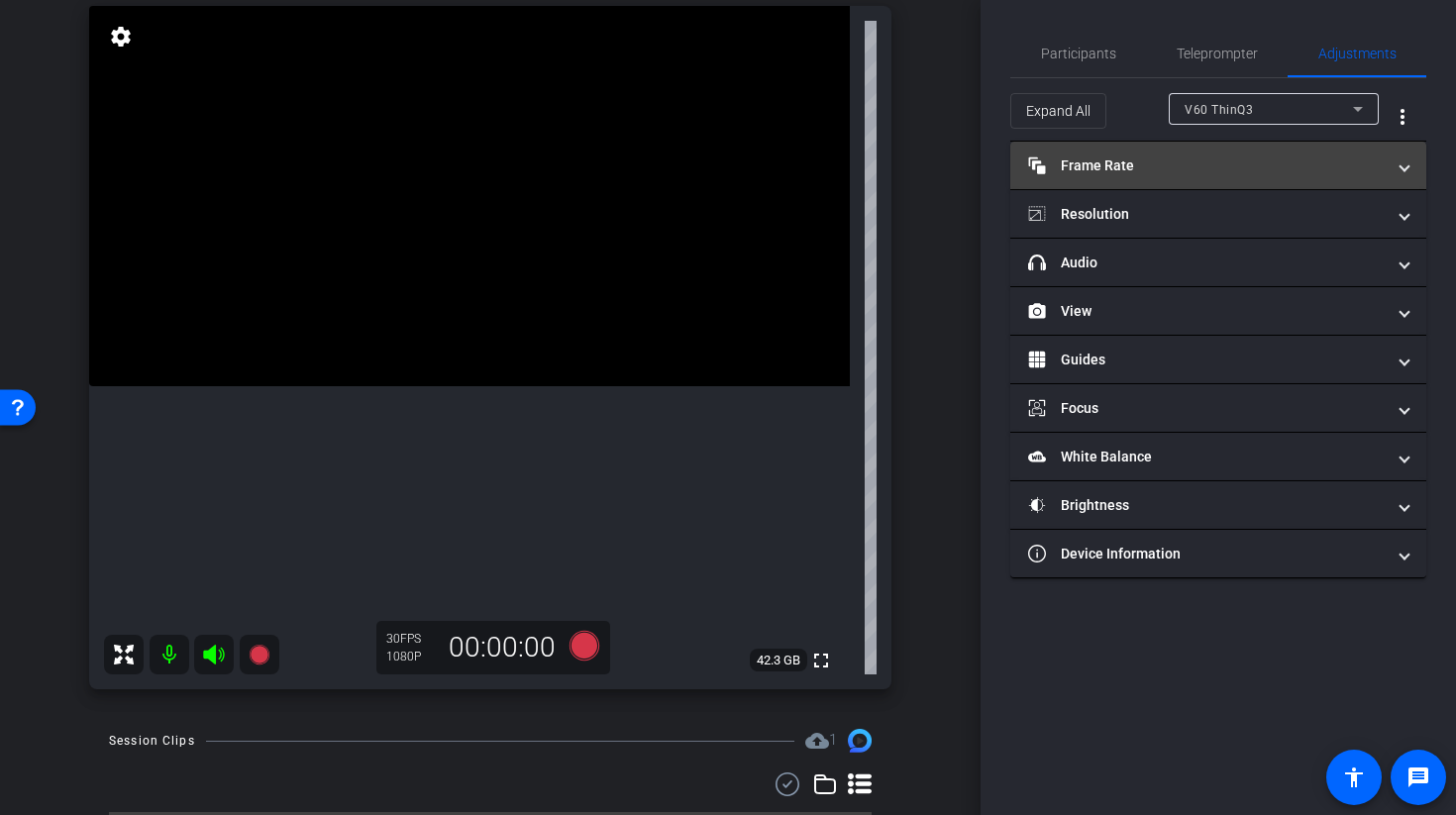 click on "Frame Rate
Frame Rate" at bounding box center (1206, 165) 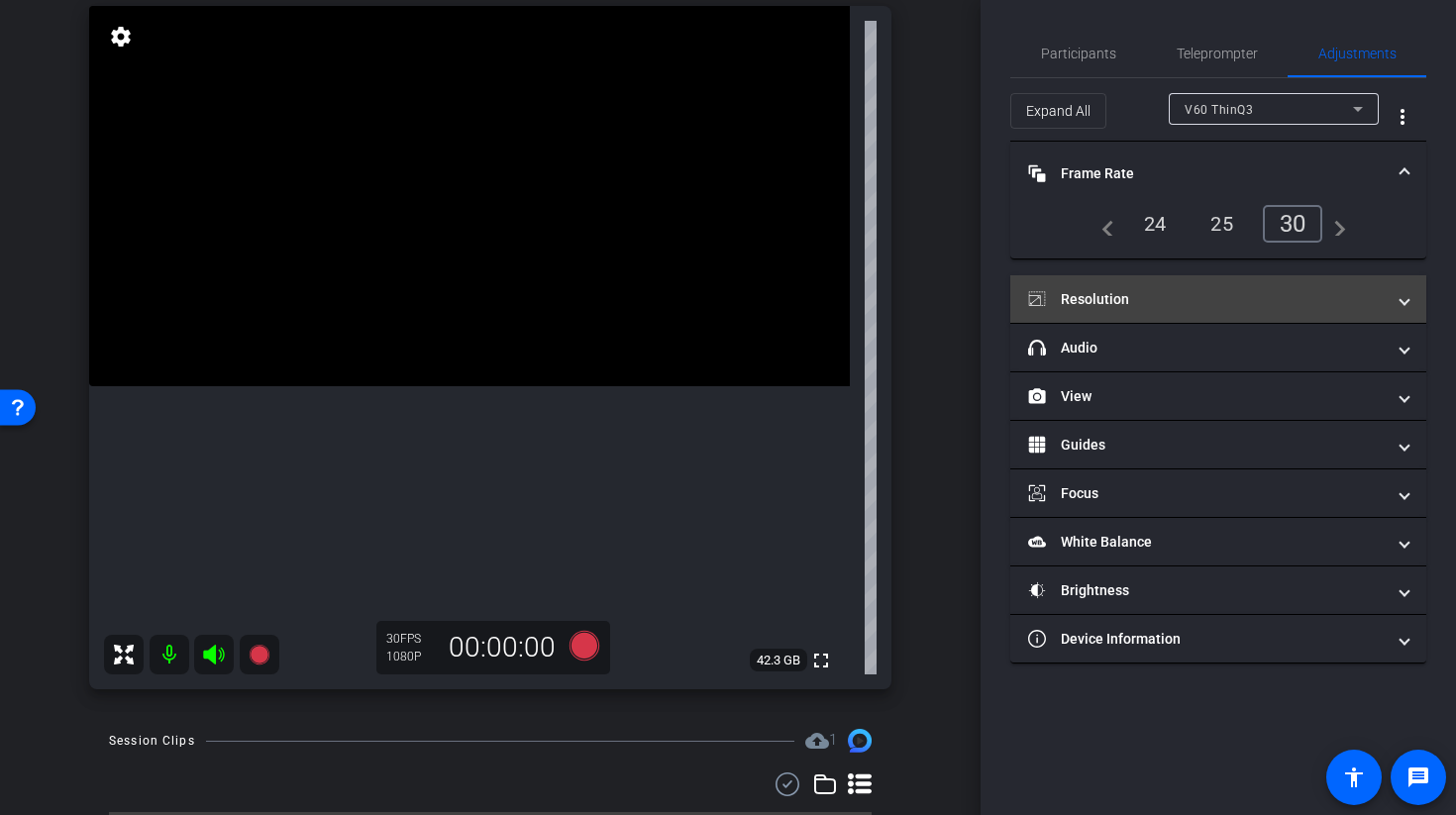 click on "Resolution" at bounding box center [1218, 299] 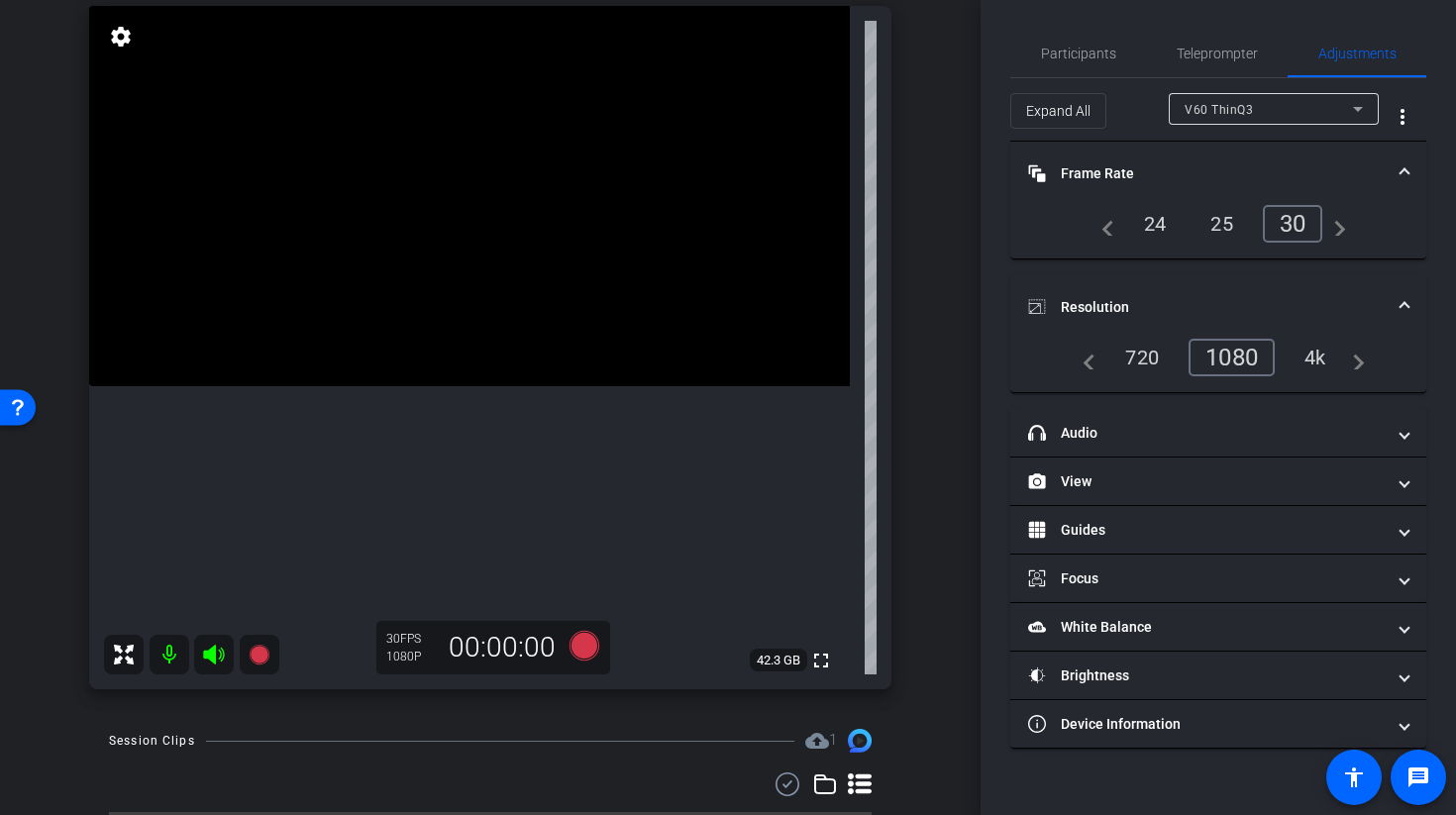 click on "4k" at bounding box center [1315, 357] 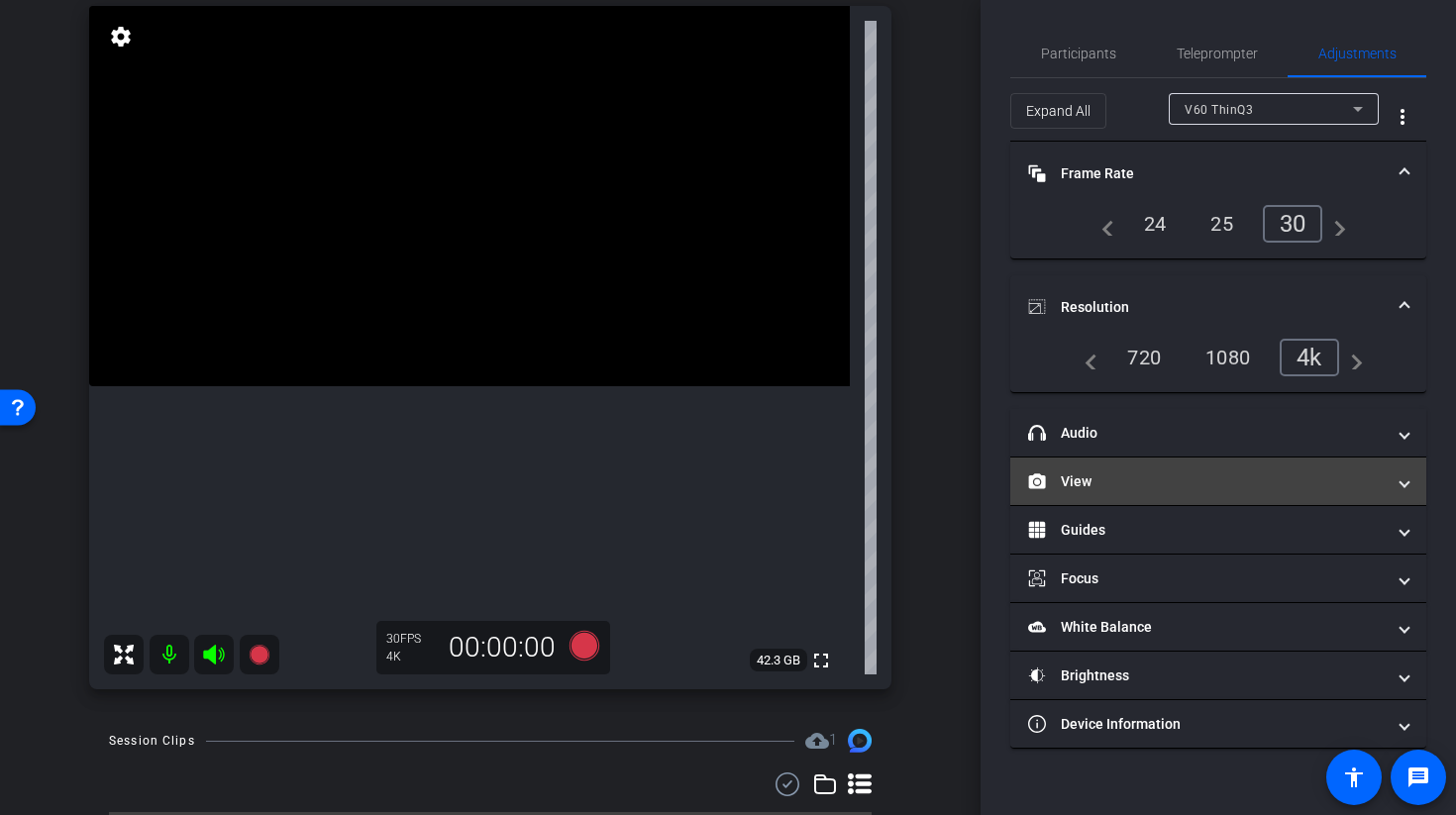 click on "View" at bounding box center [1218, 481] 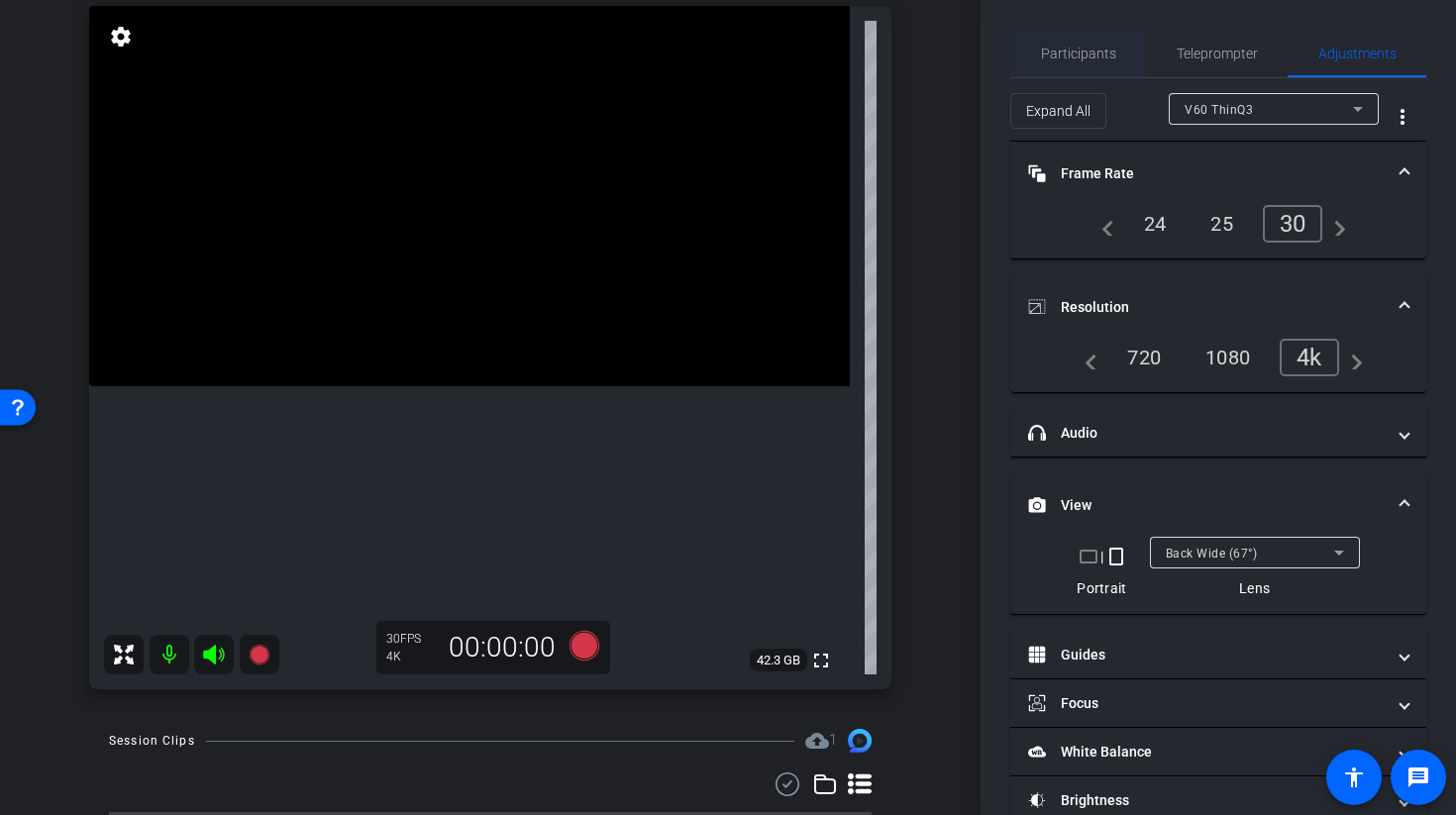 click on "Participants" at bounding box center [1079, 53] 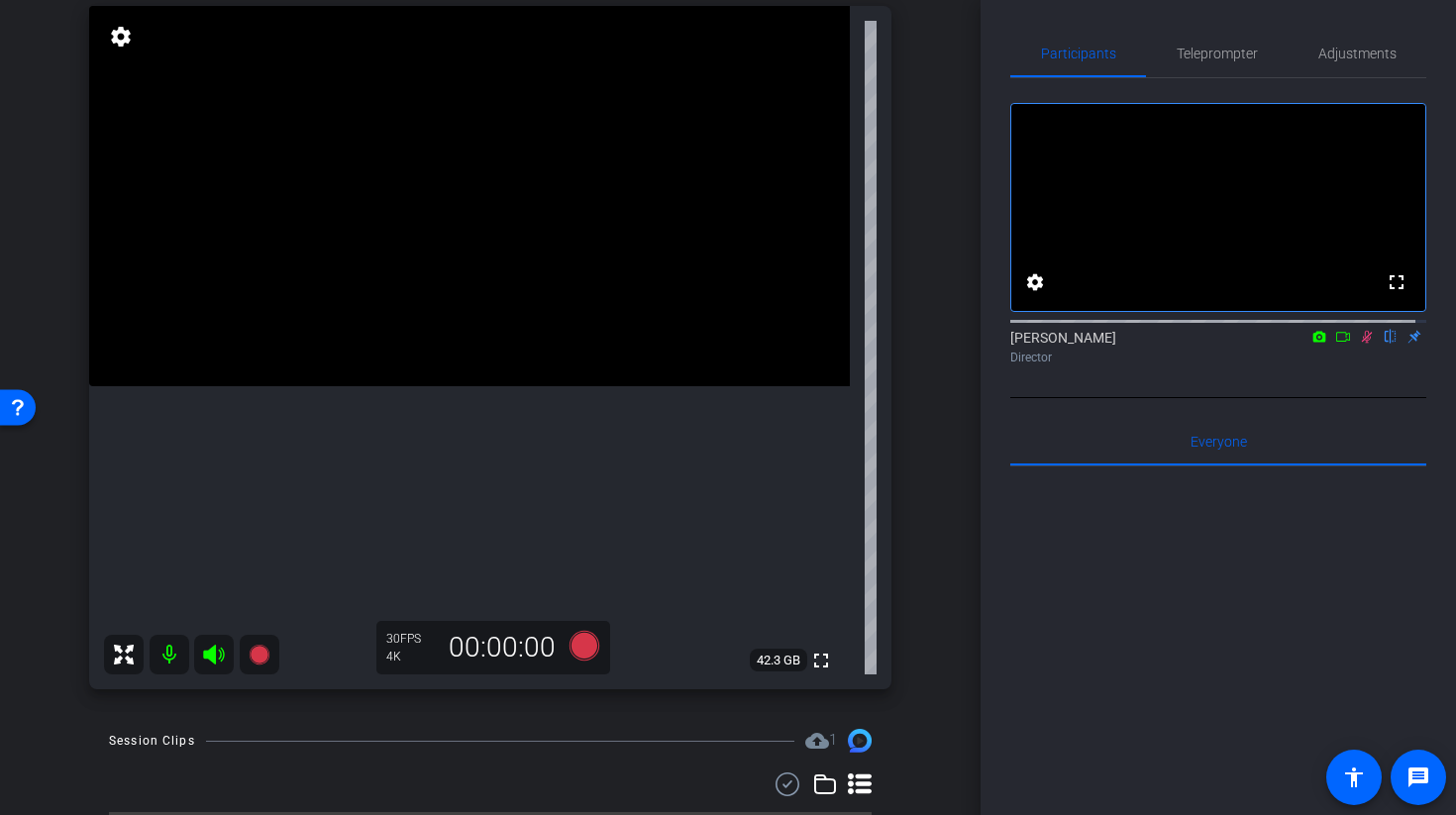 click 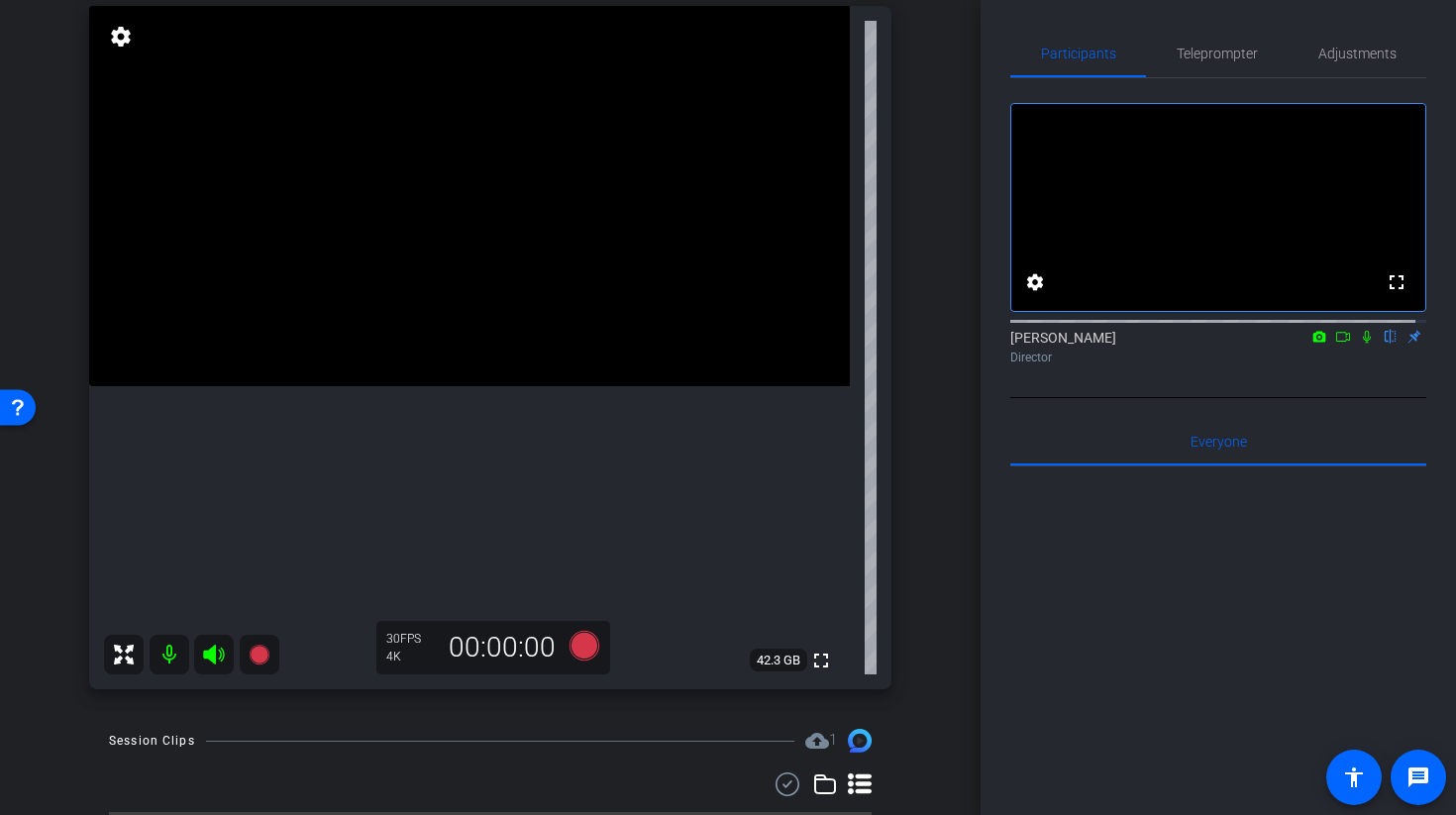 click 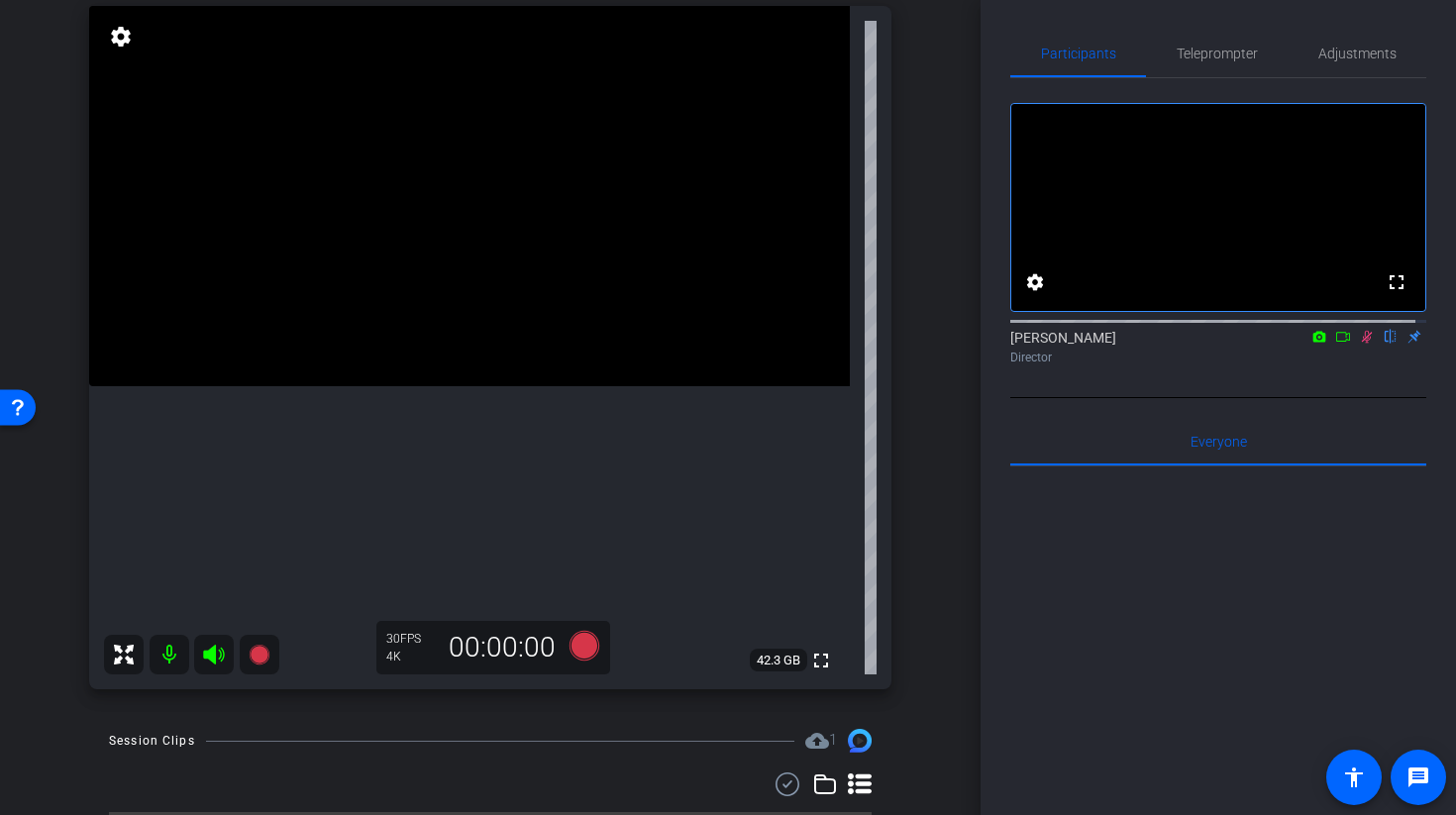 click 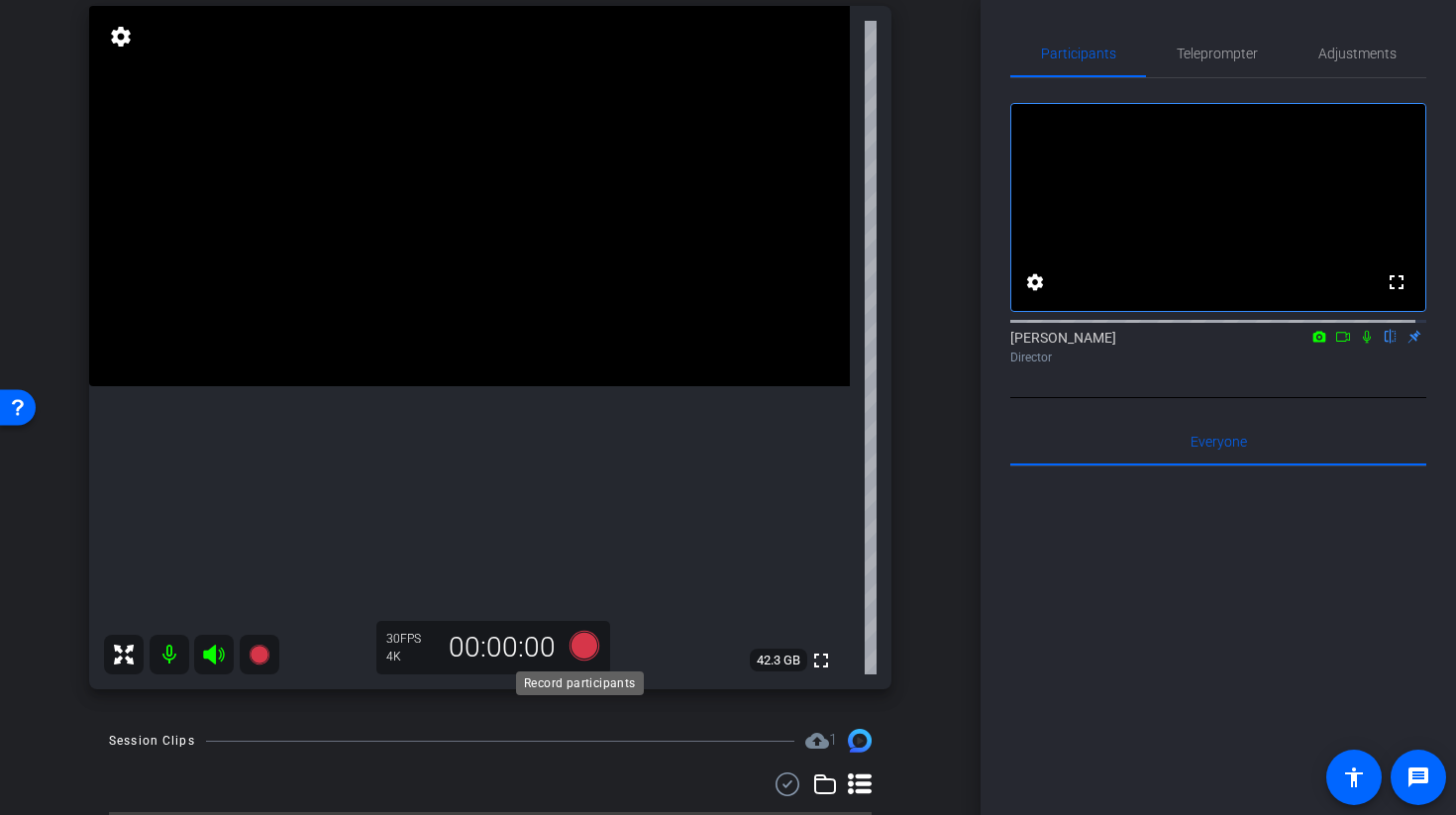 click 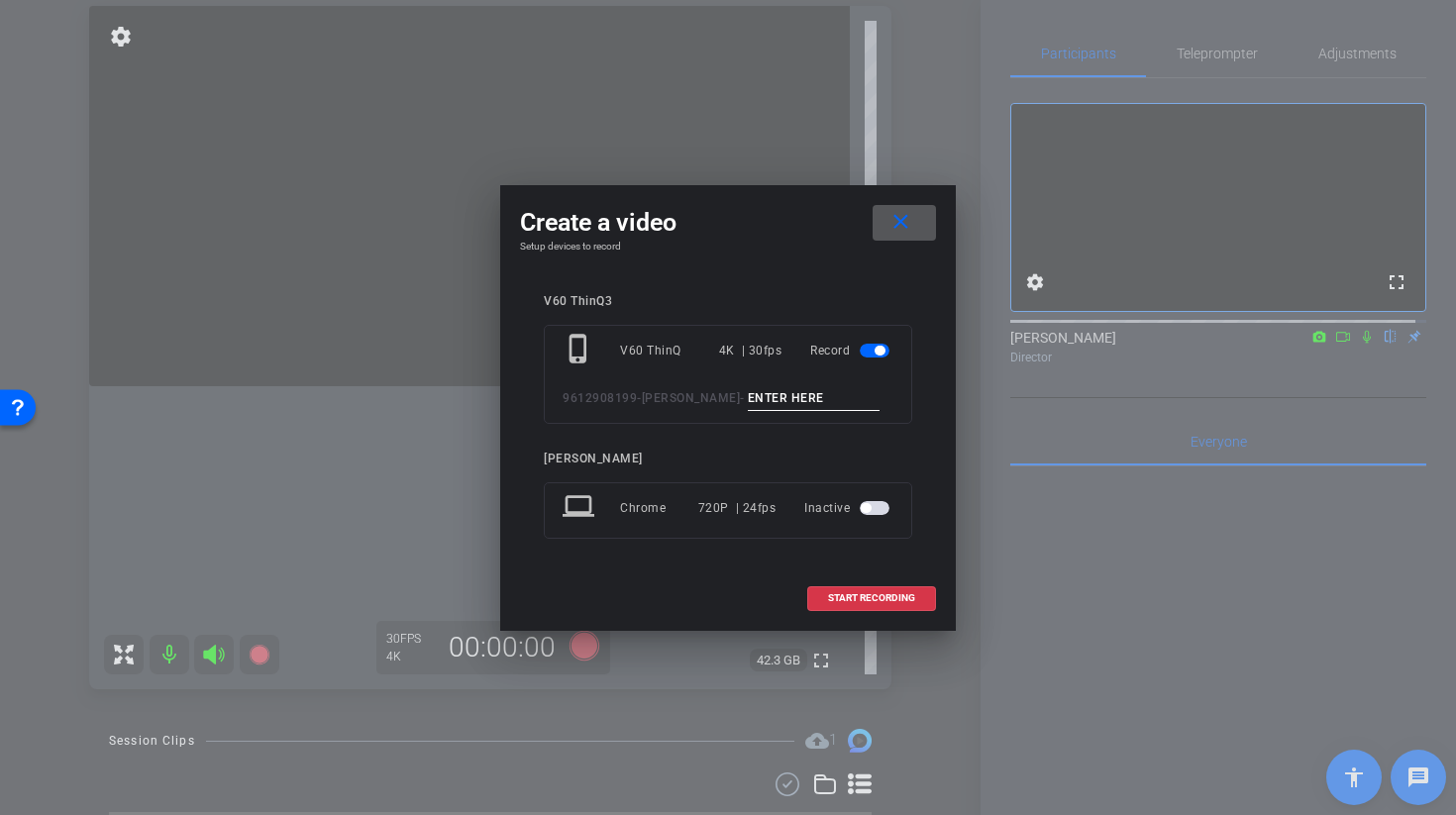 click at bounding box center [814, 398] 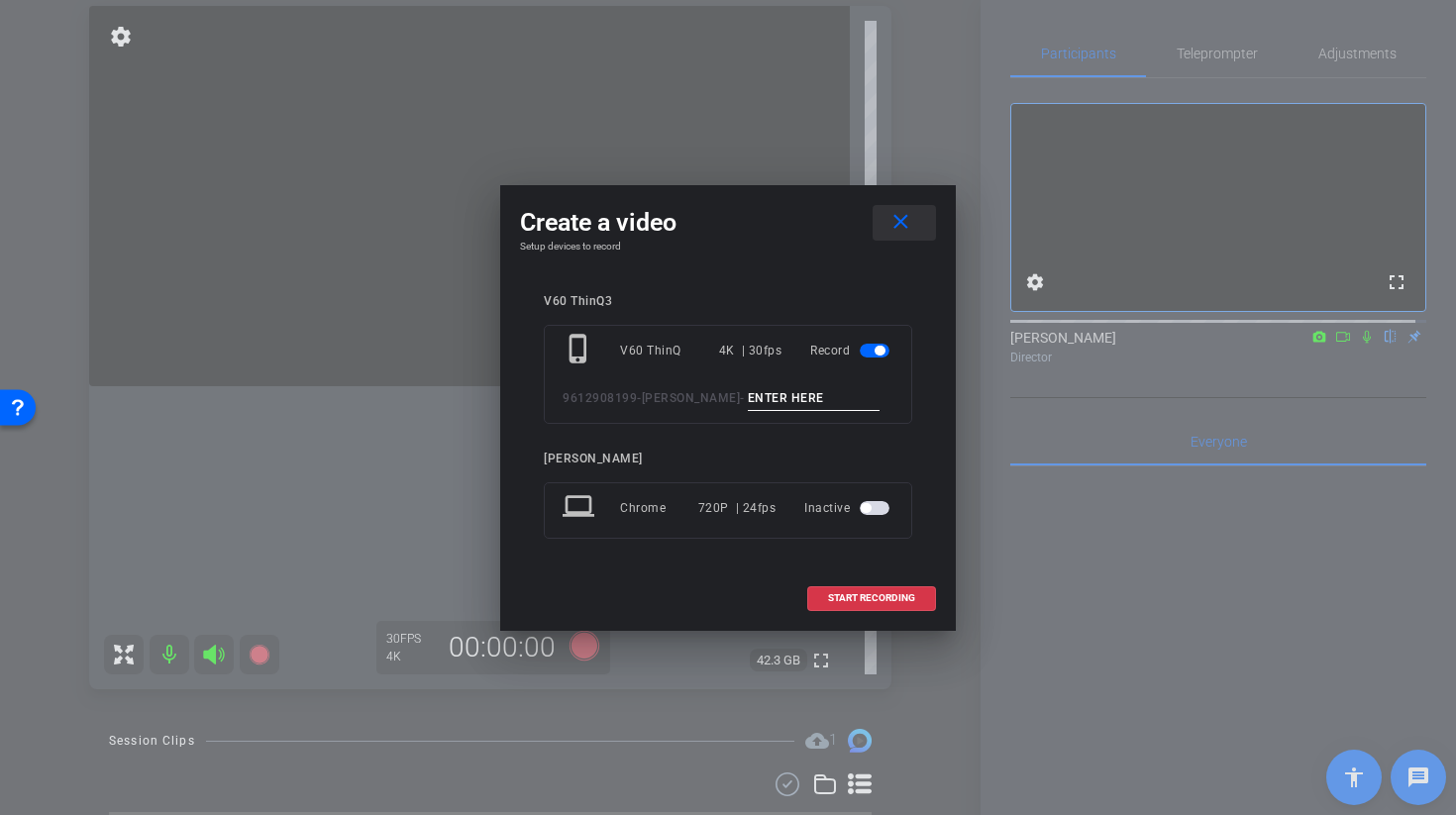 click on "close" at bounding box center (900, 222) 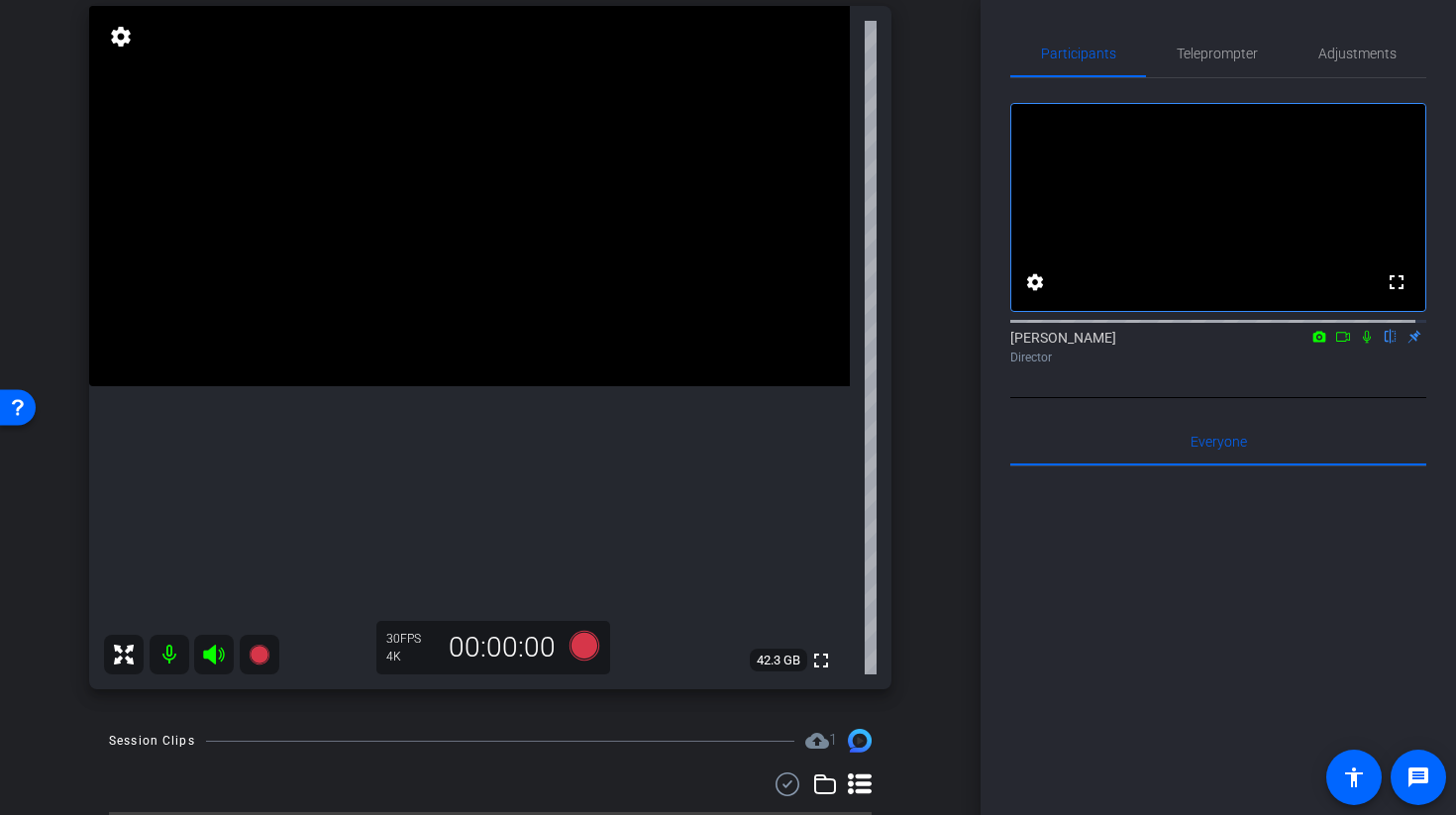 click at bounding box center [469, 196] 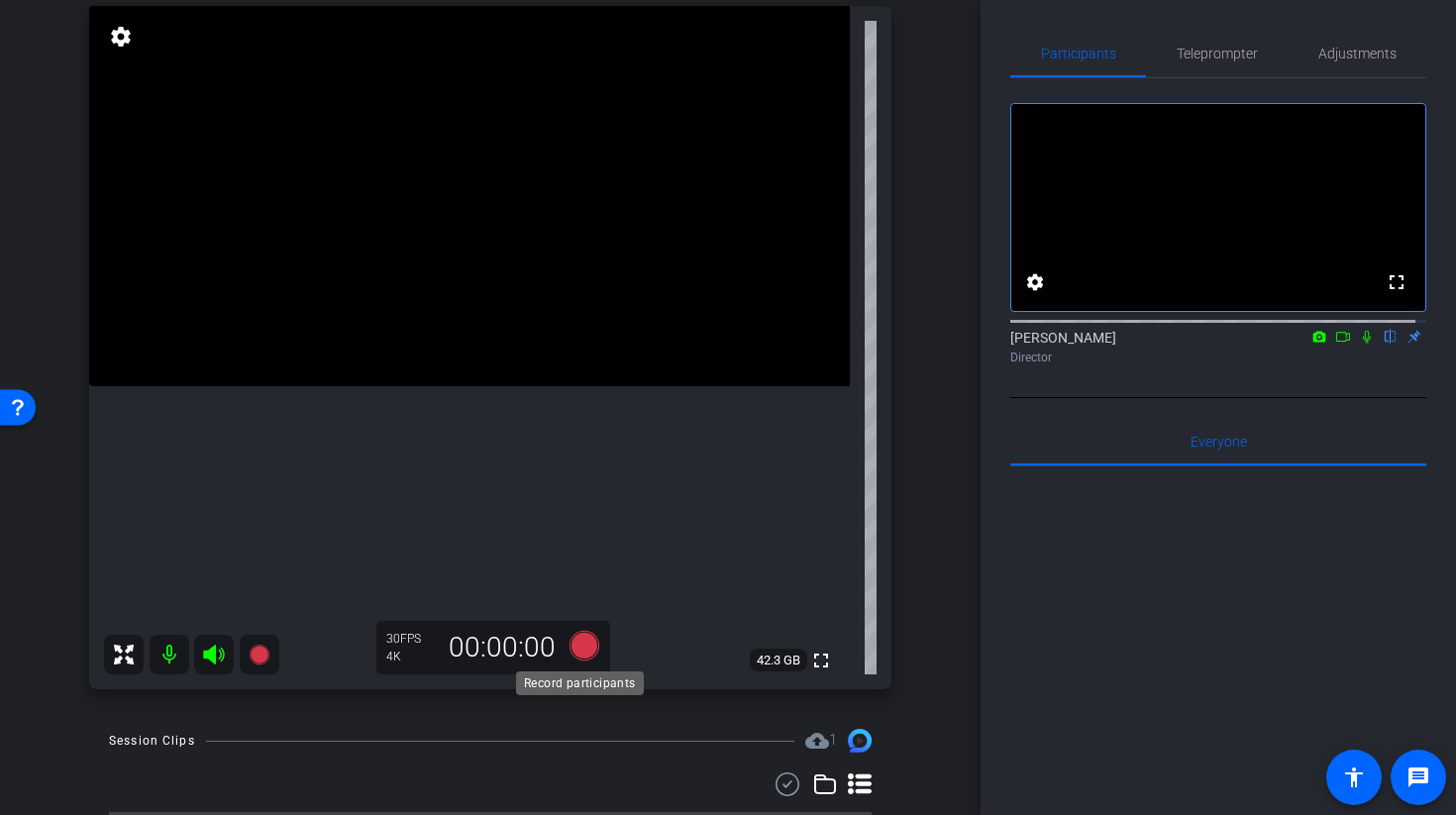 click 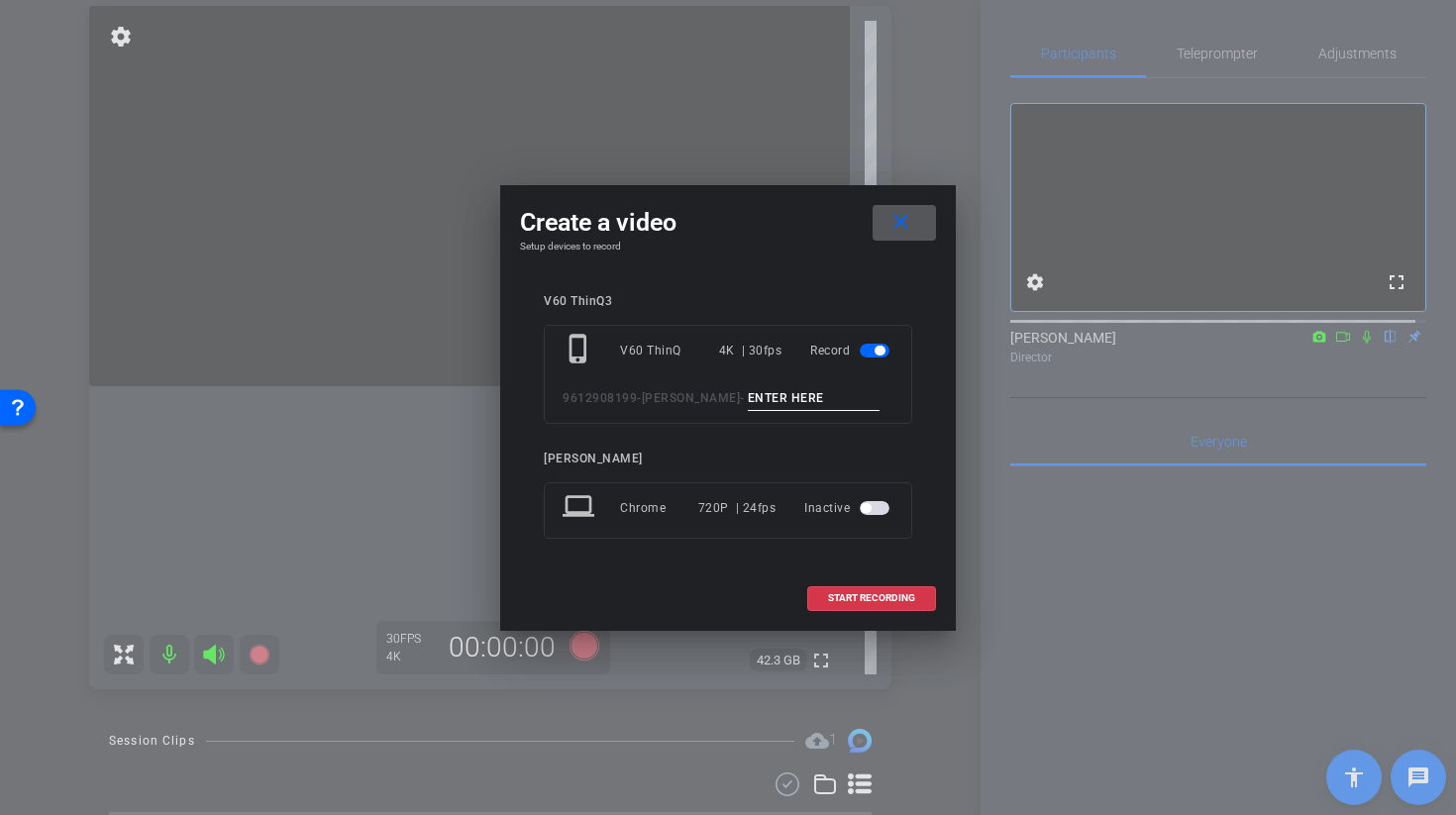 click at bounding box center (814, 398) 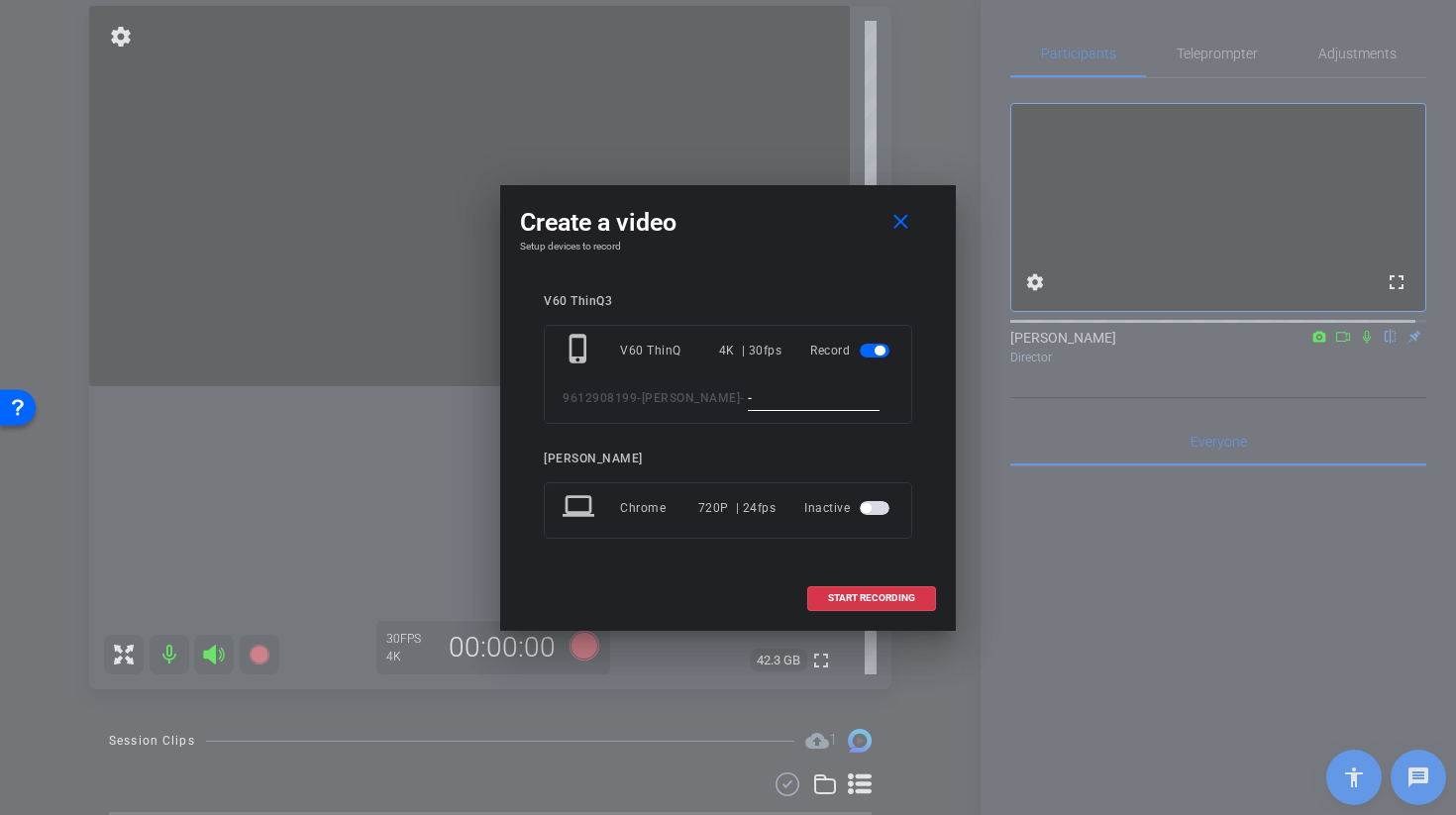 type on "-" 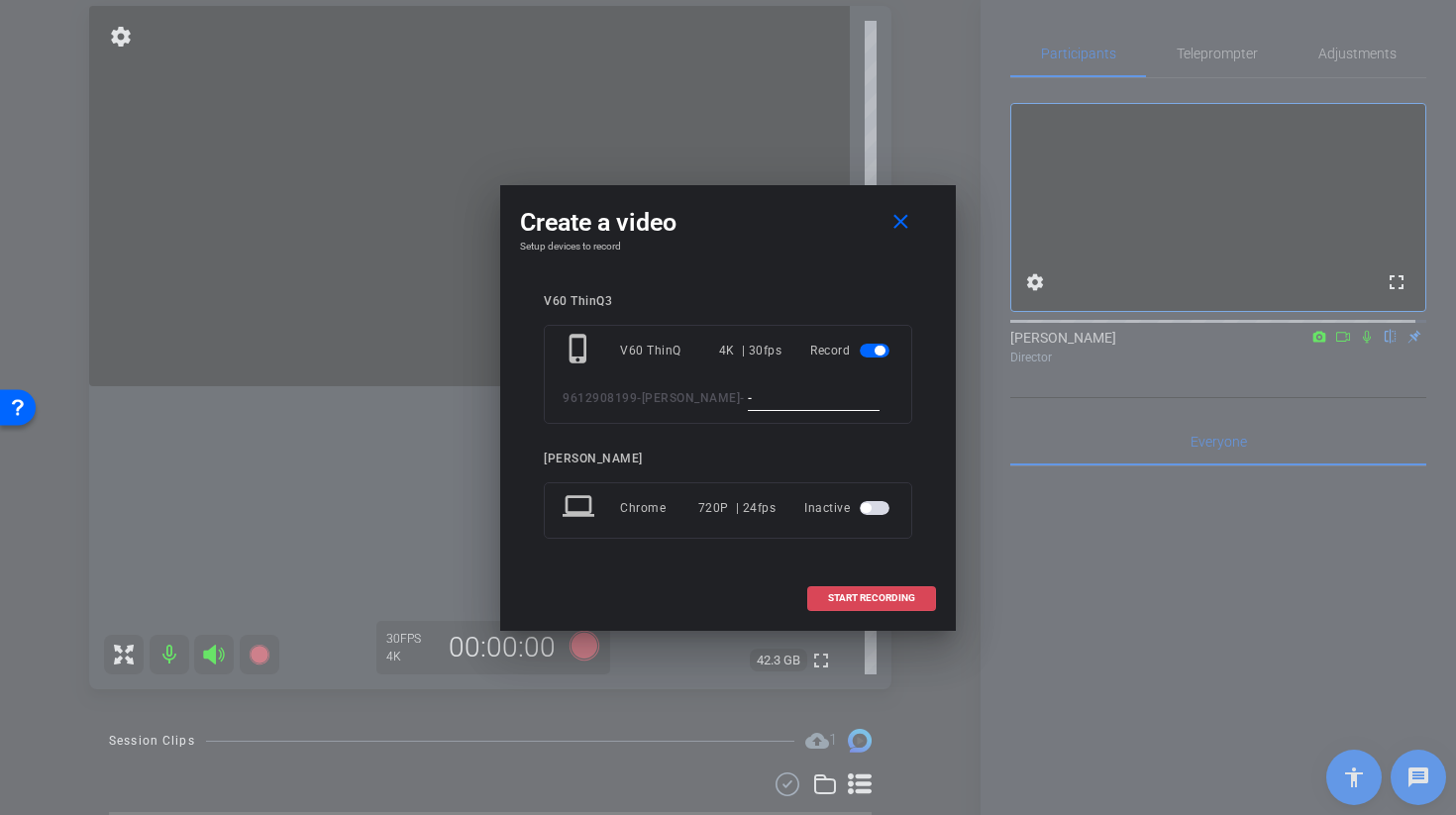 click on "START RECORDING" at bounding box center (872, 598) 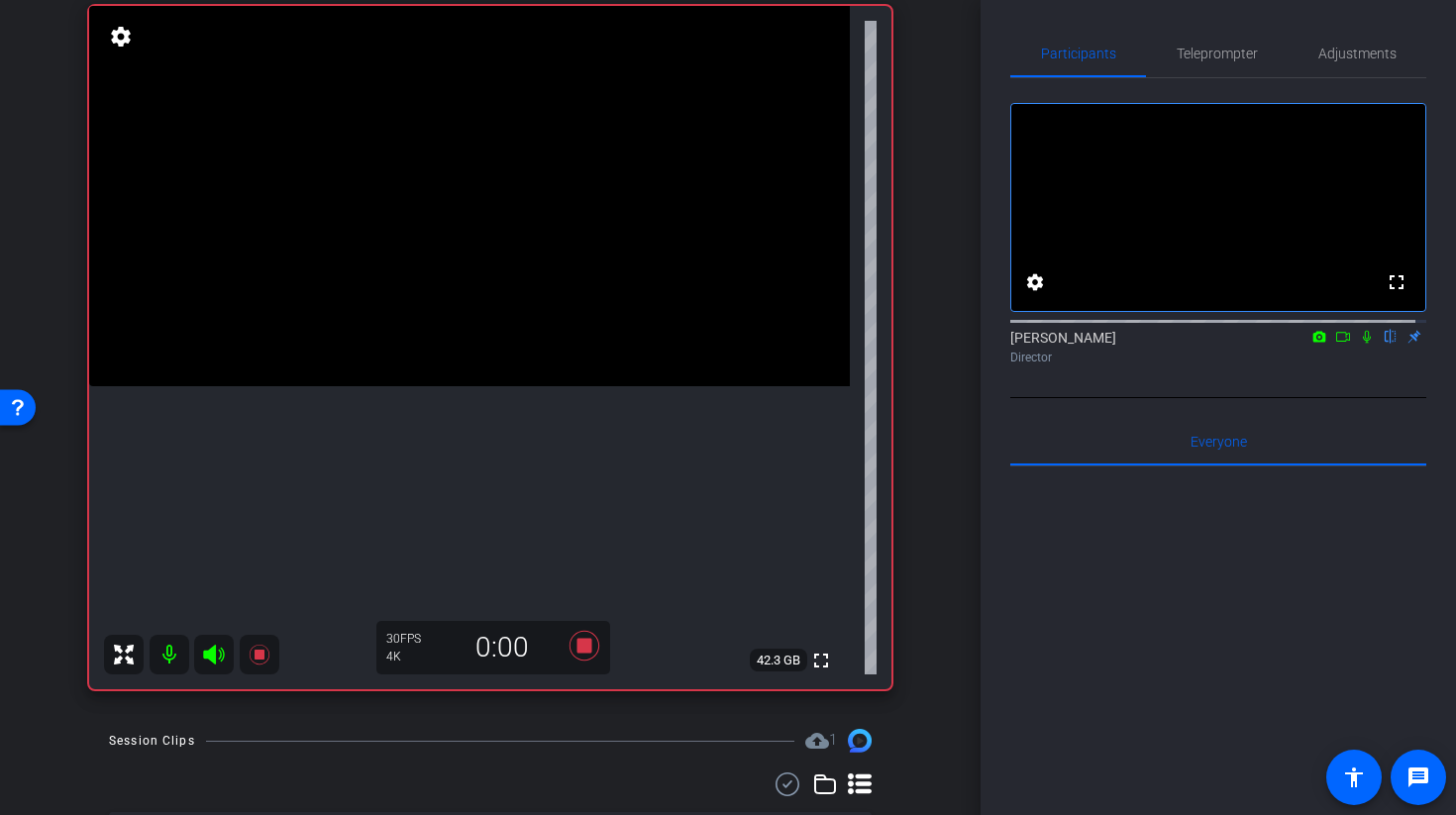 click at bounding box center (469, 196) 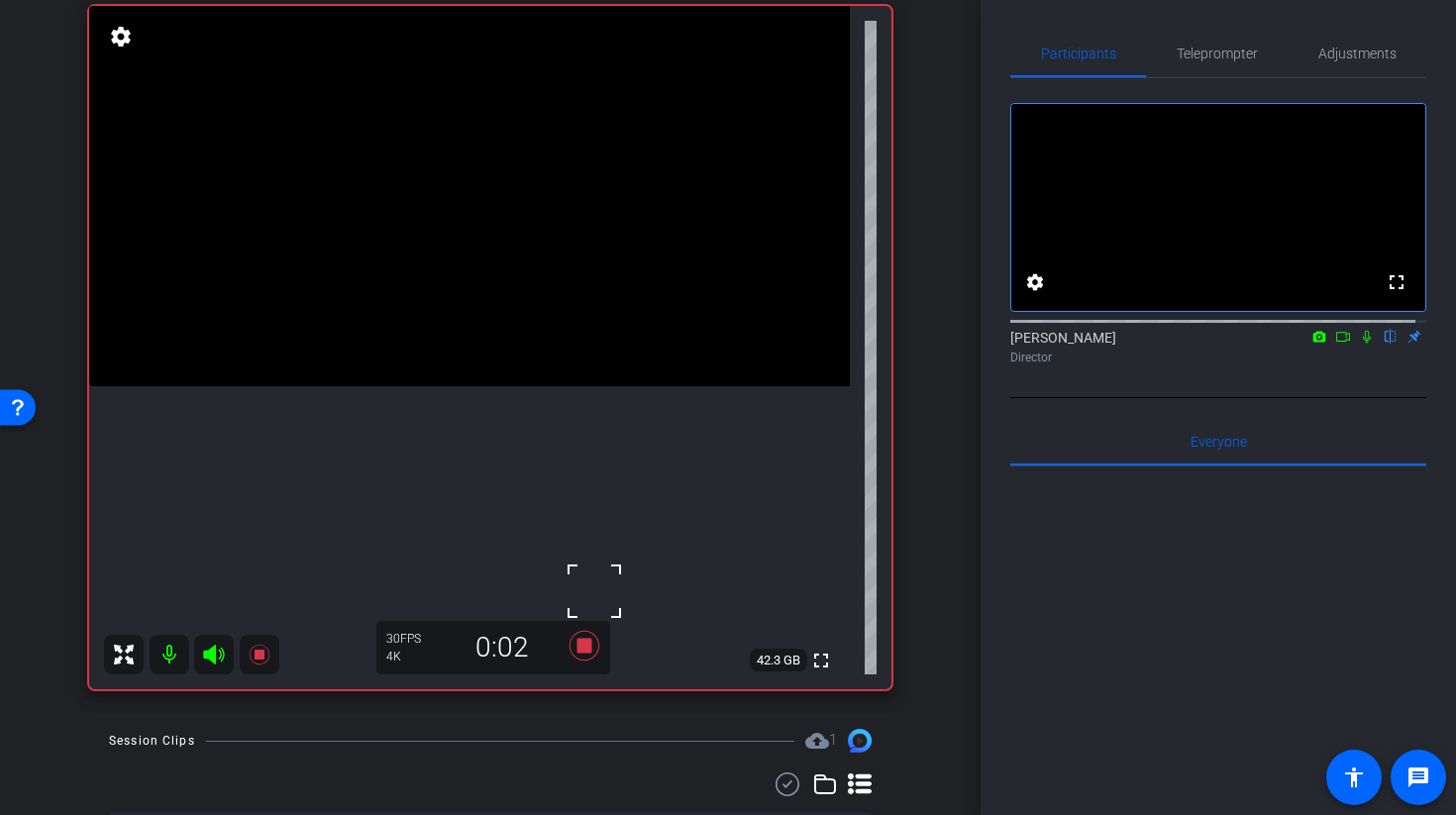 click 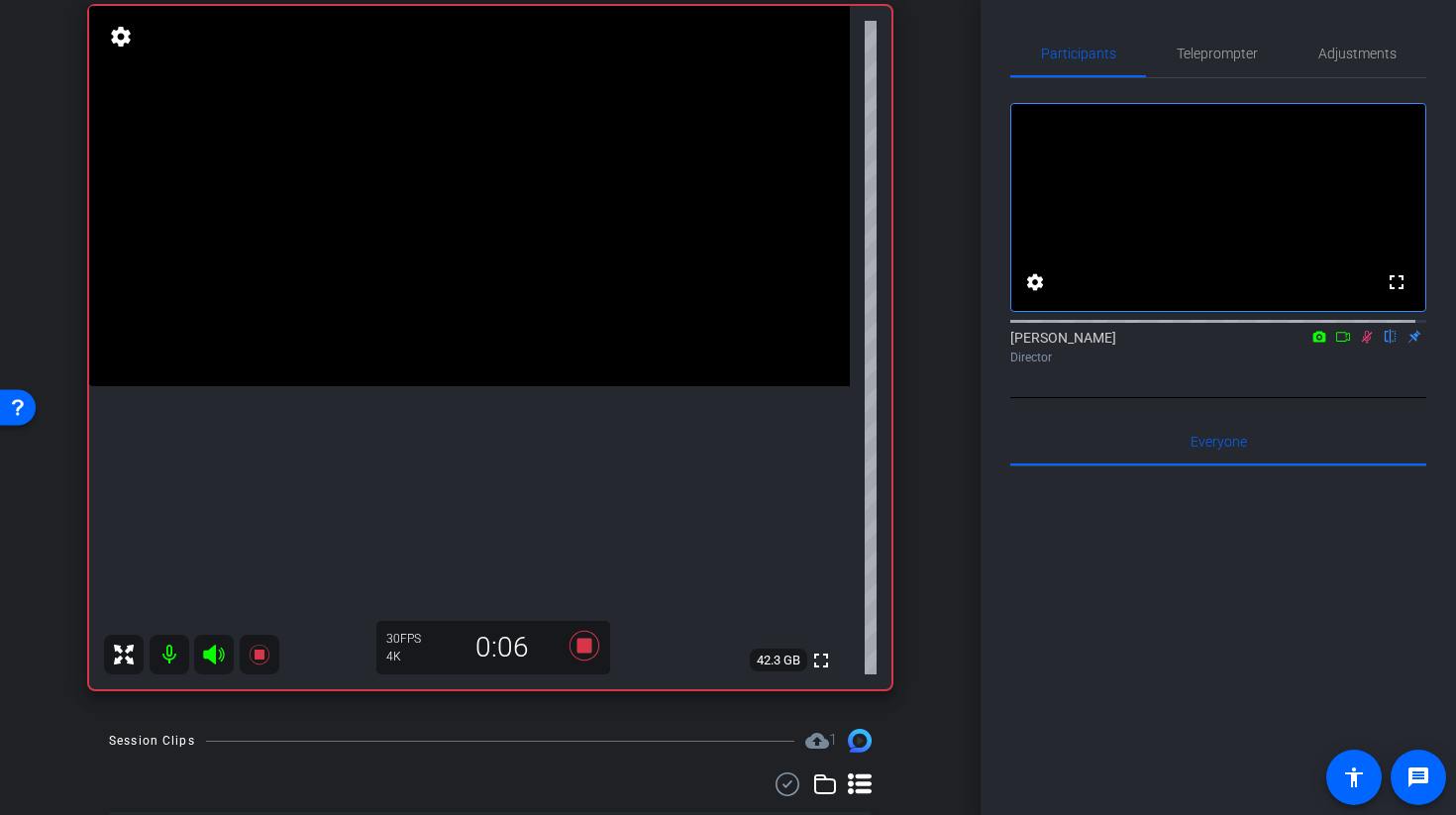 click at bounding box center (469, 196) 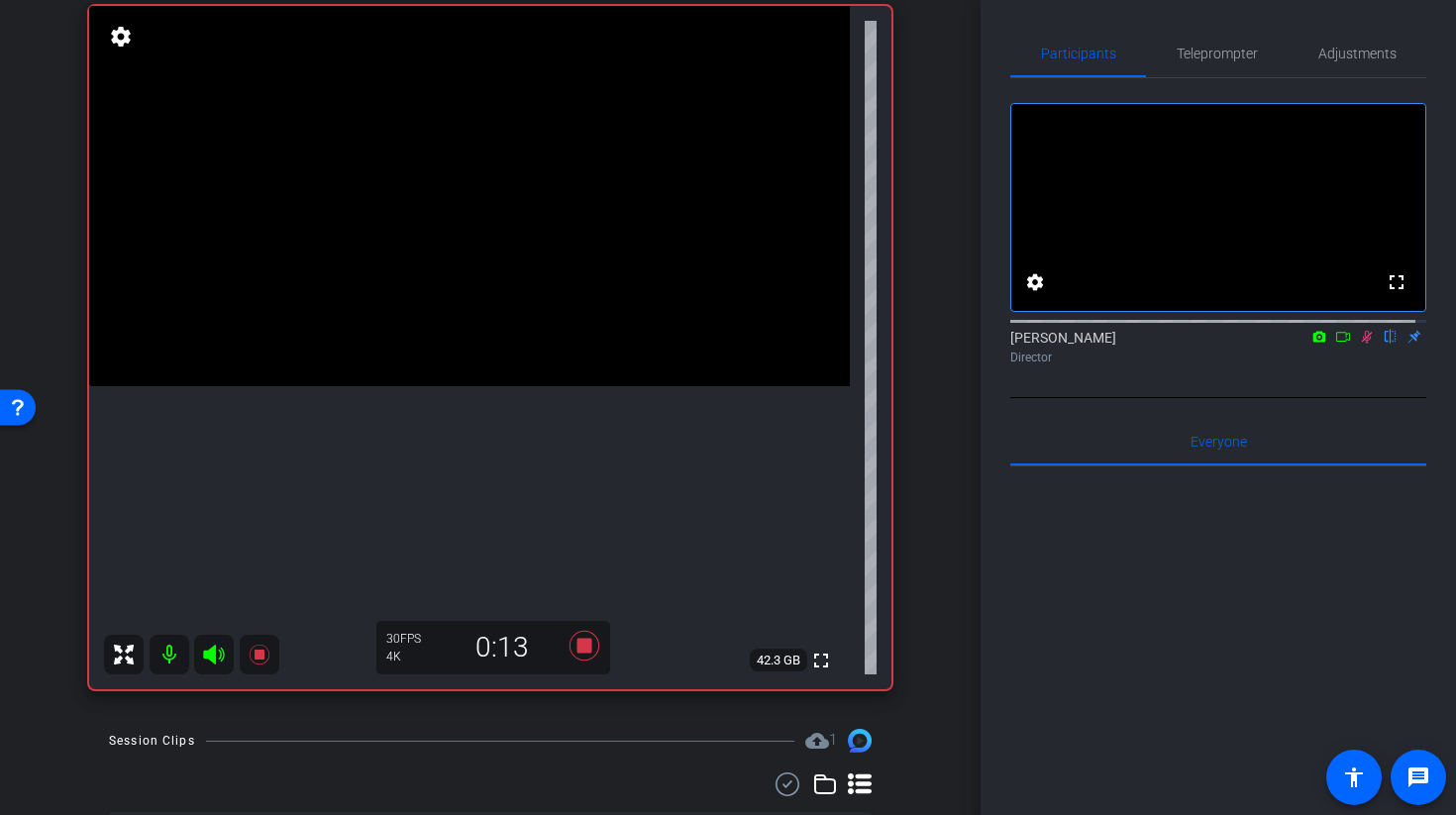 click at bounding box center (469, 196) 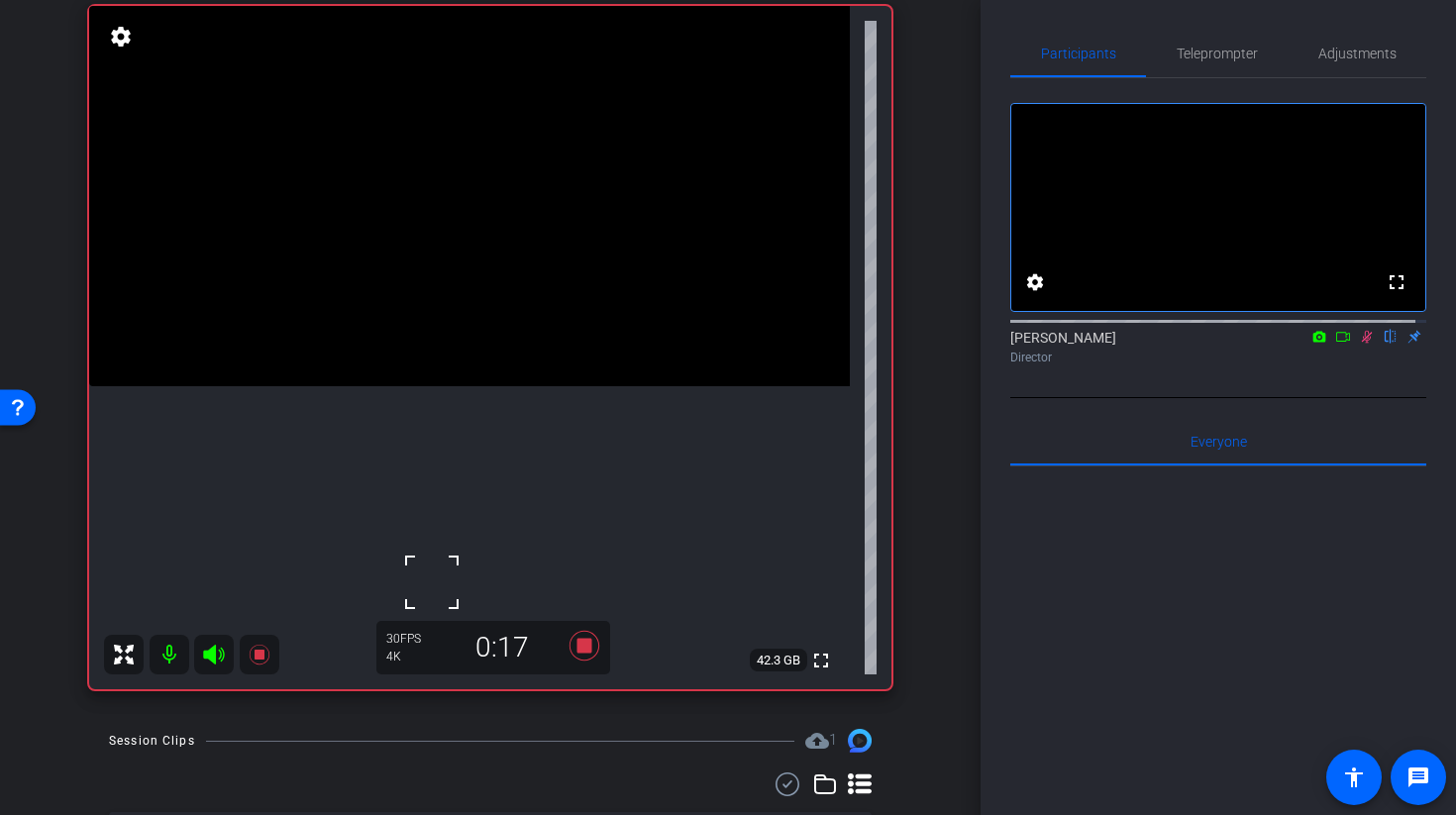 click at bounding box center [469, 196] 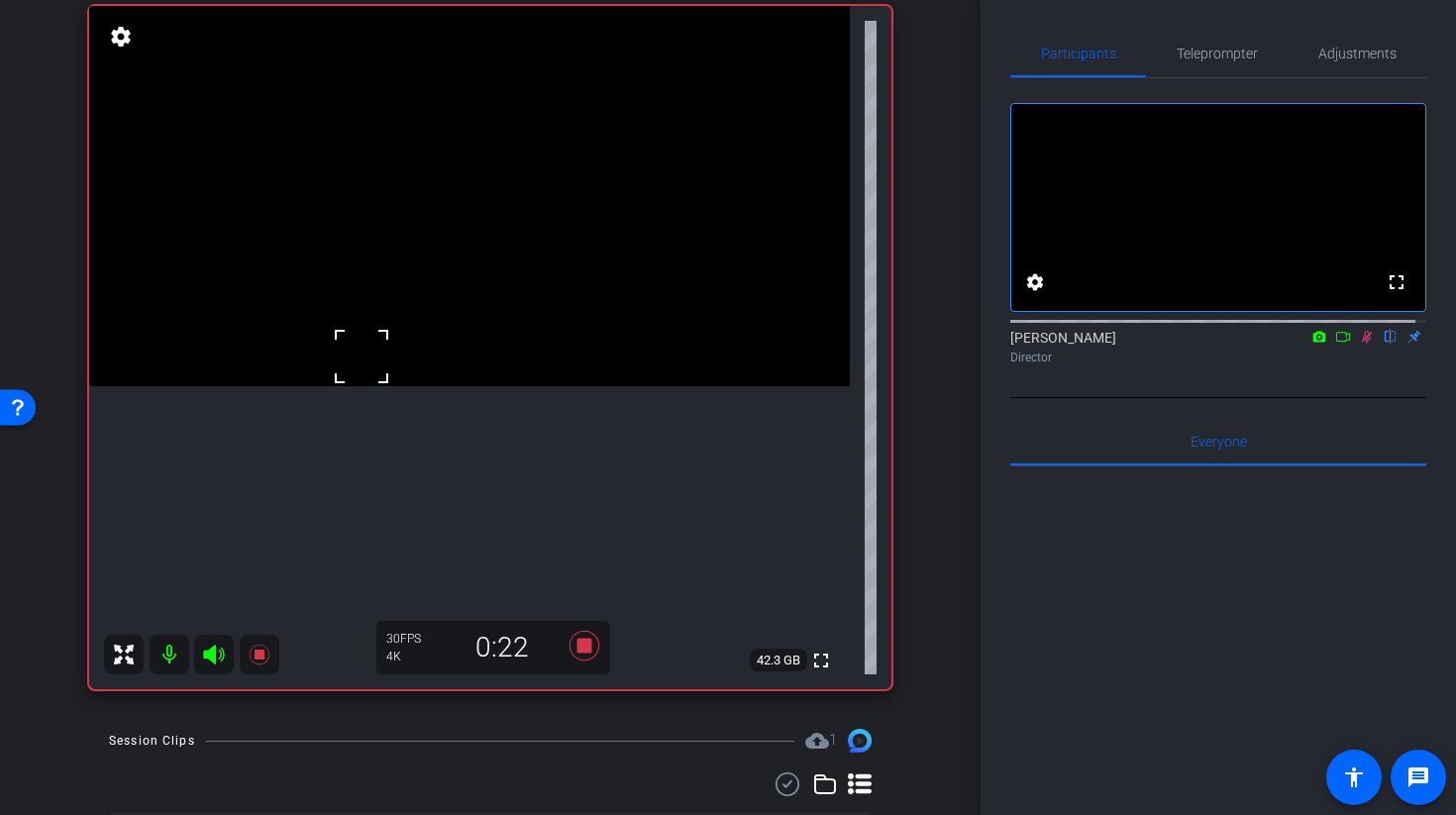 click 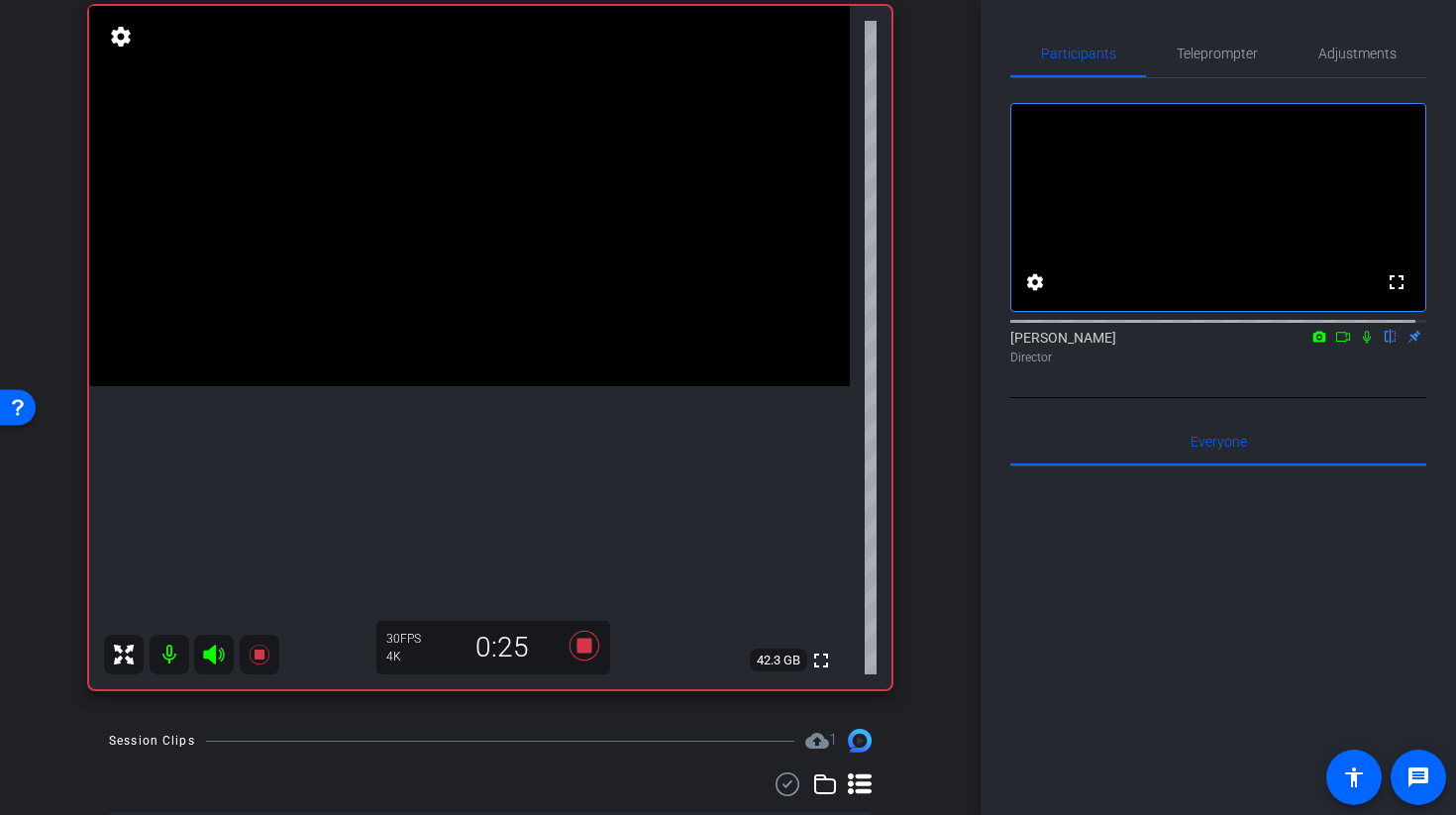 click at bounding box center [469, 196] 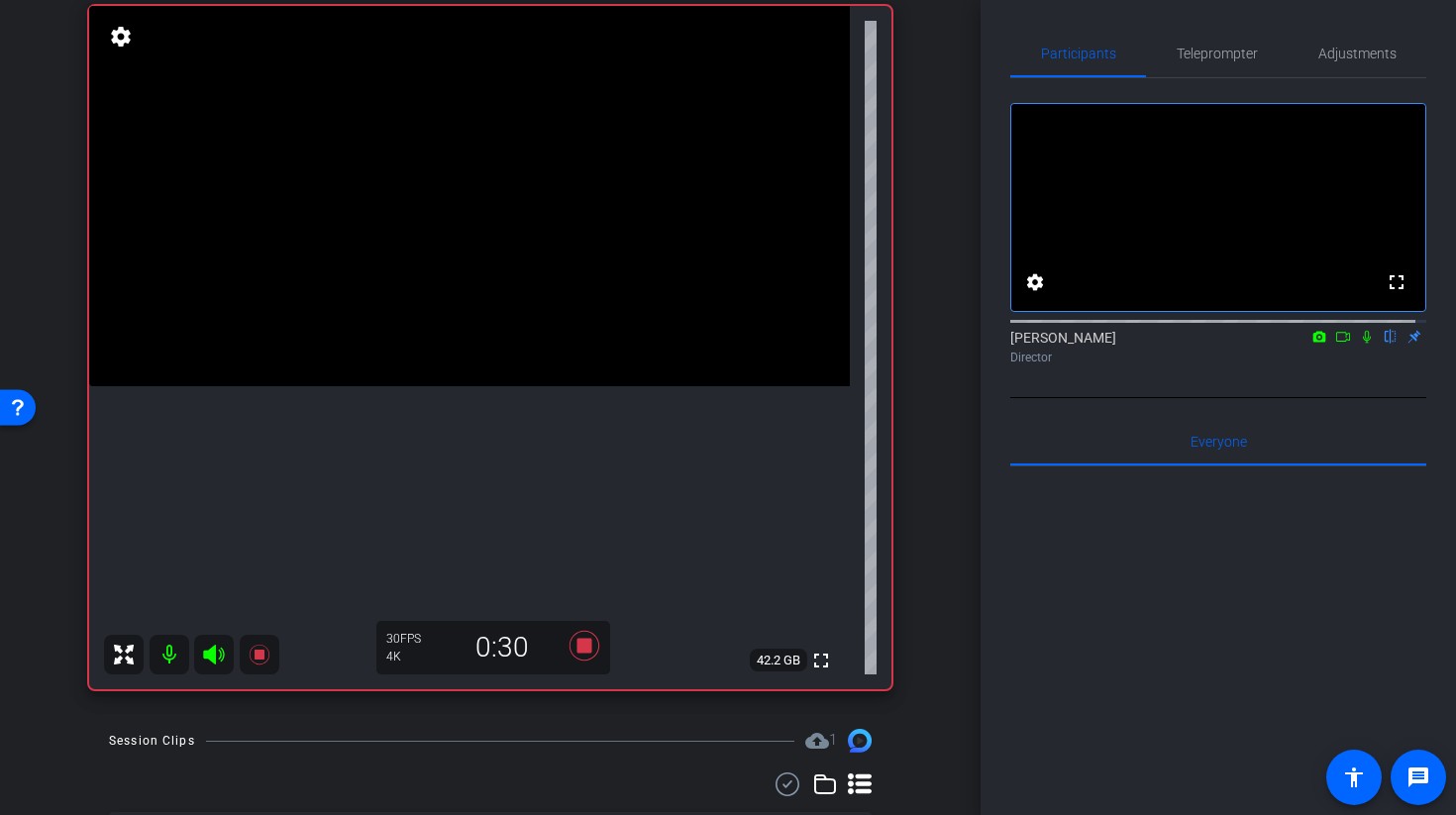 click at bounding box center (469, 196) 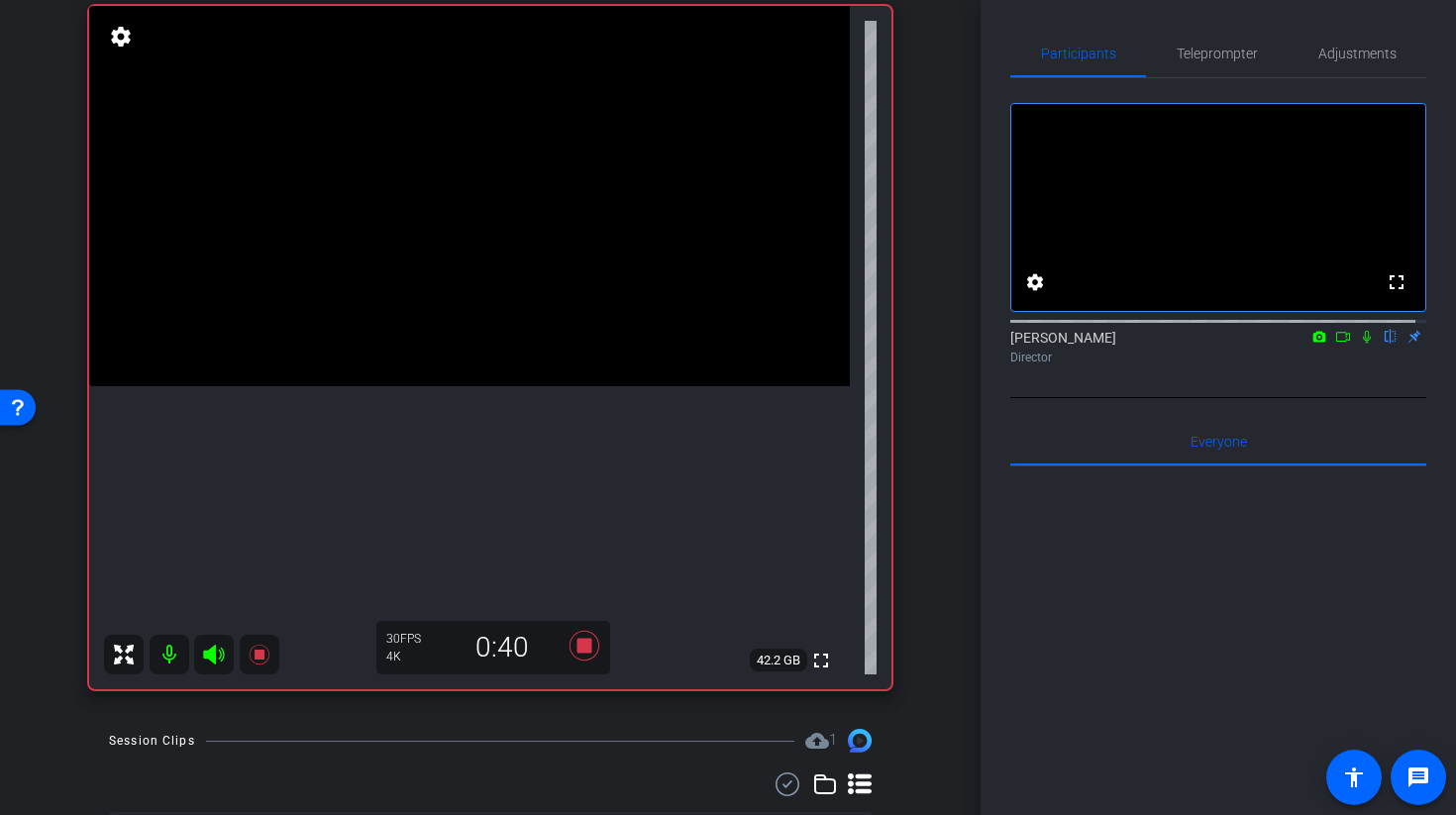 click at bounding box center [469, 196] 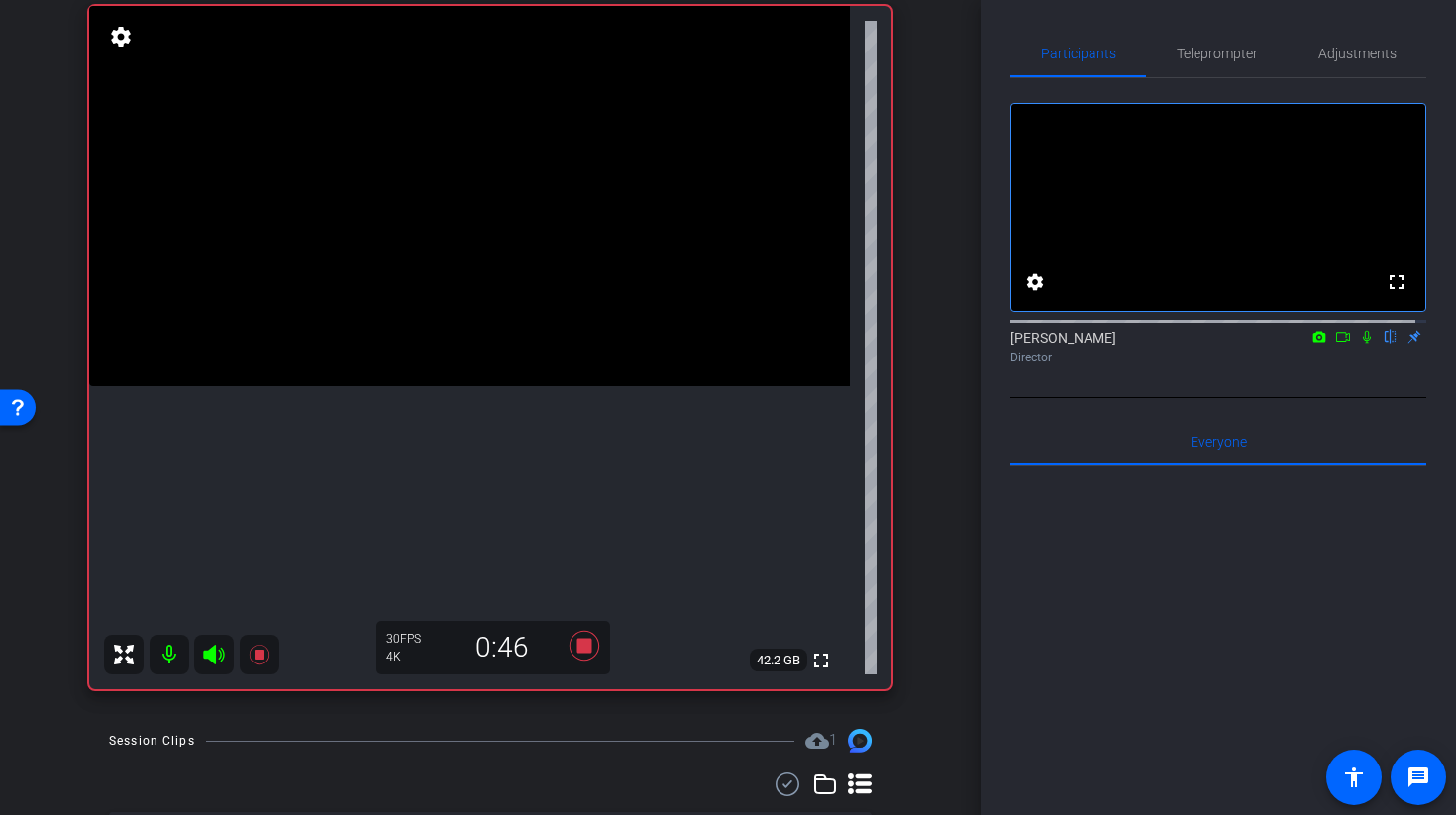 click at bounding box center [469, 196] 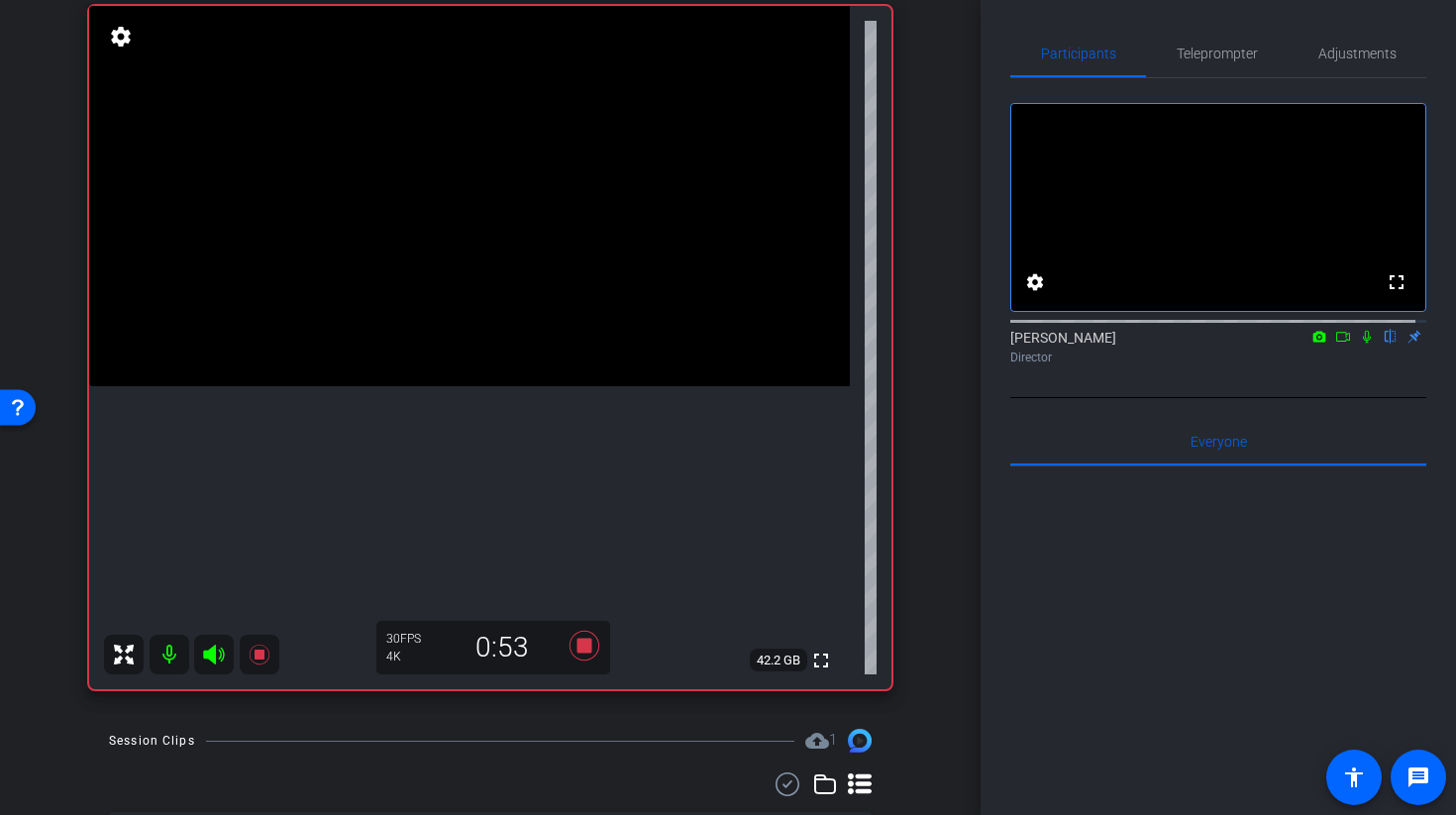 click at bounding box center [469, 196] 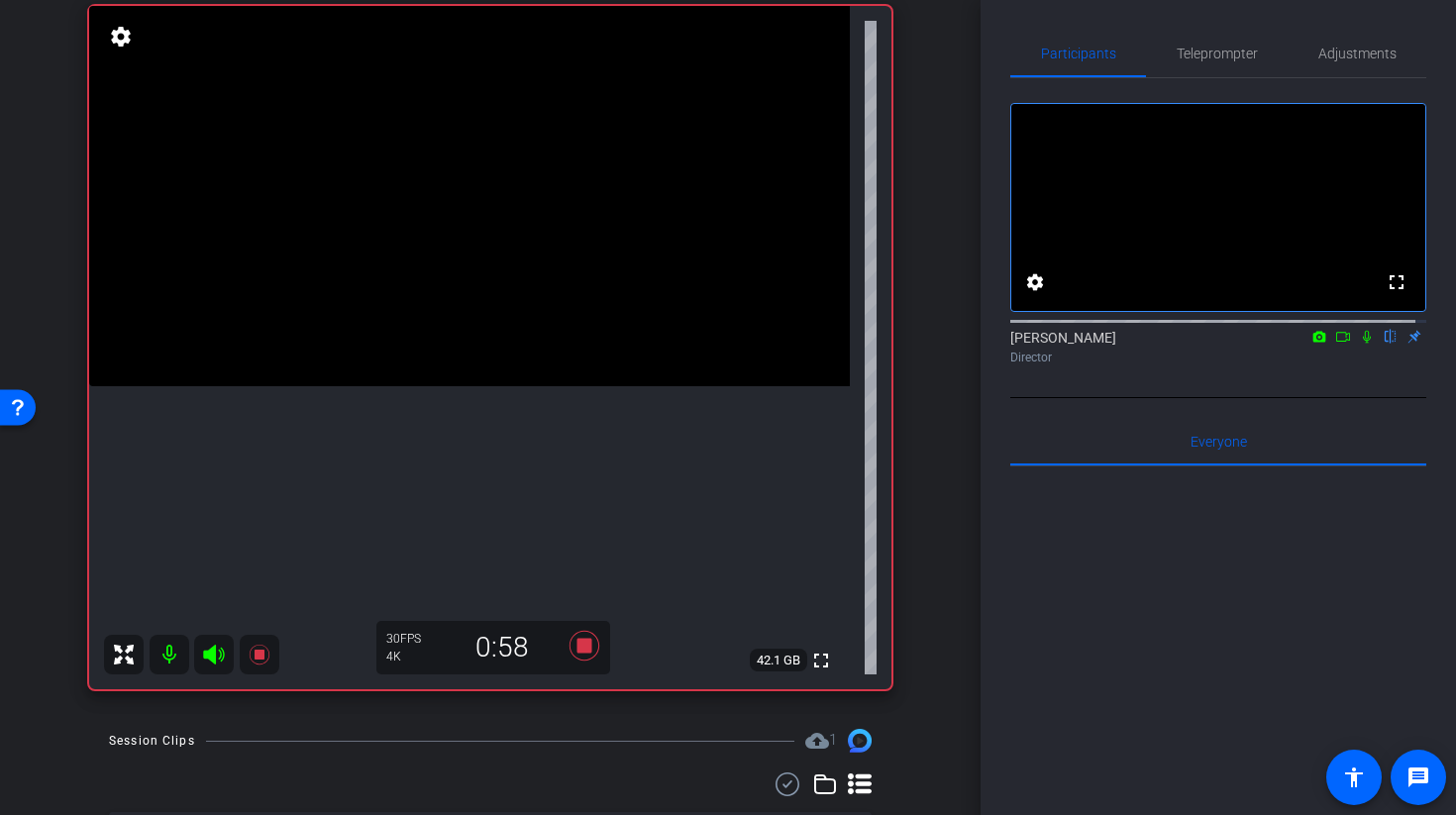 click at bounding box center [469, 196] 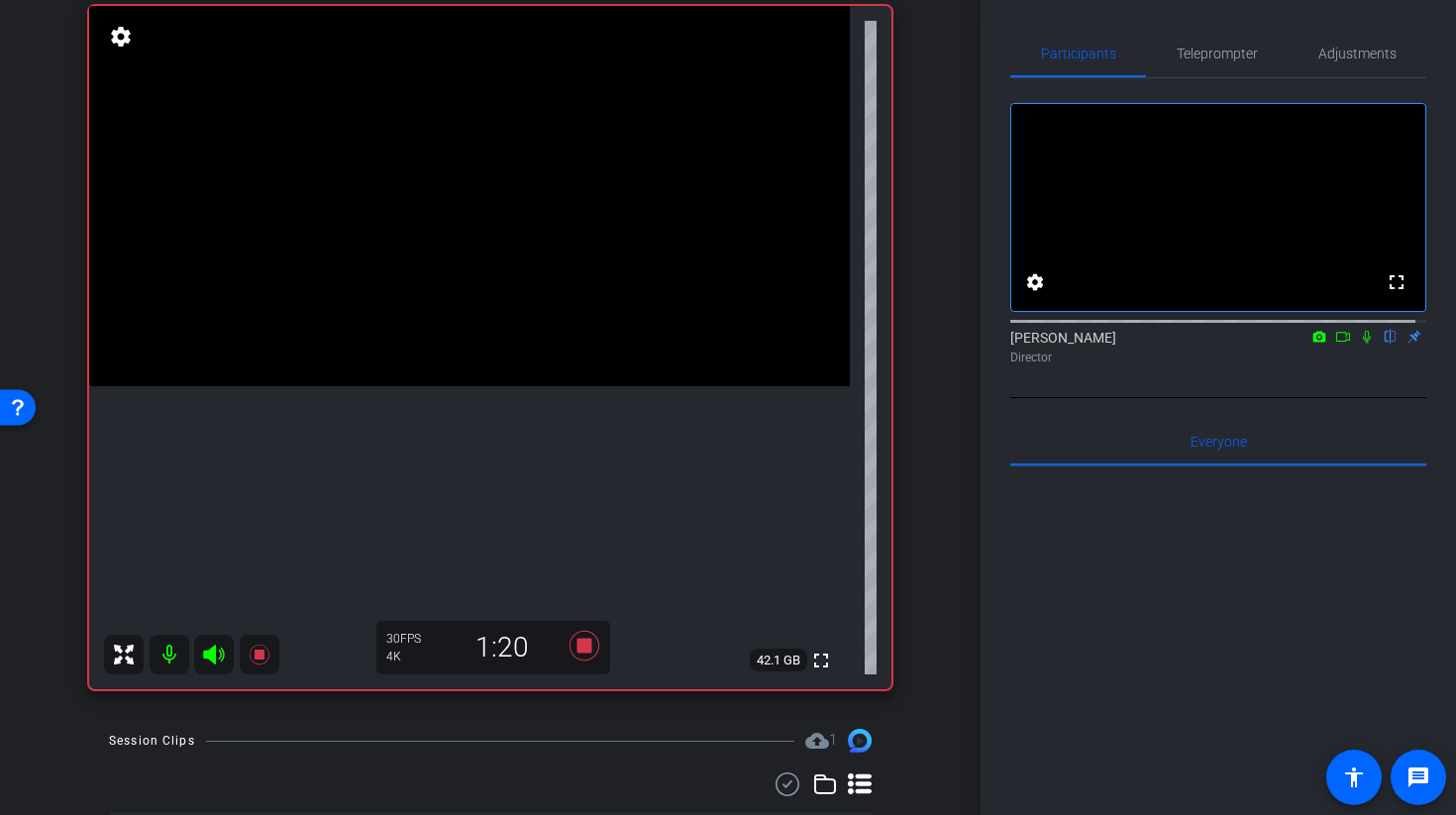 click at bounding box center (469, 196) 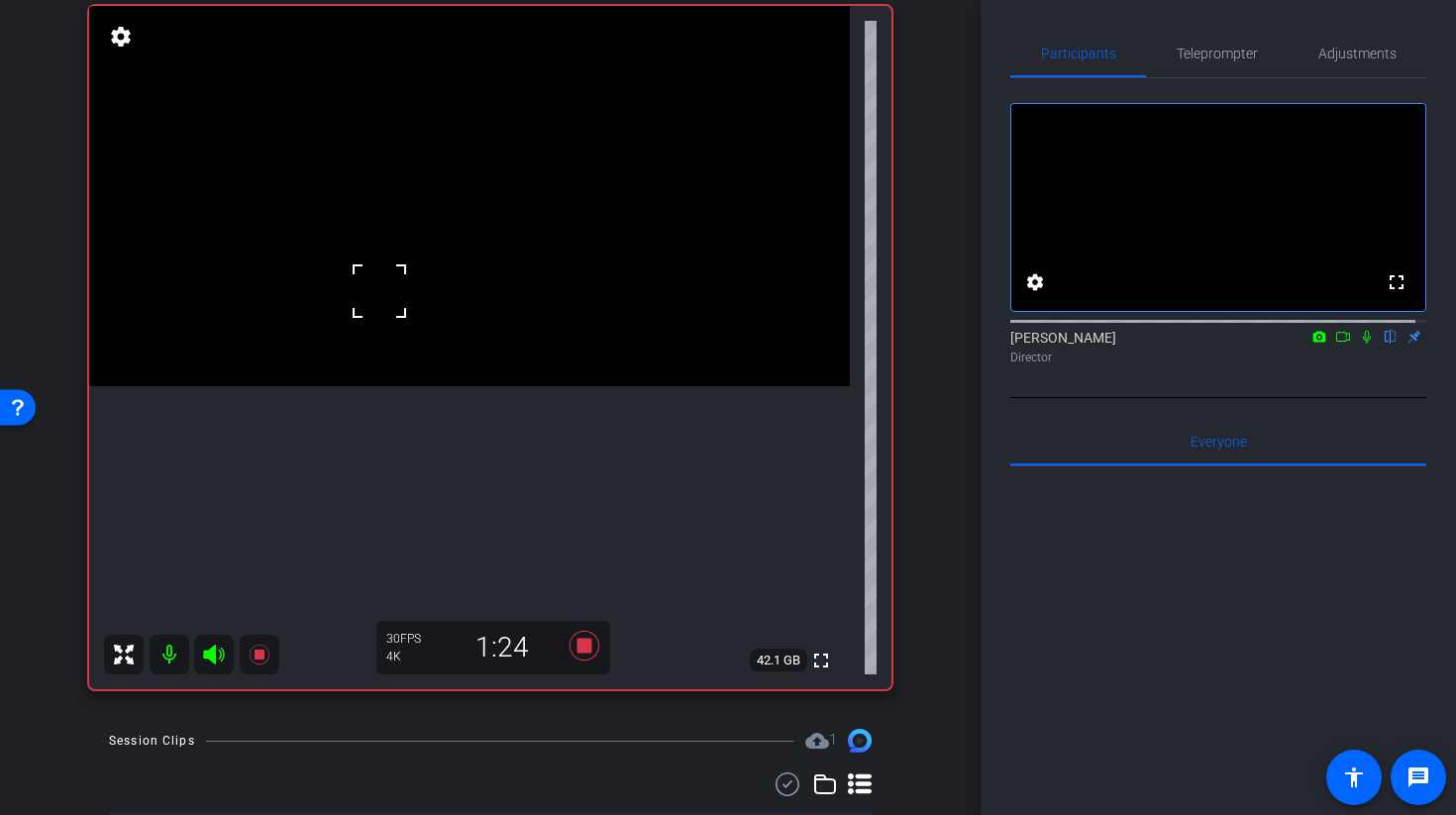click at bounding box center (469, 196) 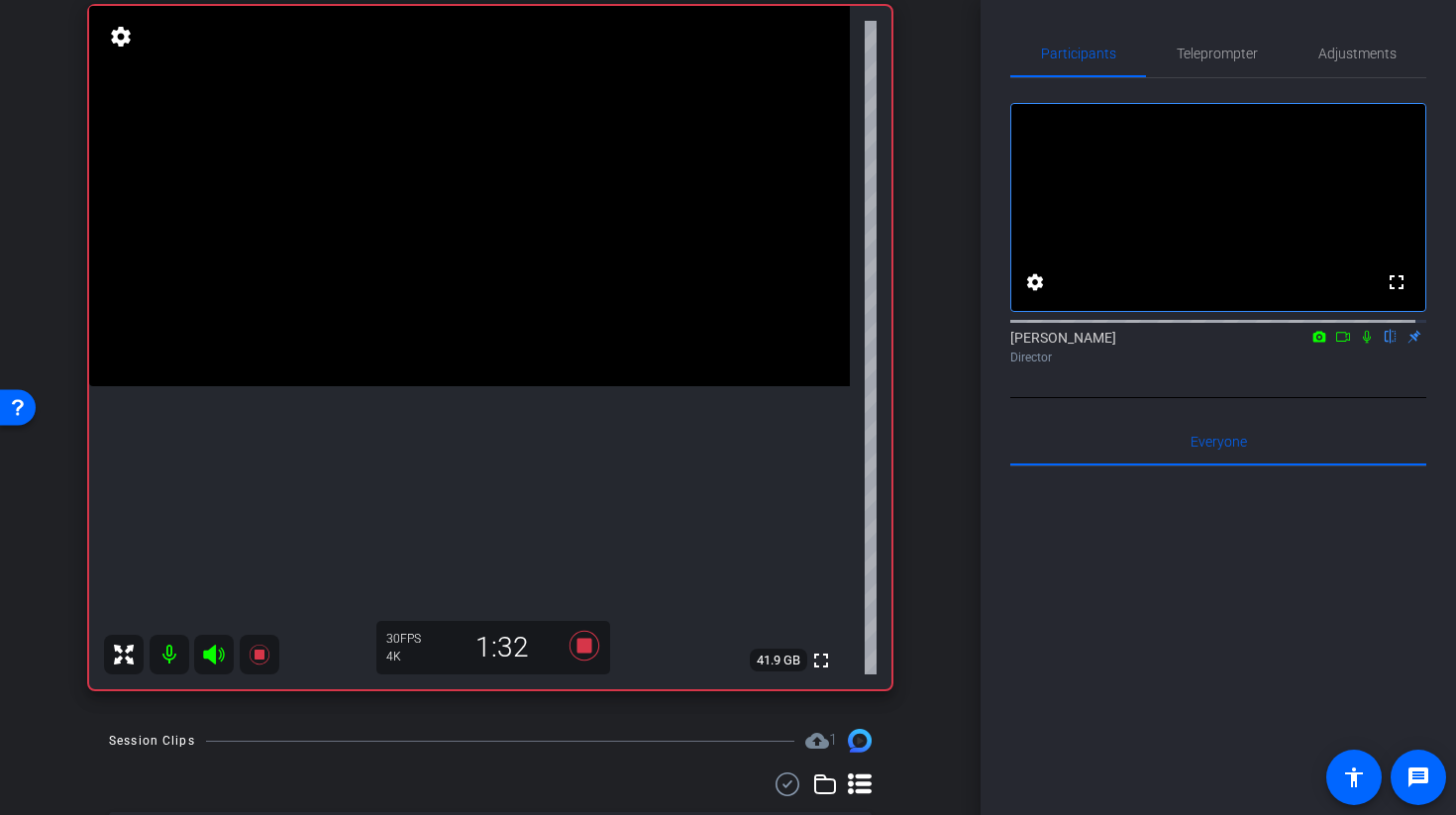 click at bounding box center (469, 196) 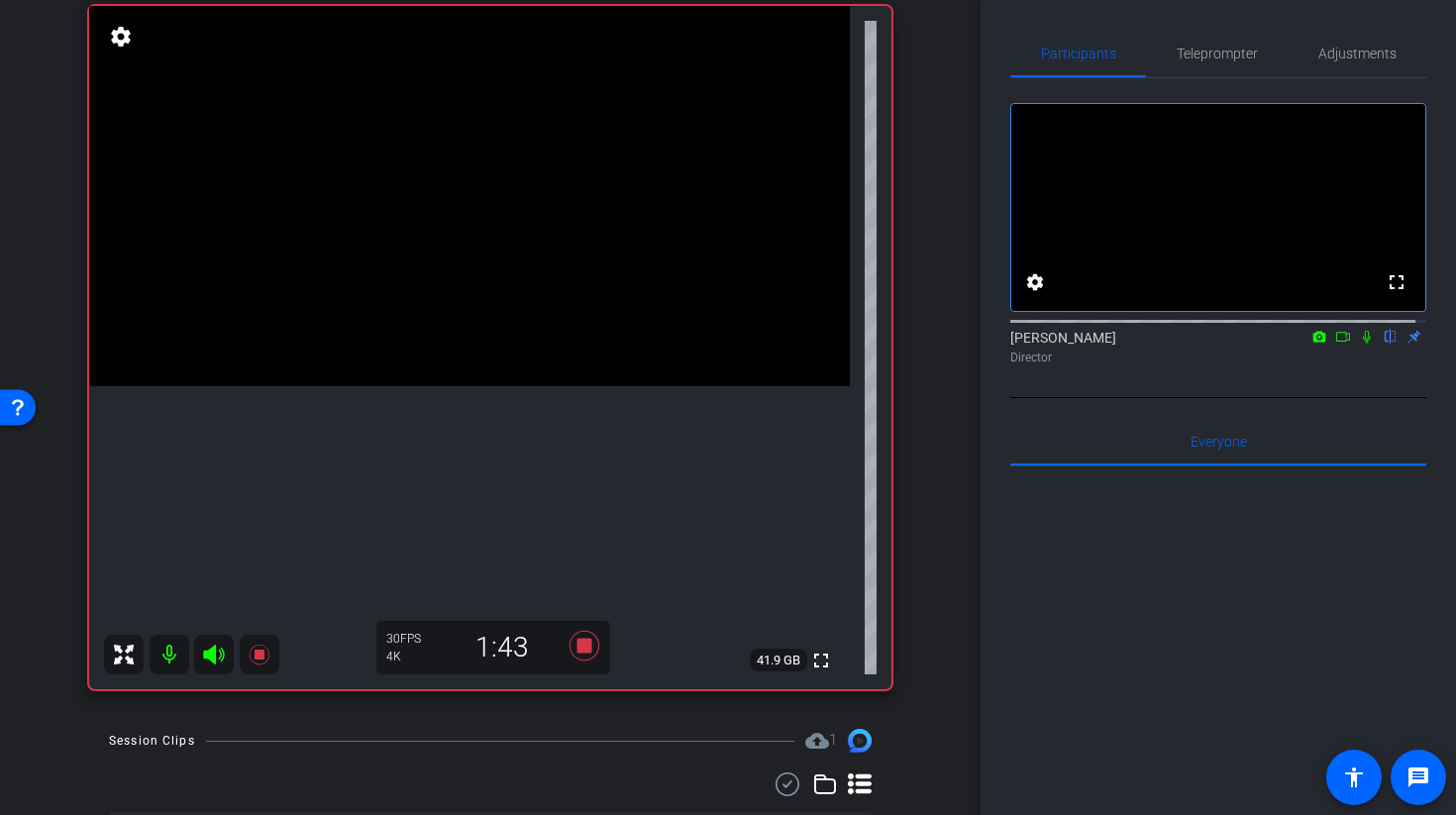 click at bounding box center (469, 196) 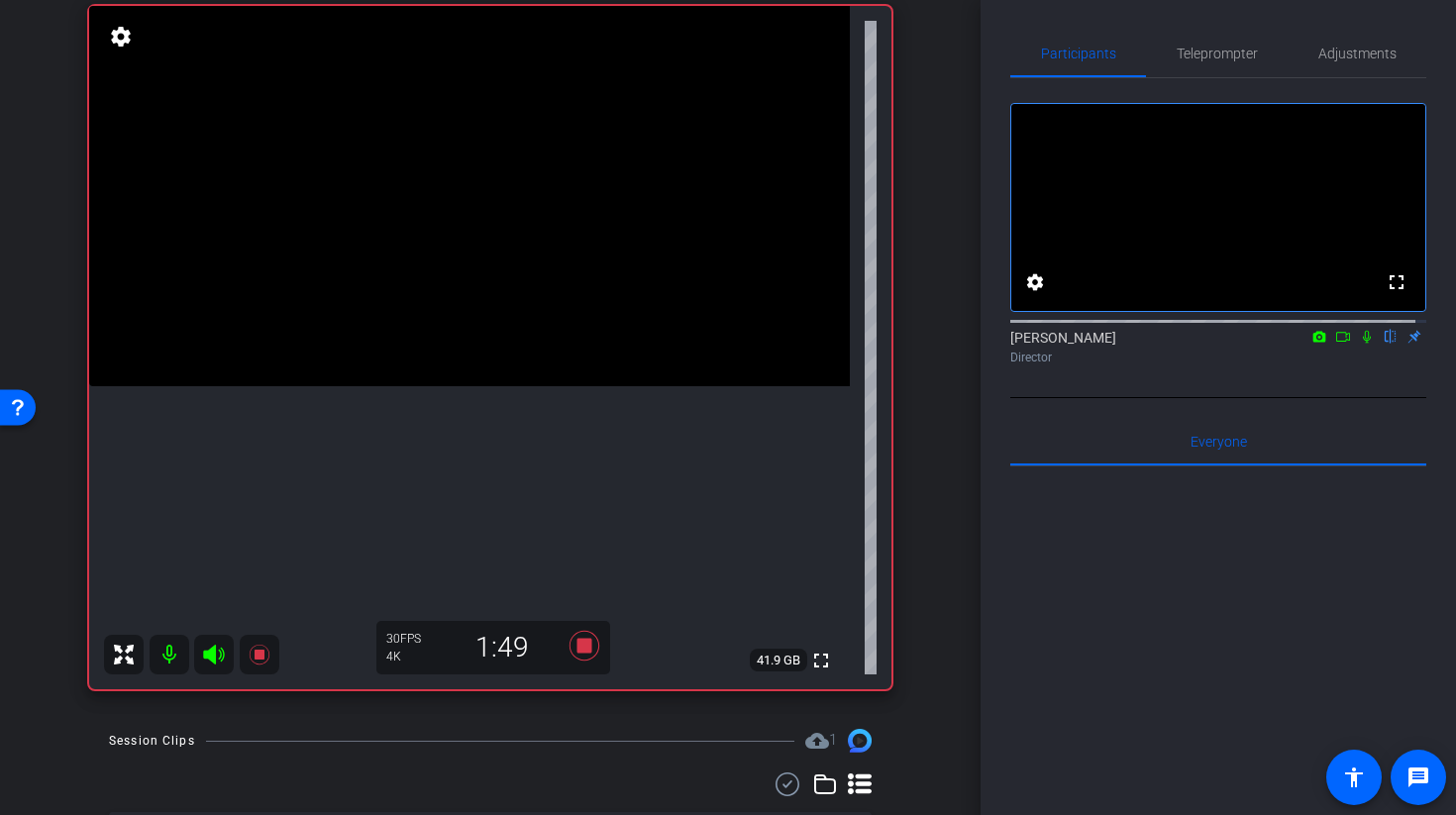 click at bounding box center [469, 196] 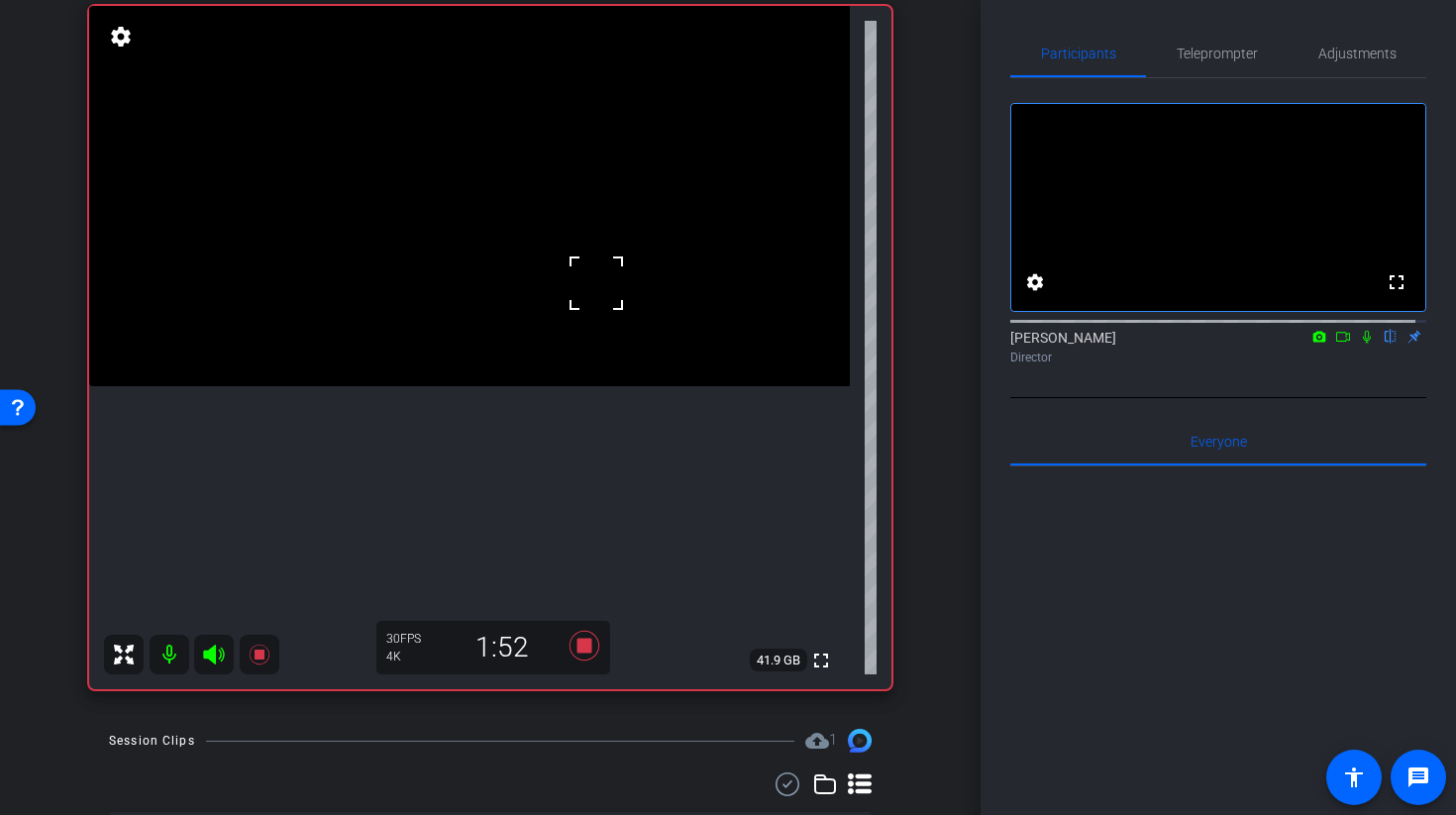 click at bounding box center (469, 196) 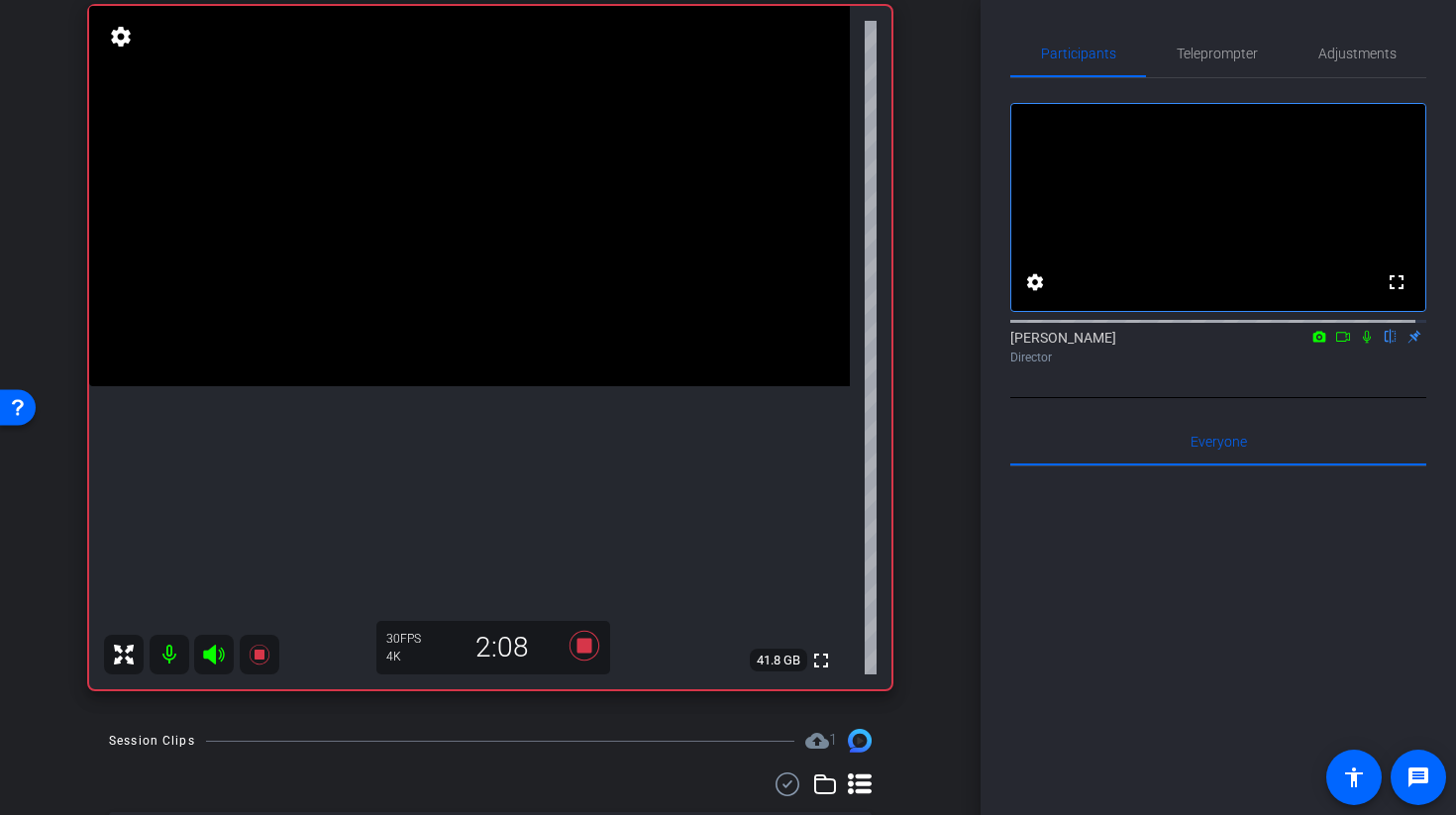 click at bounding box center (469, 196) 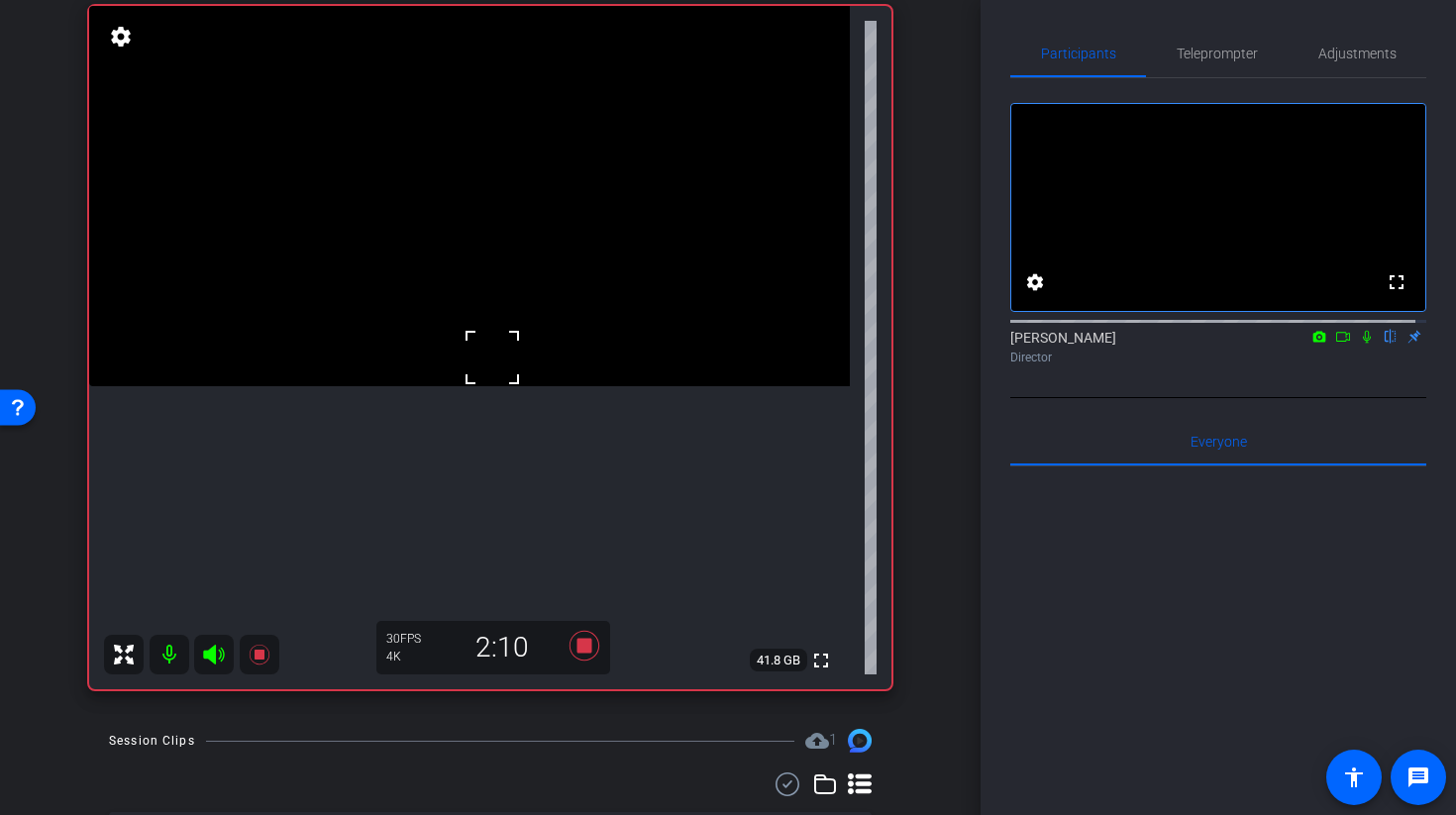 click at bounding box center [469, 196] 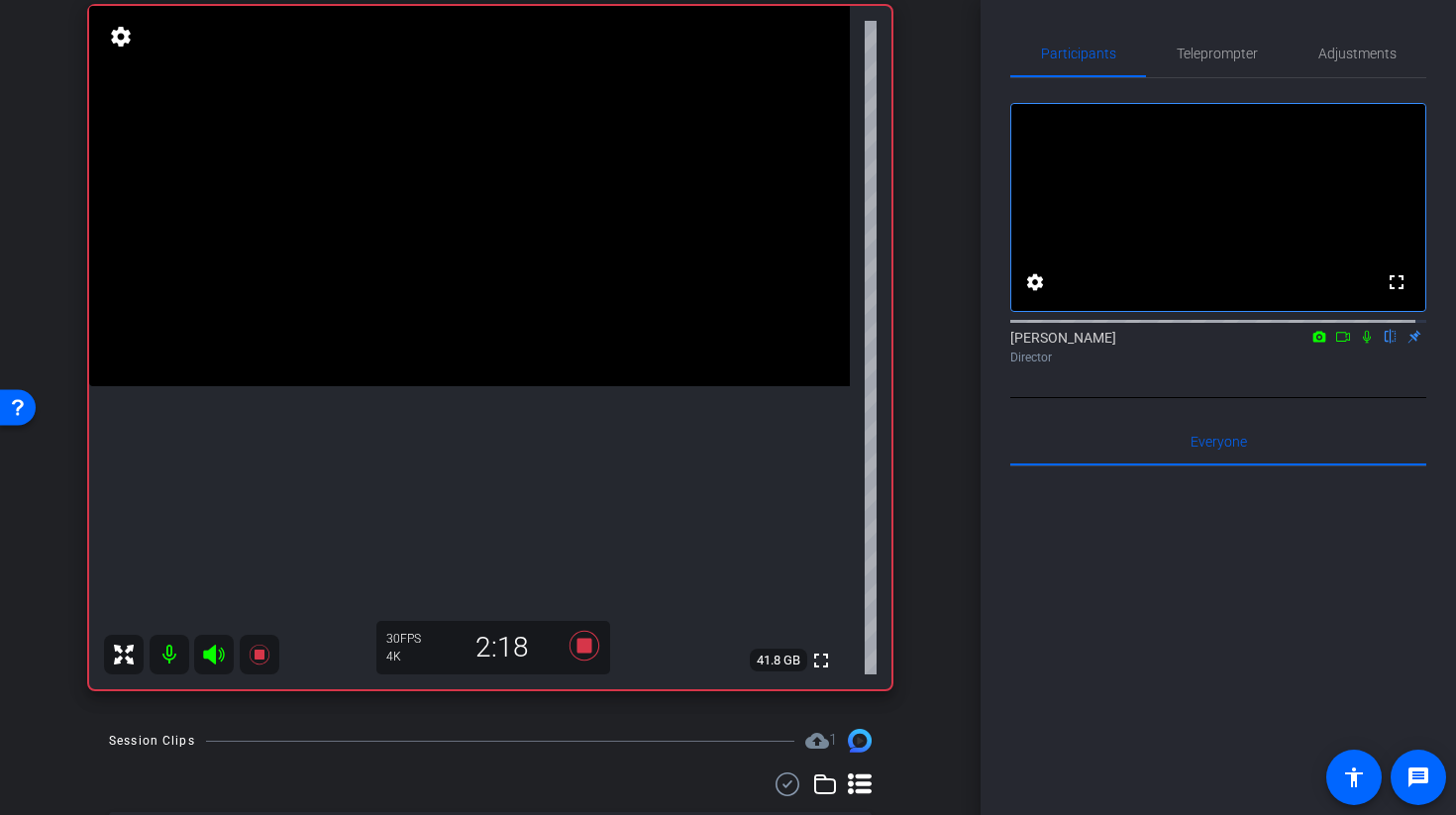 click at bounding box center (469, 196) 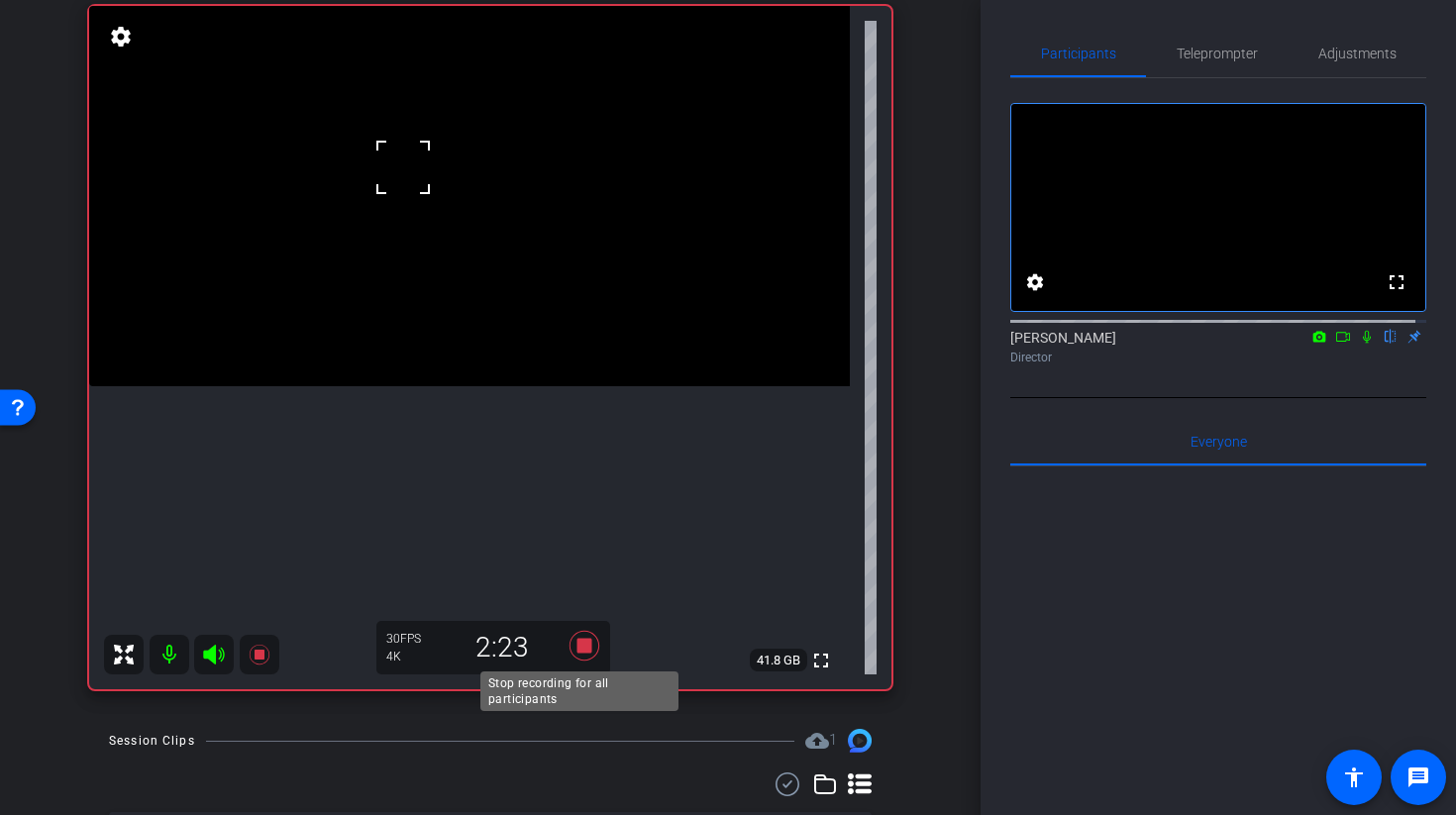 click 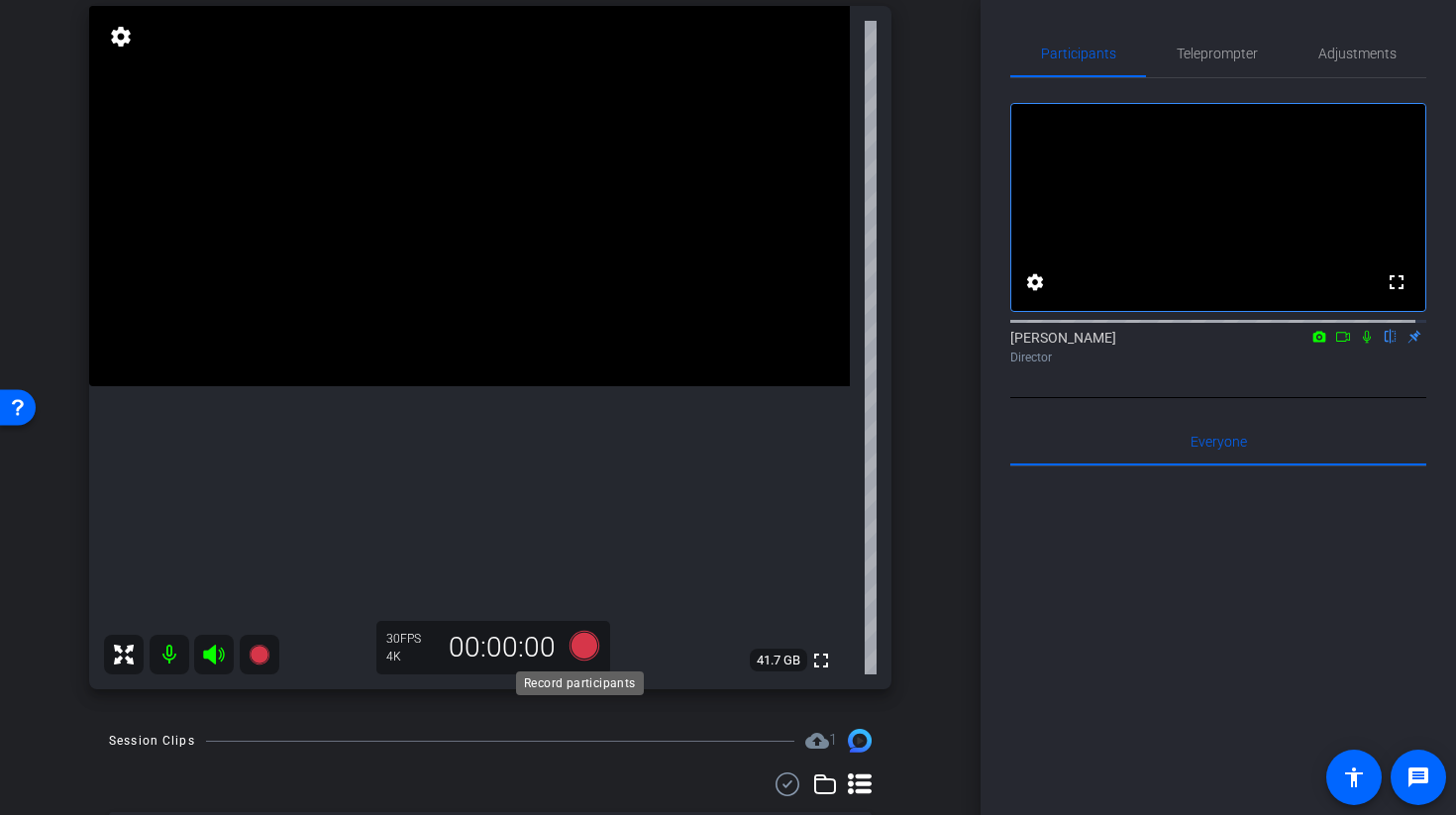 click 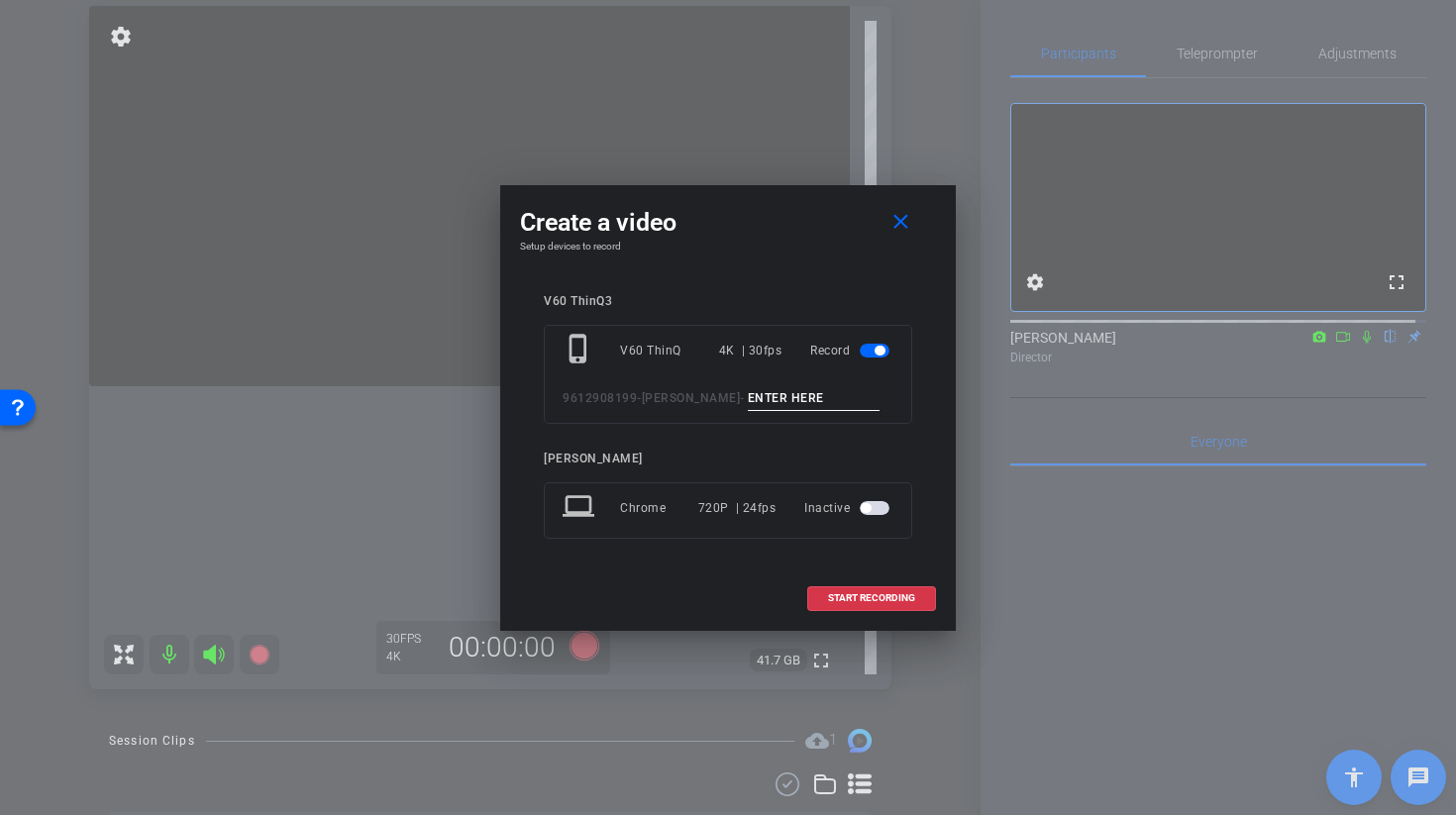 click at bounding box center [814, 398] 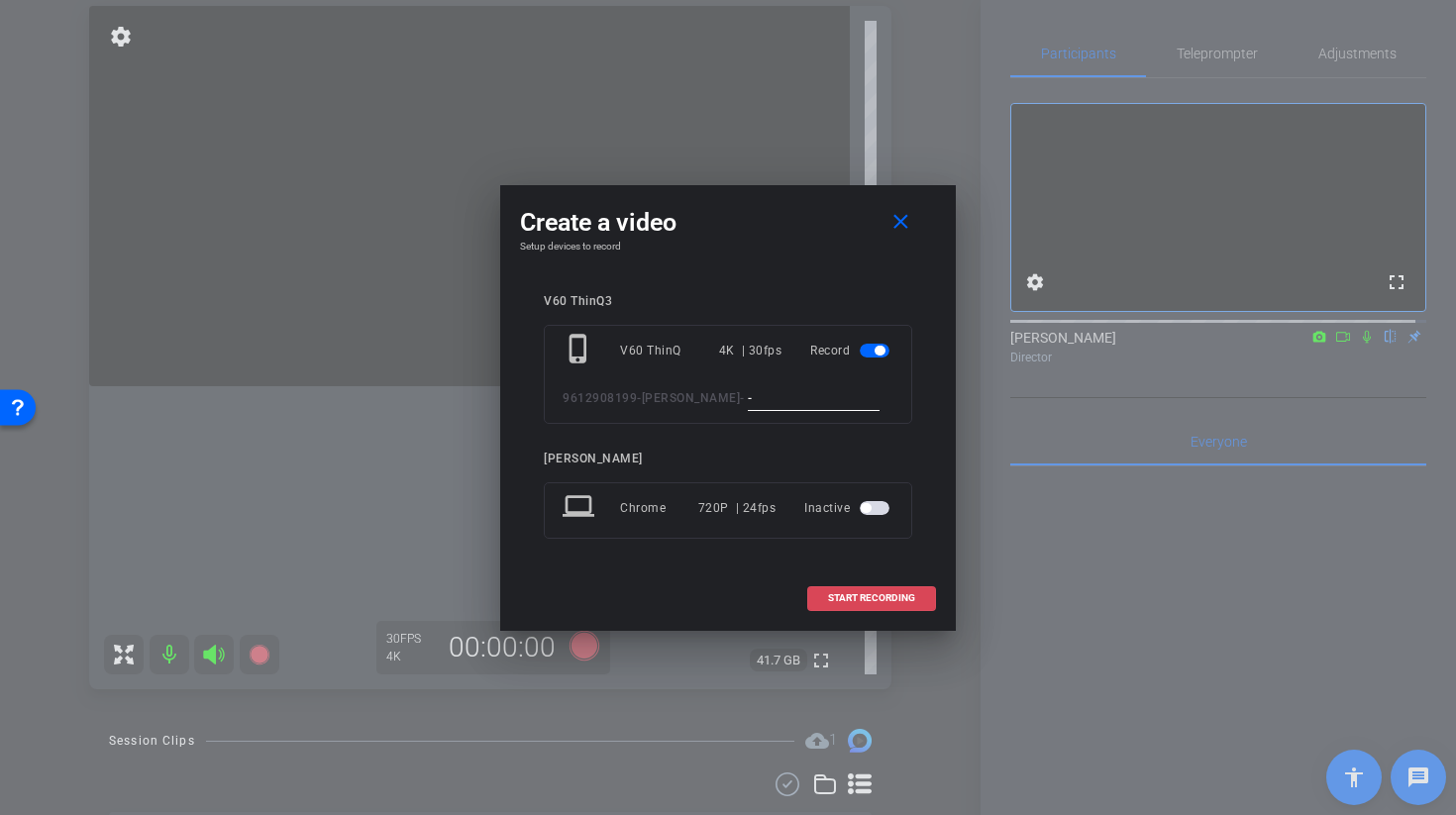 type on "-" 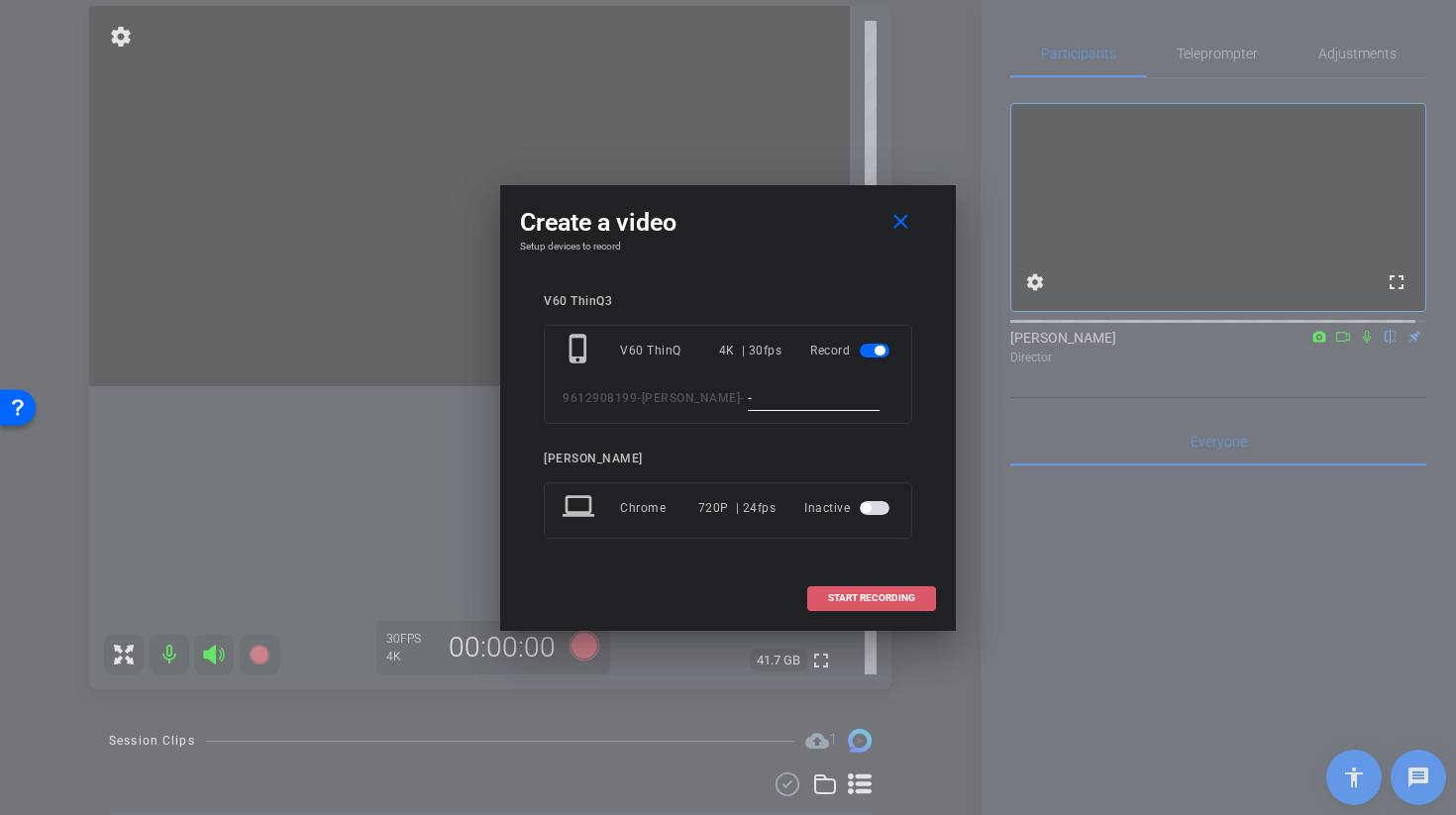 click on "START RECORDING" at bounding box center (872, 598) 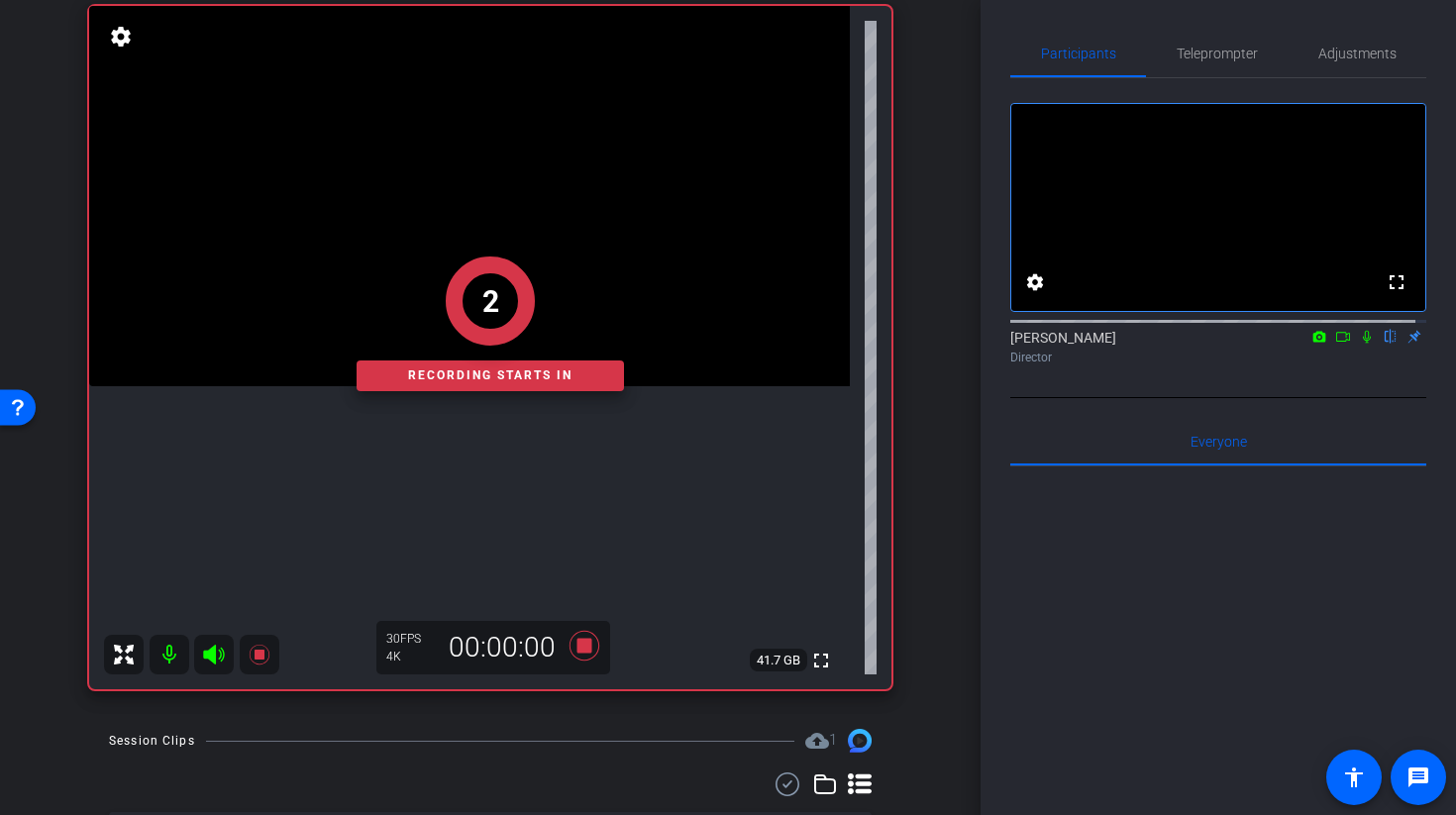 click on "2   Recording starts in" 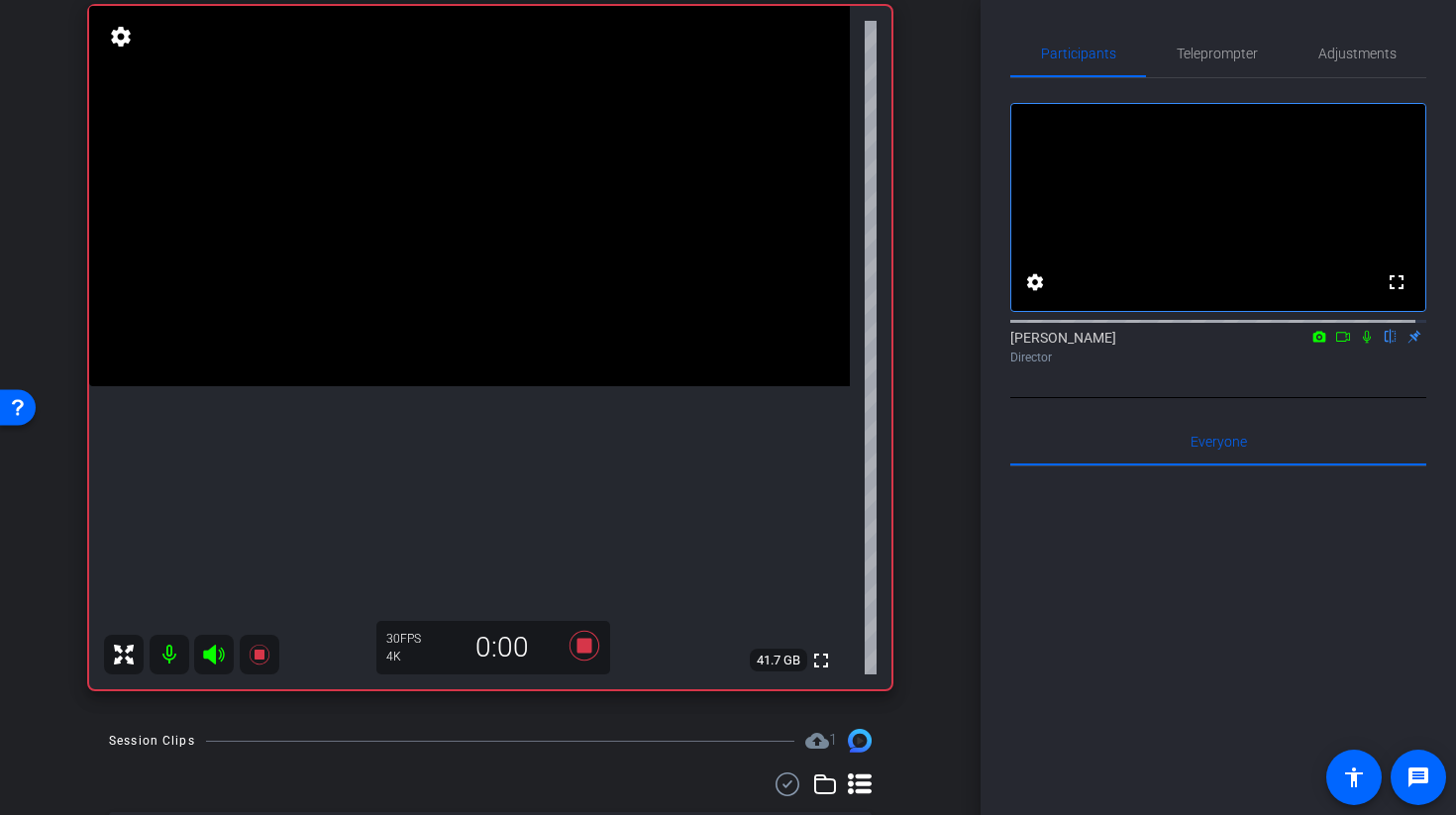 click at bounding box center (469, 196) 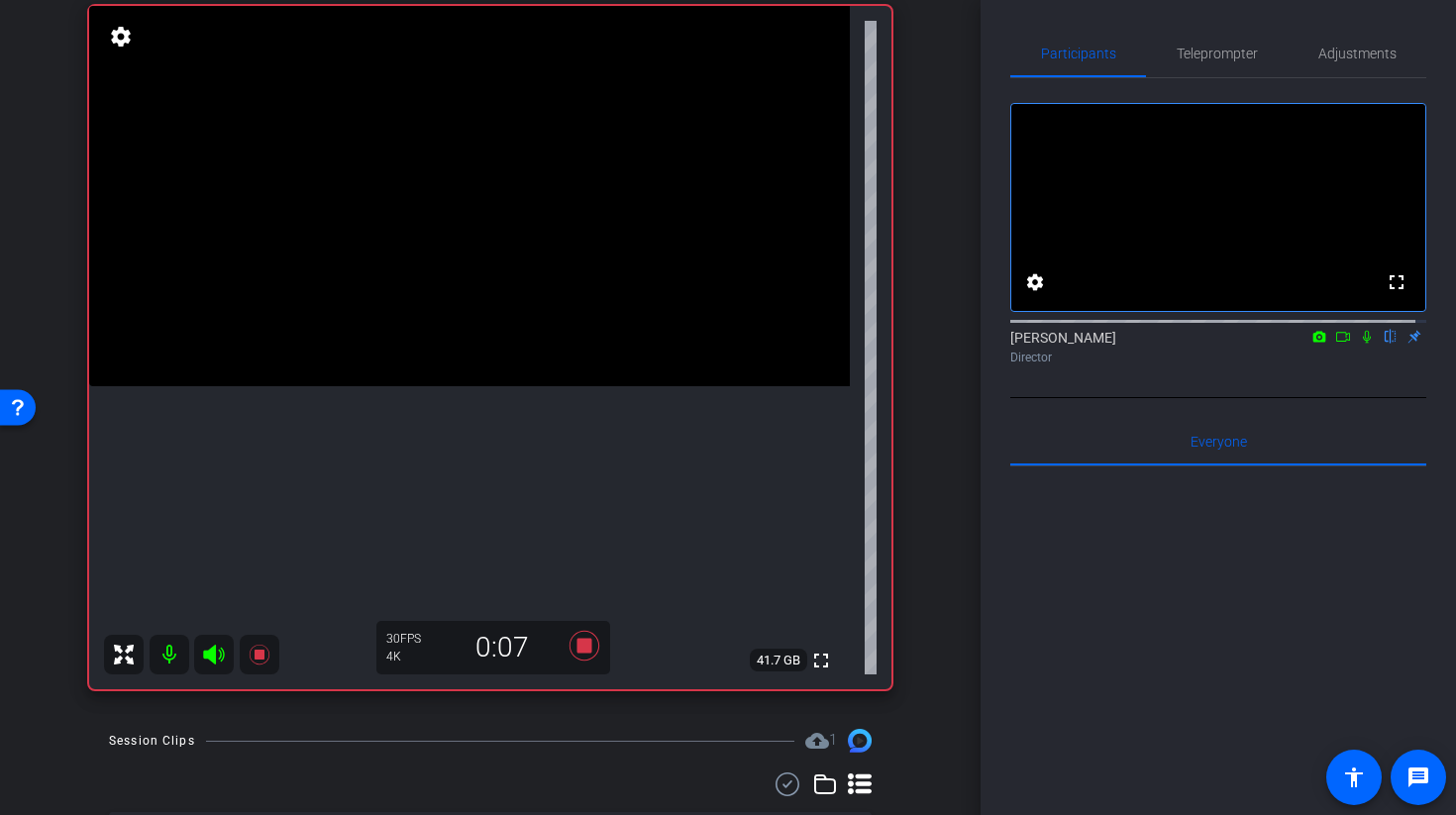 click at bounding box center (469, 196) 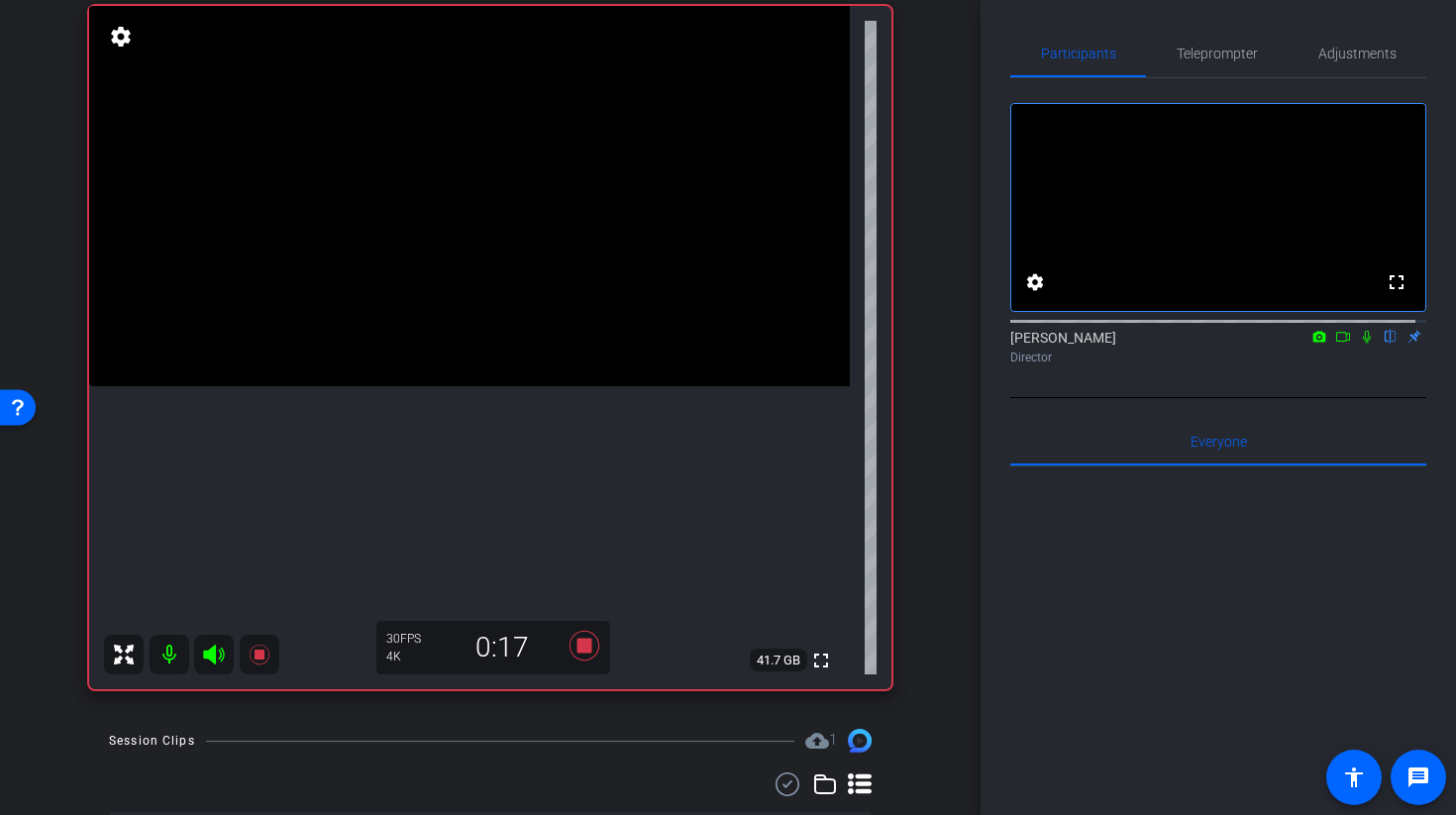 click at bounding box center [469, 196] 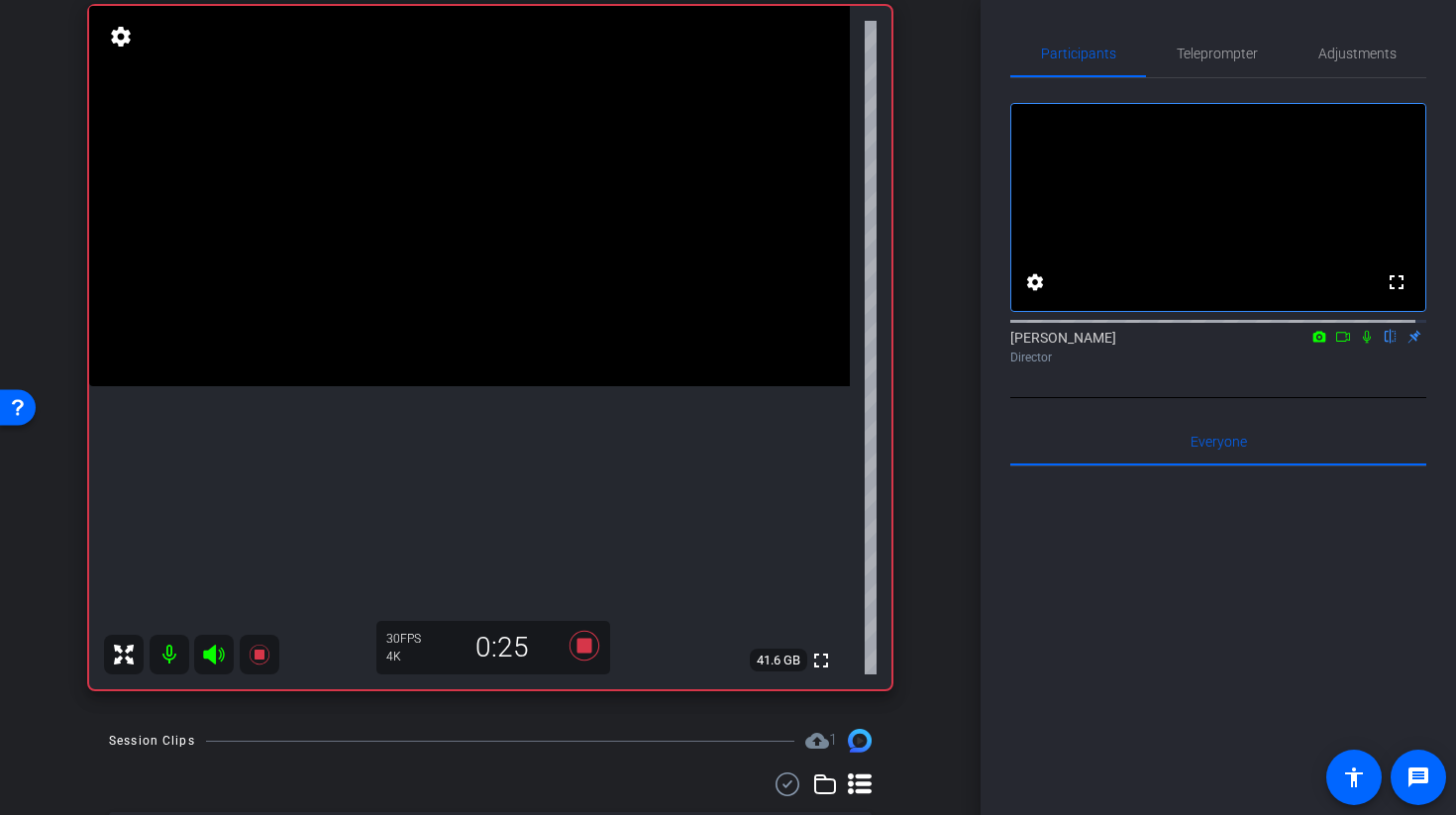 click at bounding box center (469, 196) 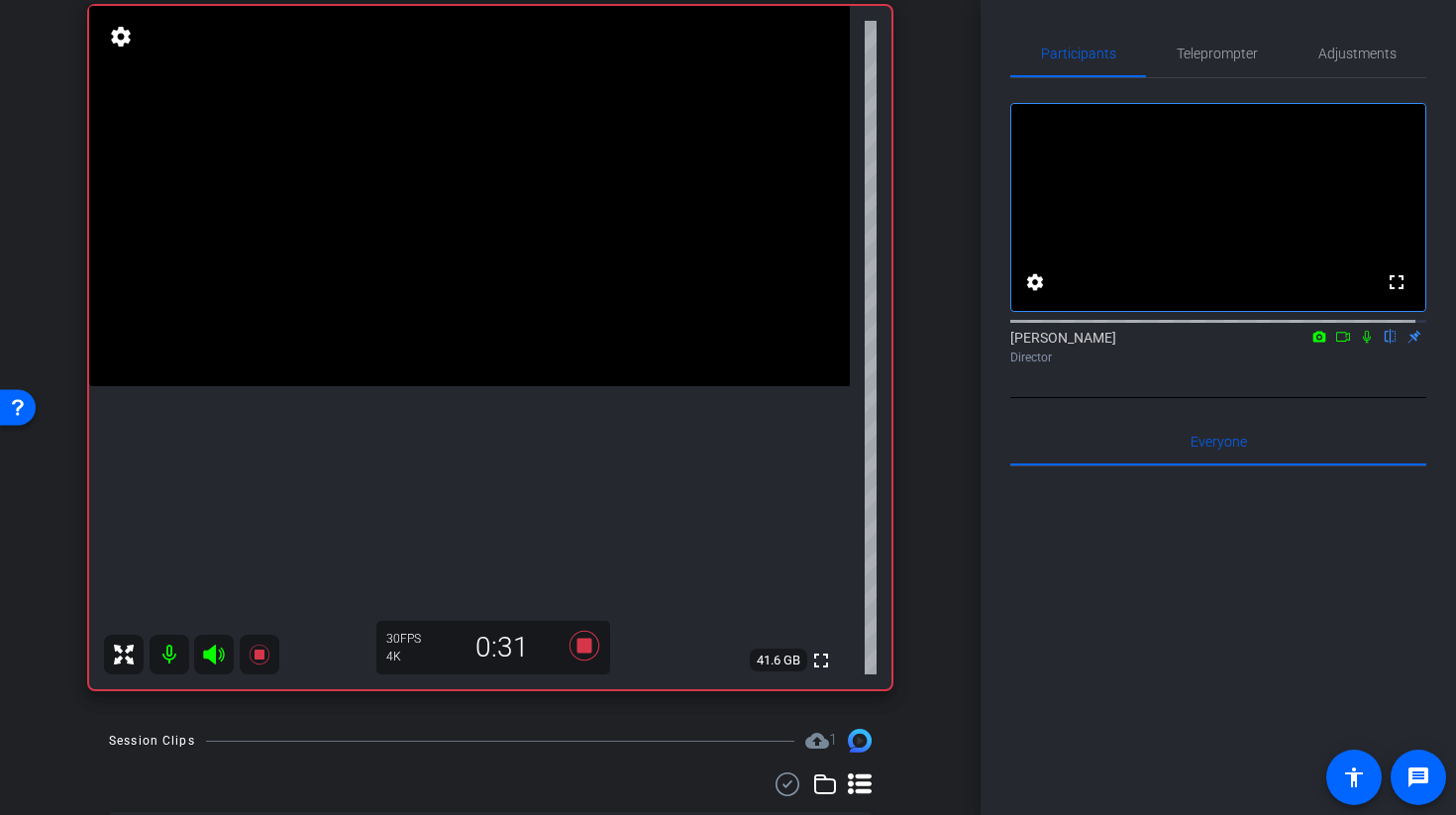 click at bounding box center [469, 196] 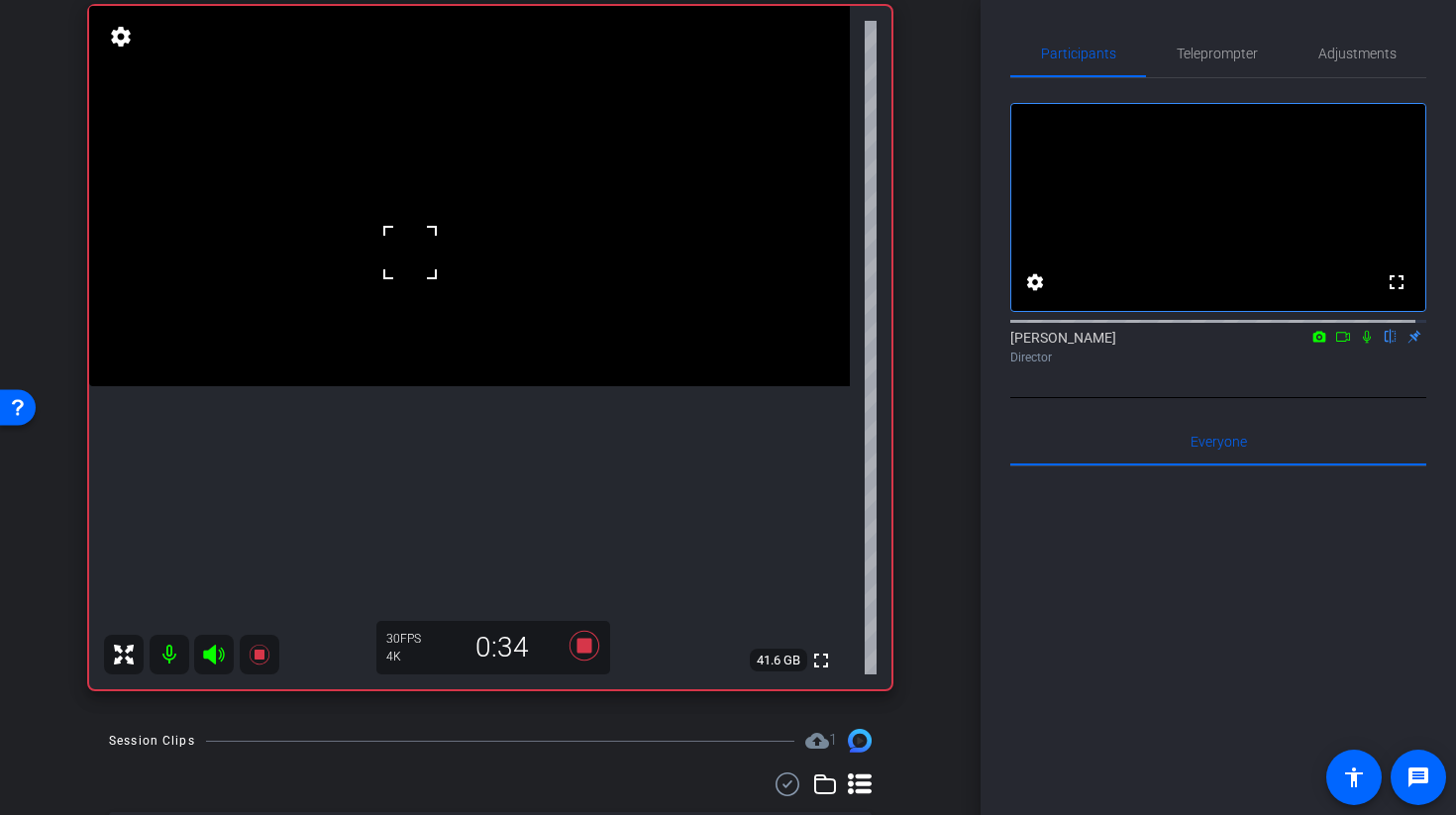 click at bounding box center (469, 196) 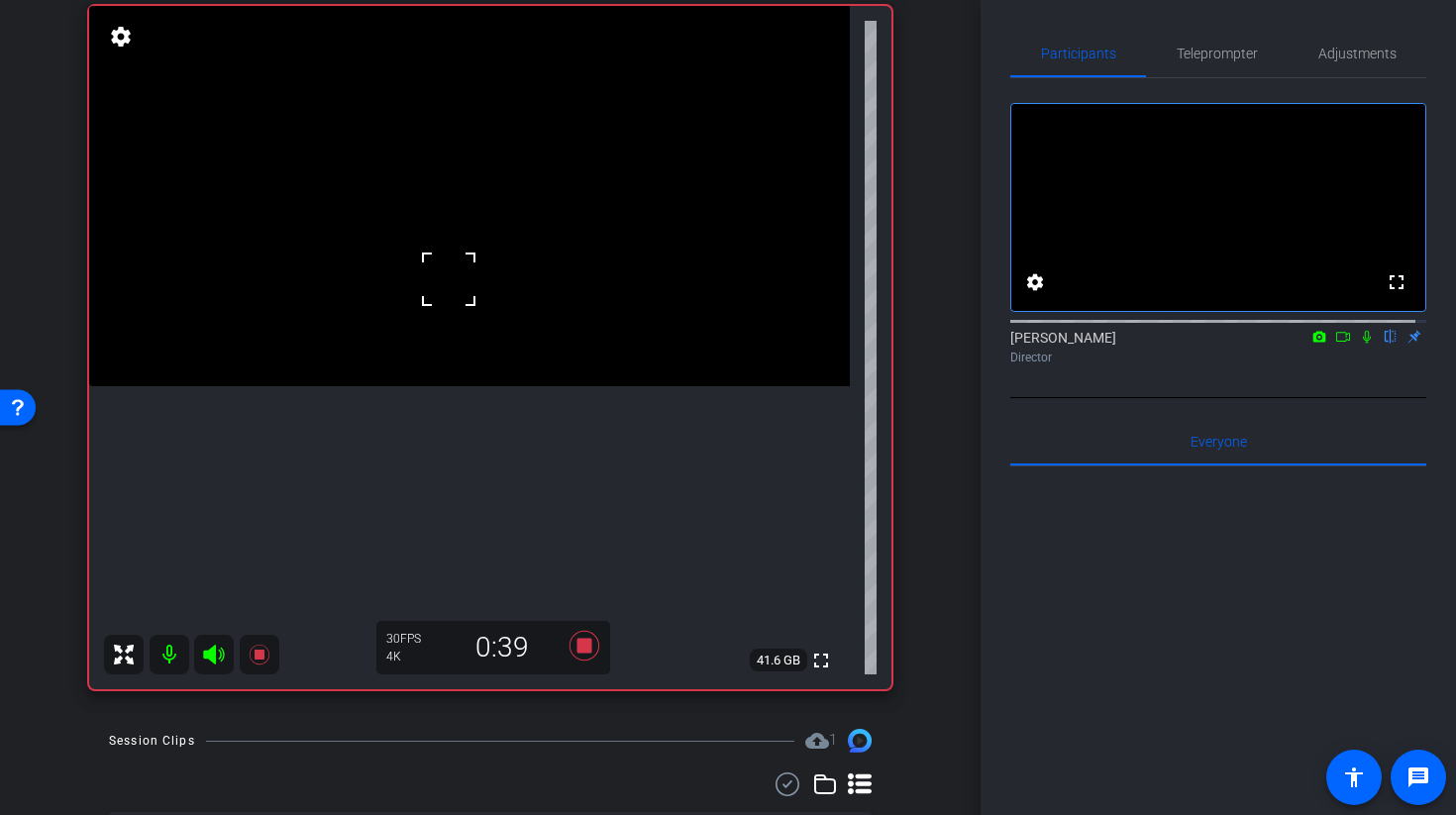 click at bounding box center (469, 196) 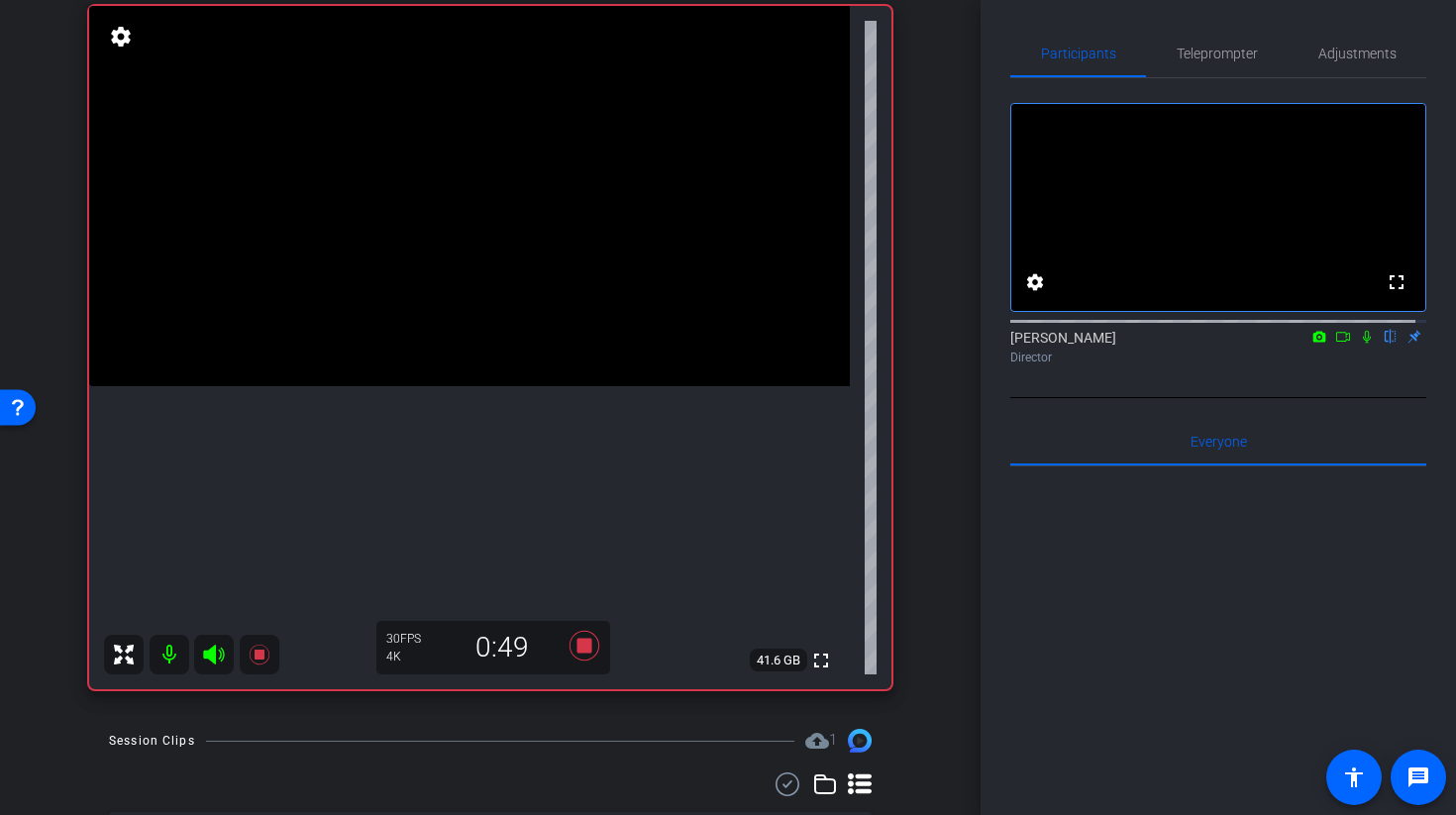click at bounding box center [469, 196] 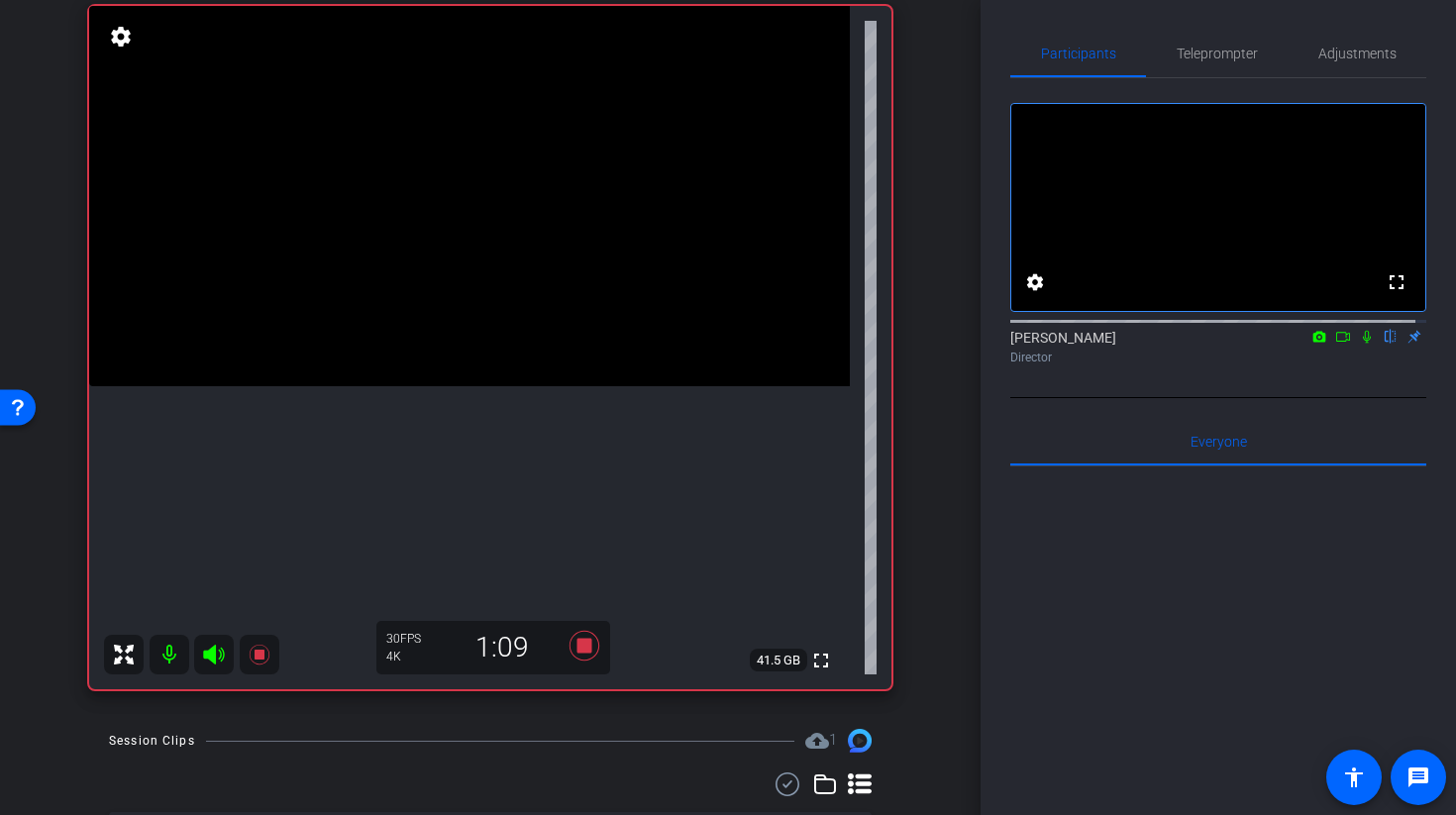 click at bounding box center [469, 196] 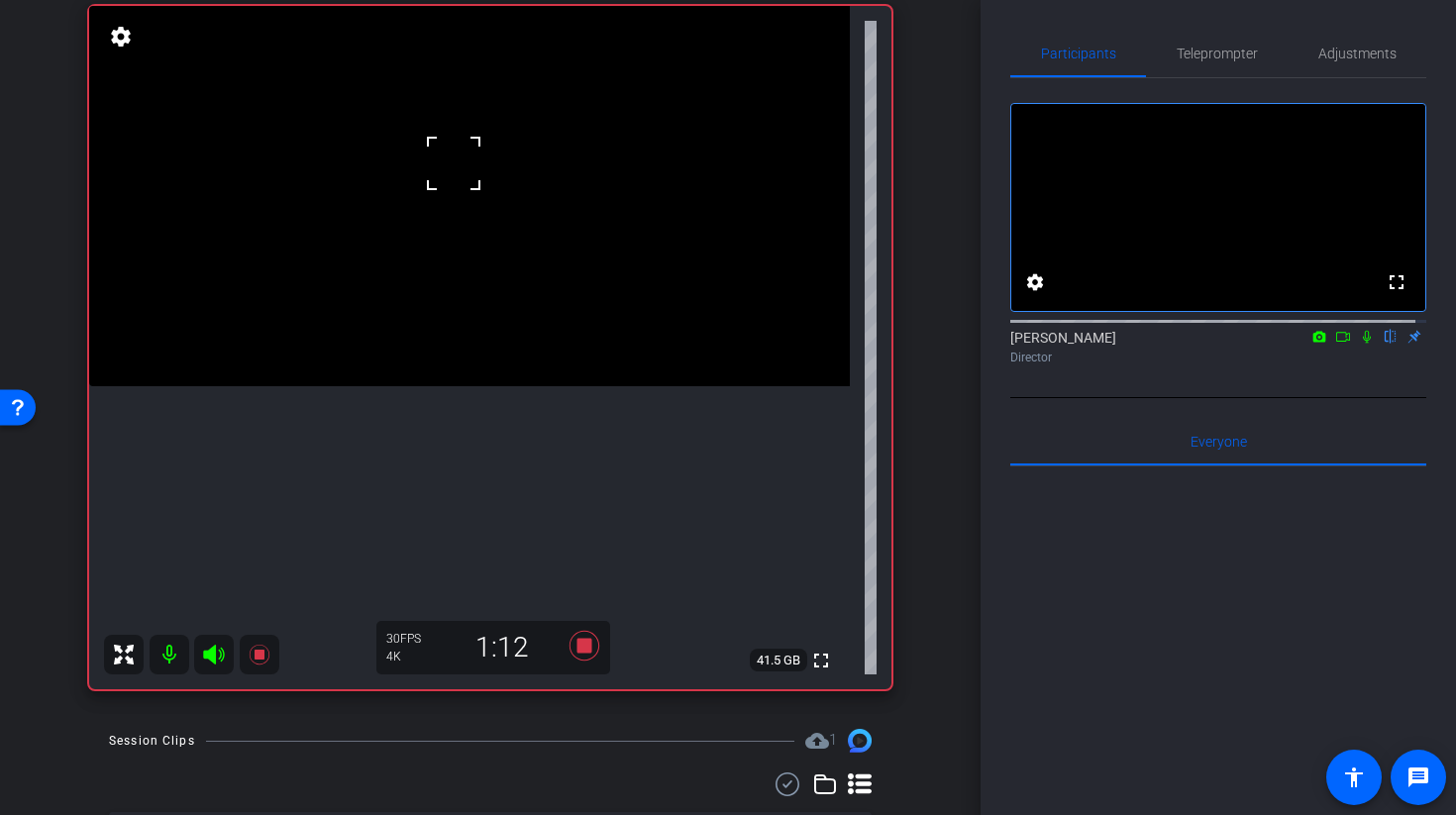click at bounding box center (469, 196) 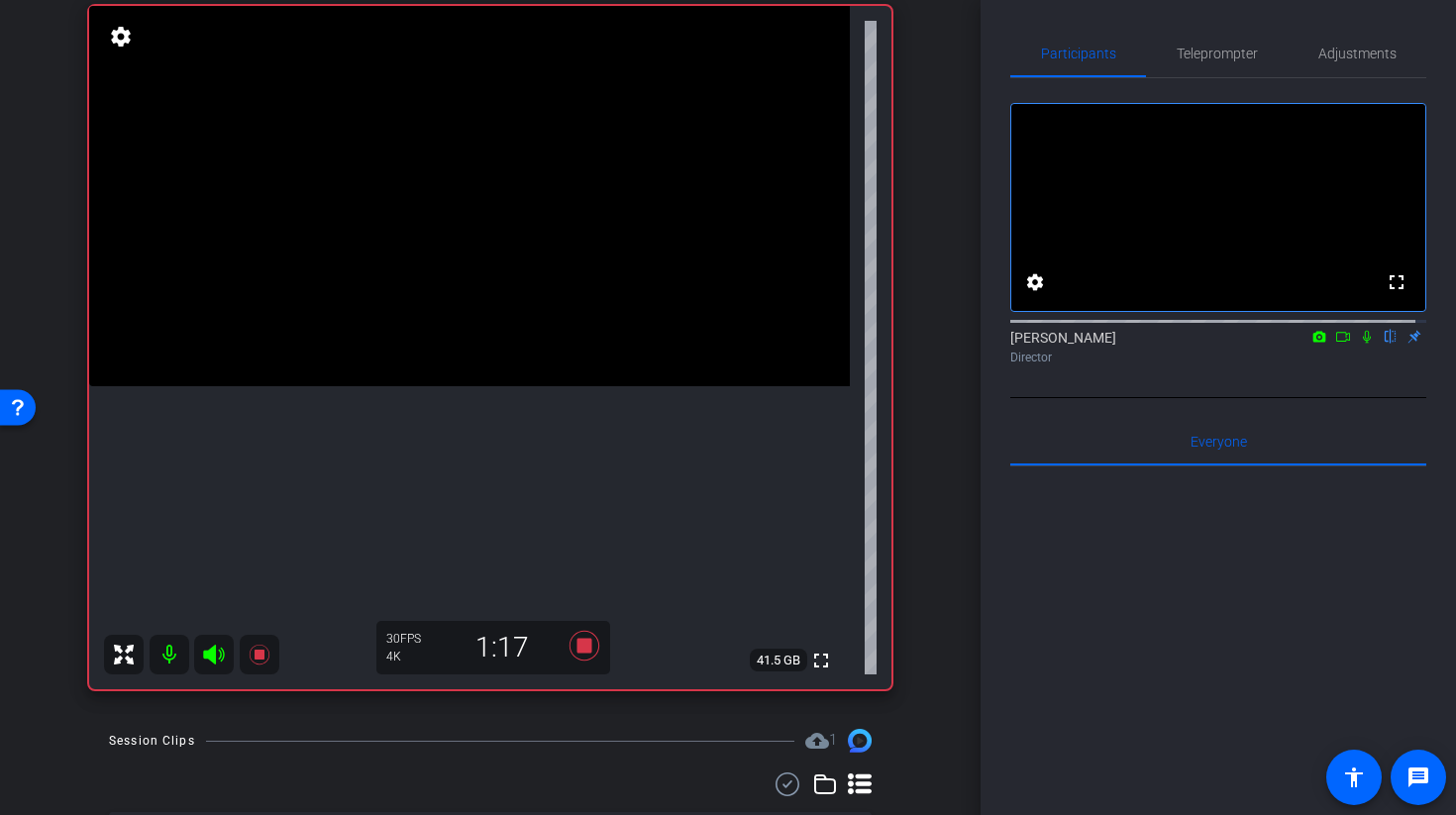 click at bounding box center (469, 196) 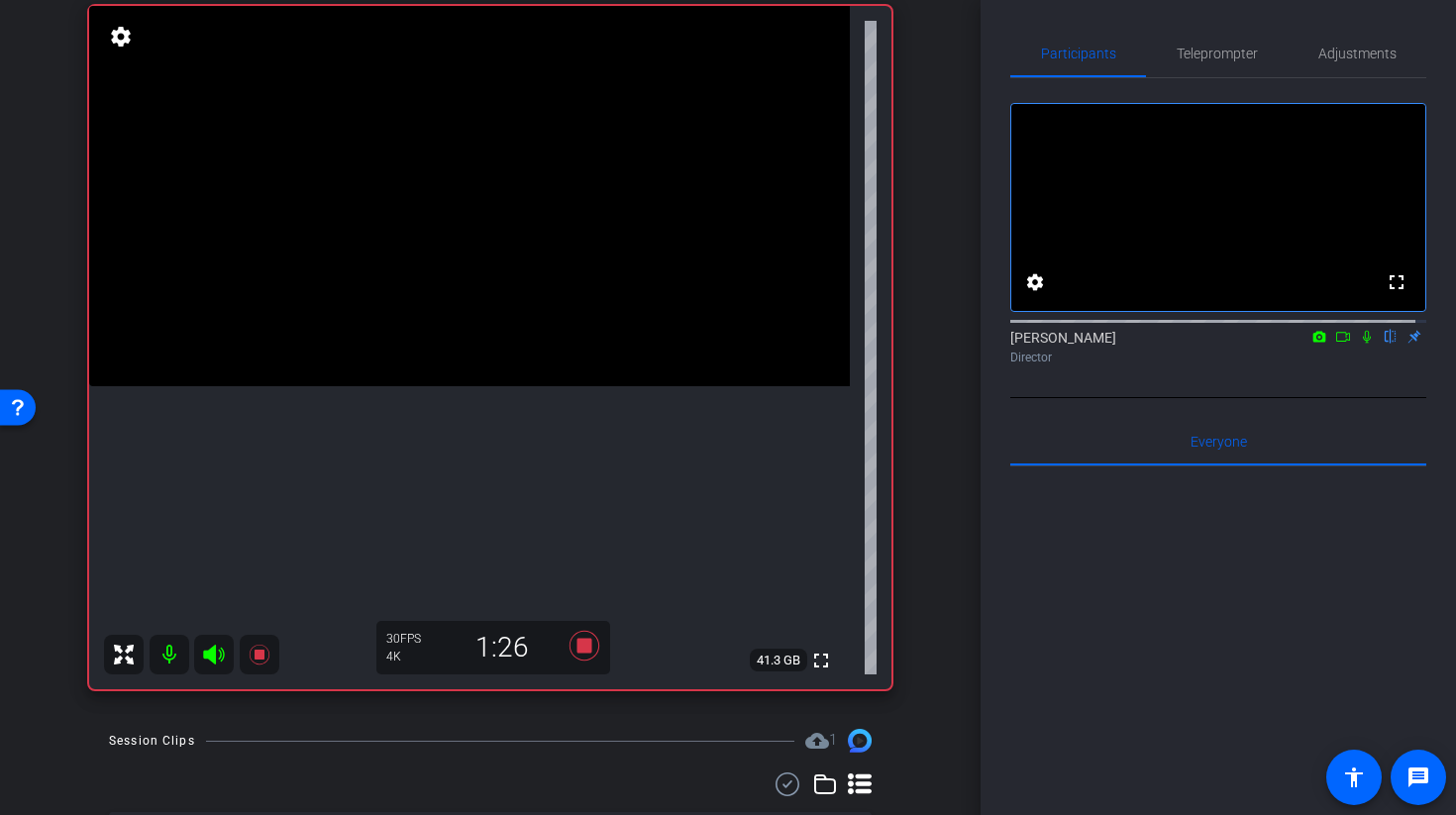 click at bounding box center (469, 196) 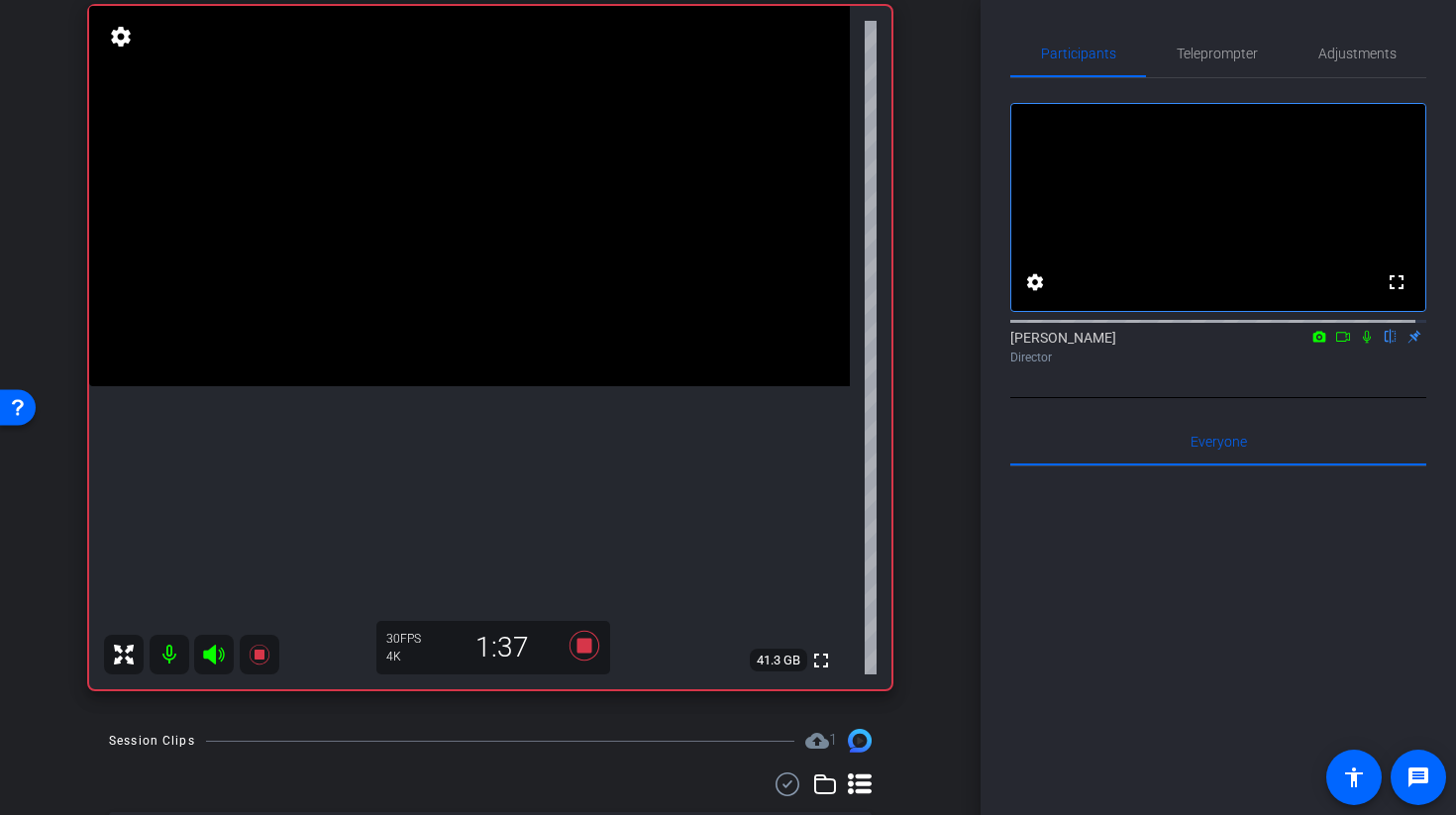 click at bounding box center (469, 196) 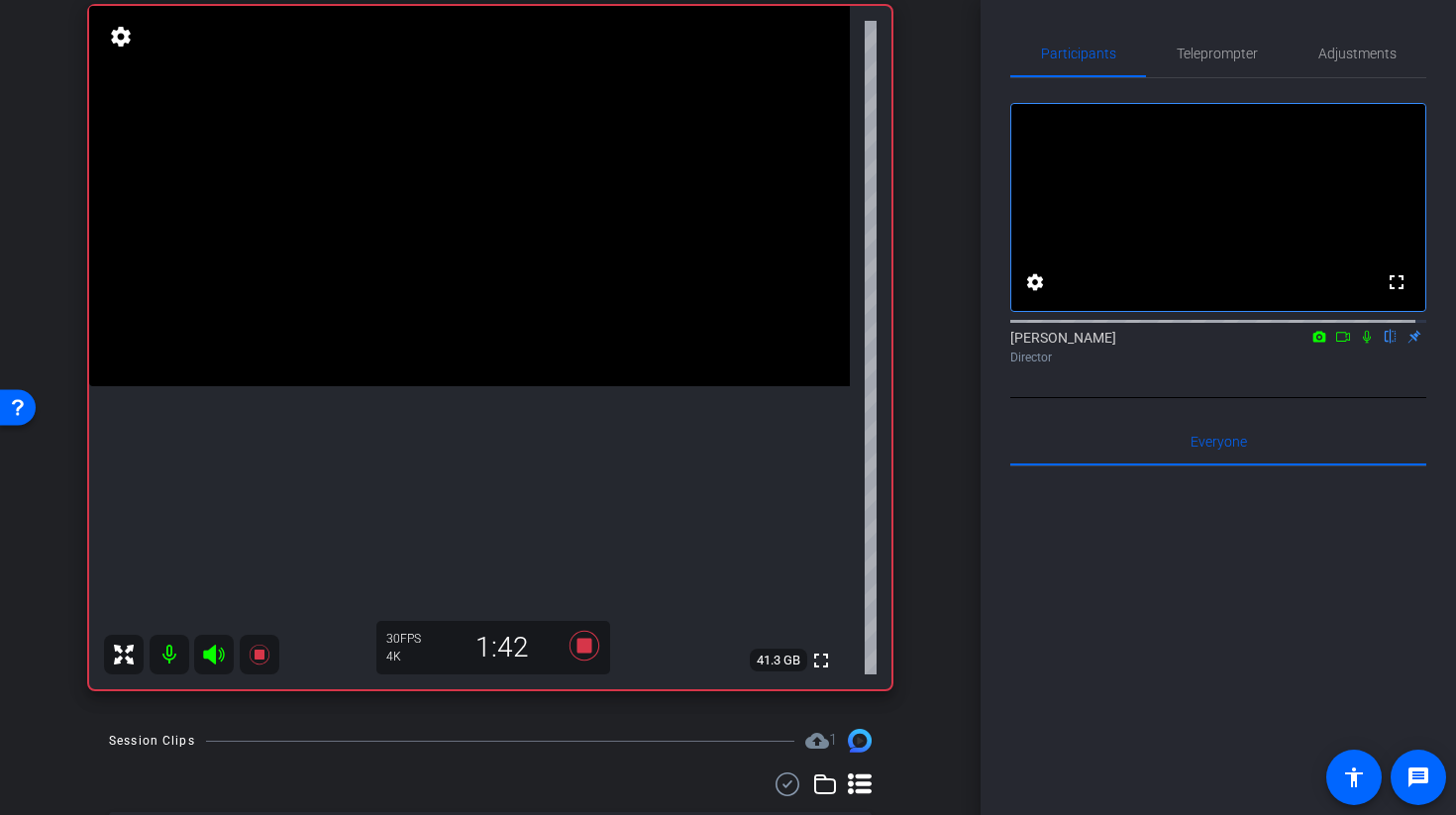 click at bounding box center (469, 196) 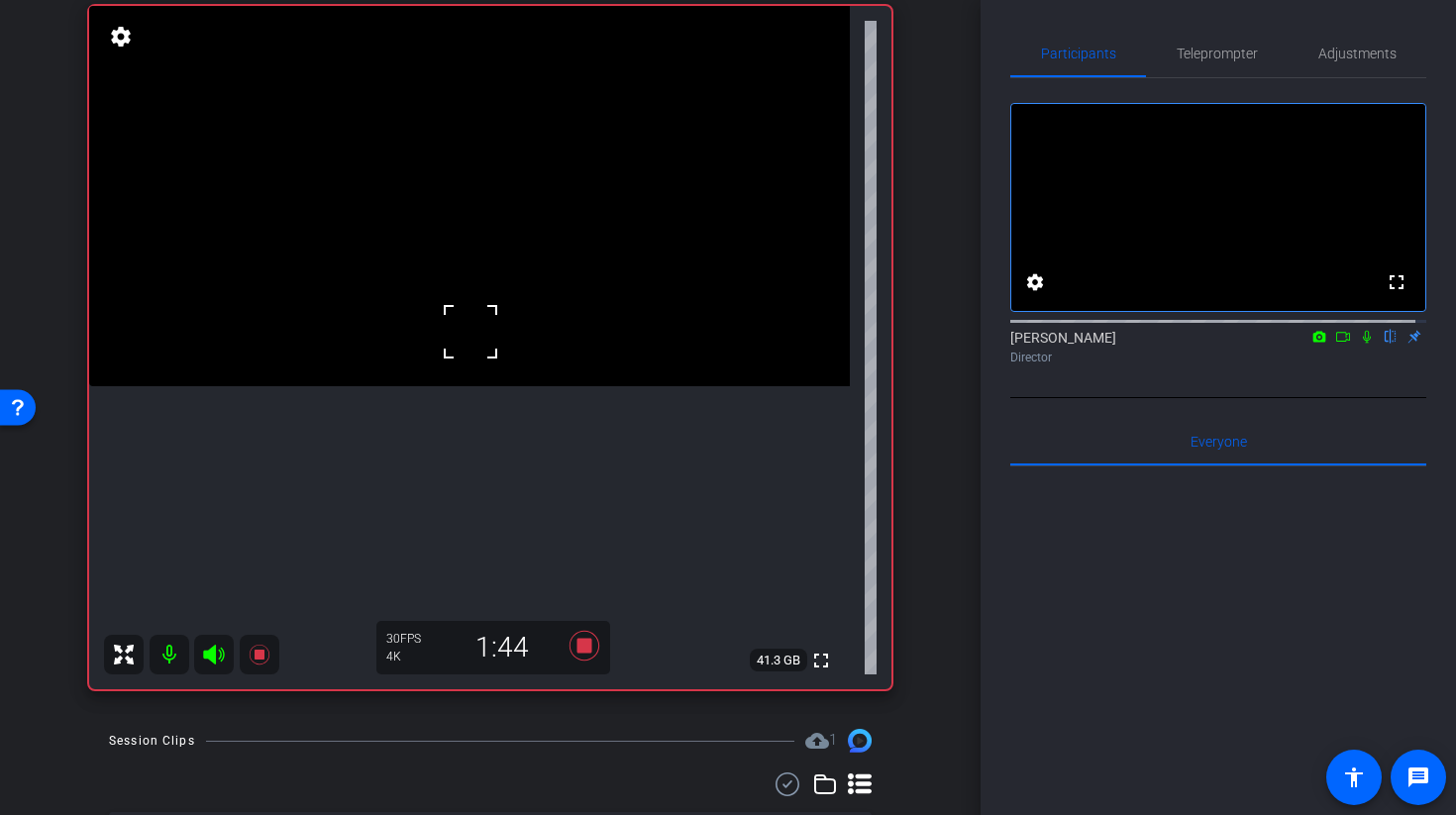 click at bounding box center [469, 196] 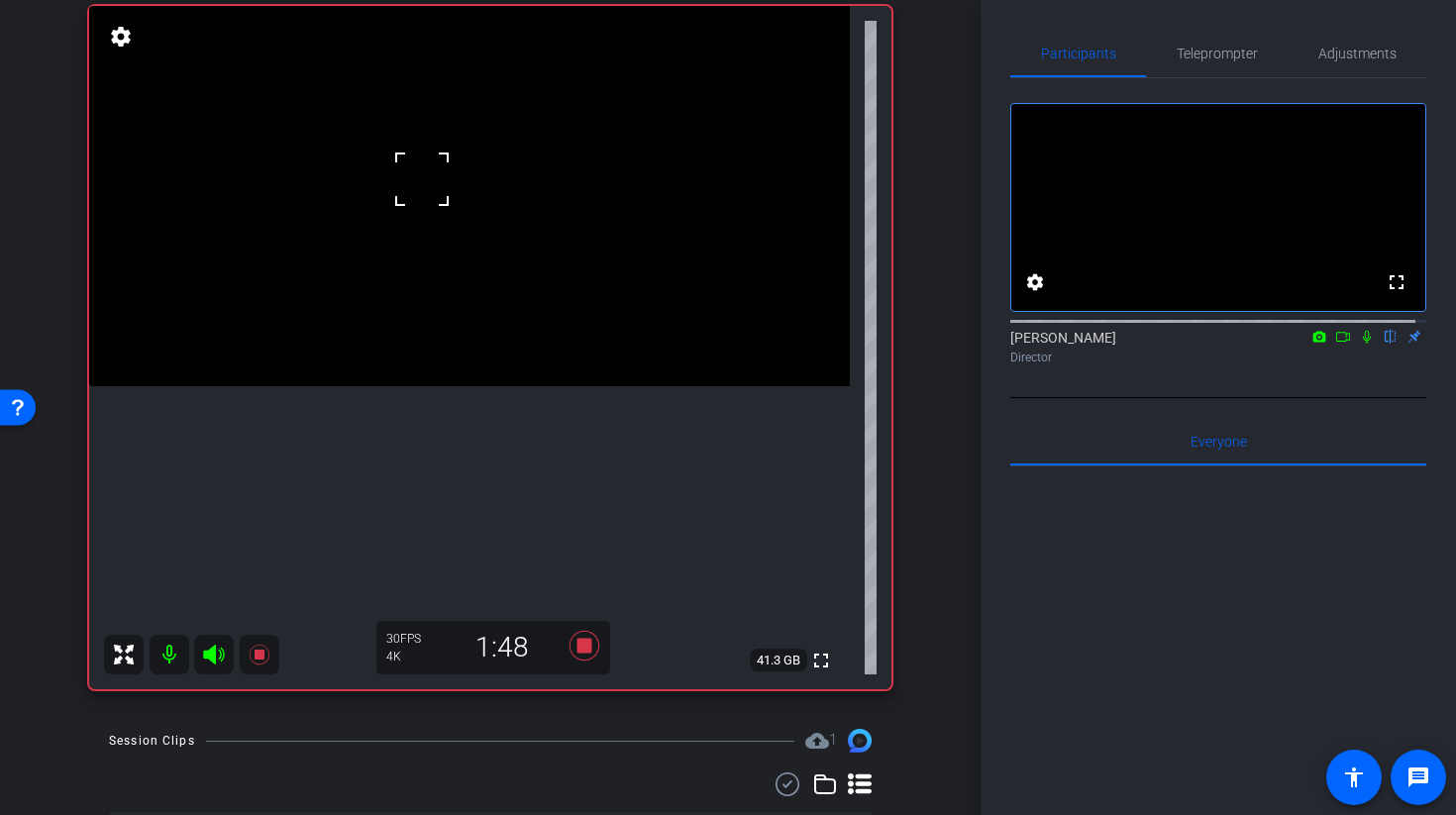 click at bounding box center (469, 196) 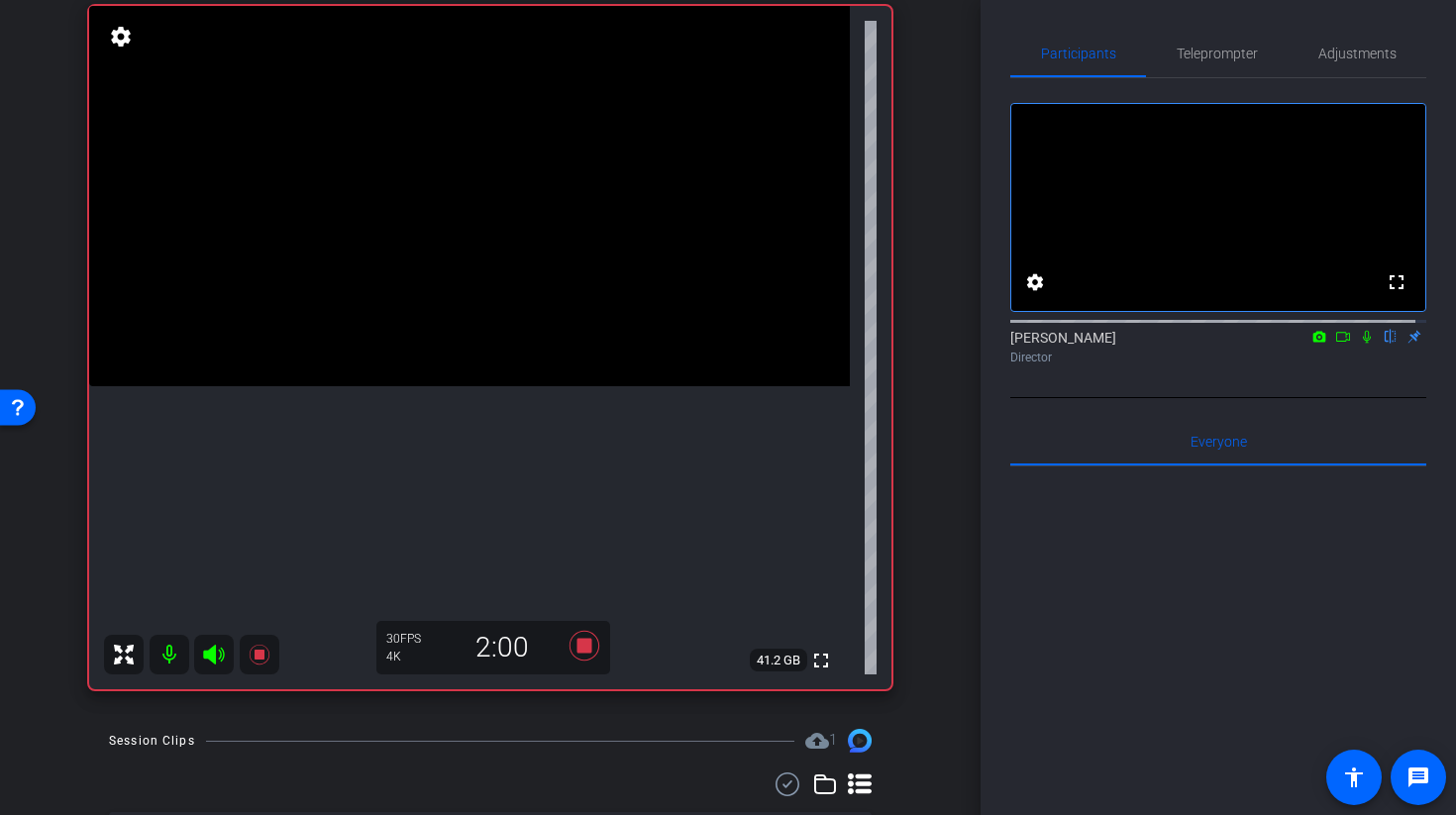 click at bounding box center [469, 196] 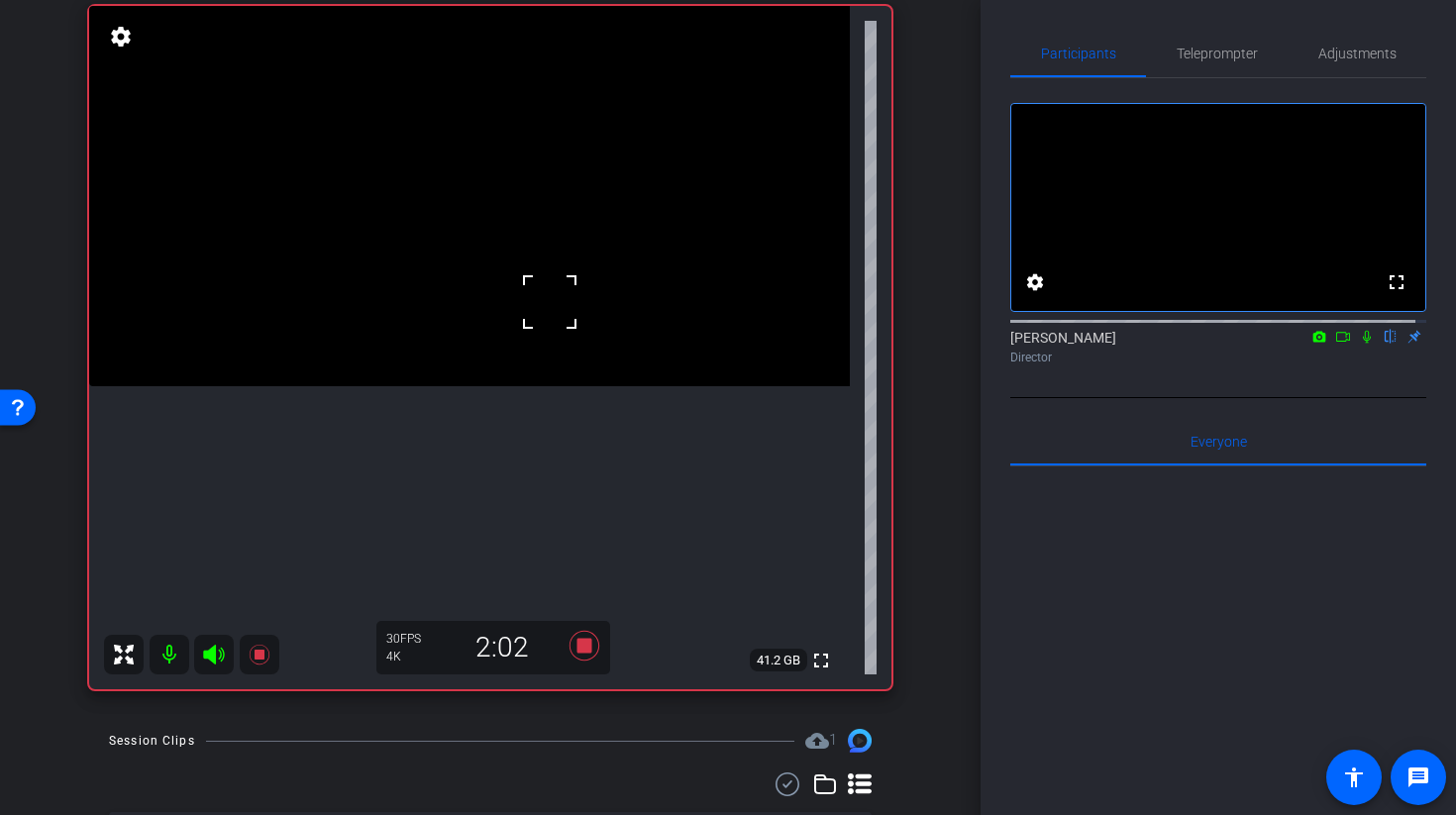 click at bounding box center (469, 196) 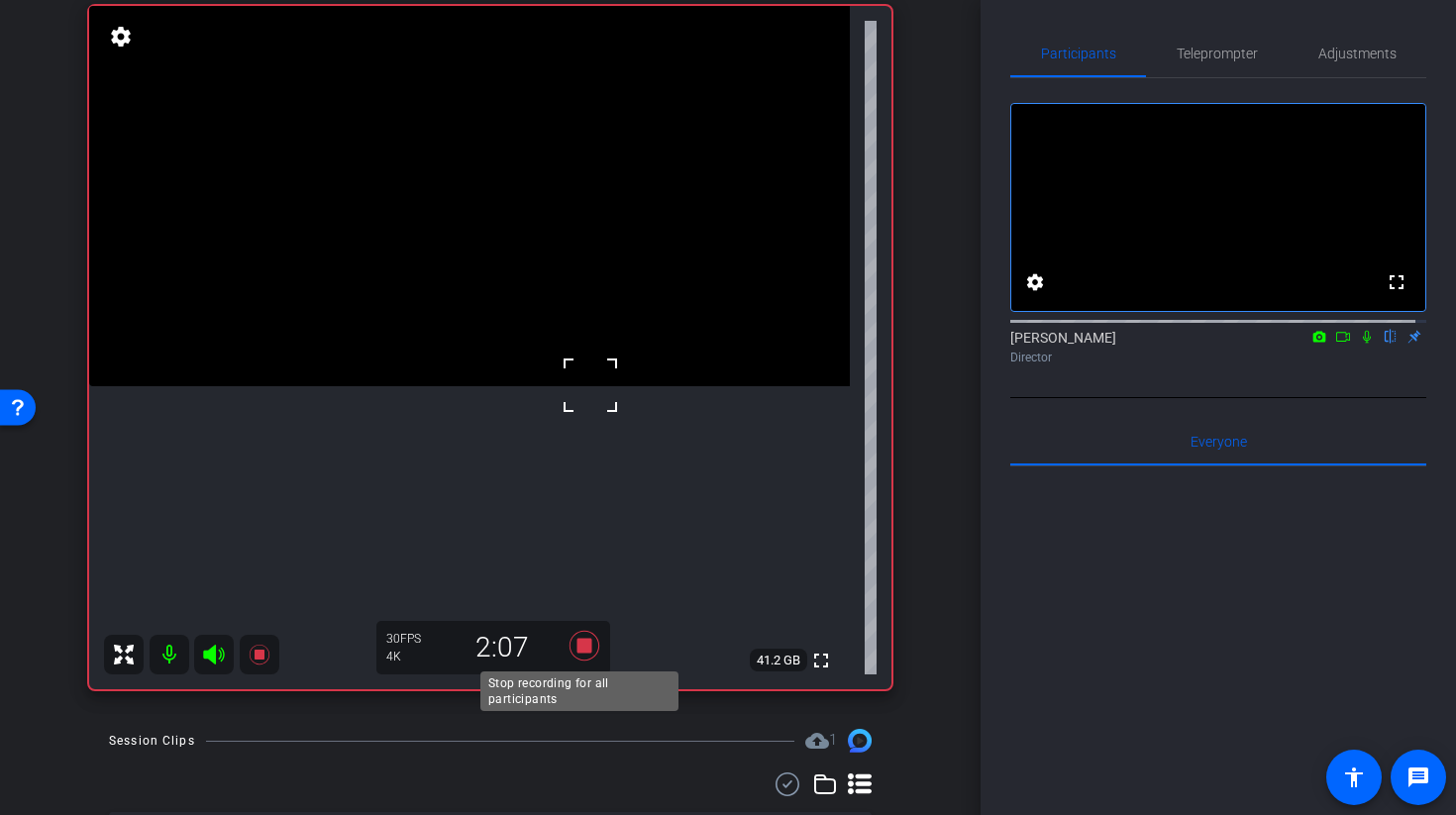 click 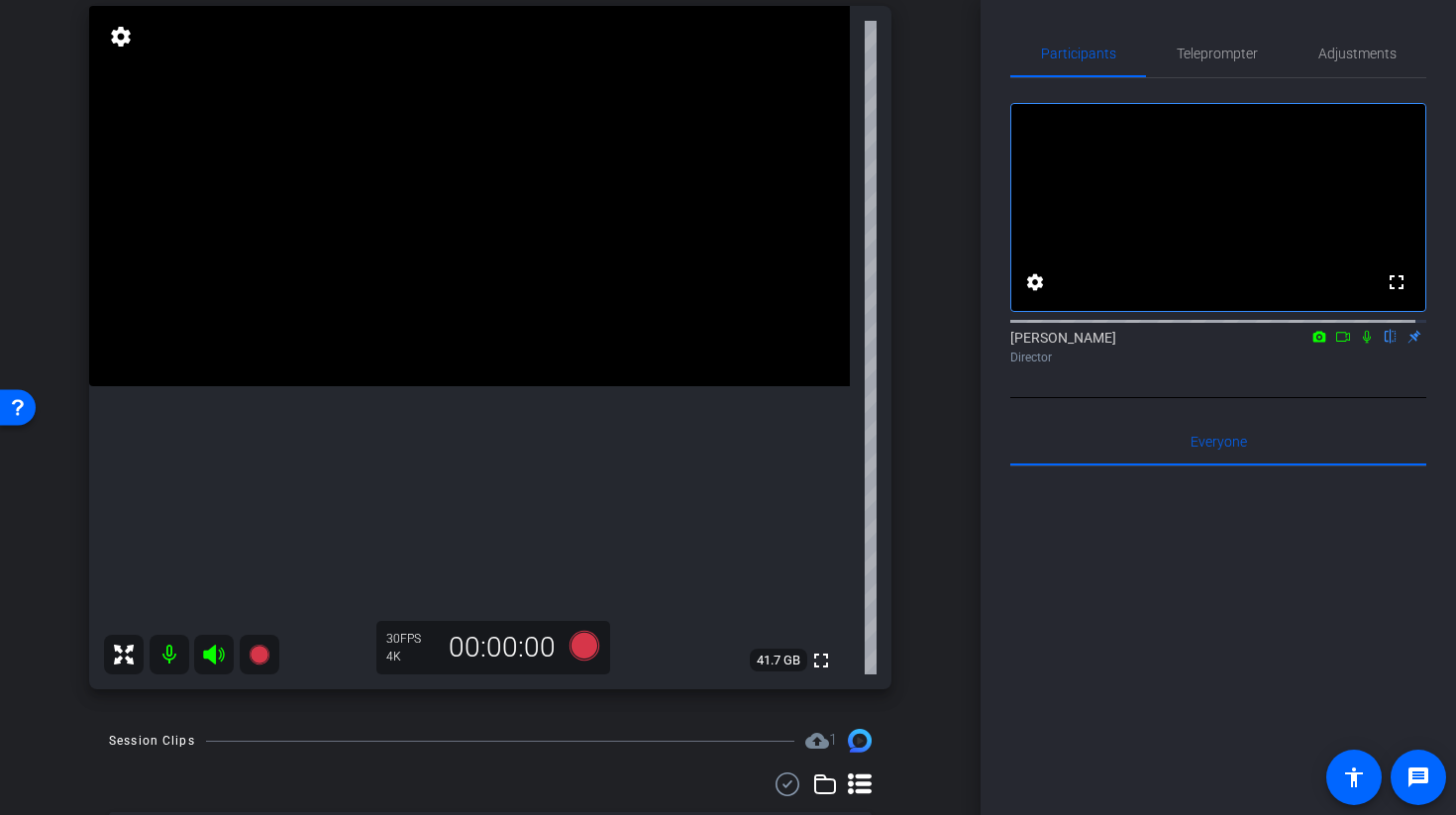 click 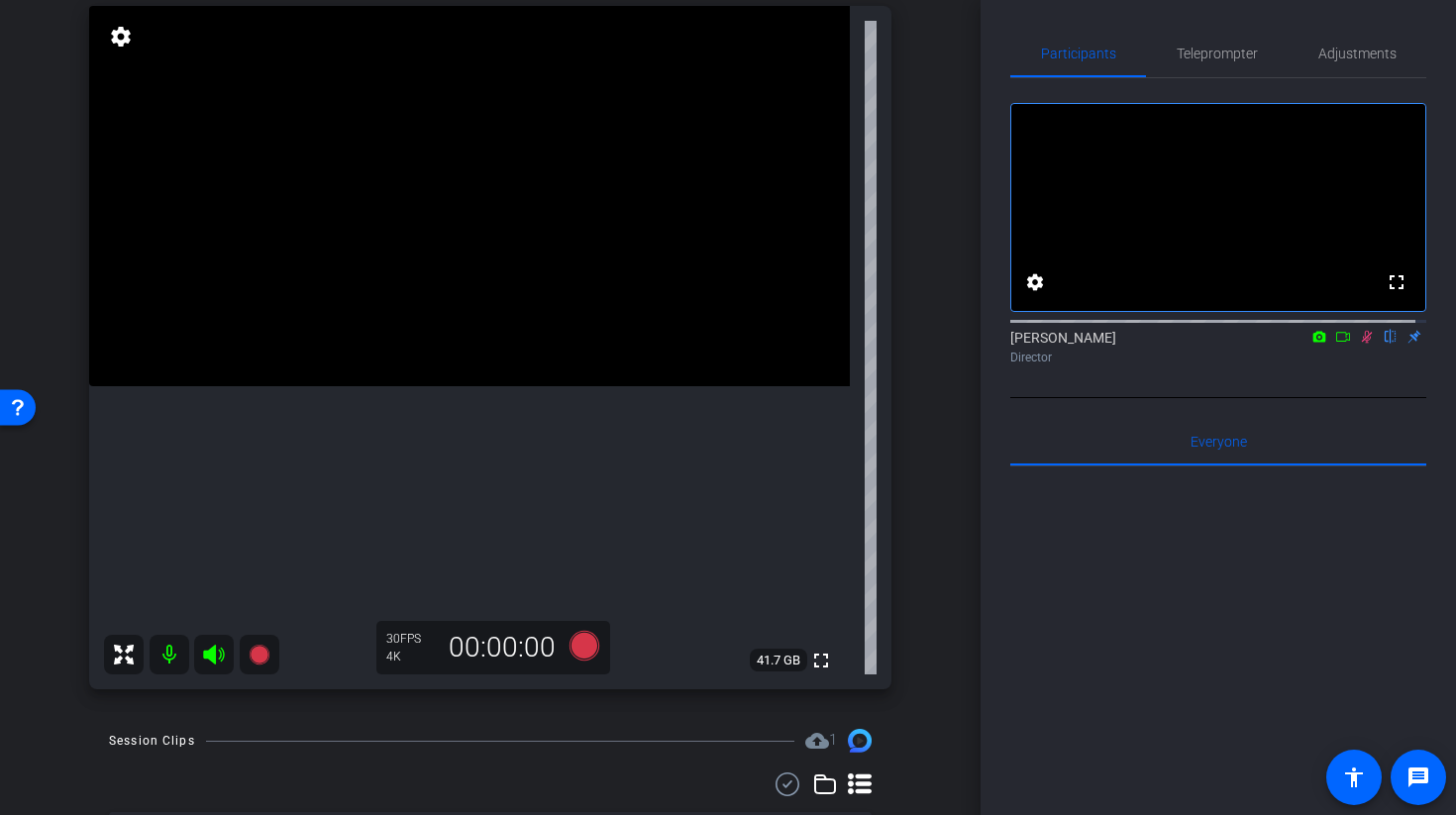 click 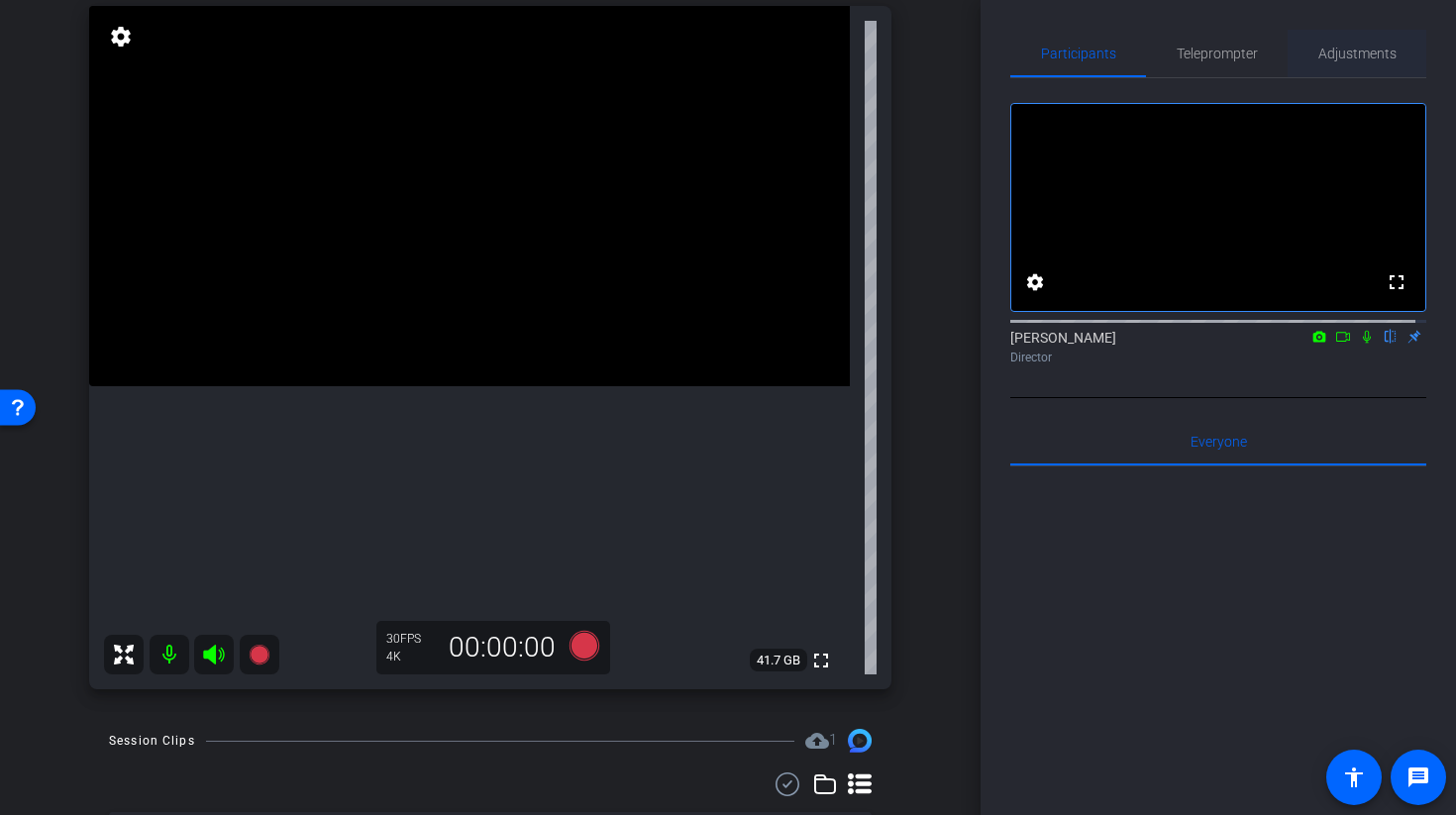click on "Adjustments" at bounding box center (1357, 53) 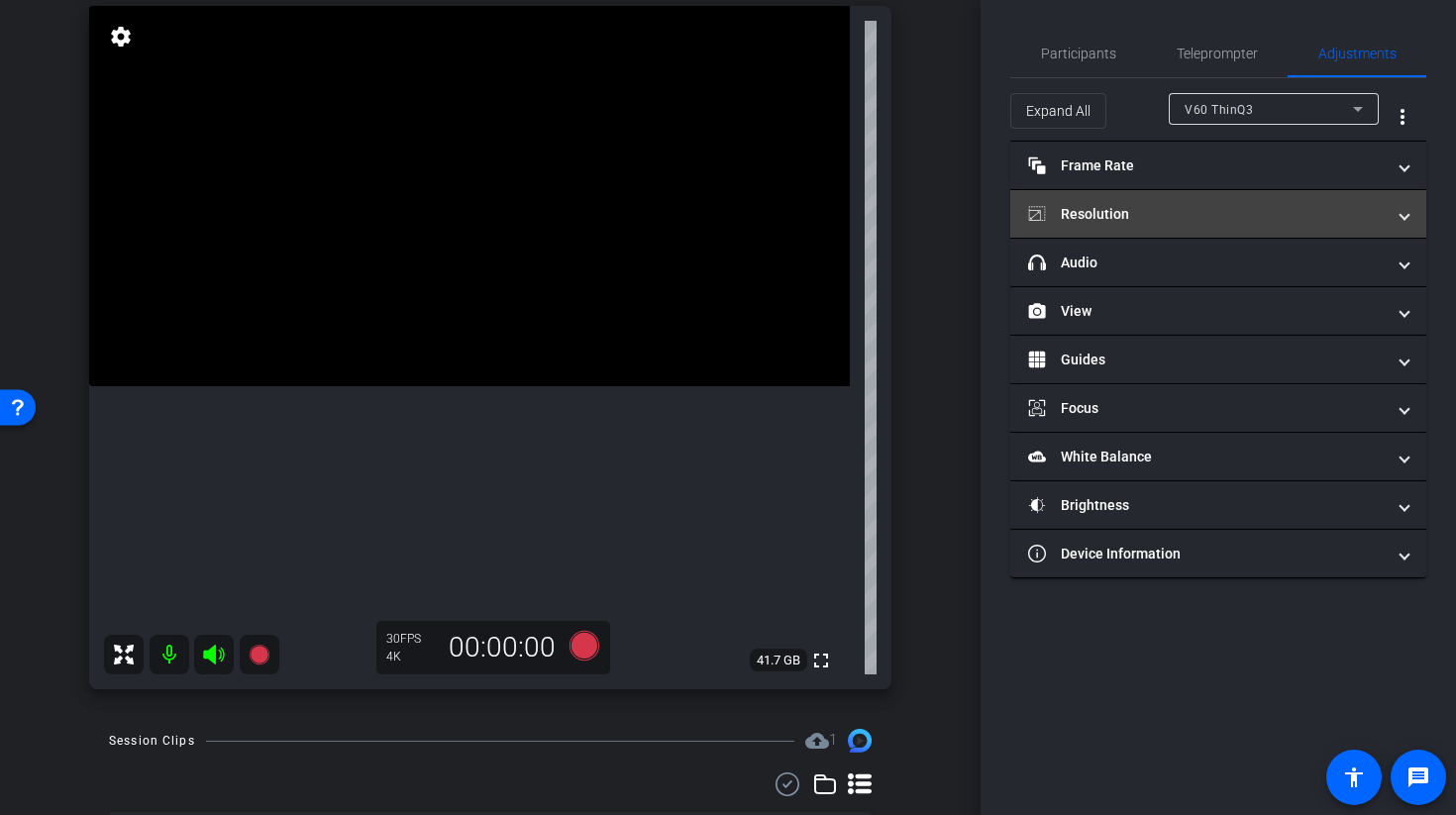 click on "Resolution" at bounding box center [1206, 214] 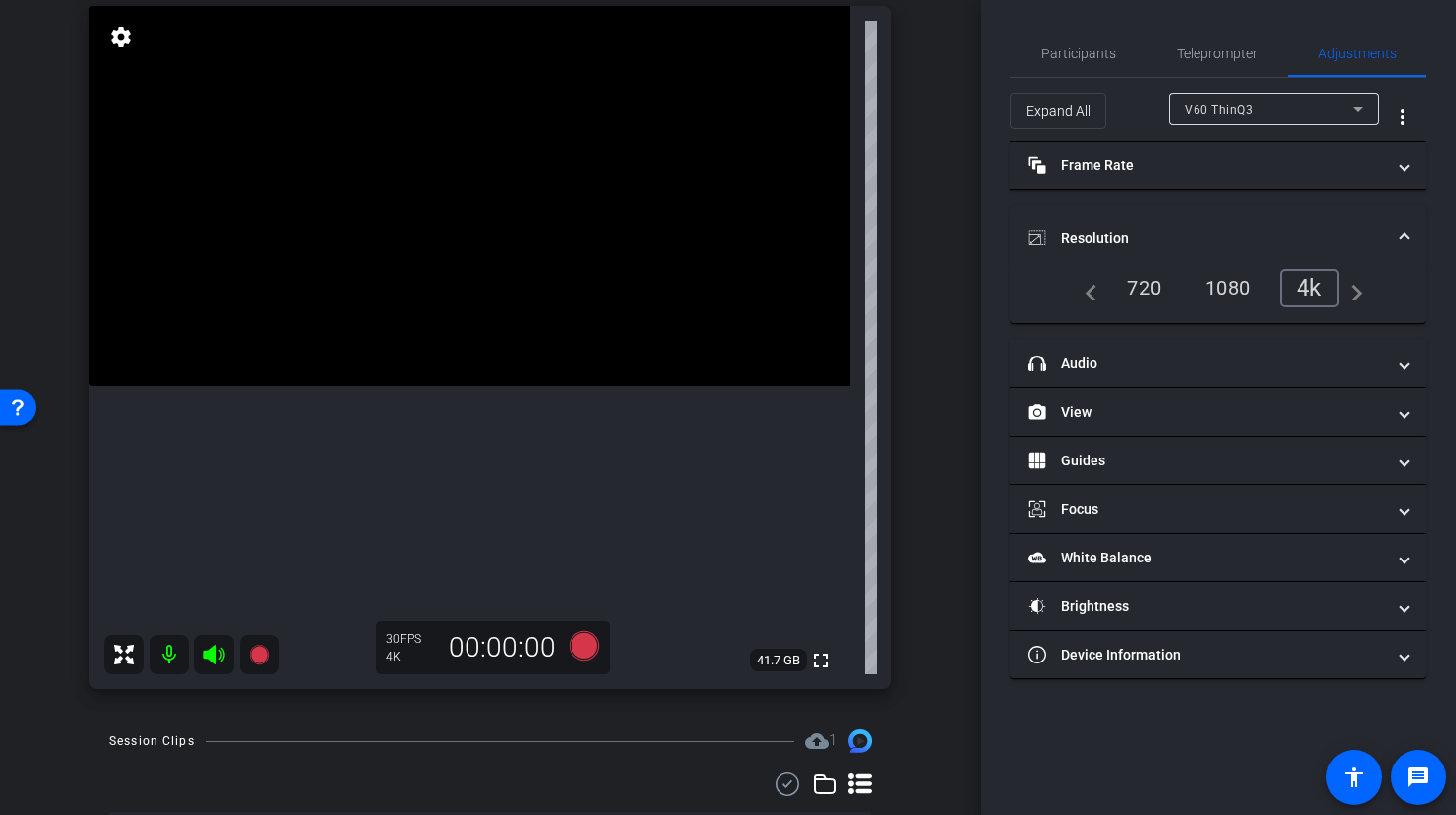 click on "1080" at bounding box center (1227, 288) 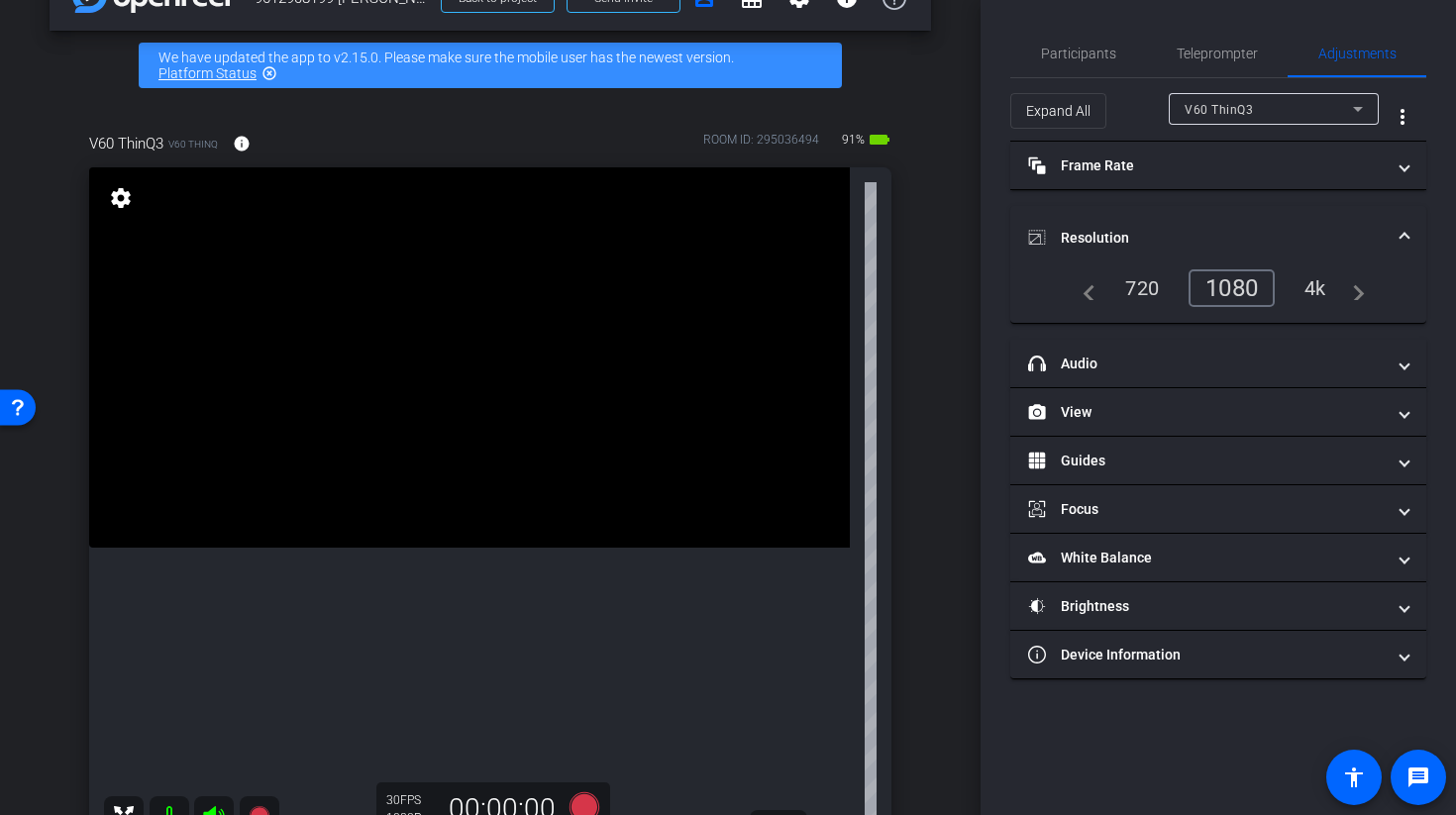 scroll, scrollTop: 55, scrollLeft: 0, axis: vertical 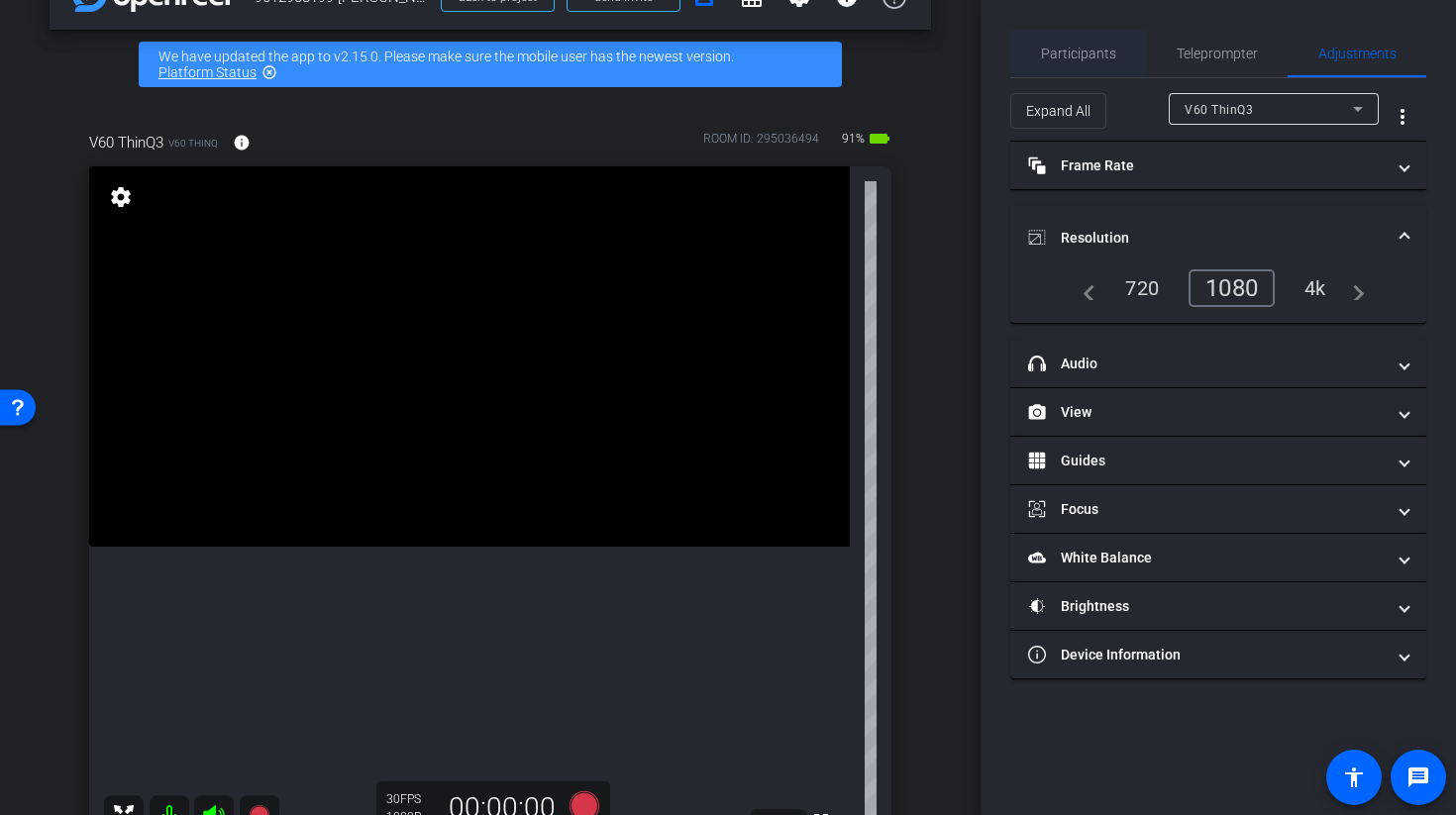 click on "Participants" at bounding box center [1079, 53] 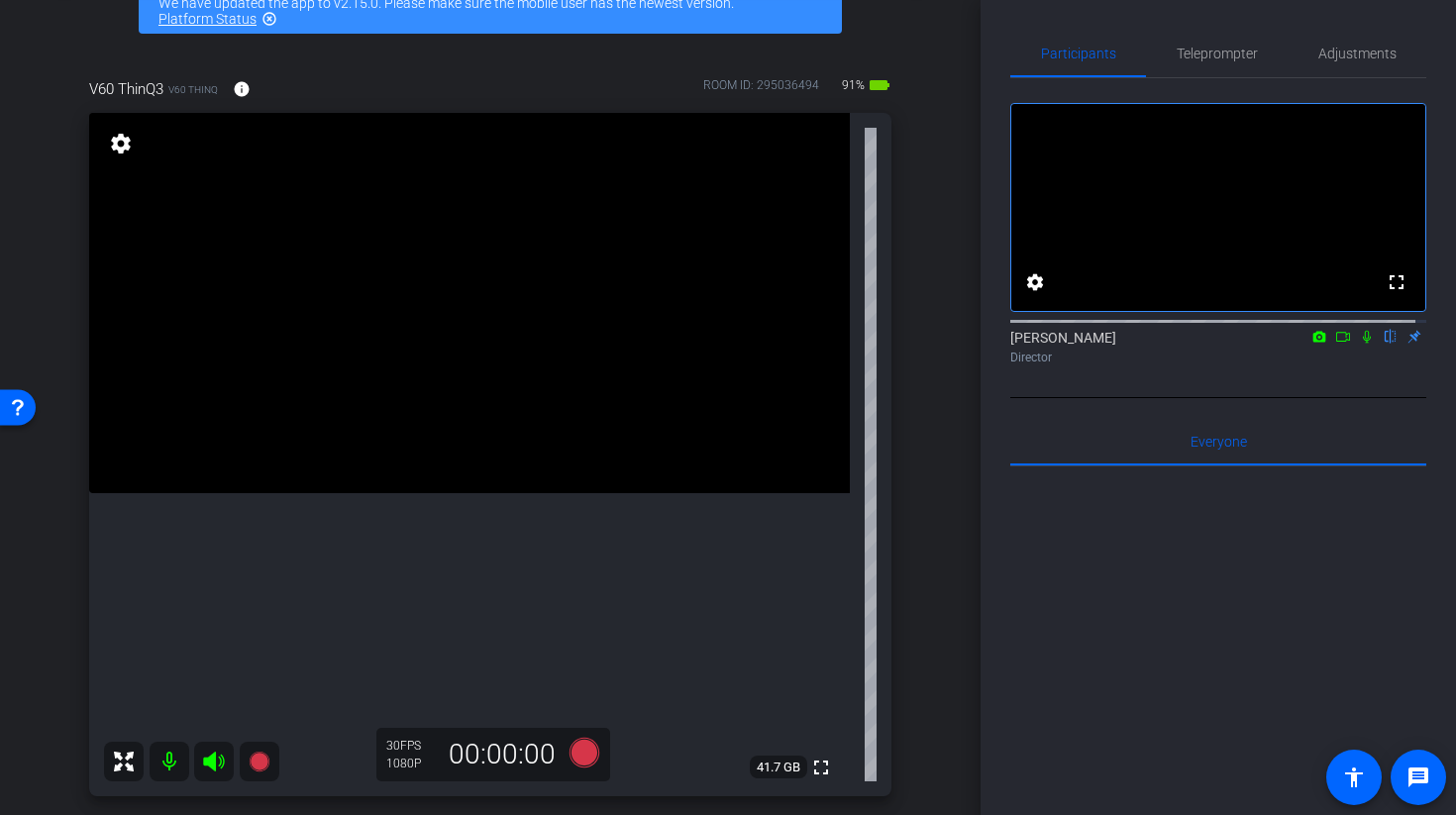 scroll, scrollTop: 228, scrollLeft: 0, axis: vertical 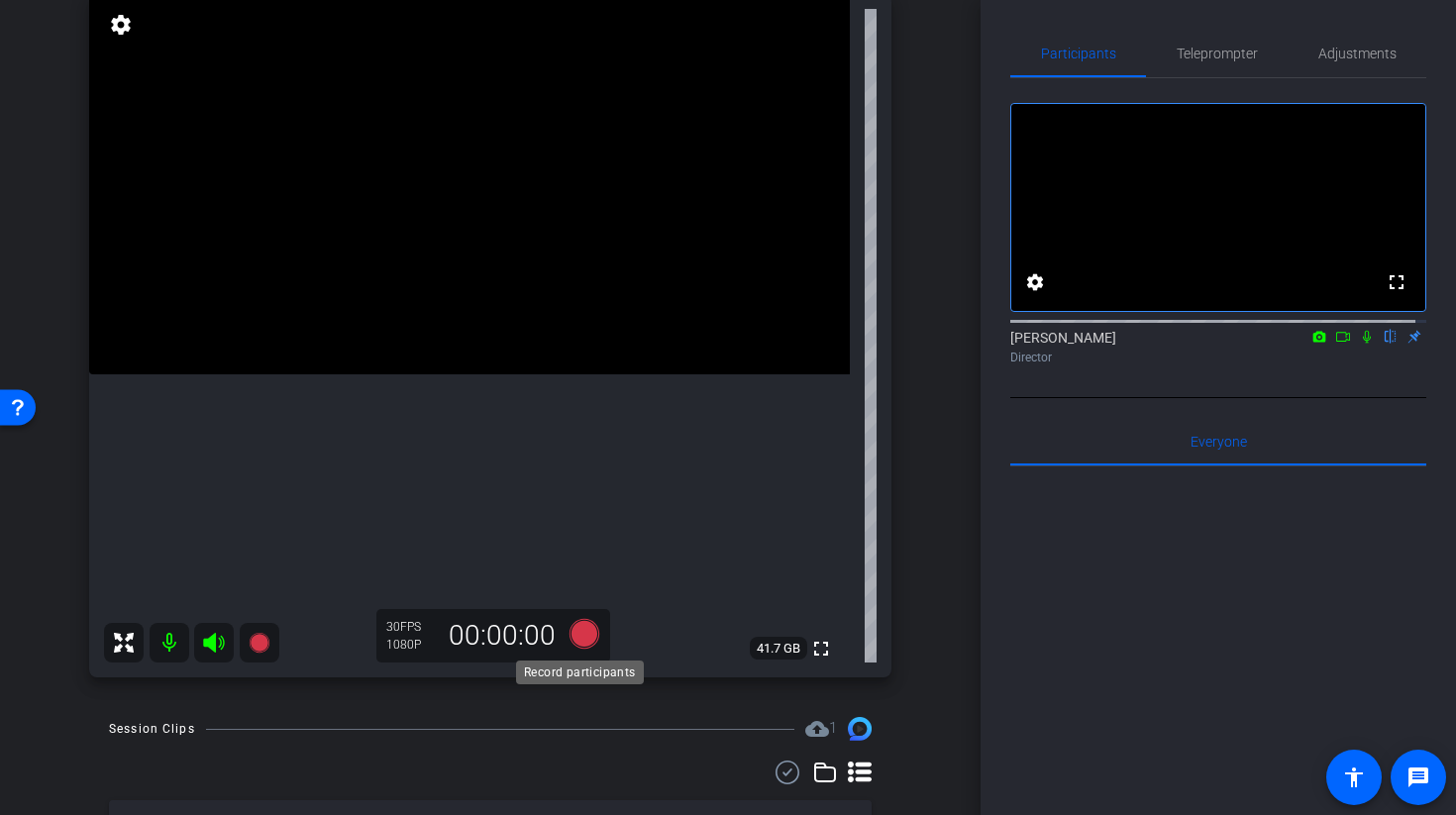 click 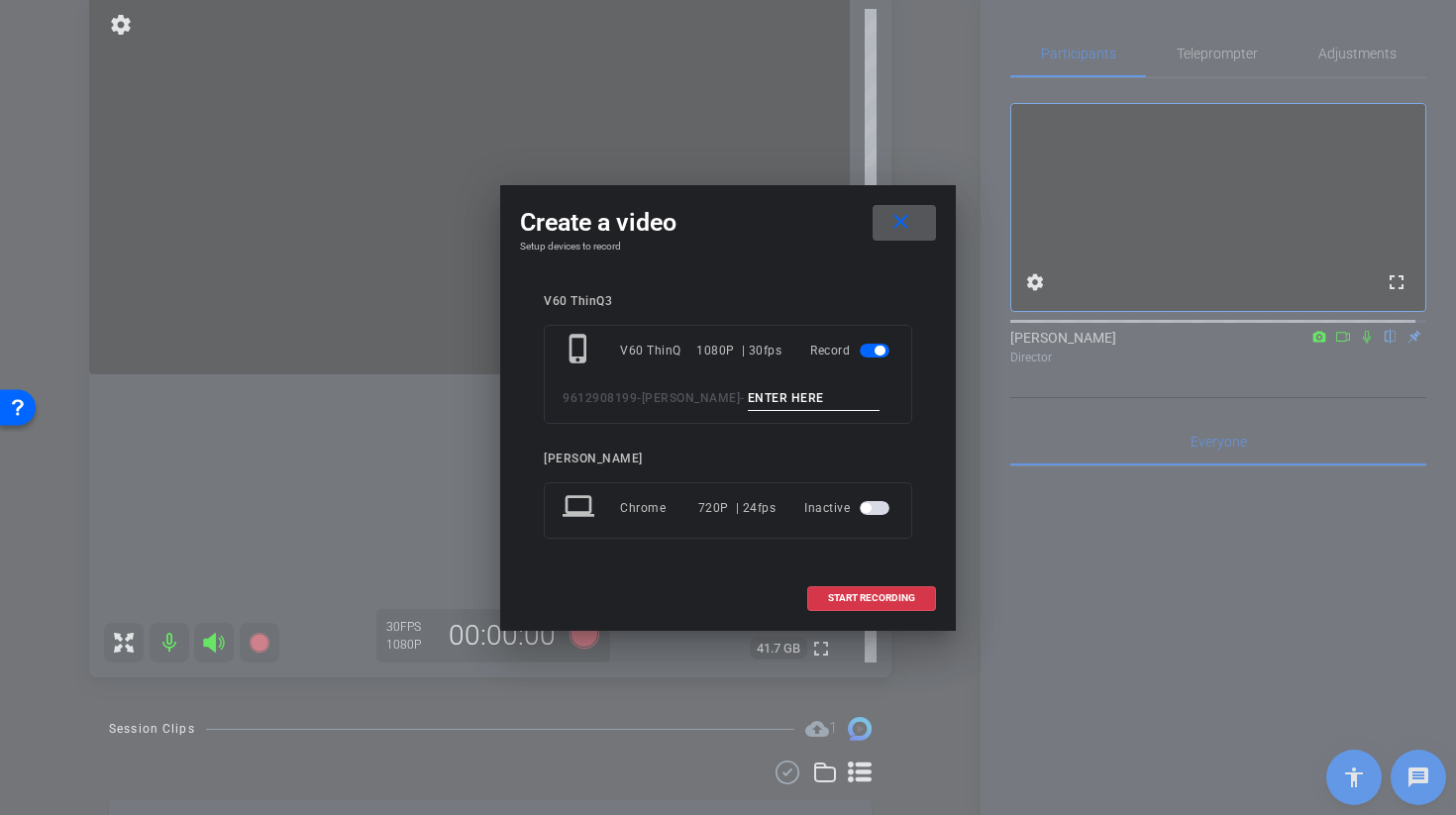 click at bounding box center (814, 398) 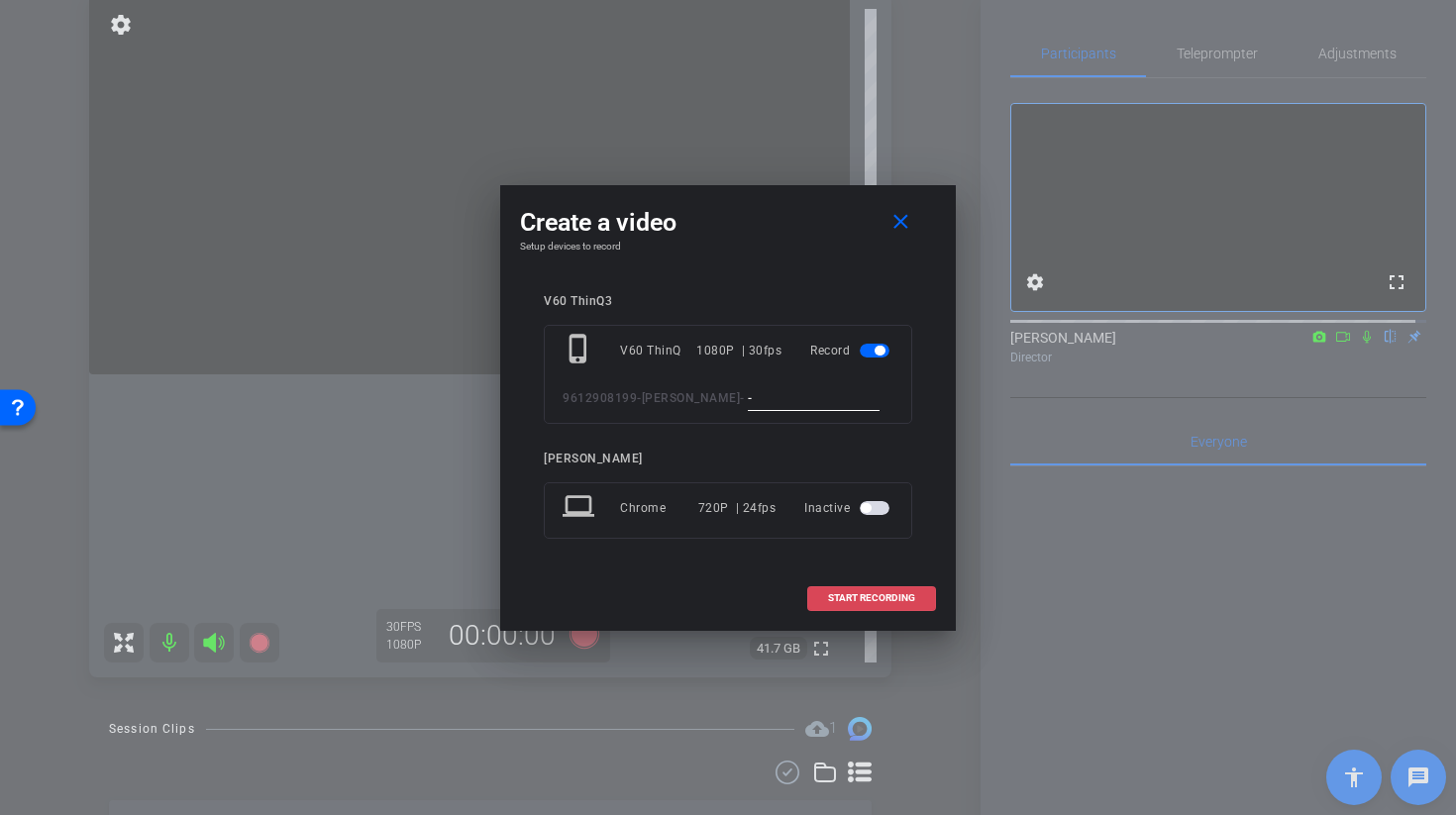 type on "-" 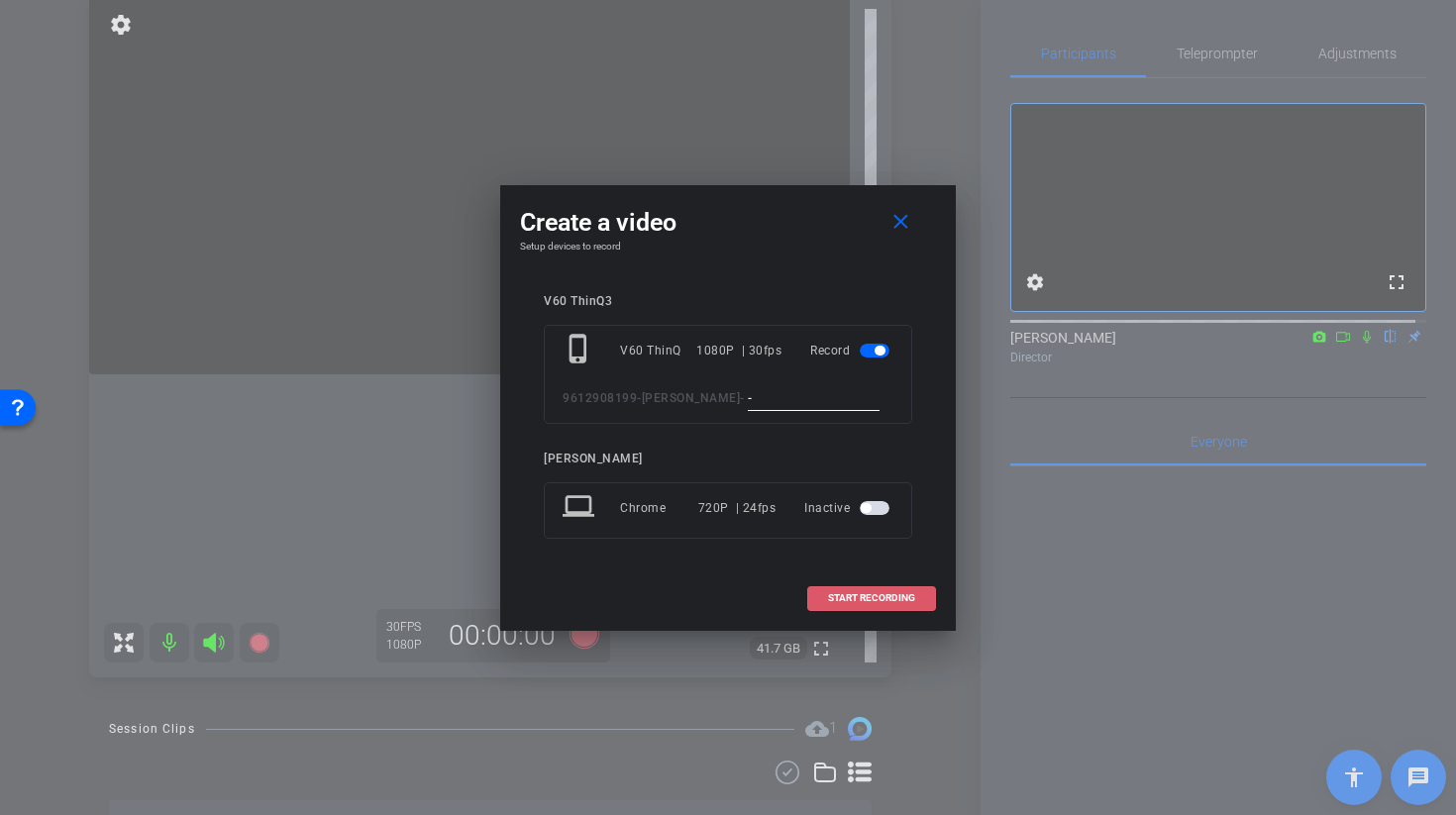 click at bounding box center [872, 598] 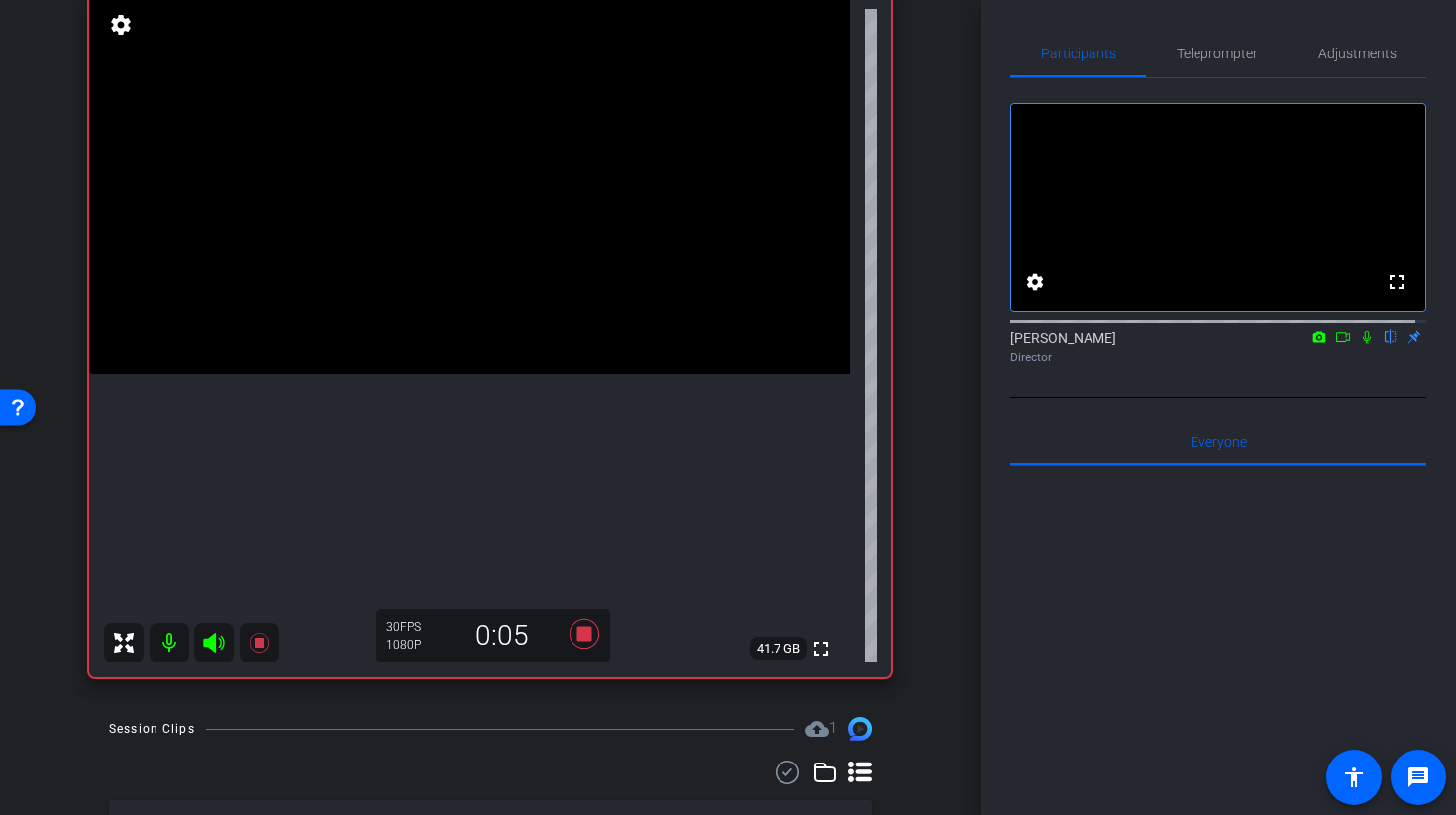 click at bounding box center (469, 184) 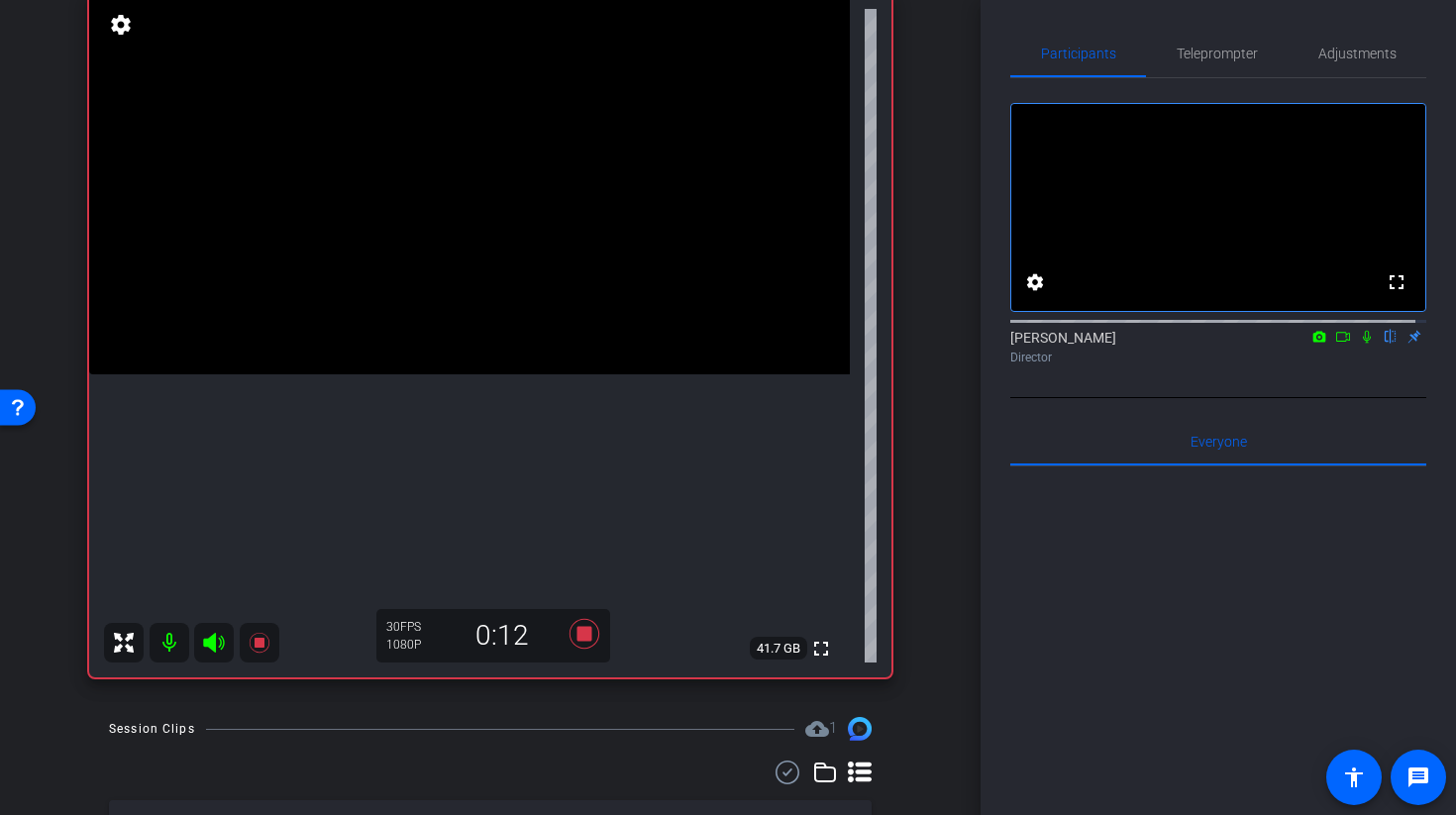 click at bounding box center (469, 184) 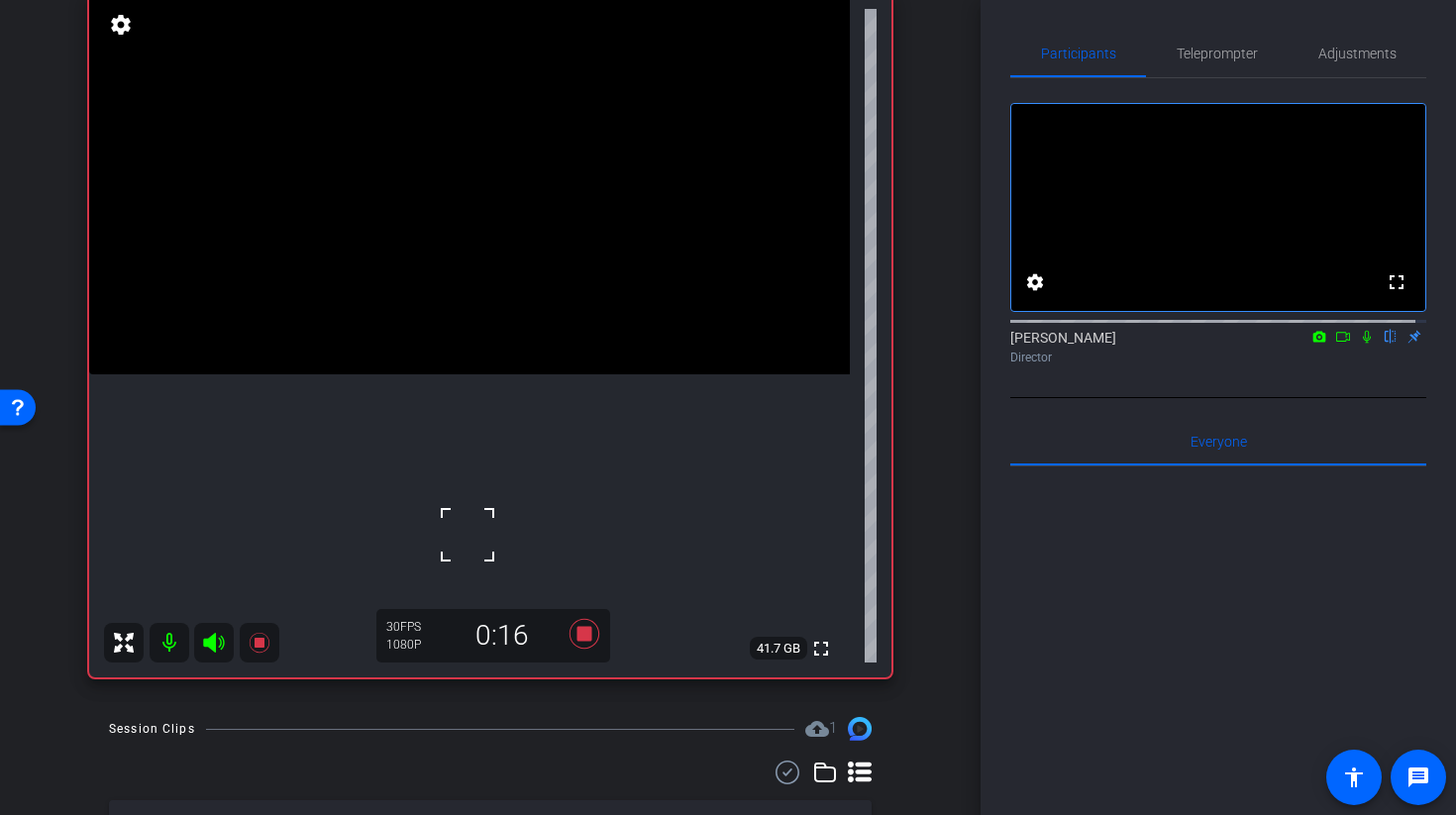 click at bounding box center [469, 184] 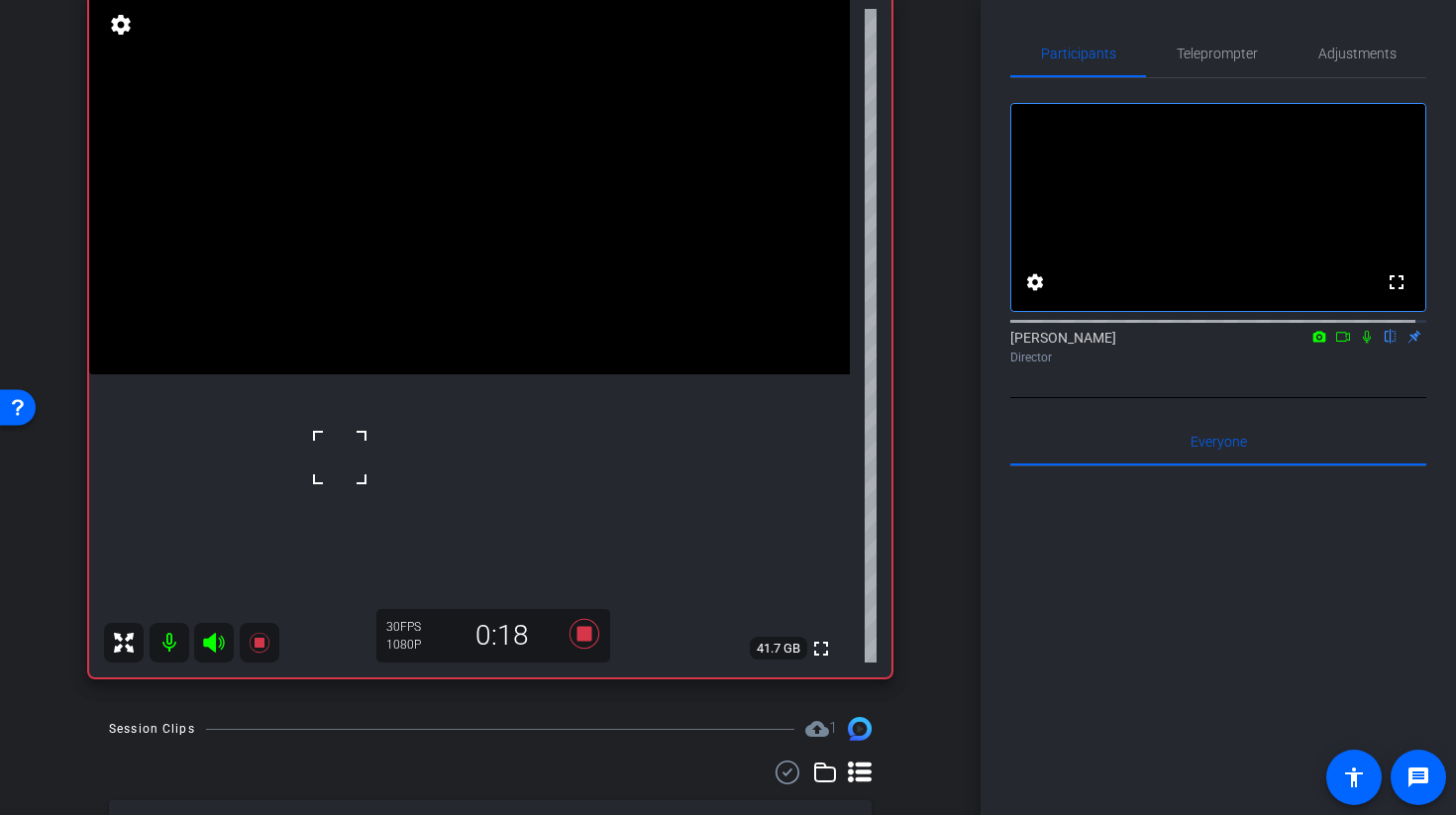 click at bounding box center (469, 184) 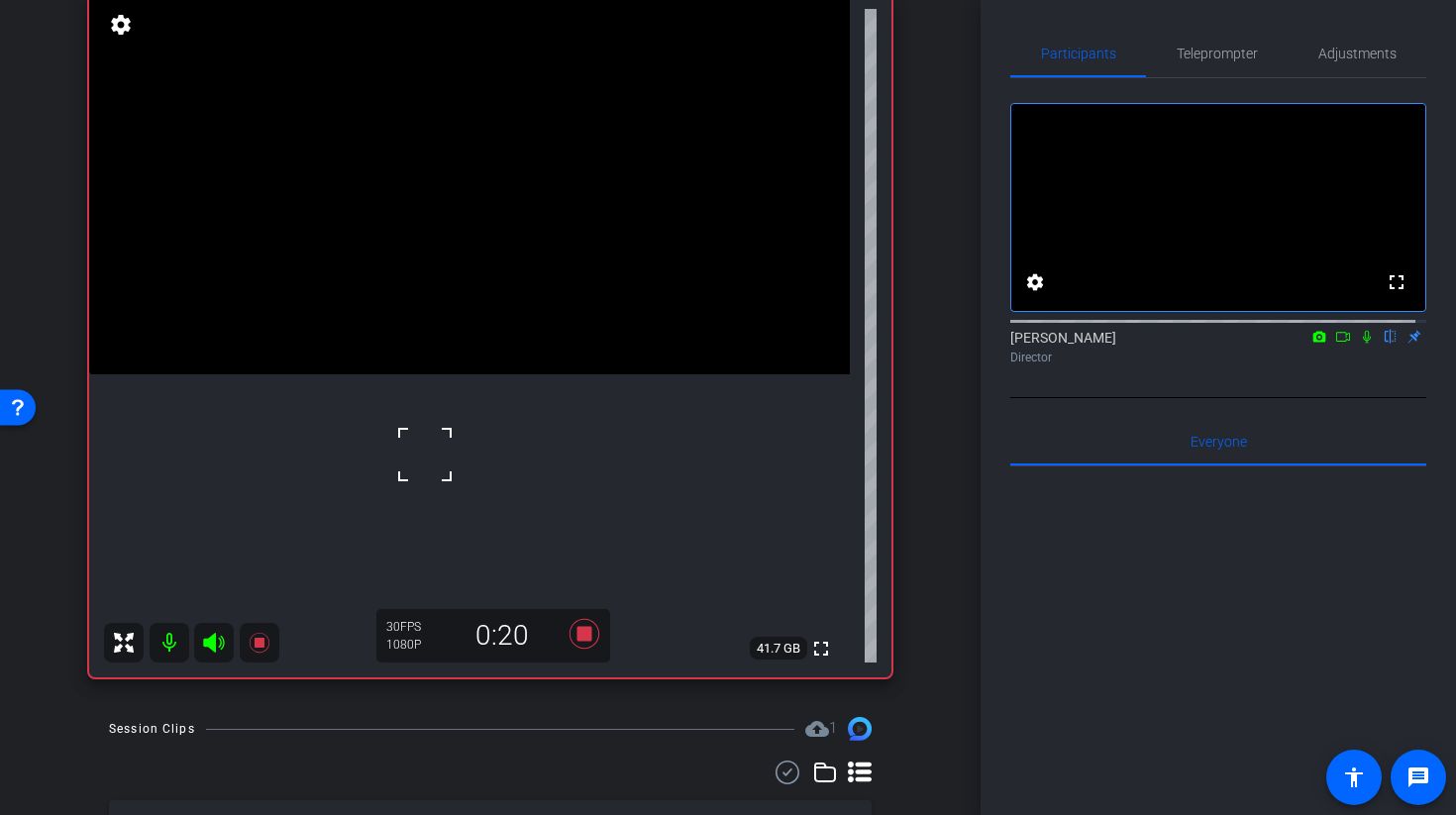 click at bounding box center [469, 184] 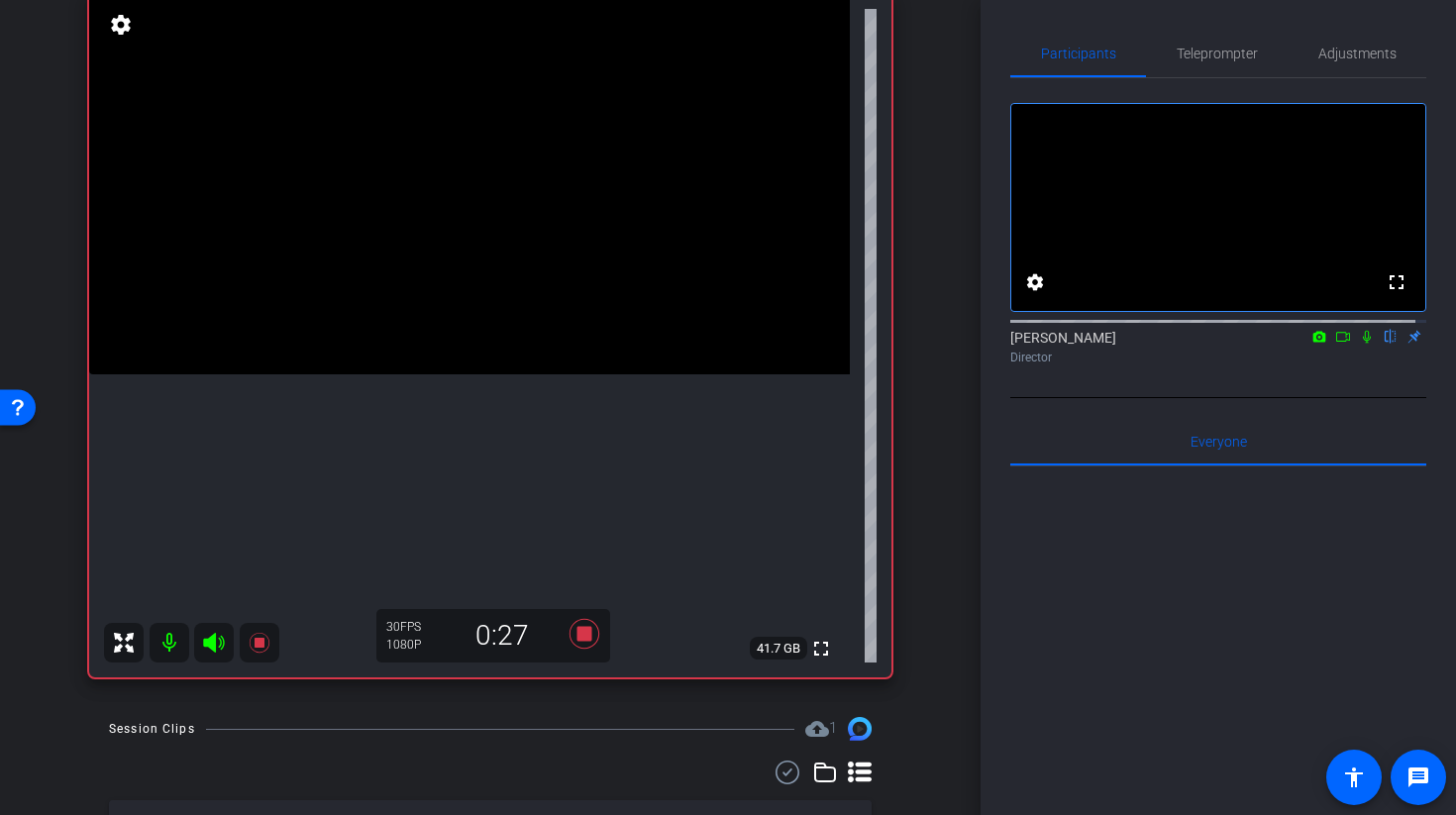 click at bounding box center [469, 184] 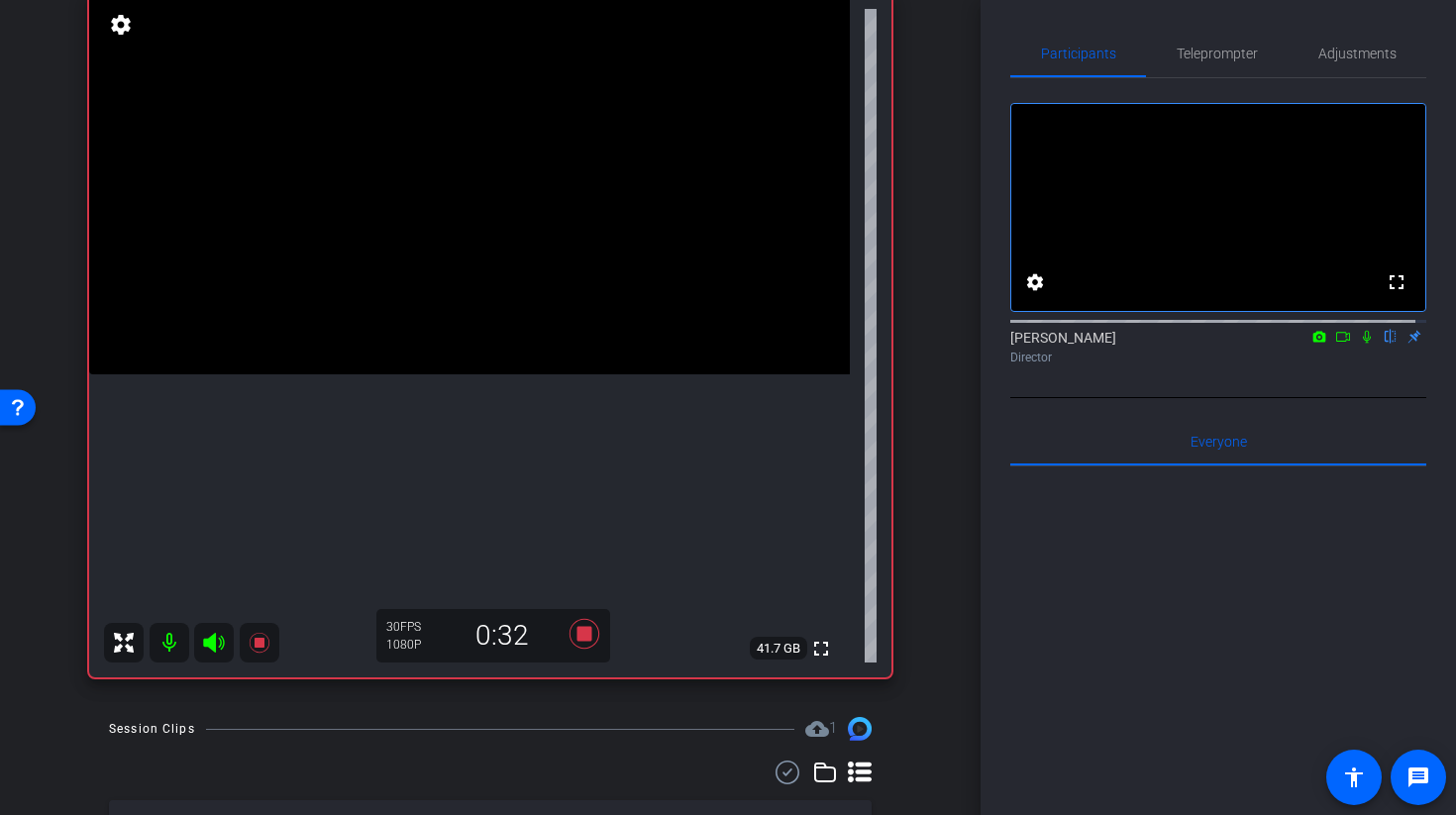 click at bounding box center [469, 184] 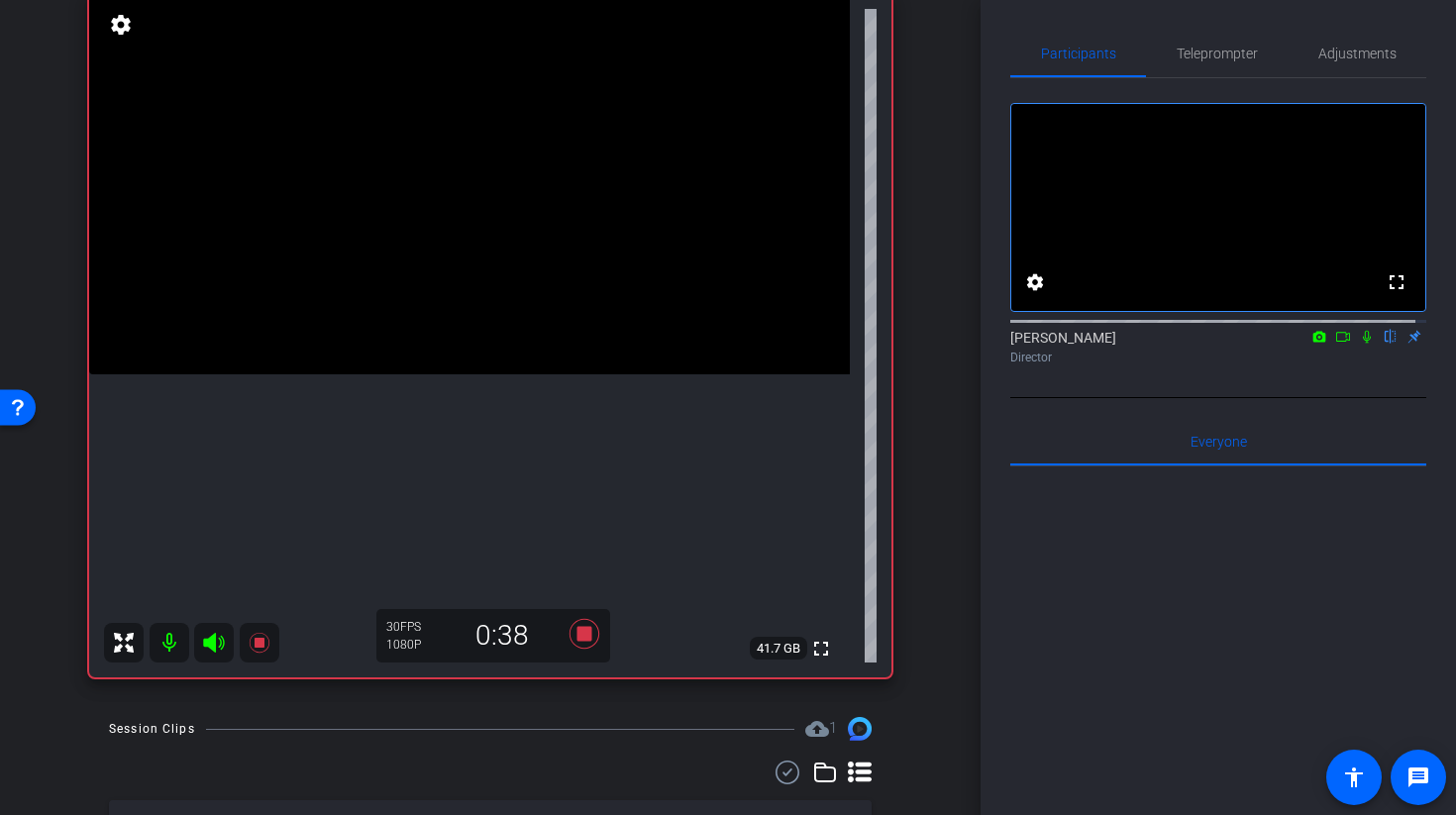 click at bounding box center [469, 184] 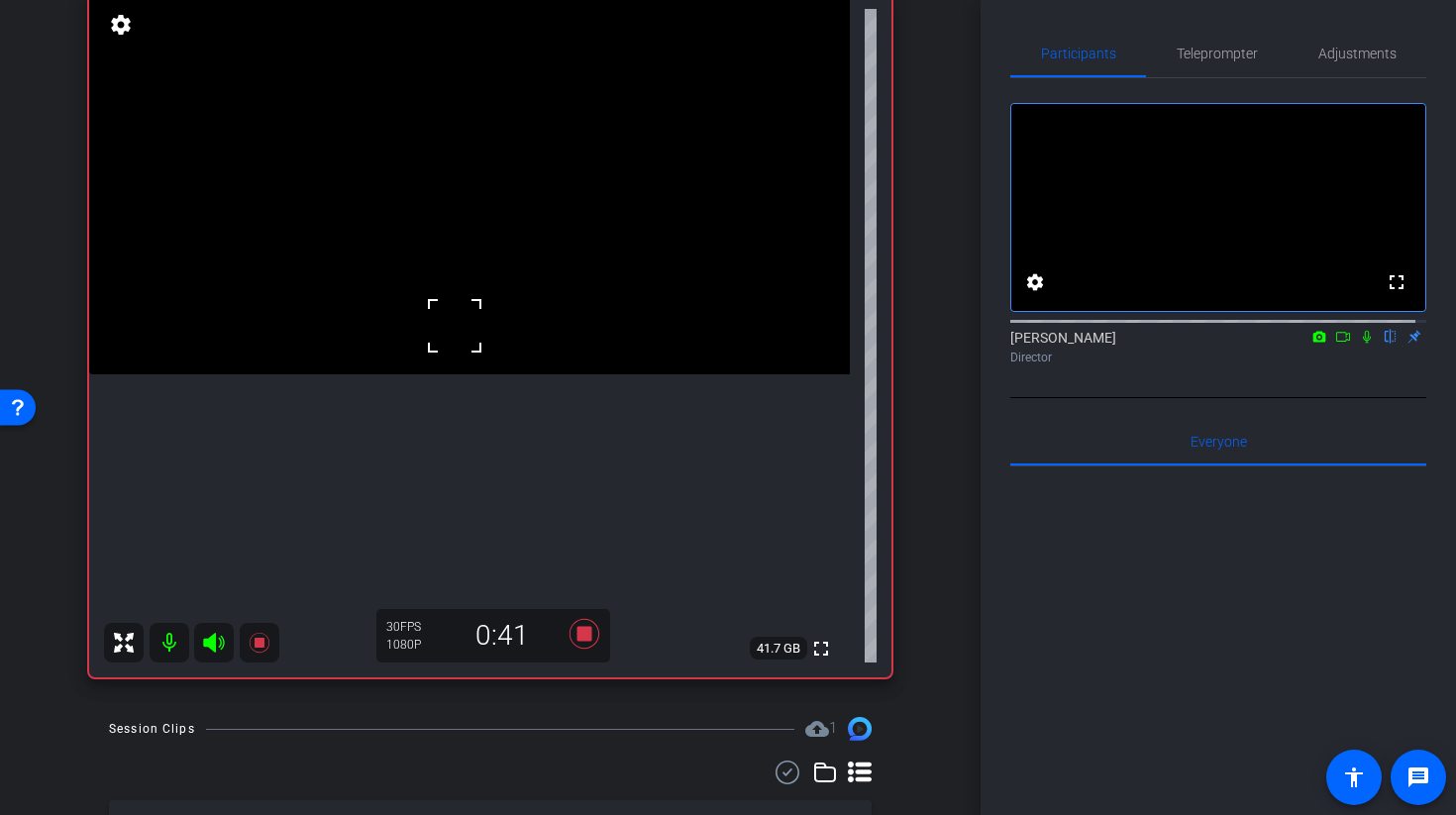 click 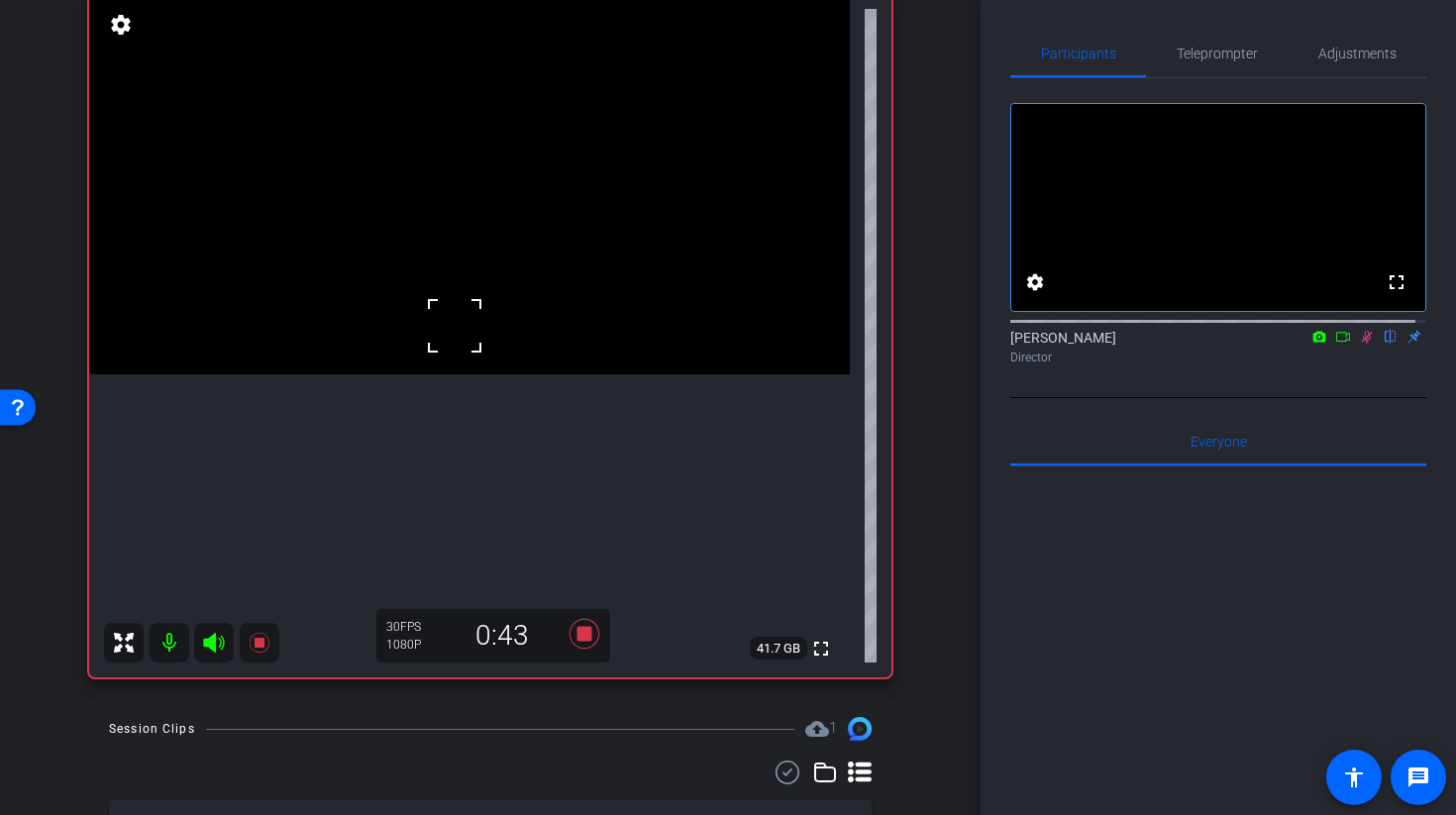 click at bounding box center (469, 184) 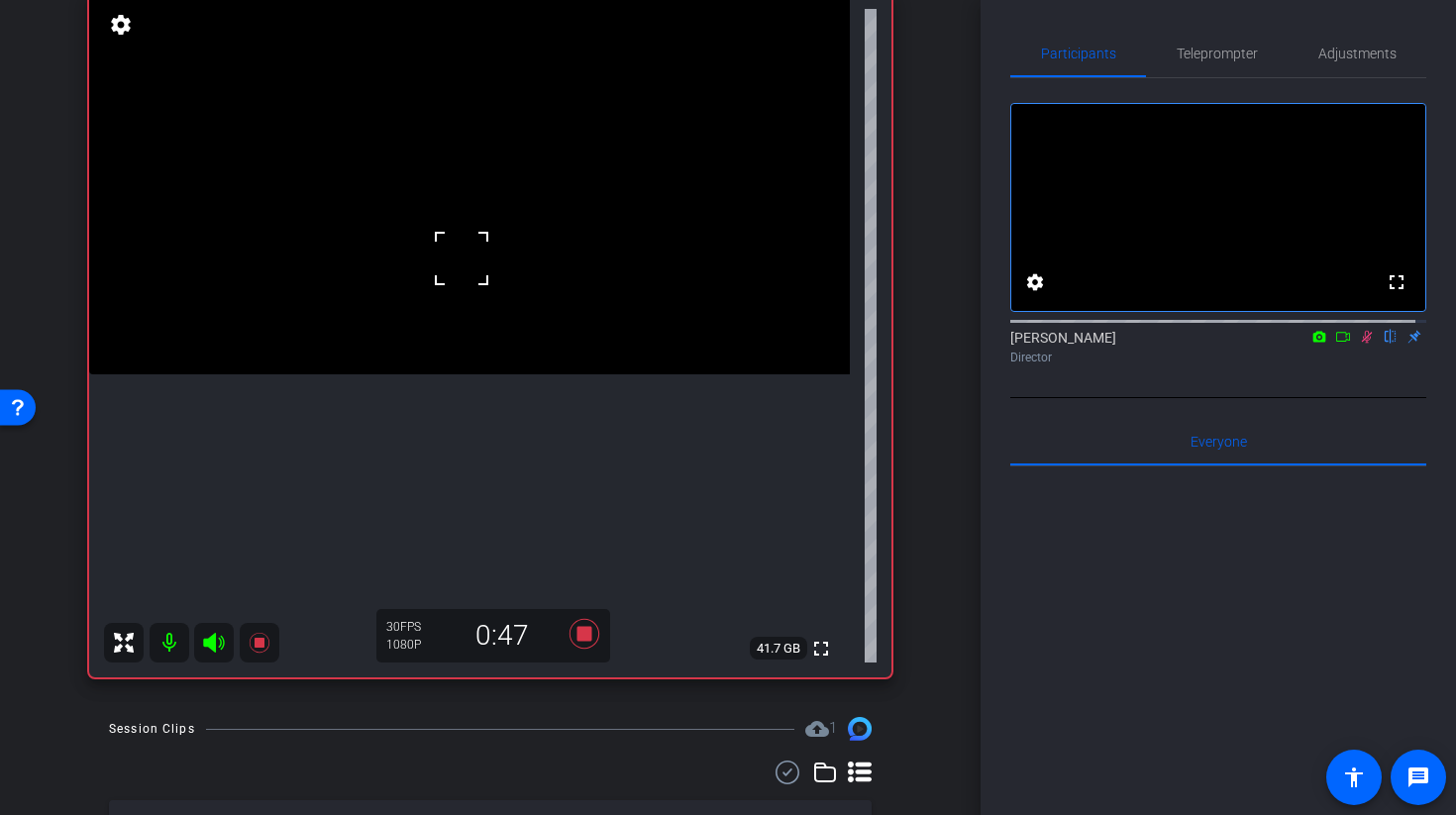 click at bounding box center (469, 184) 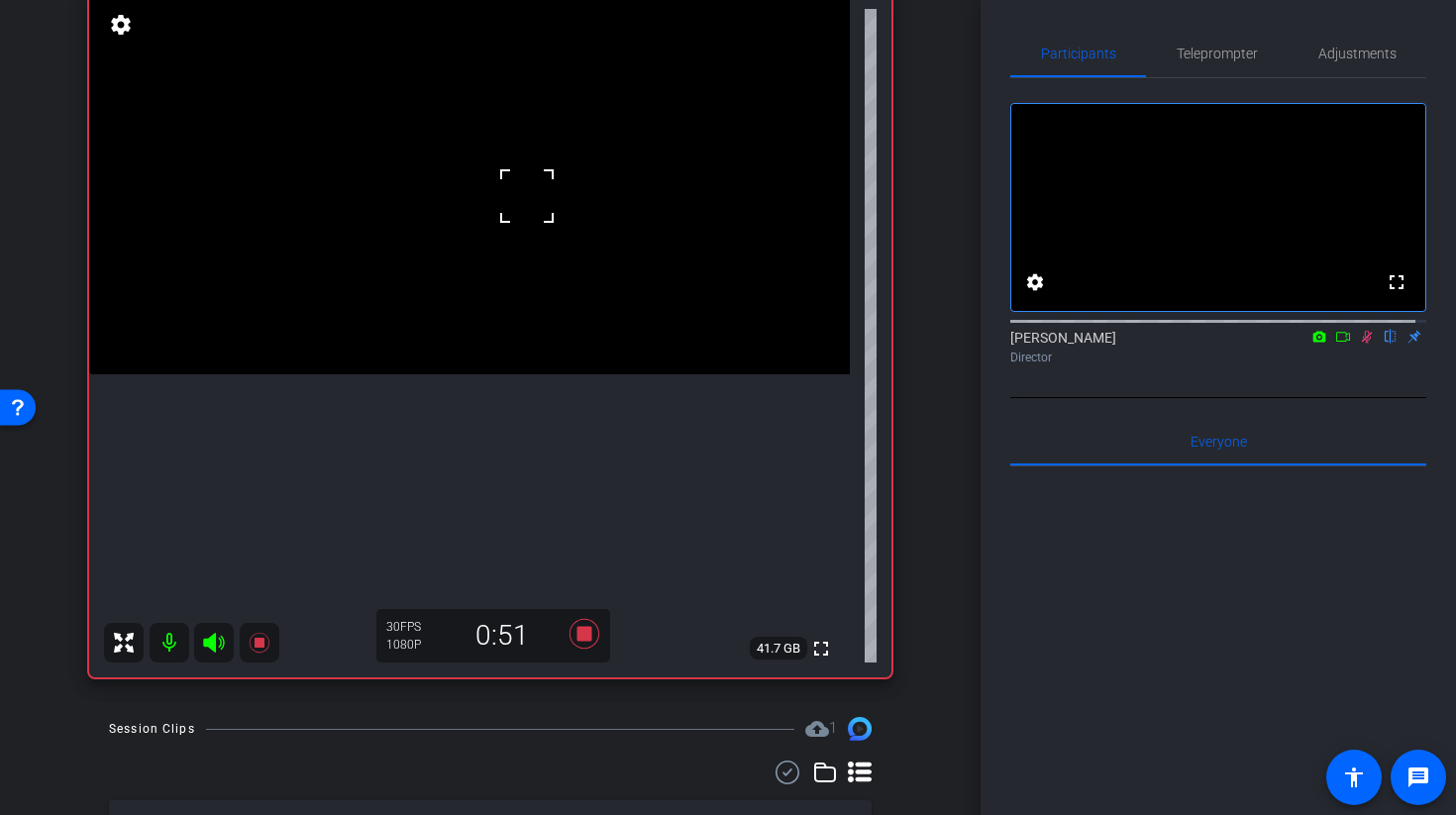 click at bounding box center [469, 184] 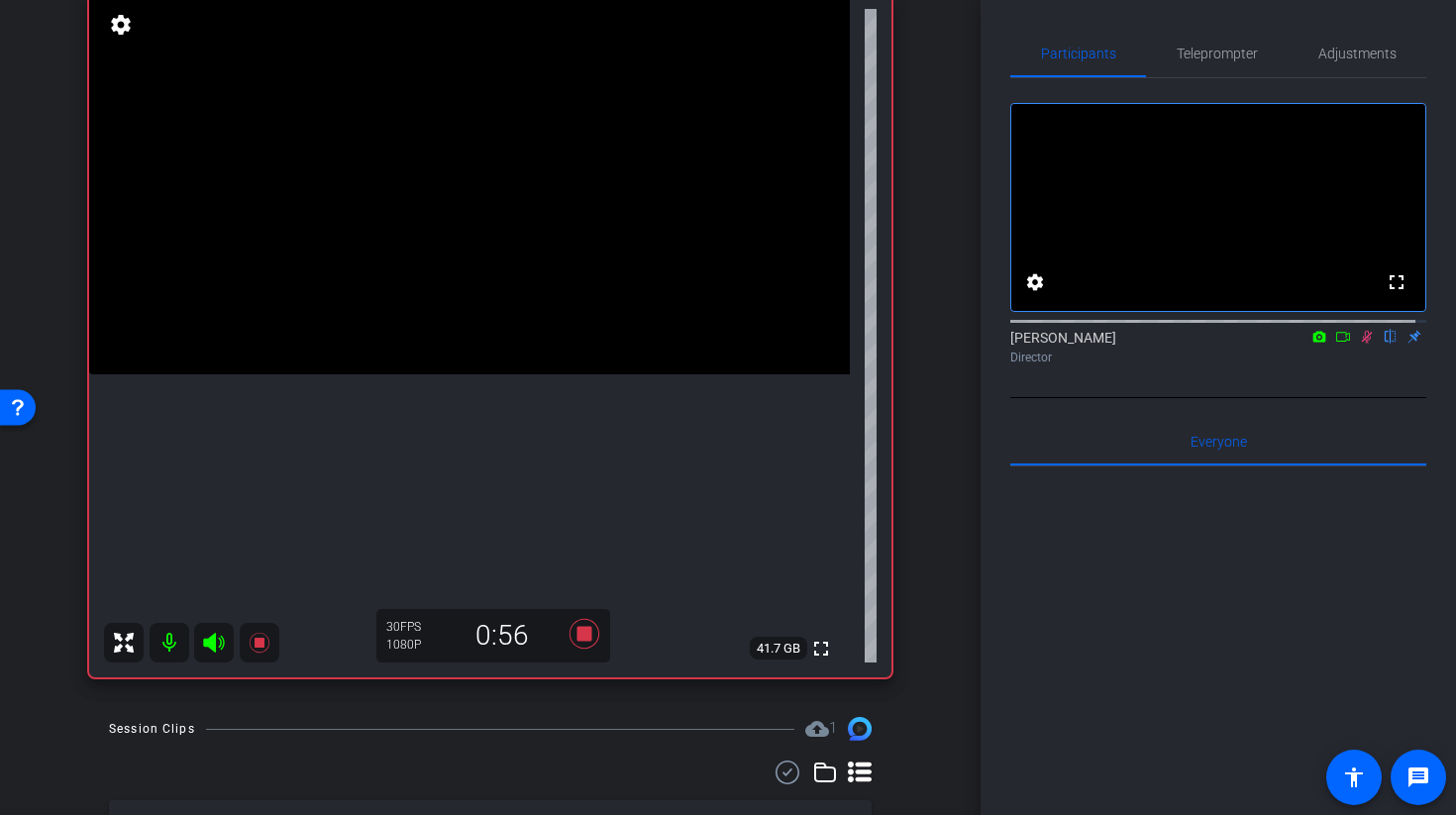 click at bounding box center [469, 184] 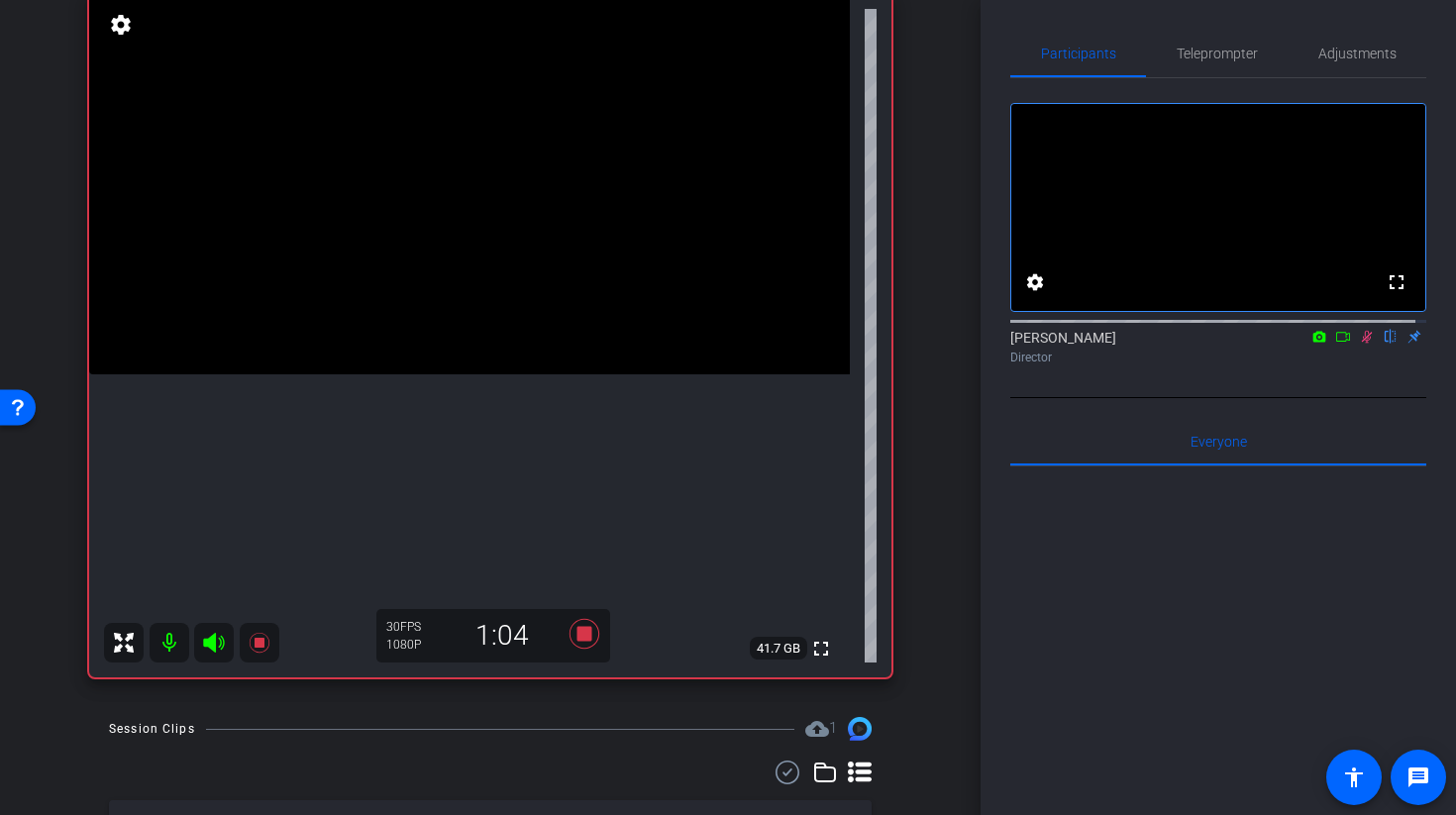 click 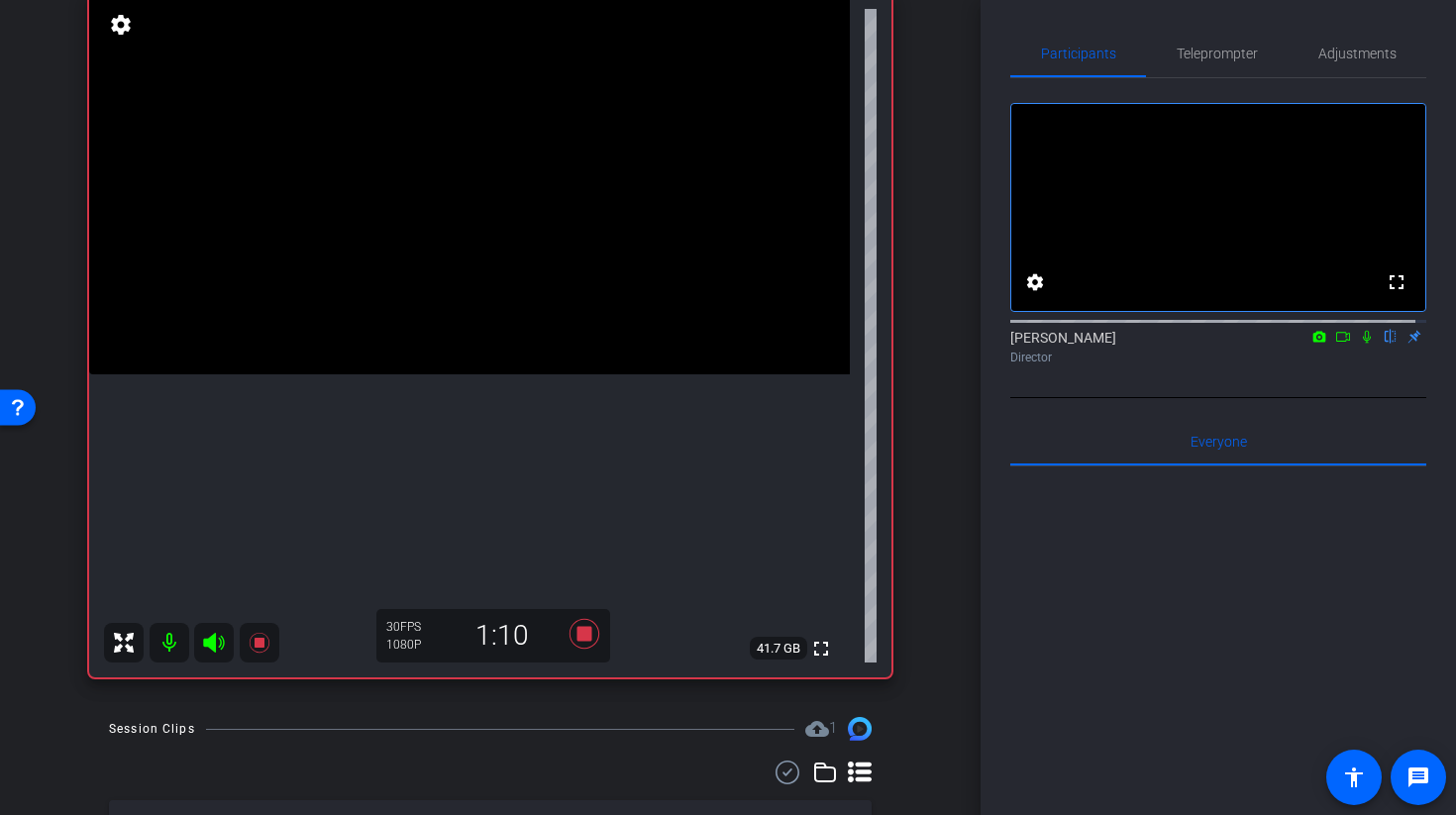 click at bounding box center [469, 184] 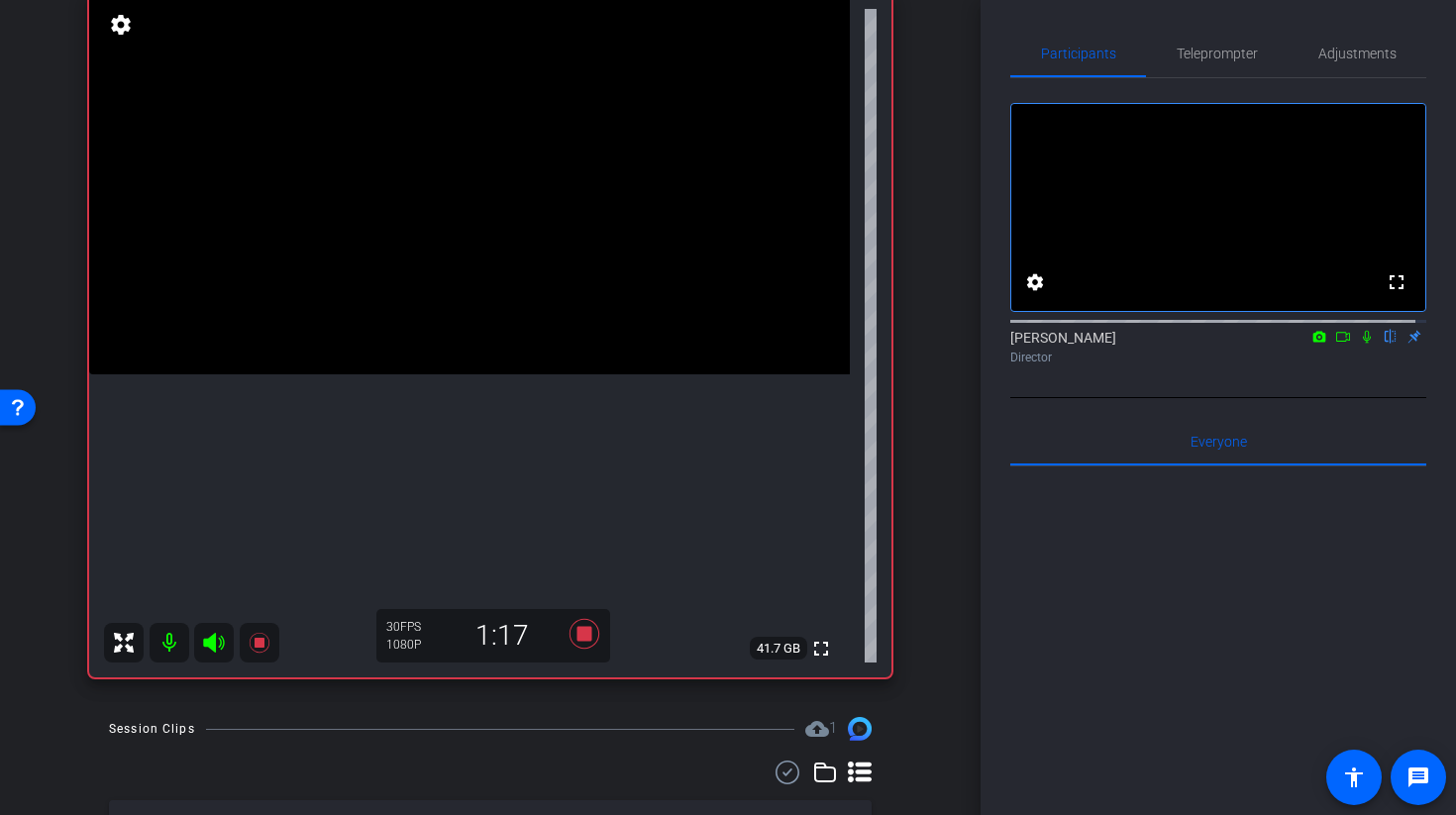 click at bounding box center [469, 184] 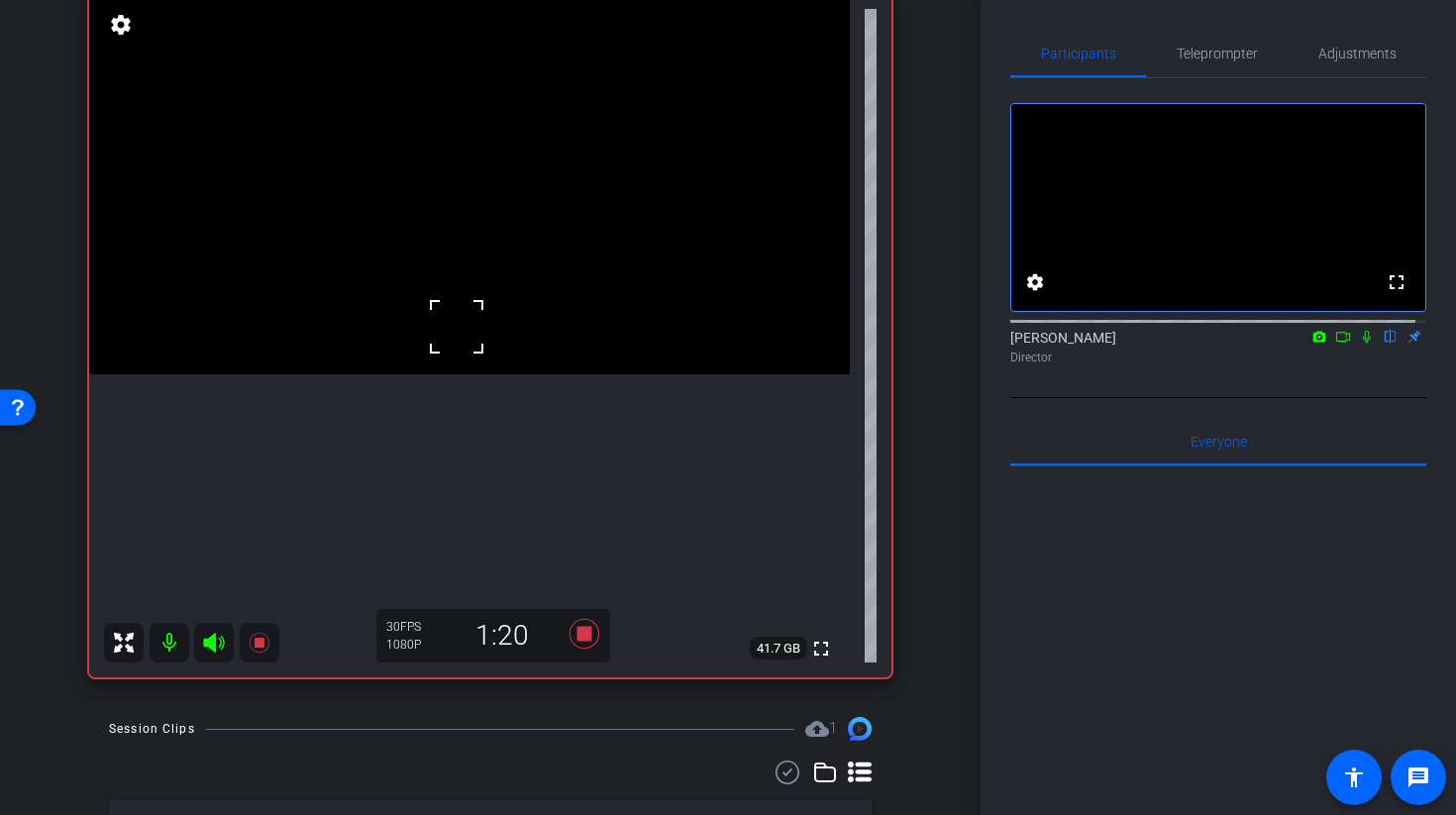 click at bounding box center (469, 184) 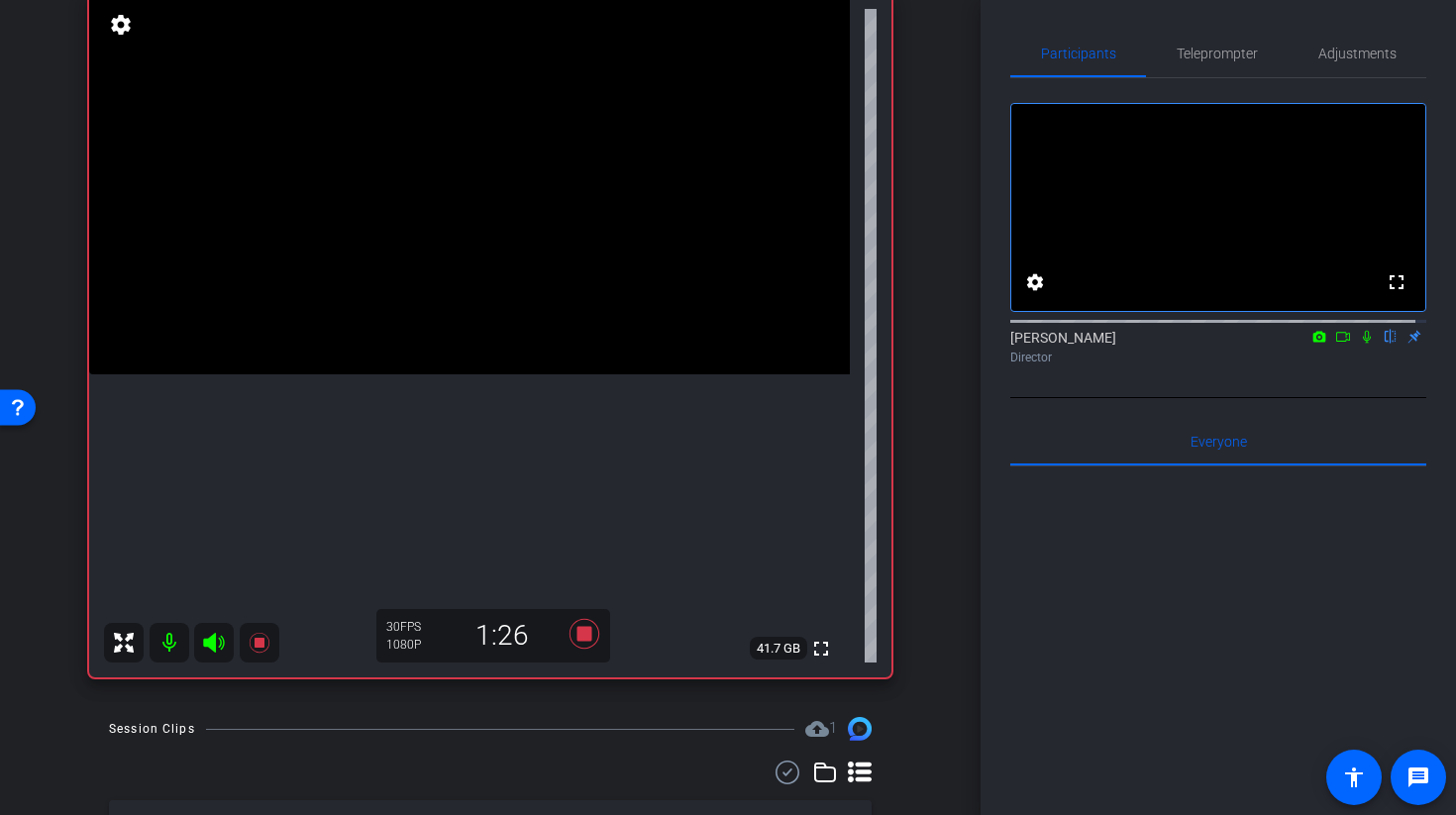 click at bounding box center [469, 184] 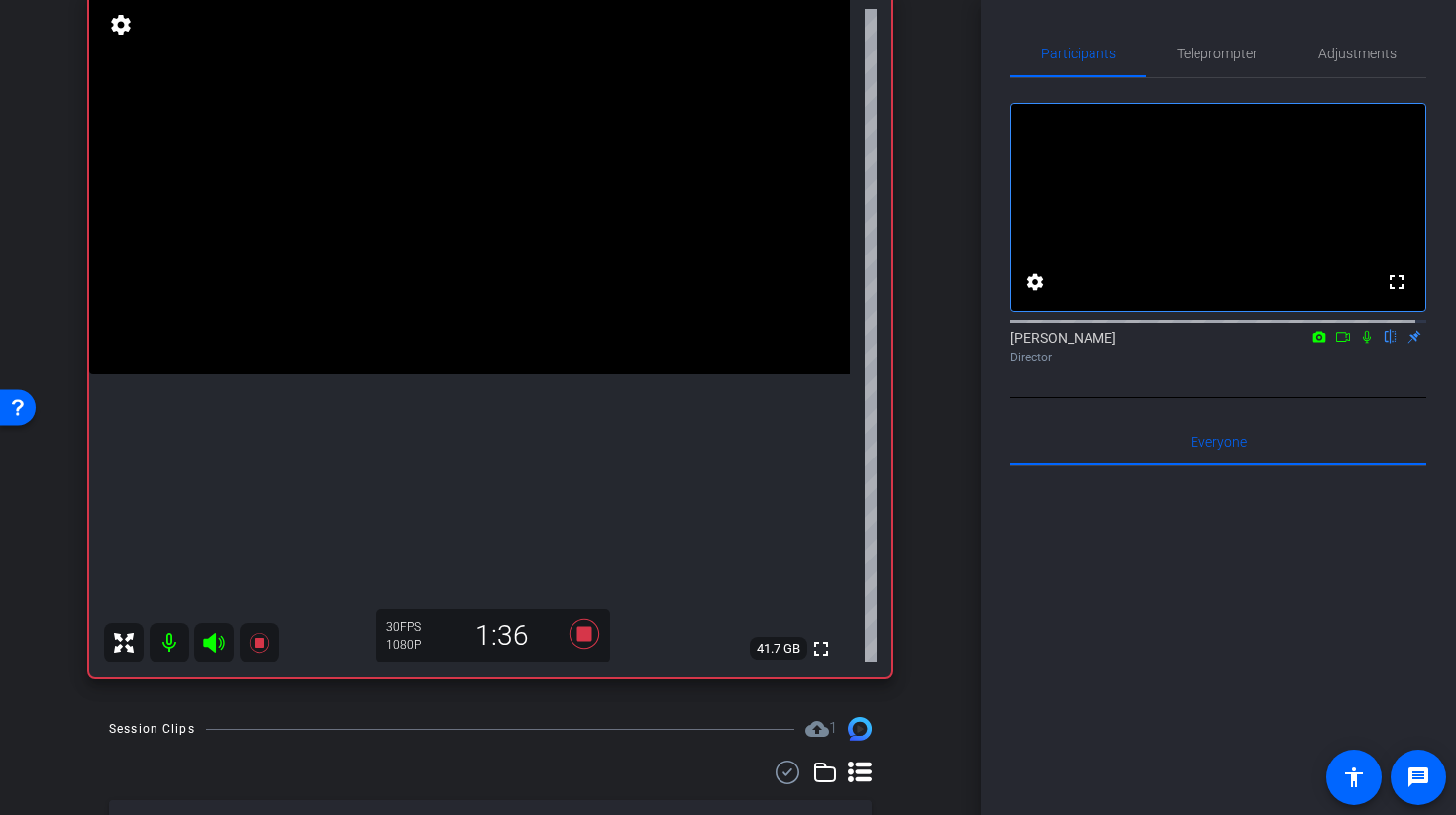 click at bounding box center (469, 184) 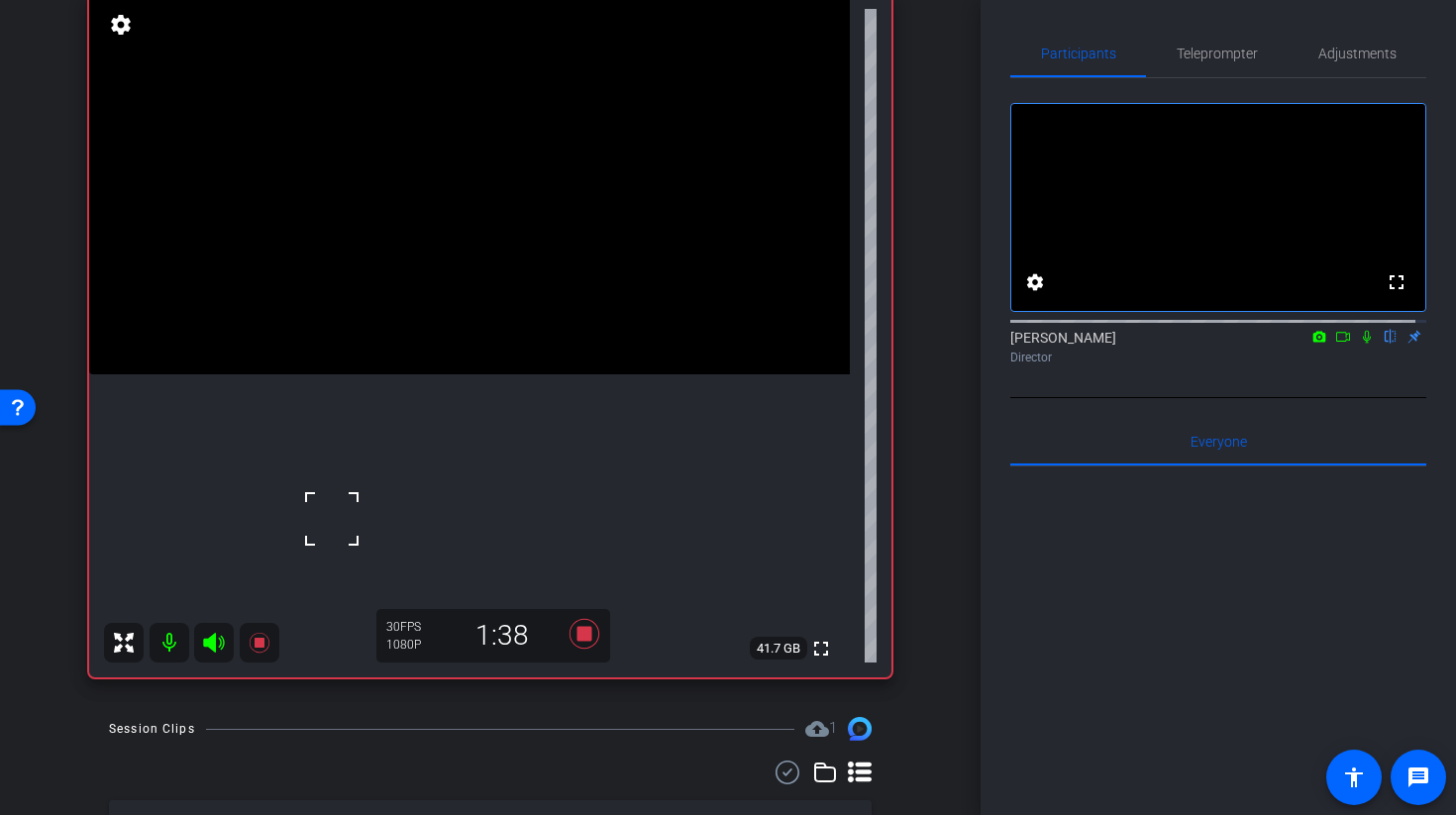 click at bounding box center (469, 184) 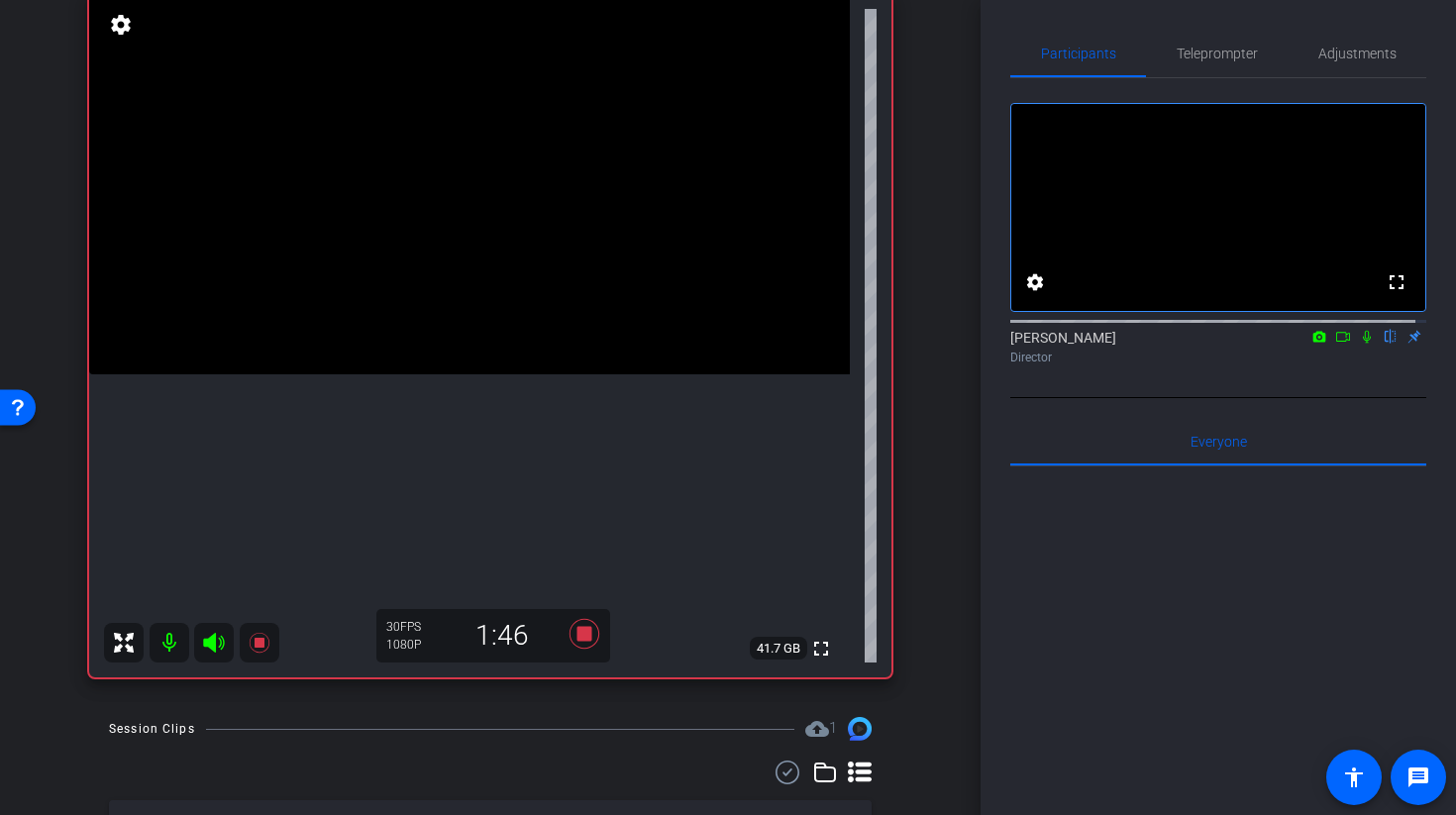 click at bounding box center (469, 184) 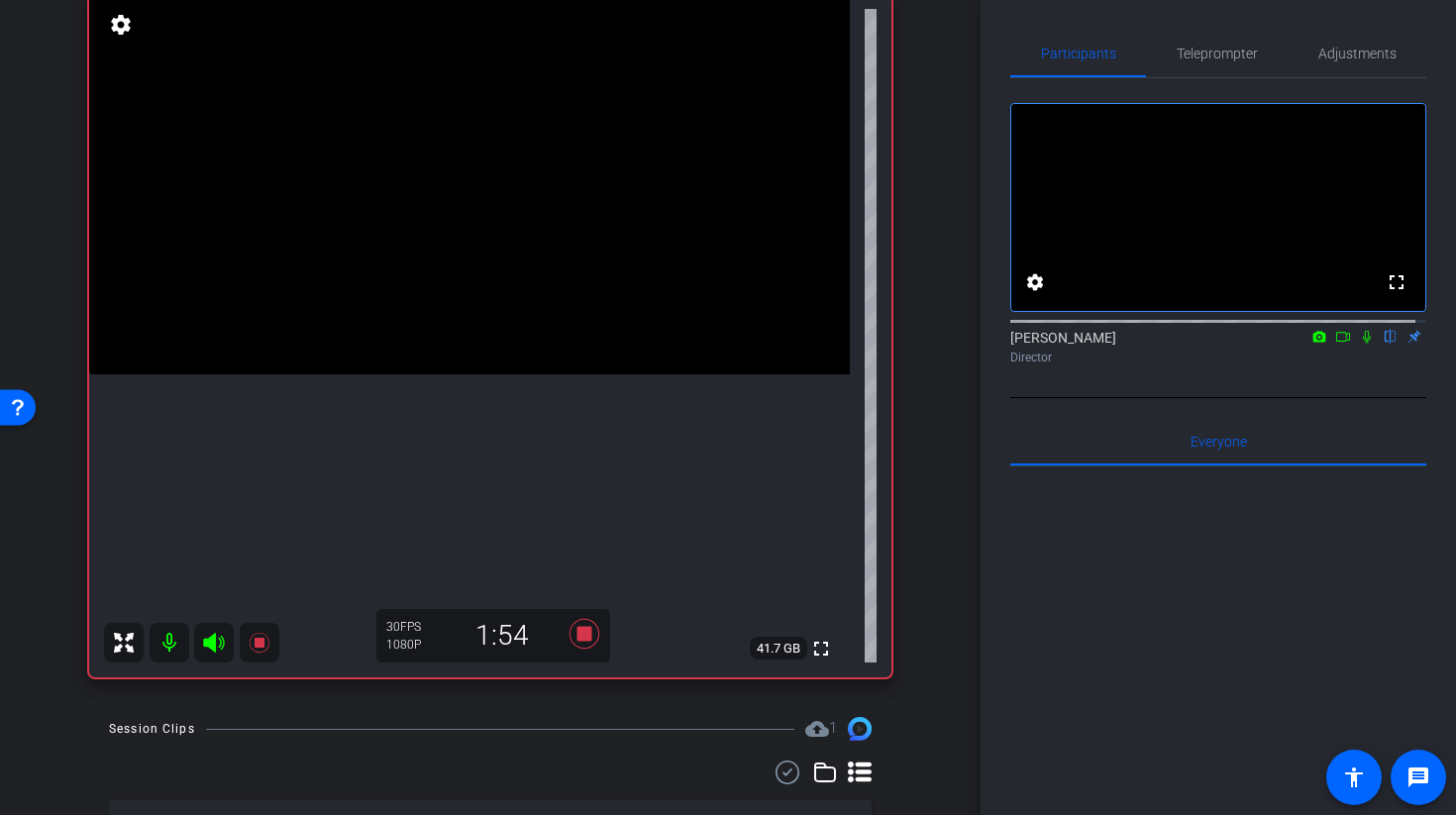 click at bounding box center (469, 184) 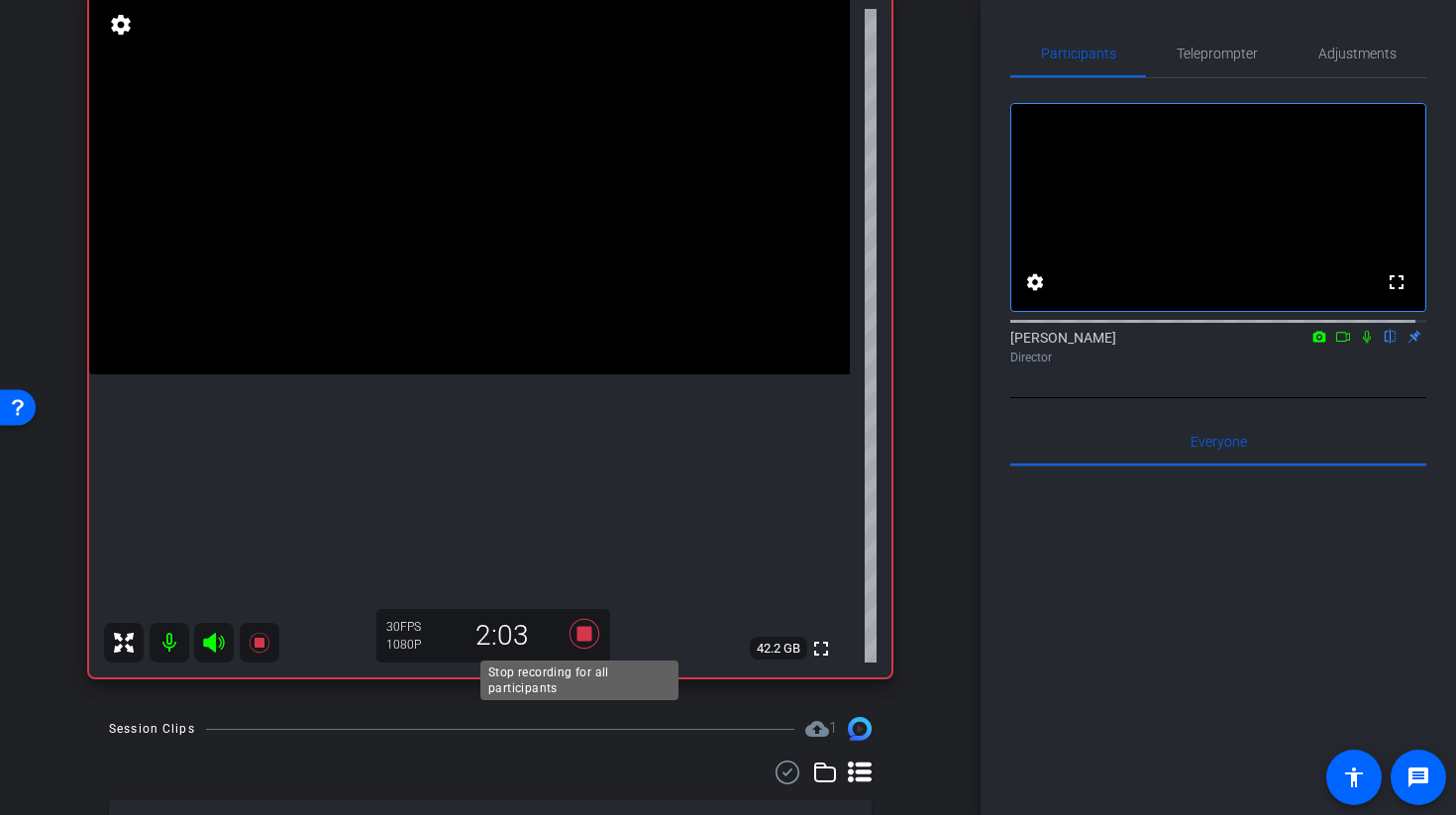click 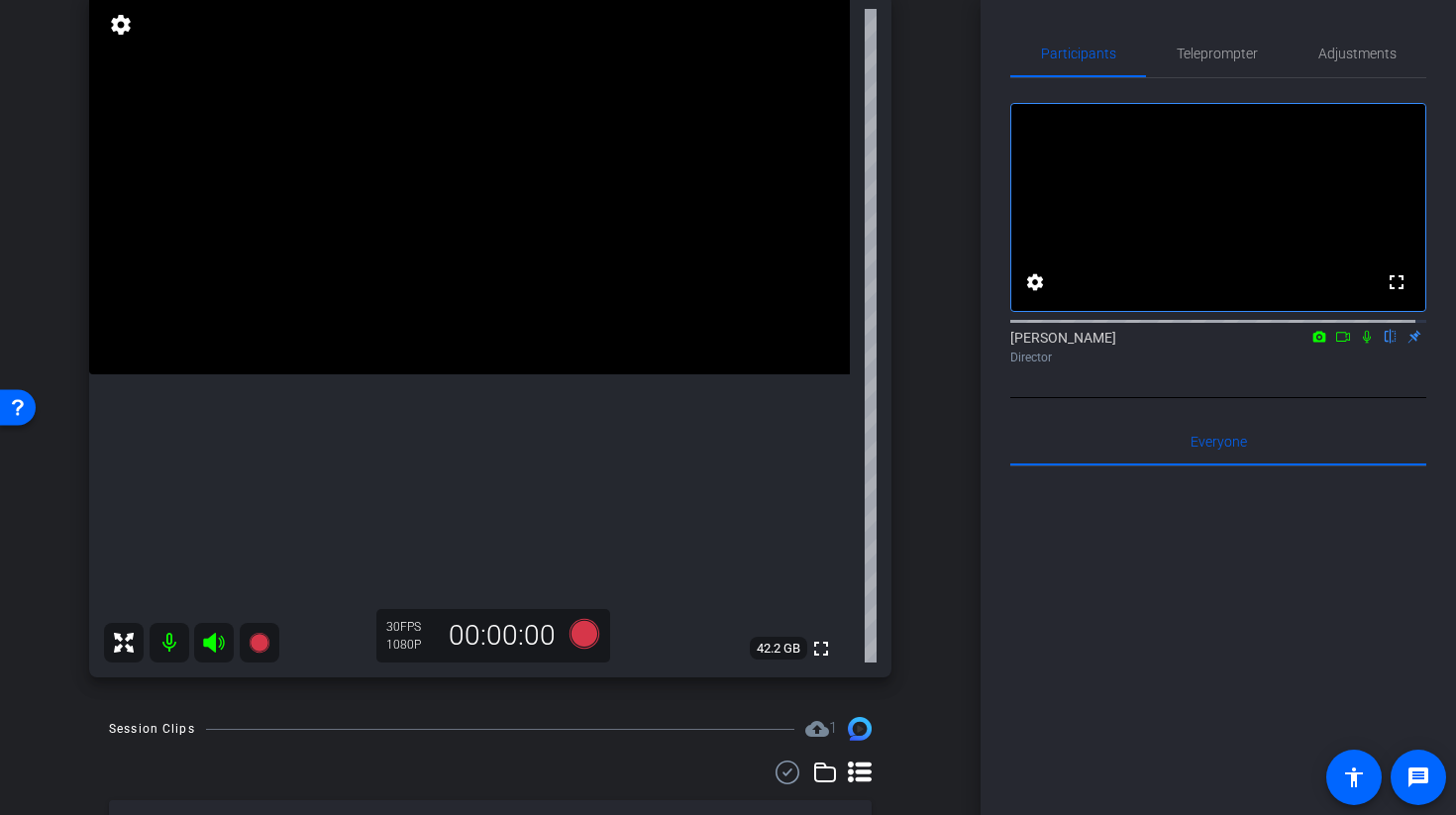 click 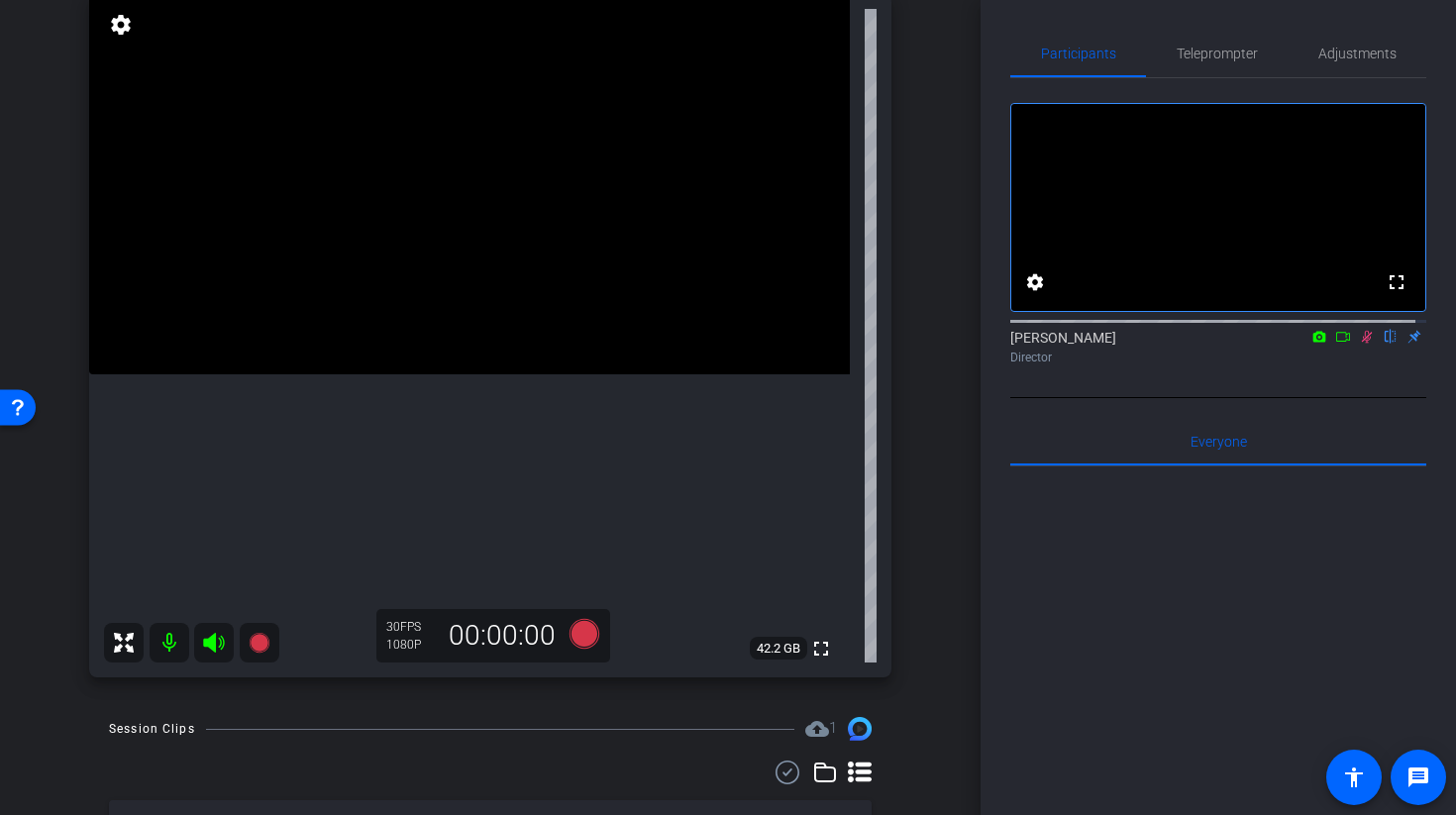 click 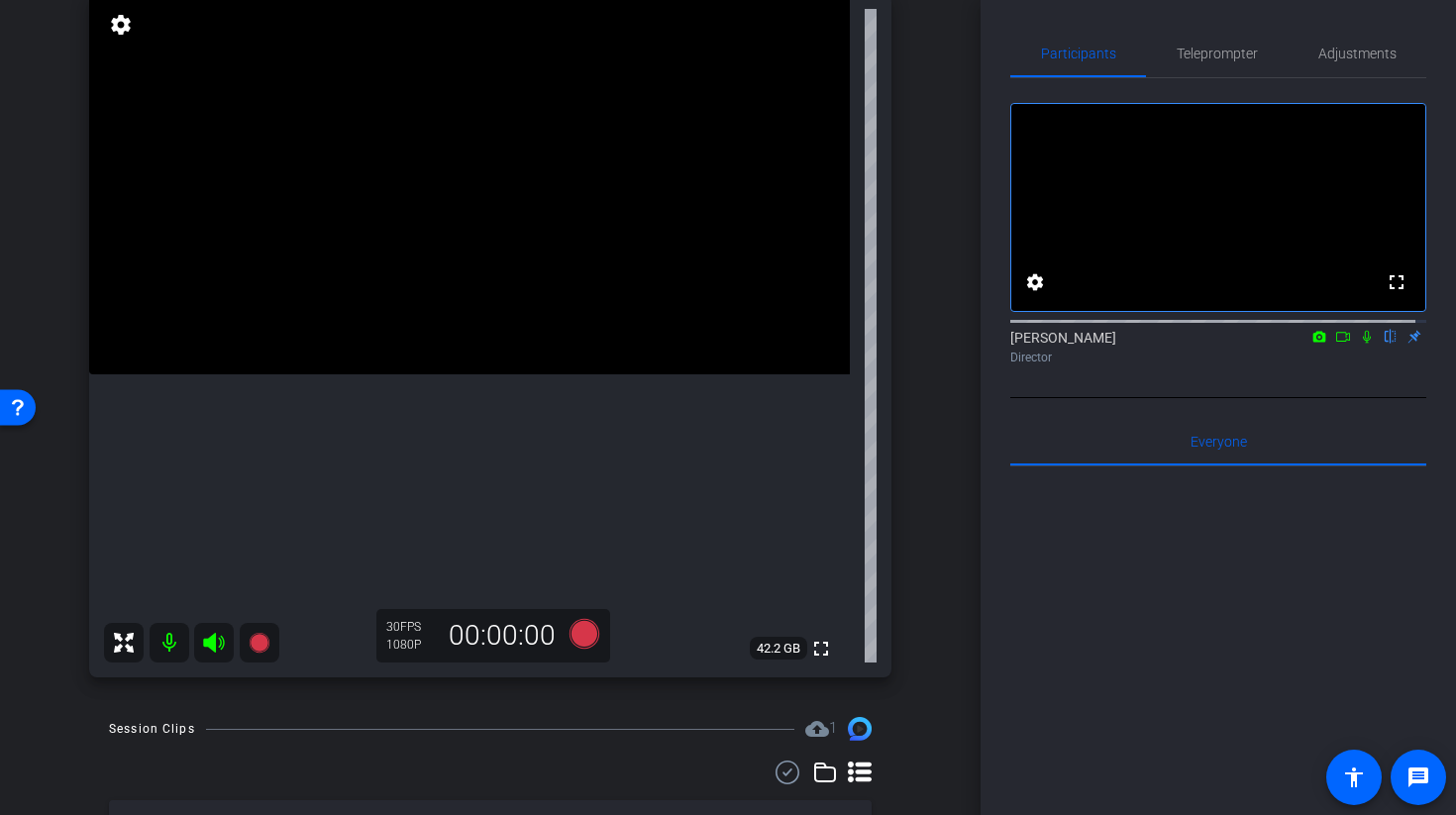click at bounding box center [469, 184] 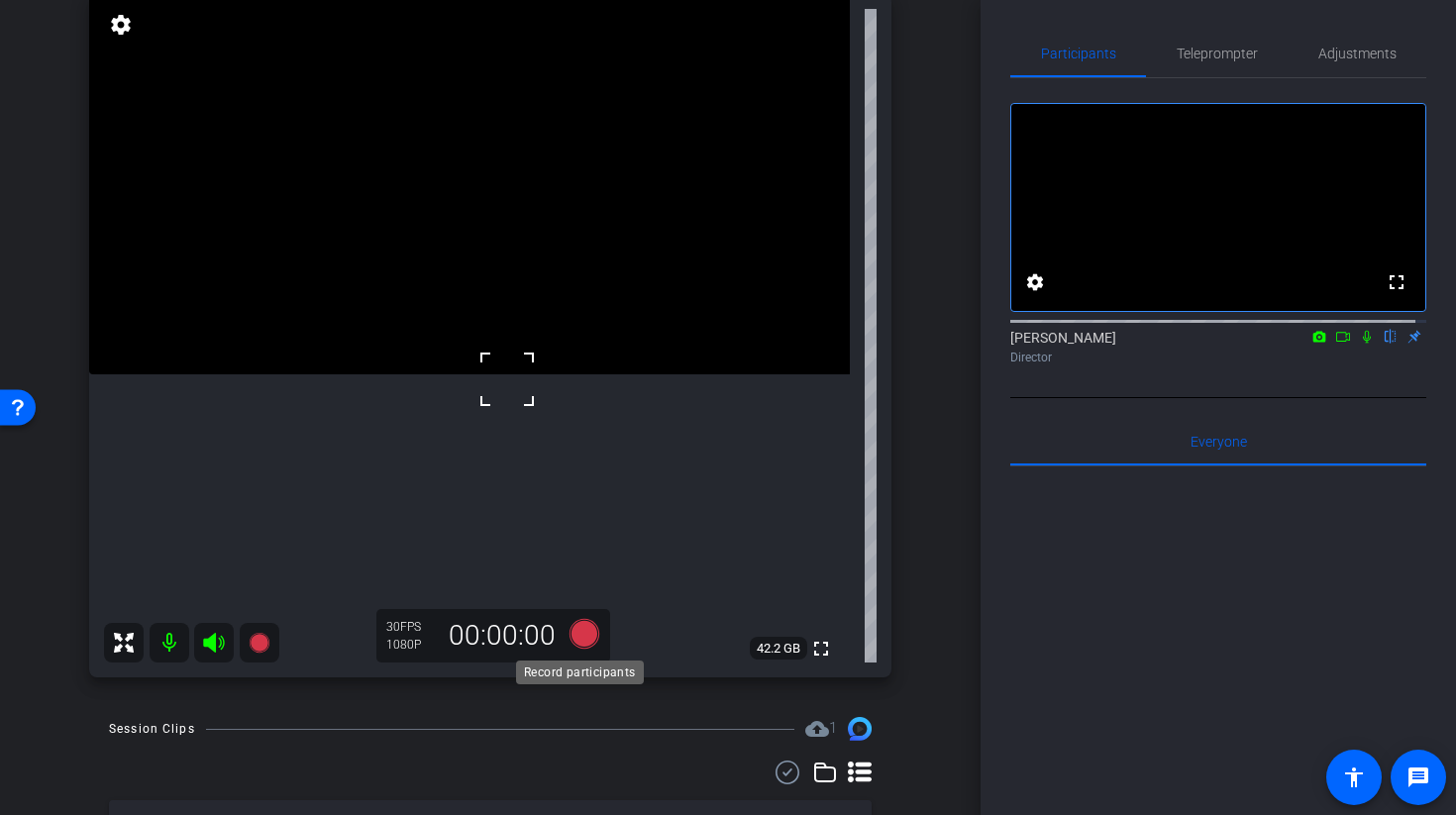 click 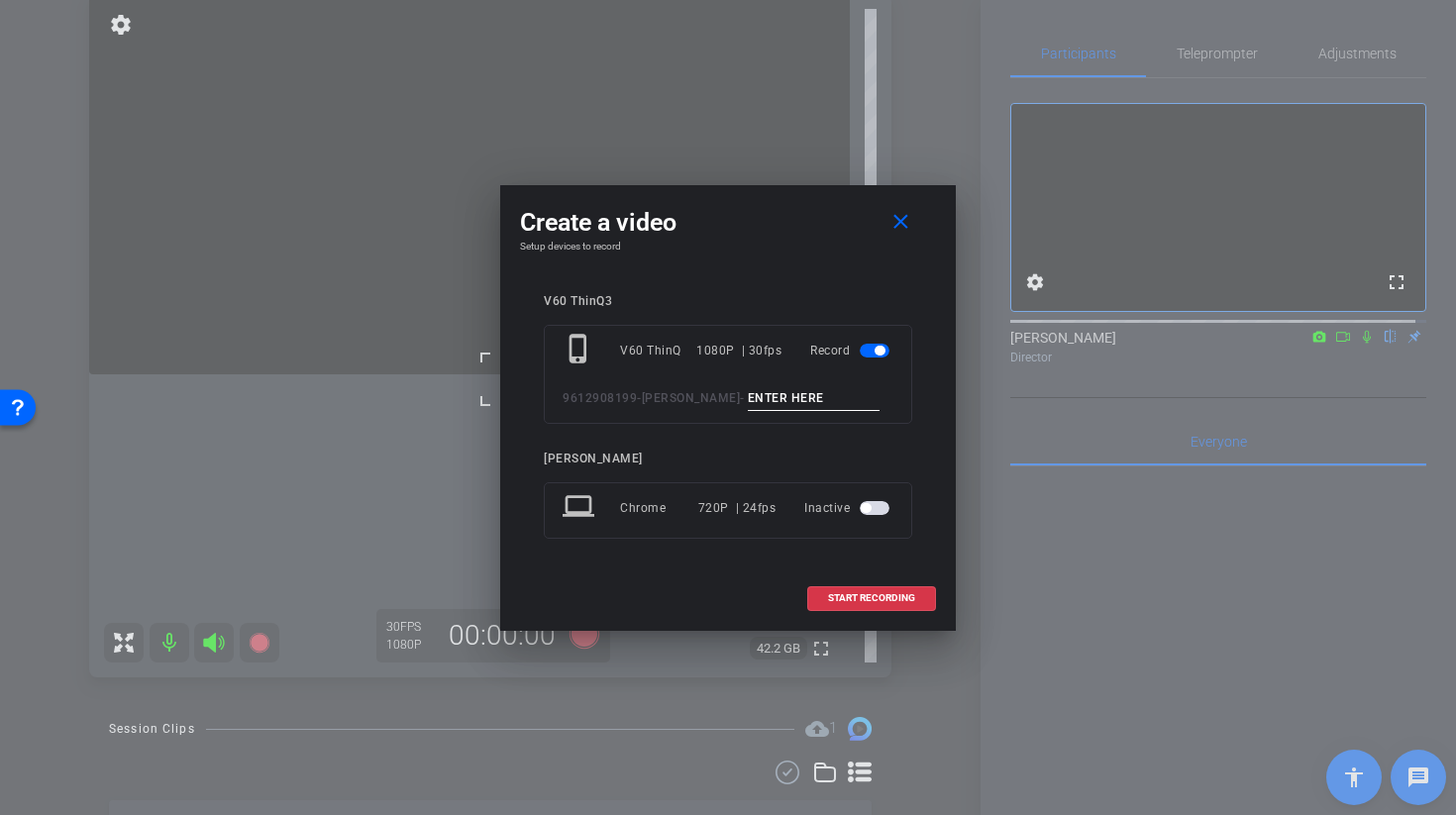 click at bounding box center [814, 398] 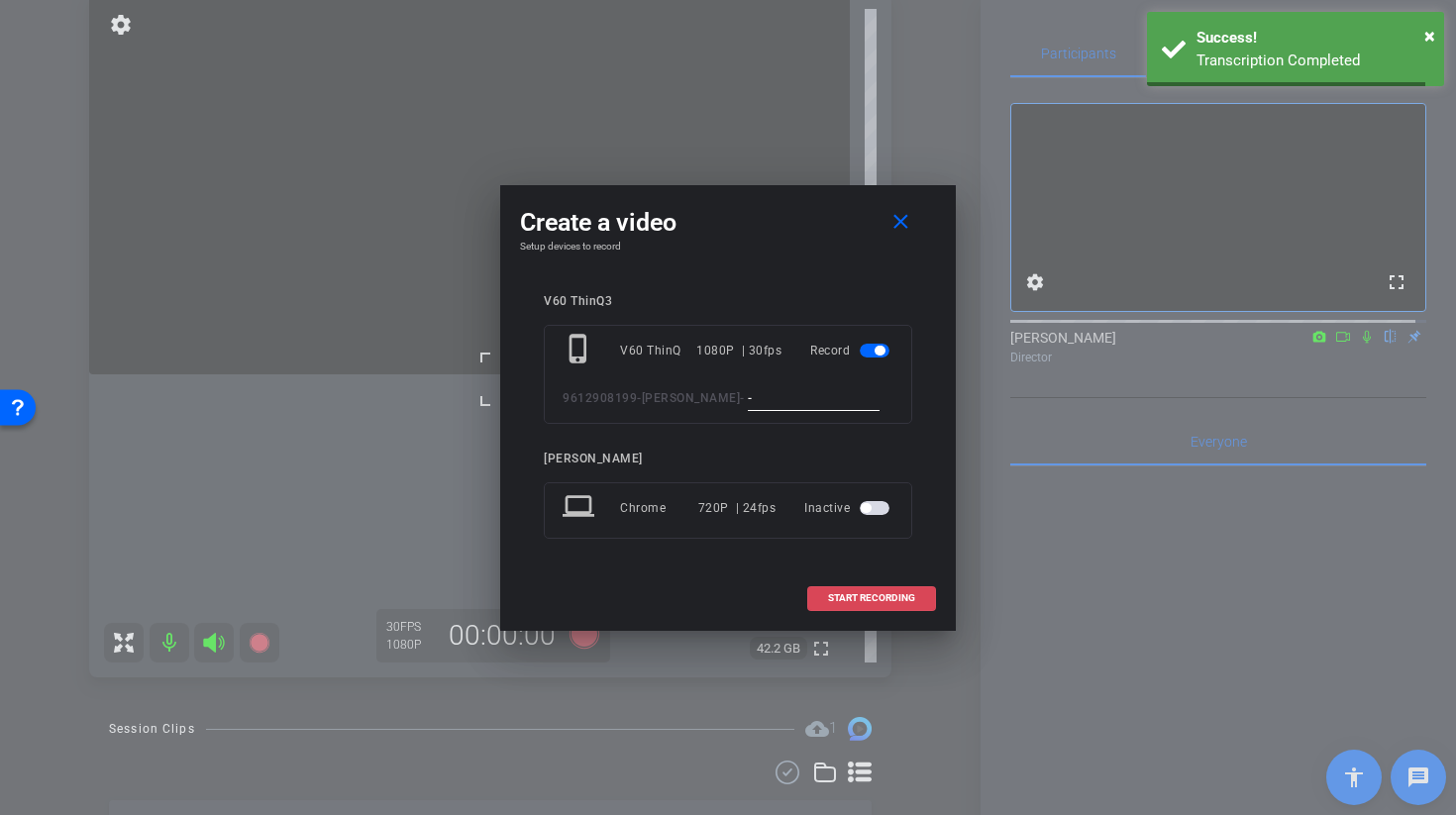 type on "-" 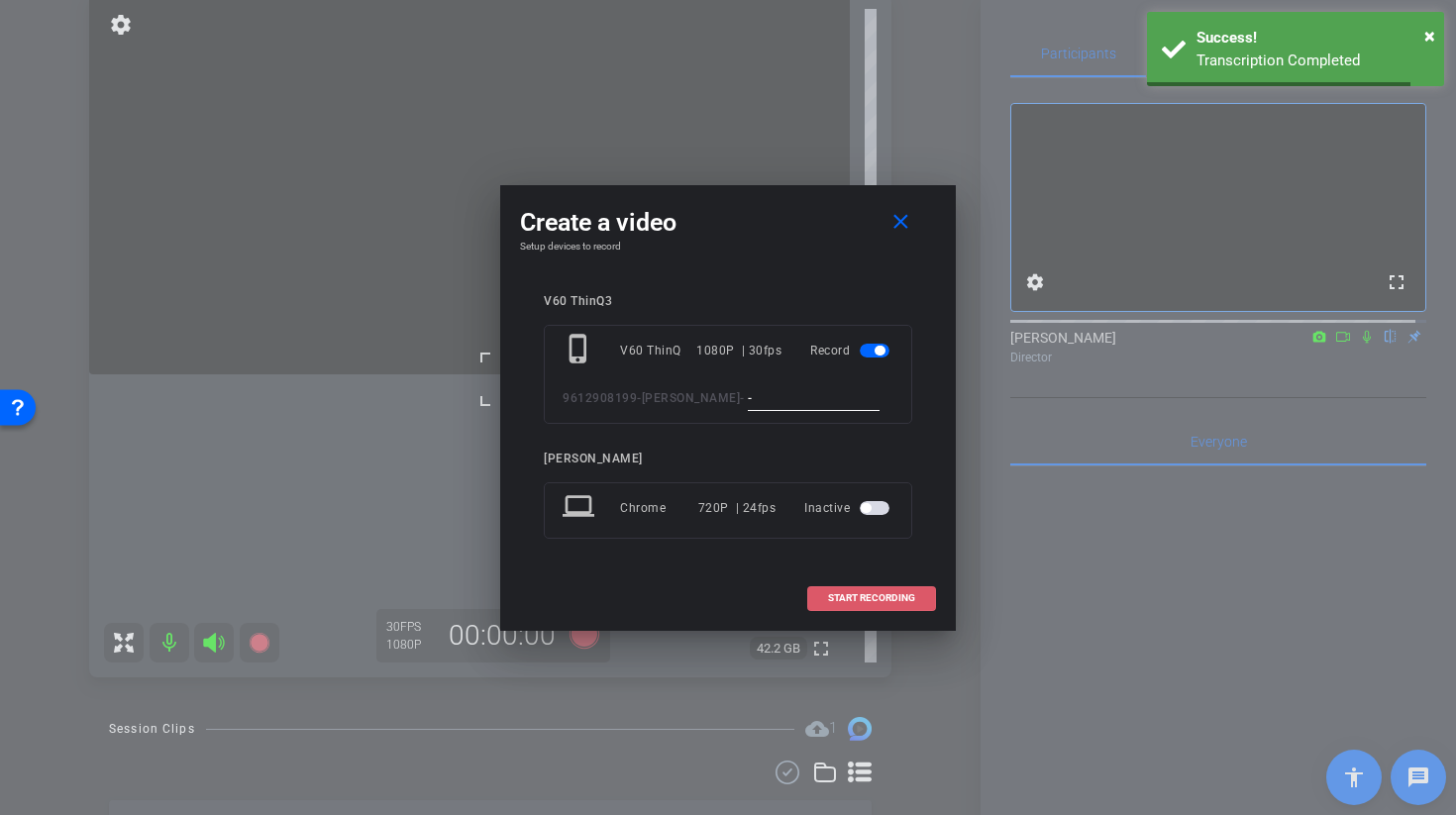 click on "START RECORDING" at bounding box center [872, 598] 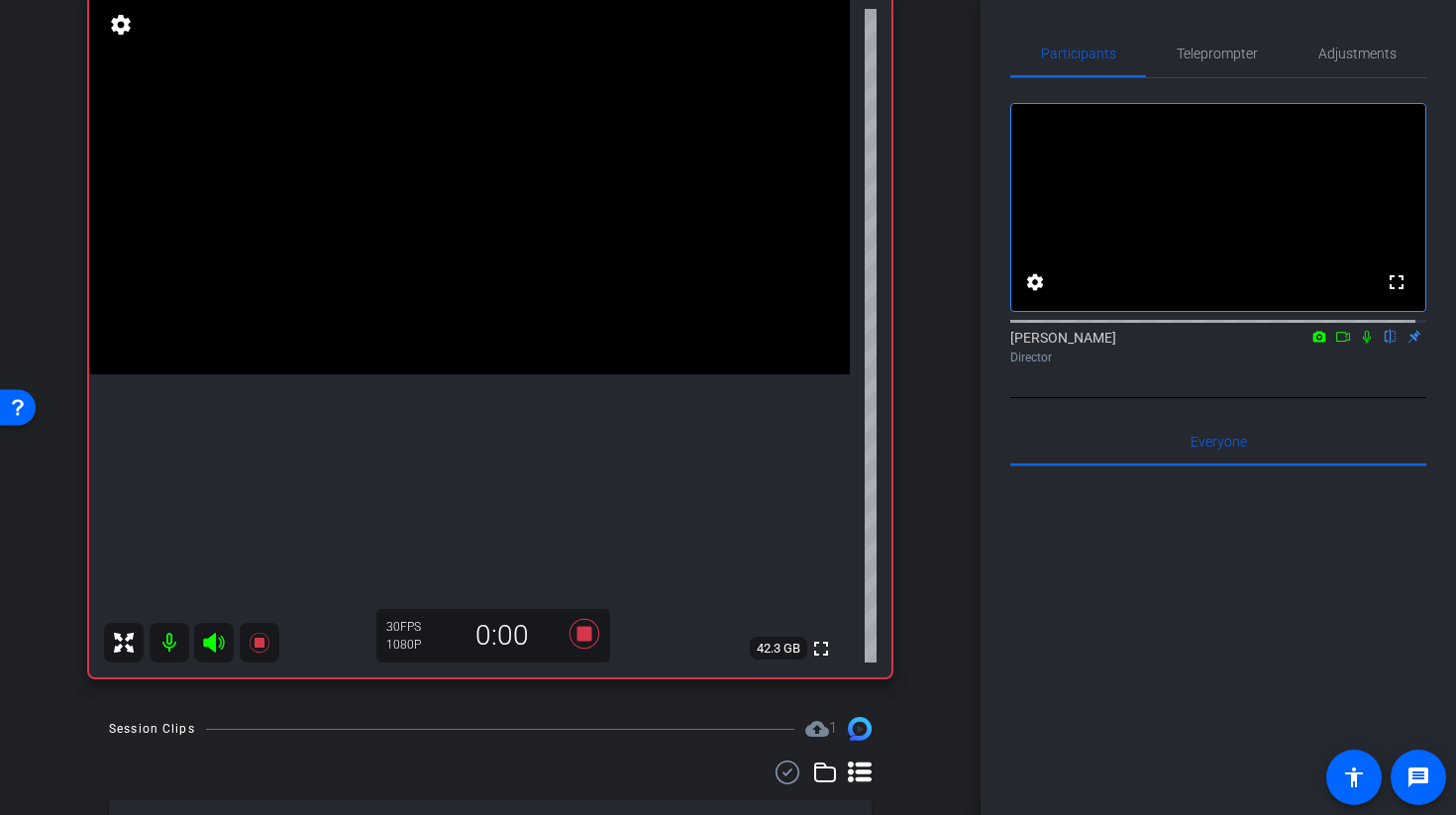 click at bounding box center (469, 184) 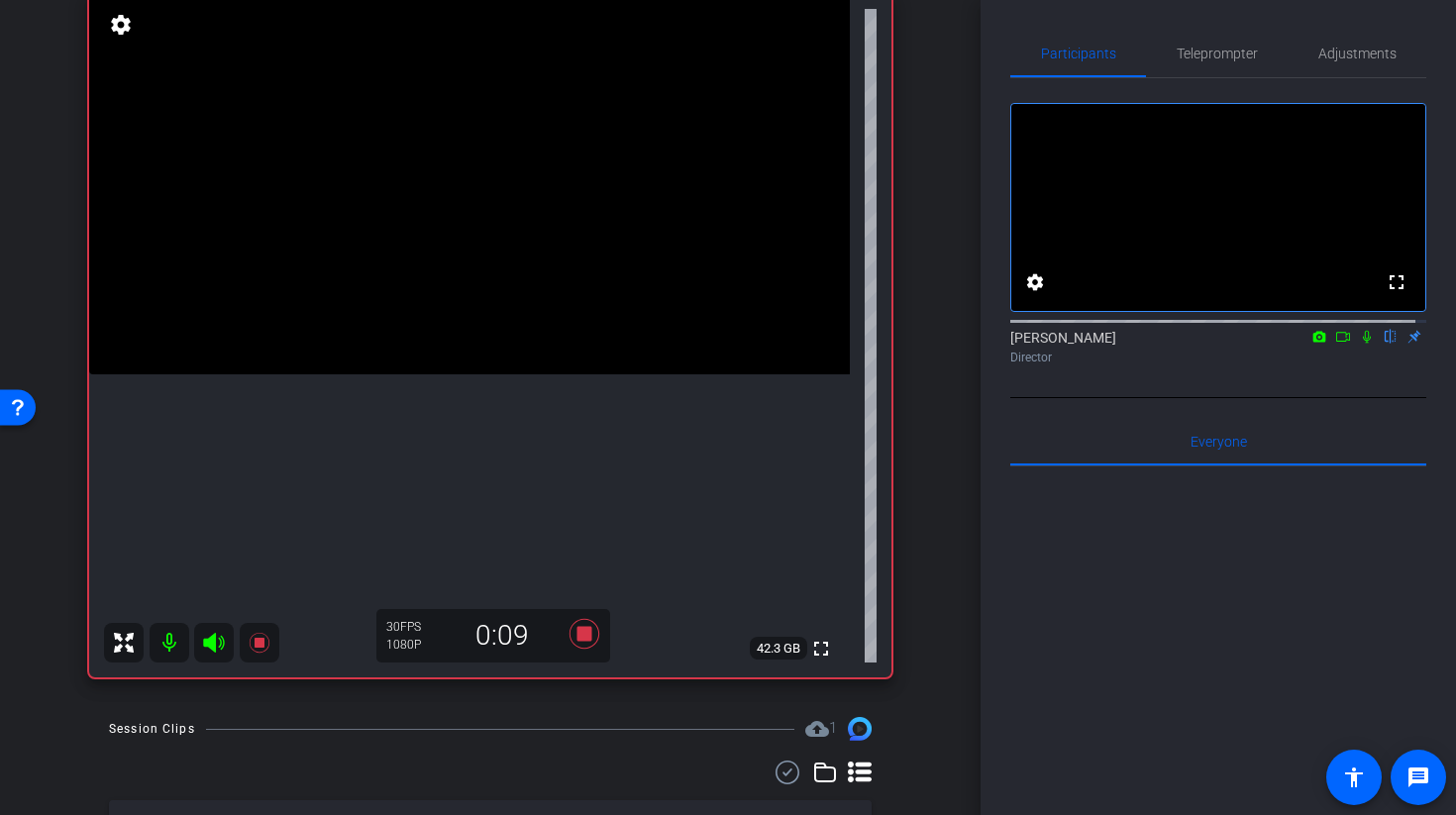 click at bounding box center (469, 184) 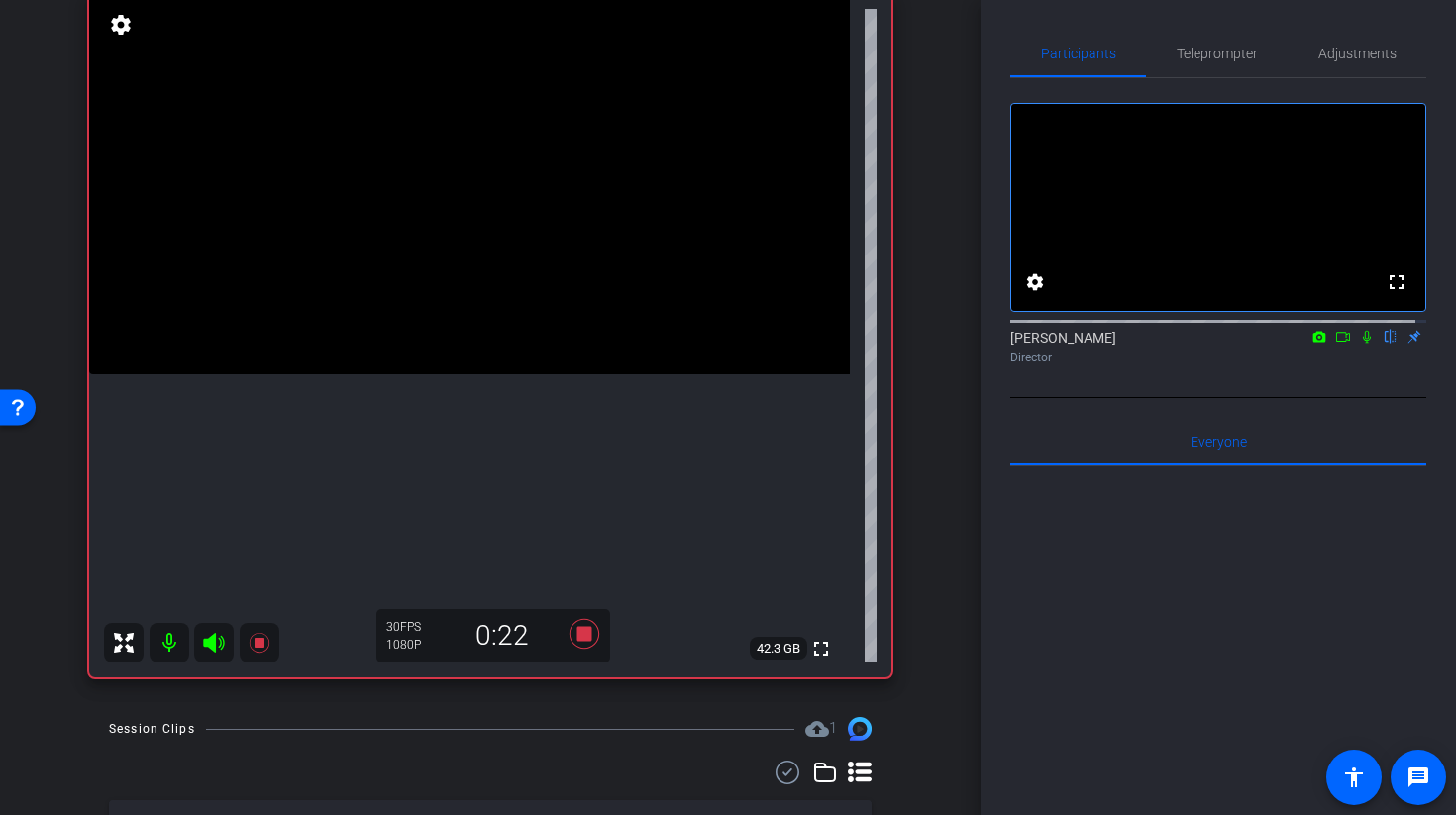 click at bounding box center [469, 184] 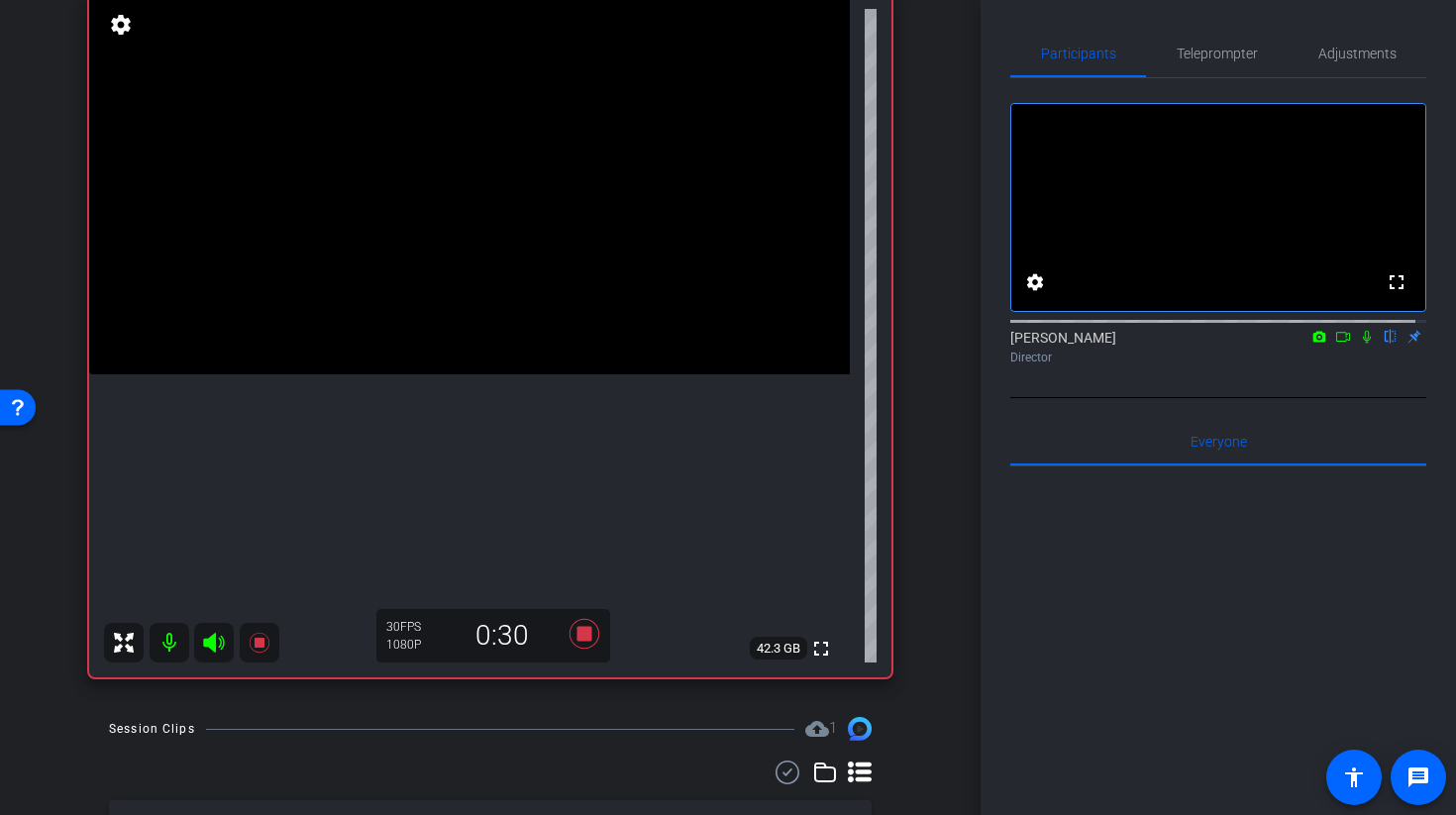 click at bounding box center [469, 184] 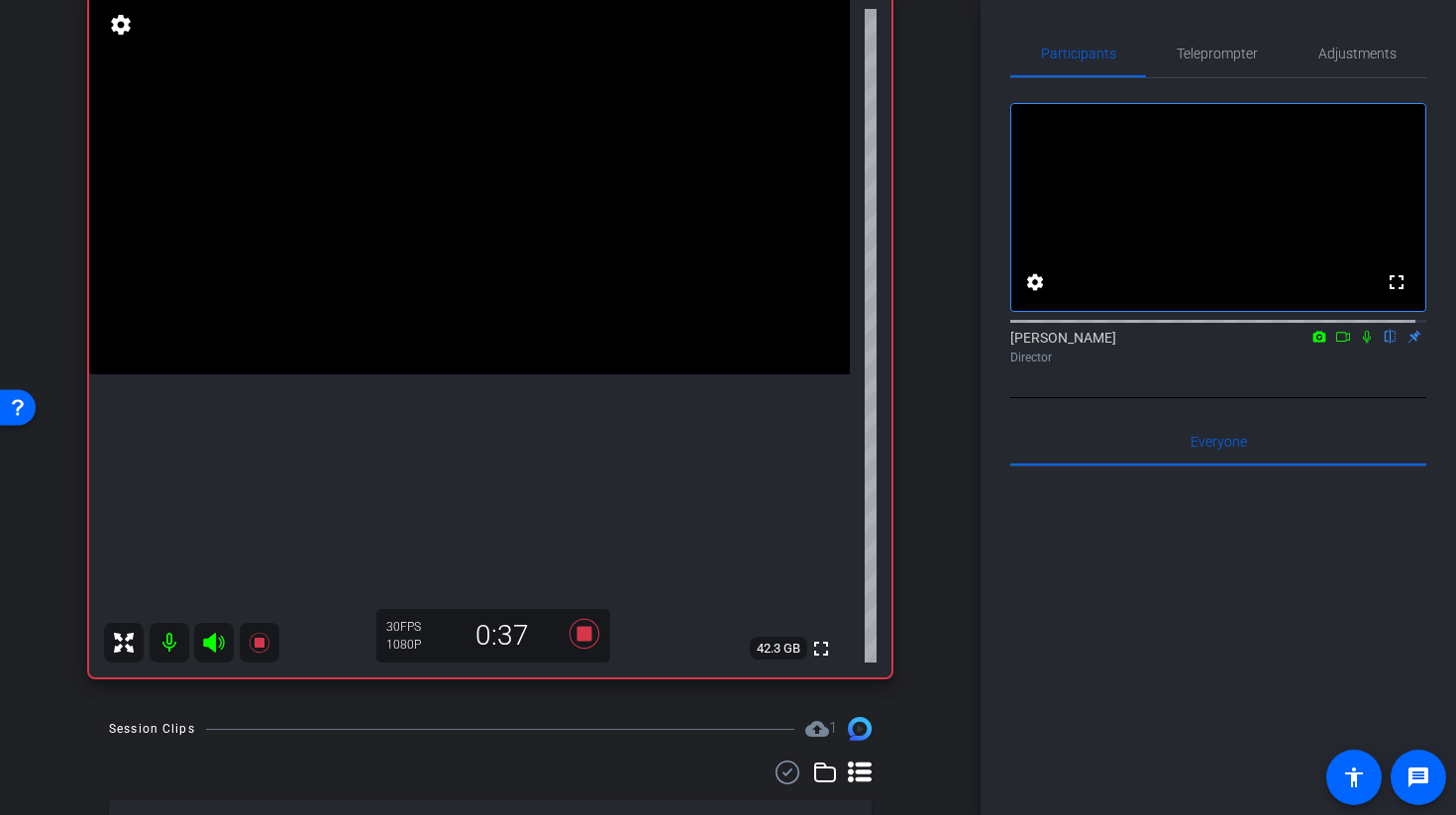 click at bounding box center (469, 184) 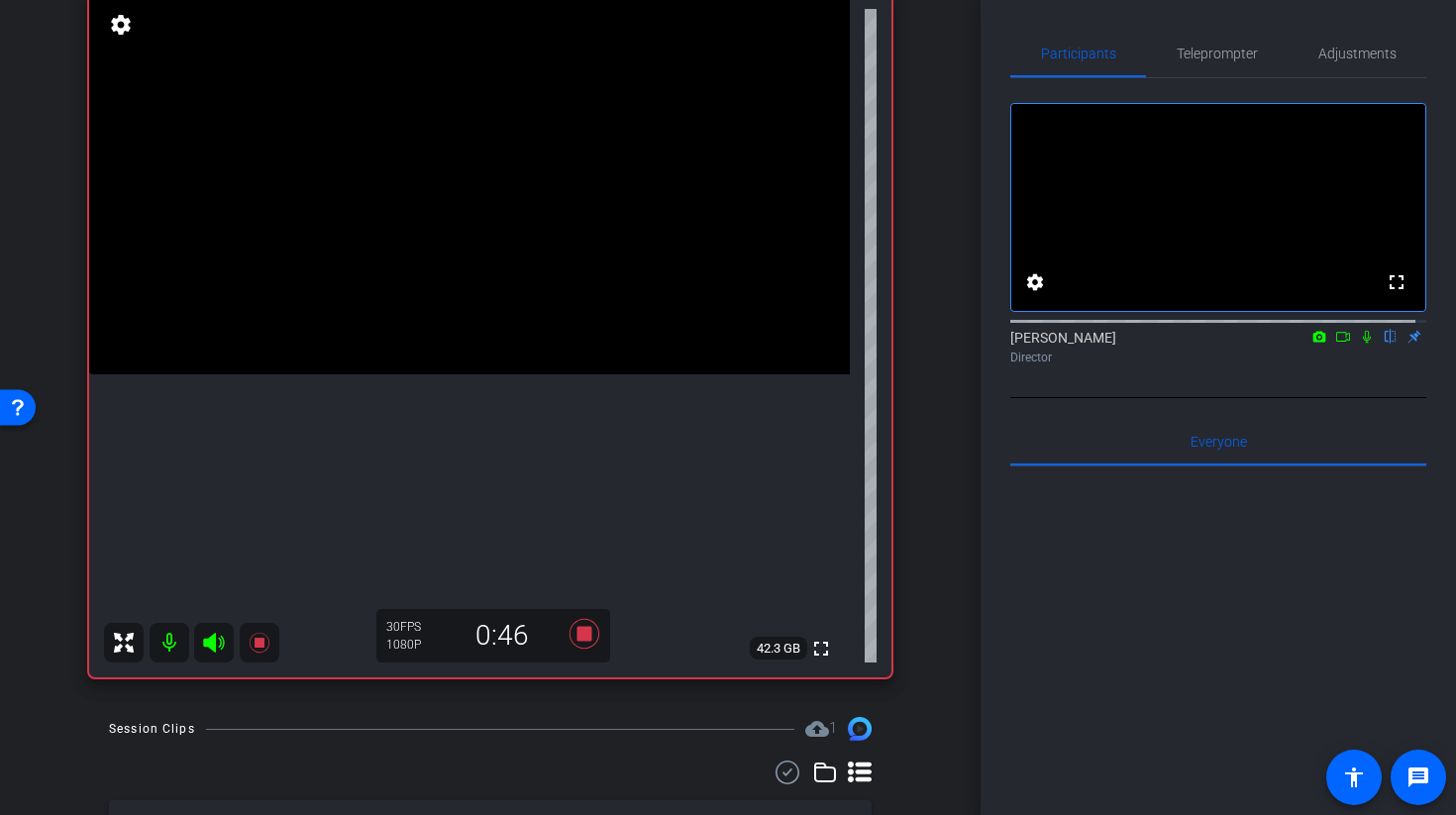 click at bounding box center [469, 184] 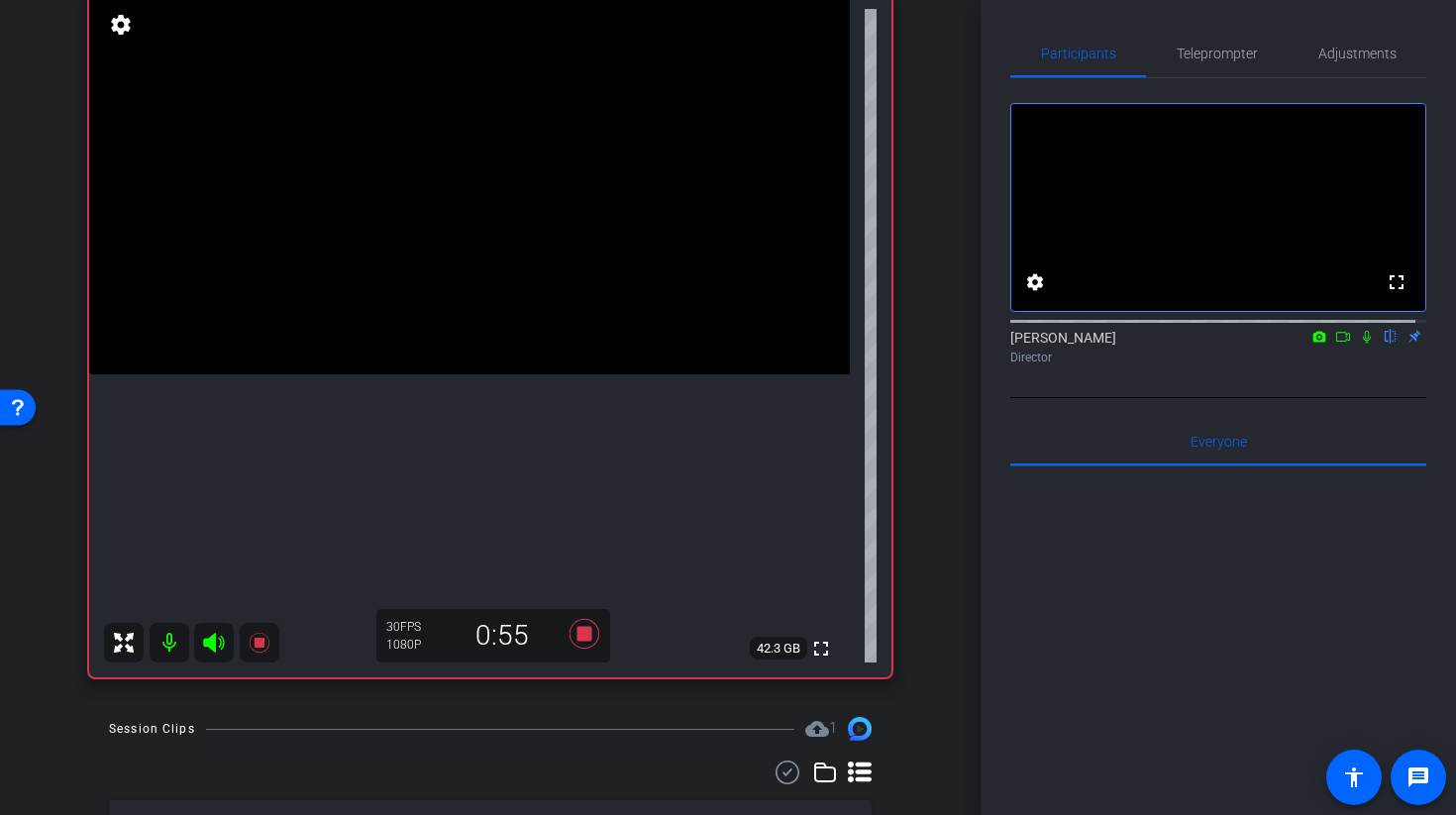 click at bounding box center (469, 184) 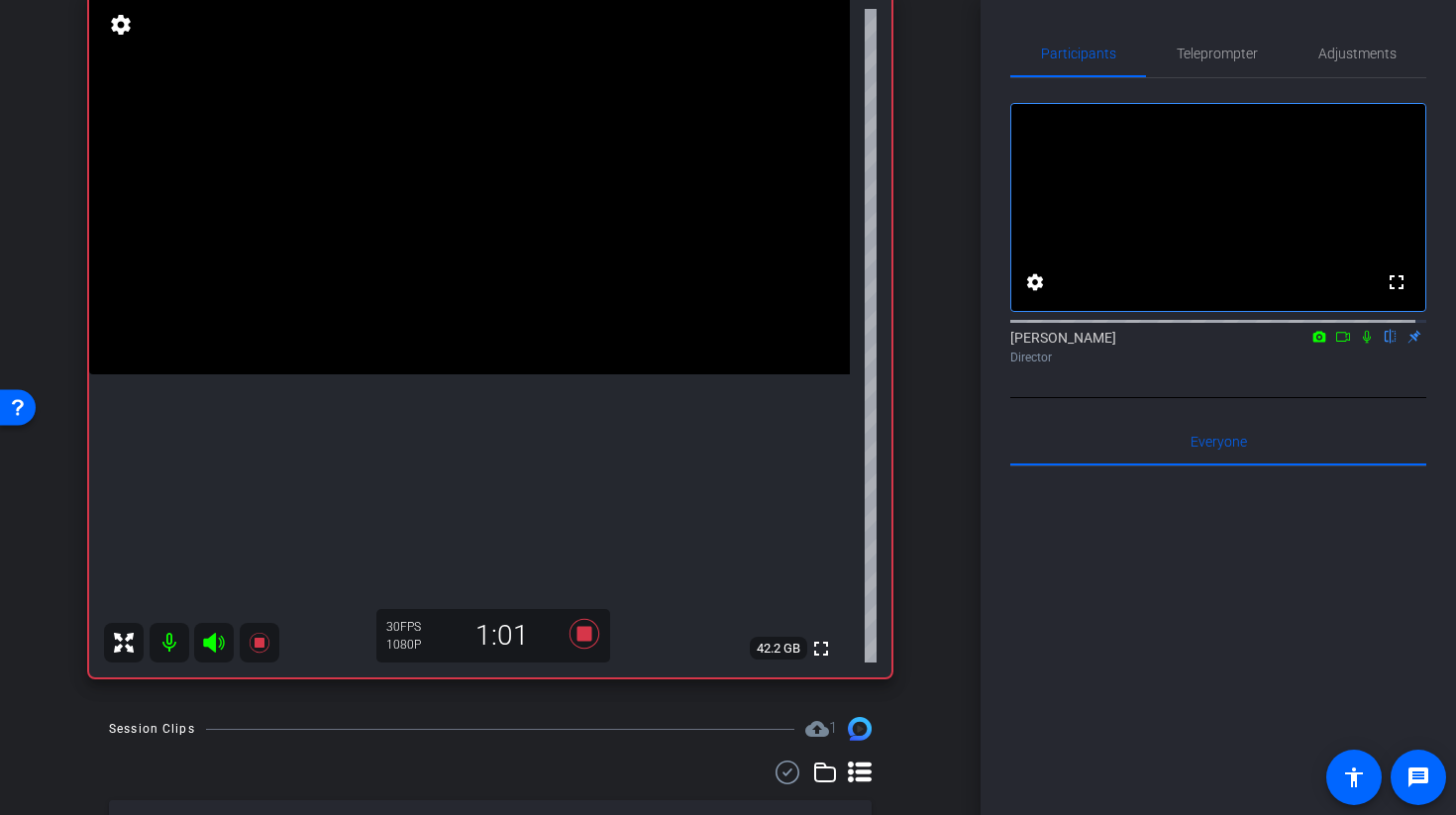 click at bounding box center [469, 184] 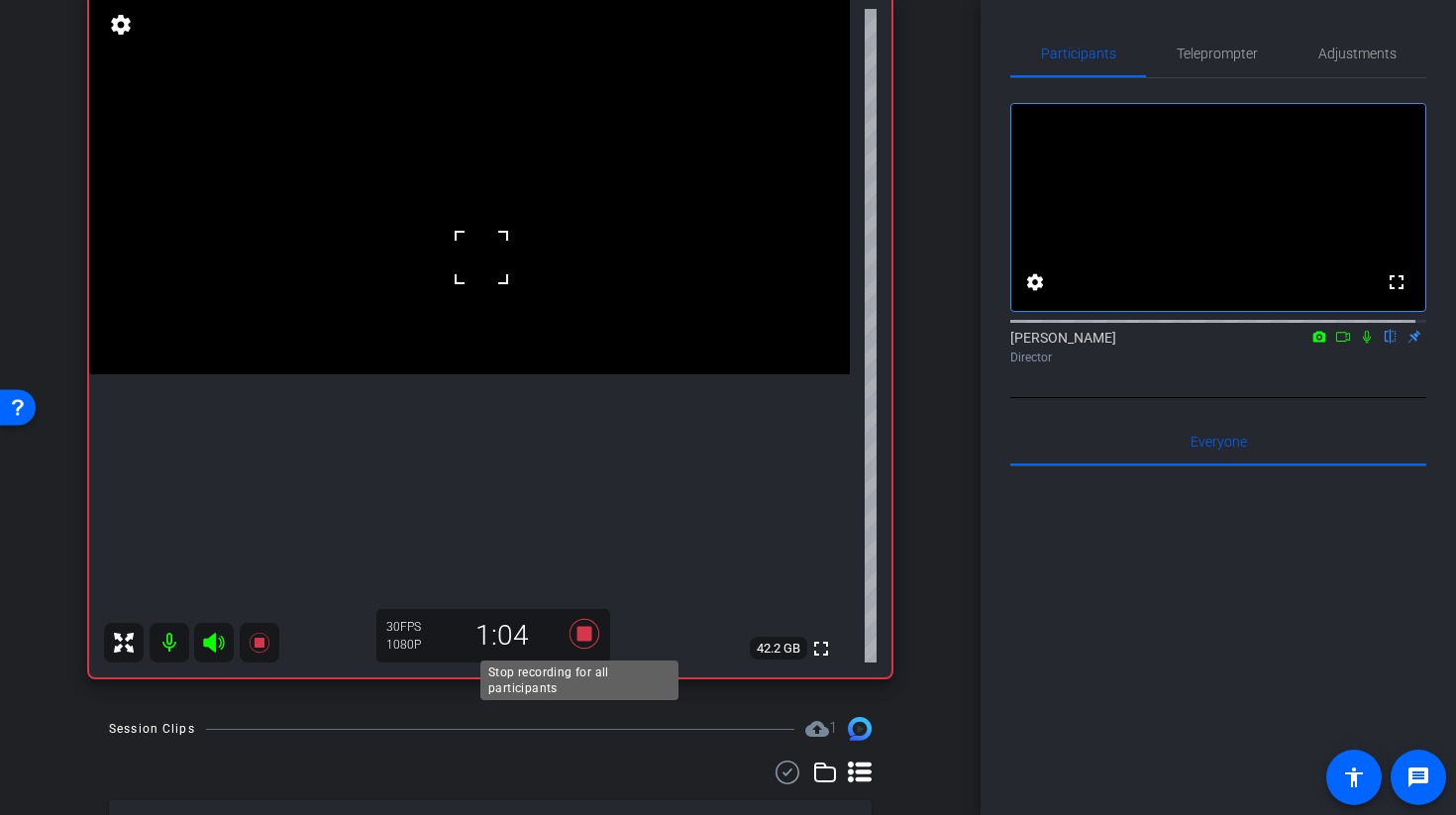 click 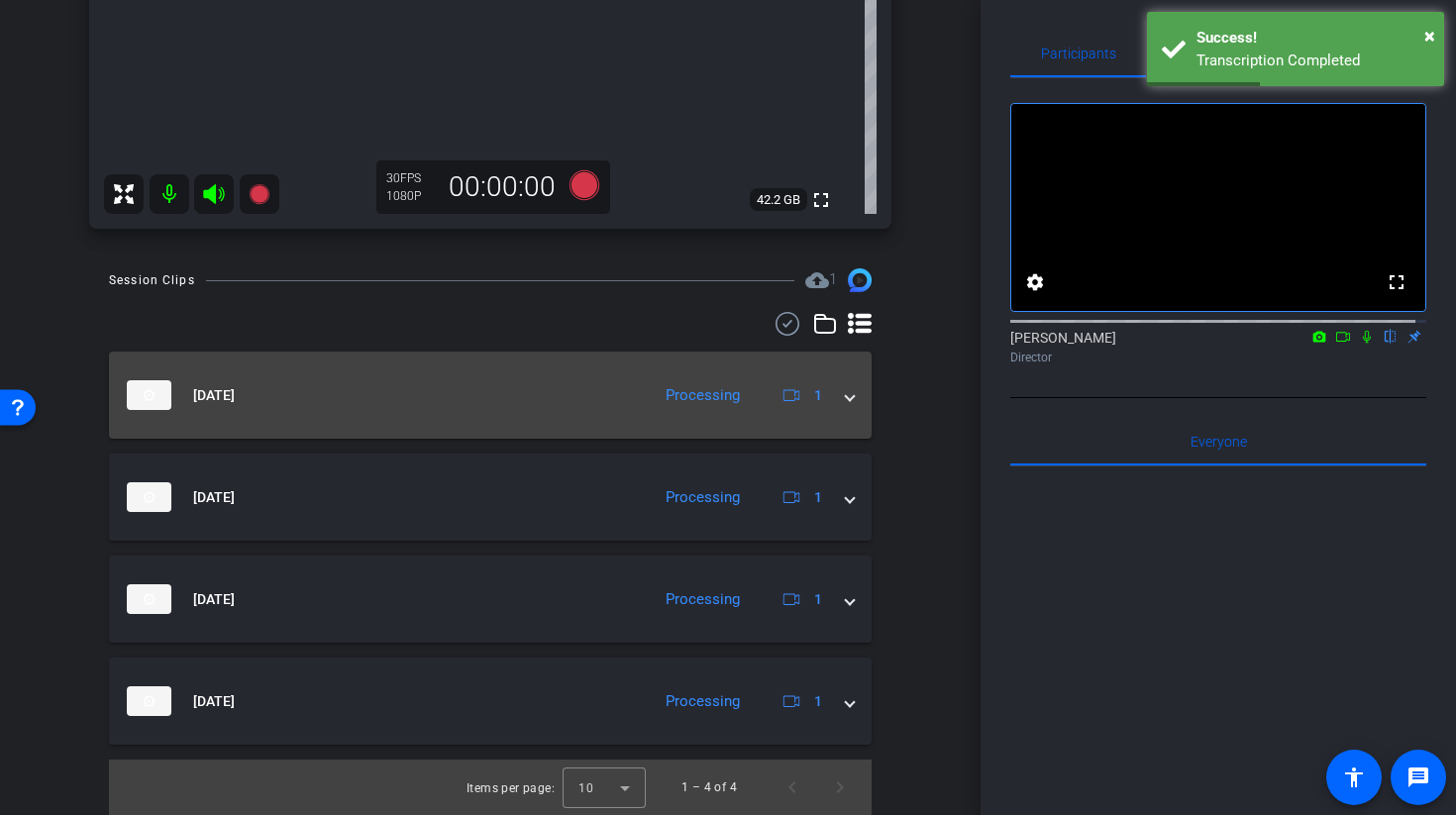 scroll, scrollTop: 363, scrollLeft: 0, axis: vertical 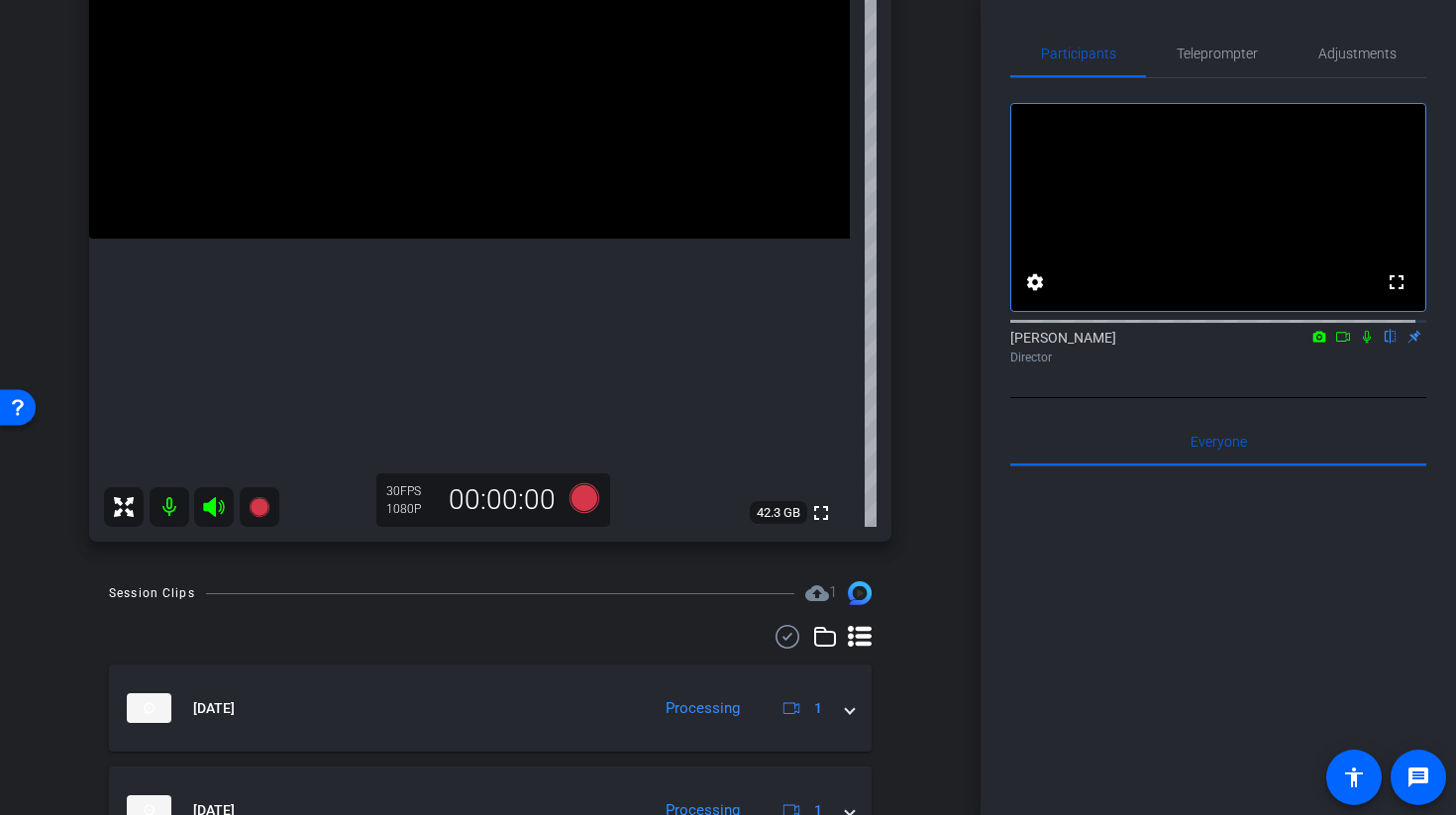 click at bounding box center (469, 49) 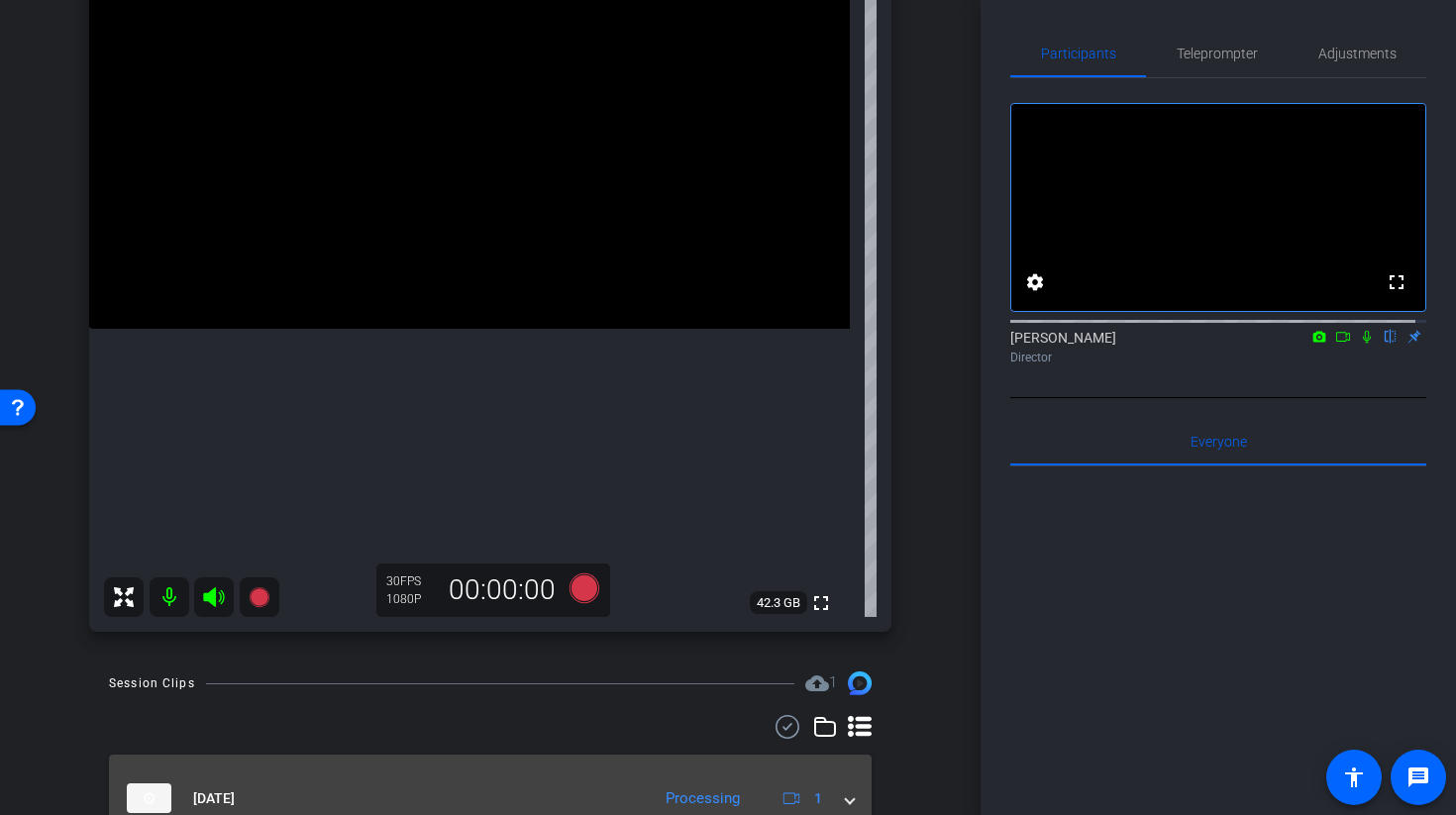 scroll, scrollTop: 265, scrollLeft: 0, axis: vertical 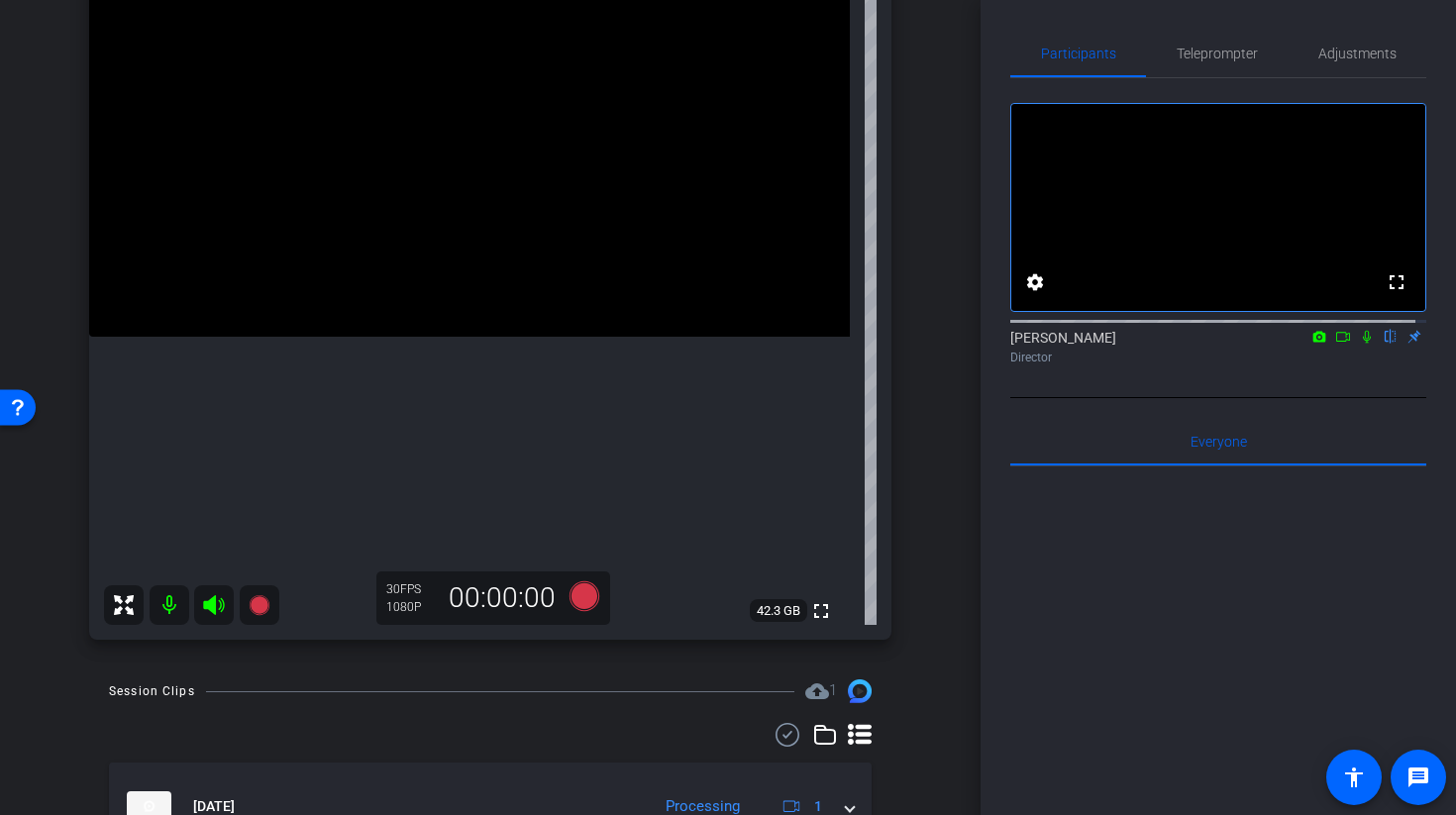 click at bounding box center [469, 147] 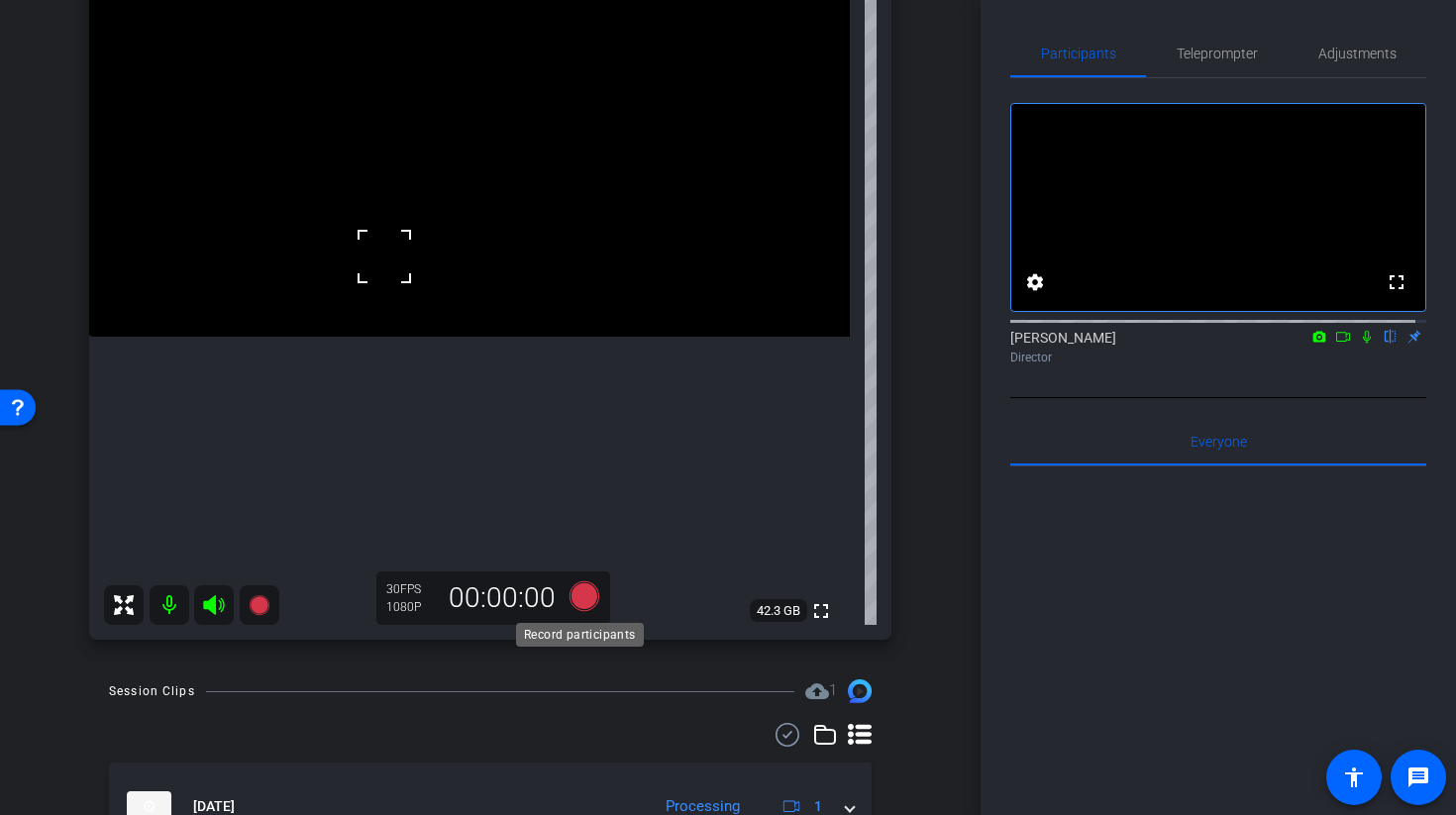 click 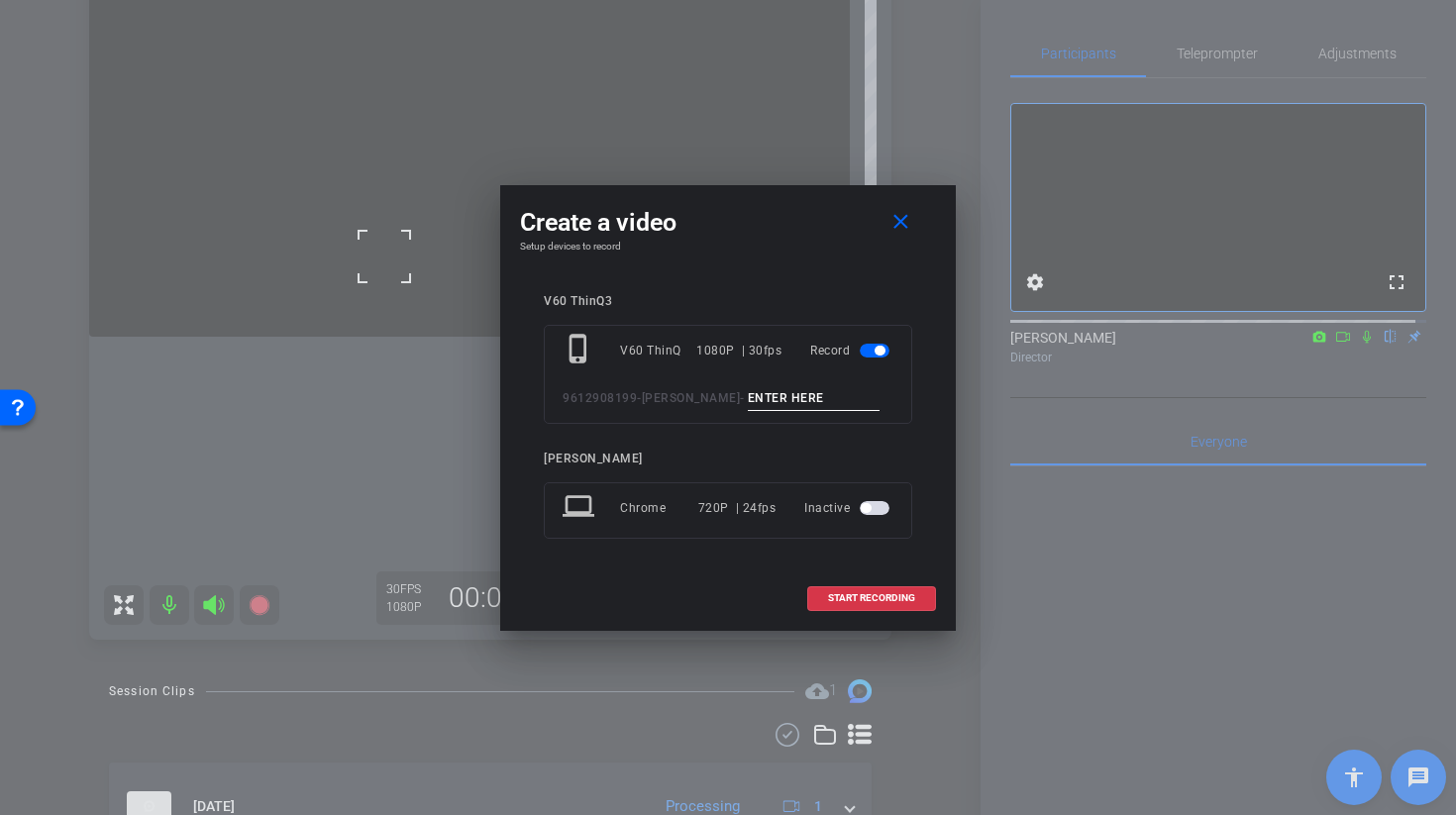 click at bounding box center [814, 398] 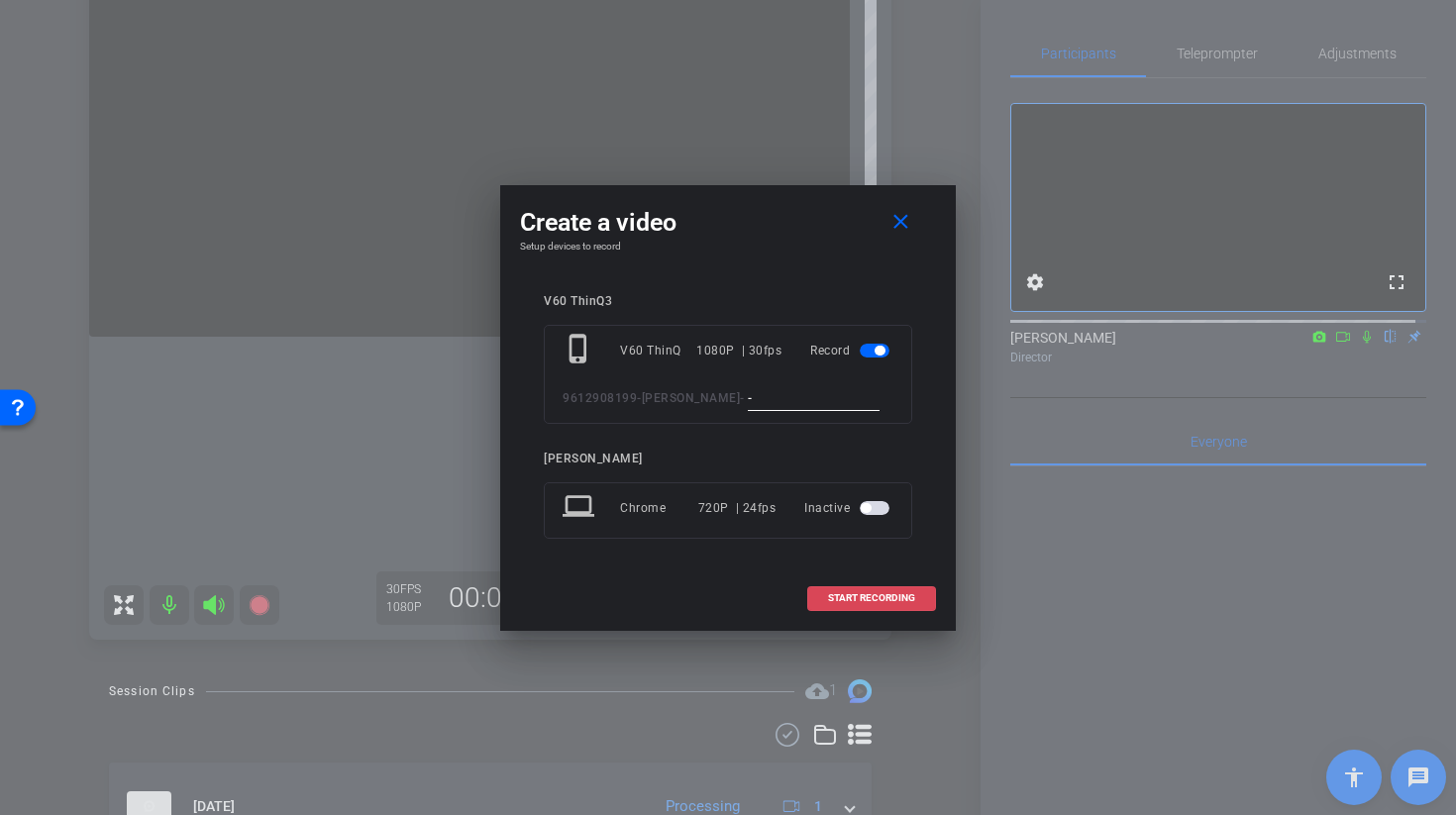 type on "-" 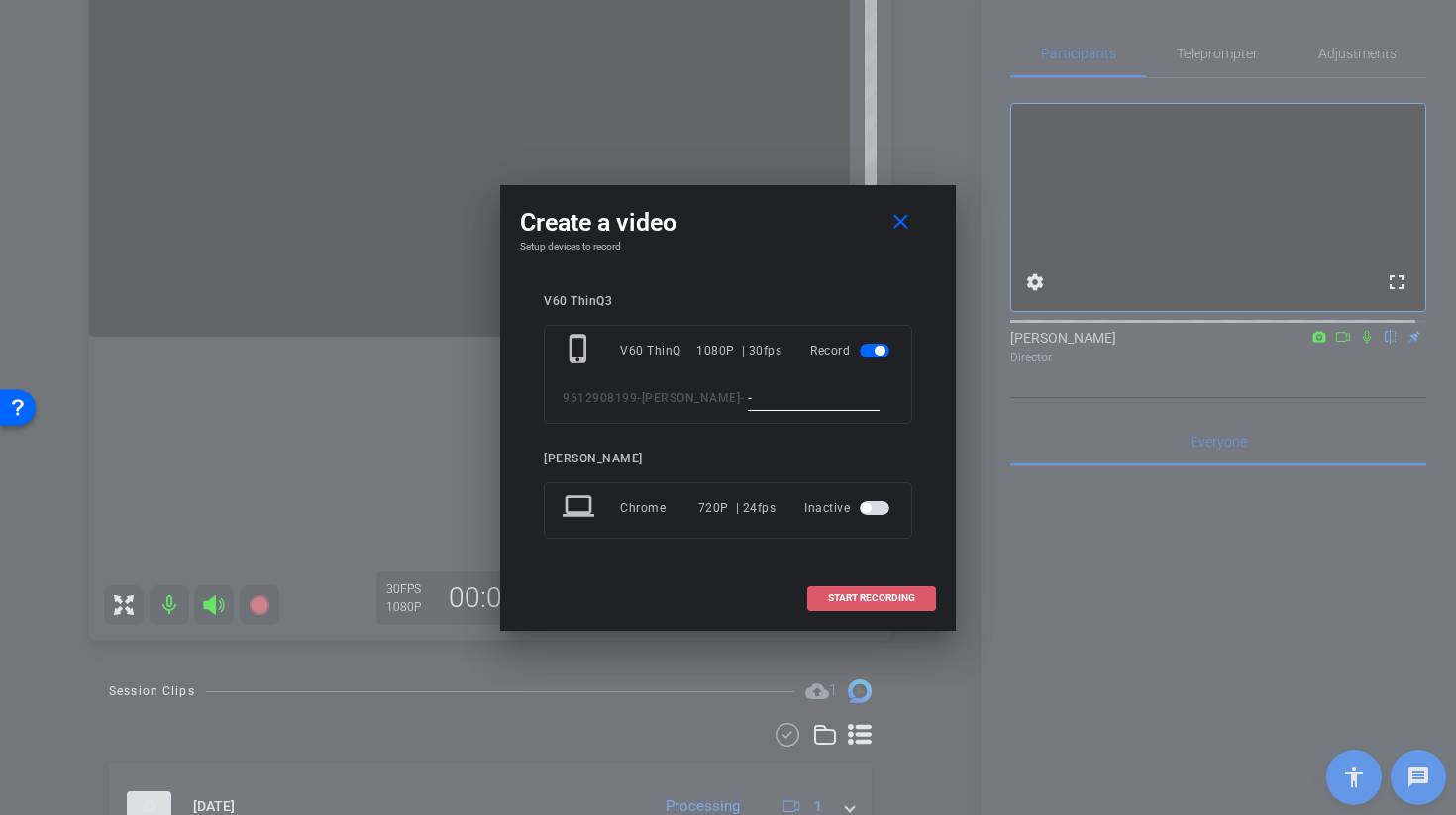 click on "START RECORDING" at bounding box center [872, 598] 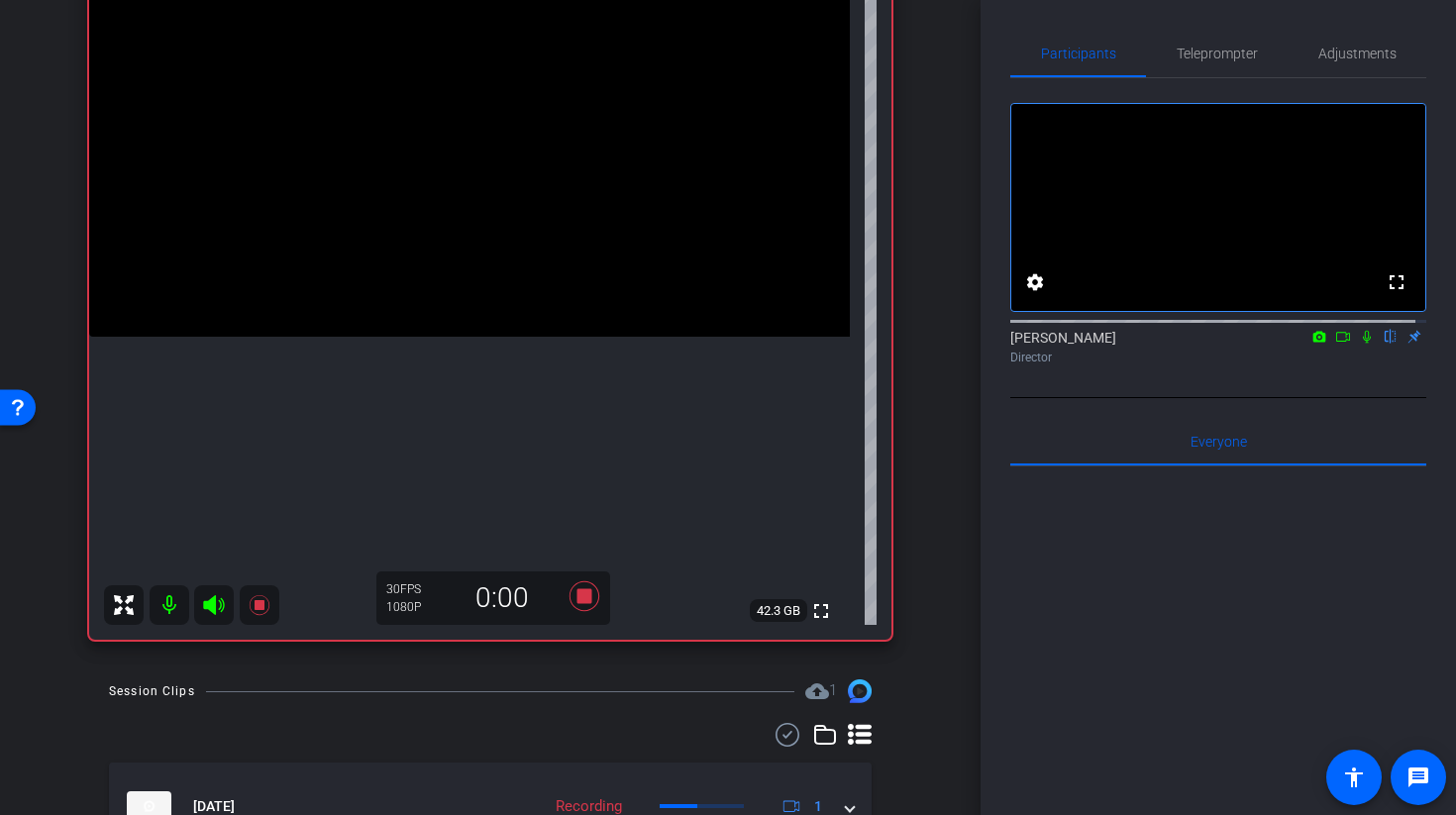 click at bounding box center [469, 147] 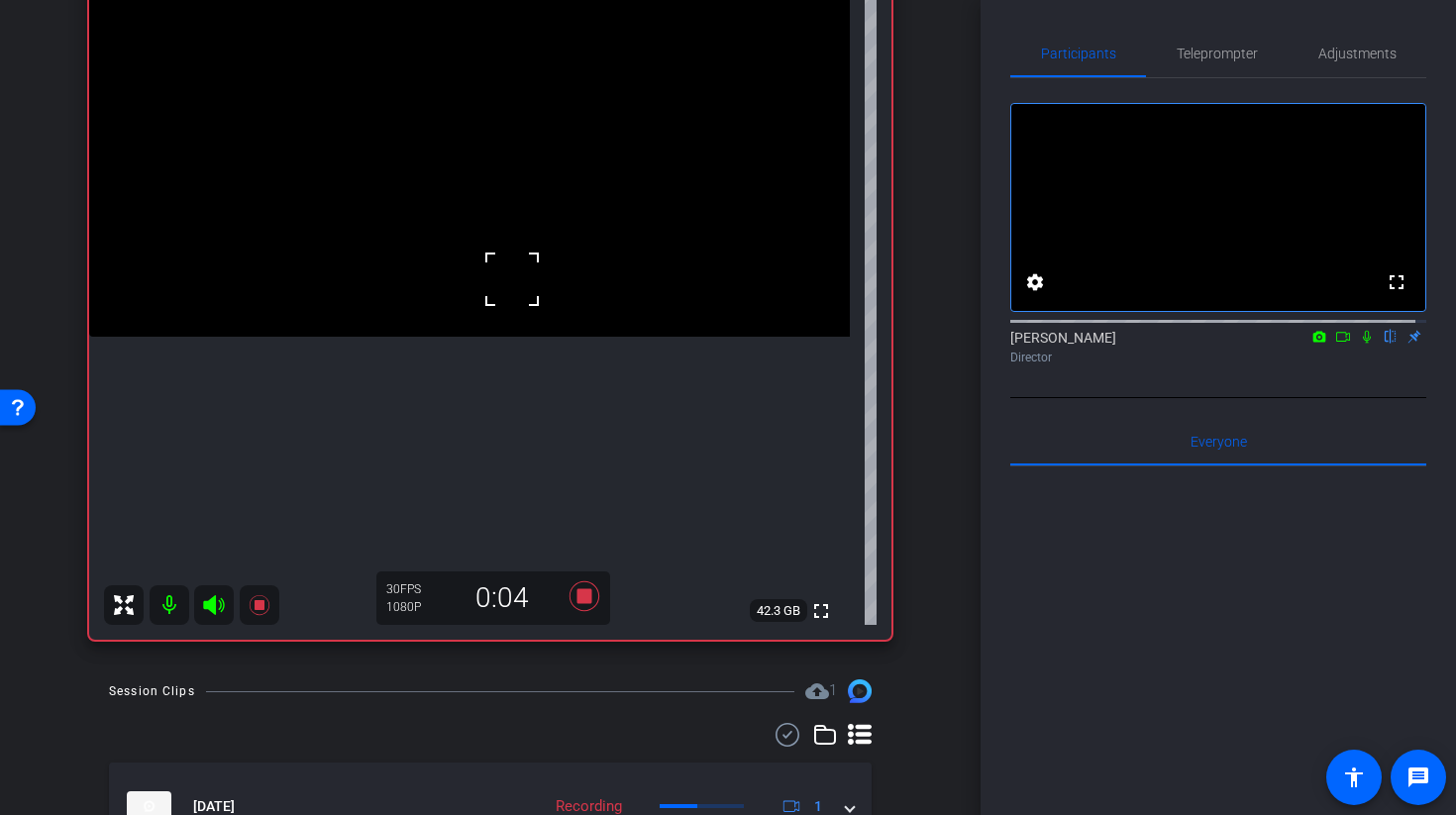 click 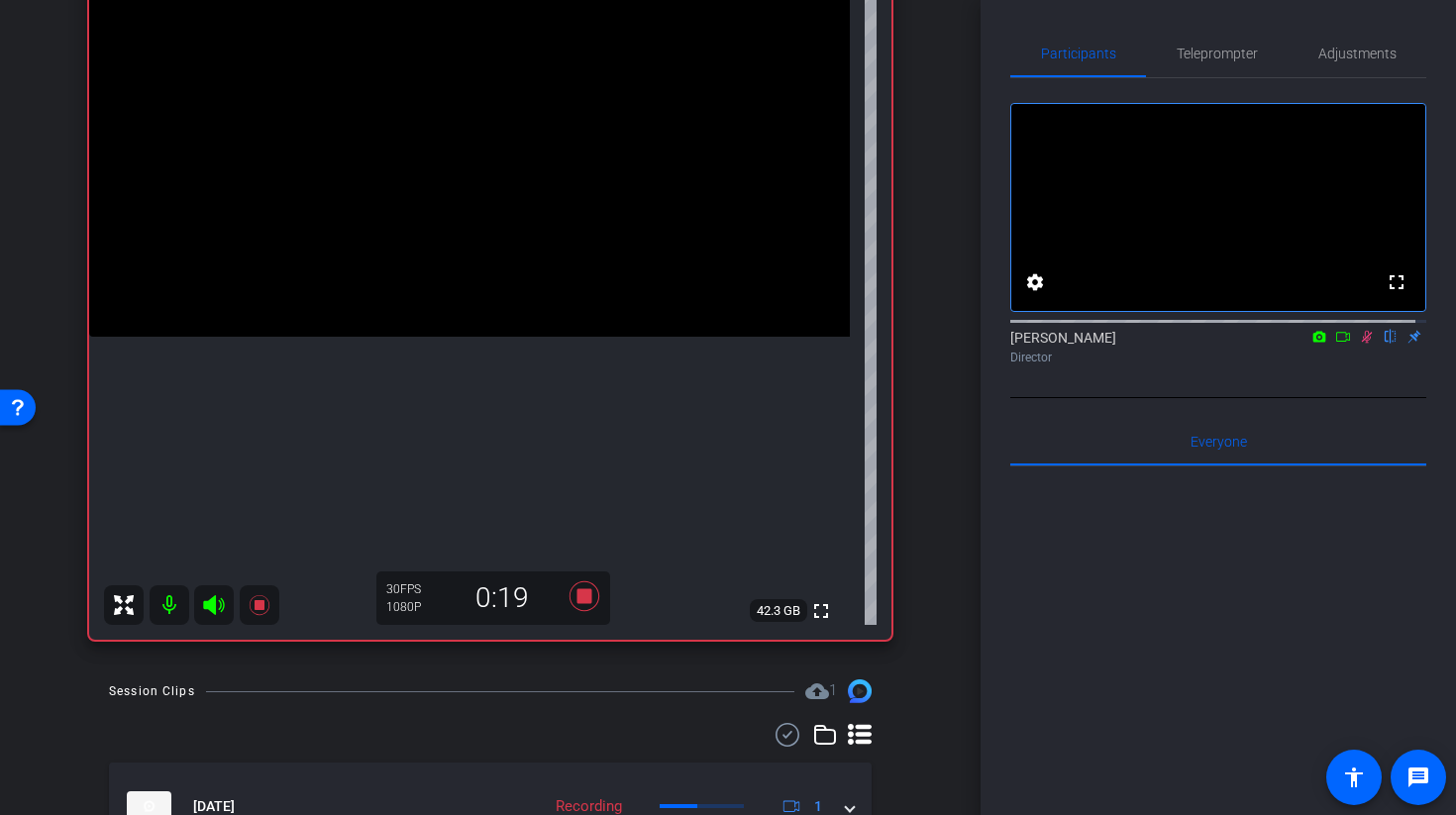 click at bounding box center [469, 147] 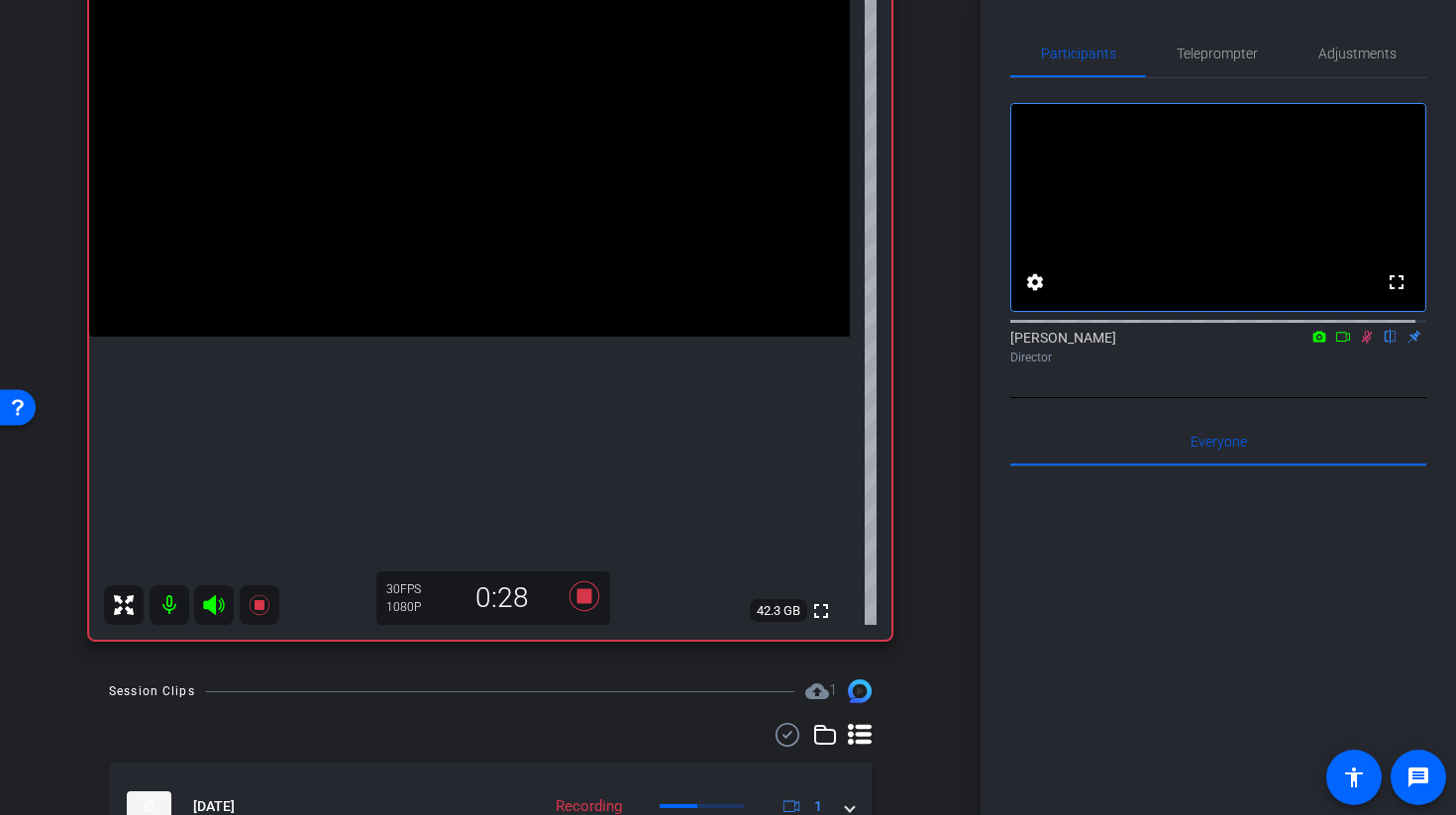click at bounding box center [469, 147] 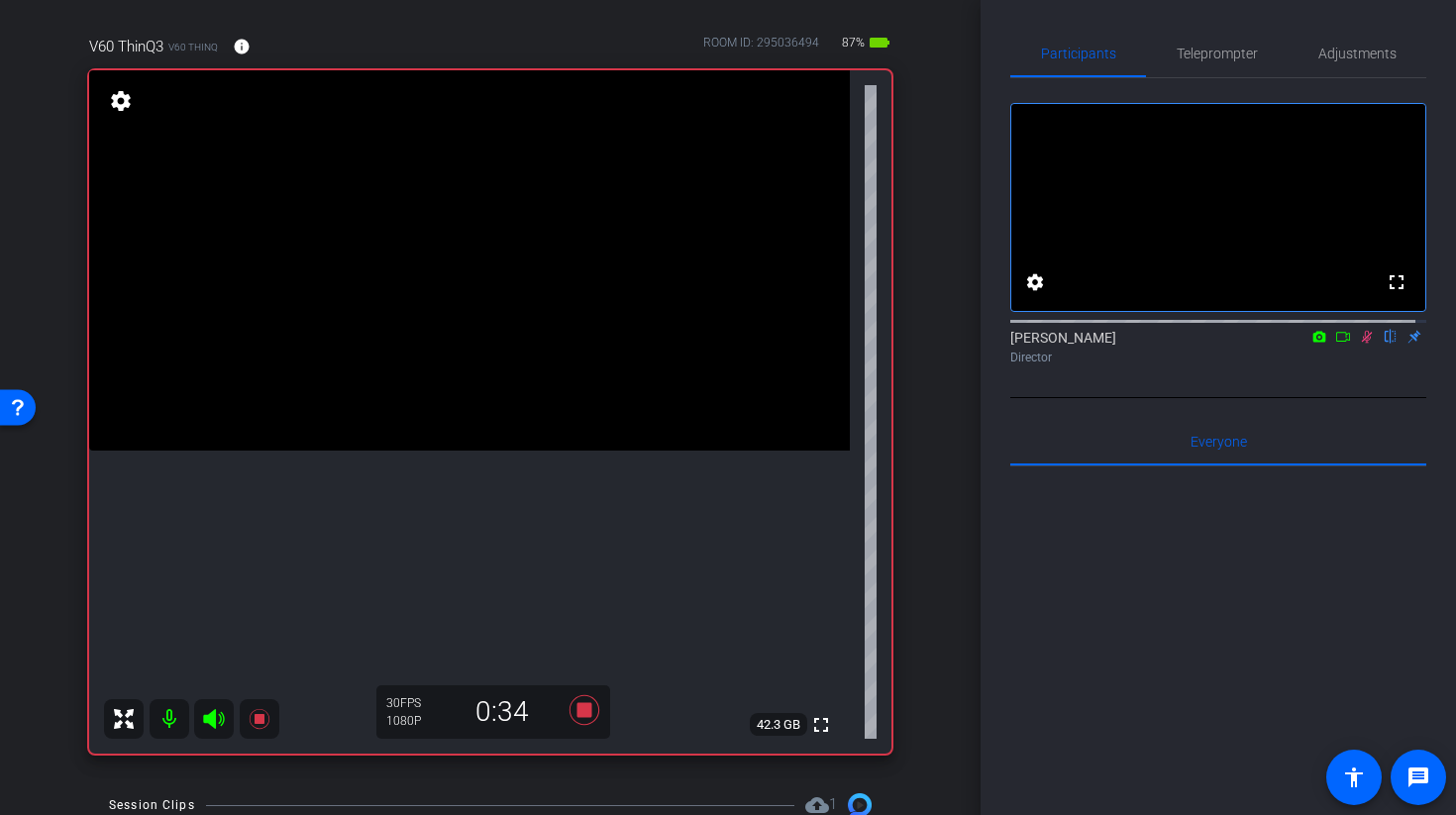 scroll, scrollTop: 145, scrollLeft: 0, axis: vertical 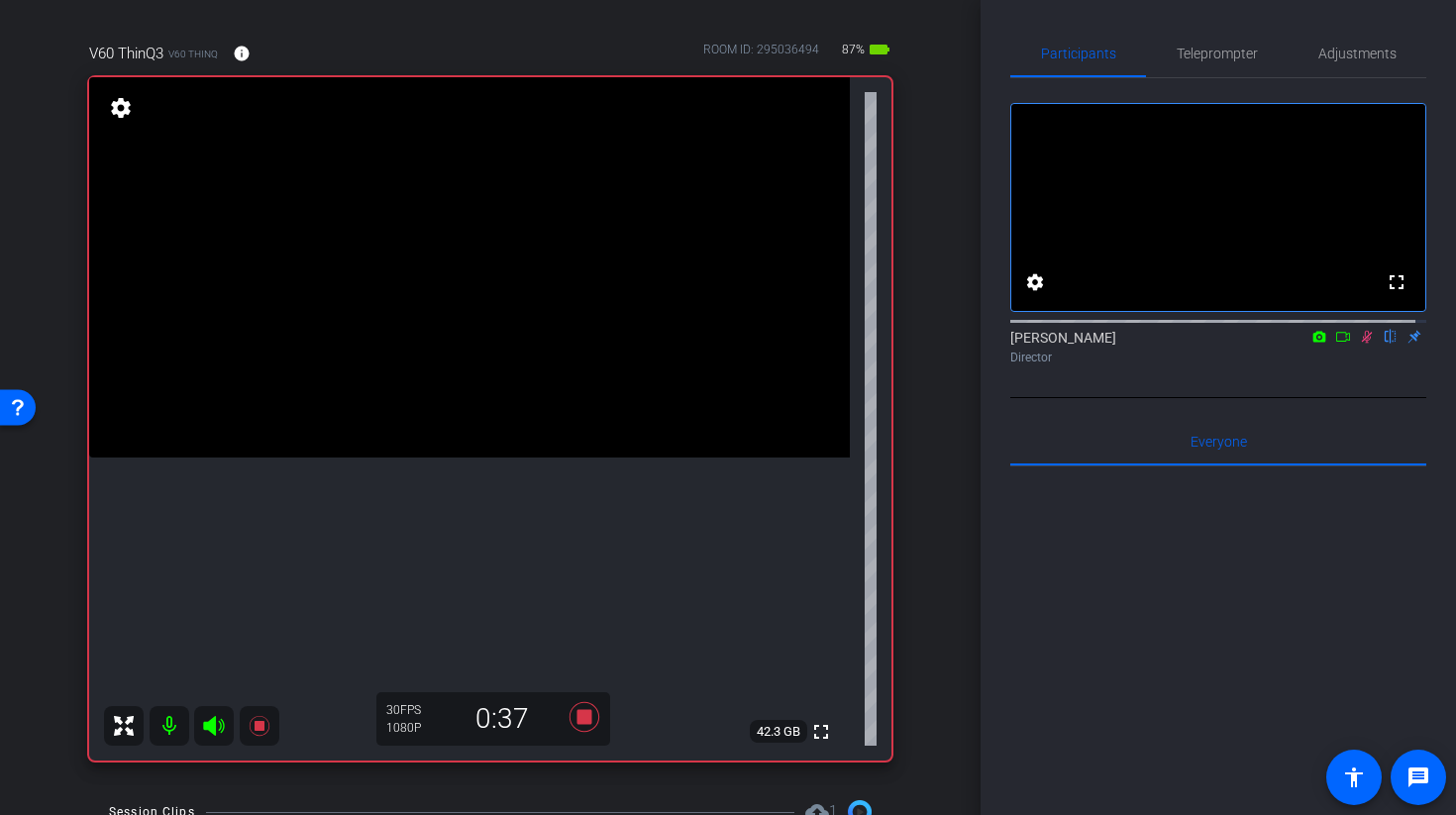 click 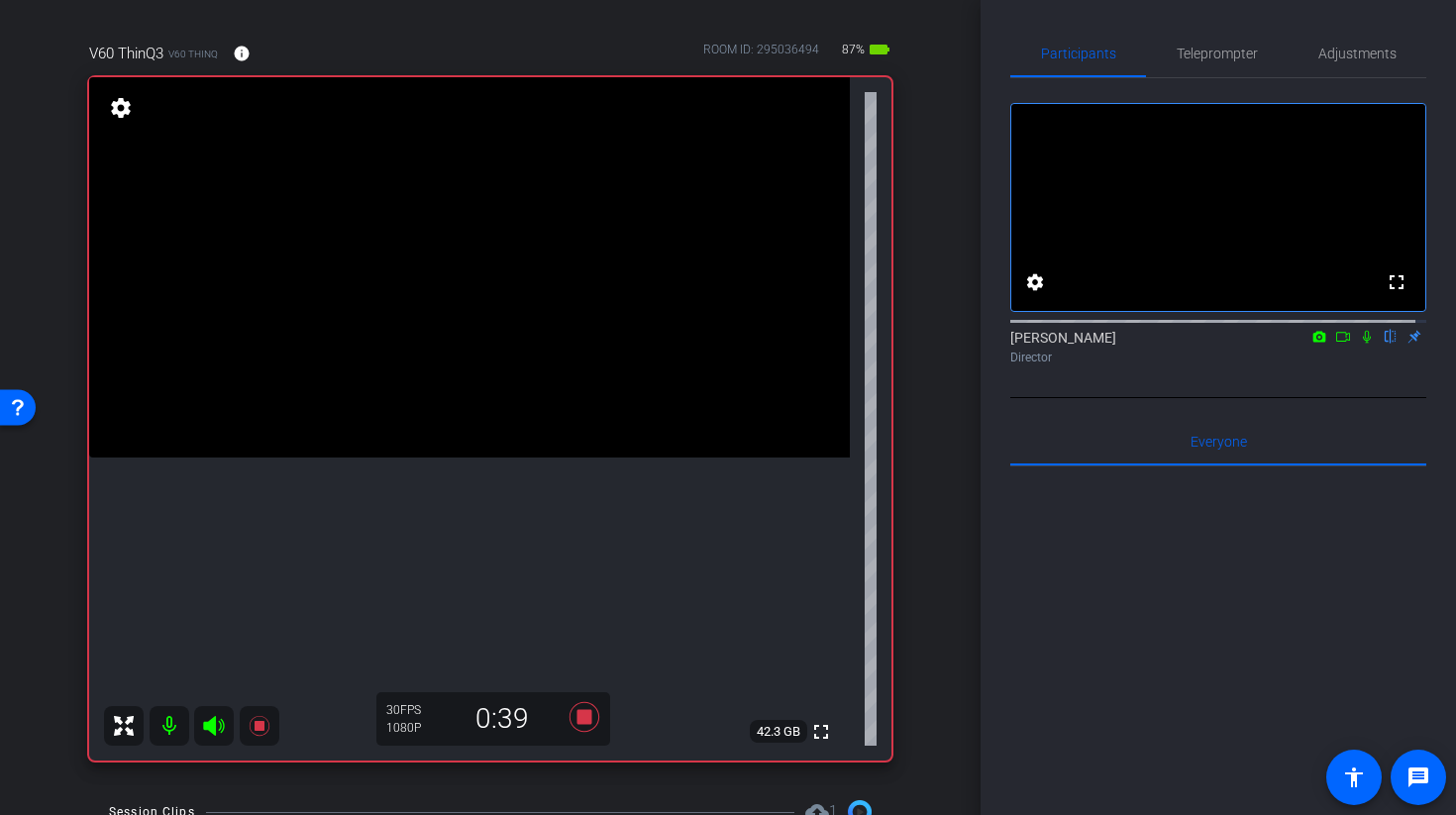 click at bounding box center [469, 267] 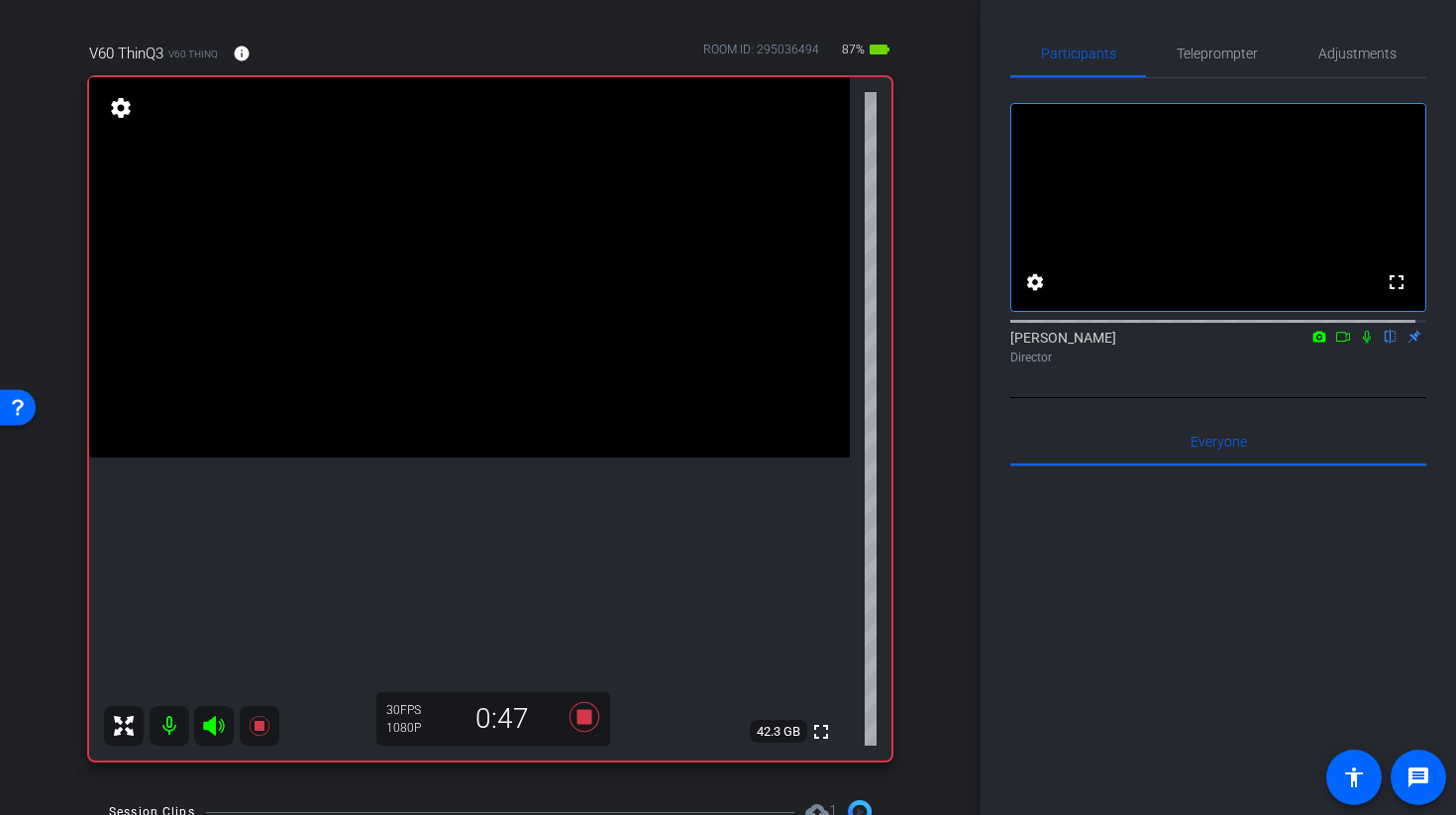 click at bounding box center (469, 267) 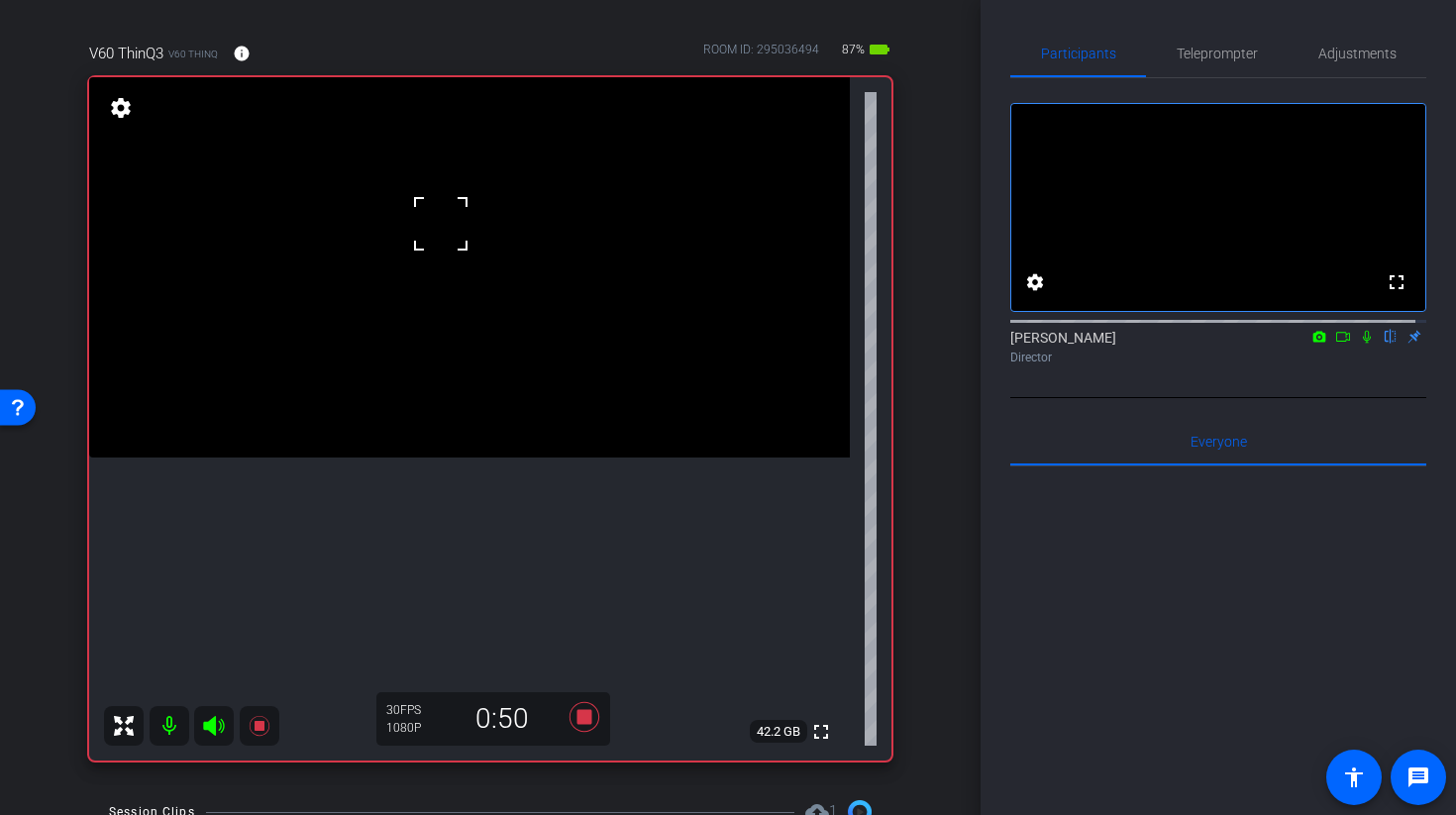 click at bounding box center [469, 267] 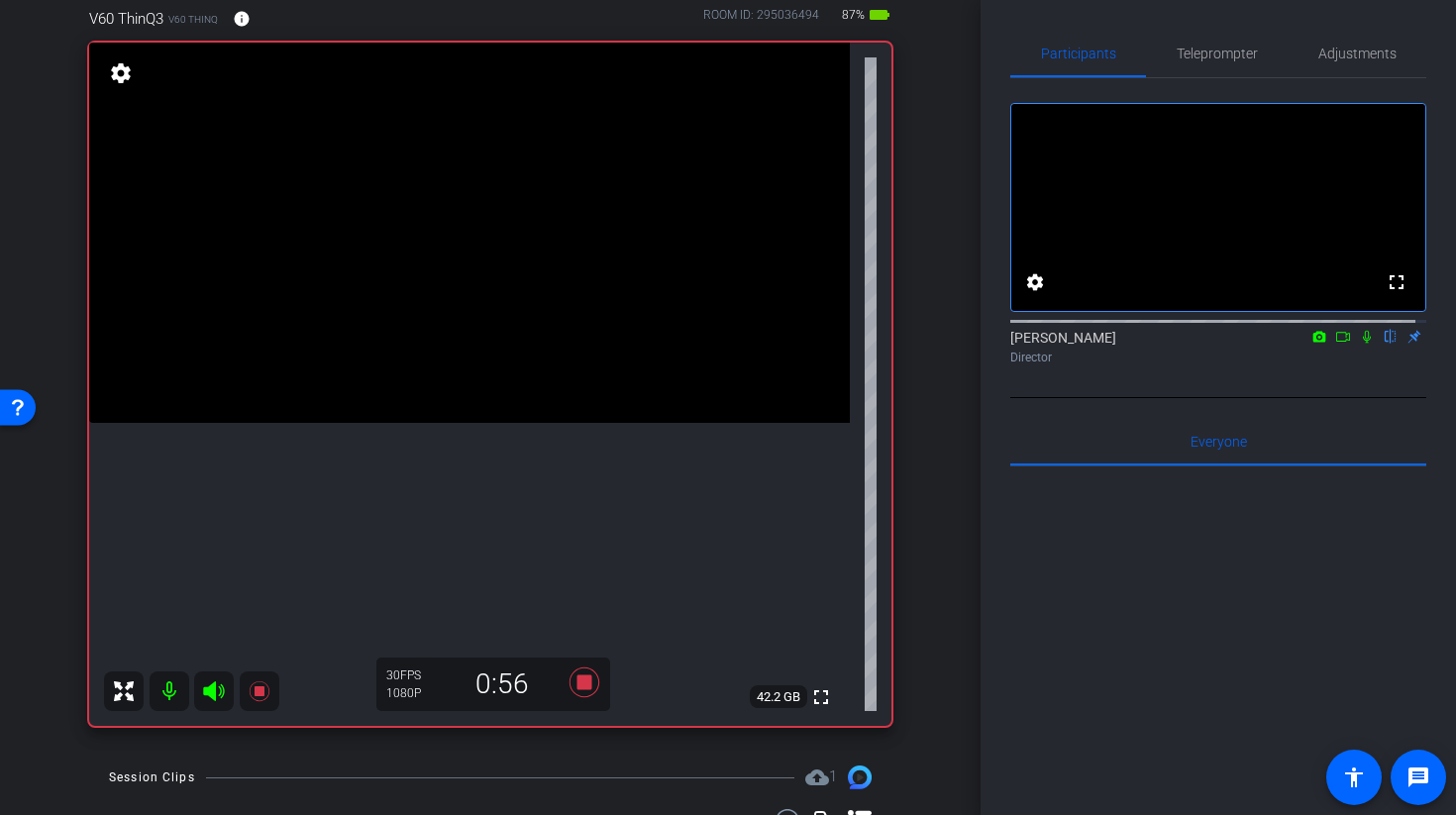 scroll, scrollTop: 184, scrollLeft: 0, axis: vertical 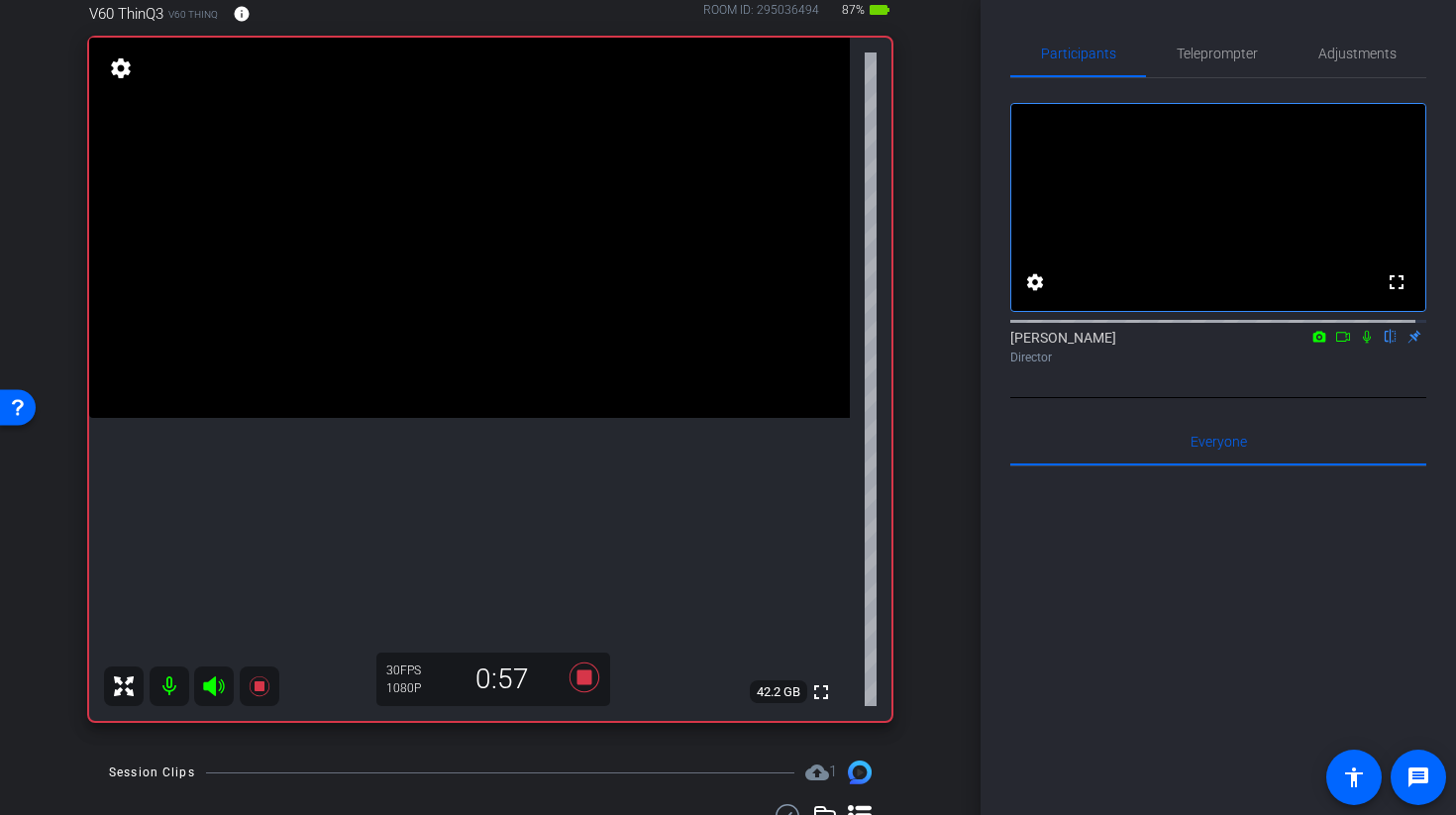 click at bounding box center (469, 228) 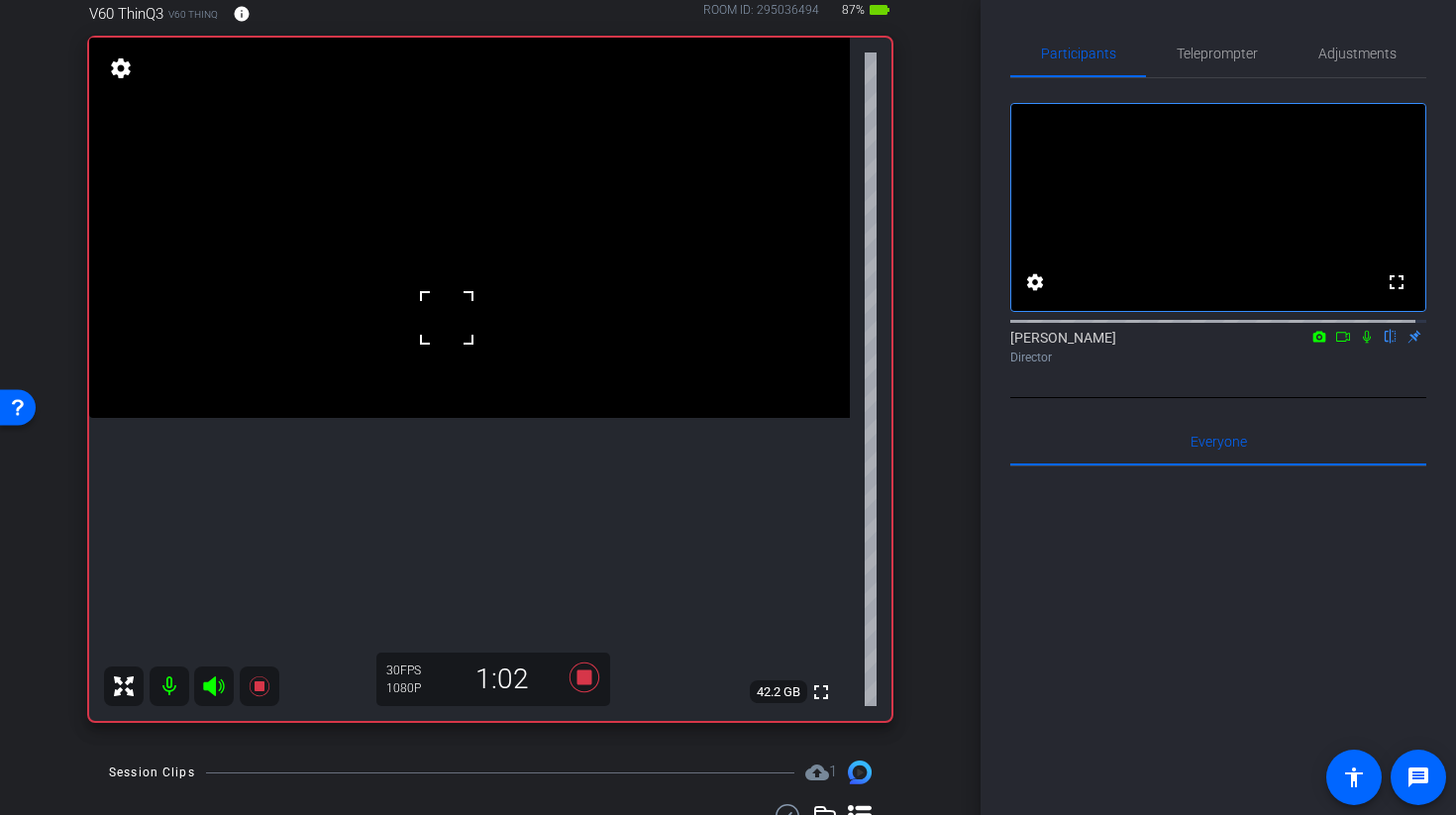 click at bounding box center (469, 228) 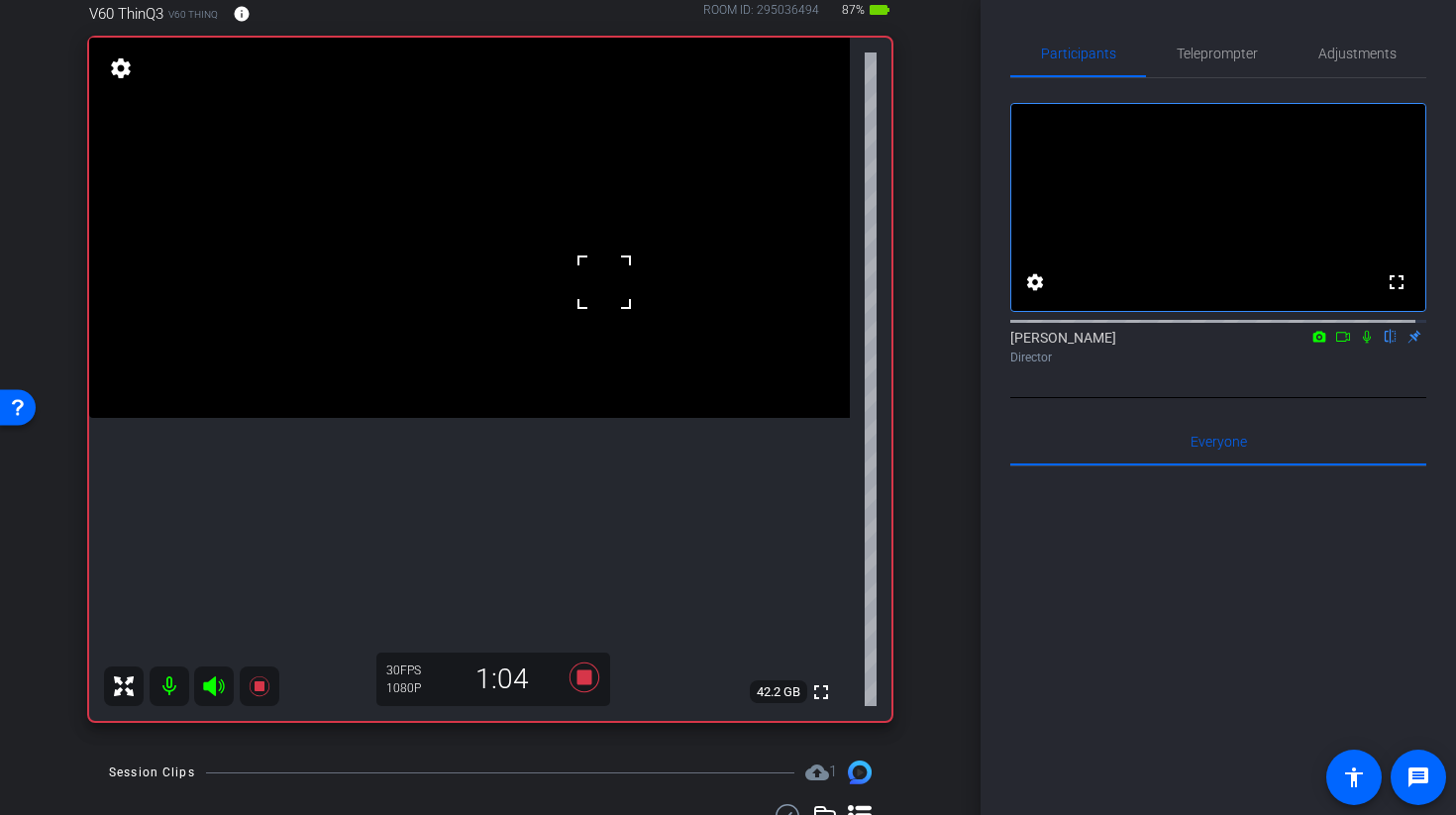 click at bounding box center (469, 228) 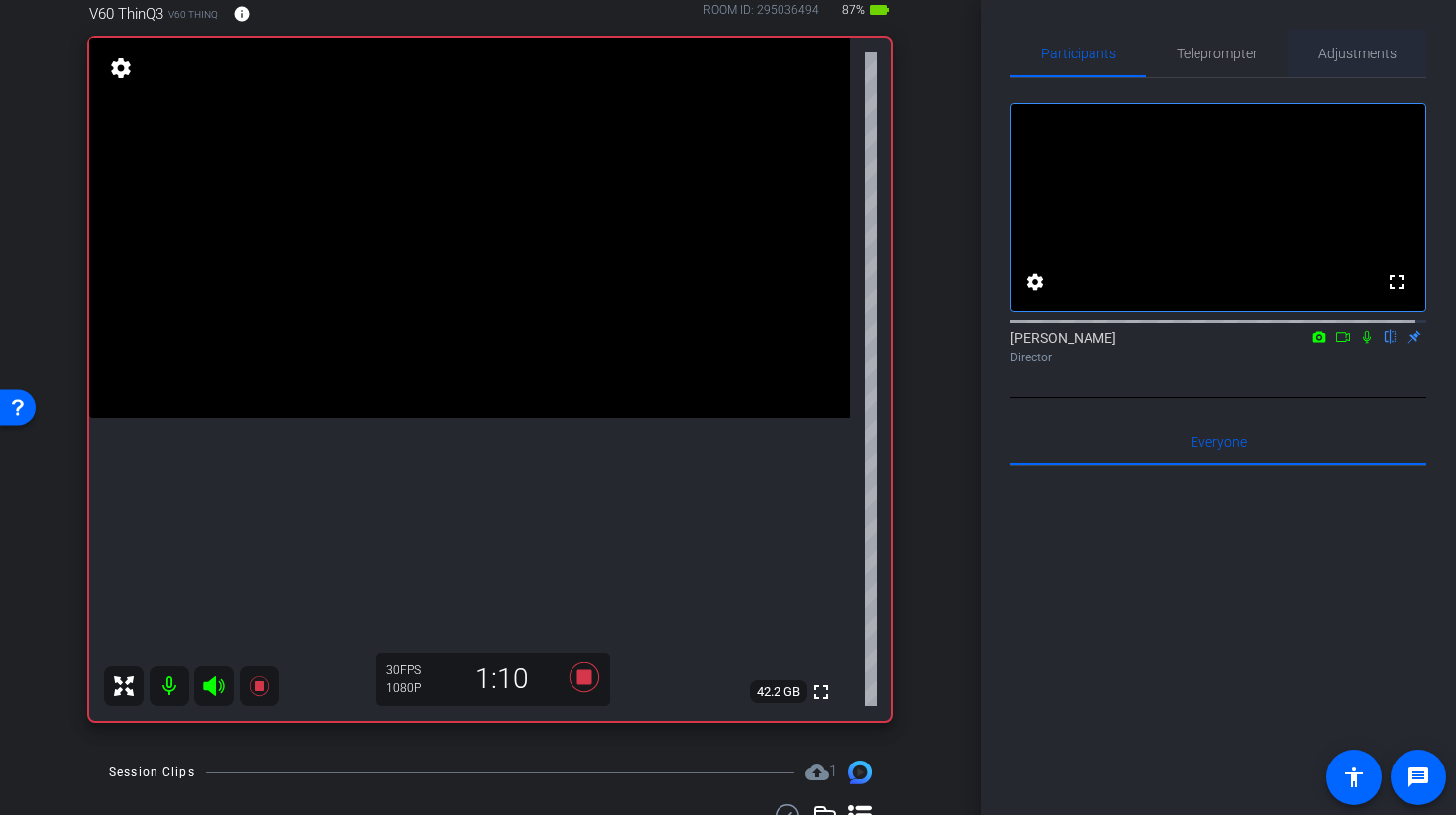 click on "Adjustments" at bounding box center (1357, 53) 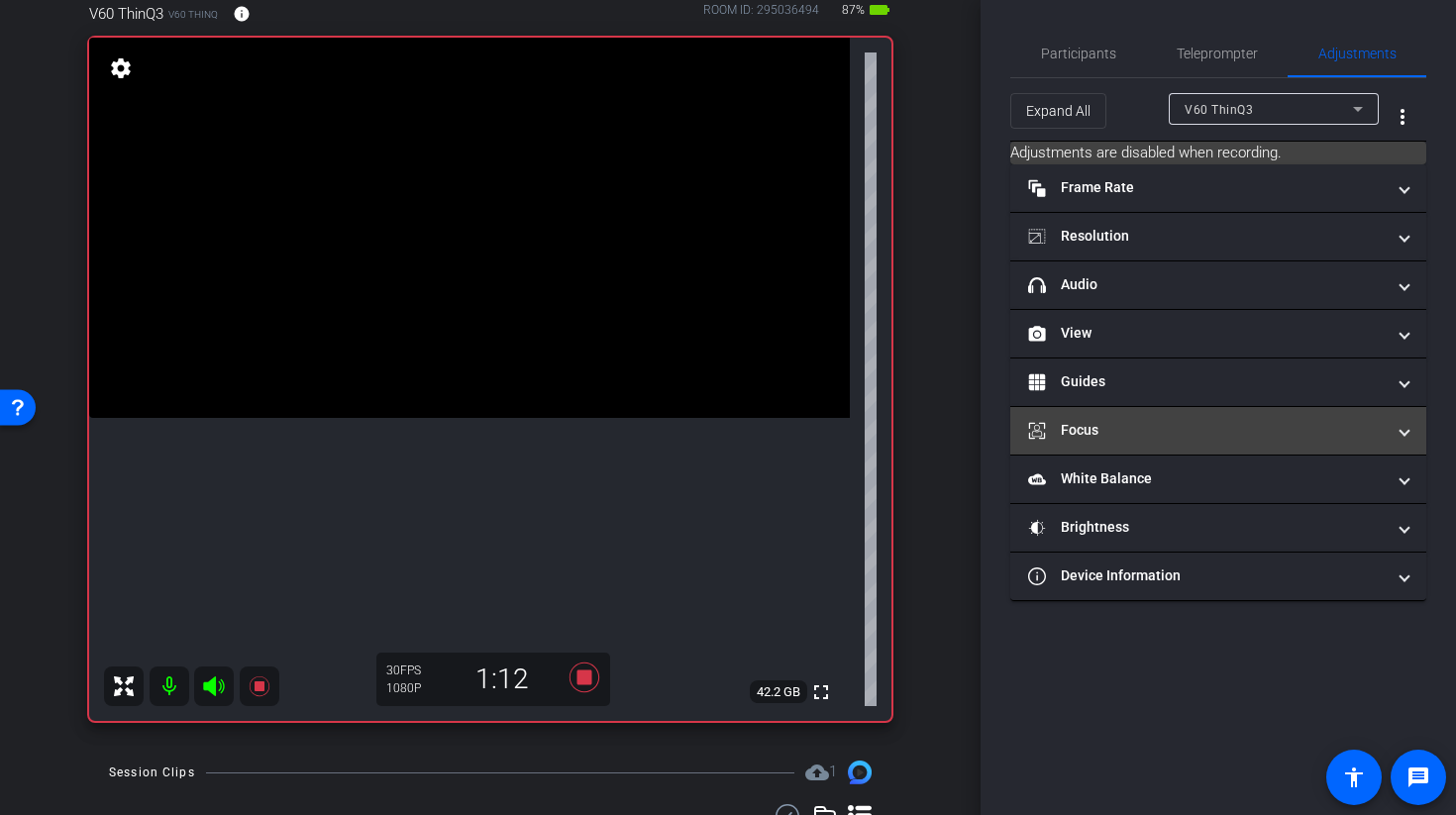 click on "Focus" at bounding box center (1206, 430) 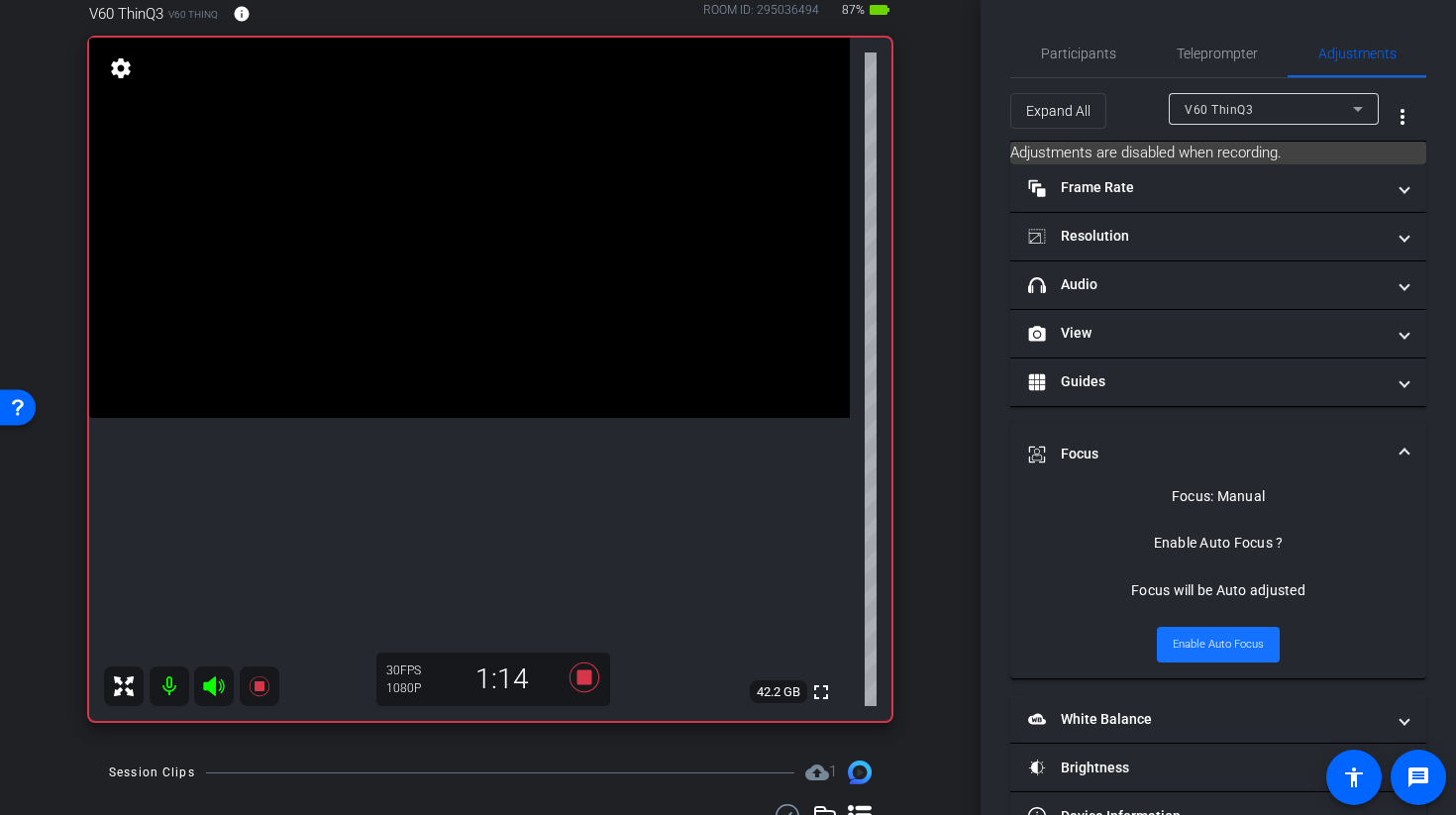 click on "Enable Auto Focus" at bounding box center [1218, 645] 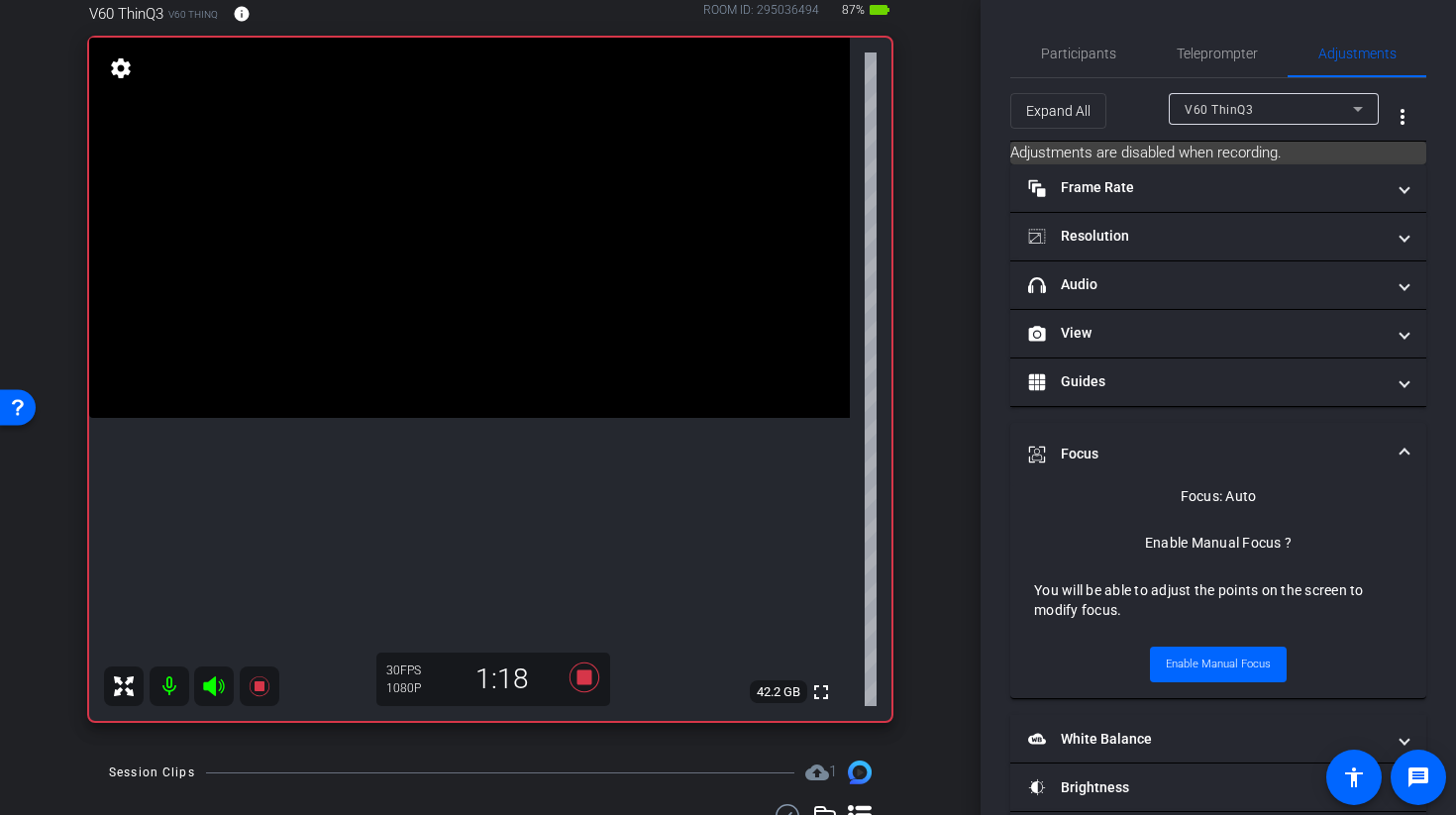 click at bounding box center (469, 228) 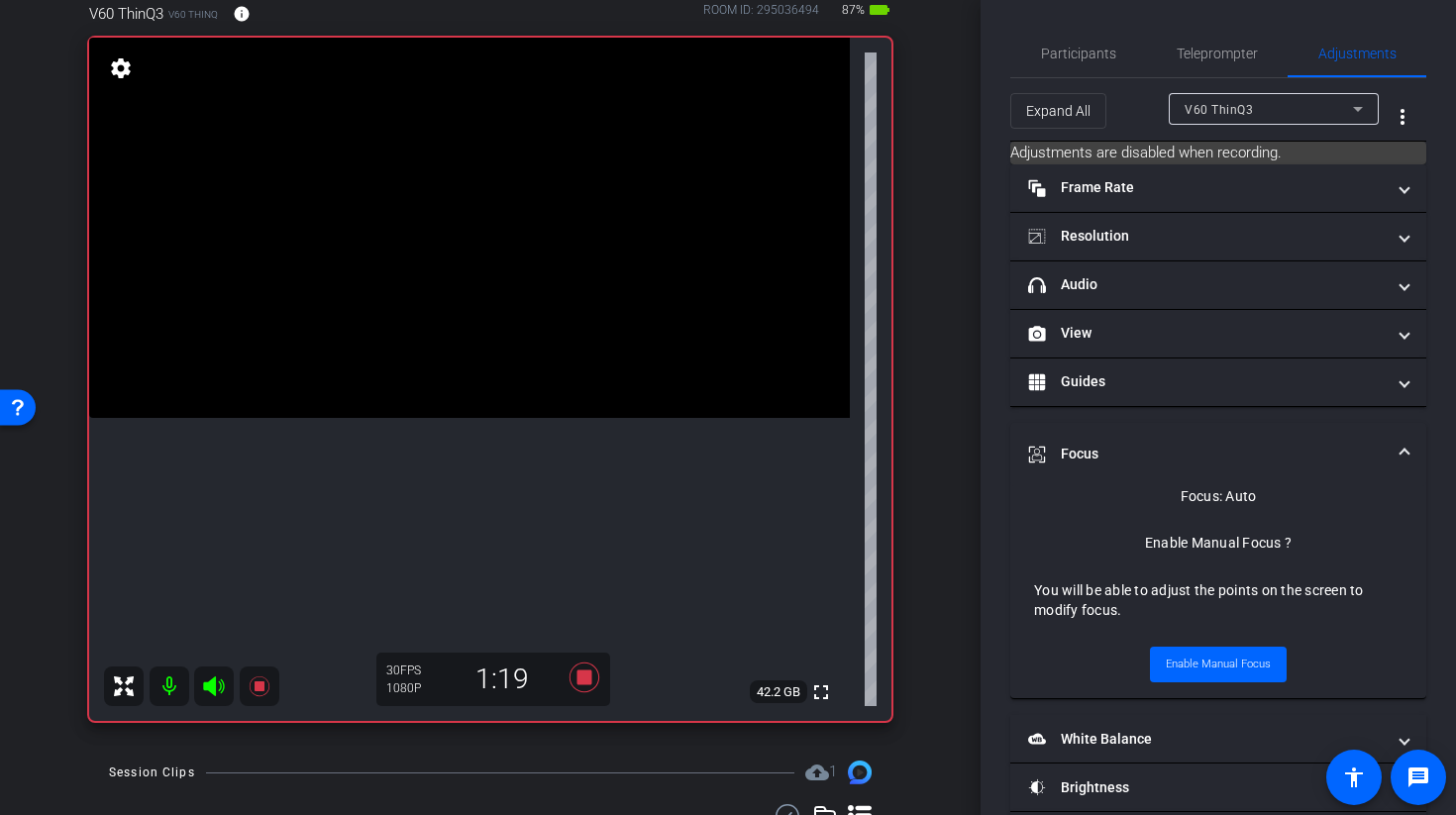 click at bounding box center (469, 228) 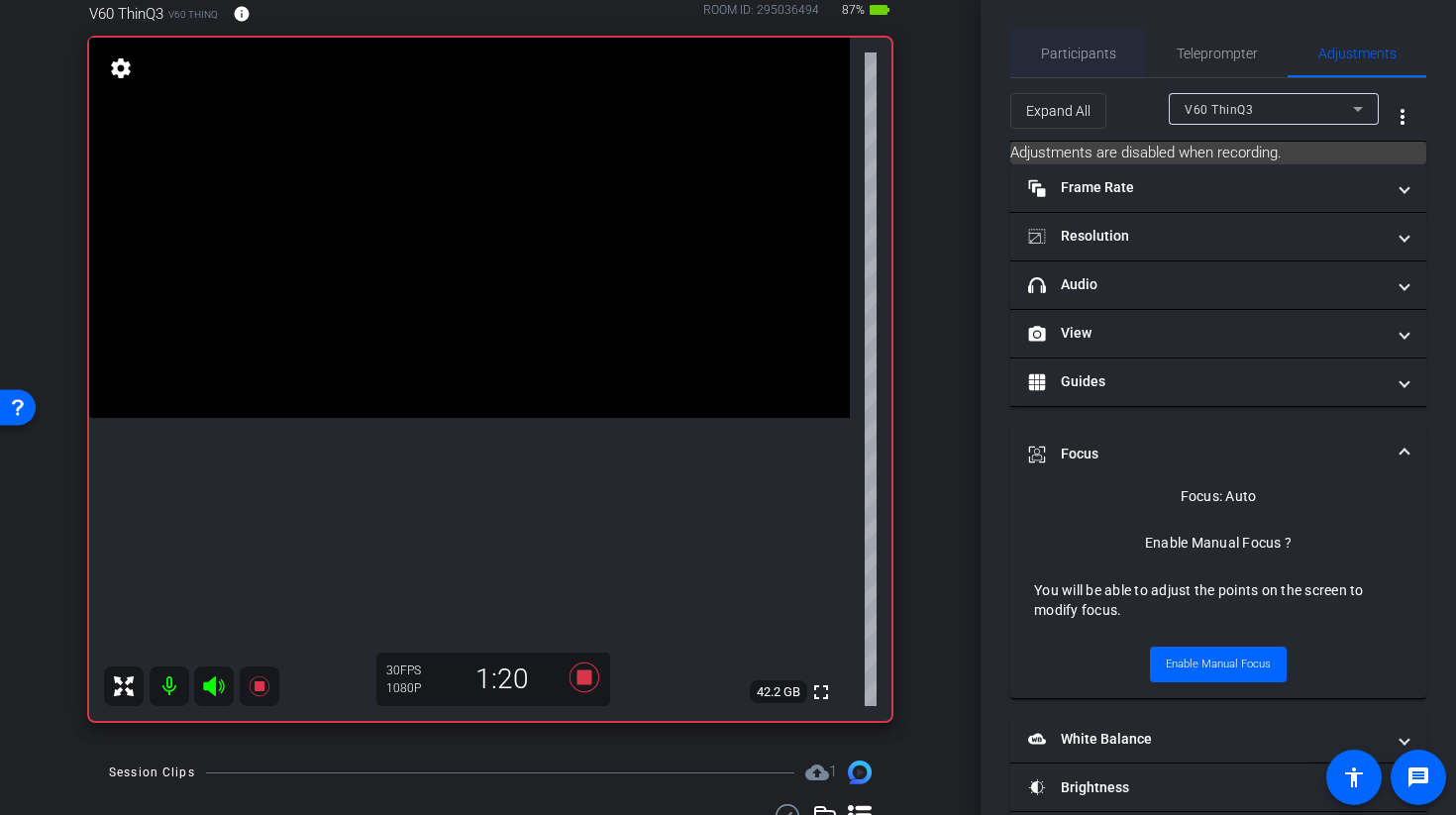click on "Participants" at bounding box center [1079, 53] 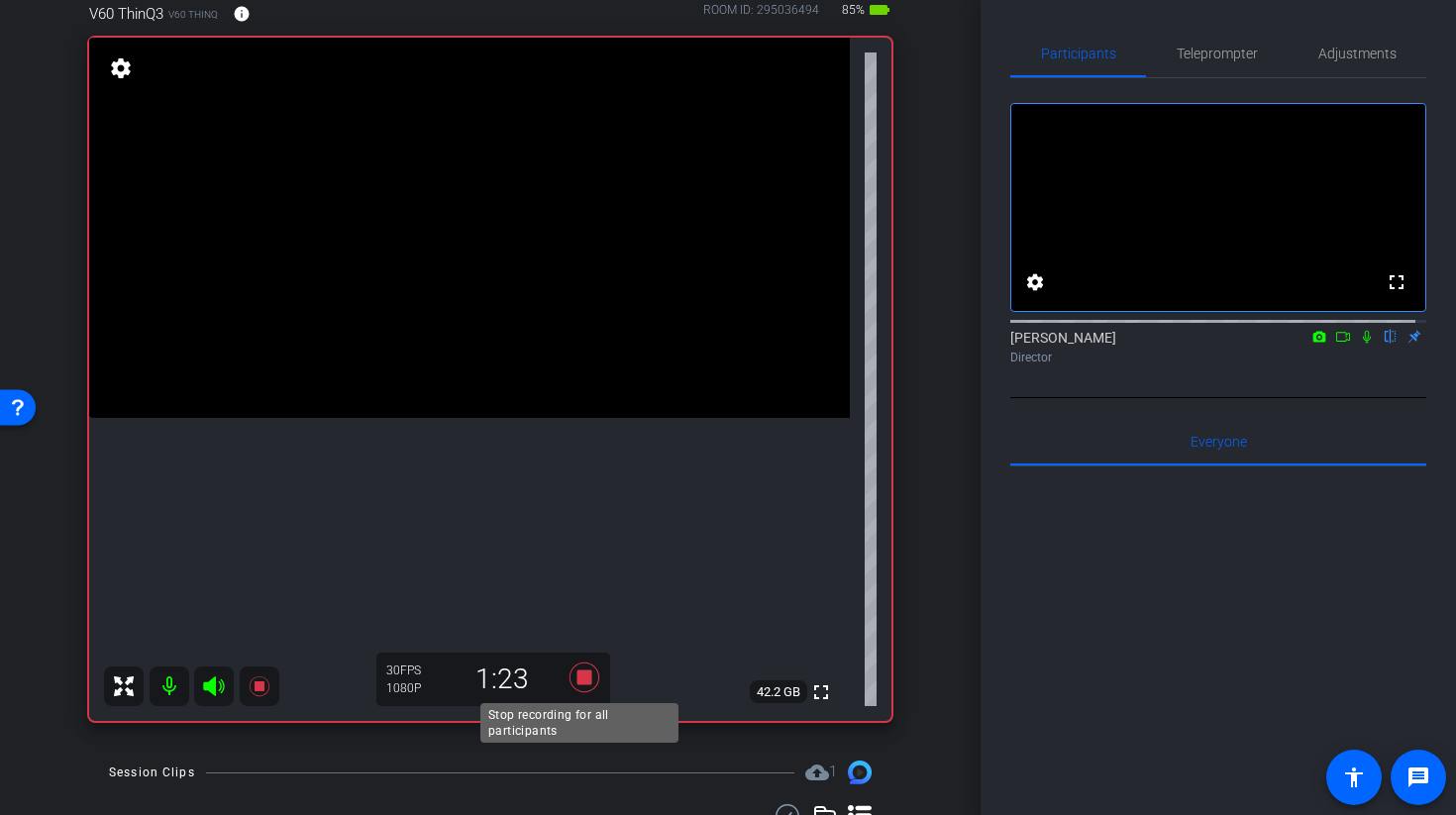 click 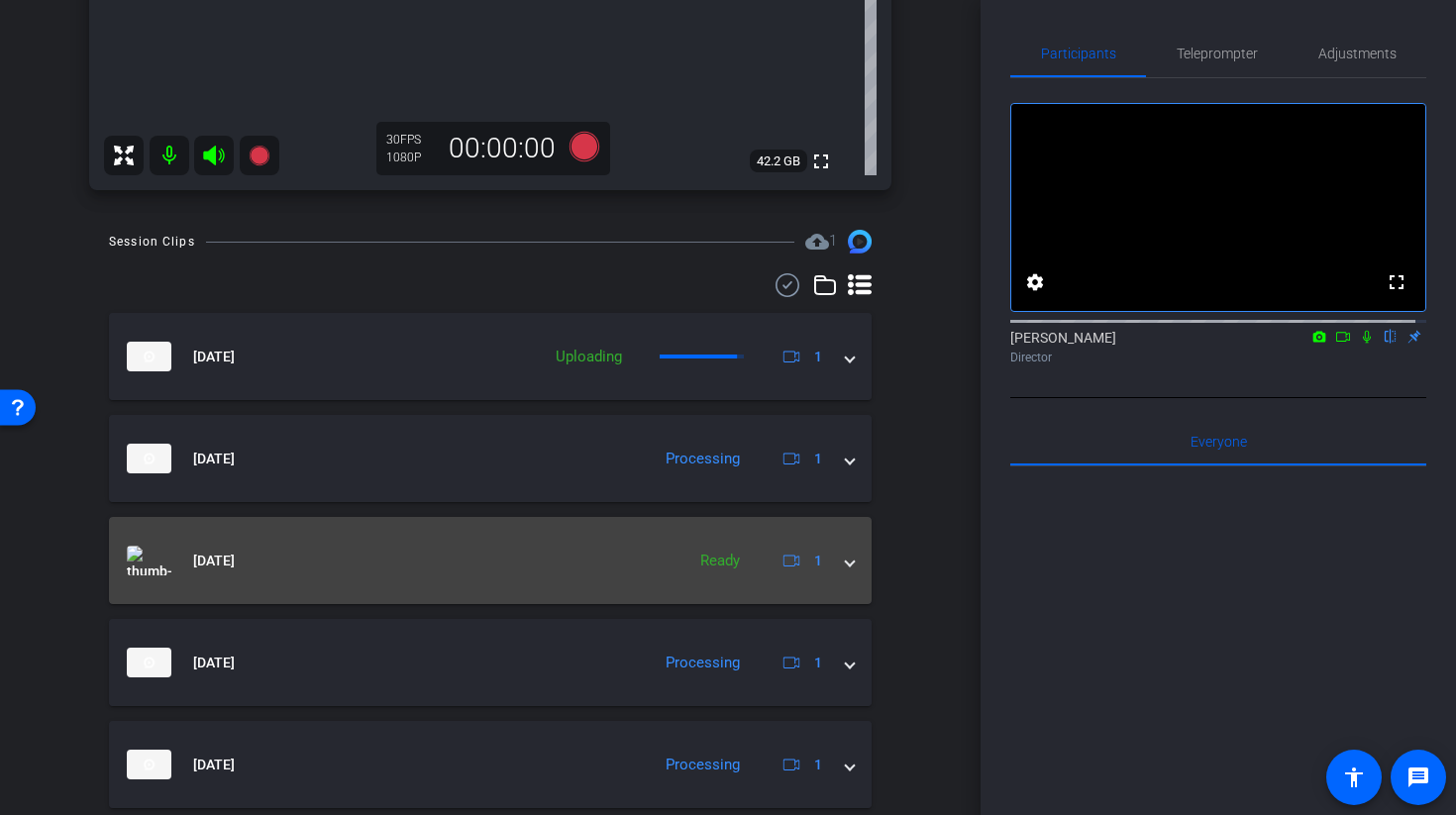 scroll, scrollTop: 778, scrollLeft: 0, axis: vertical 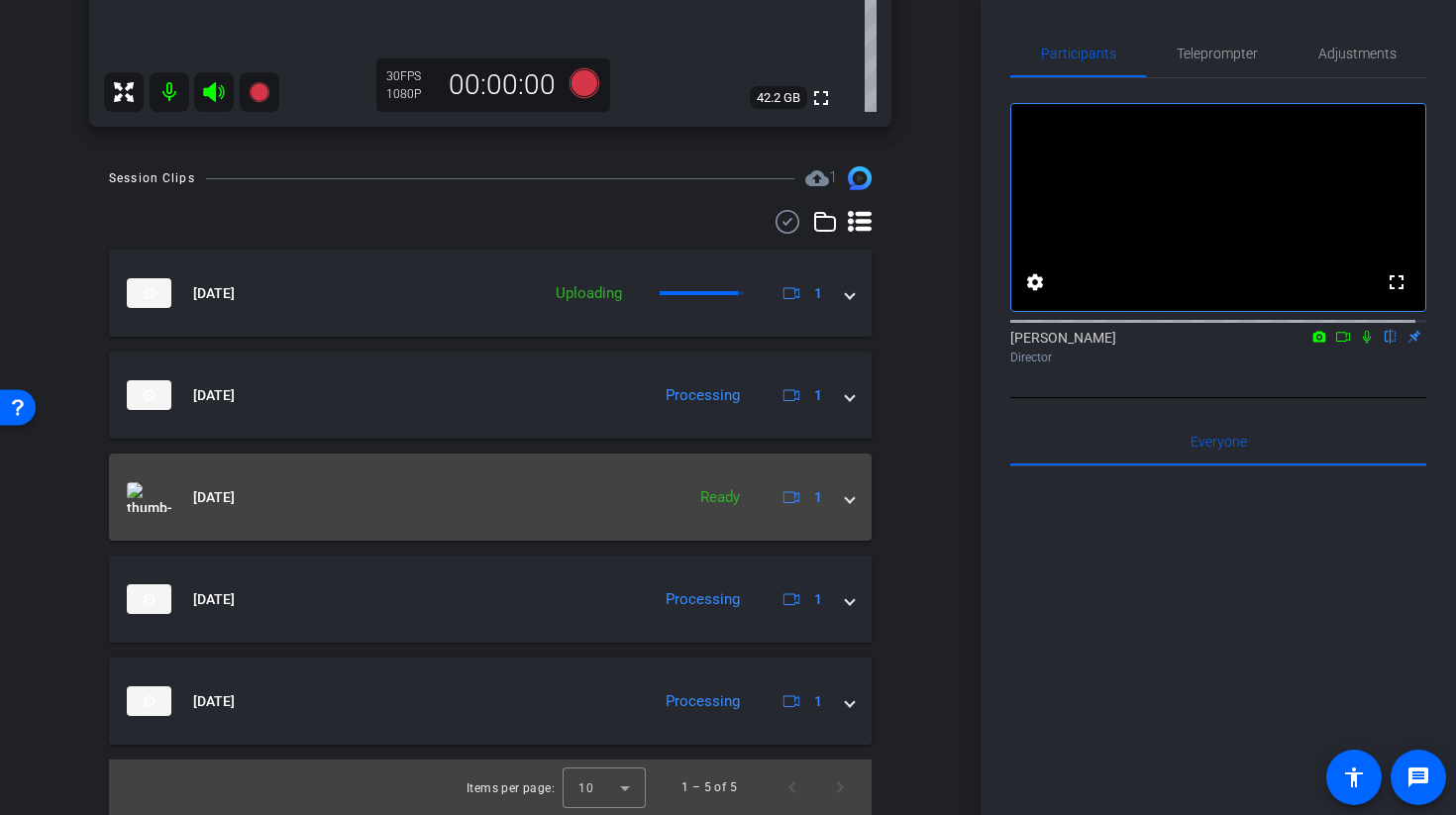 click at bounding box center (850, 497) 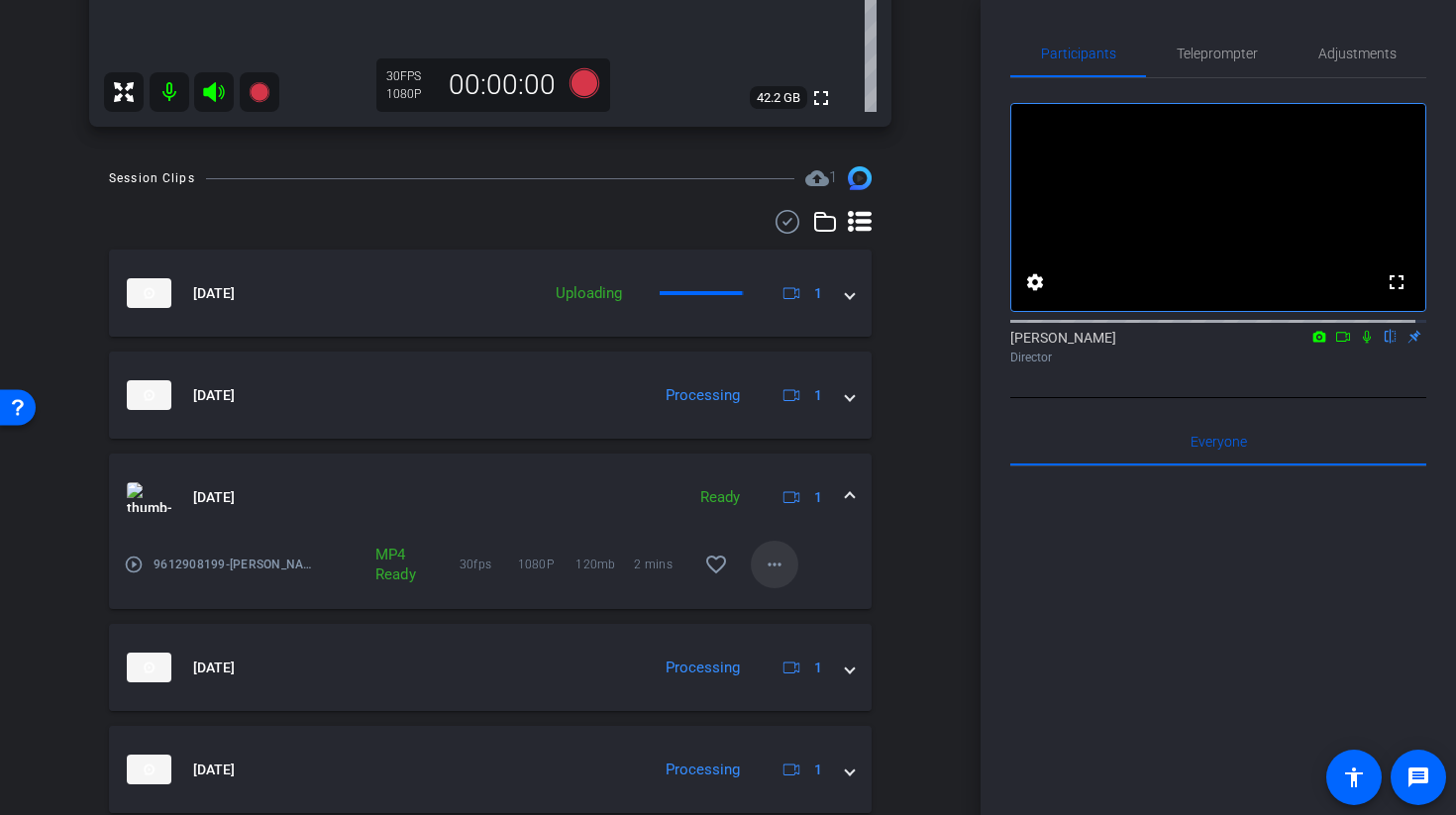 click on "more_horiz" at bounding box center [775, 564] 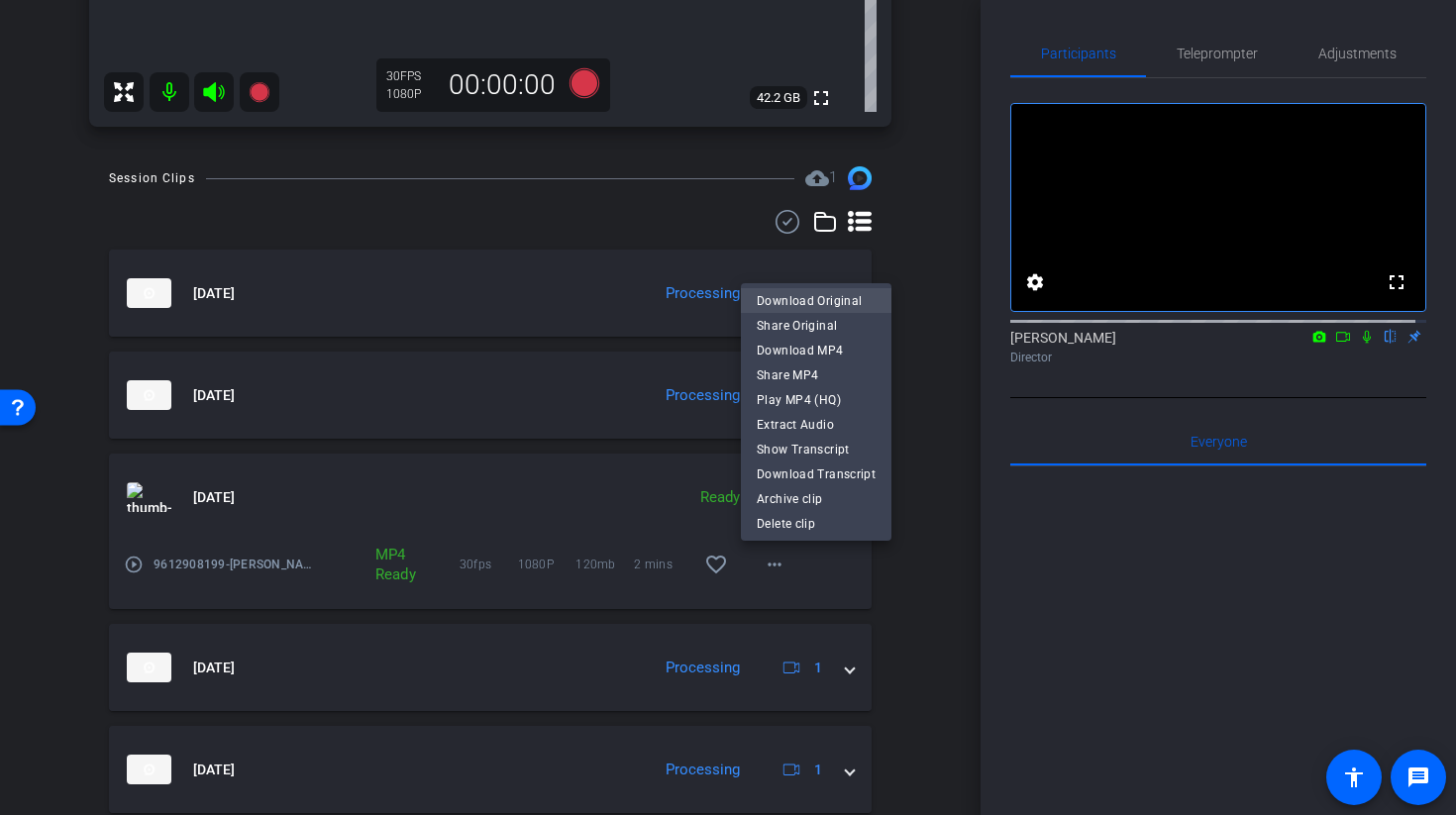 click on "Download Original" at bounding box center [816, 301] 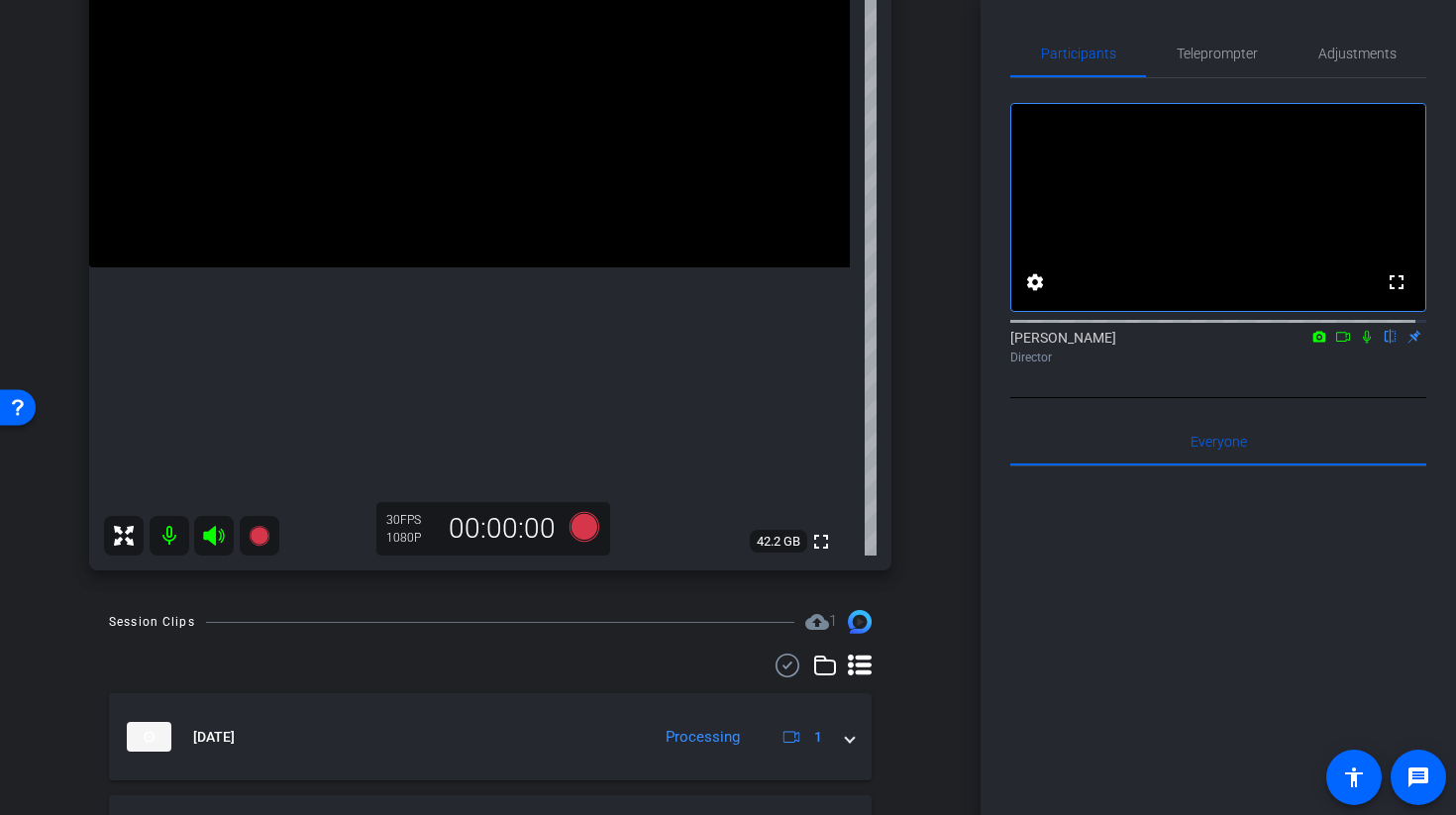 scroll, scrollTop: 340, scrollLeft: 0, axis: vertical 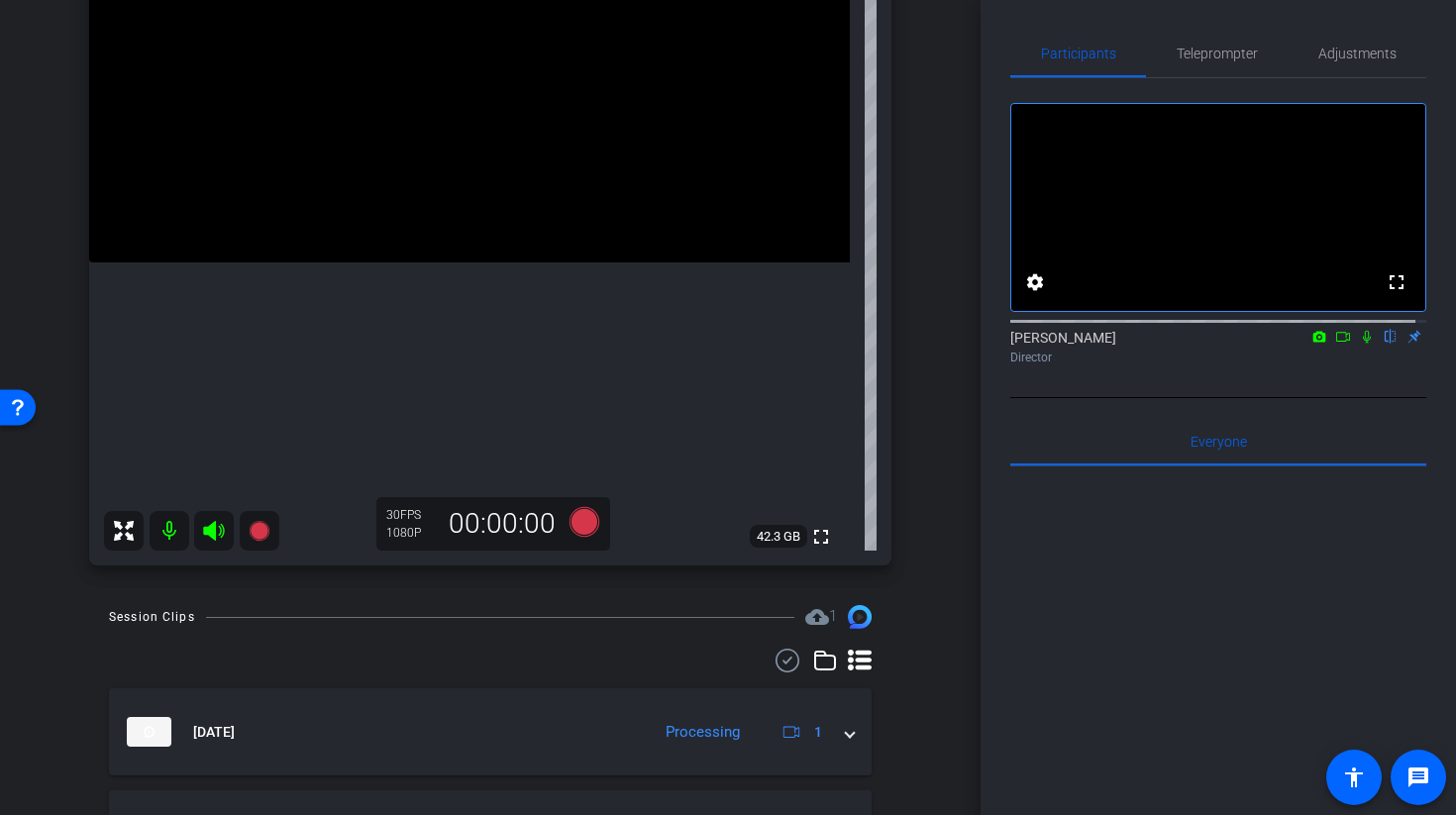 click 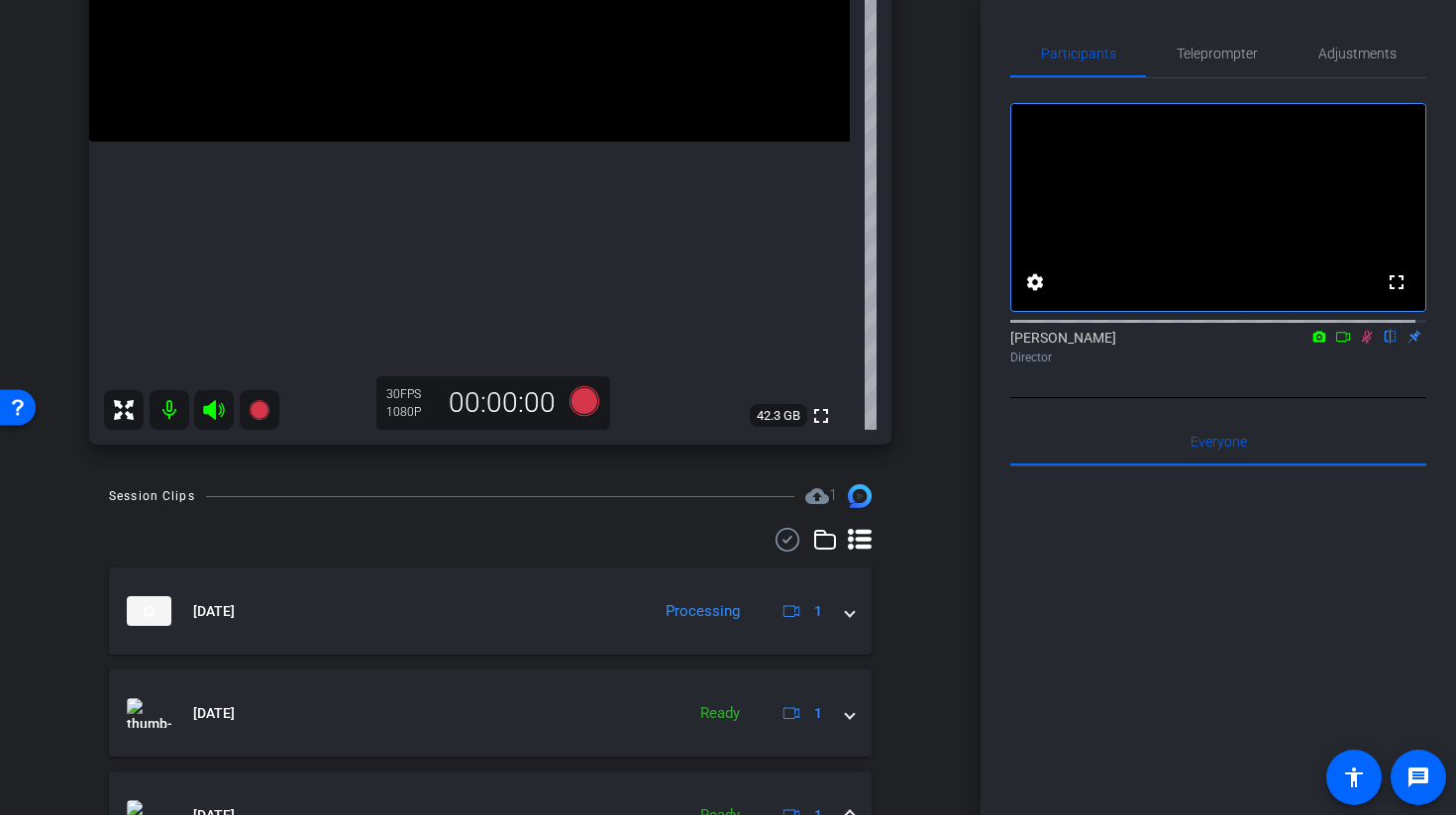 scroll, scrollTop: 746, scrollLeft: 0, axis: vertical 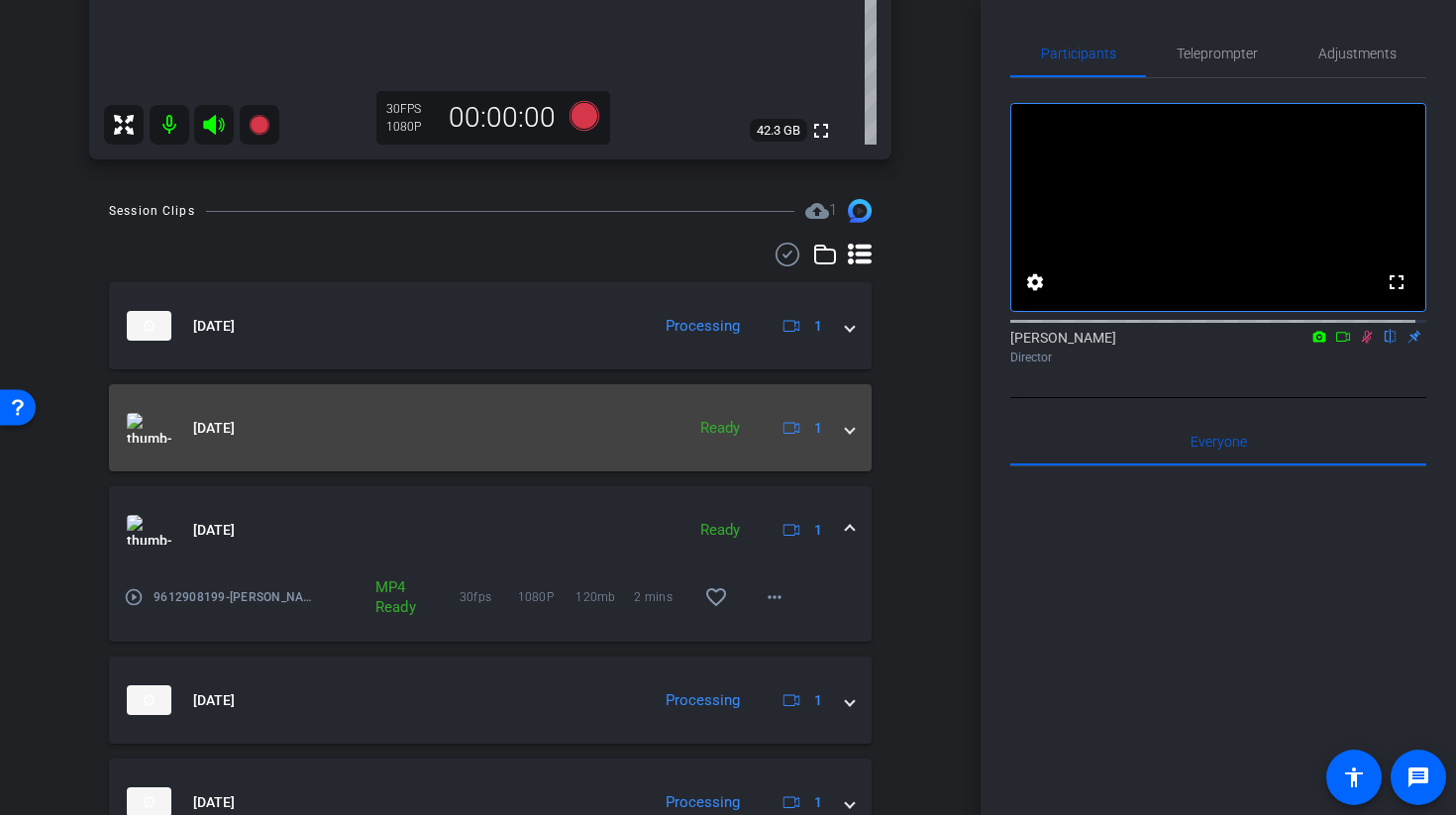 click on "Jul 24, 2025   Ready
1" at bounding box center [490, 428] 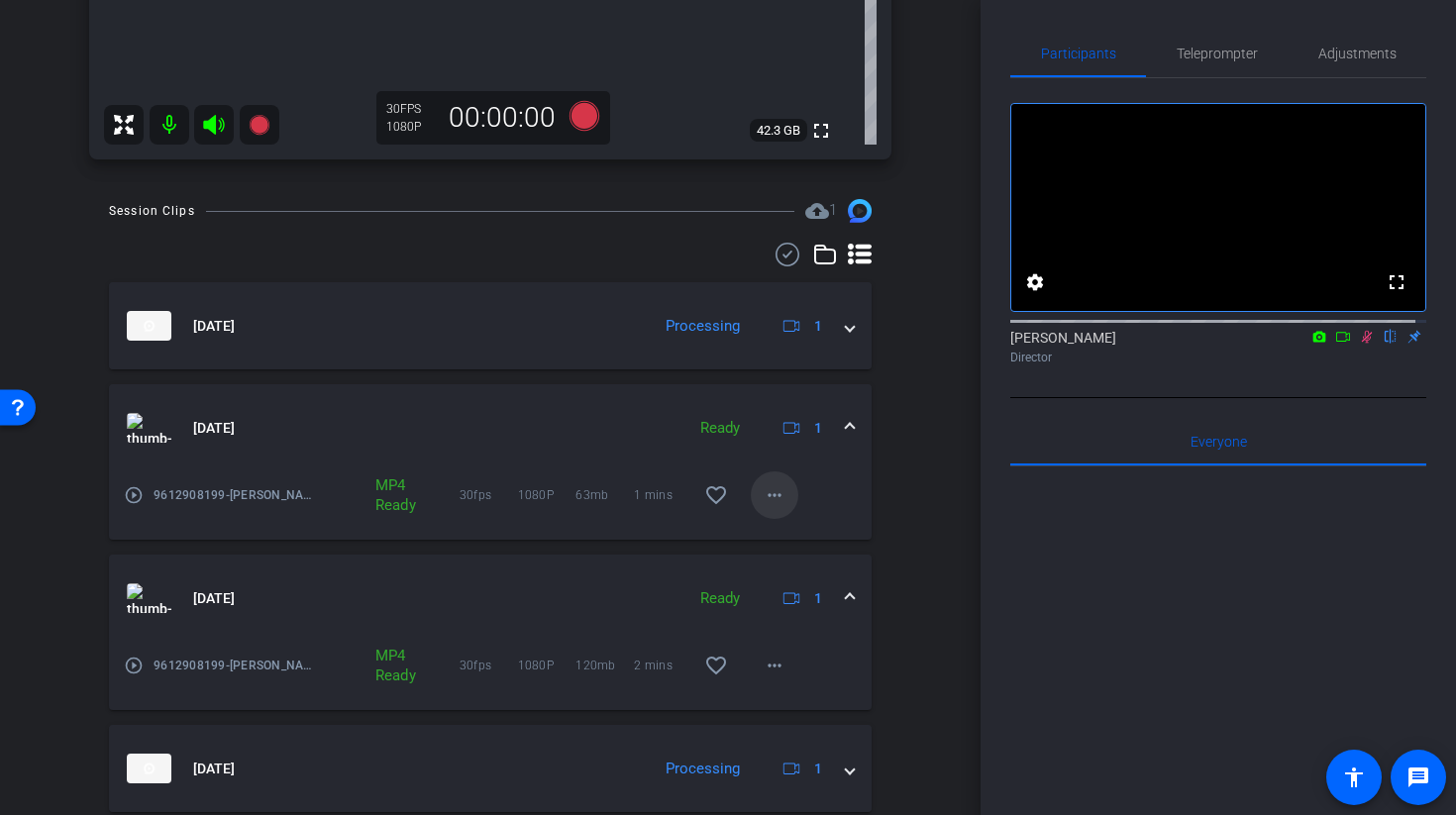 click on "more_horiz" at bounding box center [775, 495] 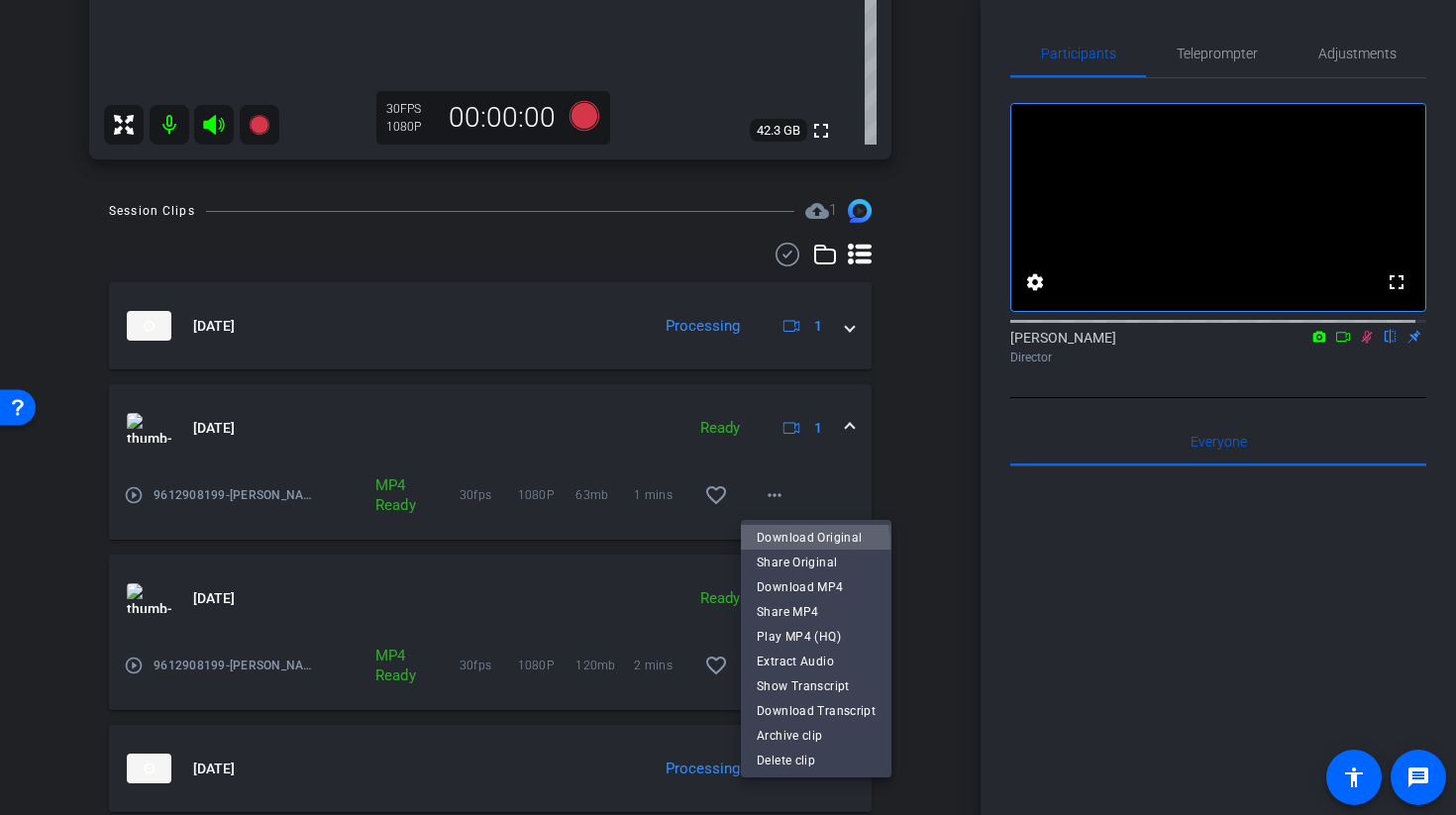 click on "Download Original" at bounding box center [816, 537] 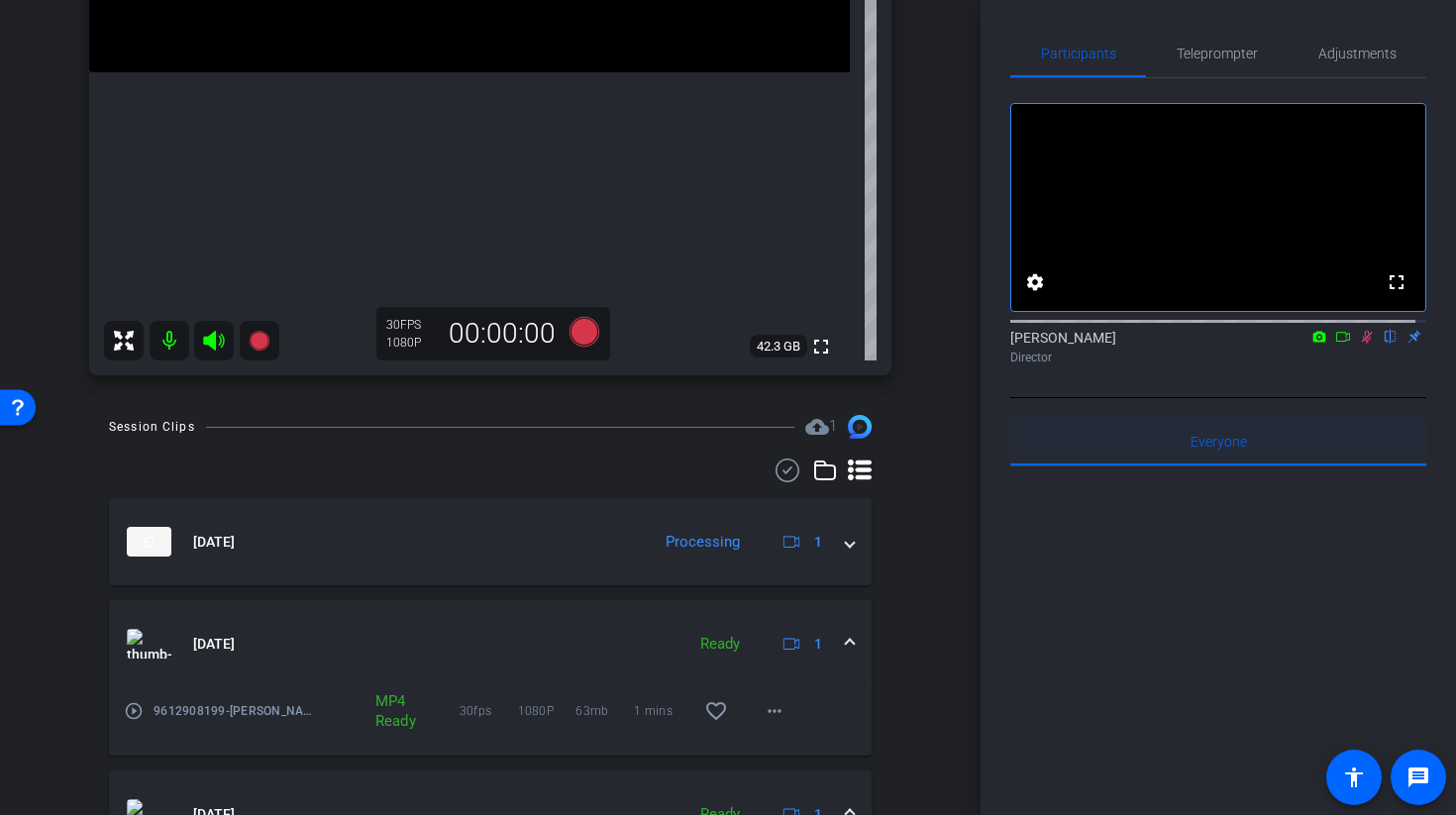 scroll, scrollTop: 544, scrollLeft: 0, axis: vertical 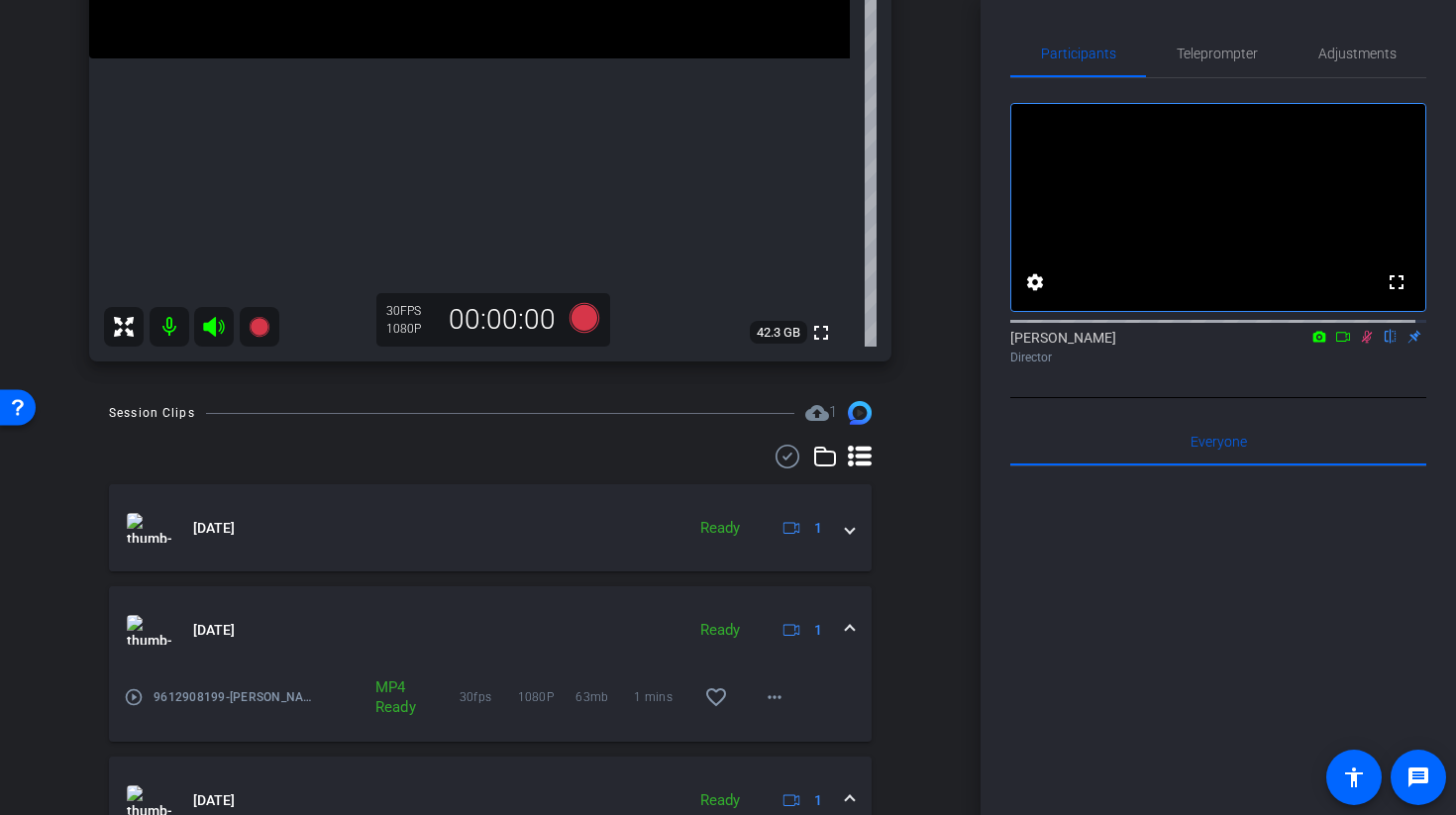 click 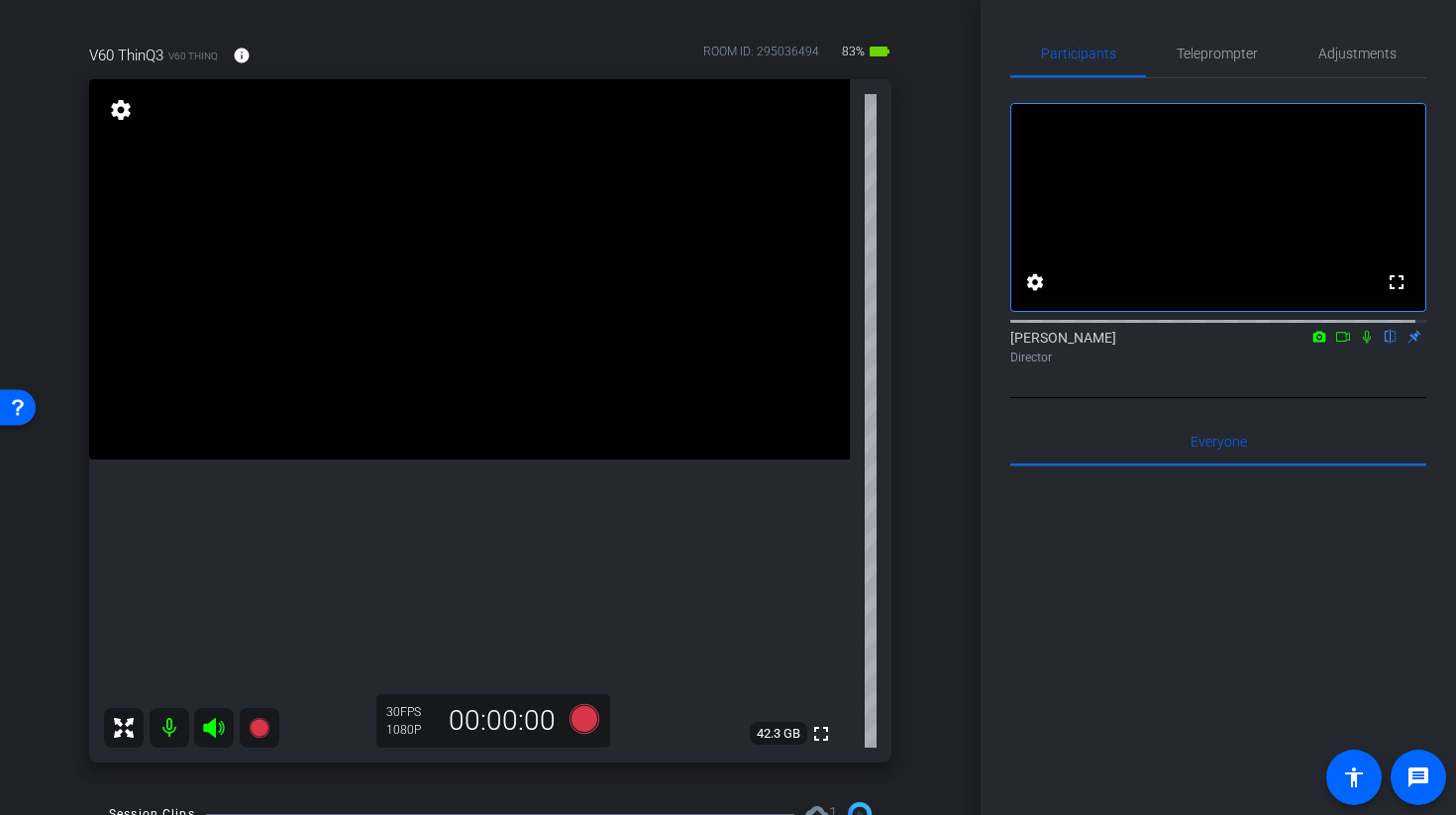 scroll, scrollTop: 146, scrollLeft: 0, axis: vertical 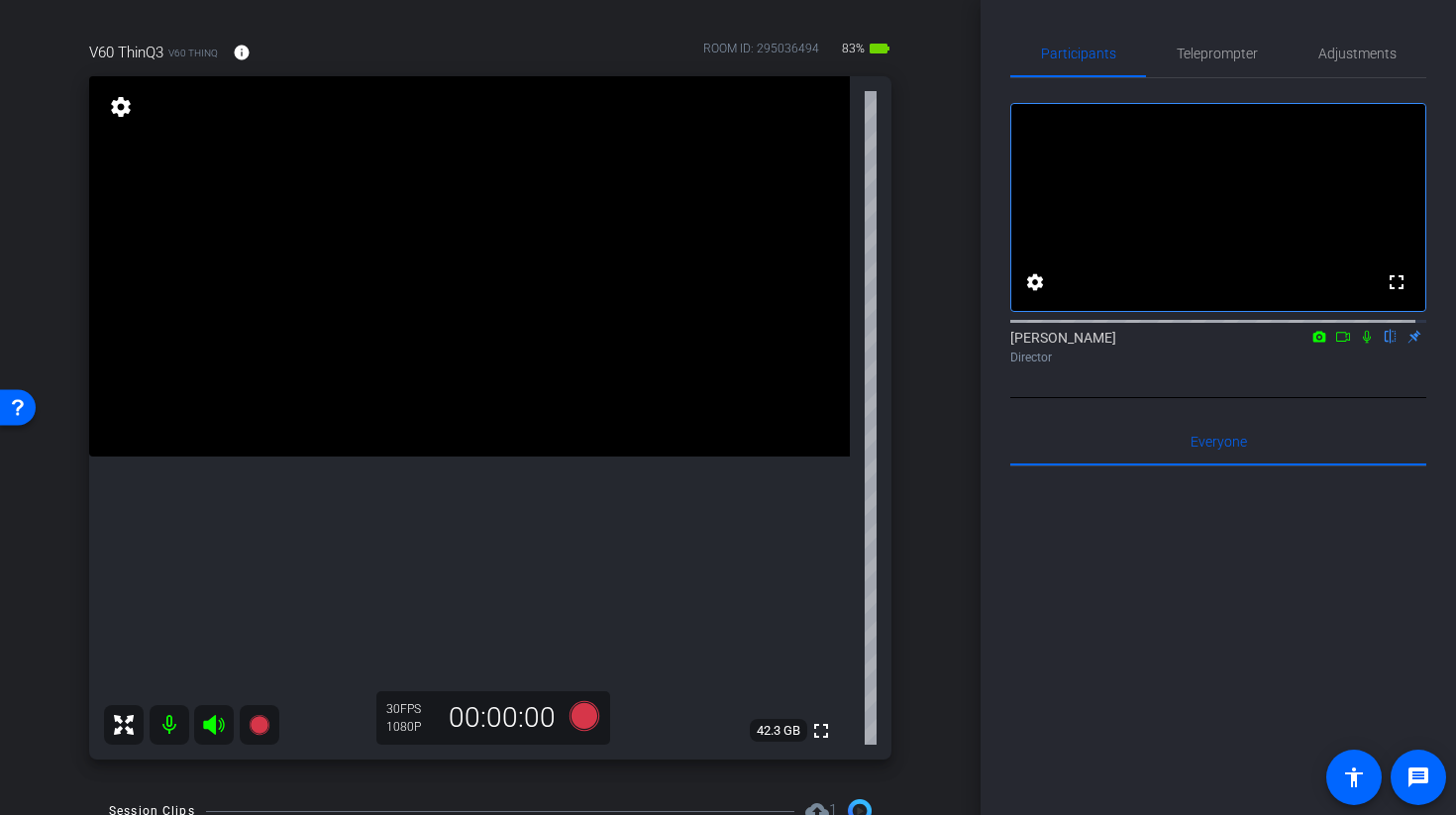 click at bounding box center [469, 266] 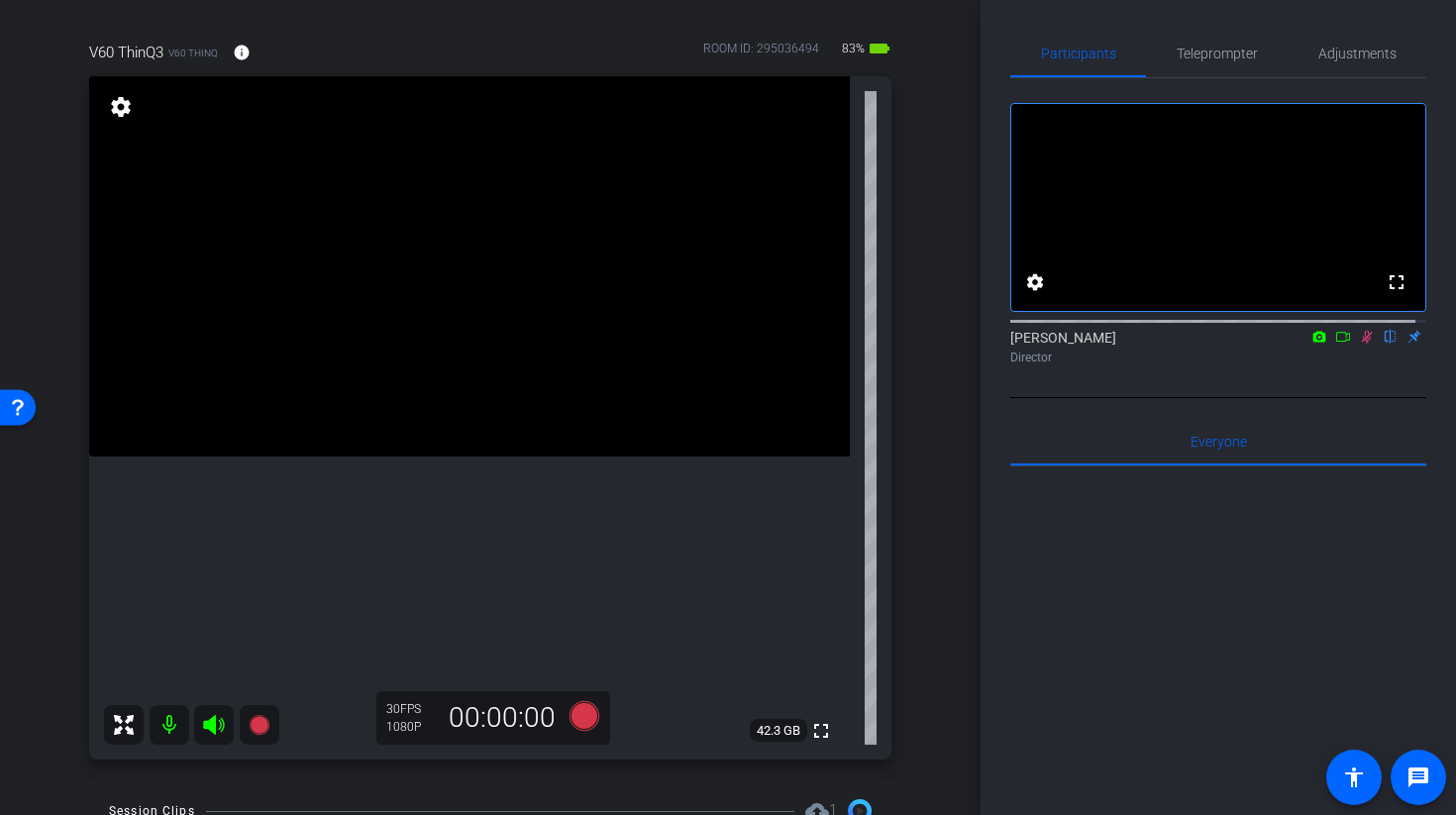 click 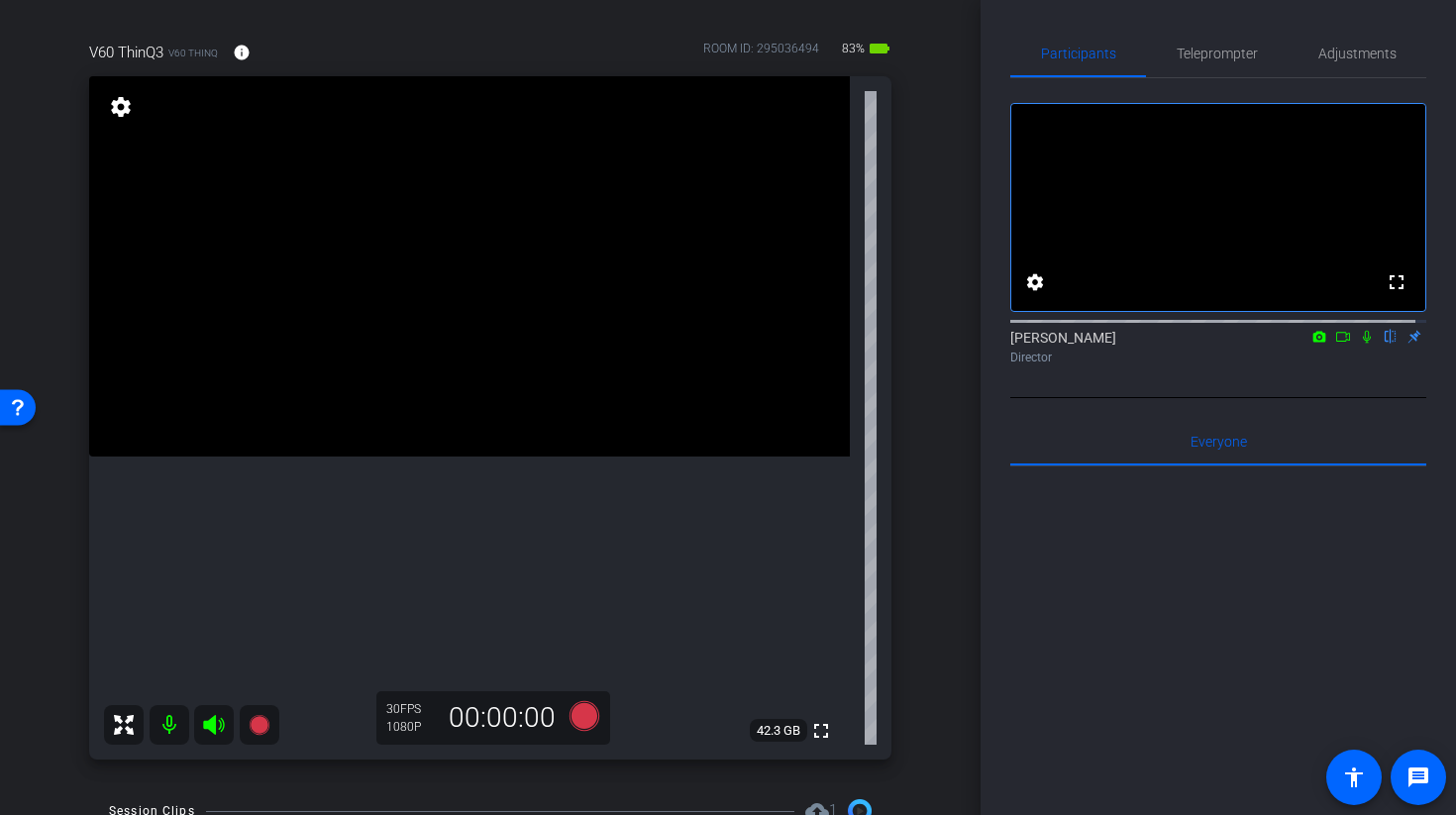 click at bounding box center (469, 266) 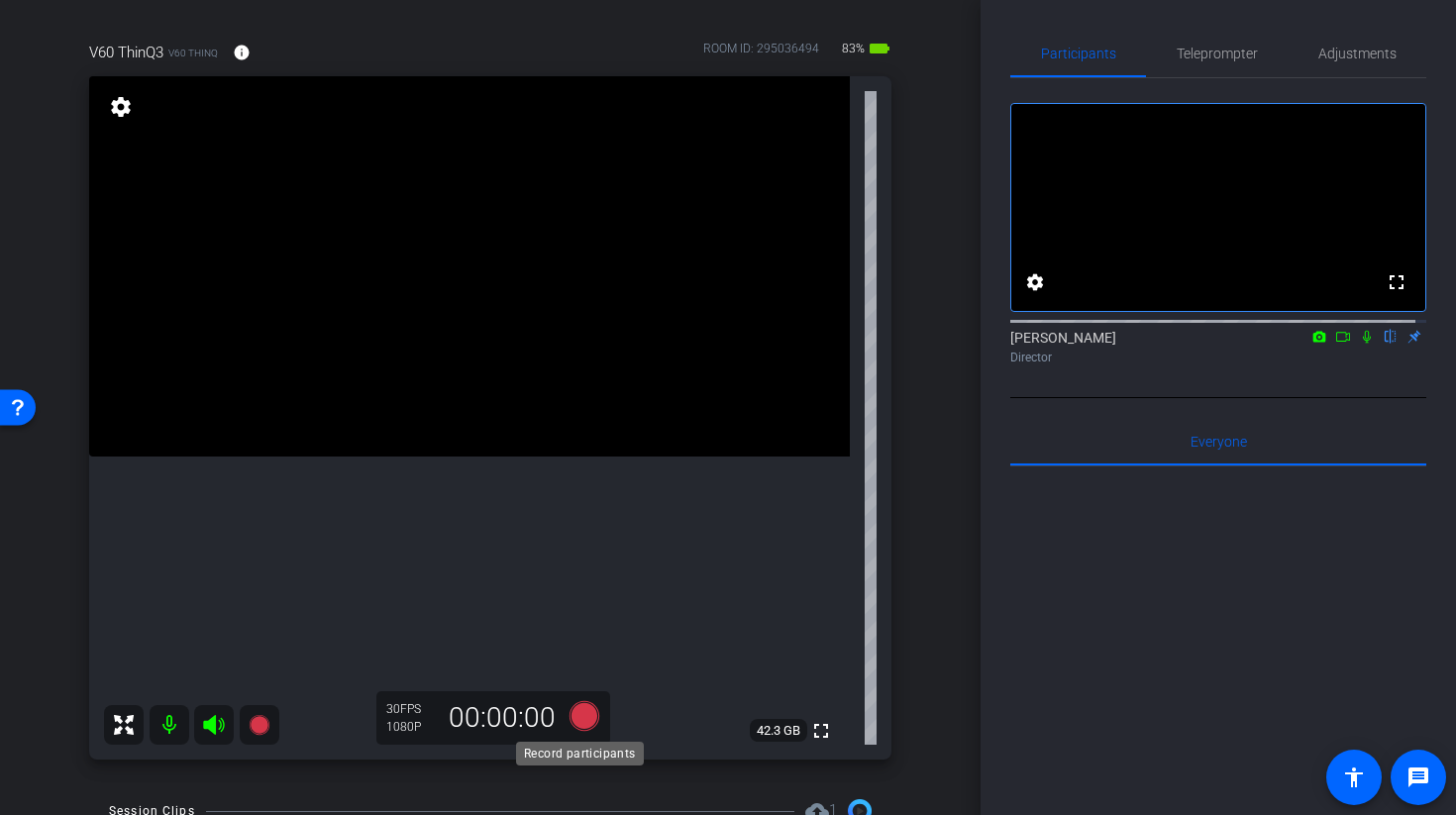 click 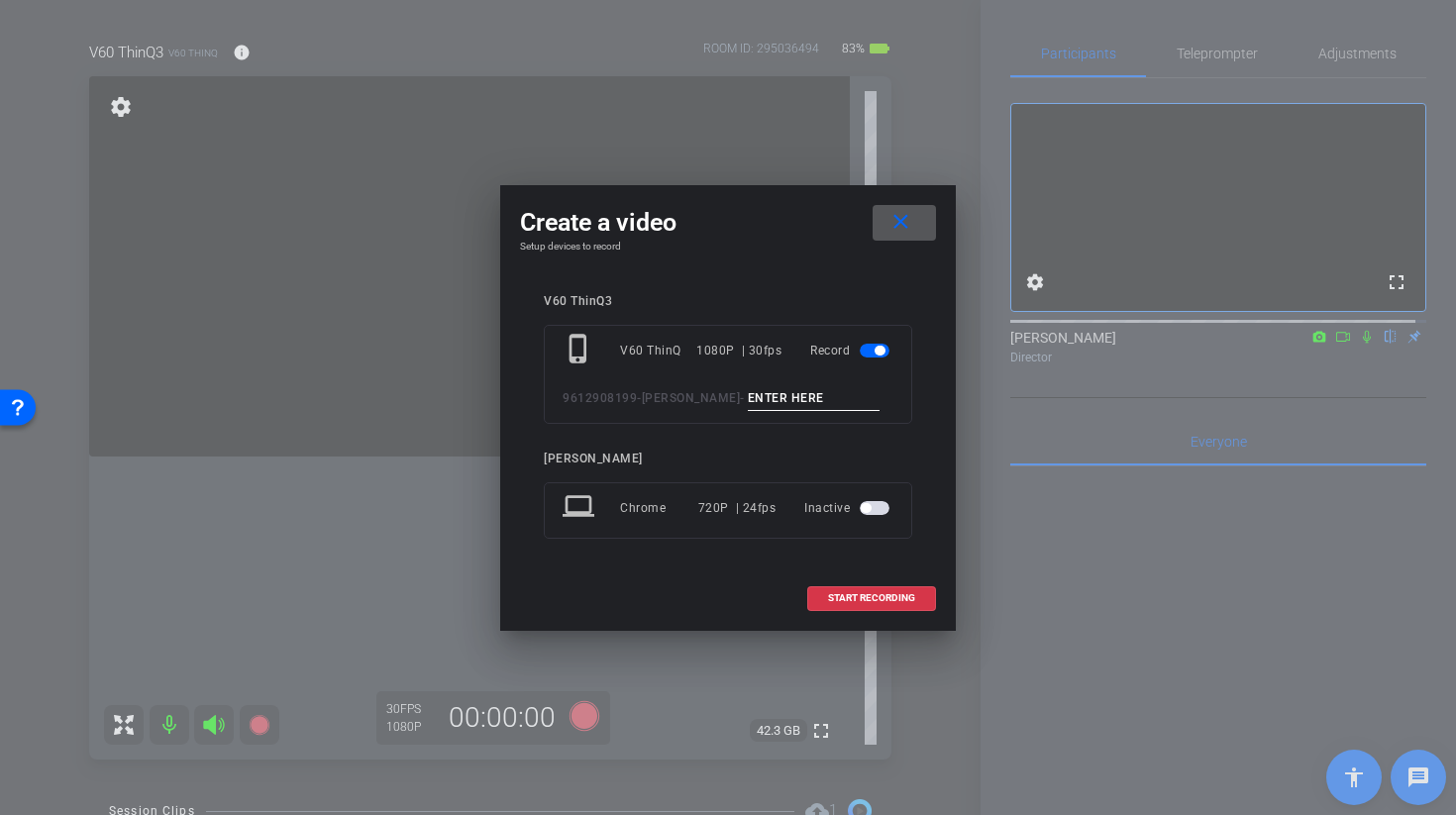 click at bounding box center (814, 398) 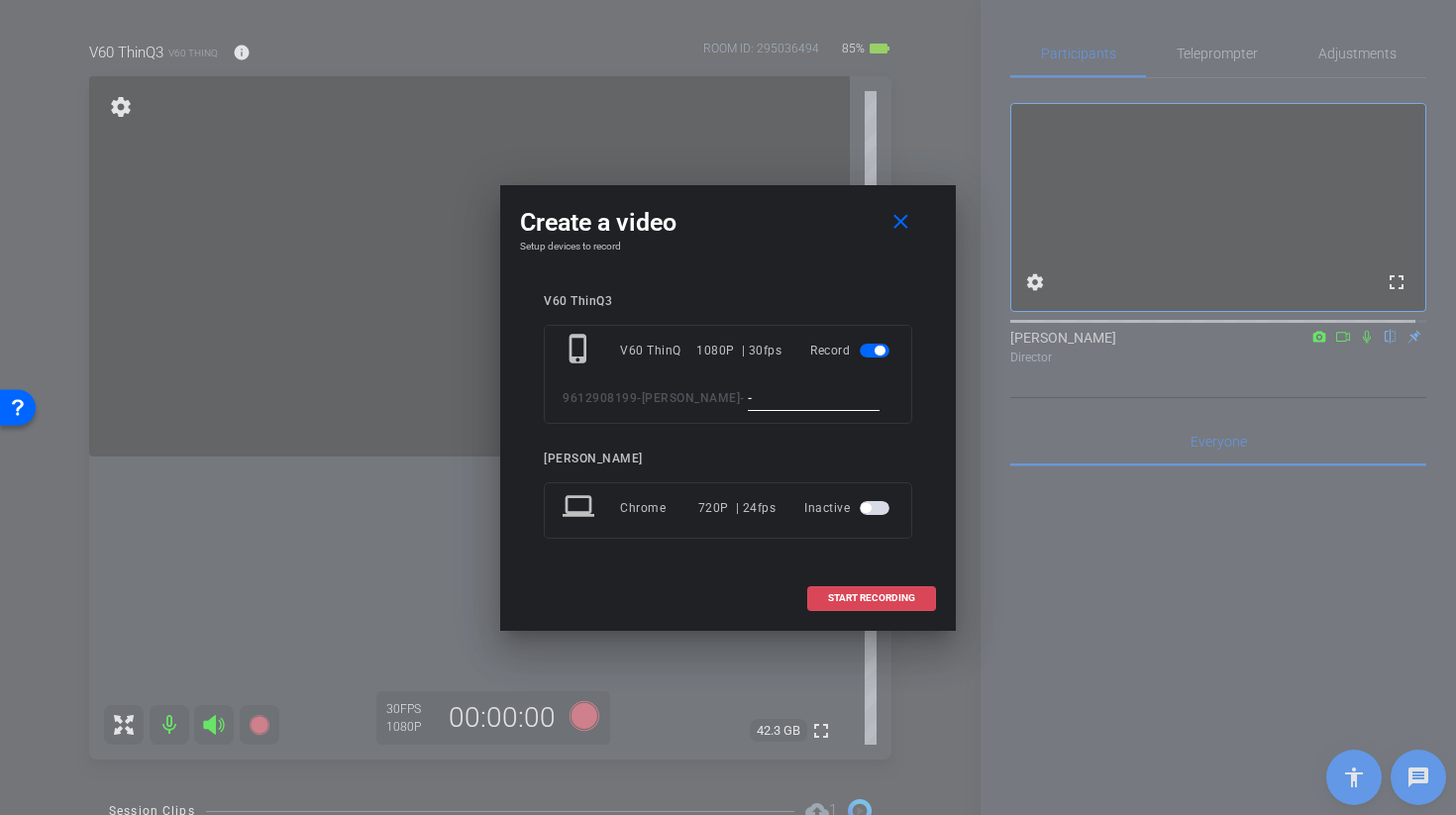 type on "-" 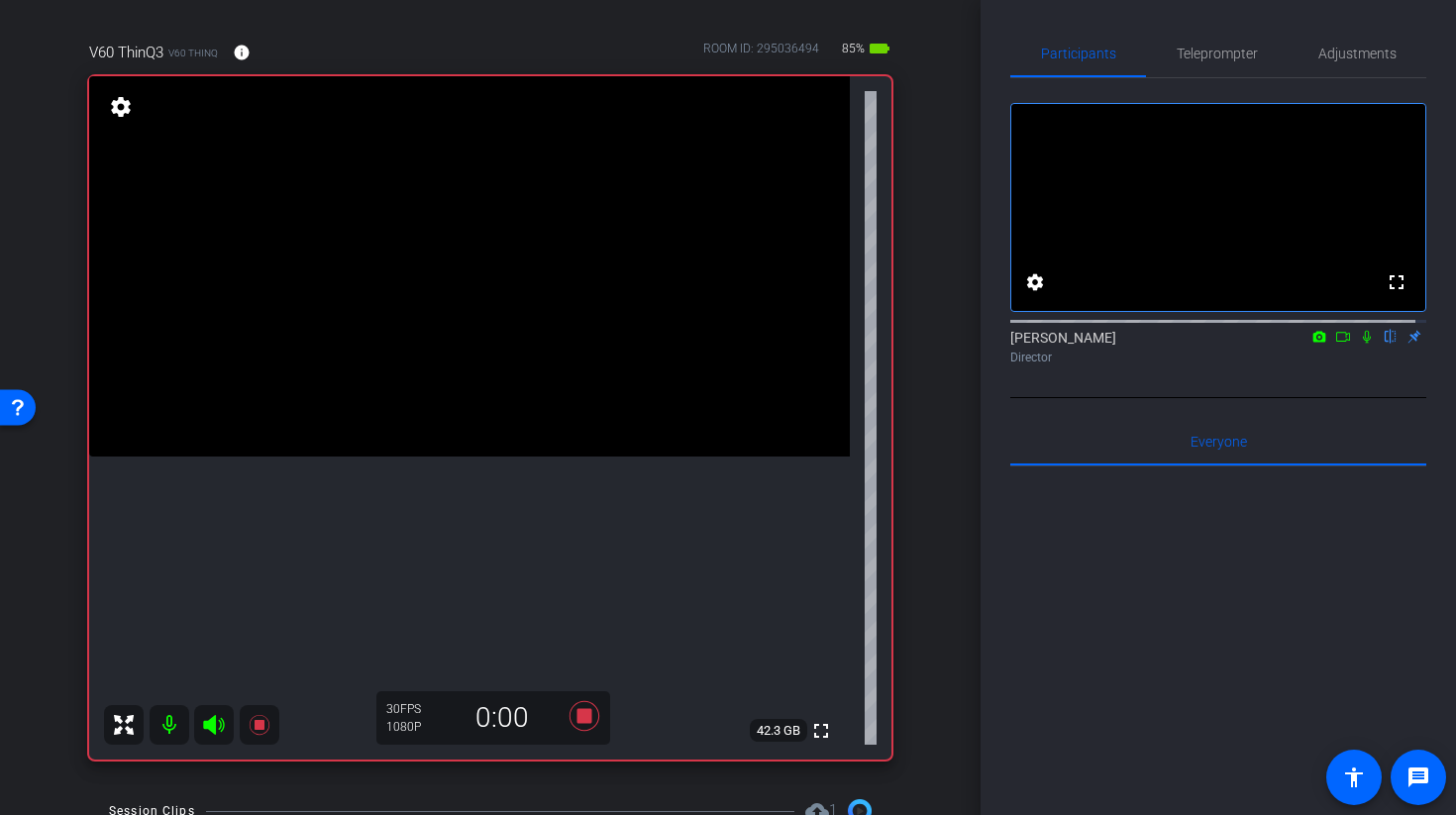 click at bounding box center [469, 266] 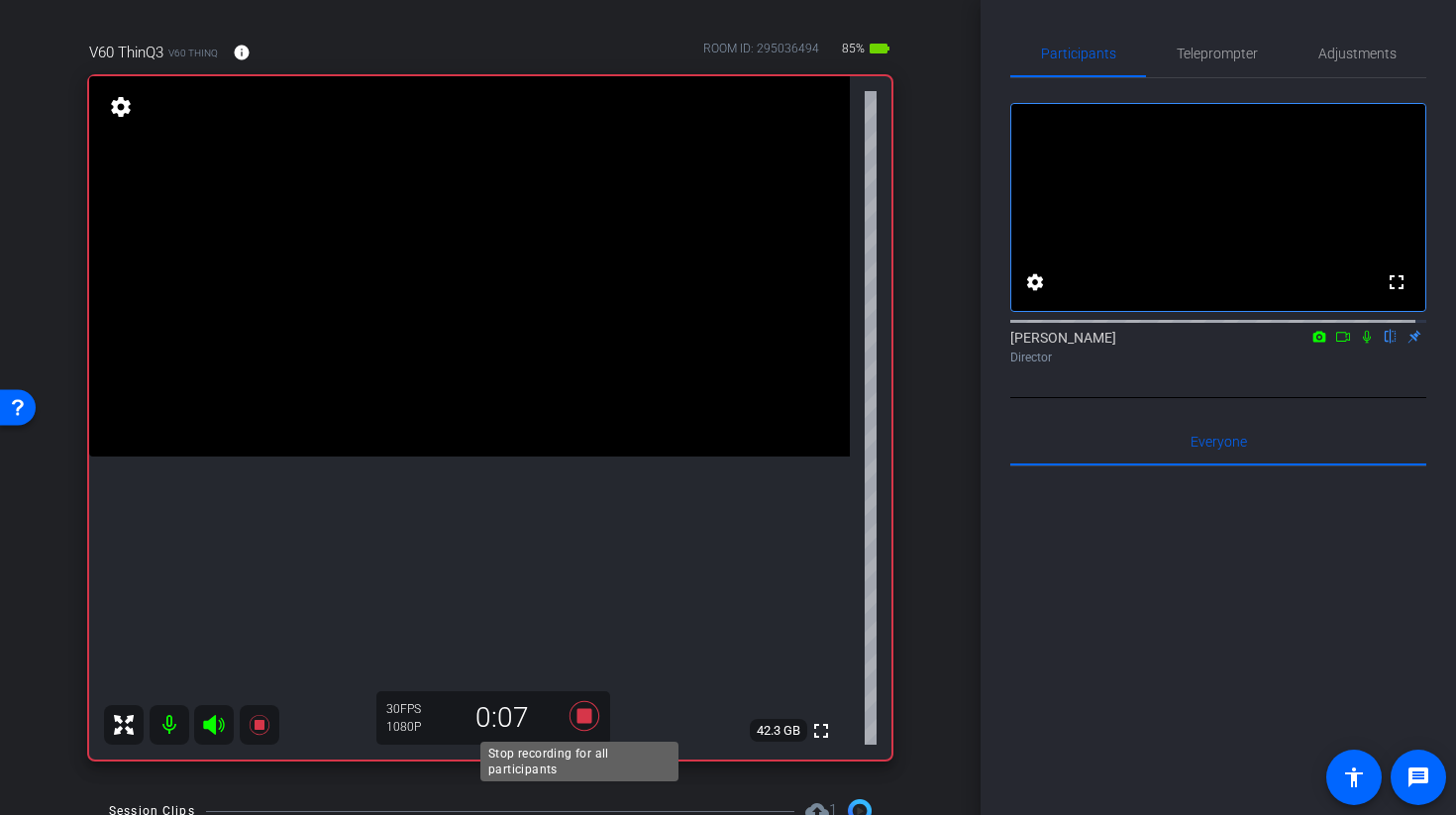 click 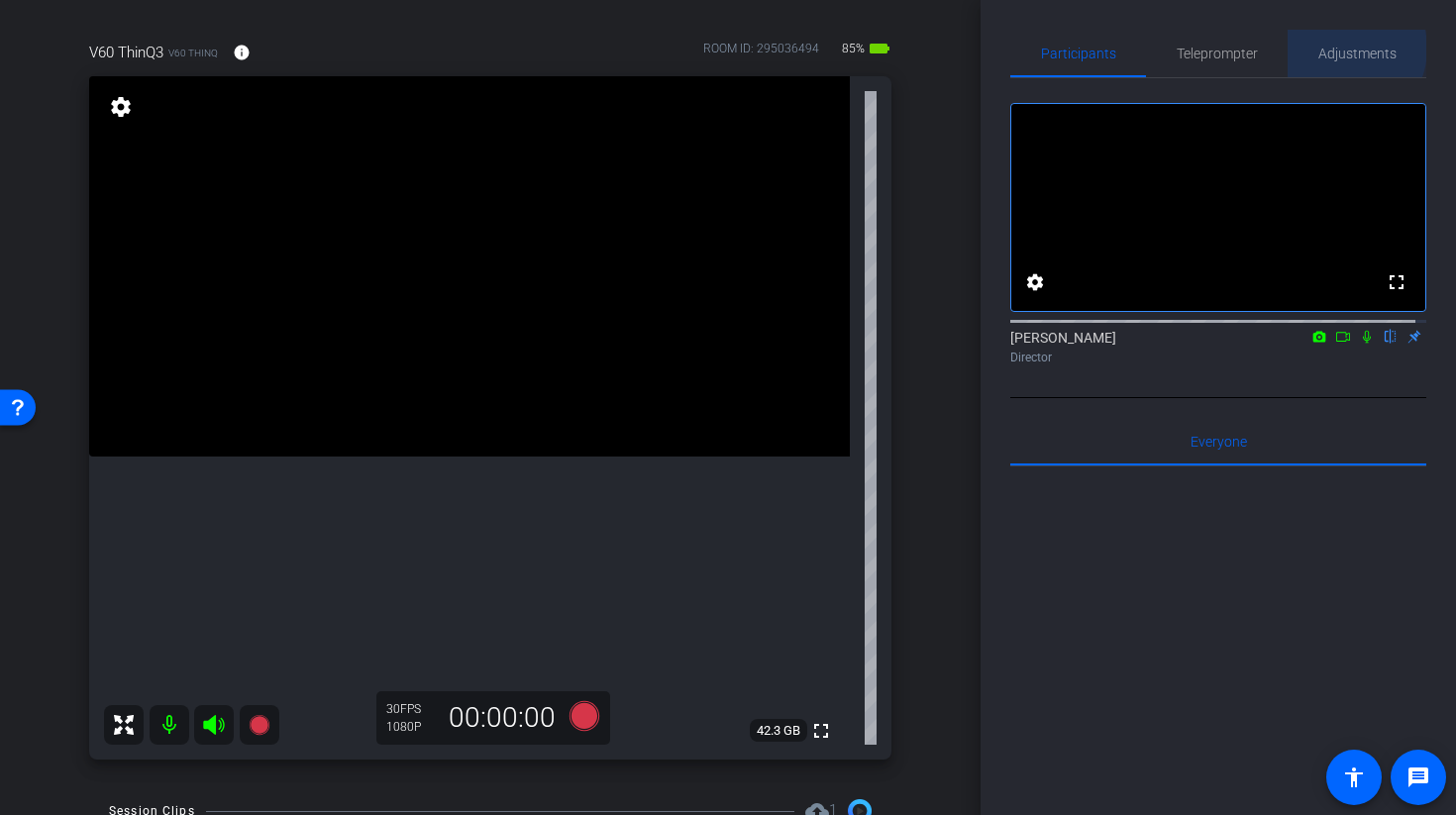click on "Adjustments" at bounding box center [1357, 53] 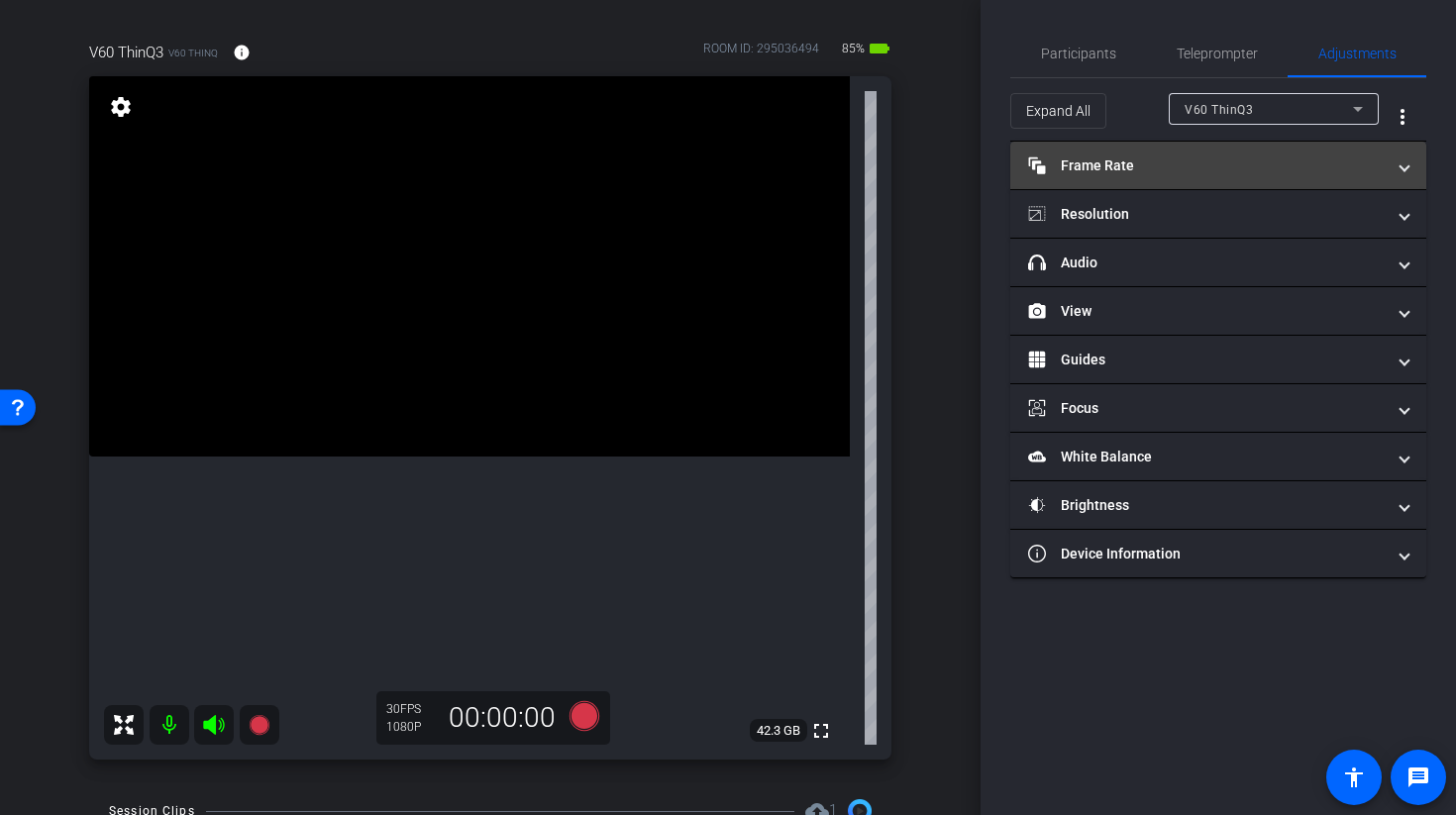click on "Frame Rate
Frame Rate" at bounding box center [1206, 165] 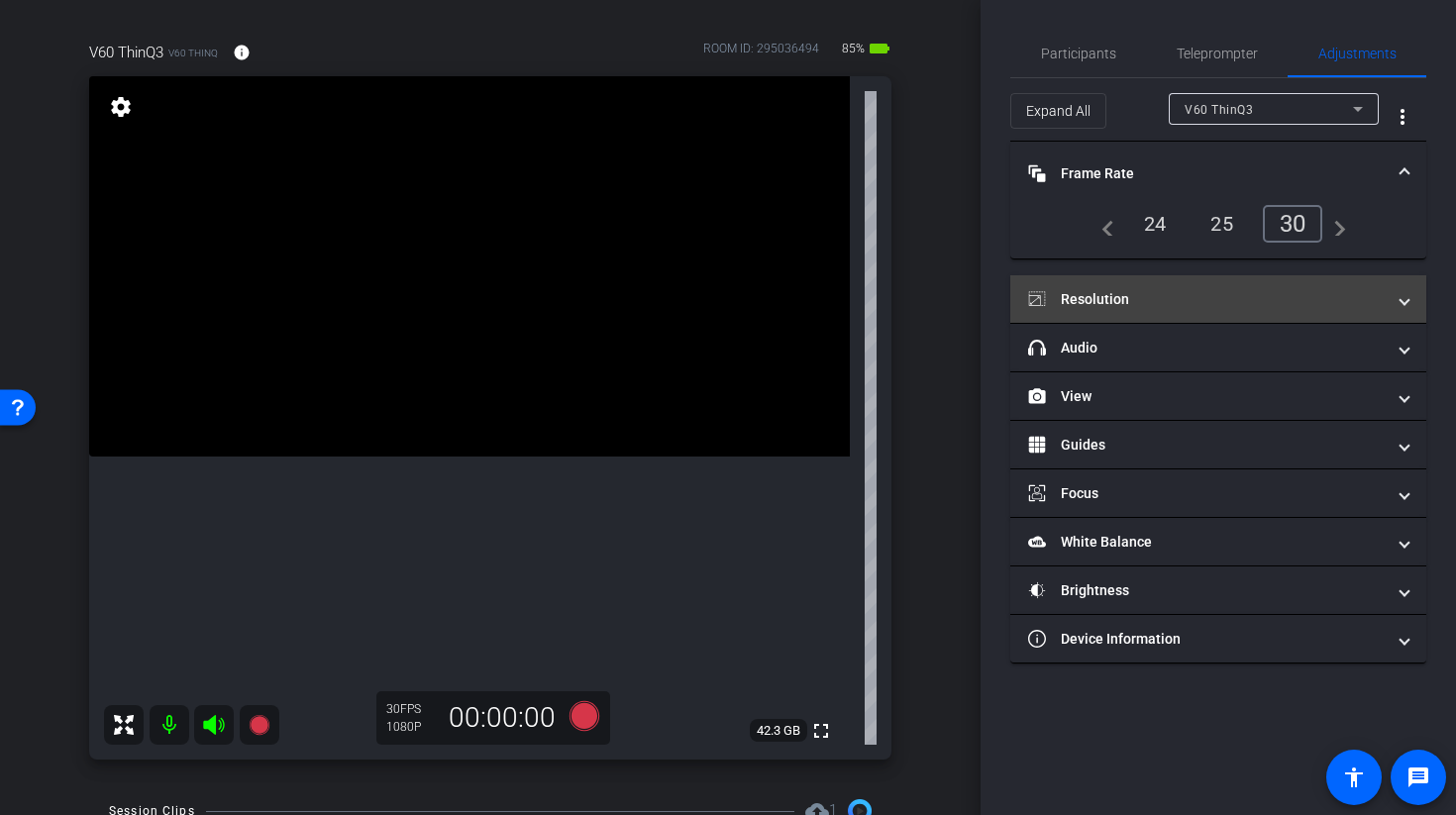 click on "Resolution" at bounding box center (1206, 299) 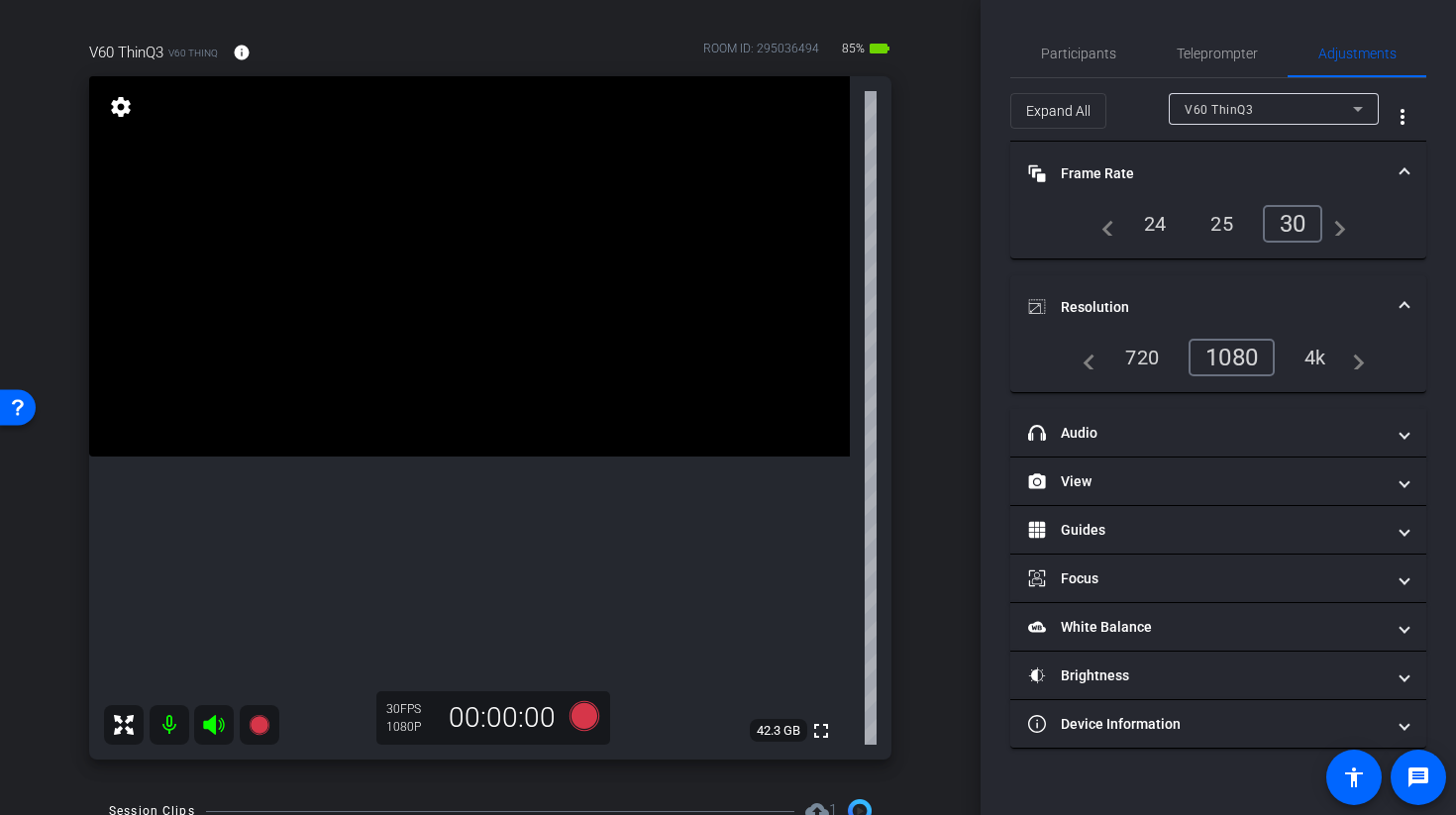 click on "4k" at bounding box center (1315, 357) 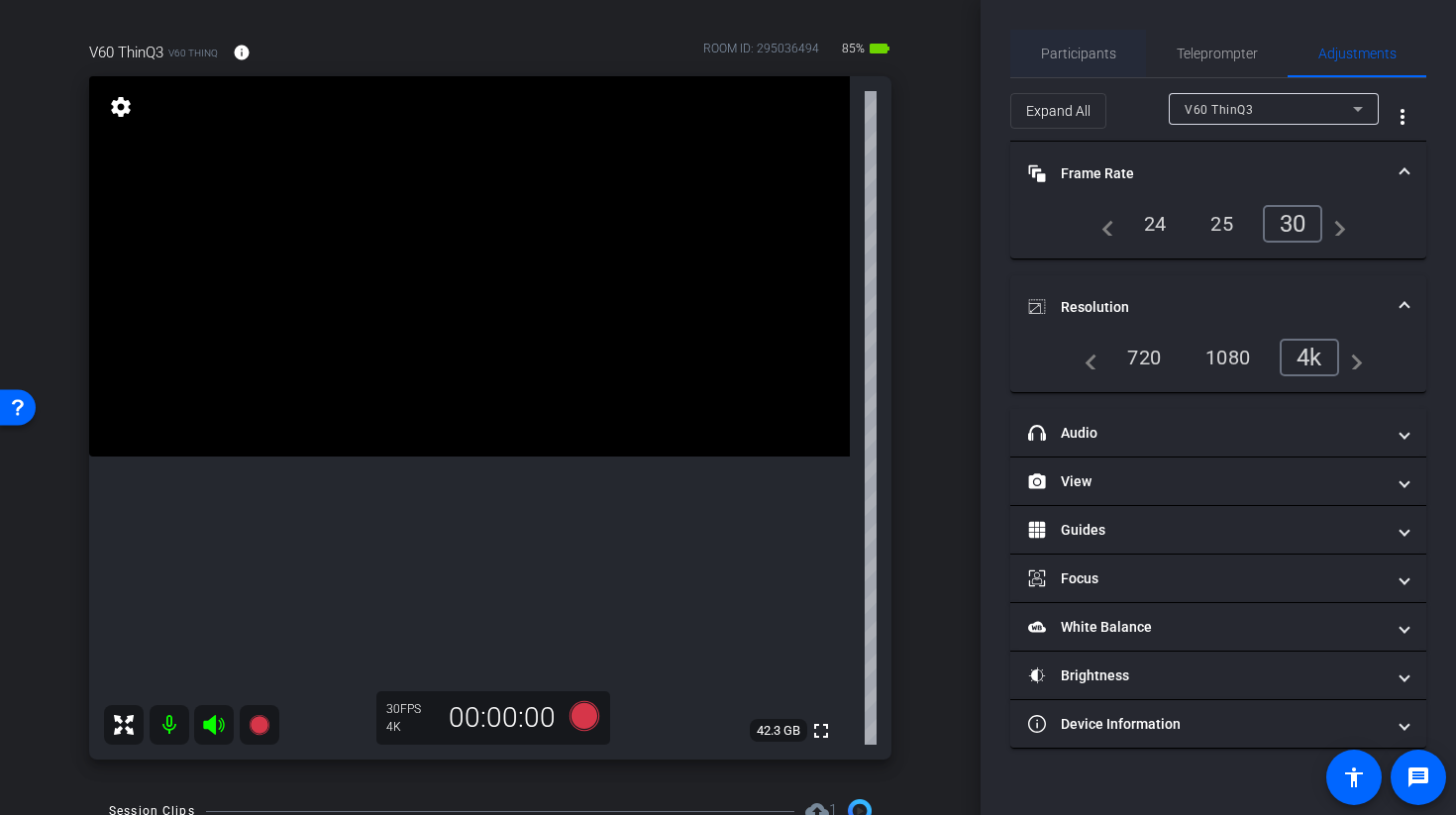 click on "Participants" at bounding box center (1079, 53) 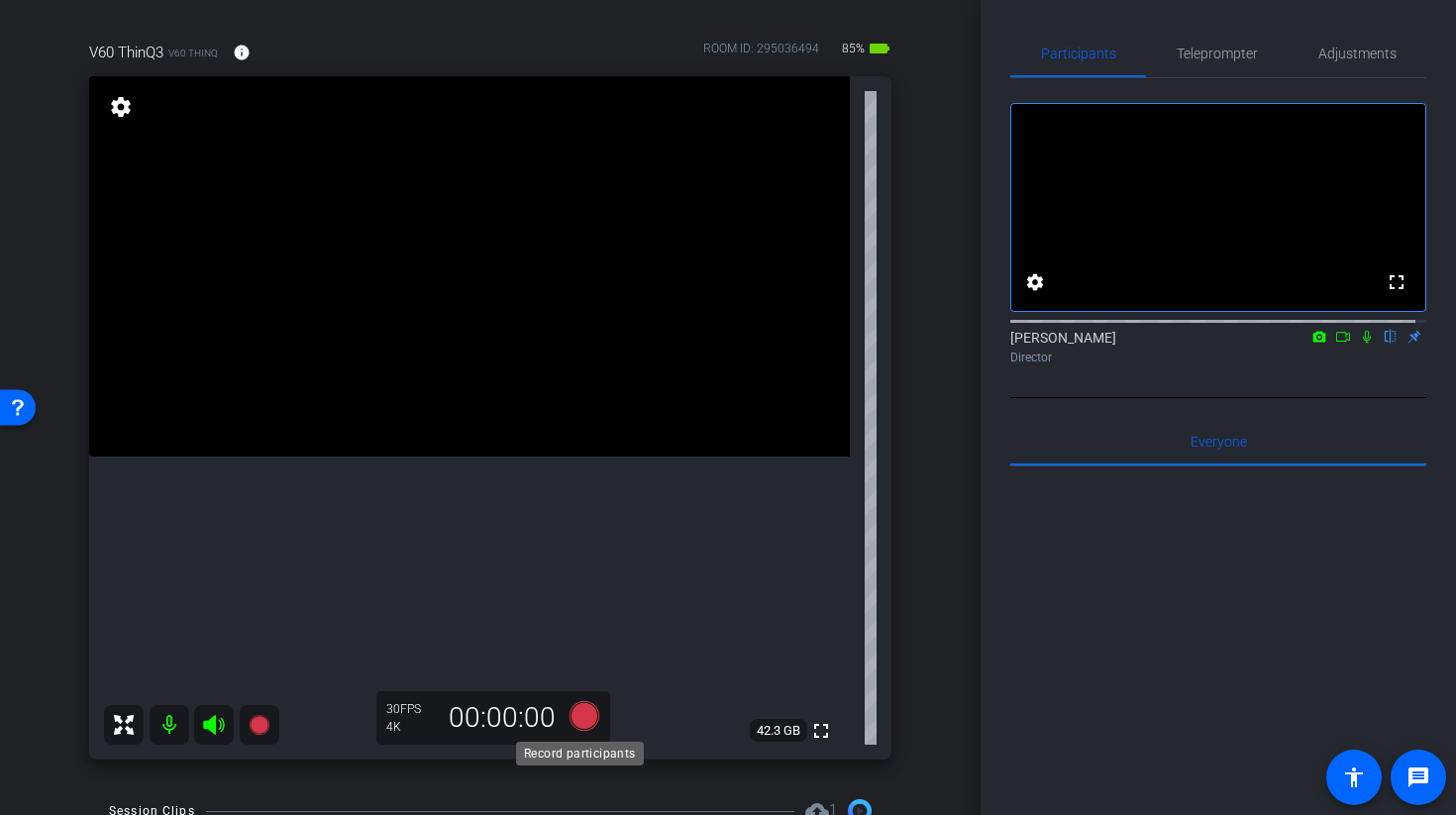 click 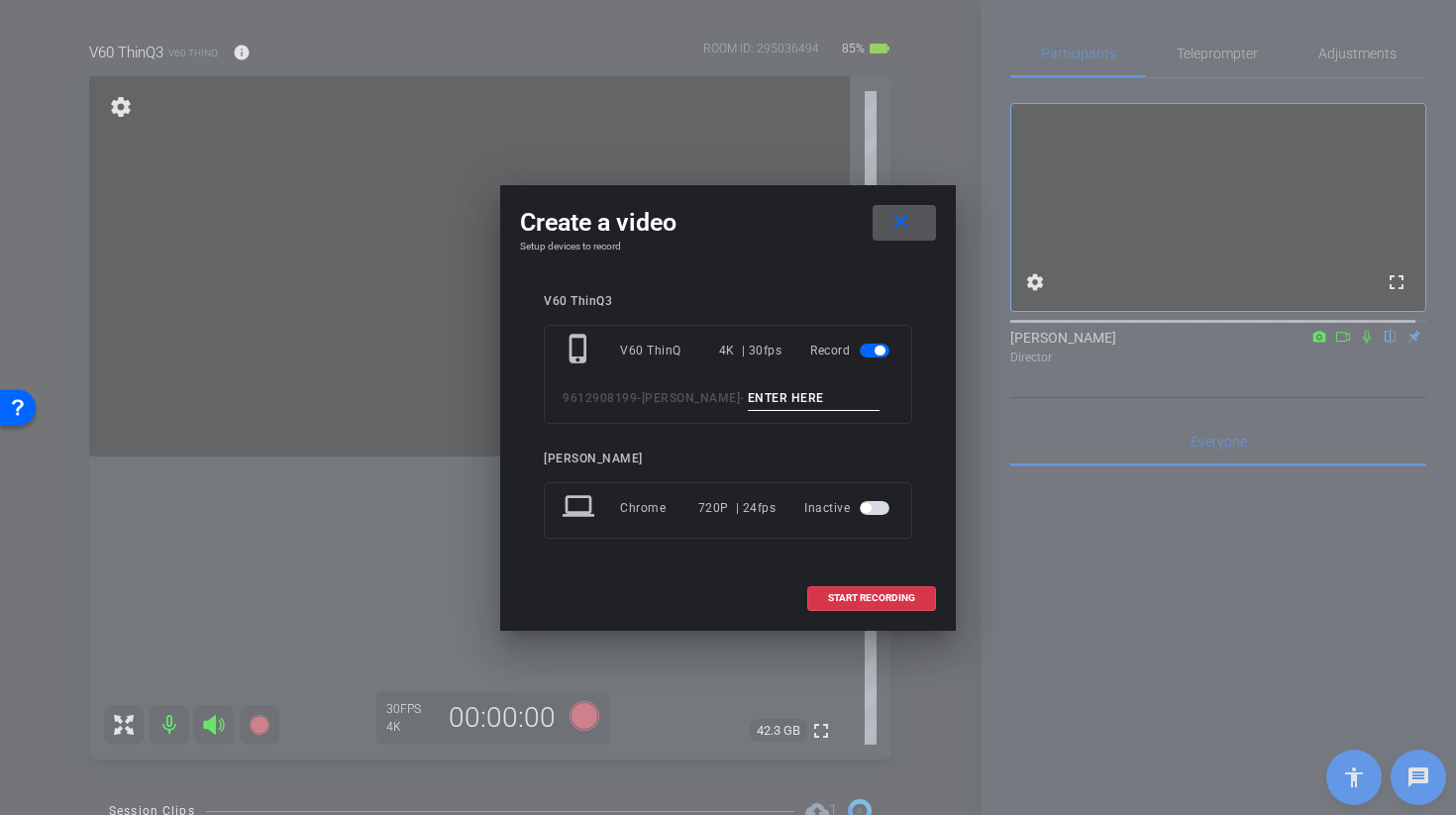 click at bounding box center (814, 398) 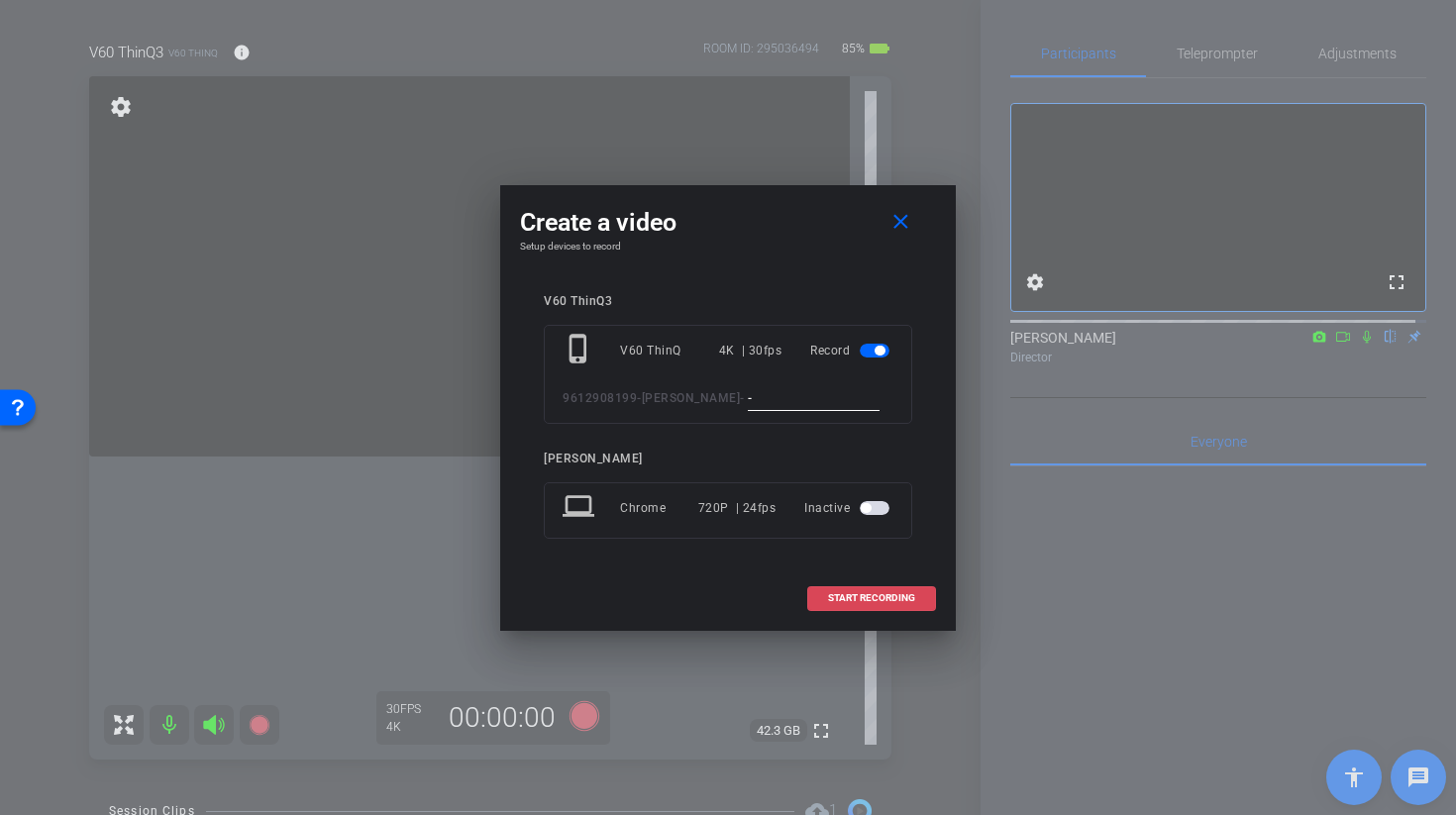type on "-" 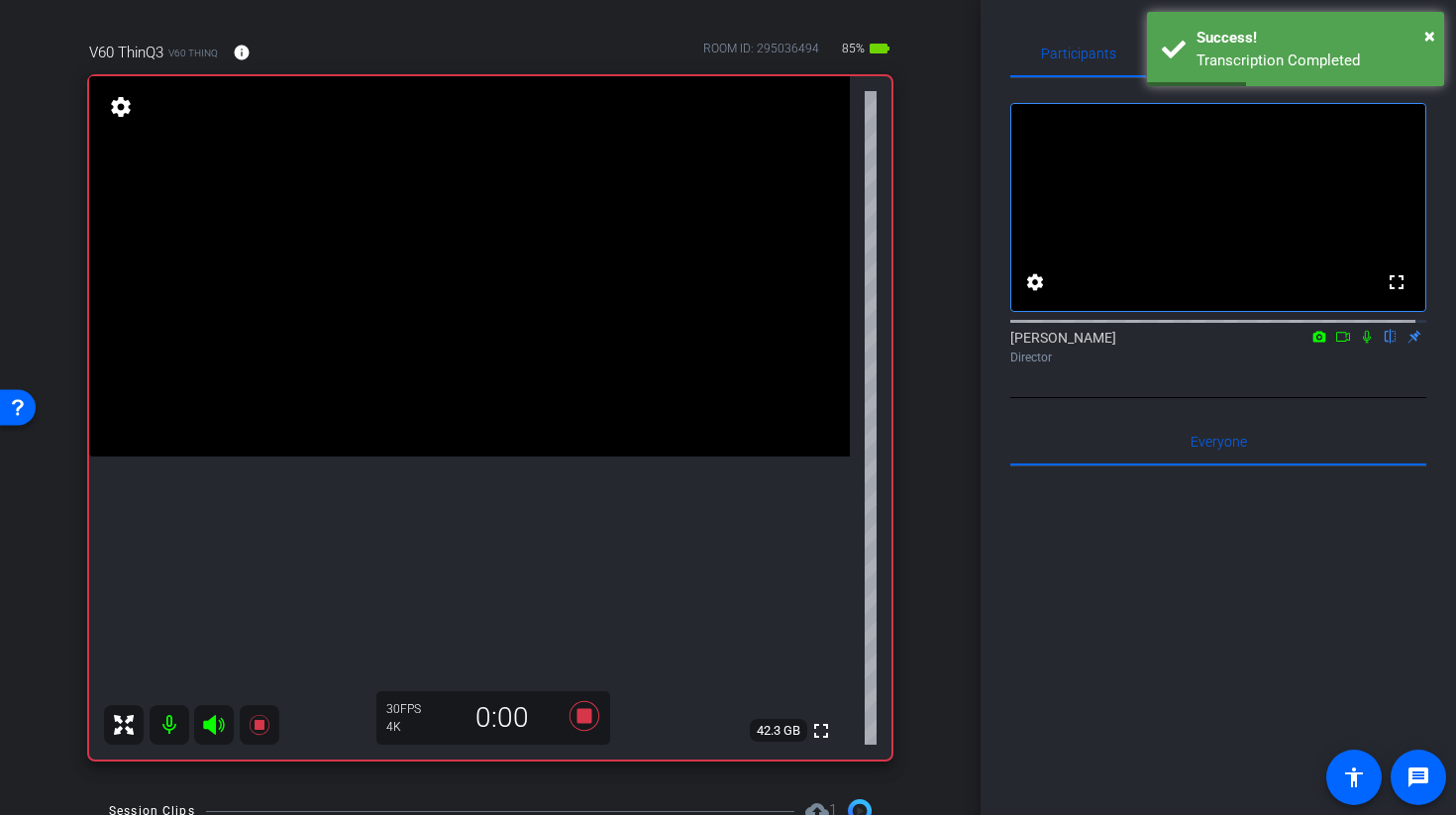 click at bounding box center (469, 266) 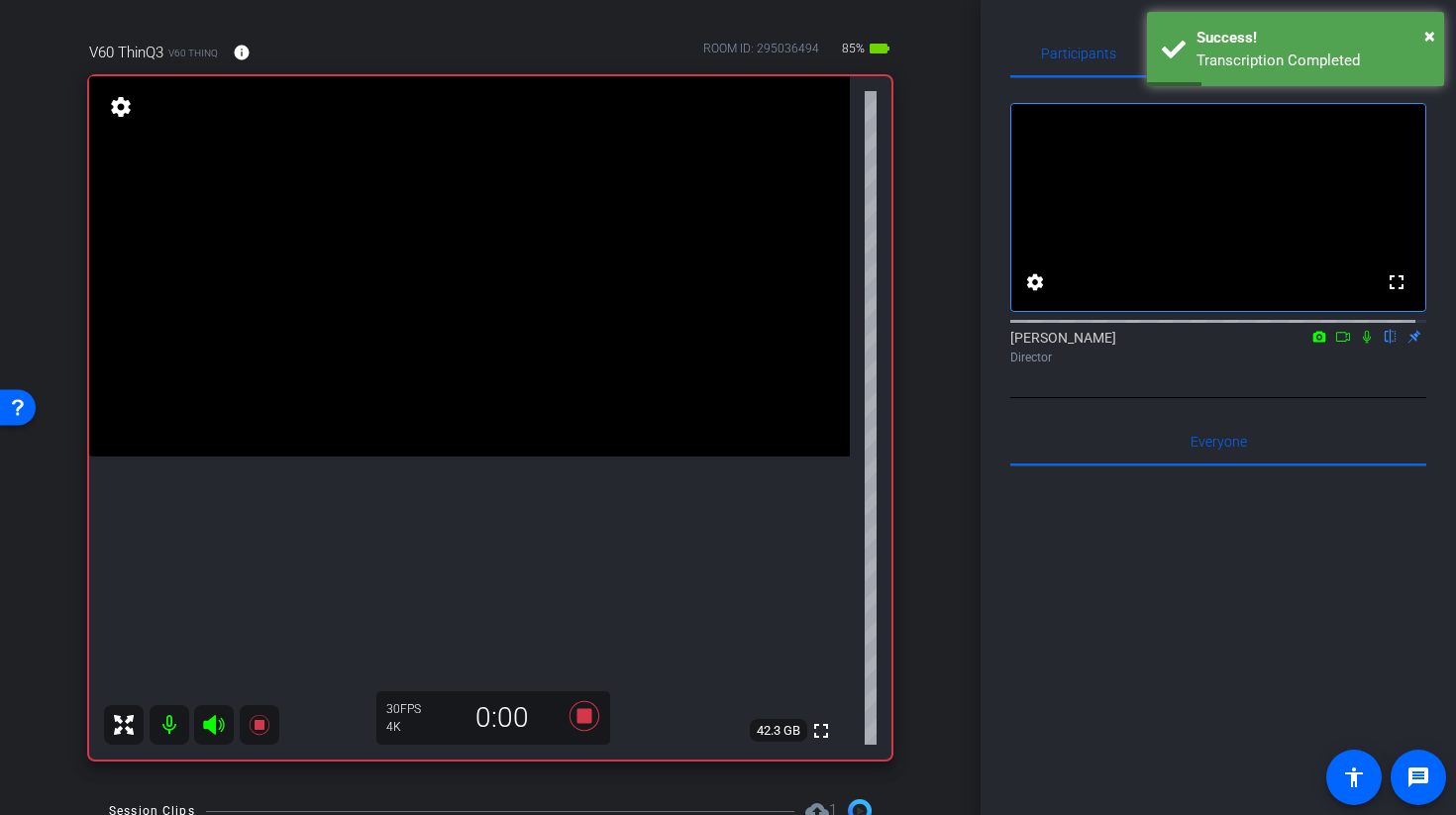 click at bounding box center (469, 266) 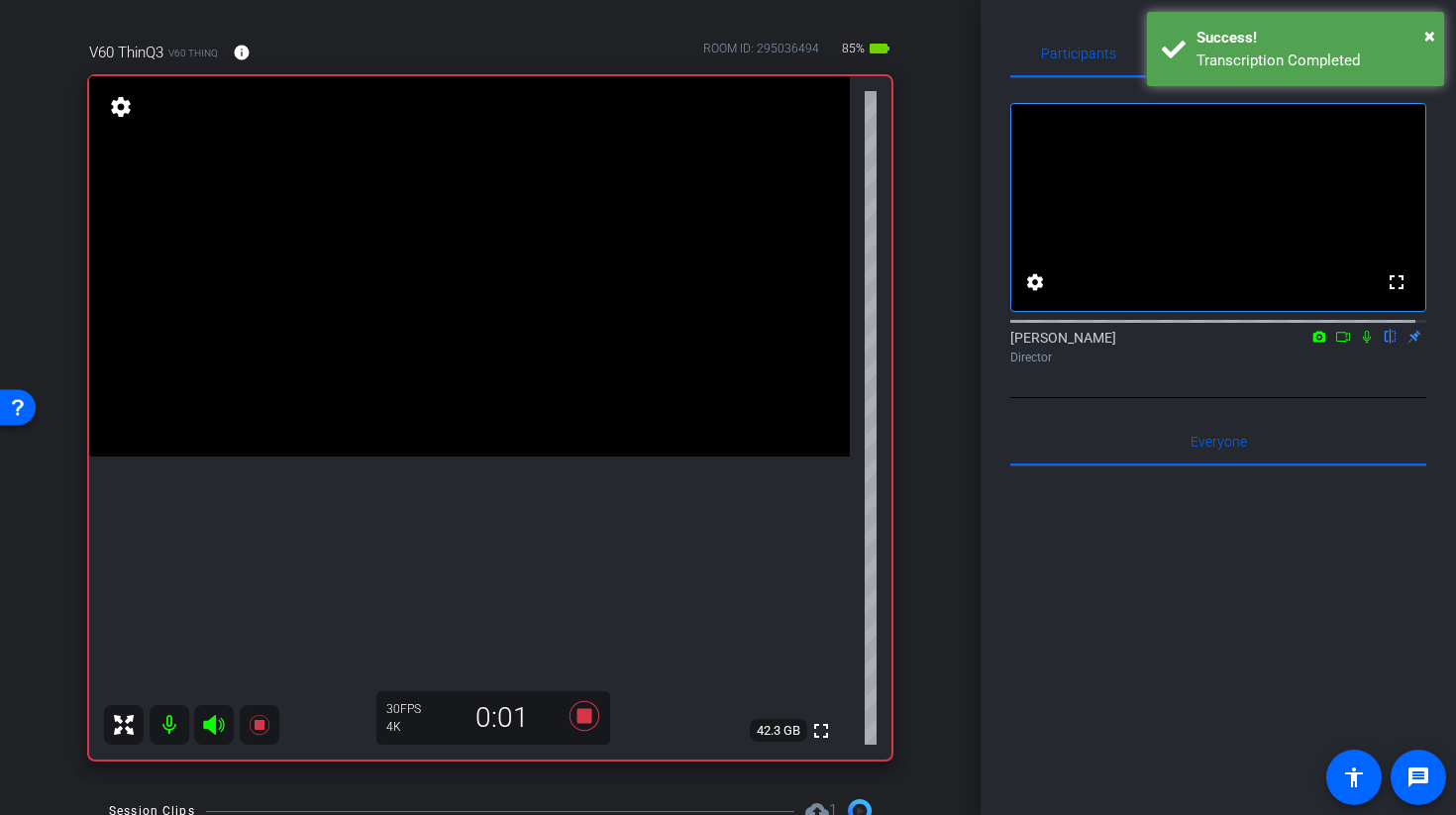 click at bounding box center [469, 266] 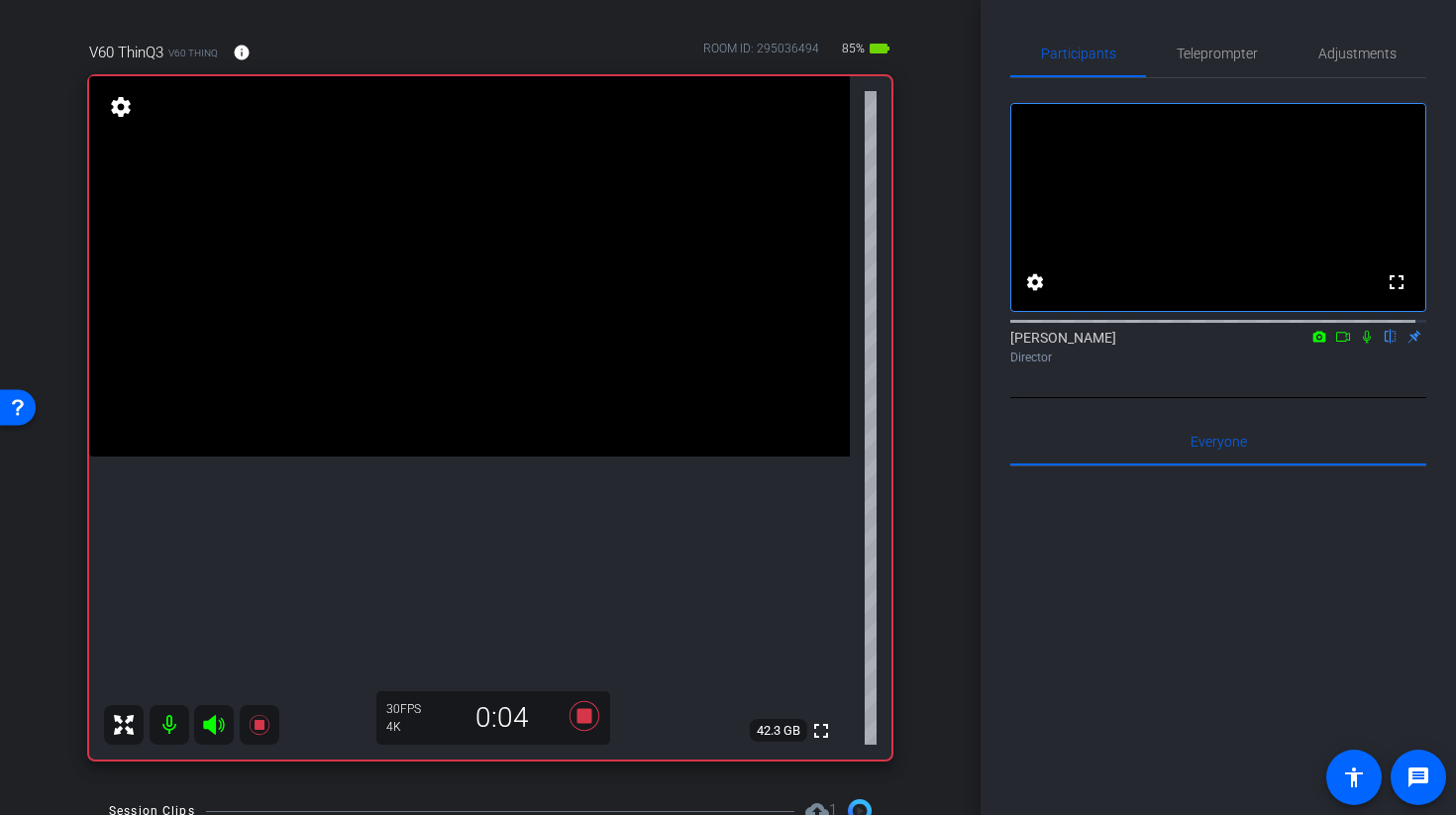 click at bounding box center (469, 266) 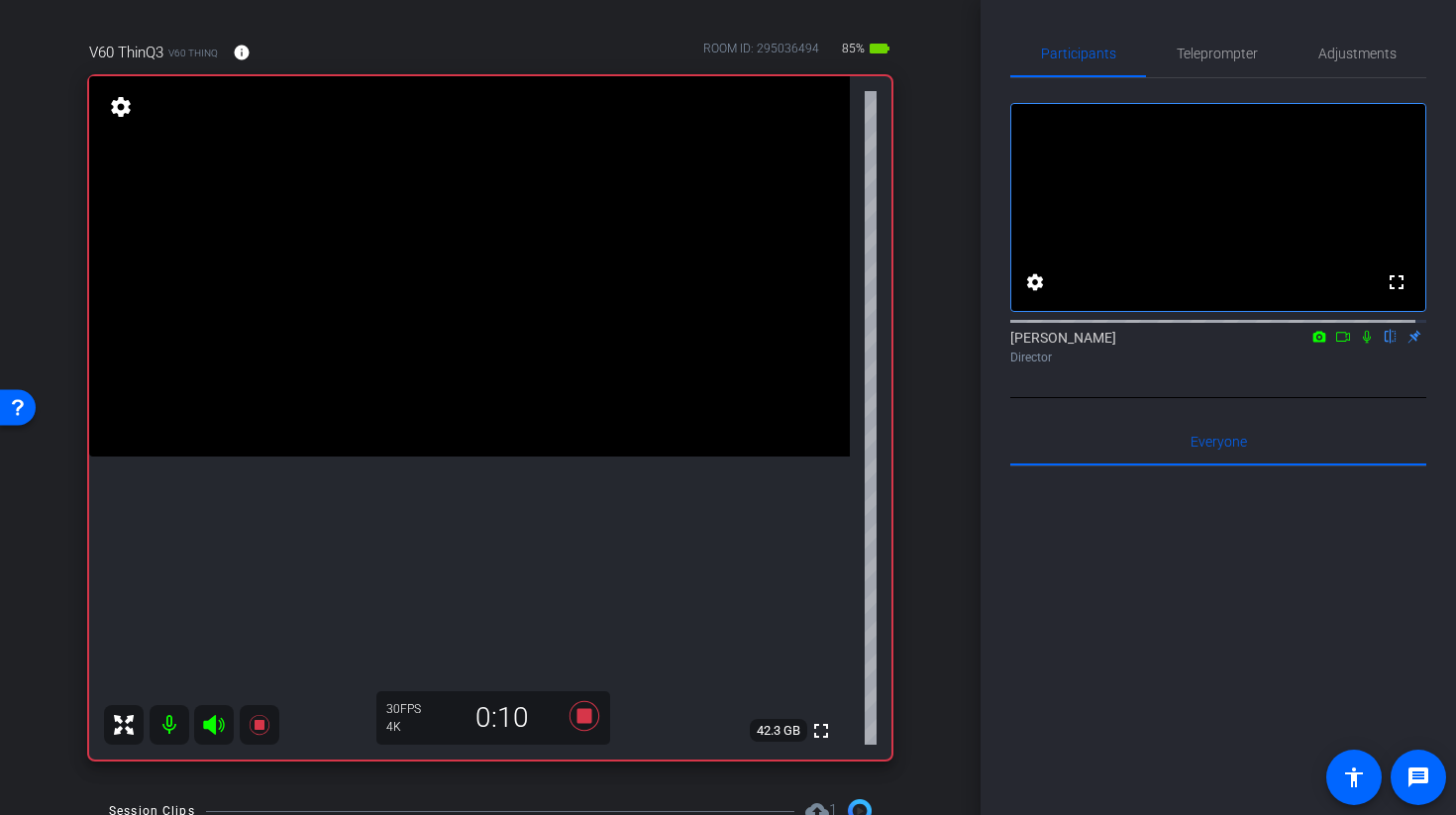 click at bounding box center [469, 266] 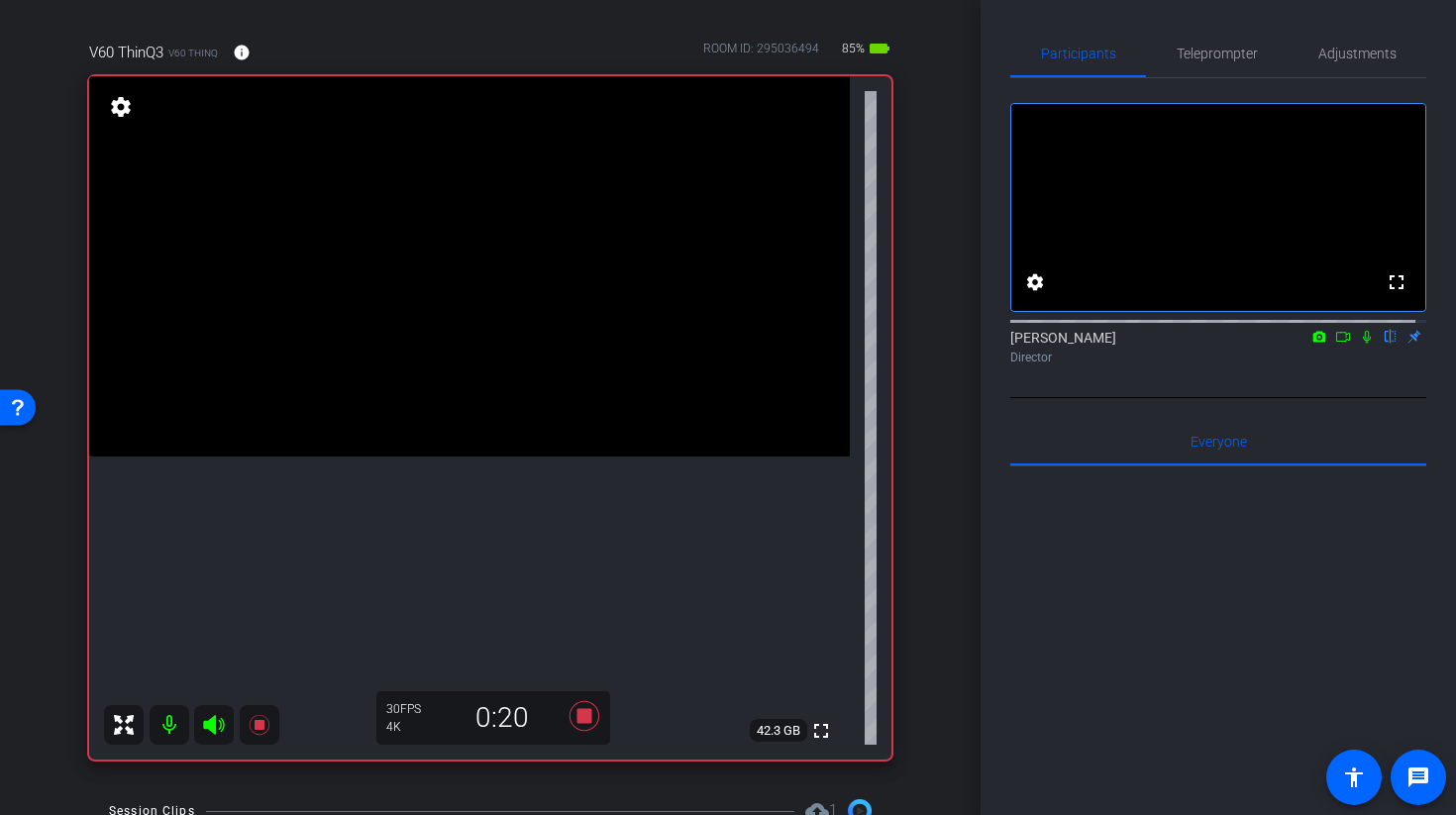 click at bounding box center (469, 266) 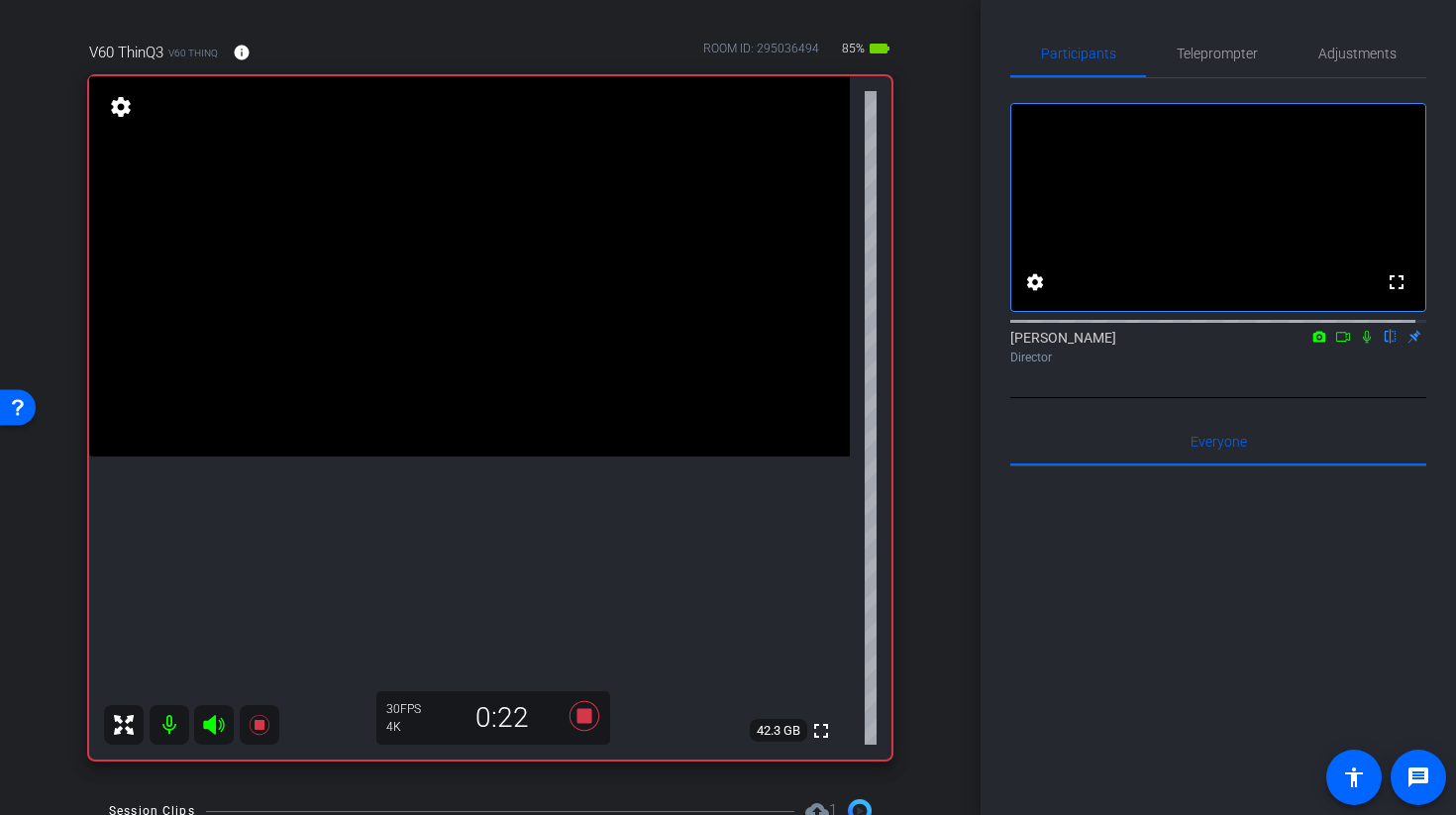 click at bounding box center [469, 266] 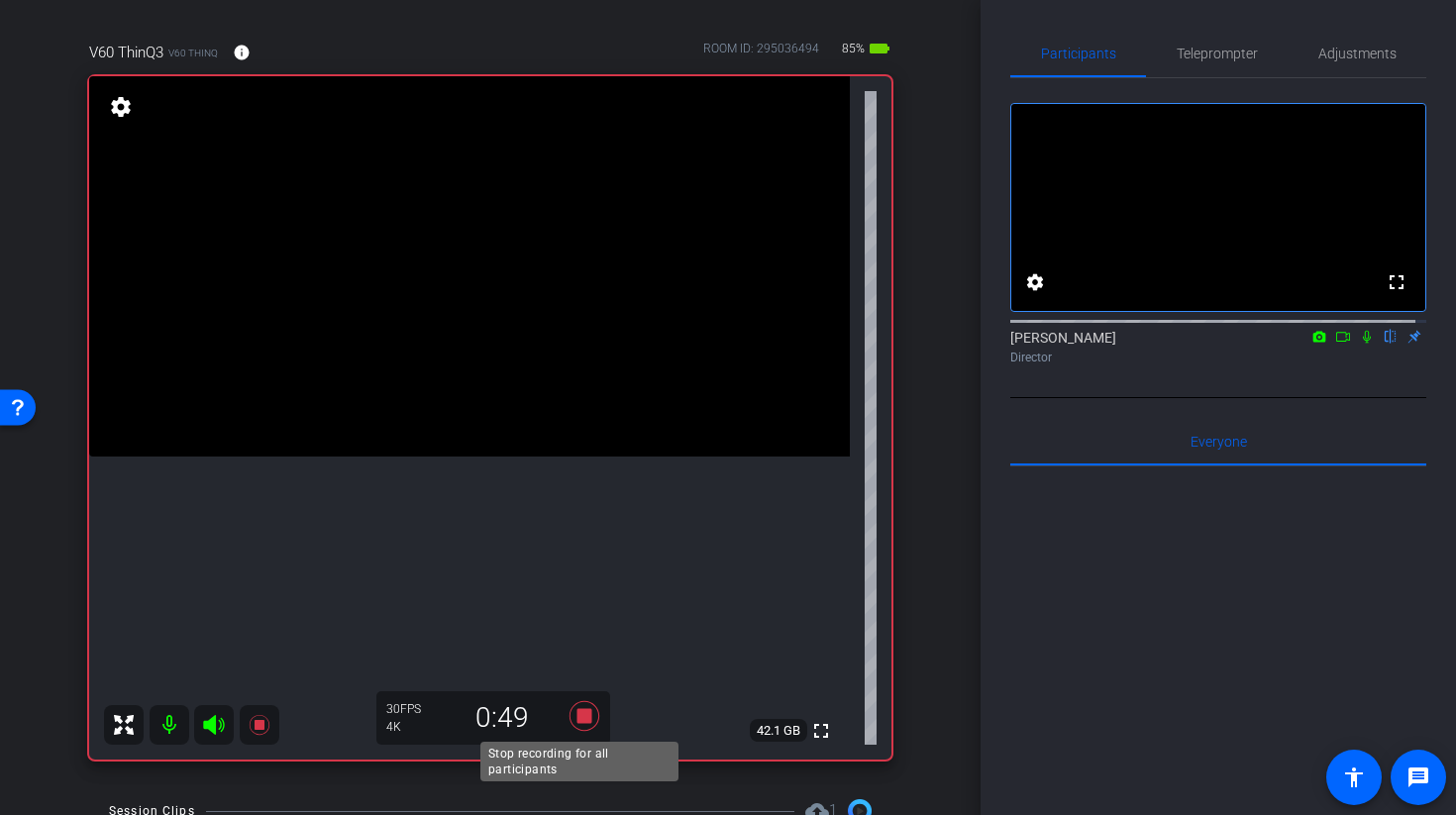 click 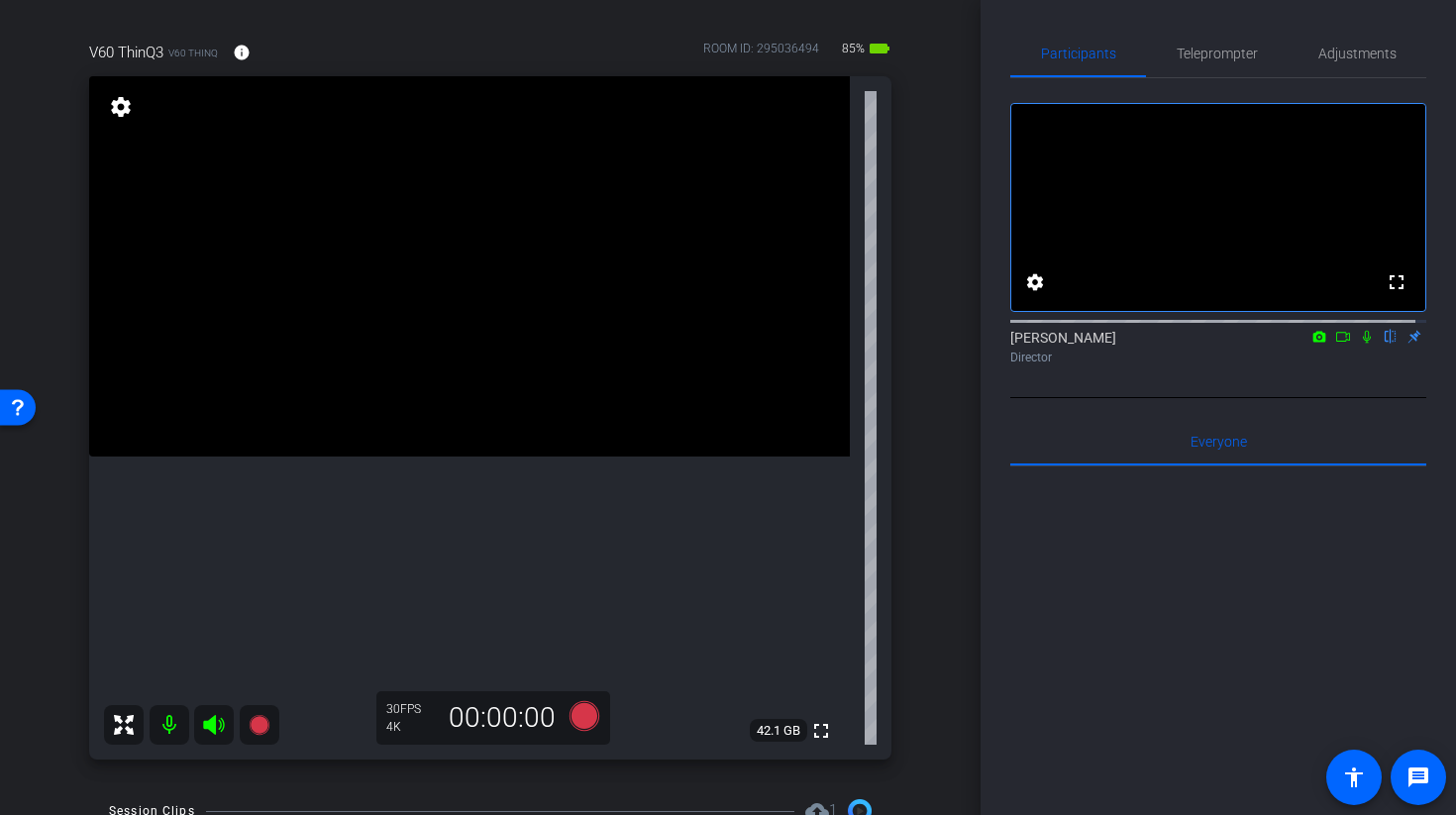 click 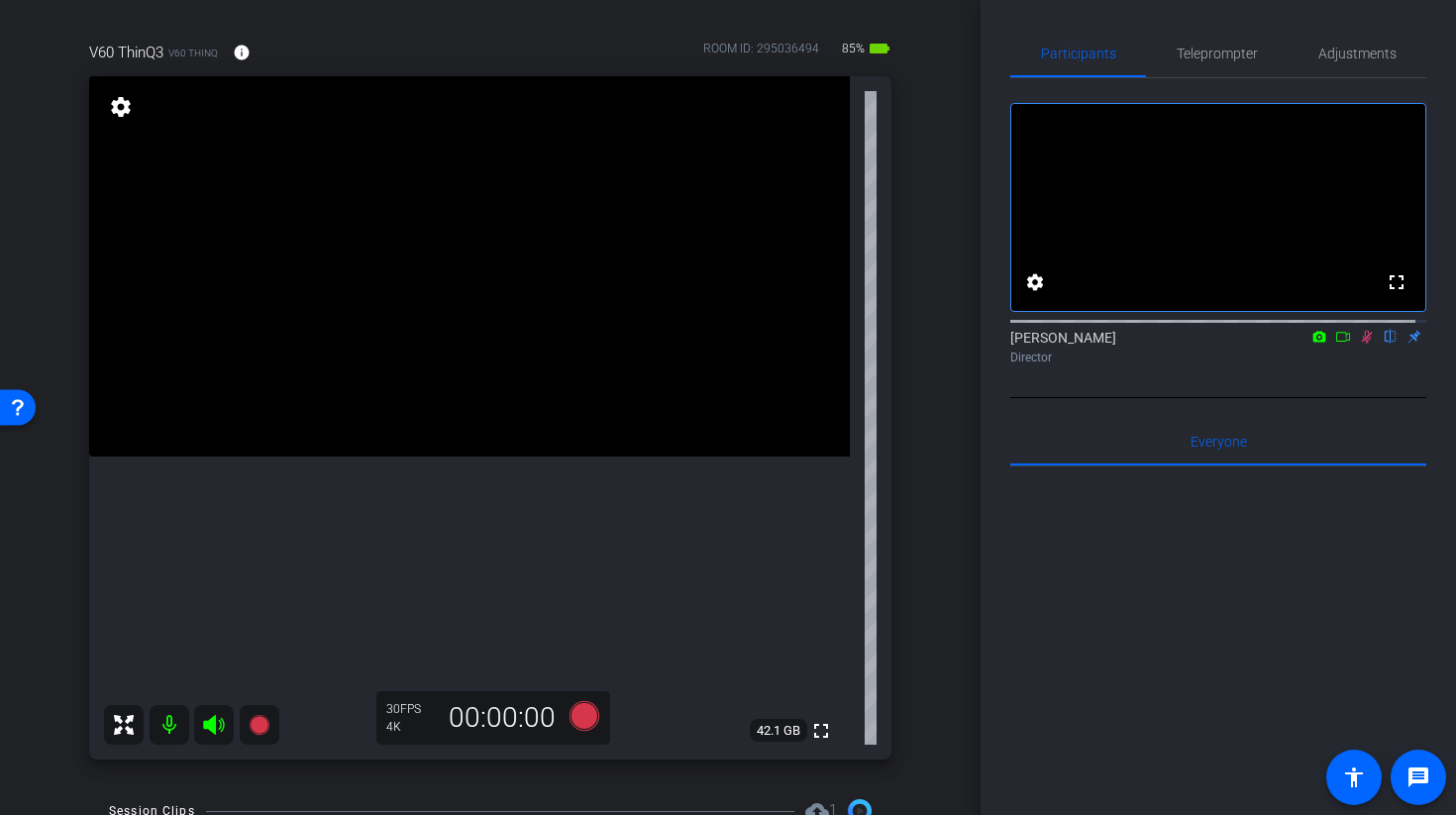 click 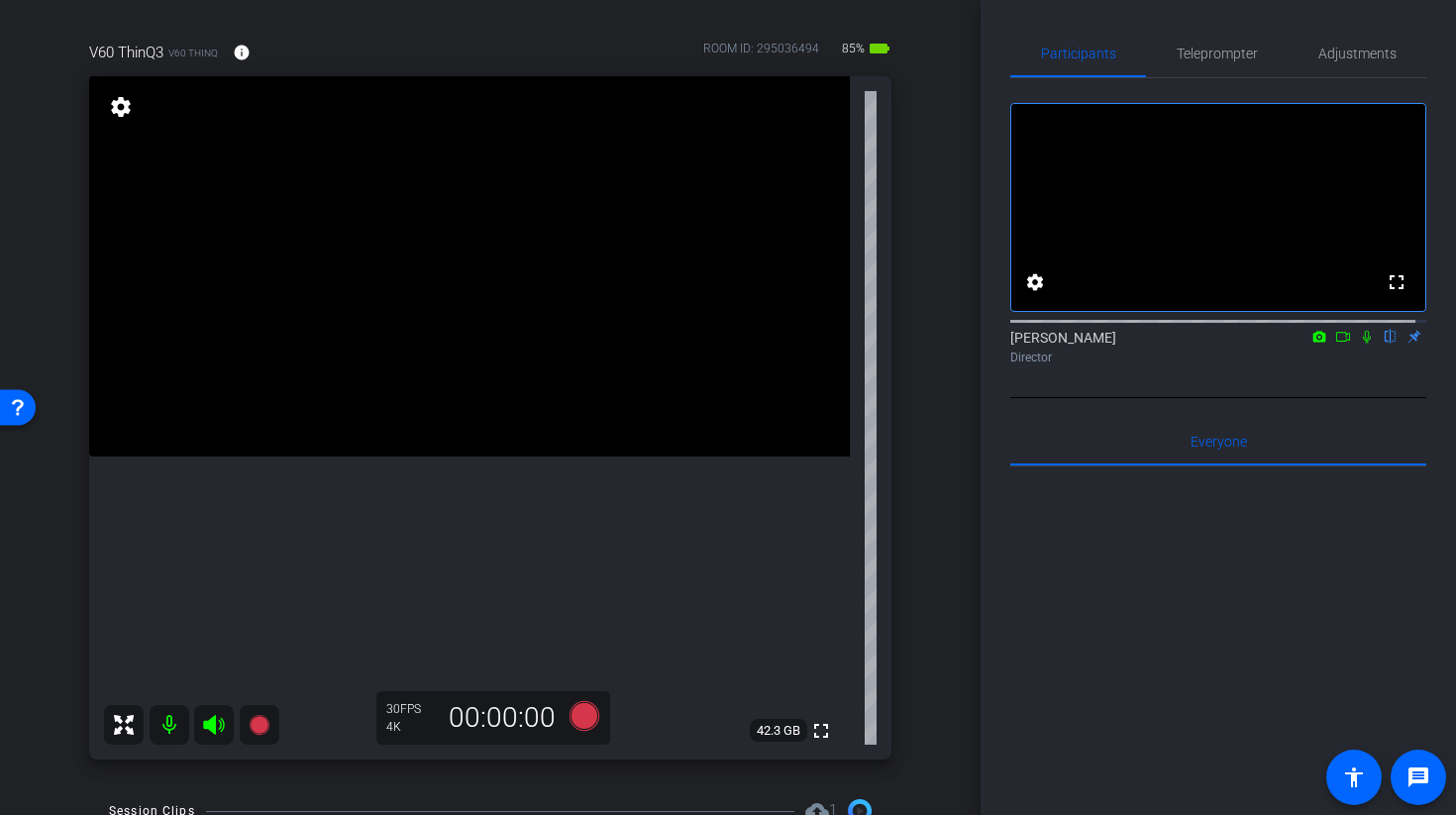 click at bounding box center [469, 266] 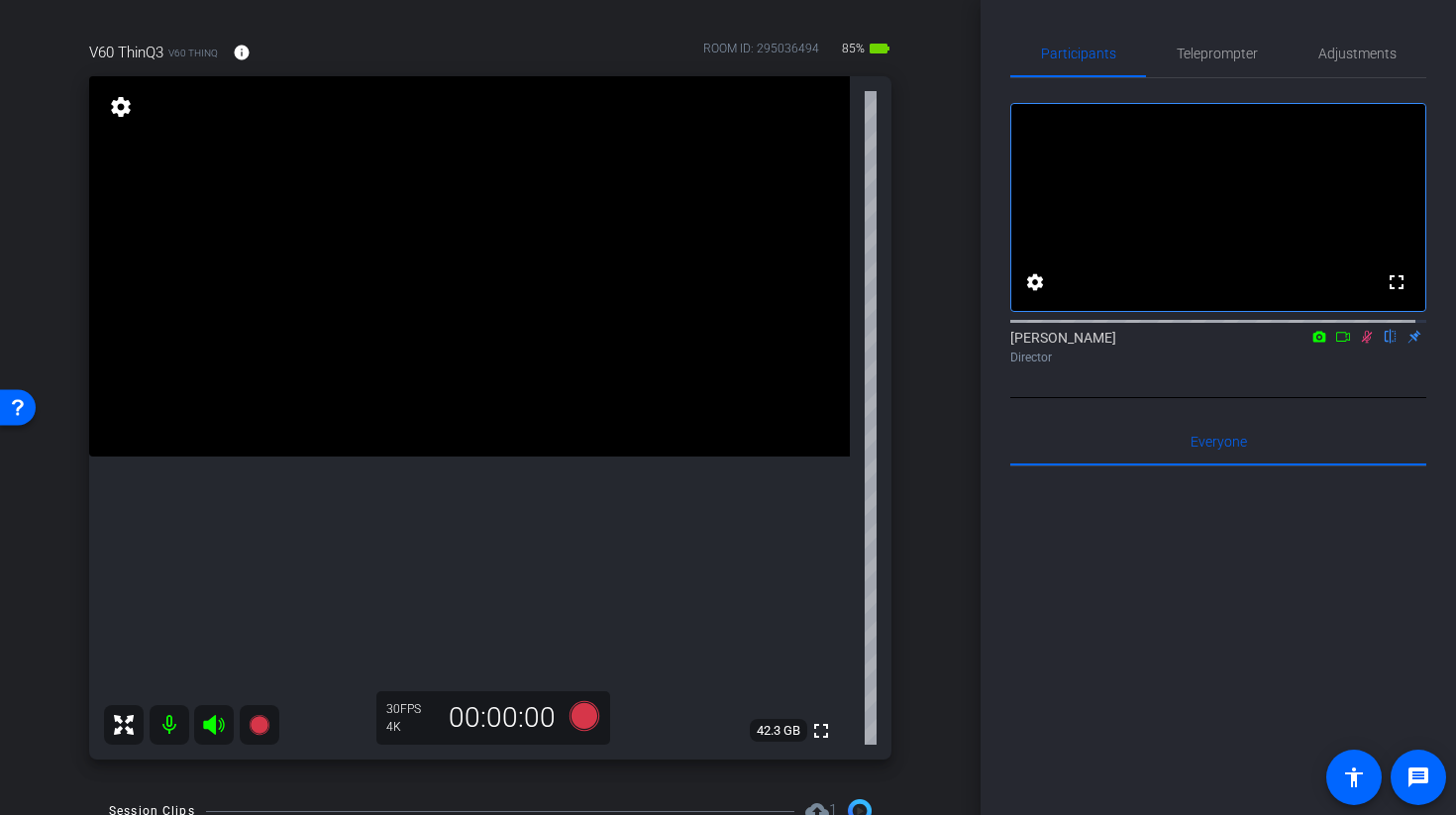 click 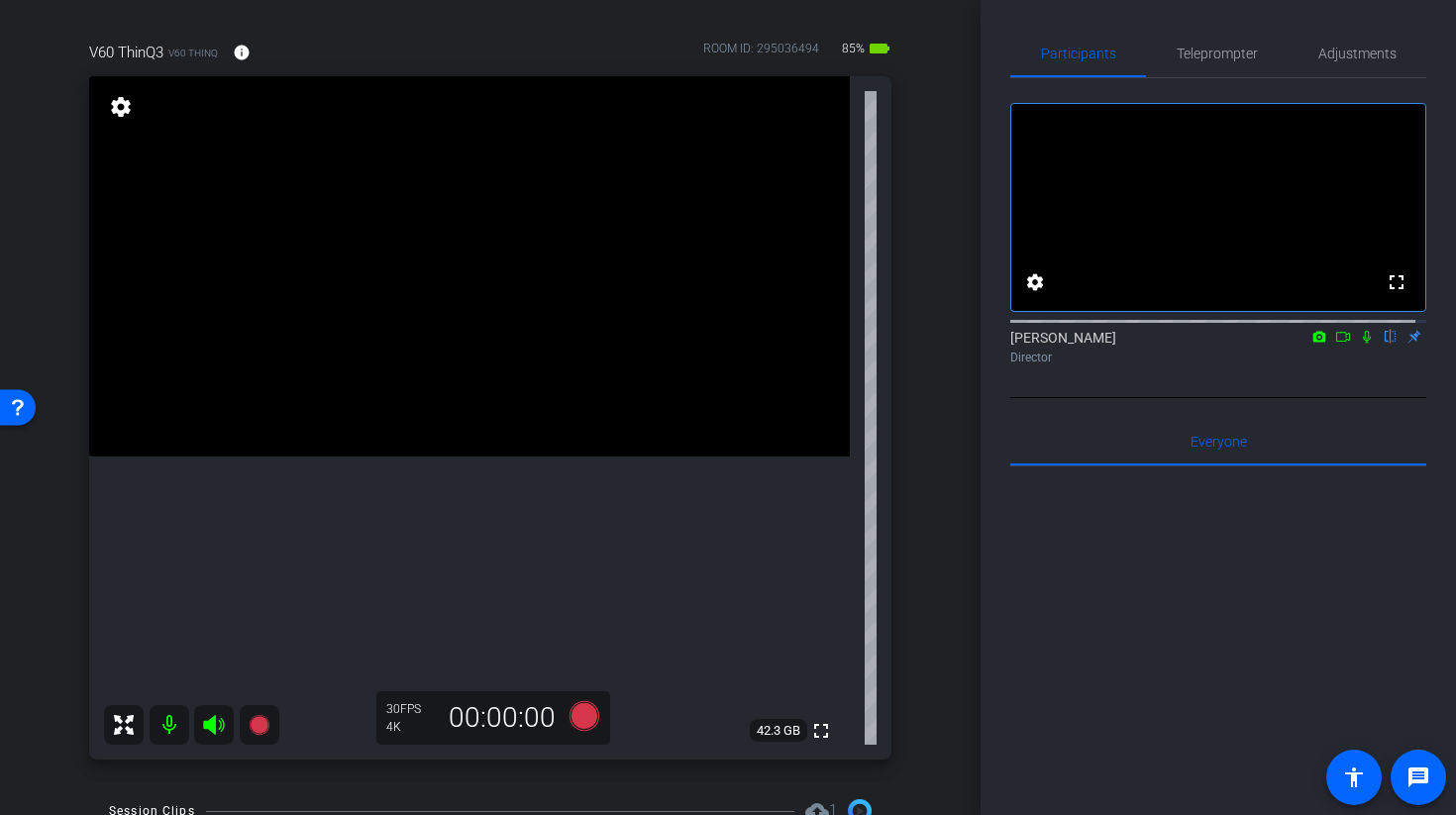 click at bounding box center (469, 266) 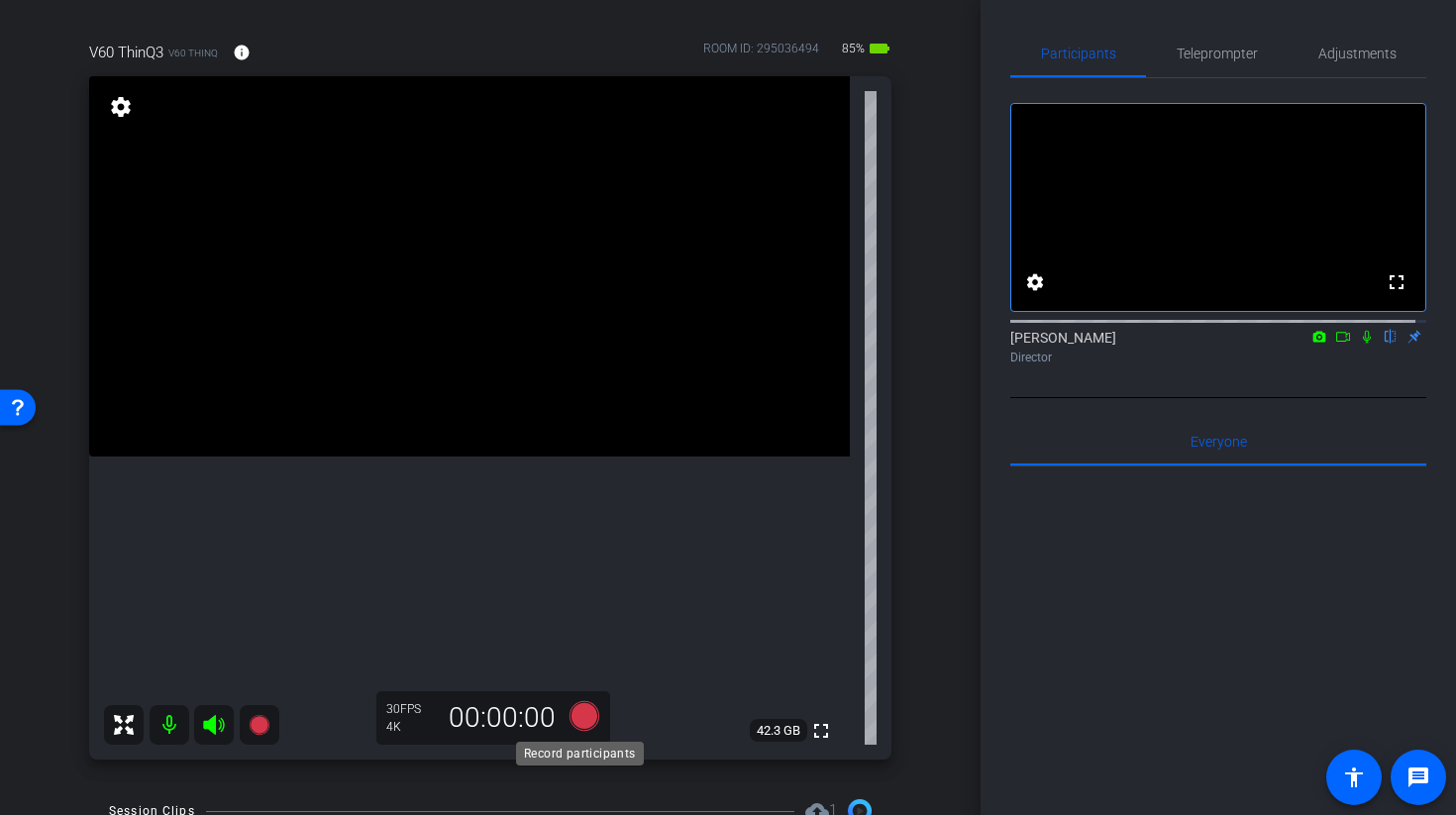 click 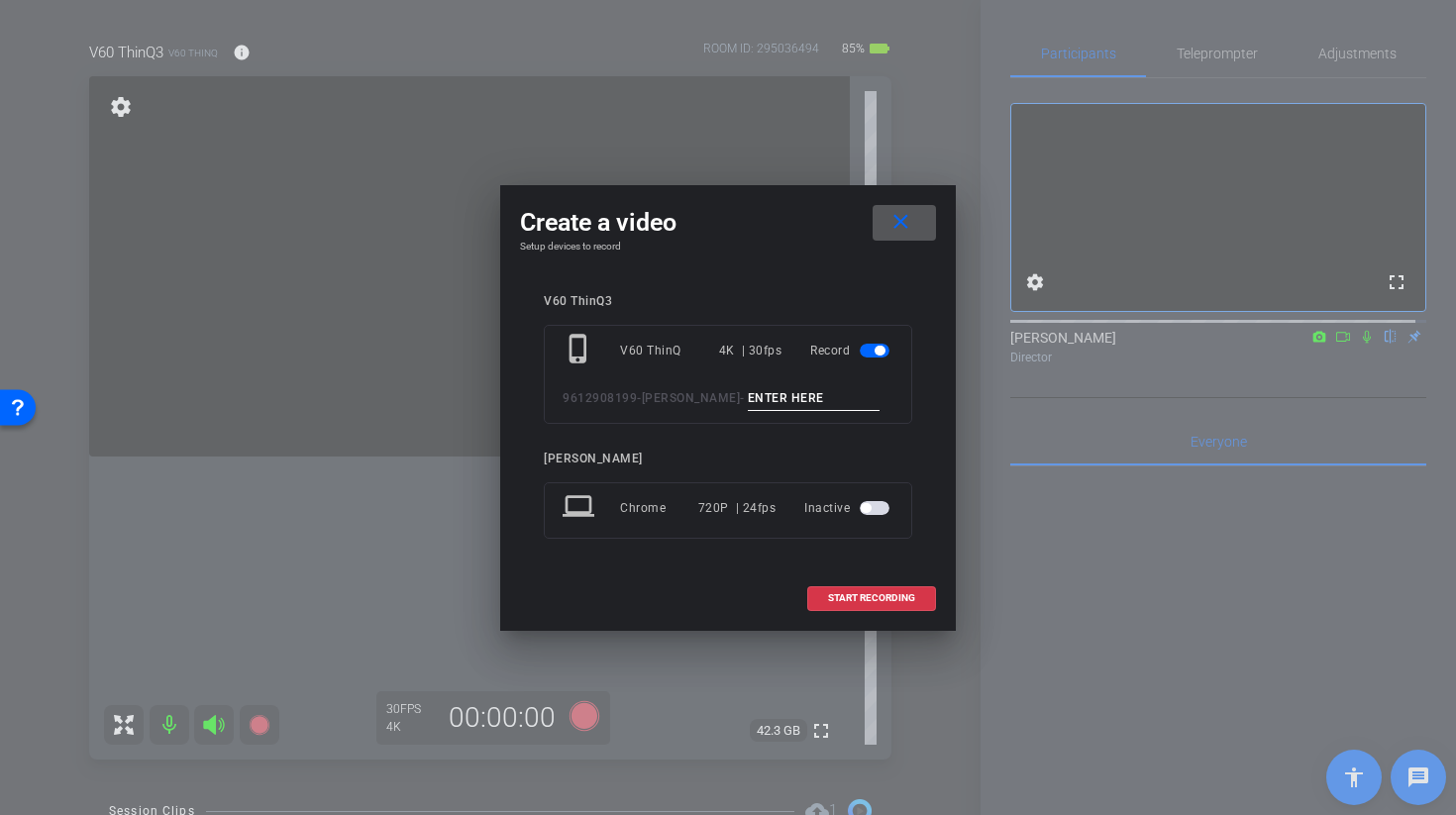 click at bounding box center [814, 398] 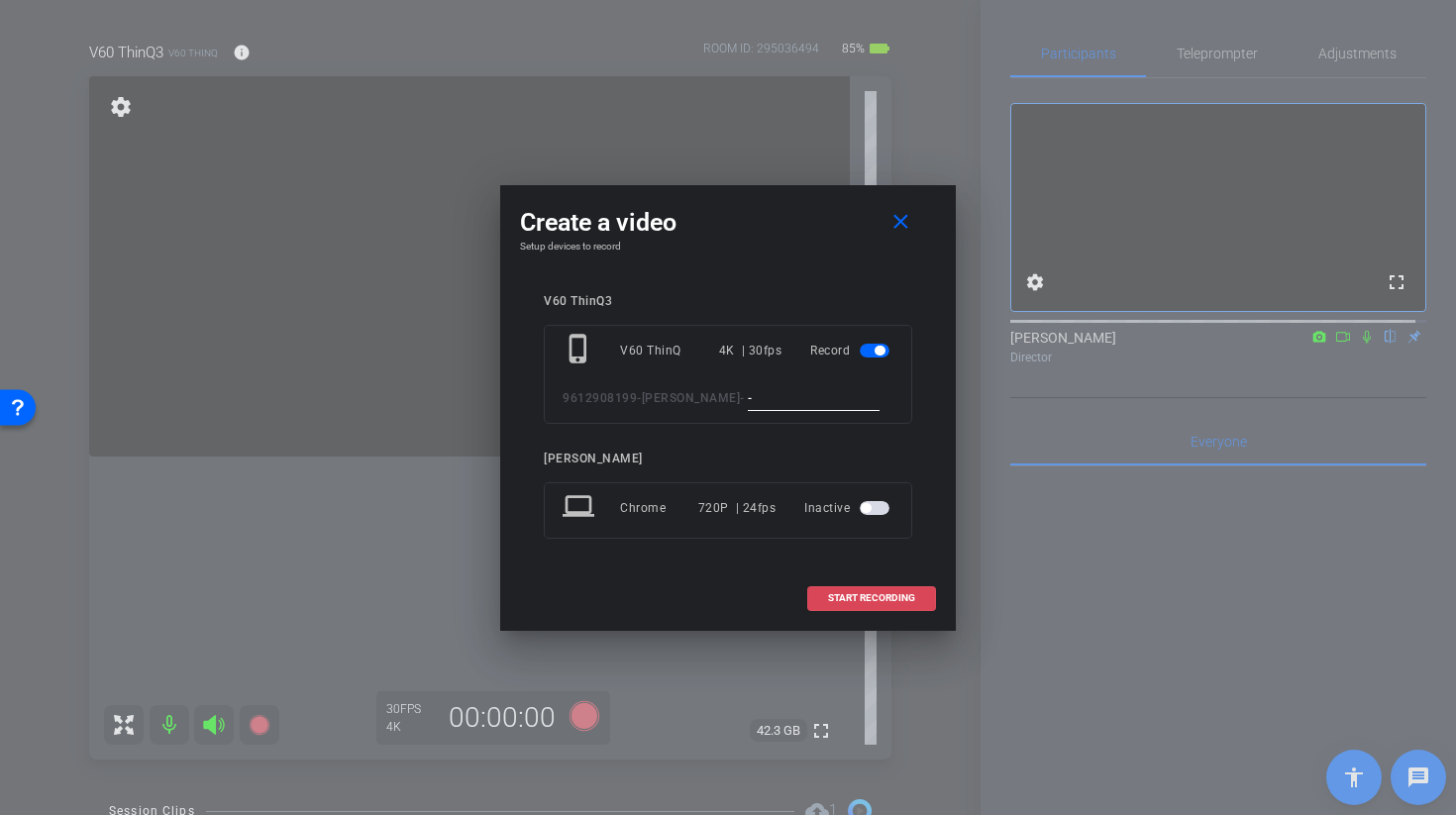 type on "-" 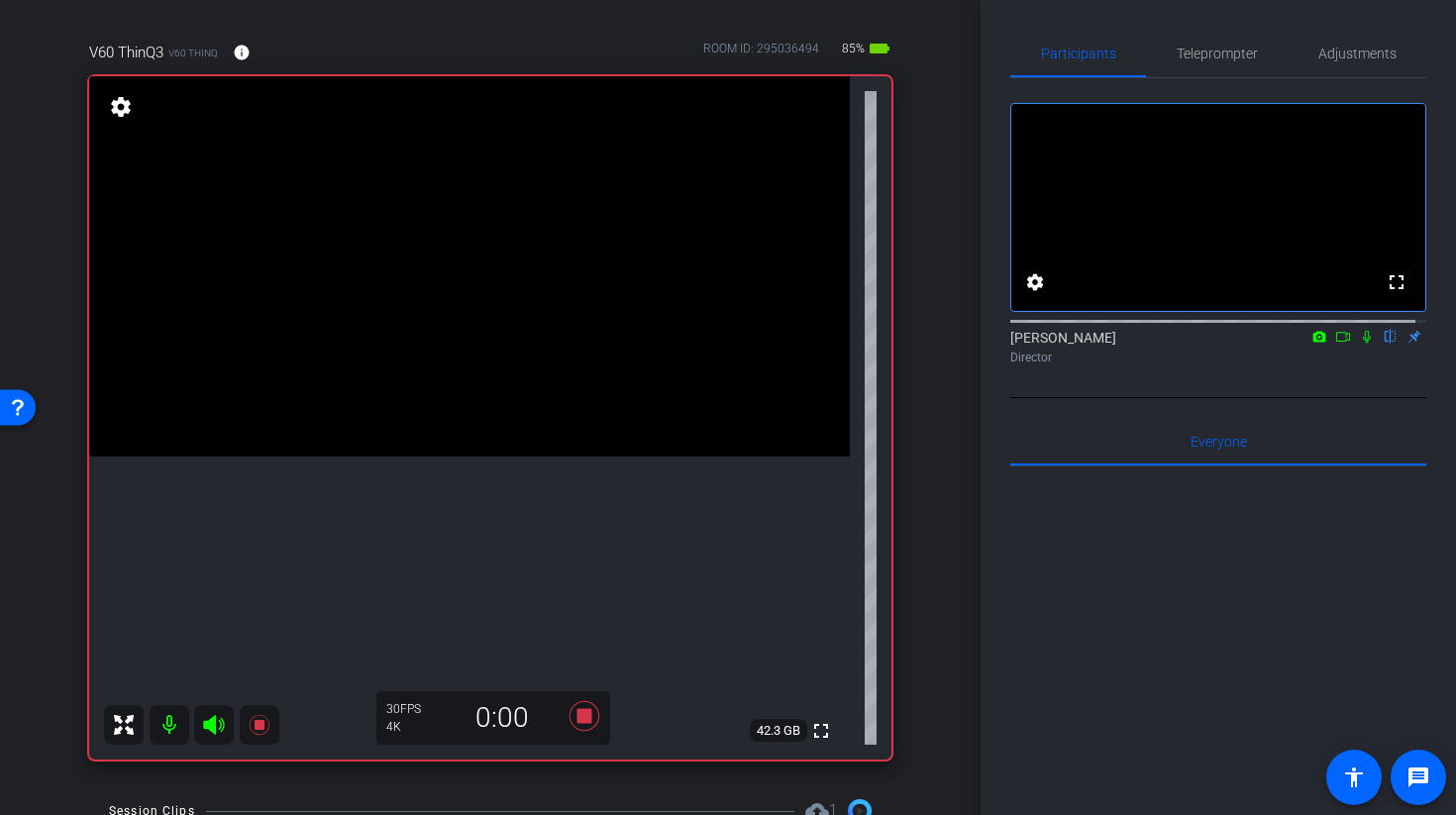 click at bounding box center (469, 266) 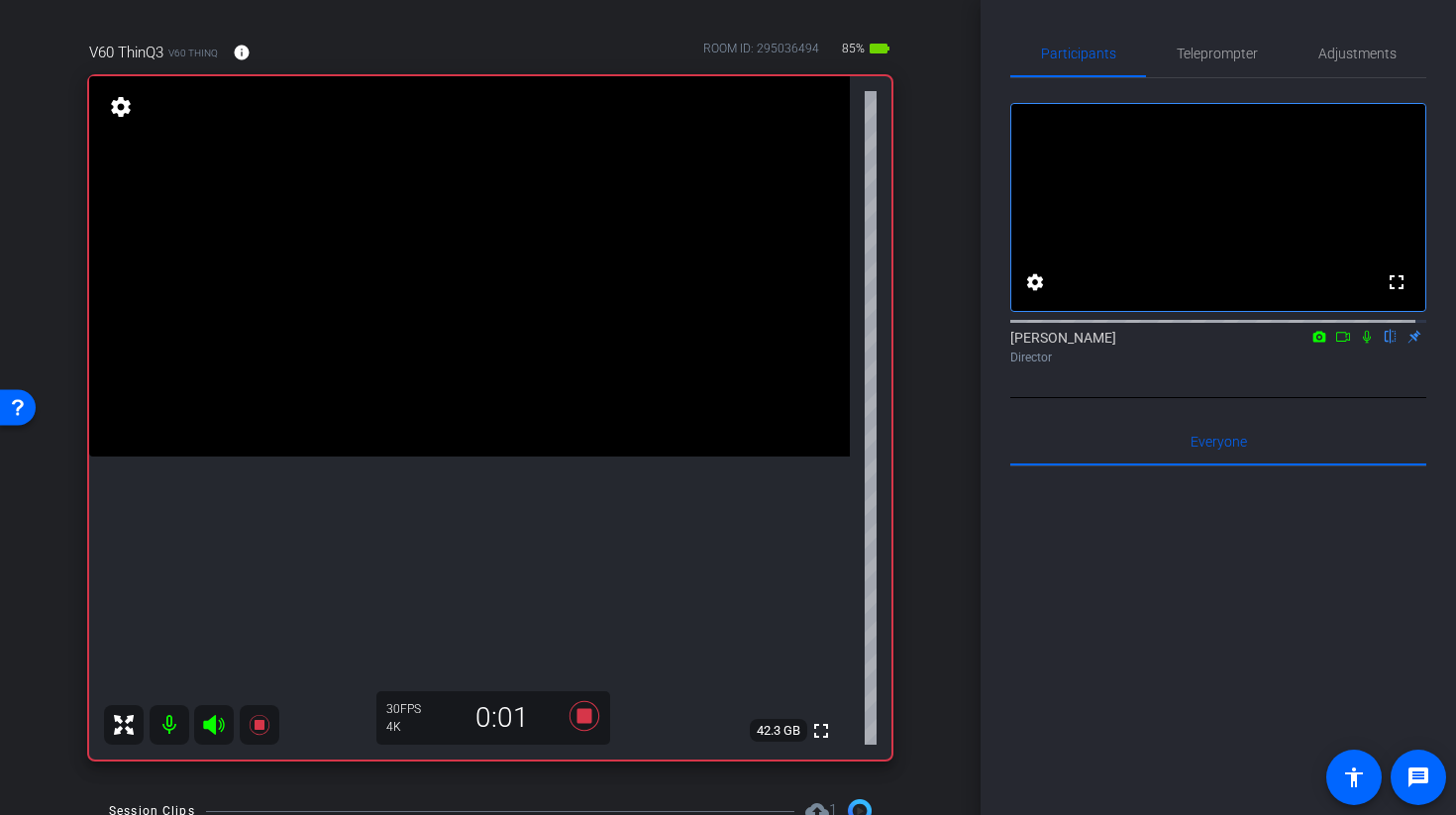 click at bounding box center (469, 266) 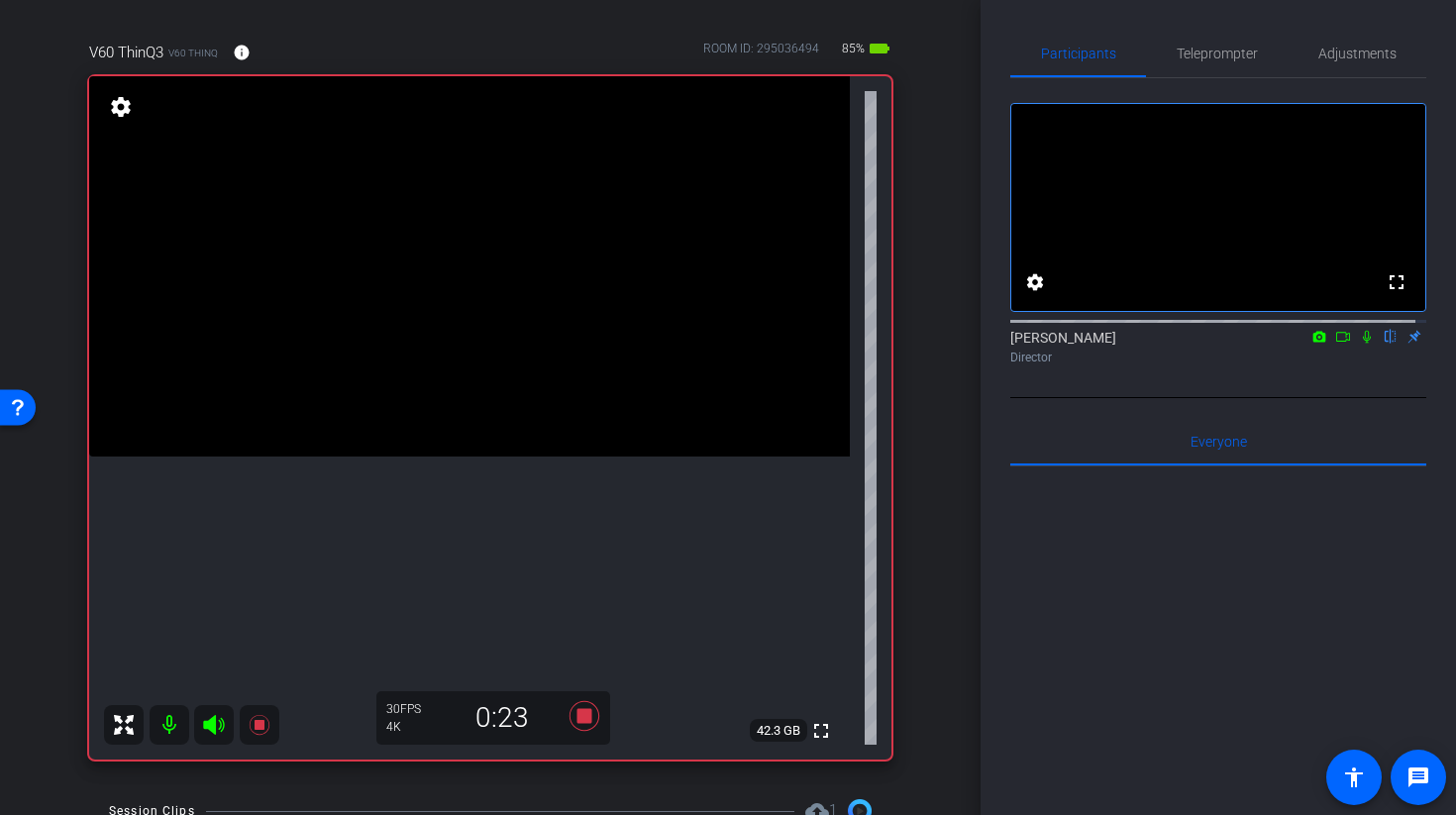 click 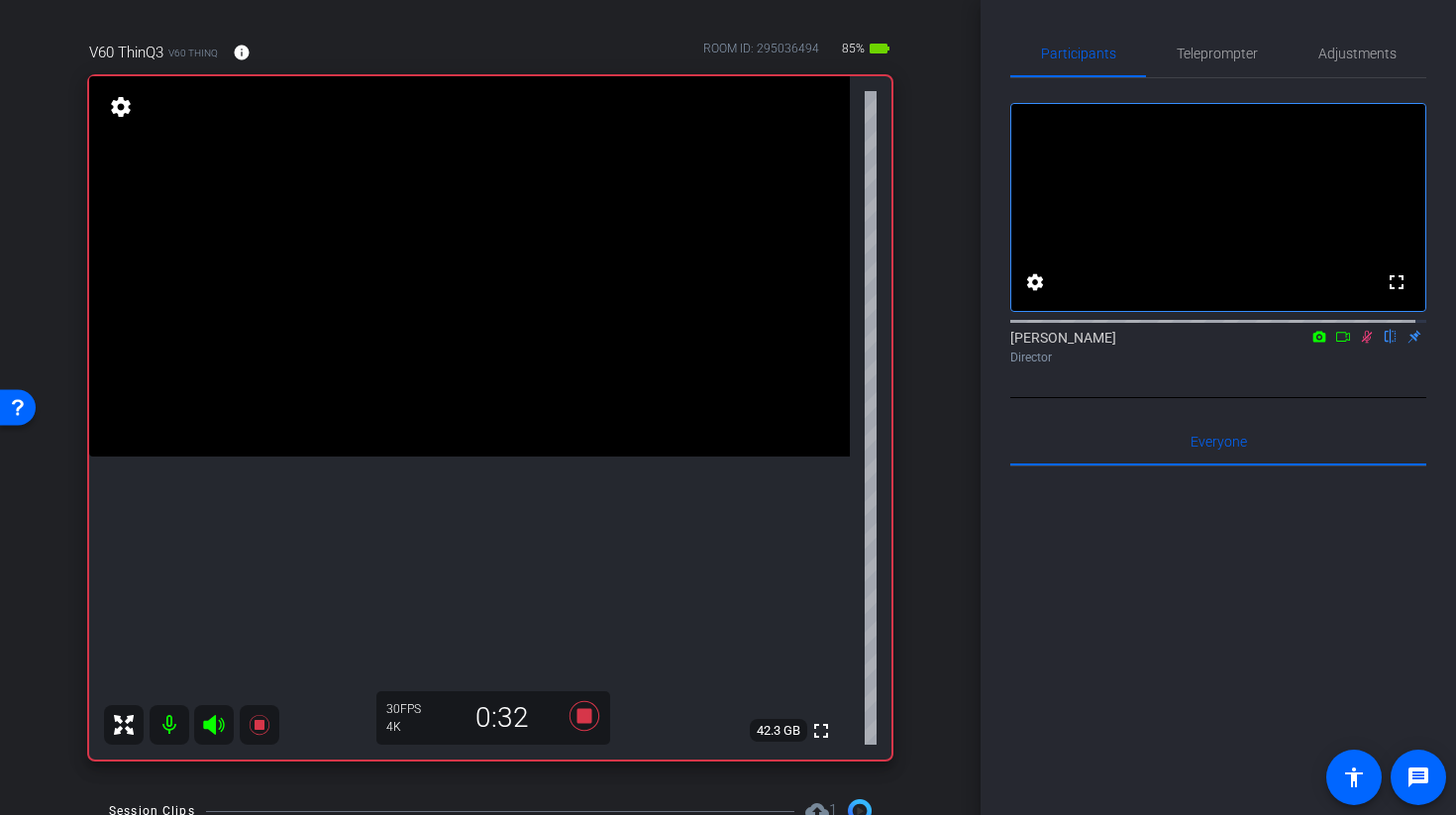 click 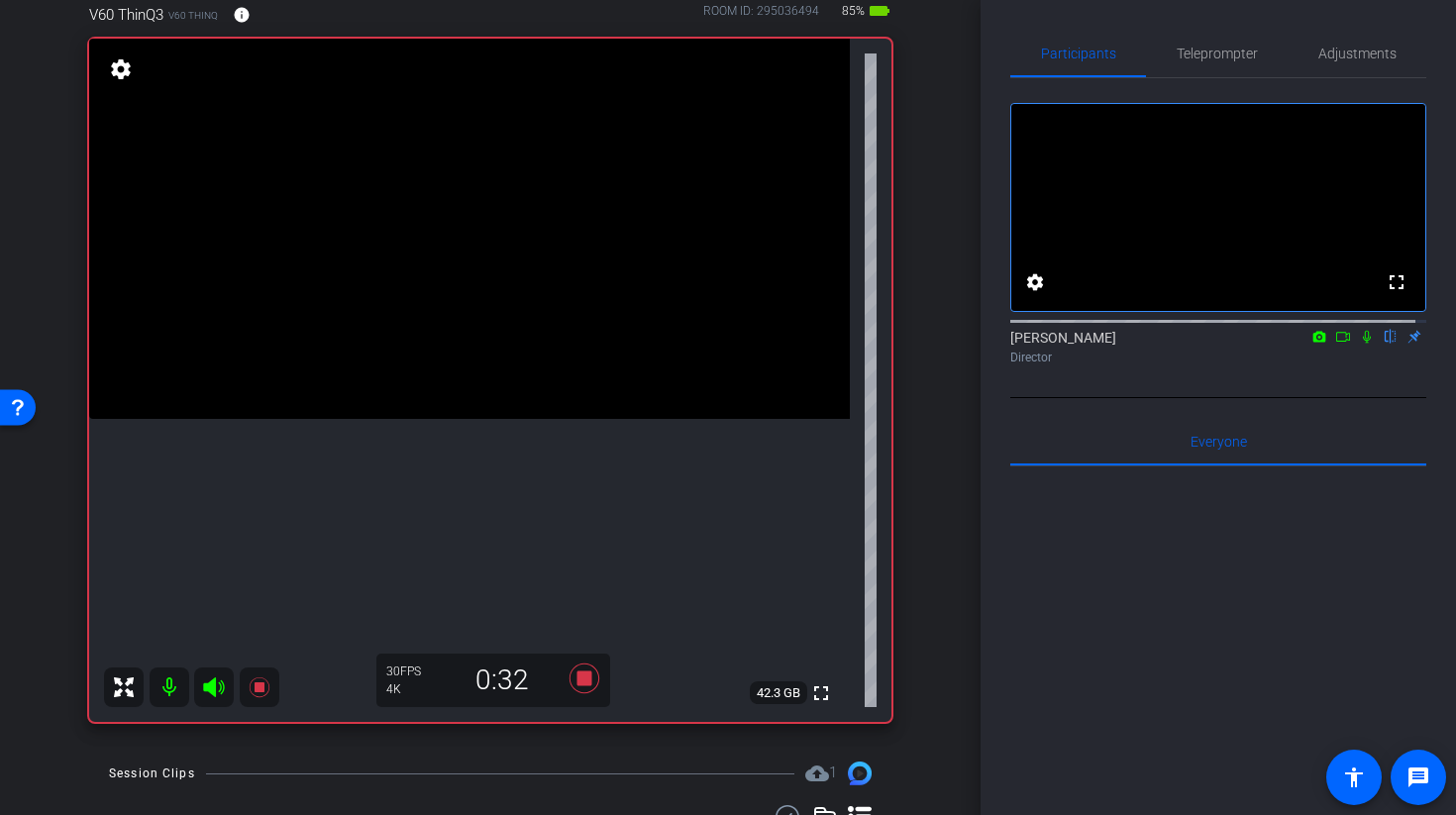 scroll, scrollTop: 213, scrollLeft: 0, axis: vertical 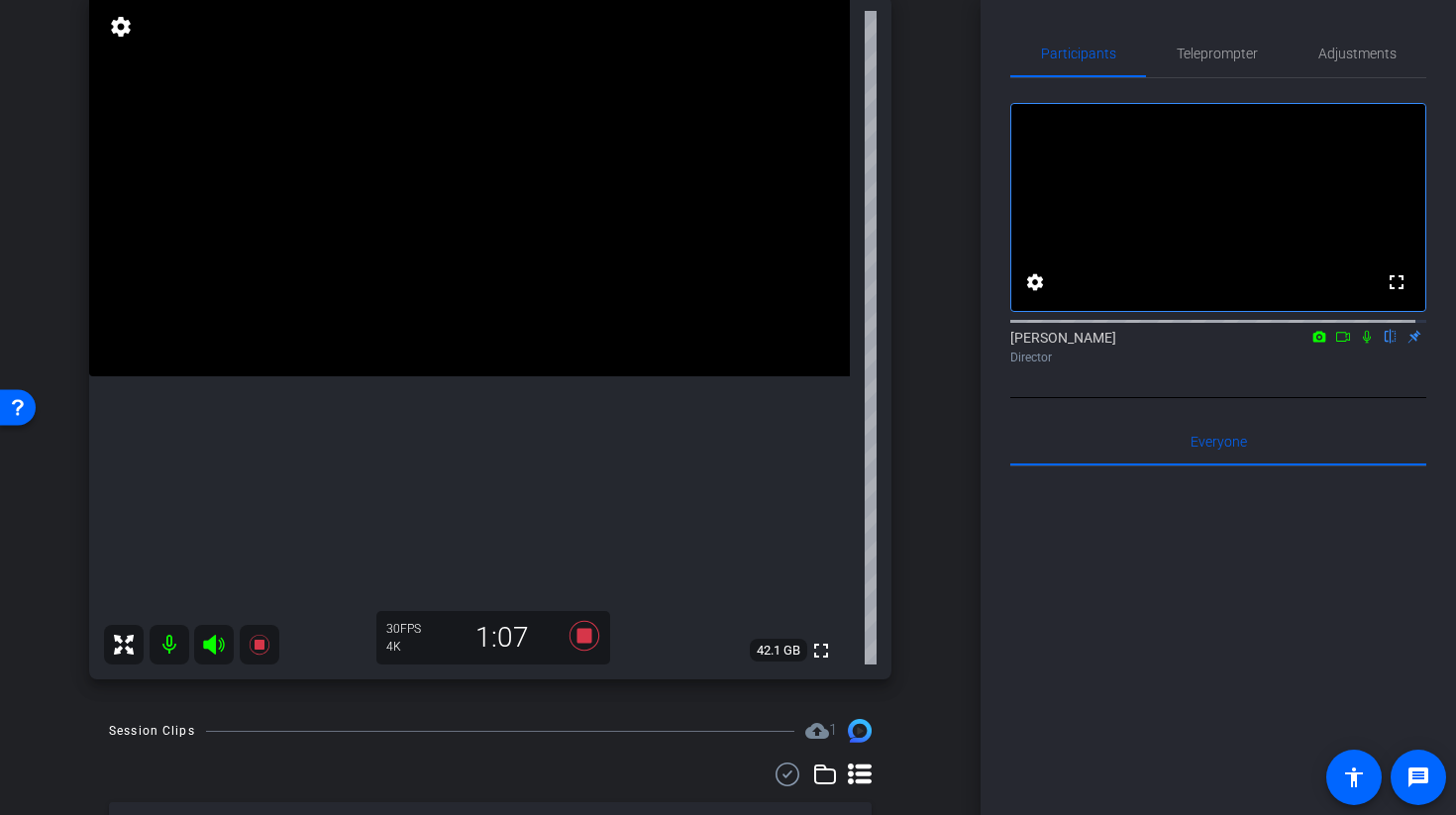 click 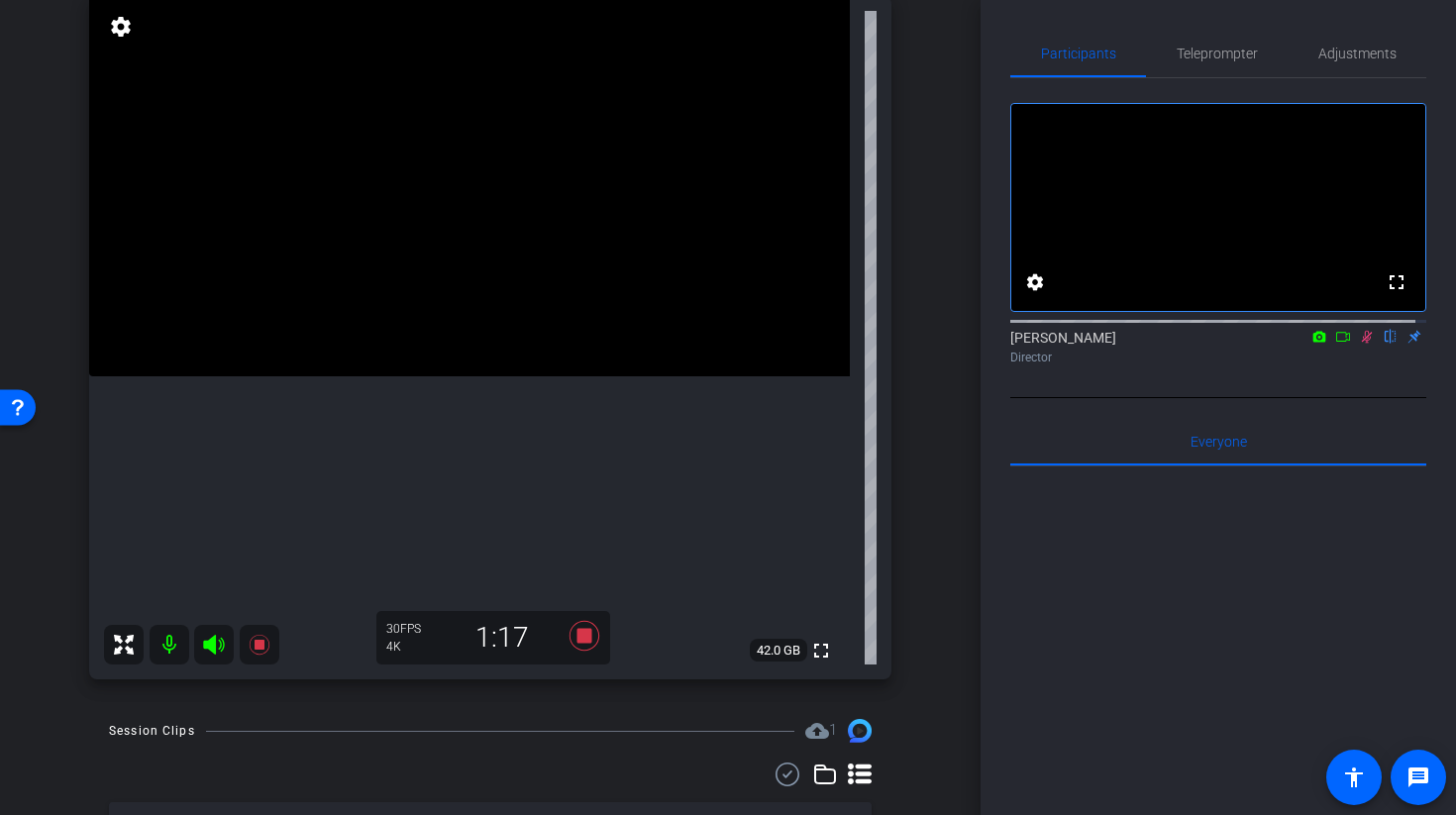 click 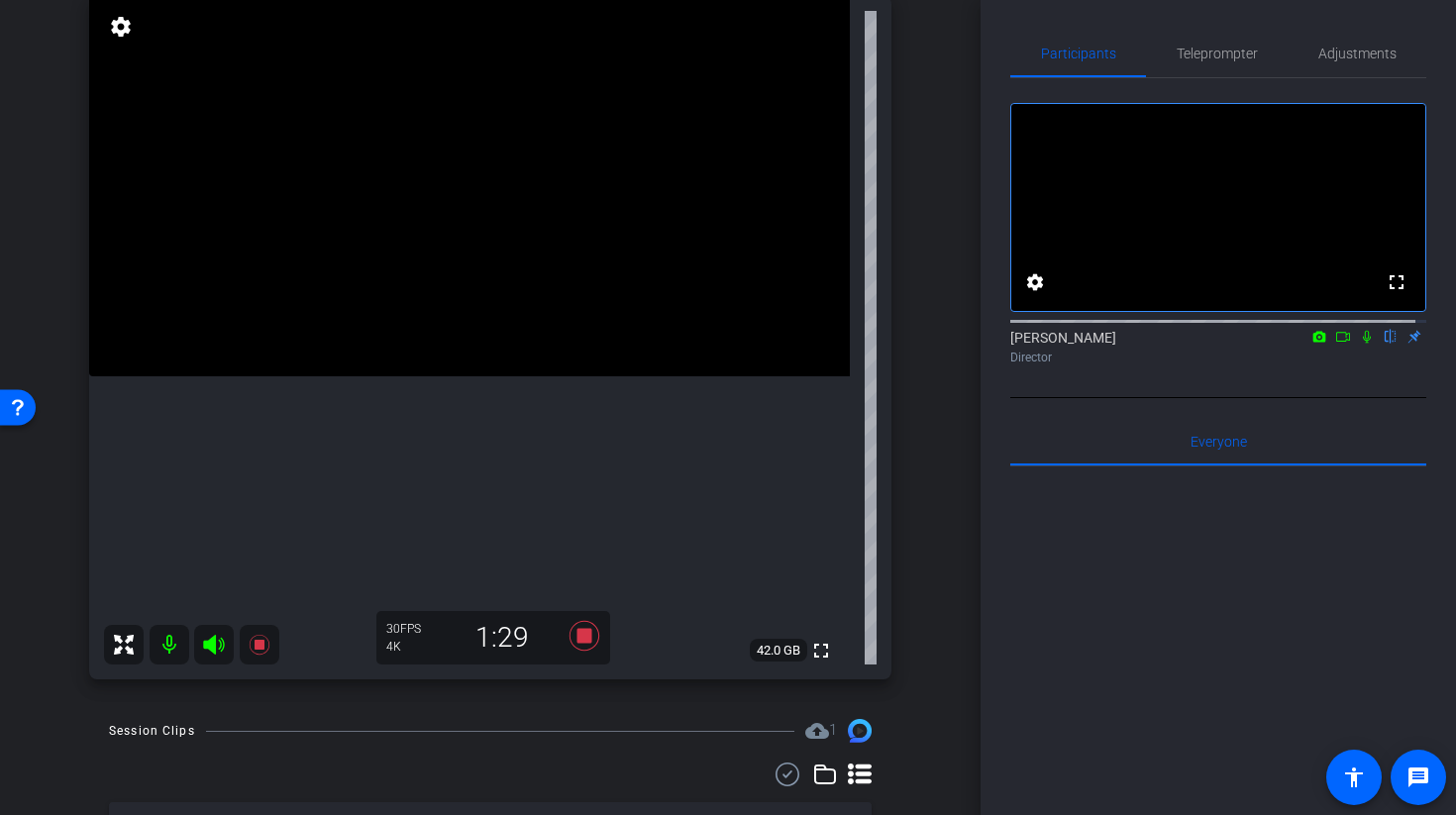 click 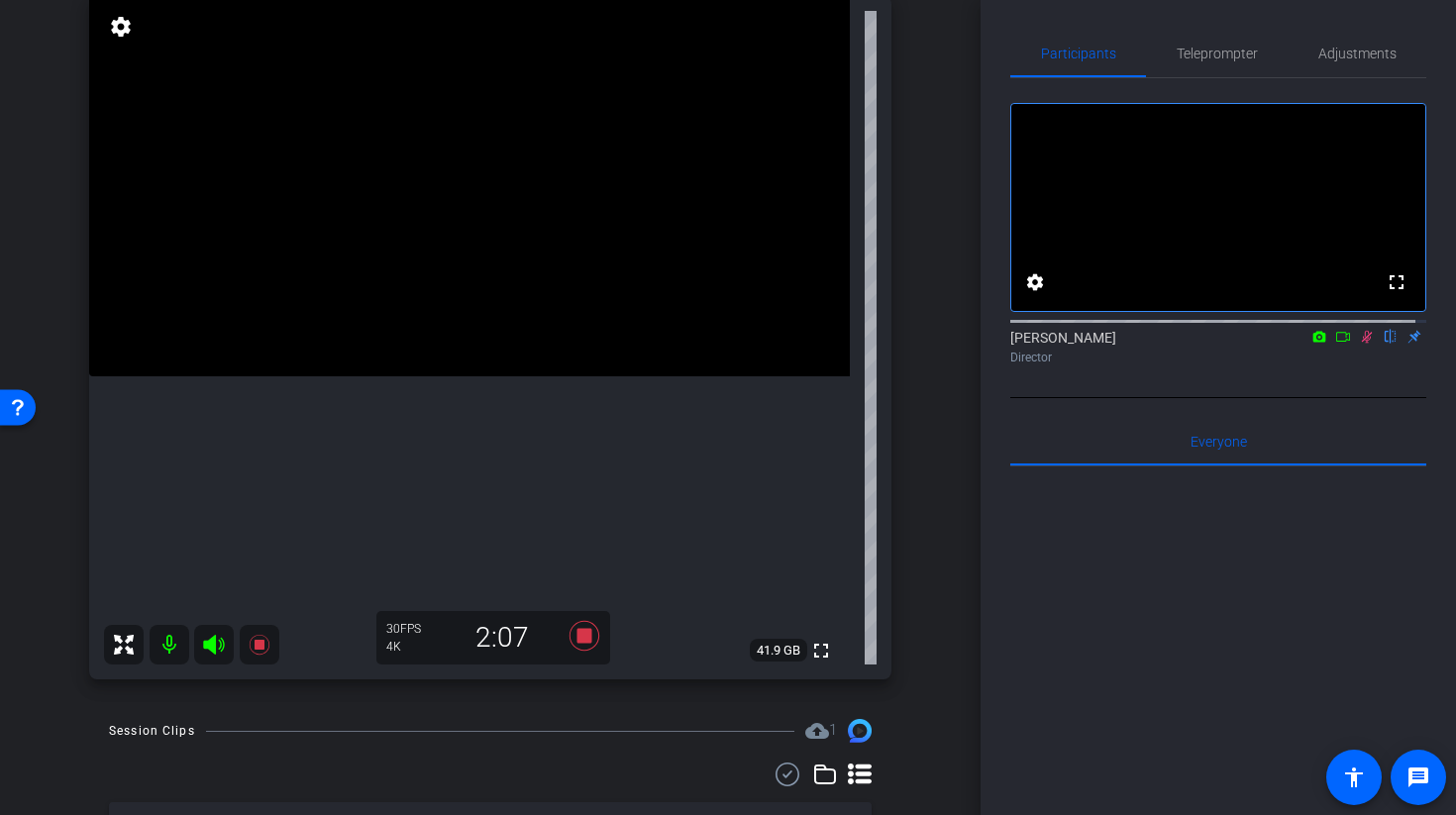 click 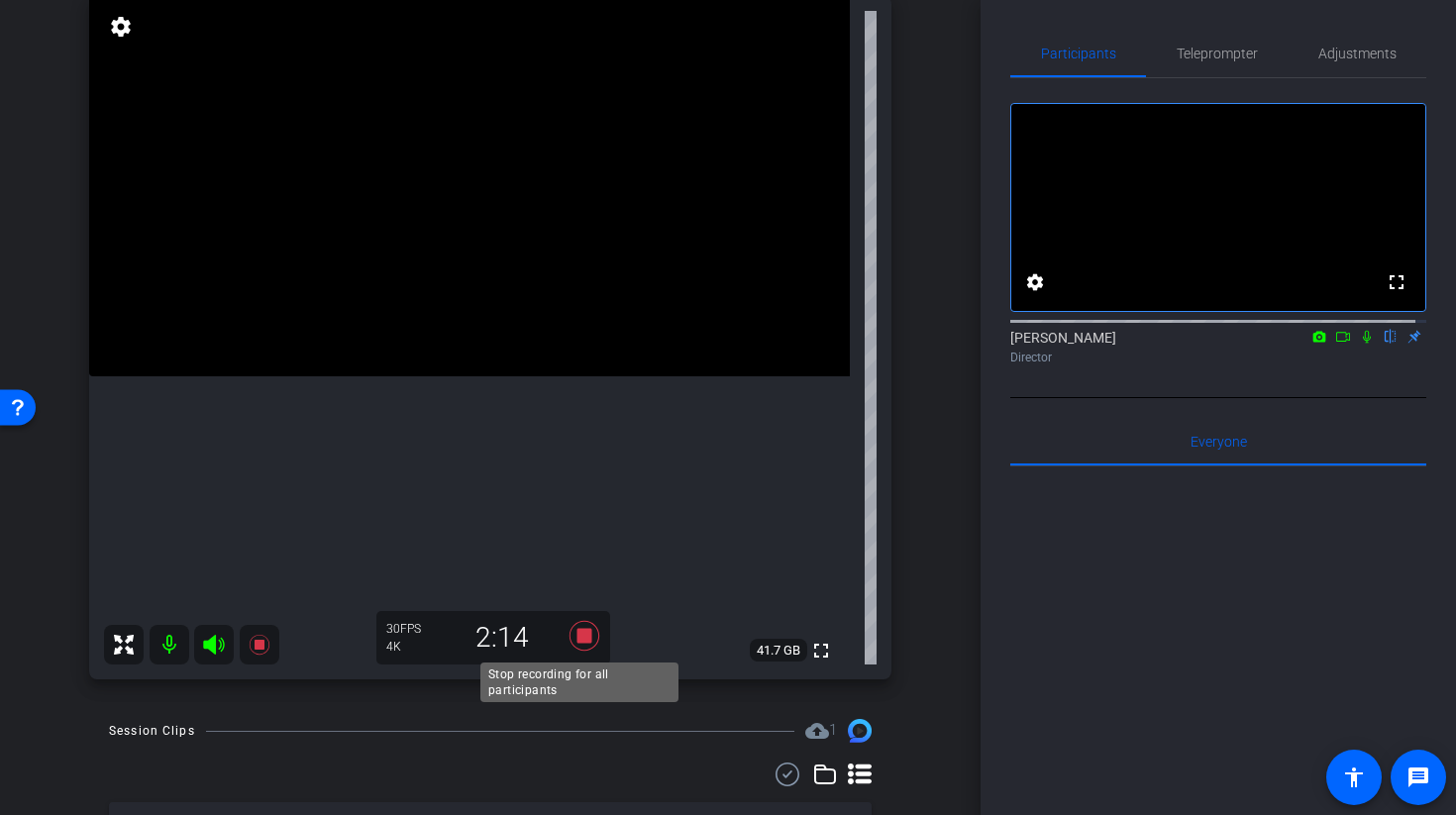 click 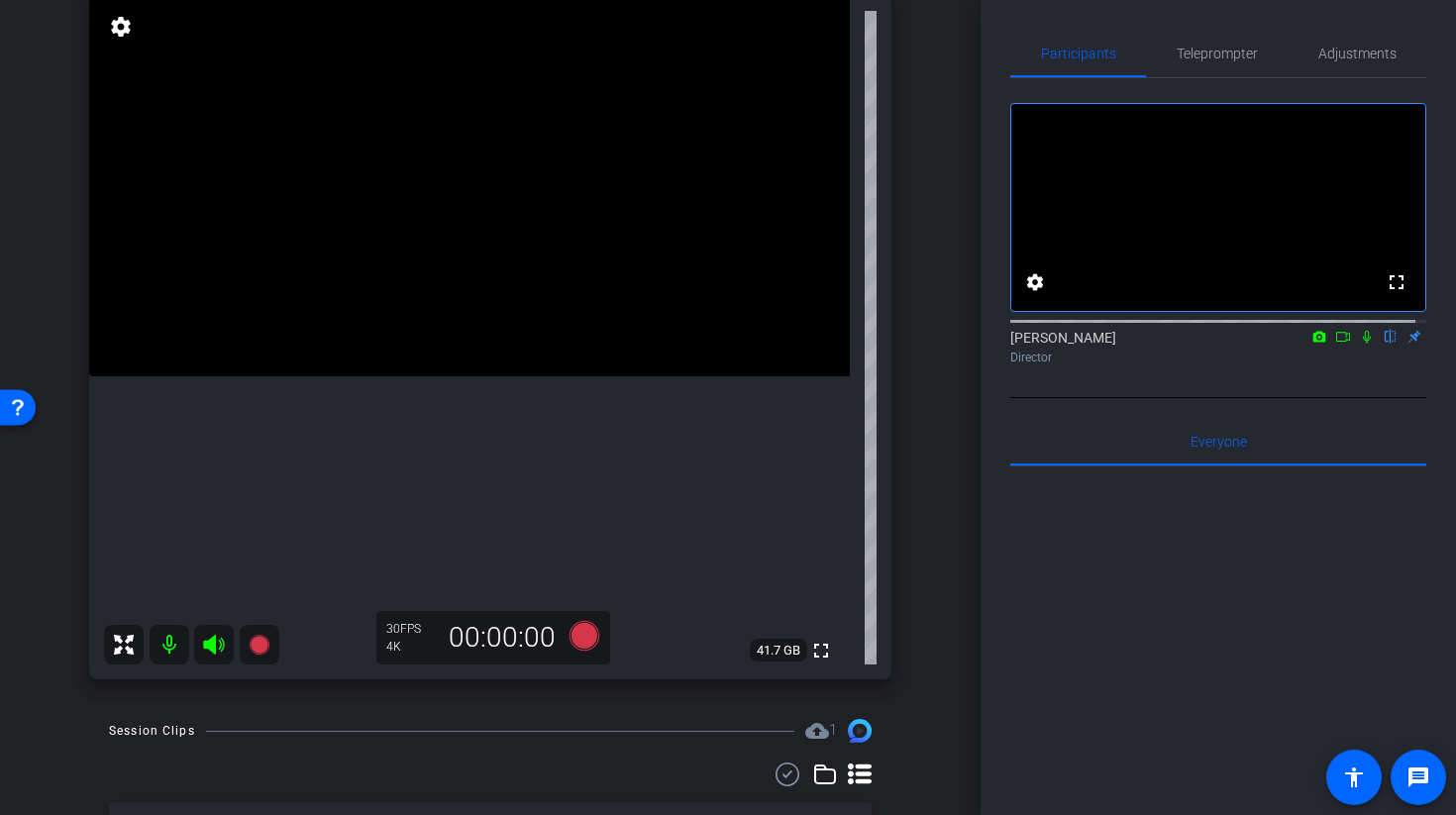 click 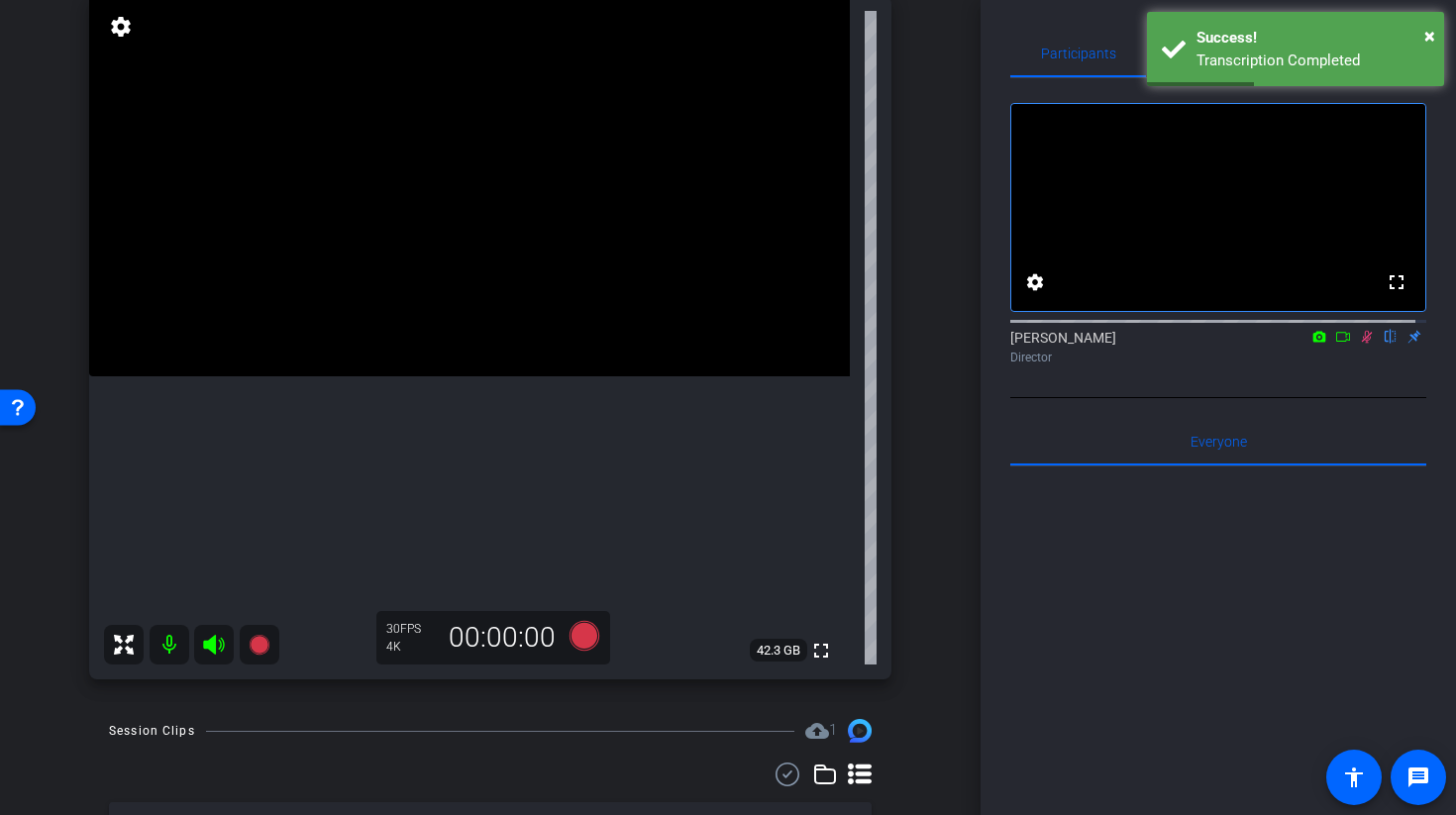 click 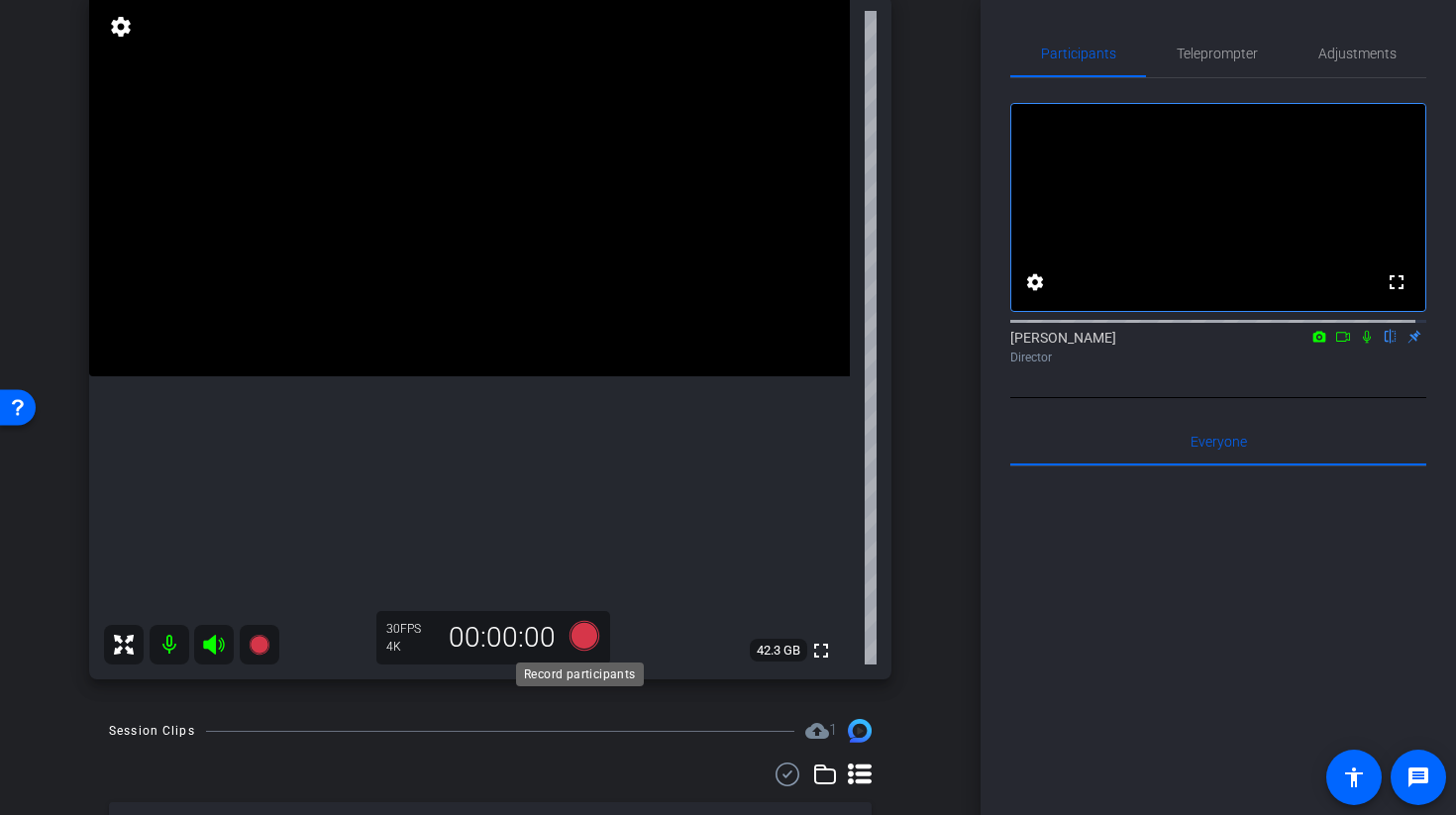 click 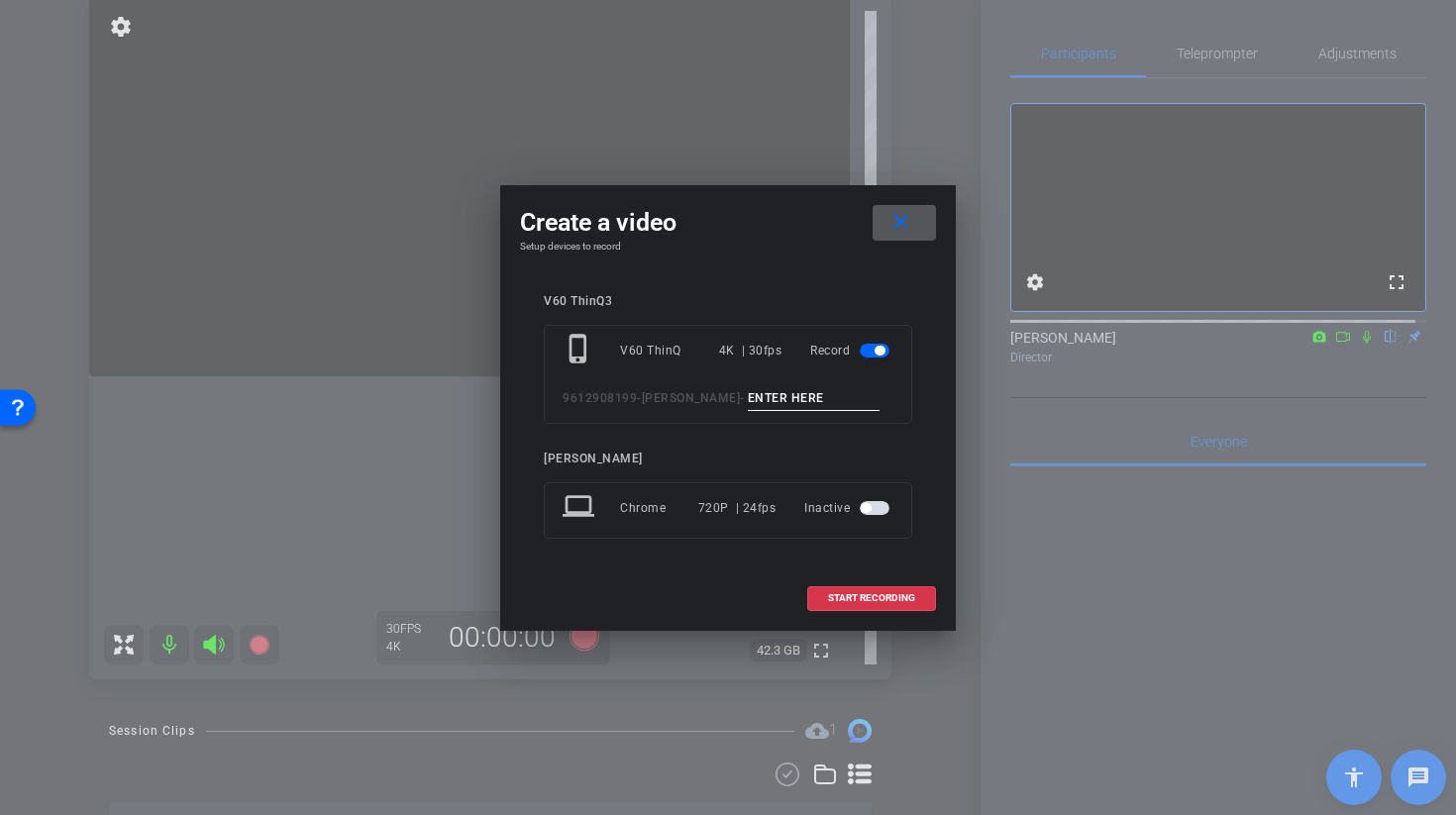 click at bounding box center (814, 398) 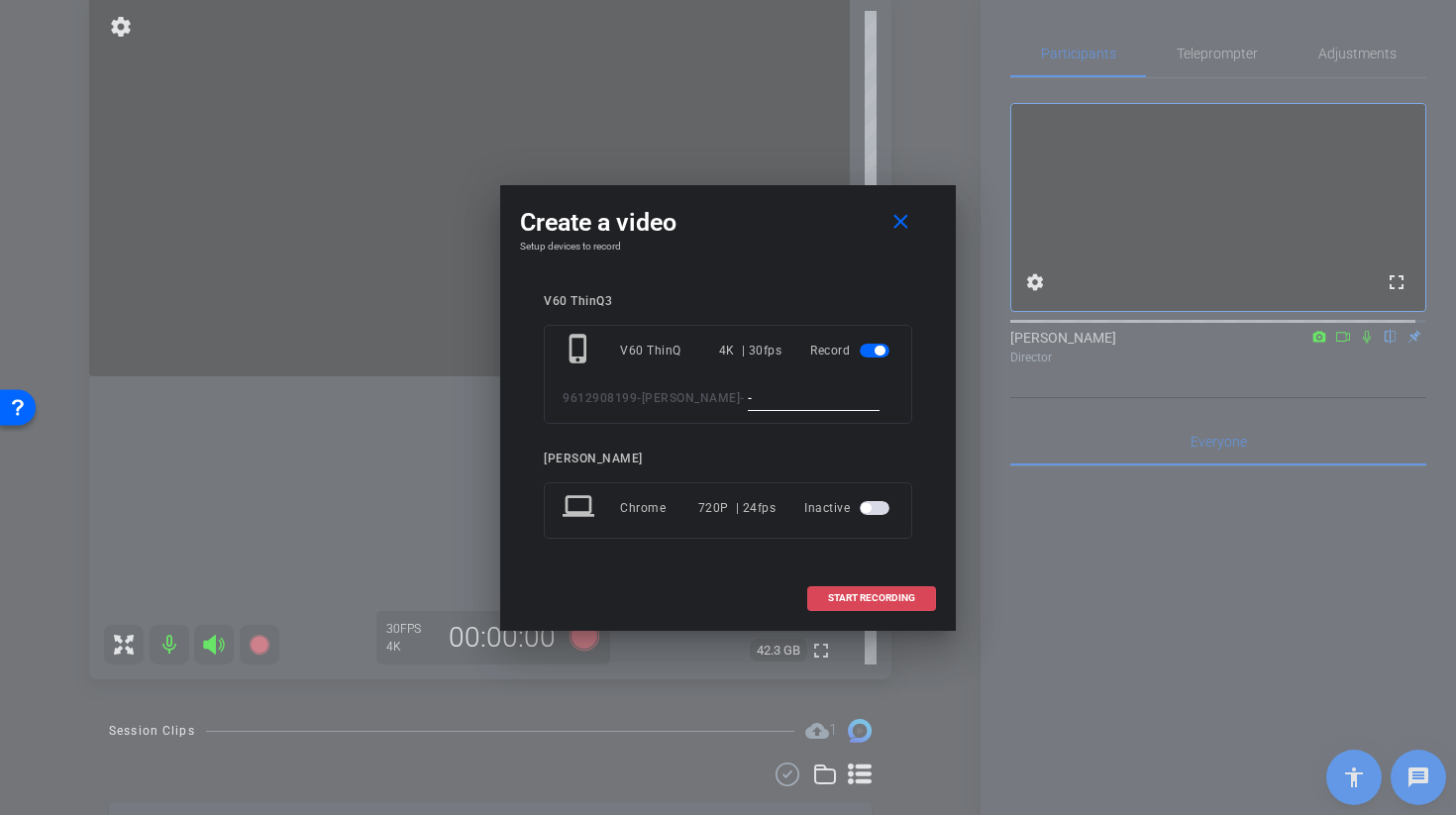 type on "-" 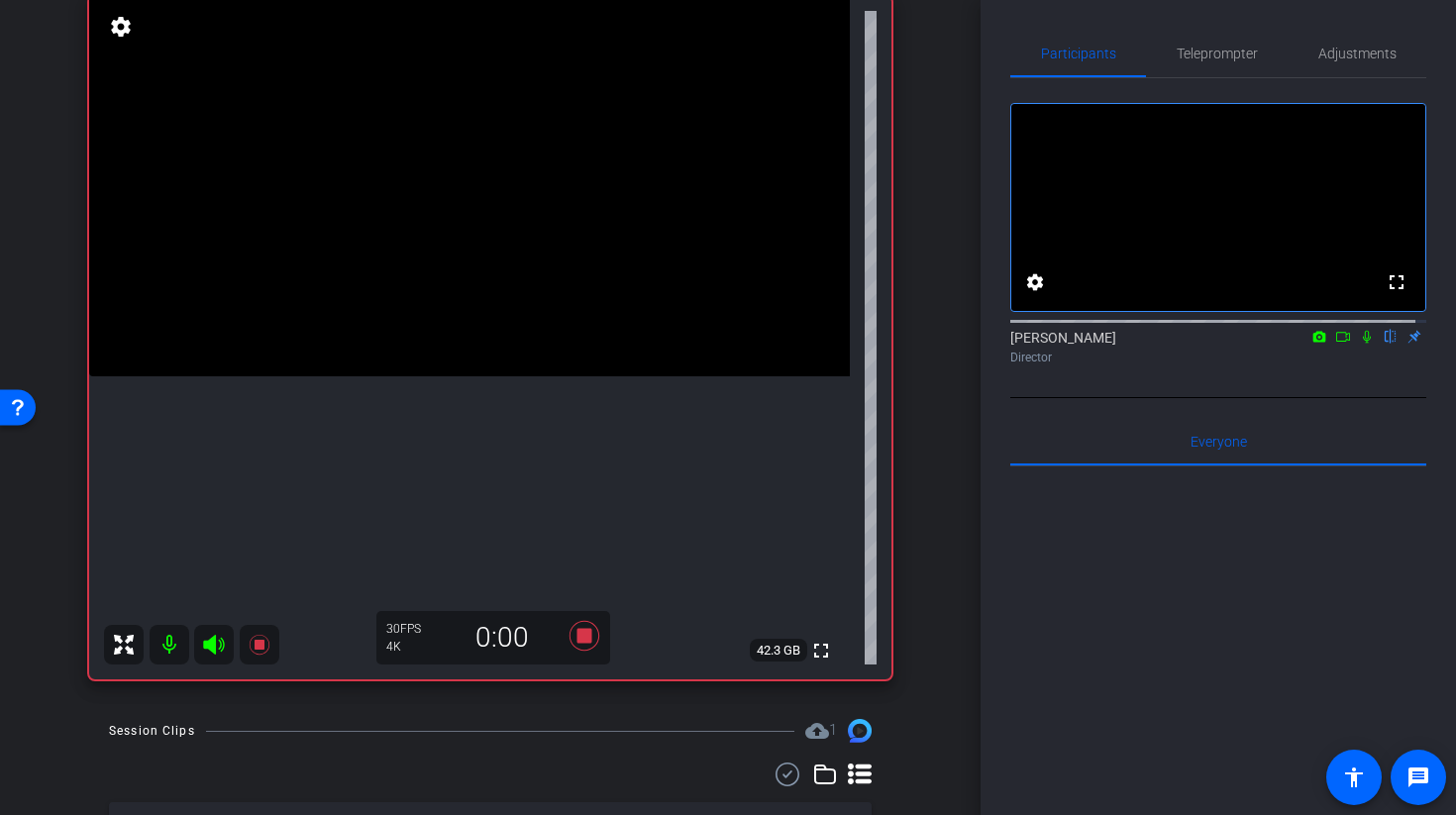 click at bounding box center (469, 186) 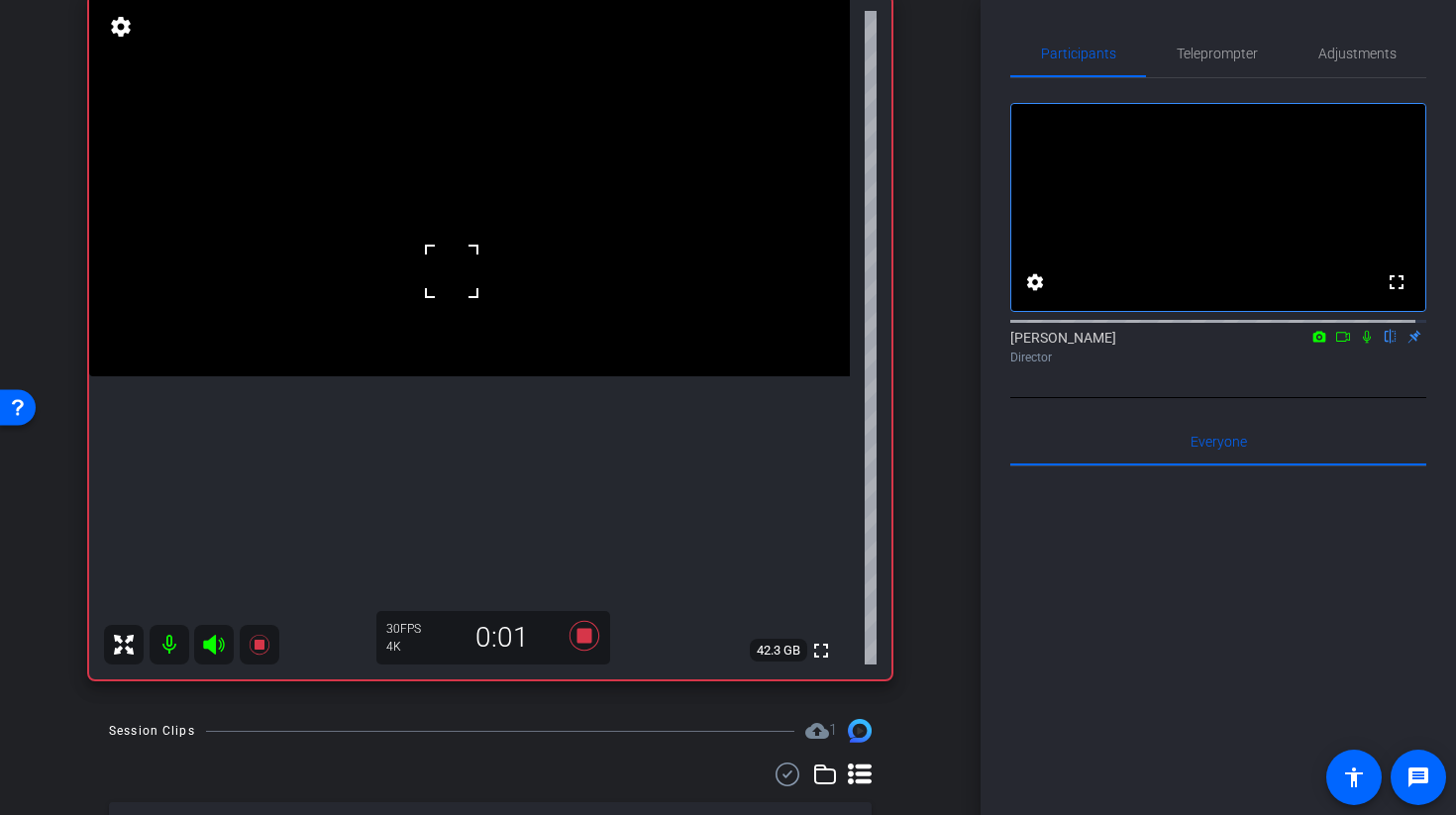 click 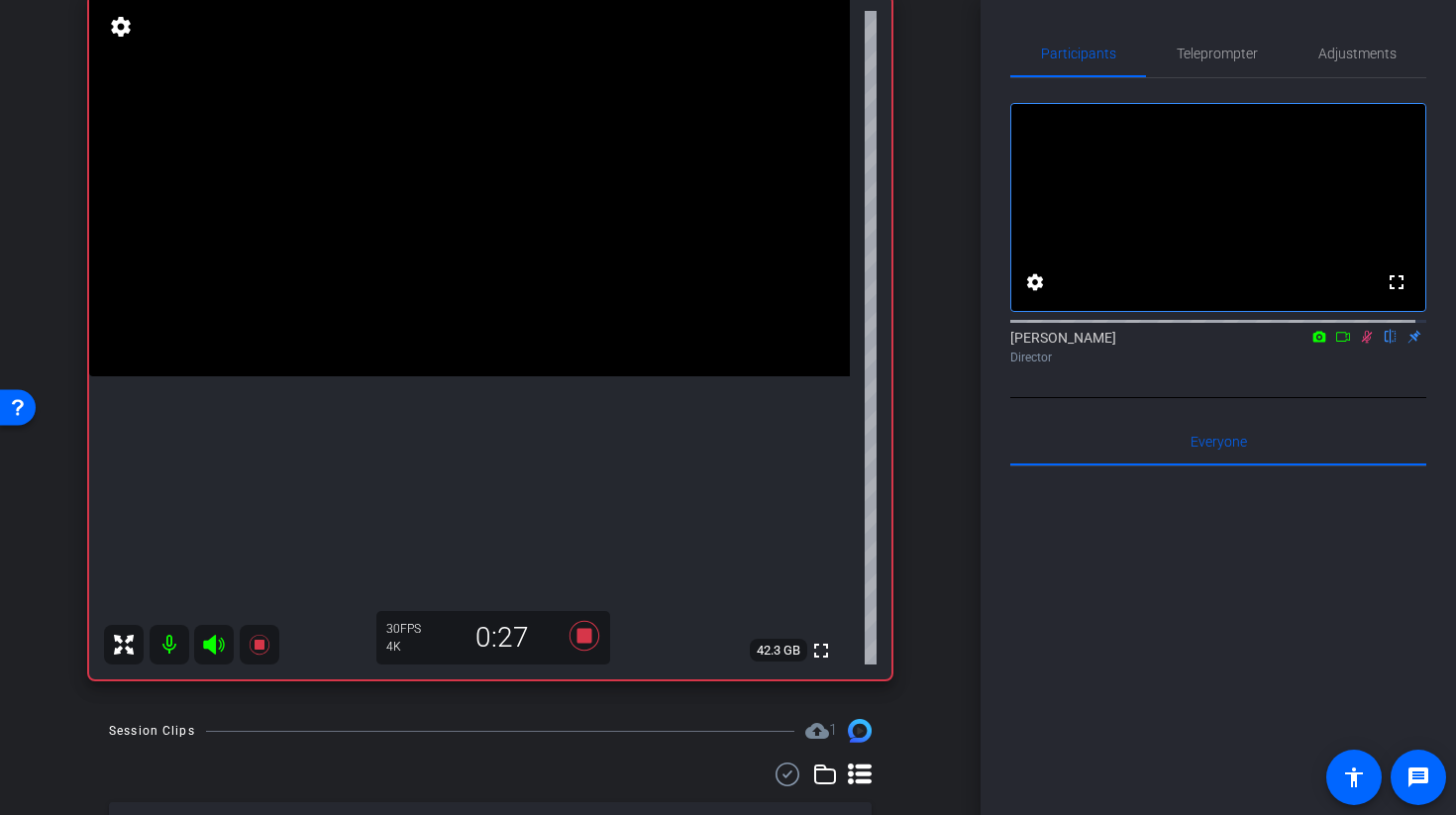 click 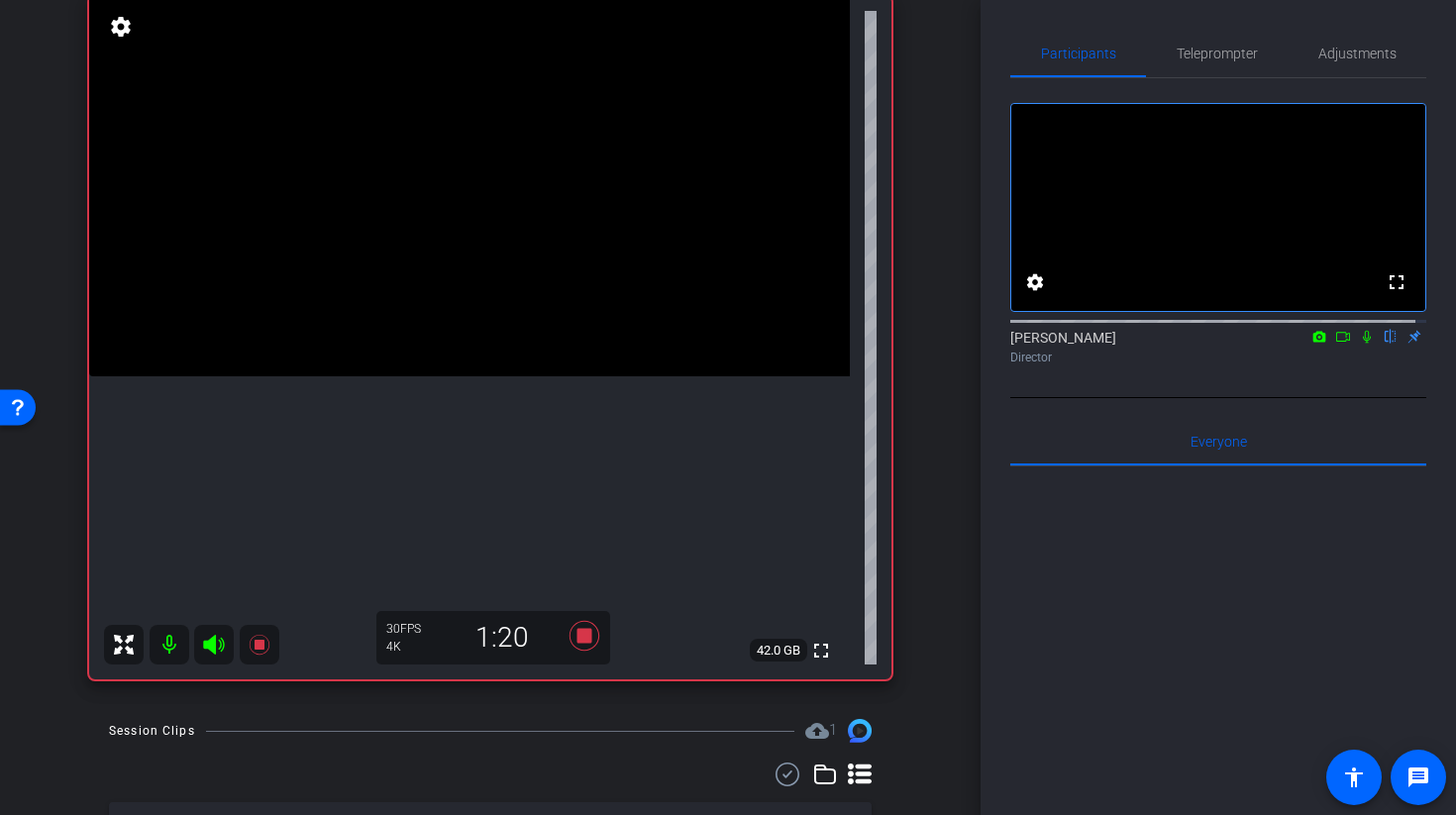 click 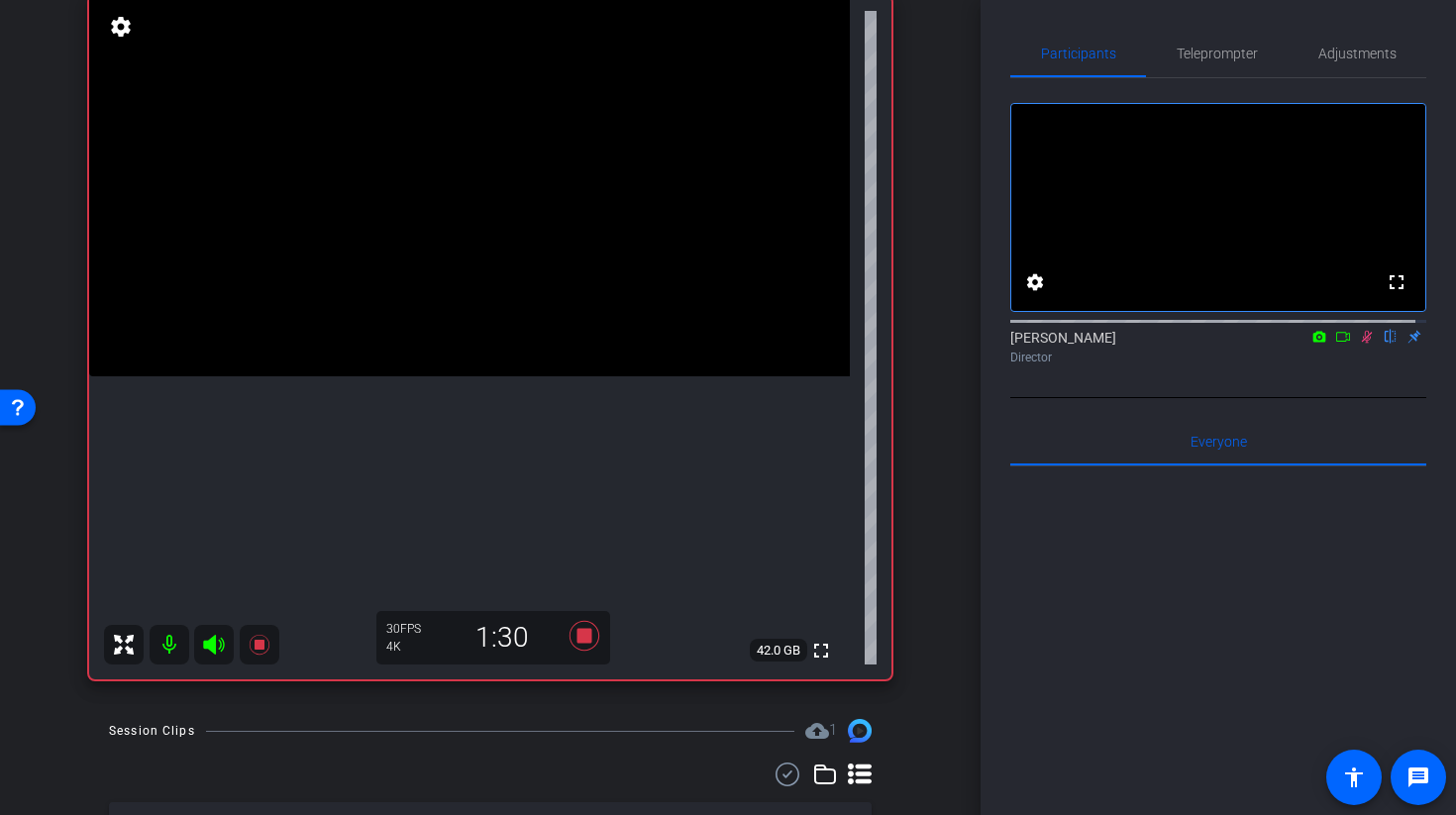 click 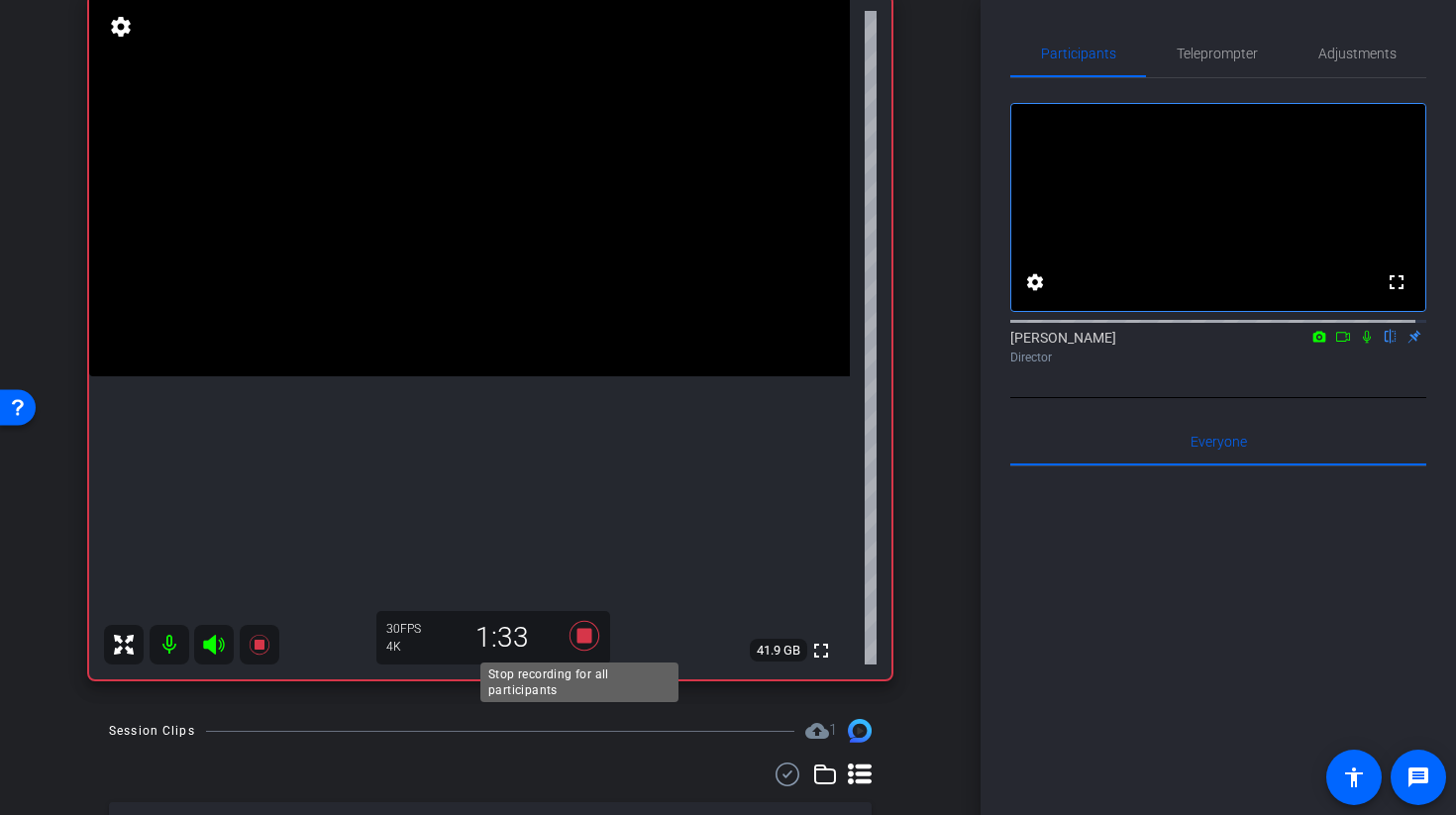 click 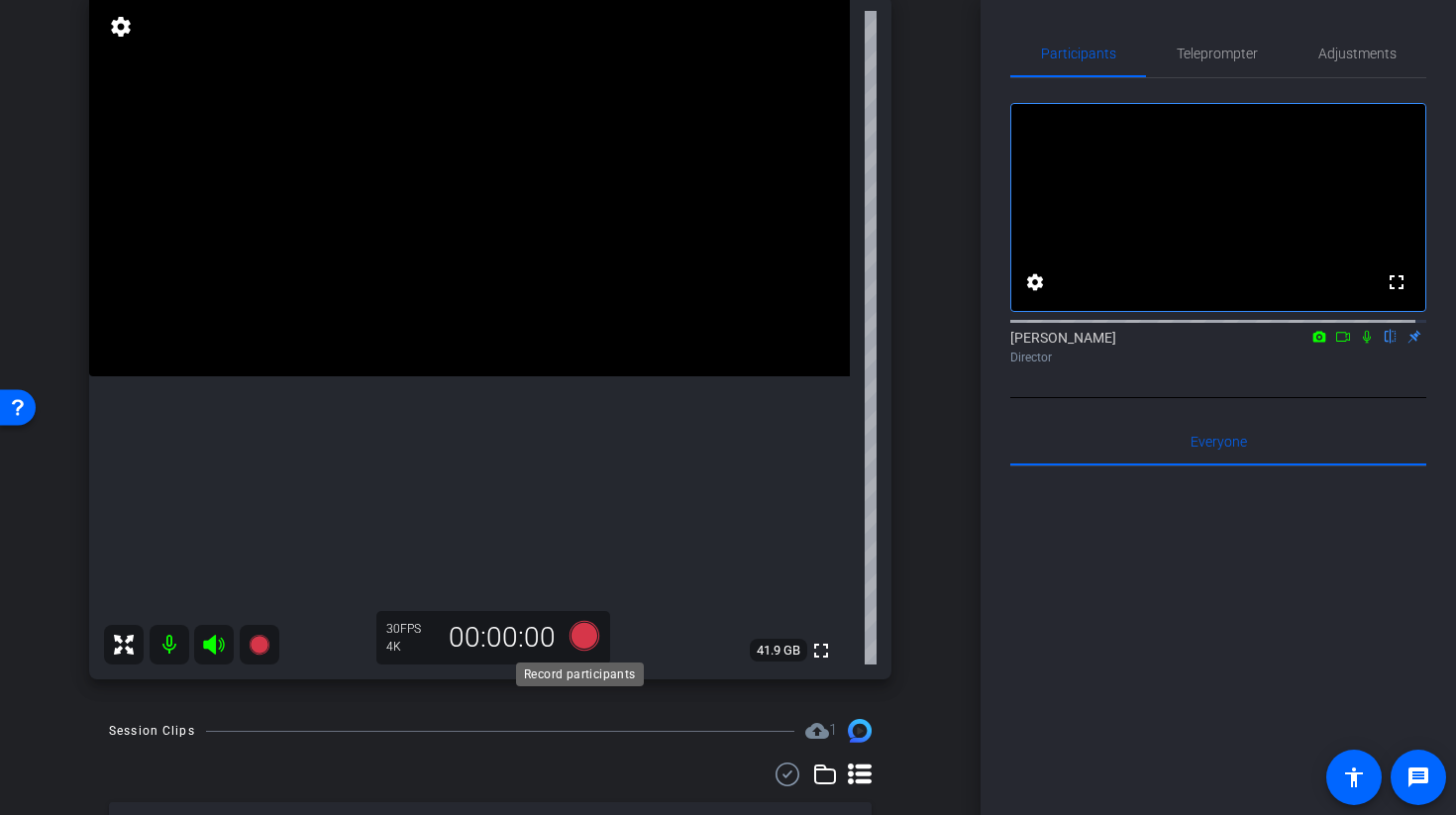 click 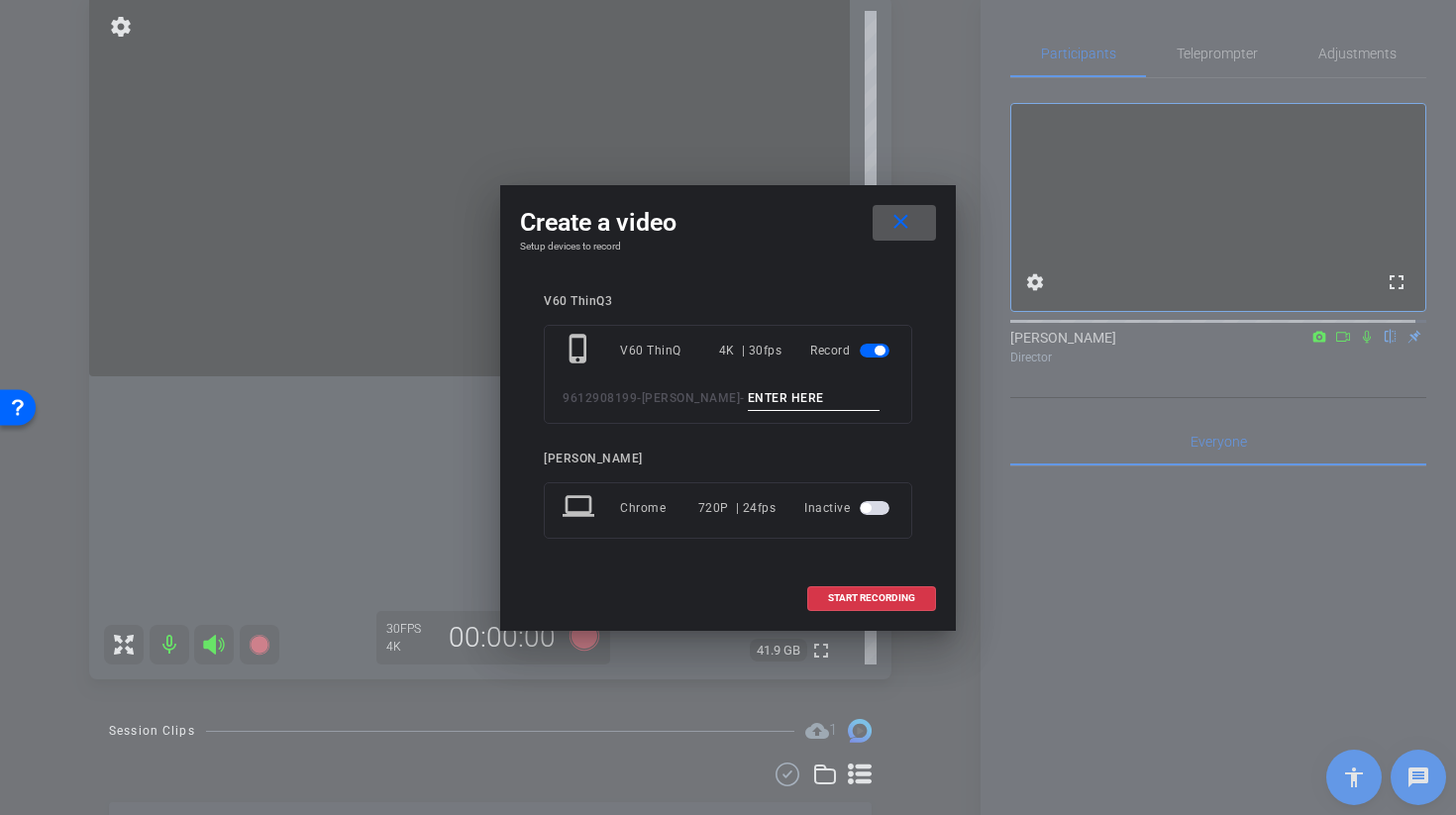 click at bounding box center [814, 398] 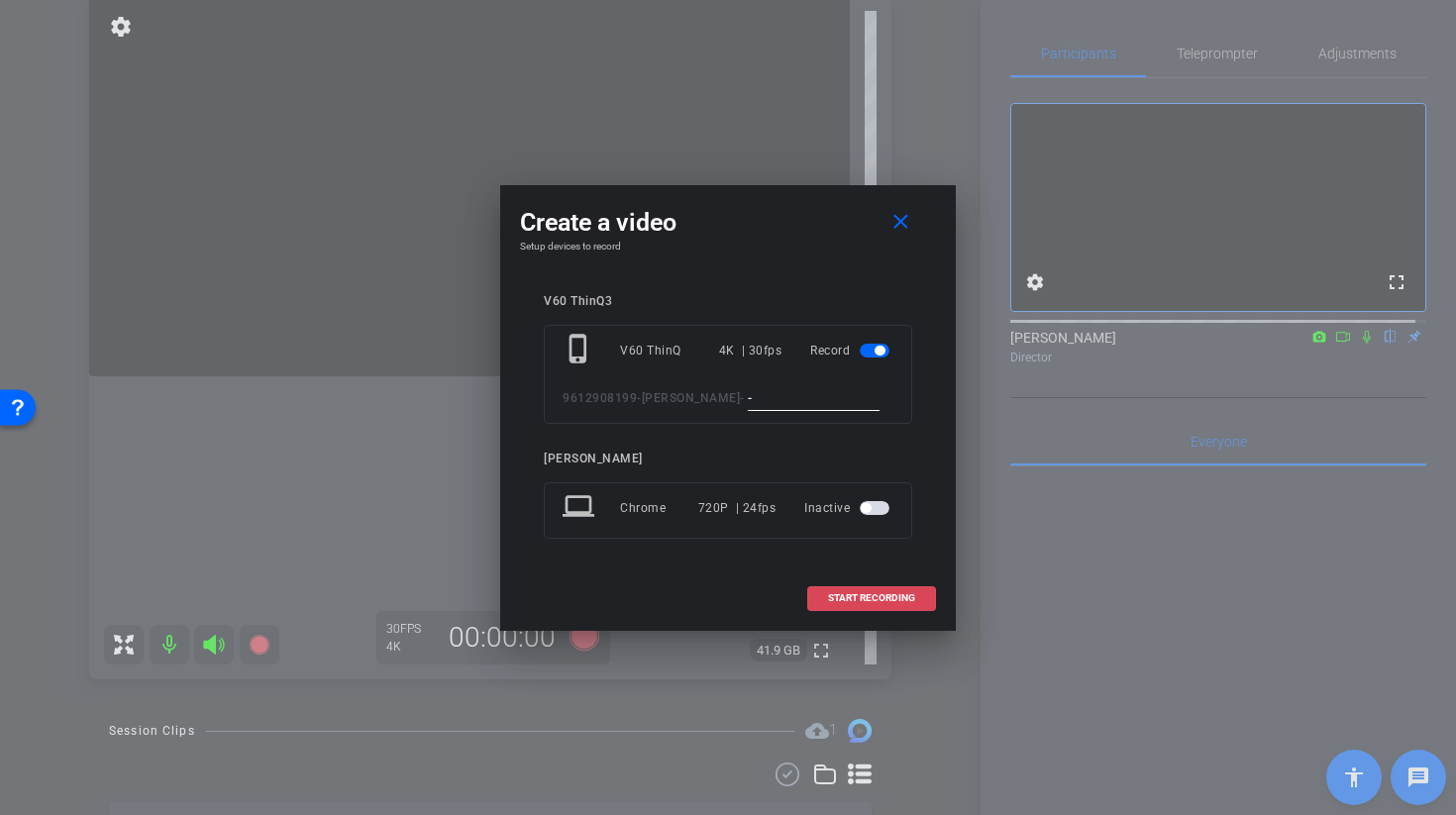 type on "-" 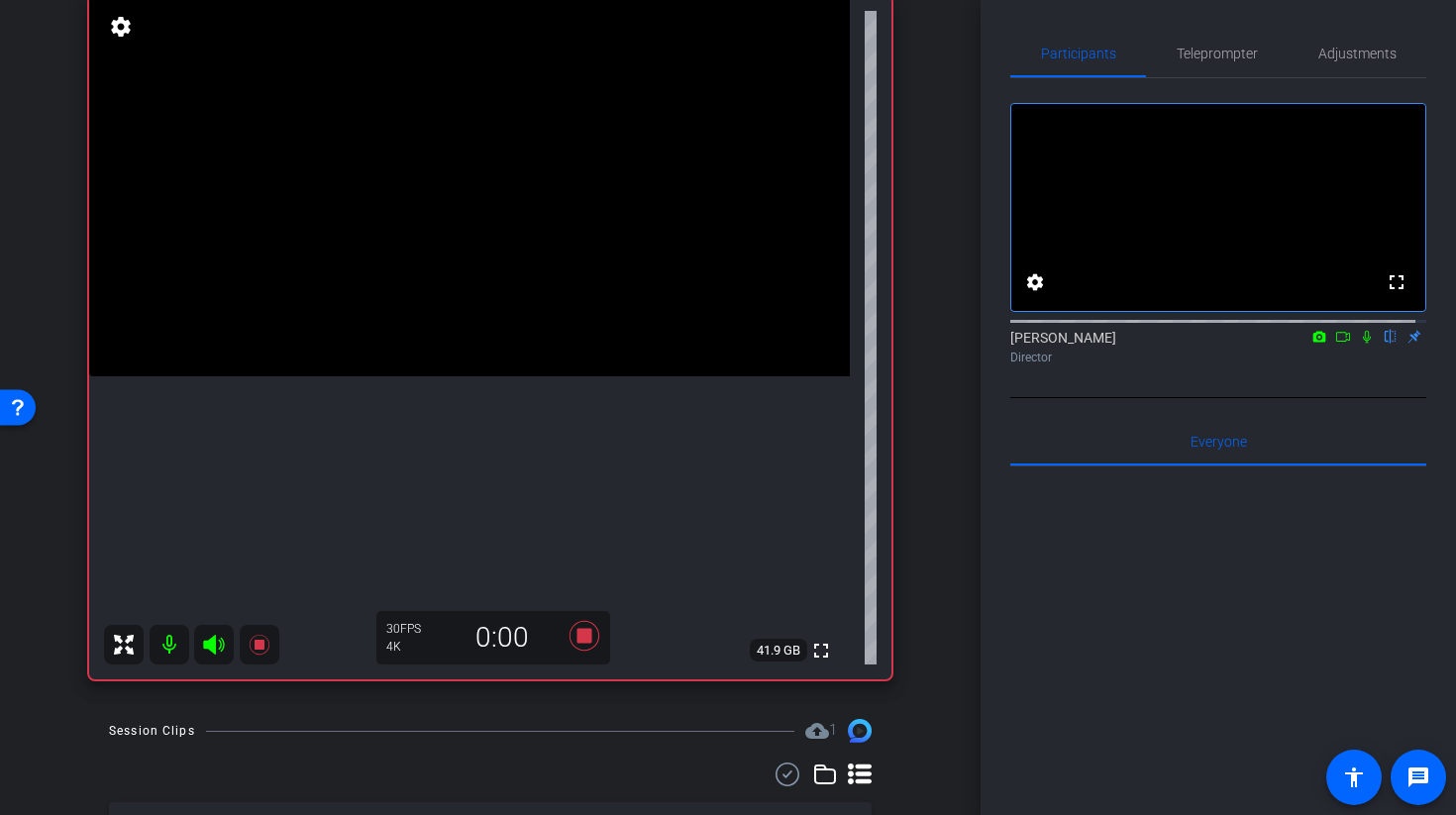 click at bounding box center (469, 186) 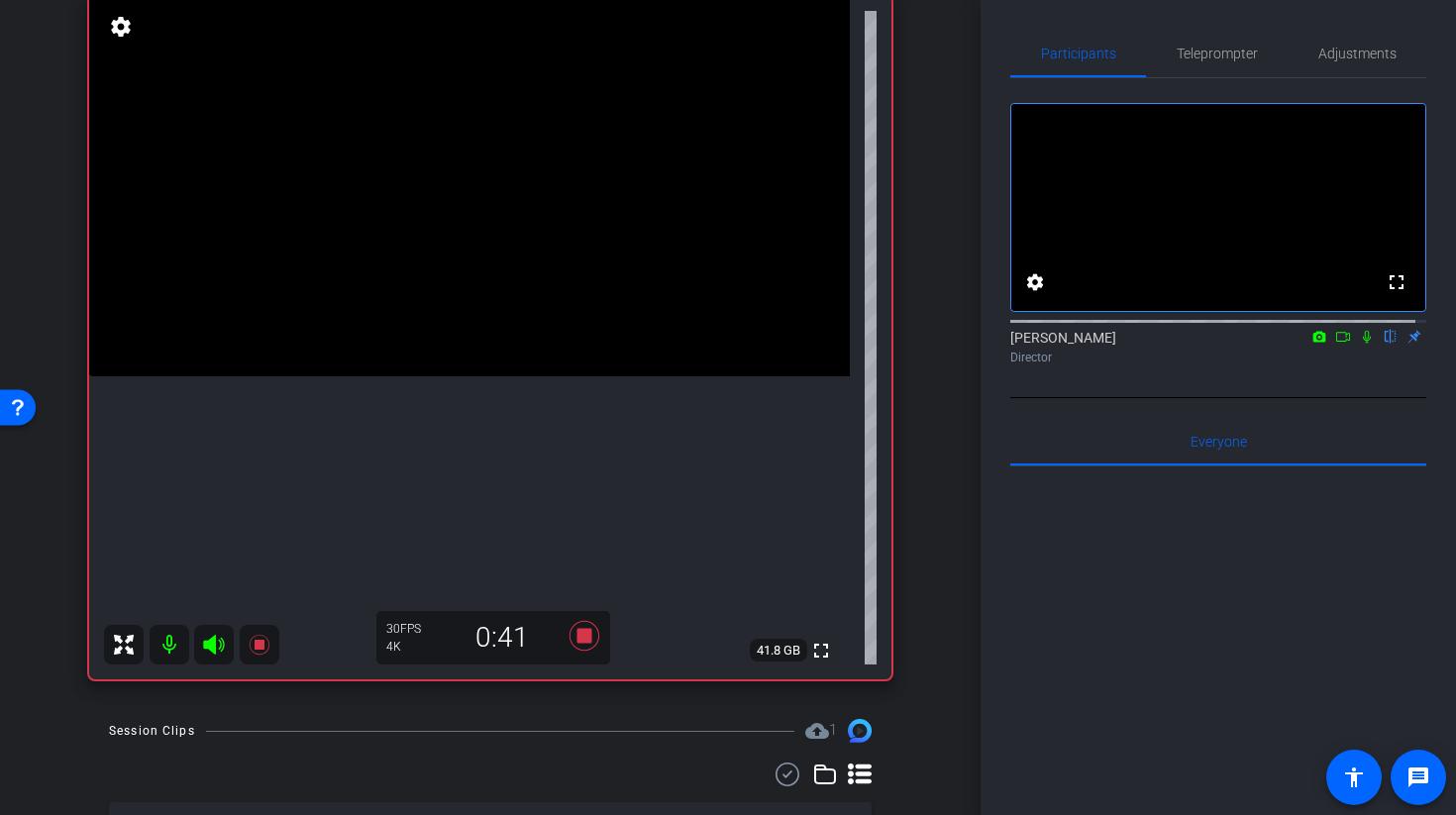 click at bounding box center (469, 186) 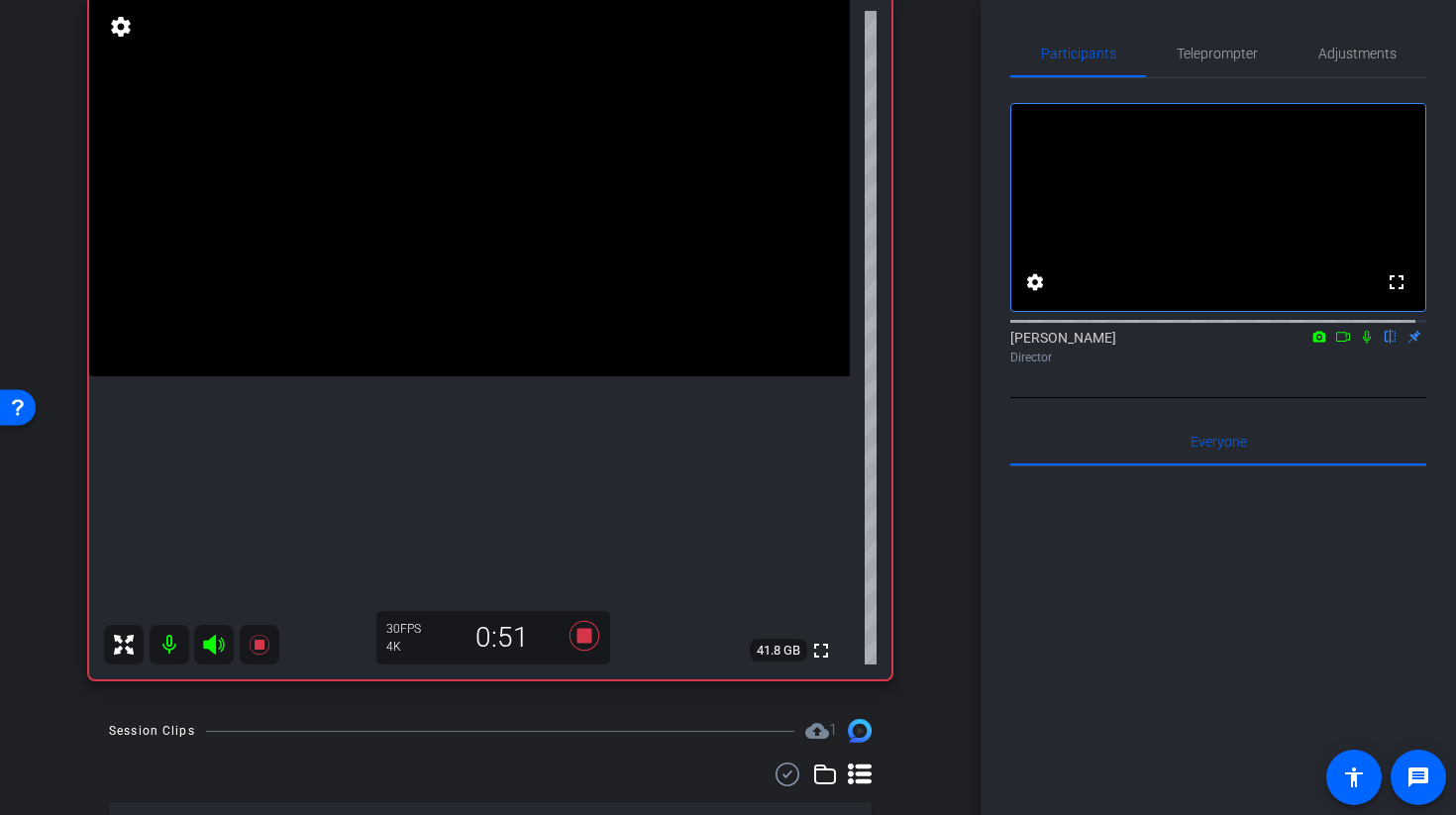 click at bounding box center (469, 186) 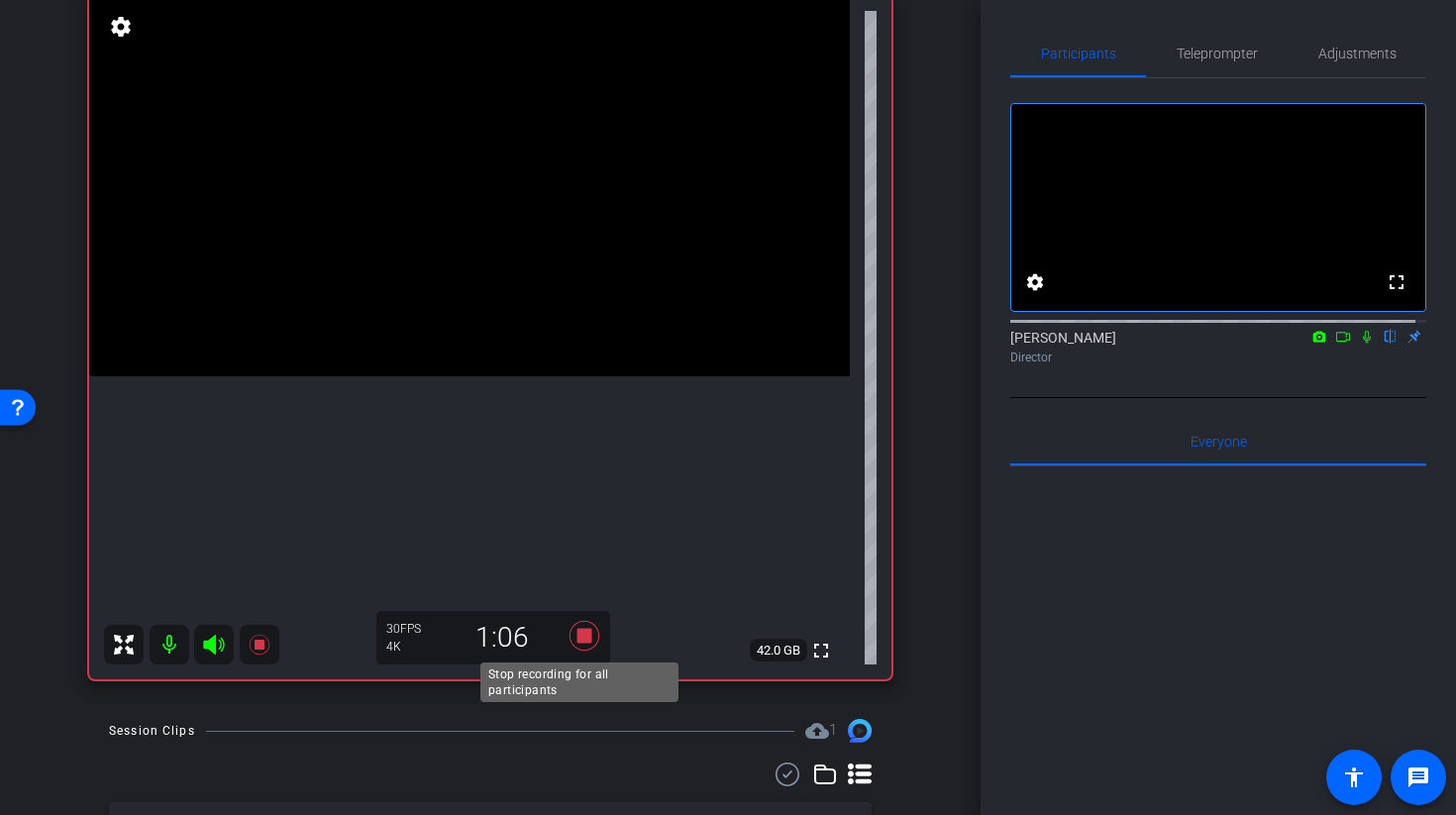 click 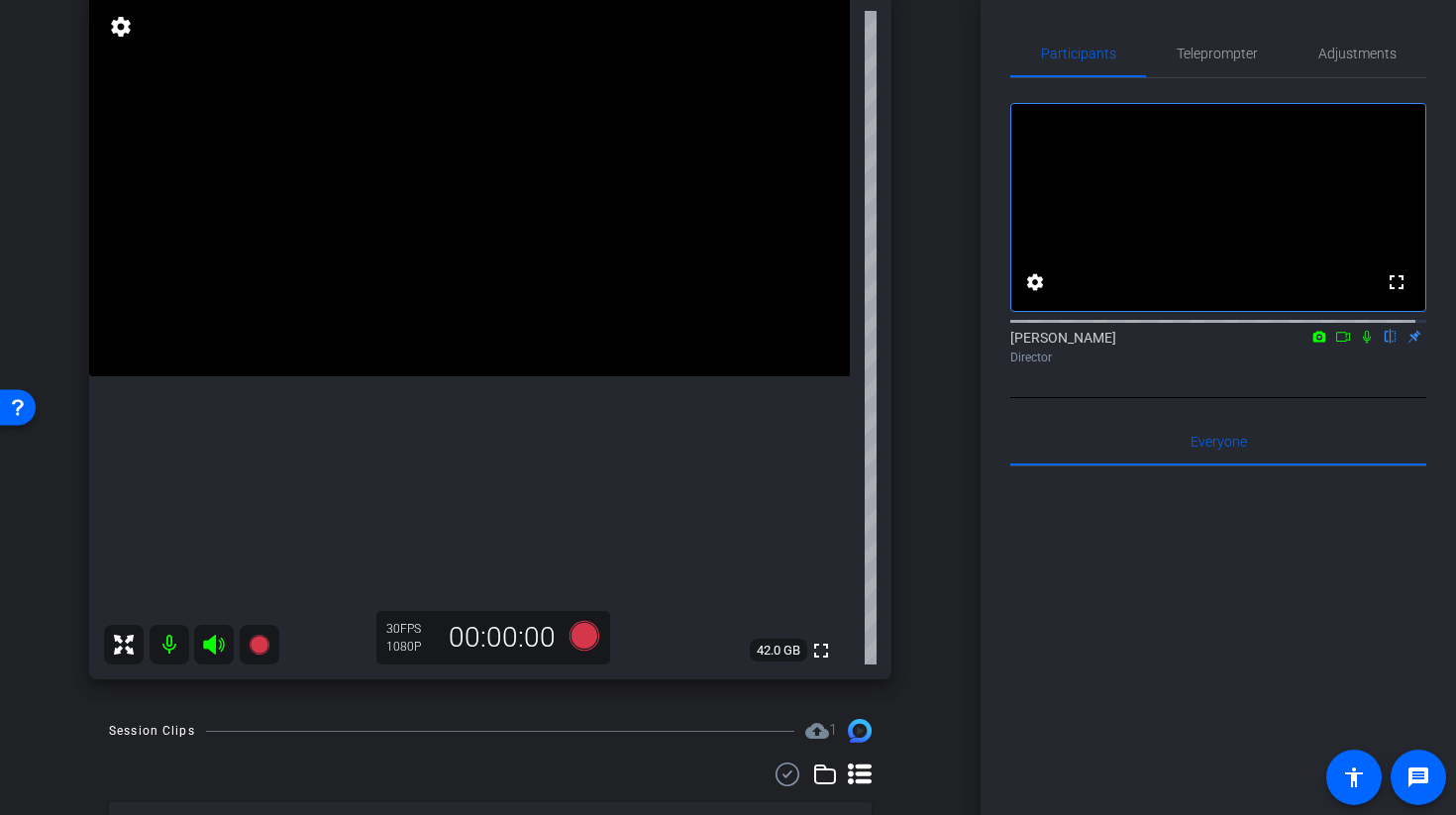 click at bounding box center (469, 186) 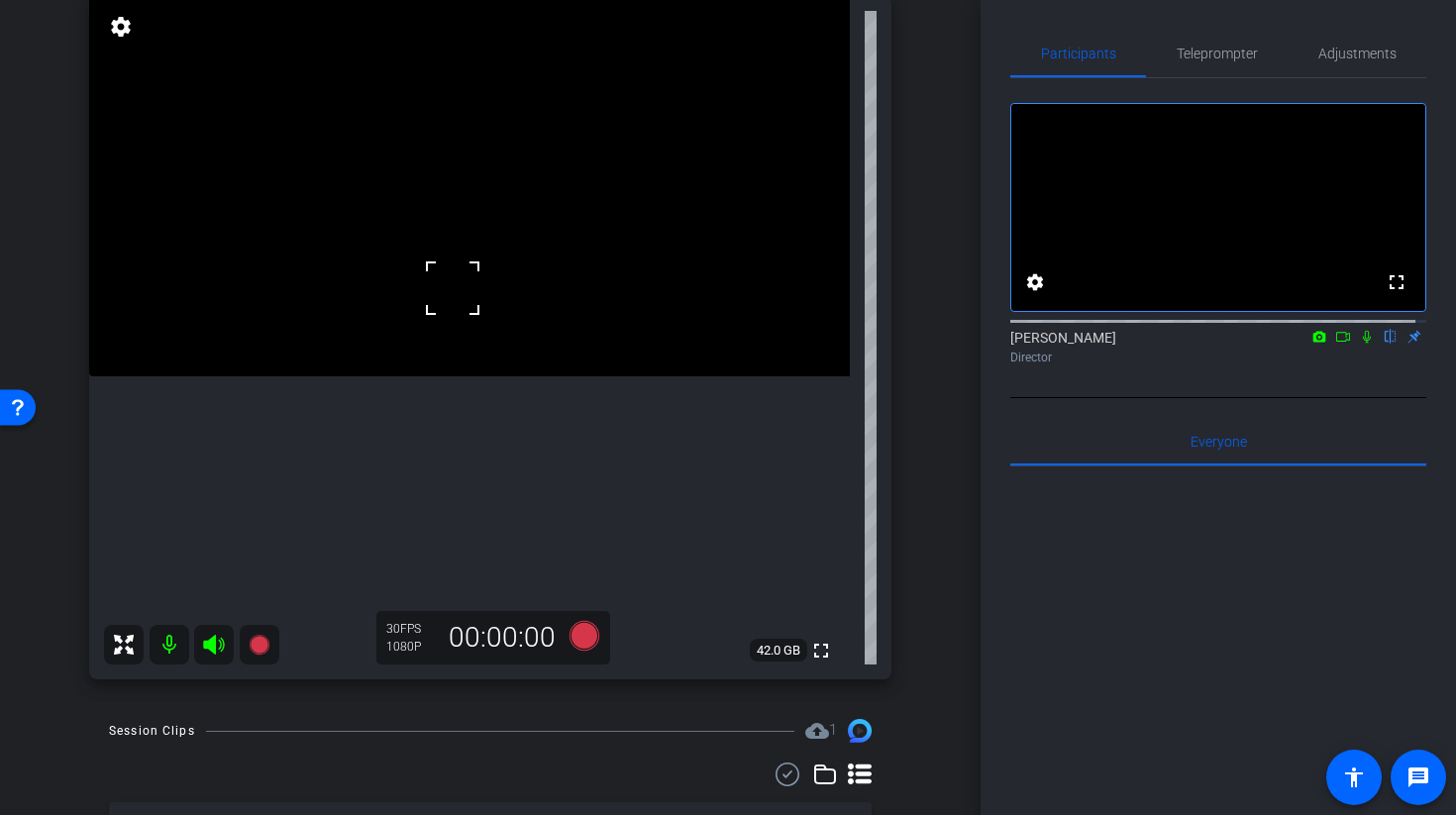 click at bounding box center [469, 186] 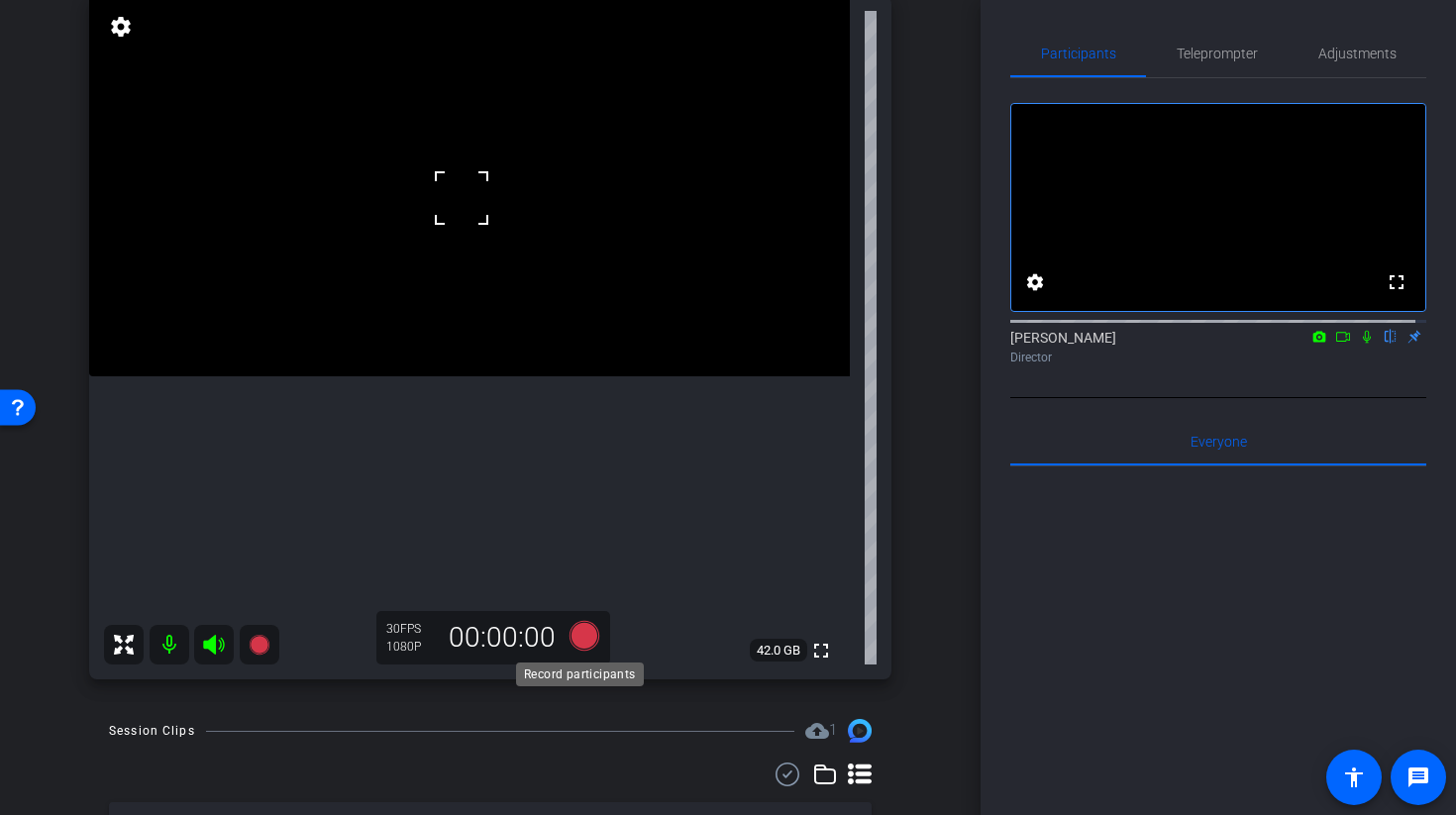 click 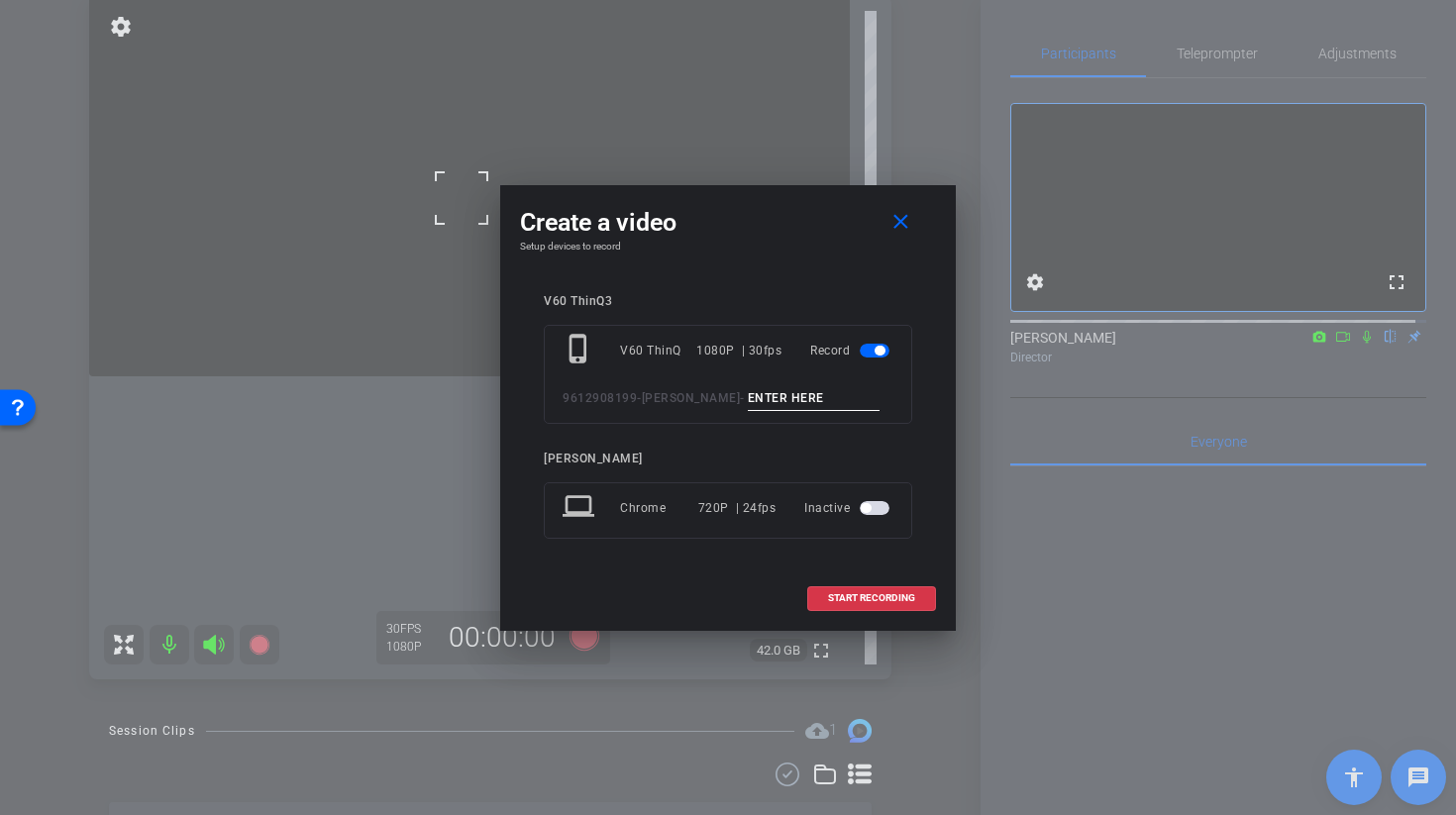 click at bounding box center [814, 398] 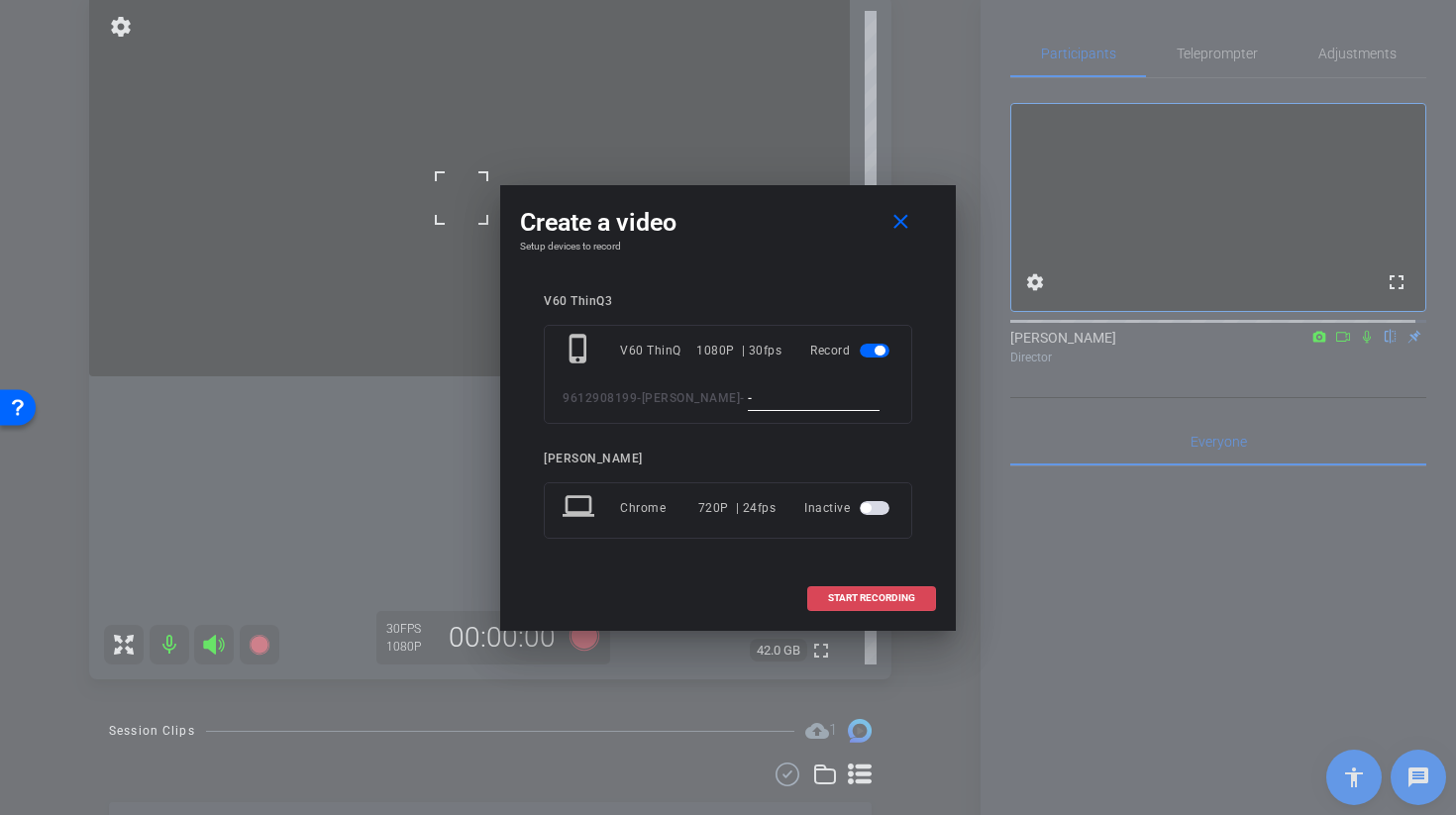 type on "-" 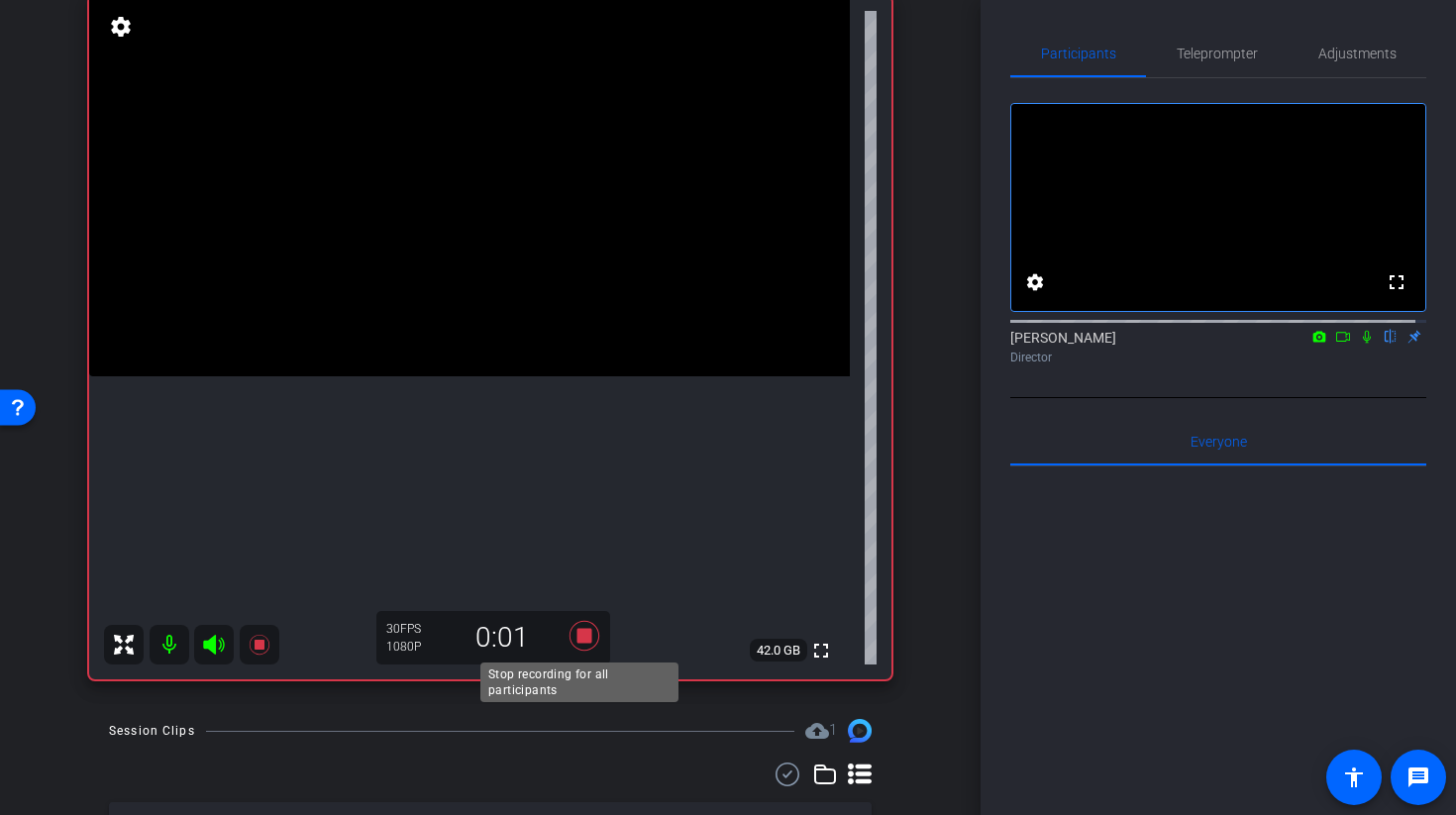click 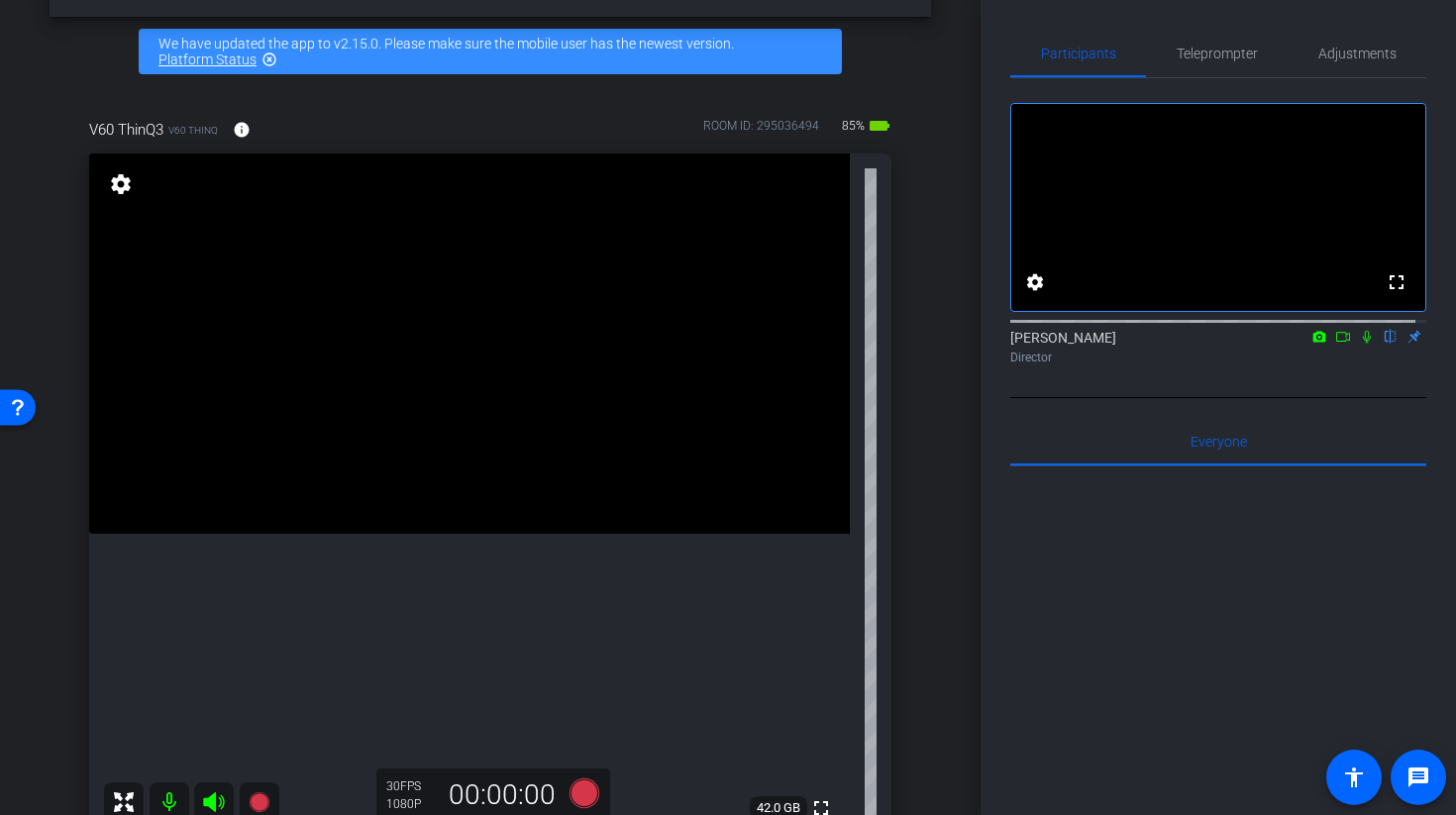 scroll, scrollTop: 7, scrollLeft: 0, axis: vertical 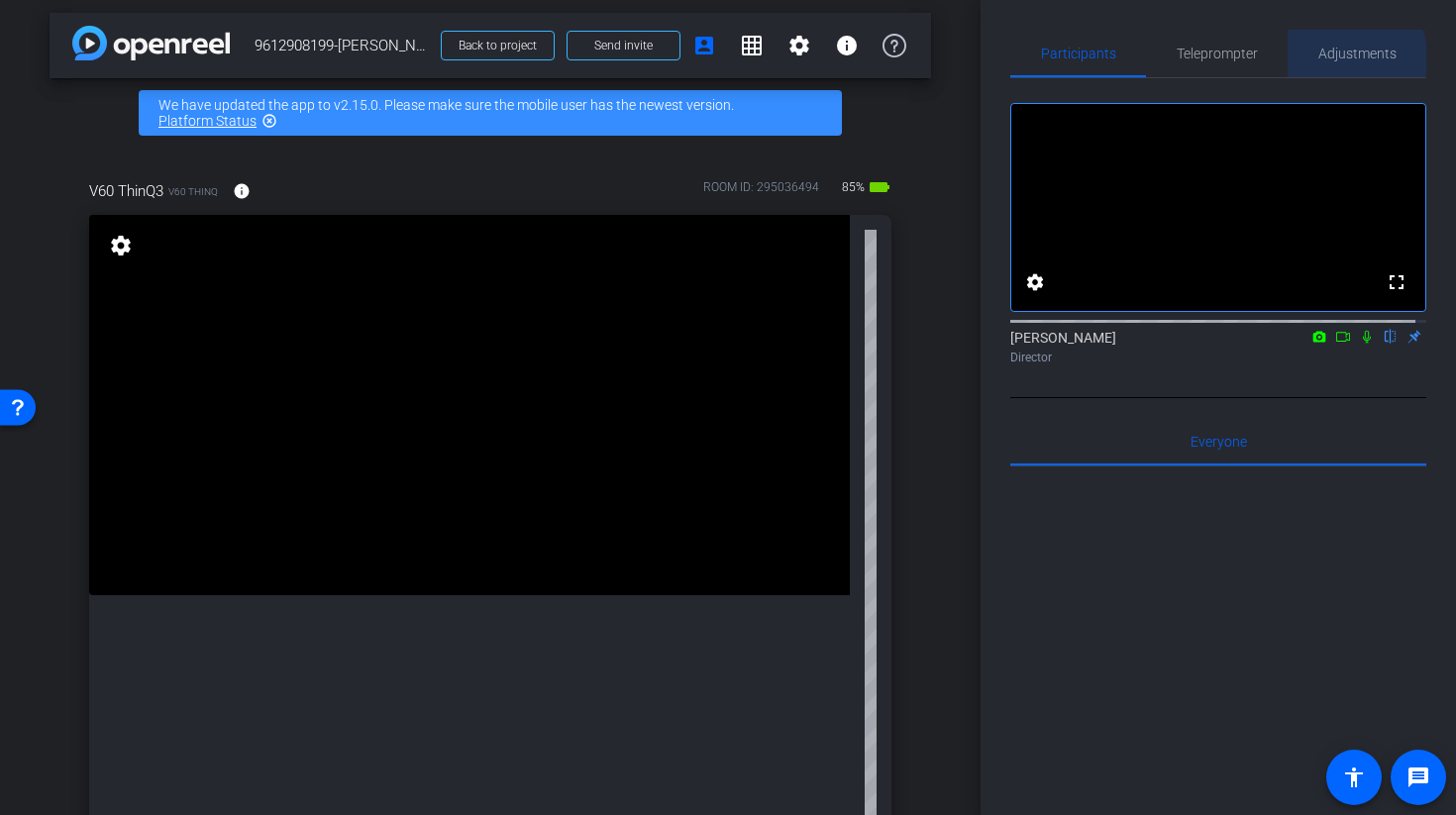 click on "Adjustments" at bounding box center (1357, 53) 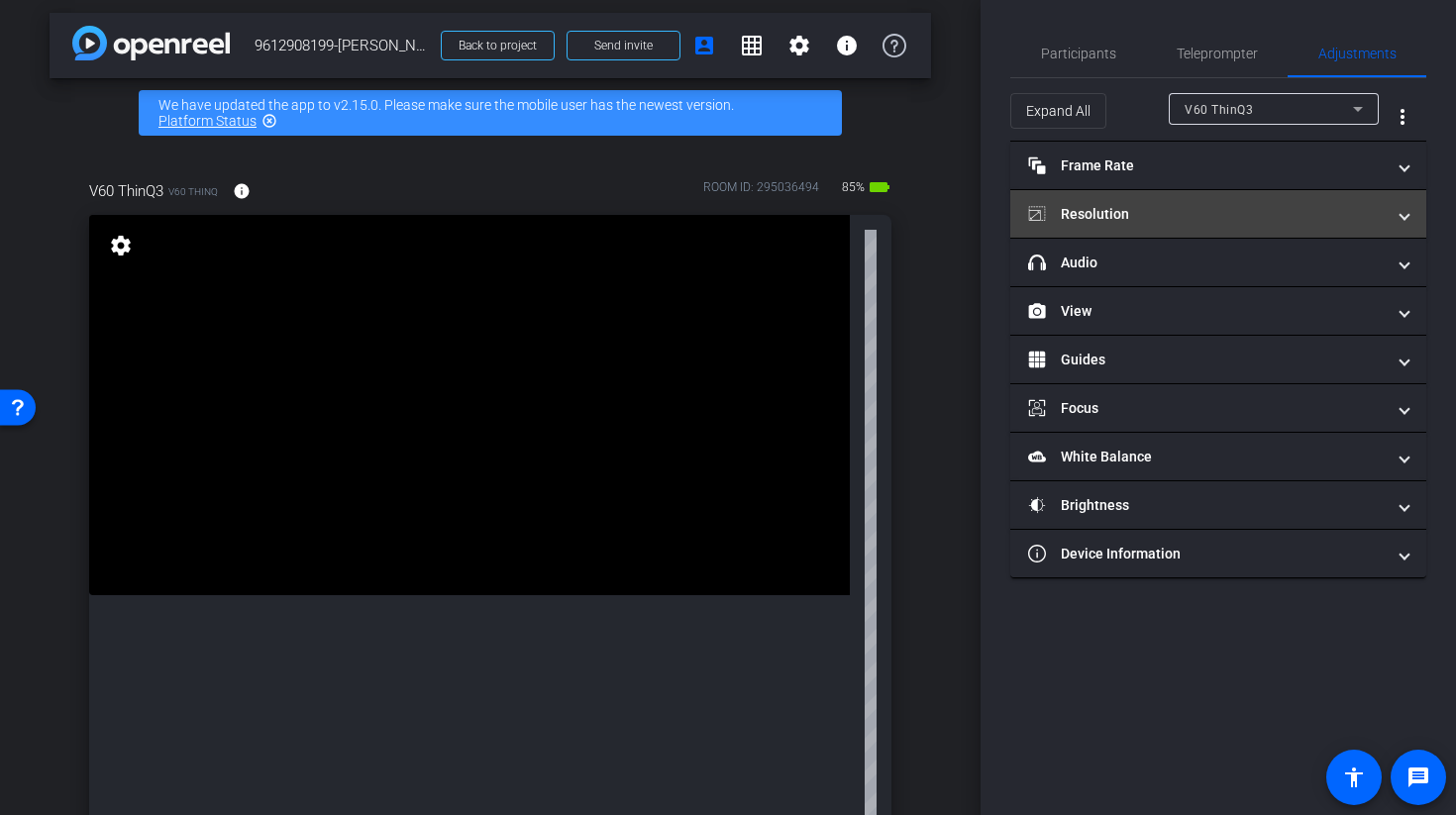 click on "Resolution" at bounding box center (1206, 214) 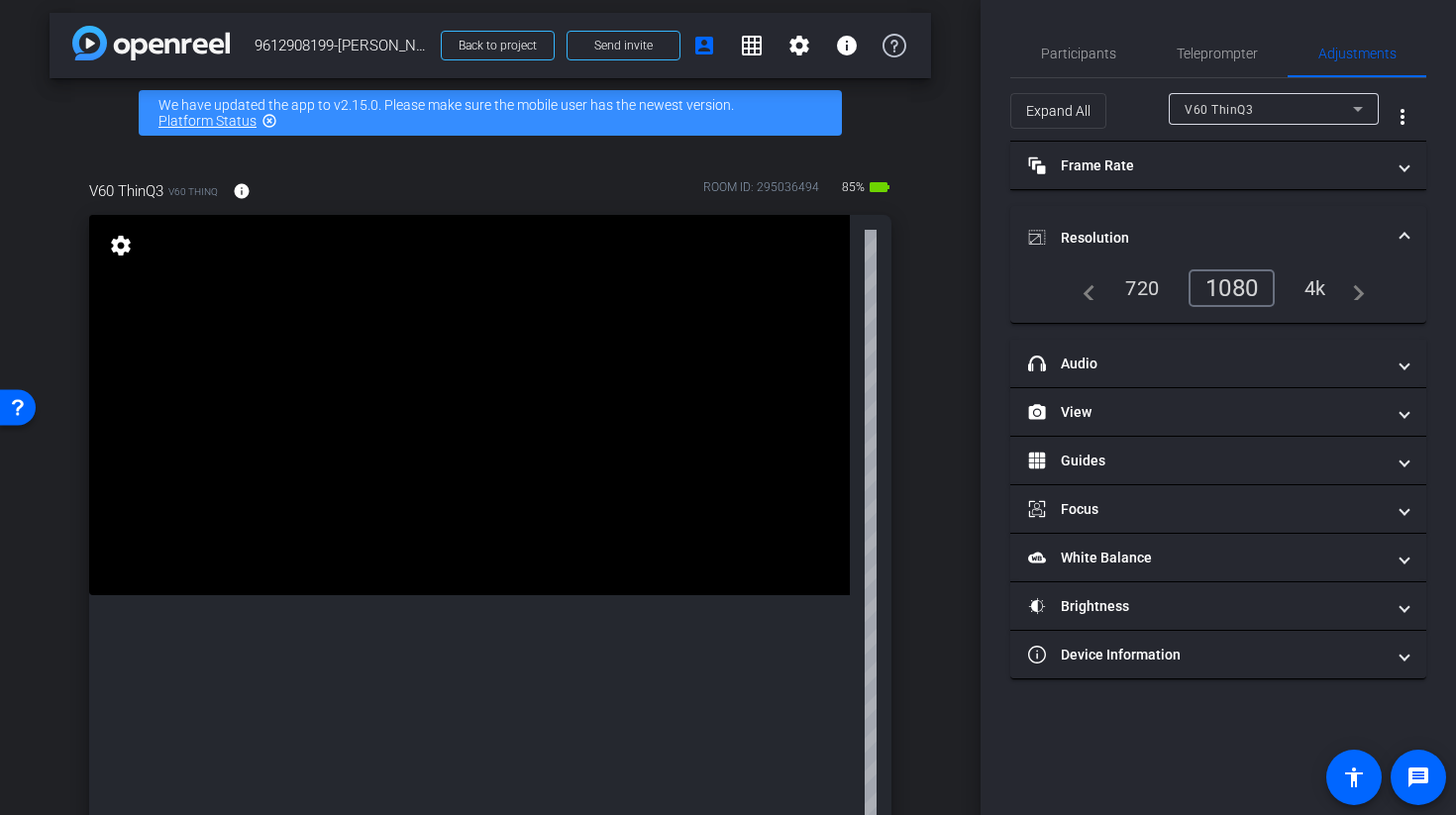 click on "4k" at bounding box center [1315, 288] 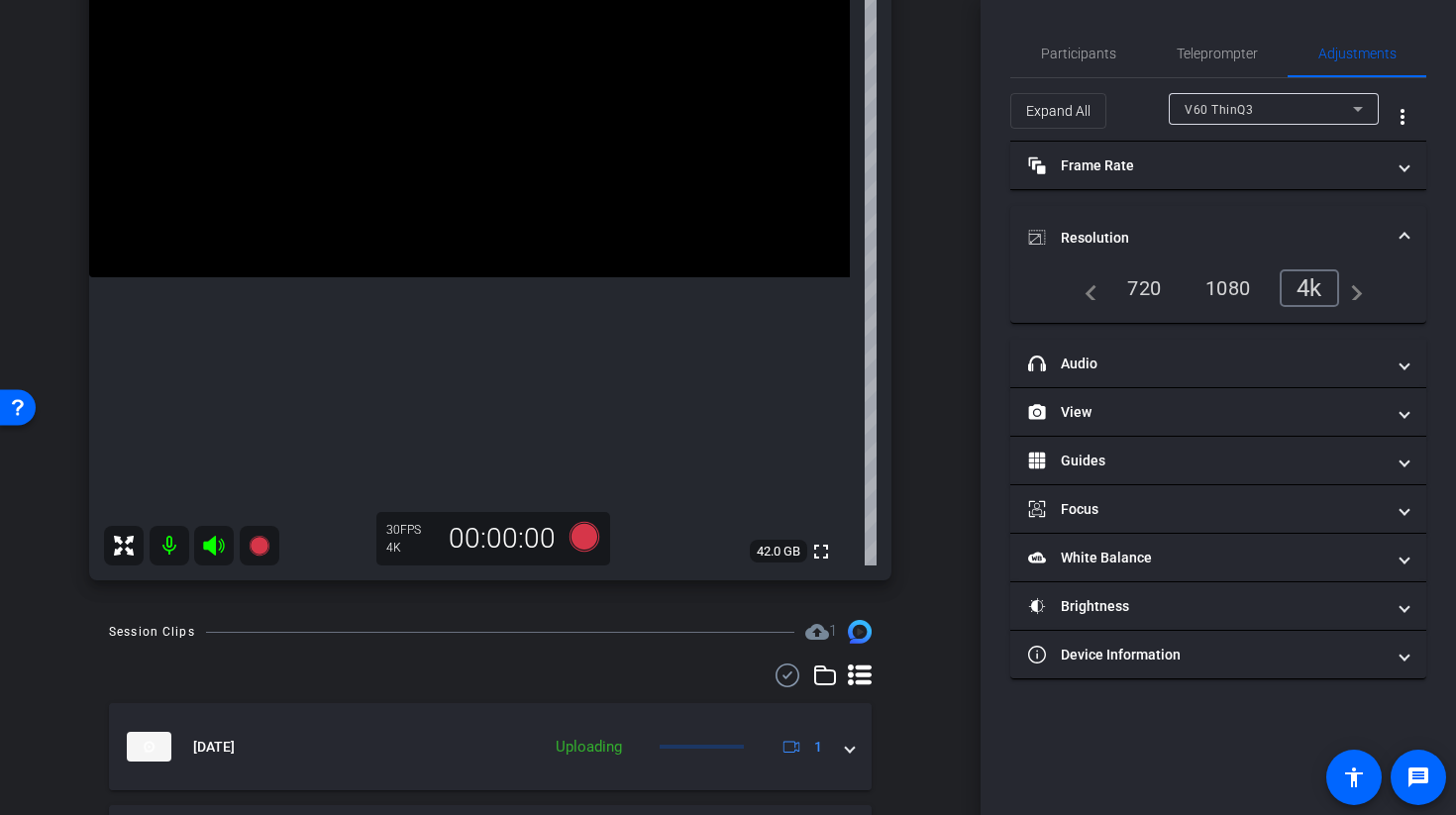 scroll, scrollTop: 3, scrollLeft: 0, axis: vertical 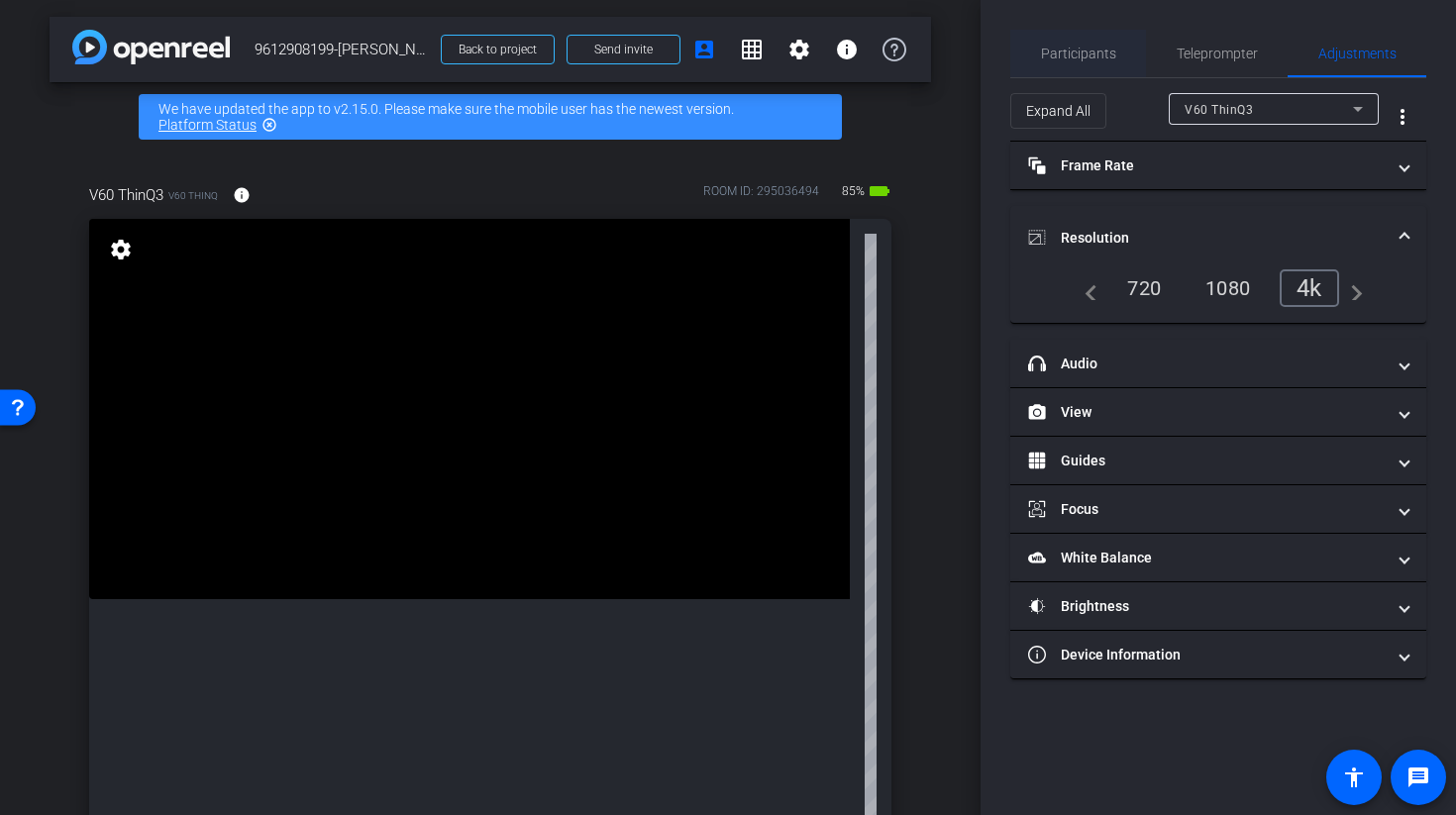 click on "Participants" at bounding box center (1079, 53) 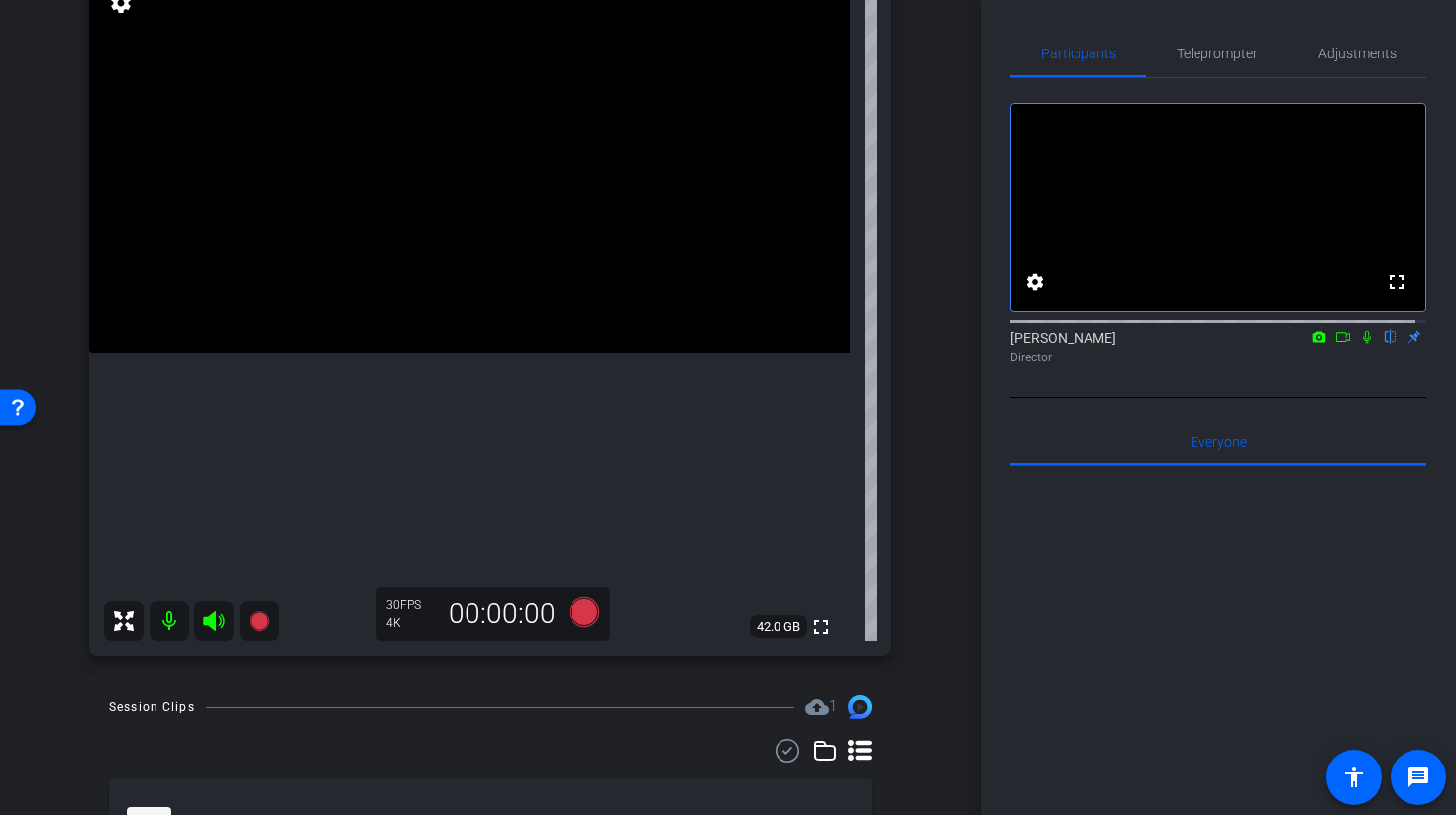 scroll, scrollTop: 249, scrollLeft: 0, axis: vertical 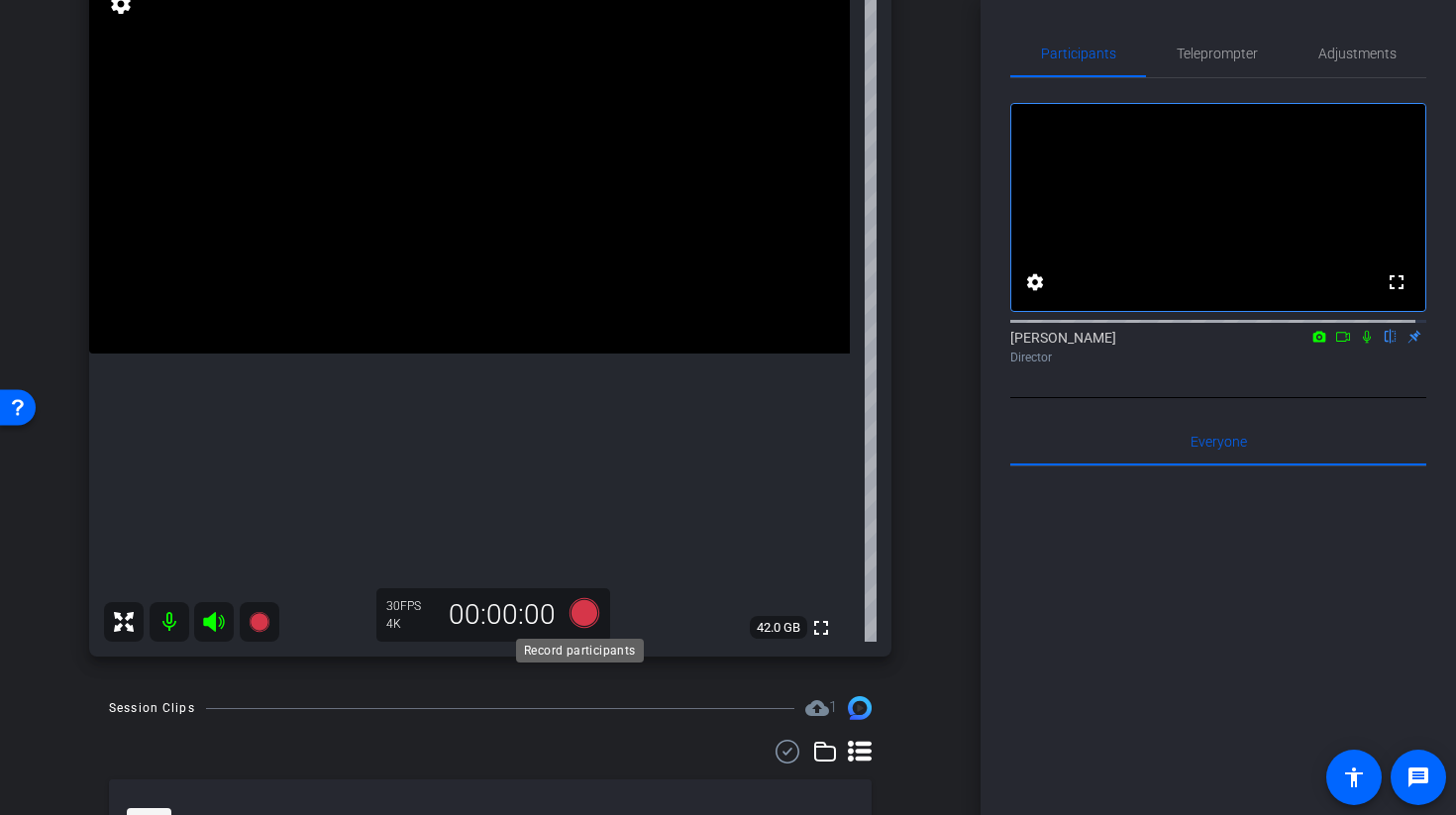 click 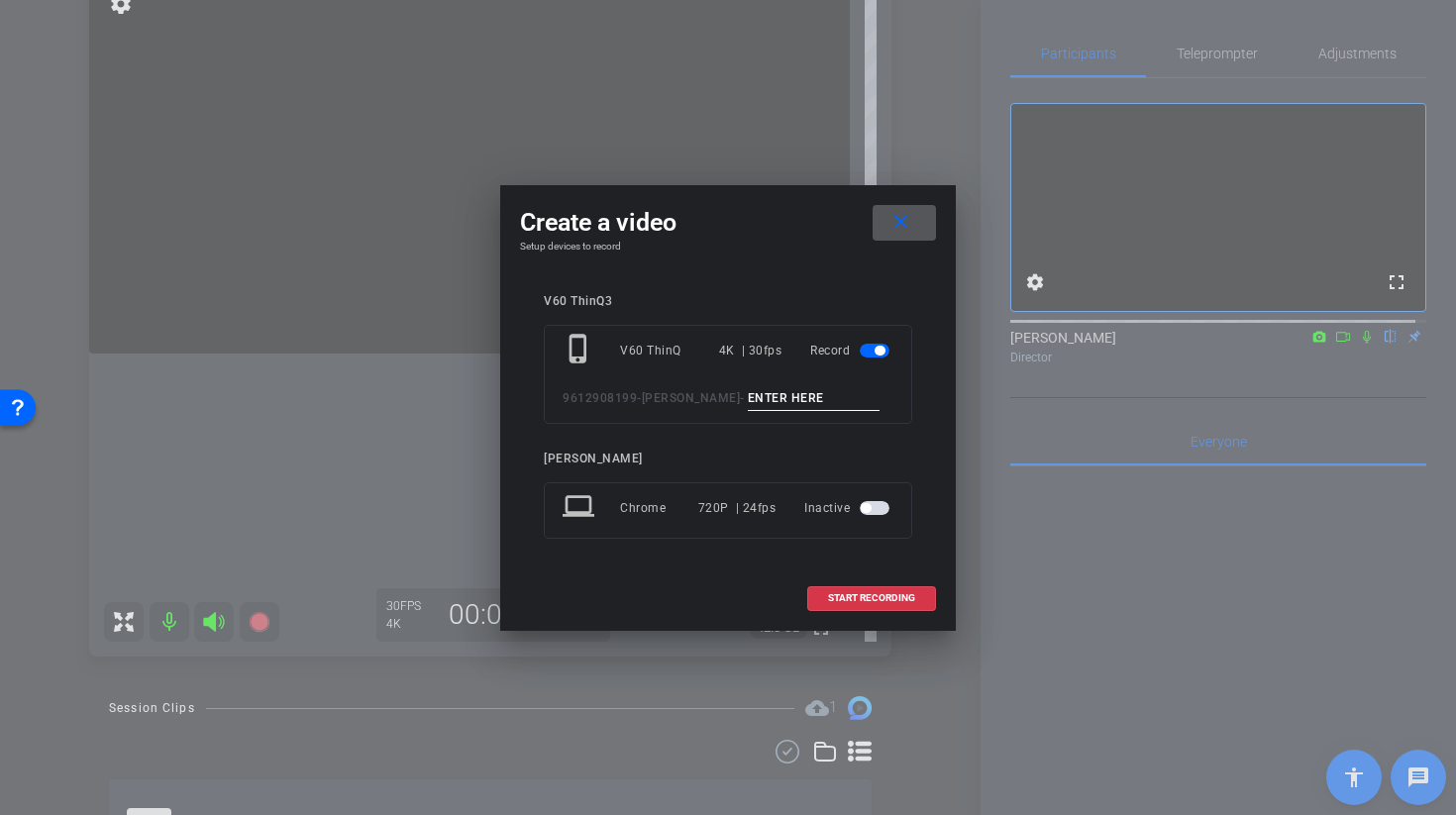 click at bounding box center [814, 398] 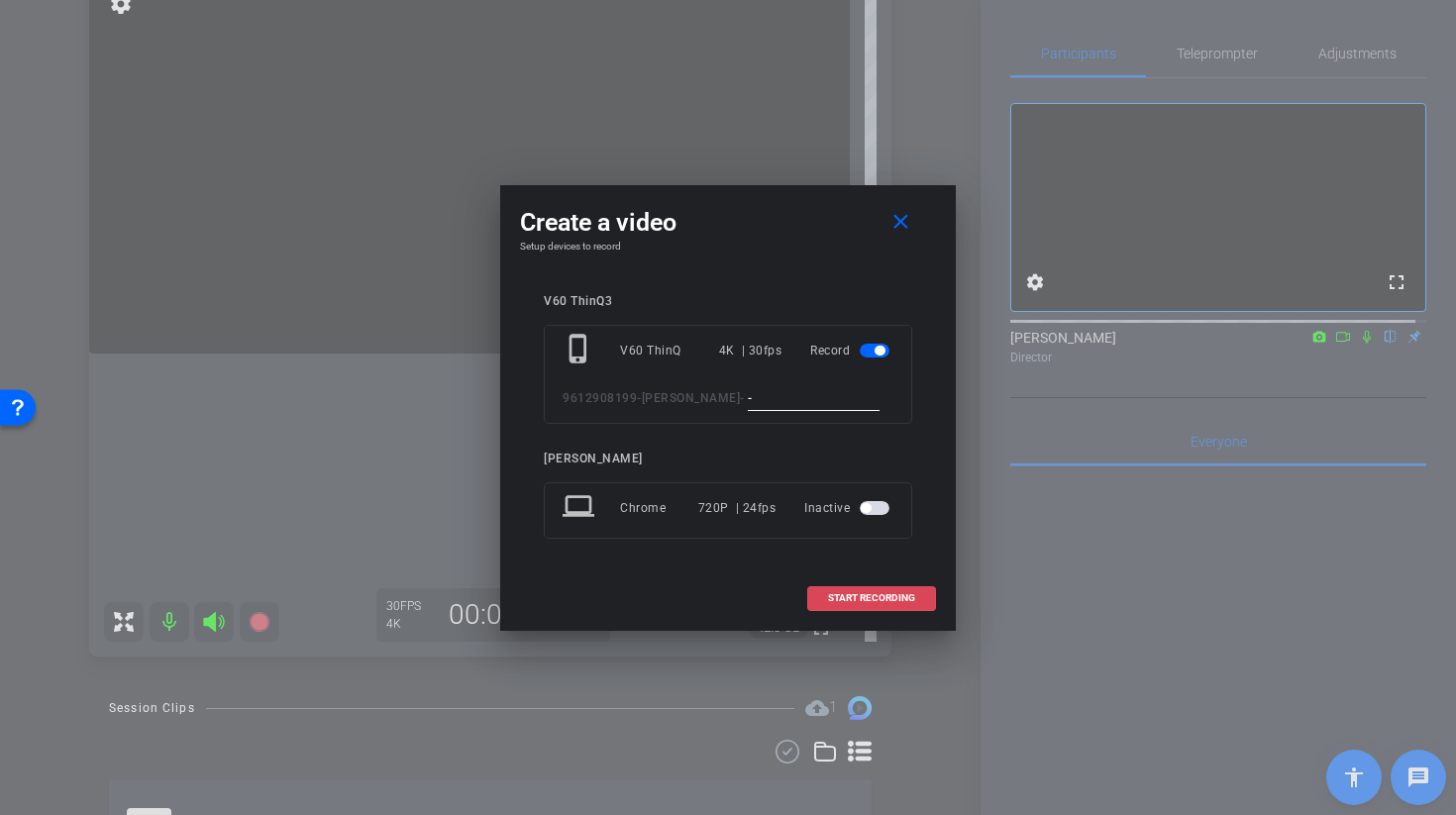 type on "-" 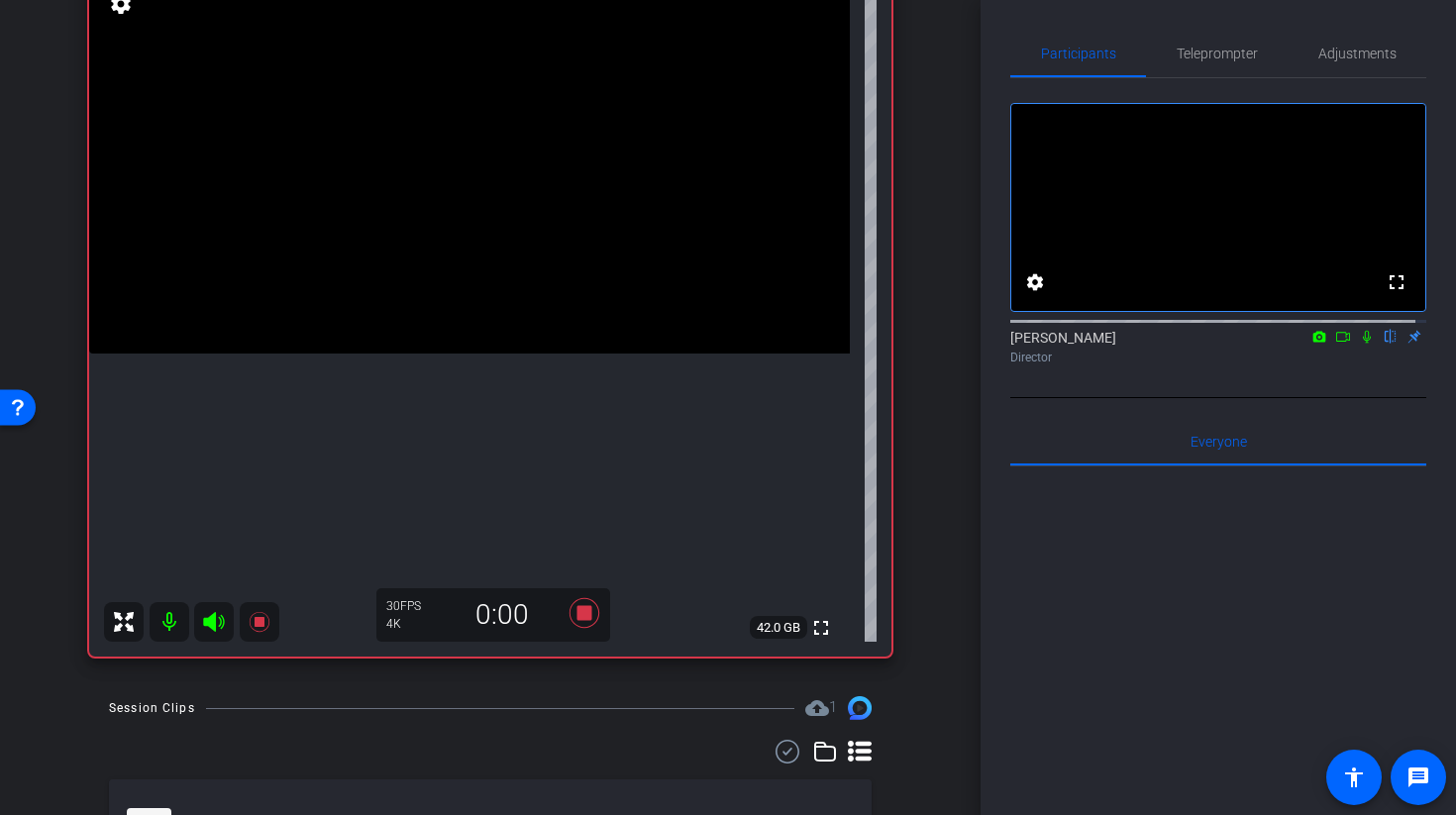 click at bounding box center (469, 163) 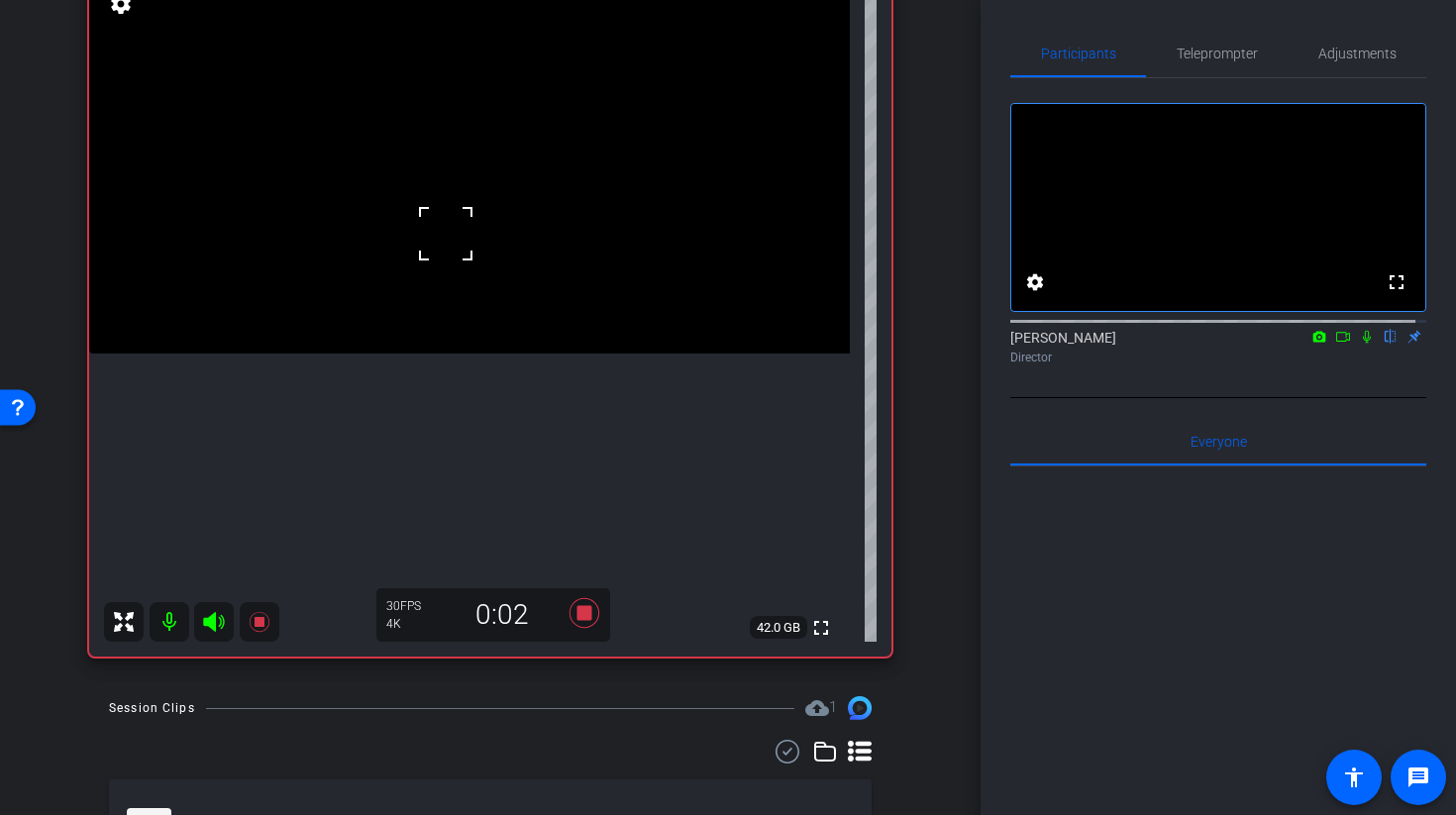 click 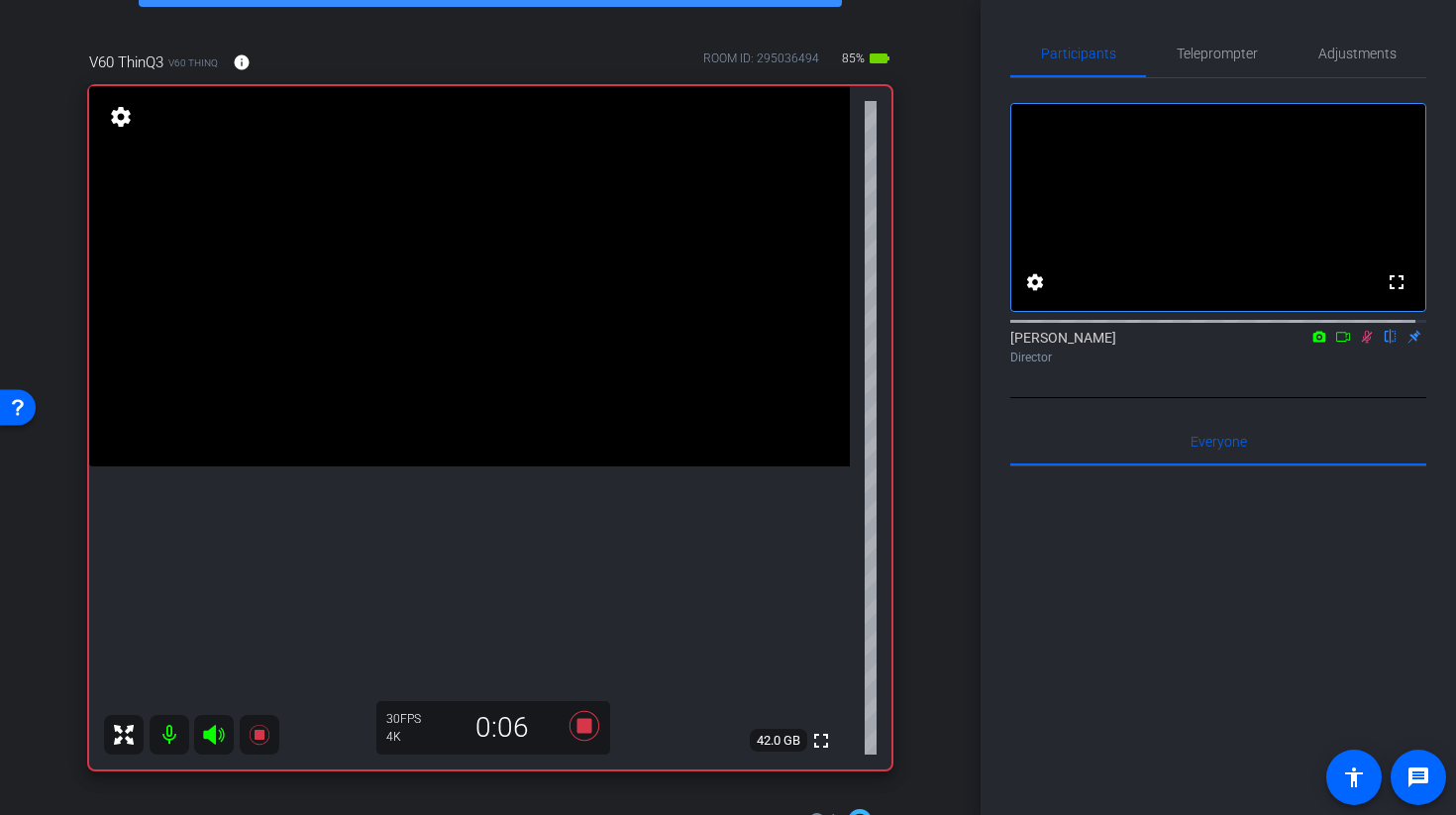 scroll, scrollTop: 133, scrollLeft: 0, axis: vertical 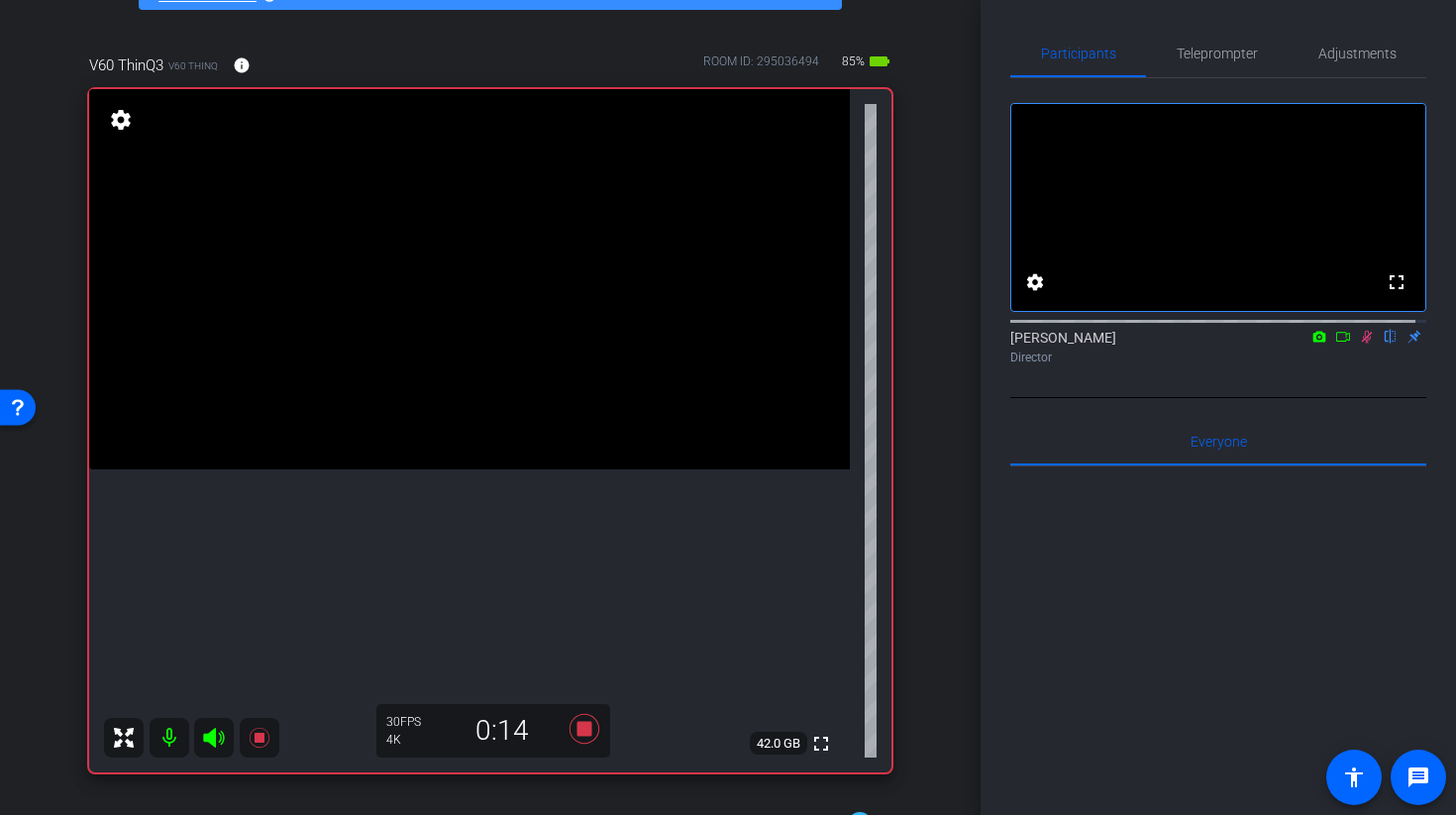 click 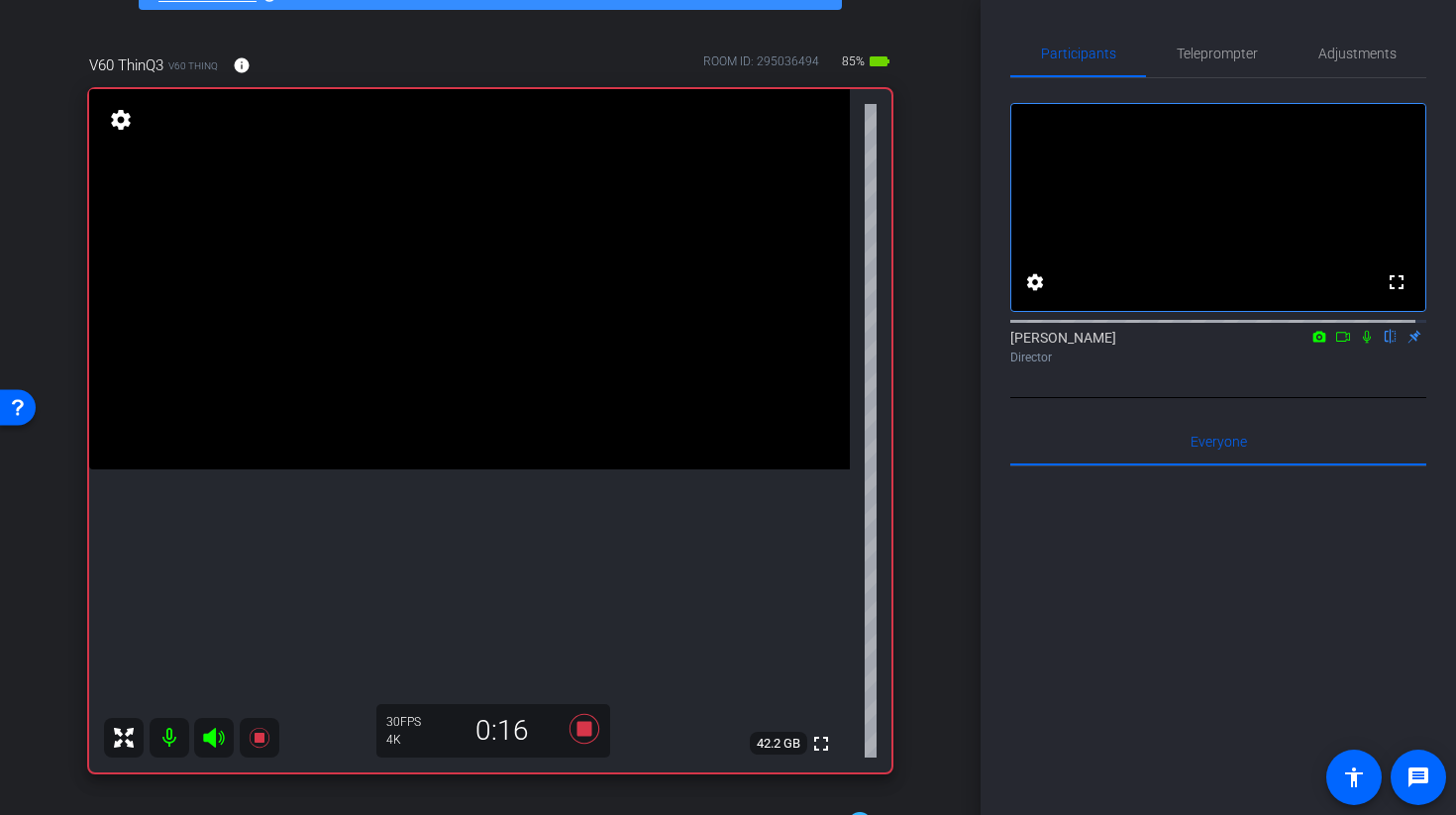 click 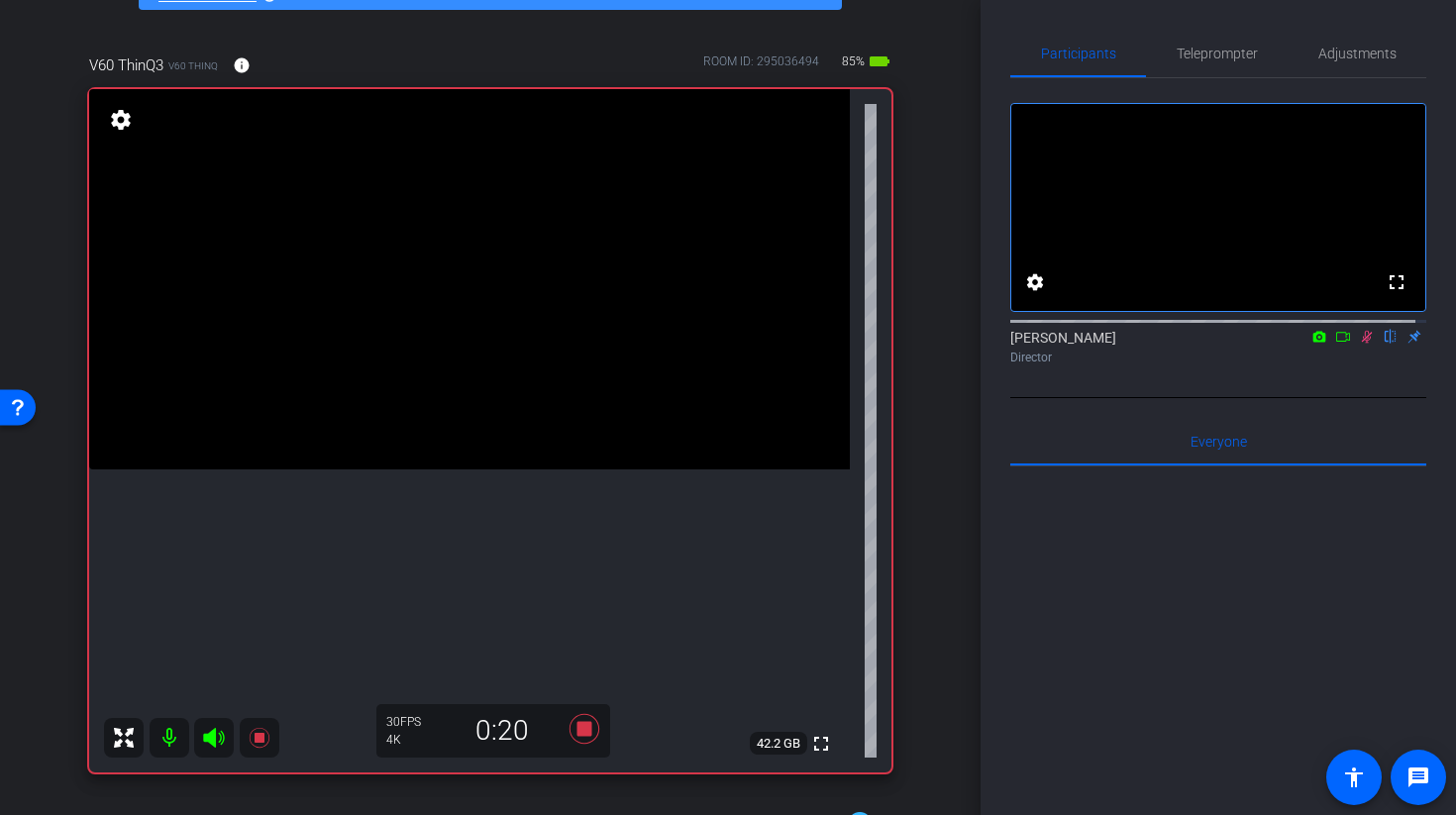 click at bounding box center [469, 279] 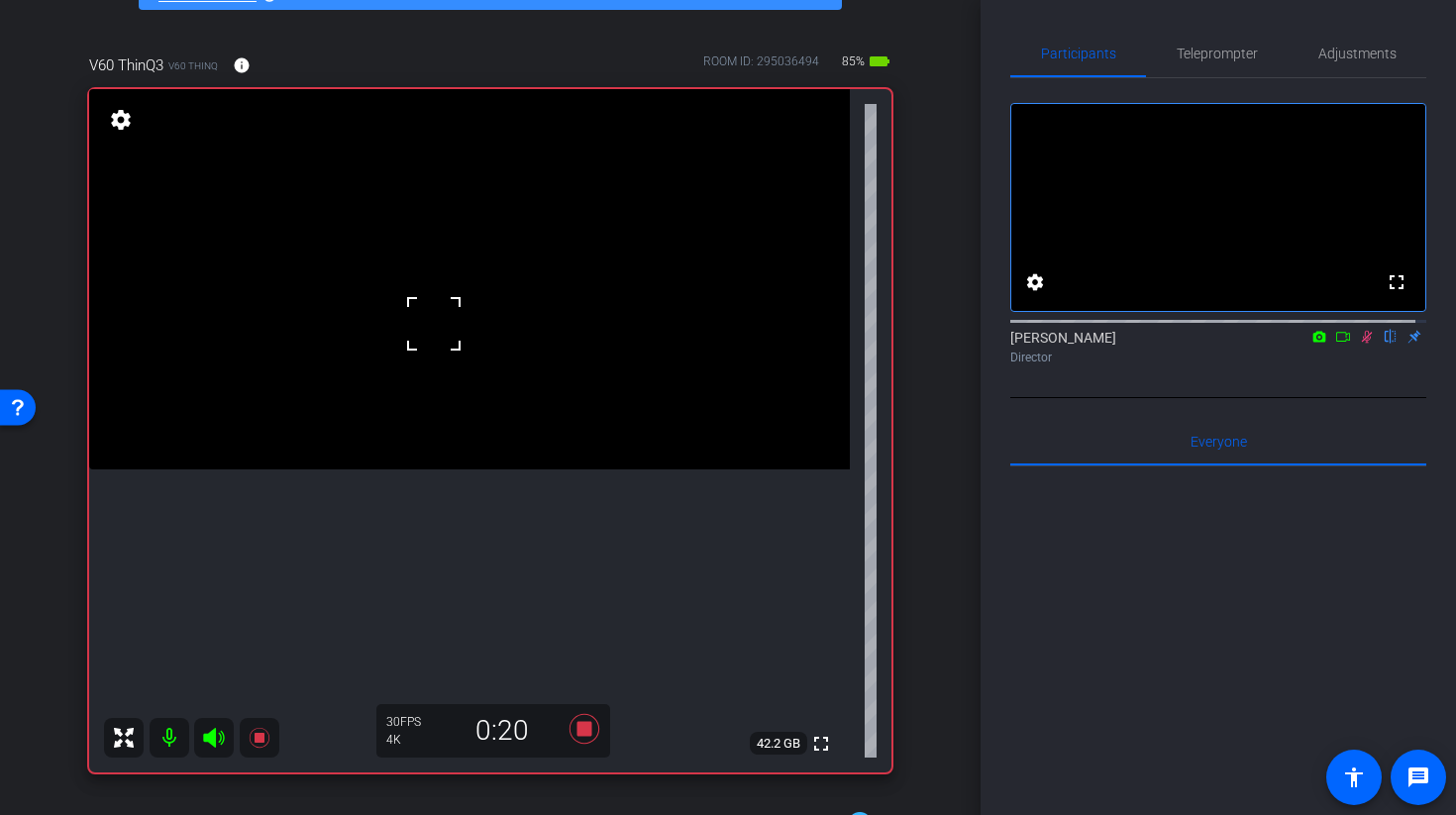 click at bounding box center (469, 279) 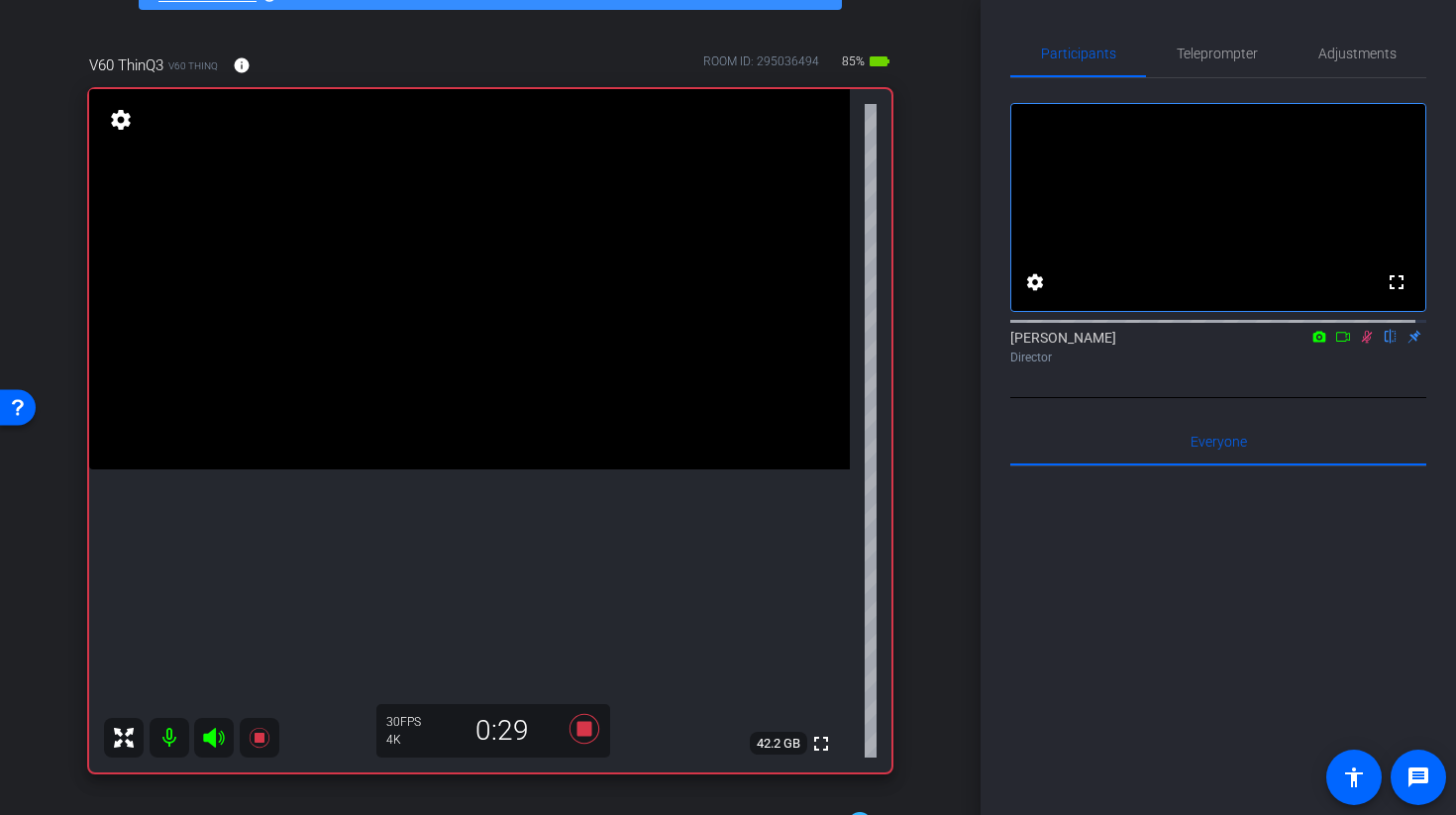 click at bounding box center [469, 279] 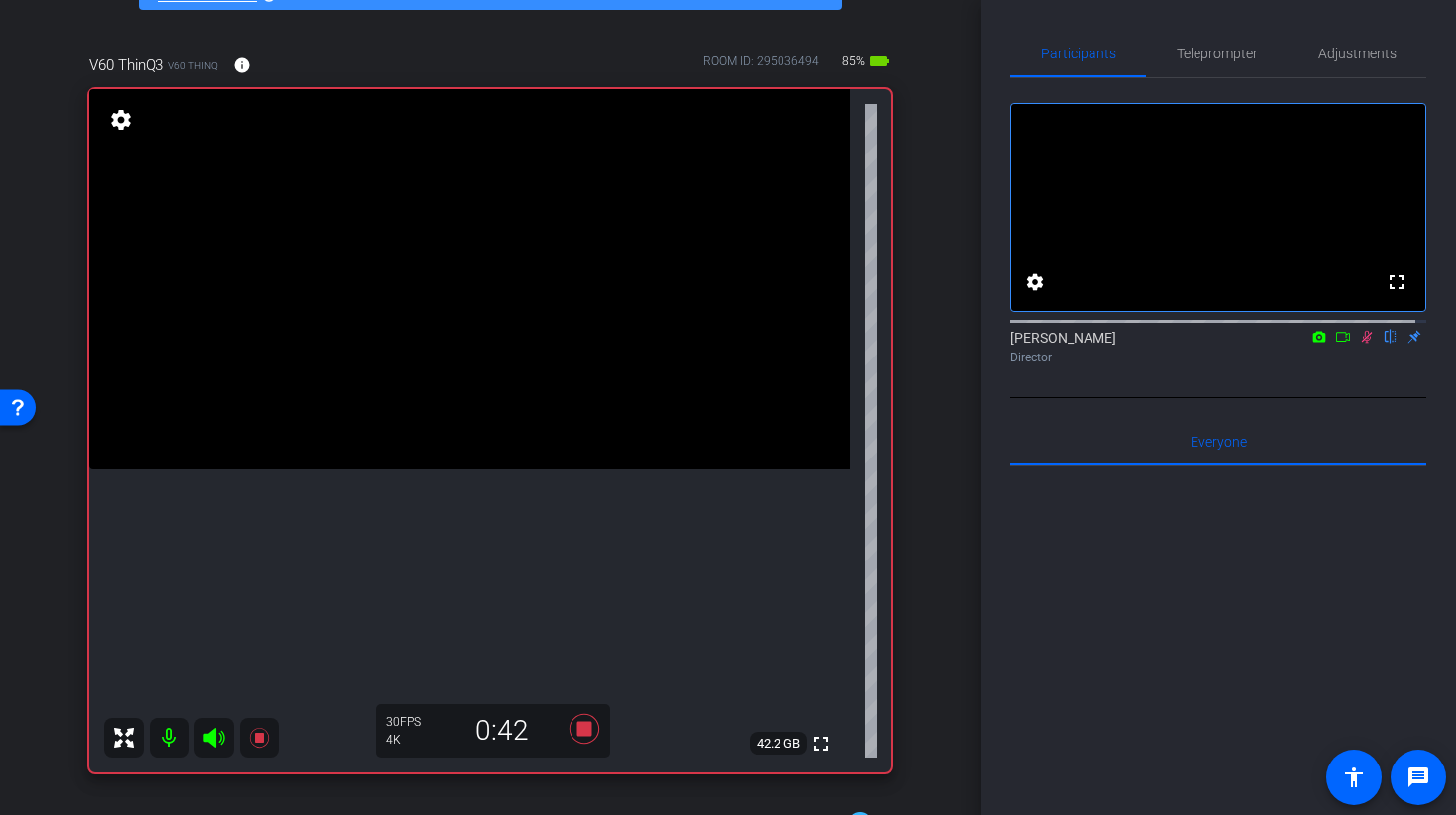 click 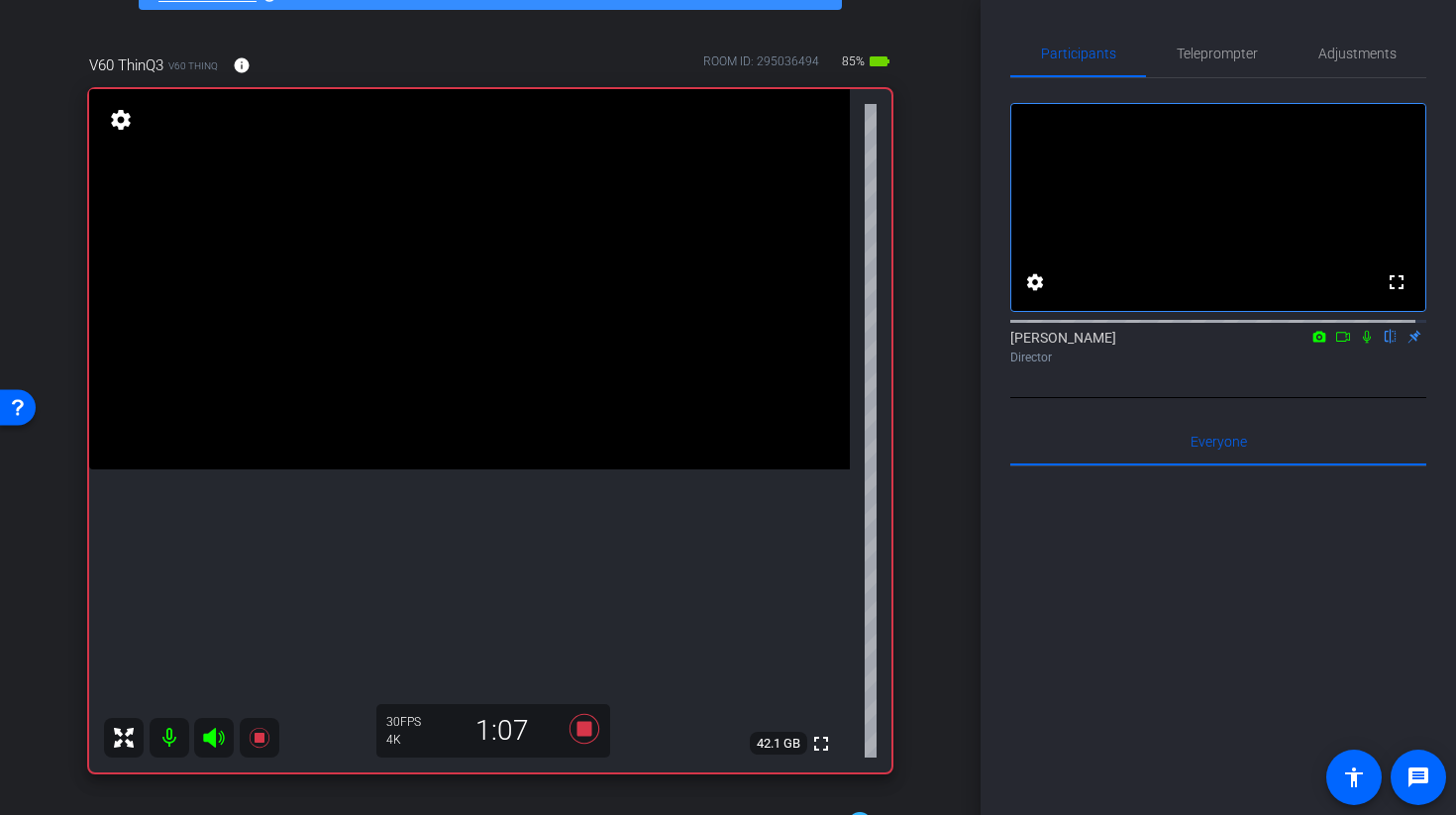 click at bounding box center [469, 279] 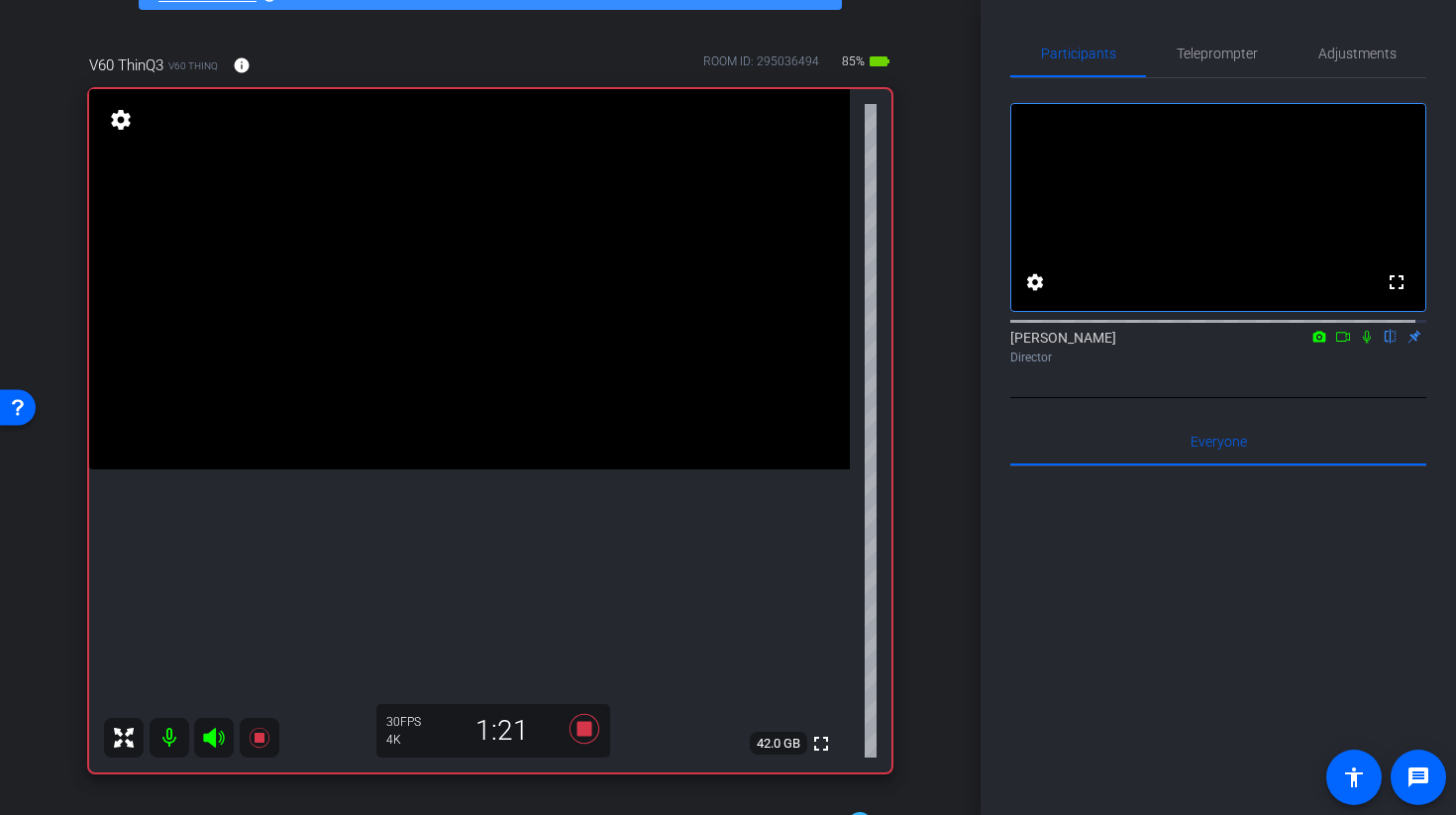 click at bounding box center [469, 279] 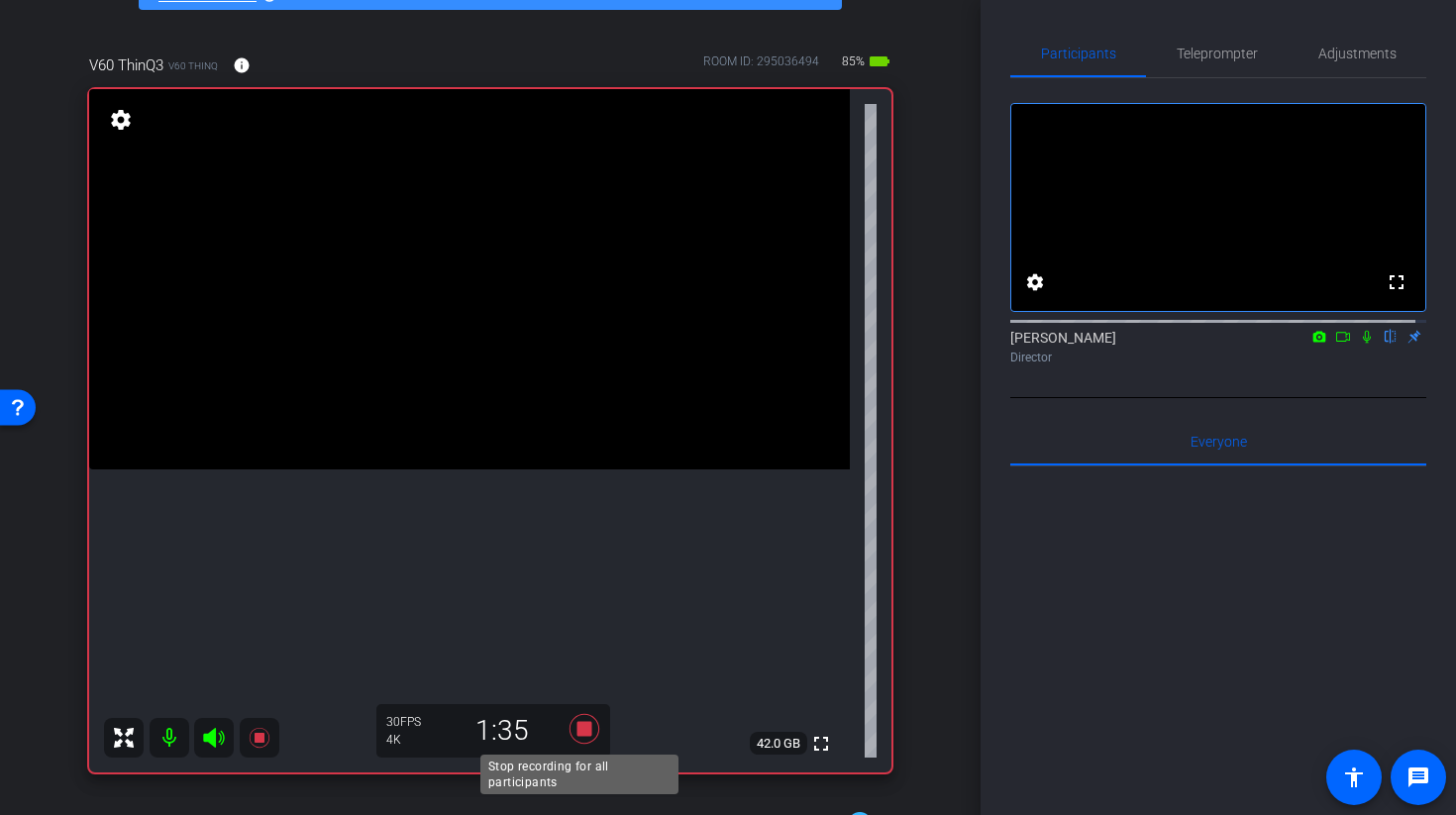 click 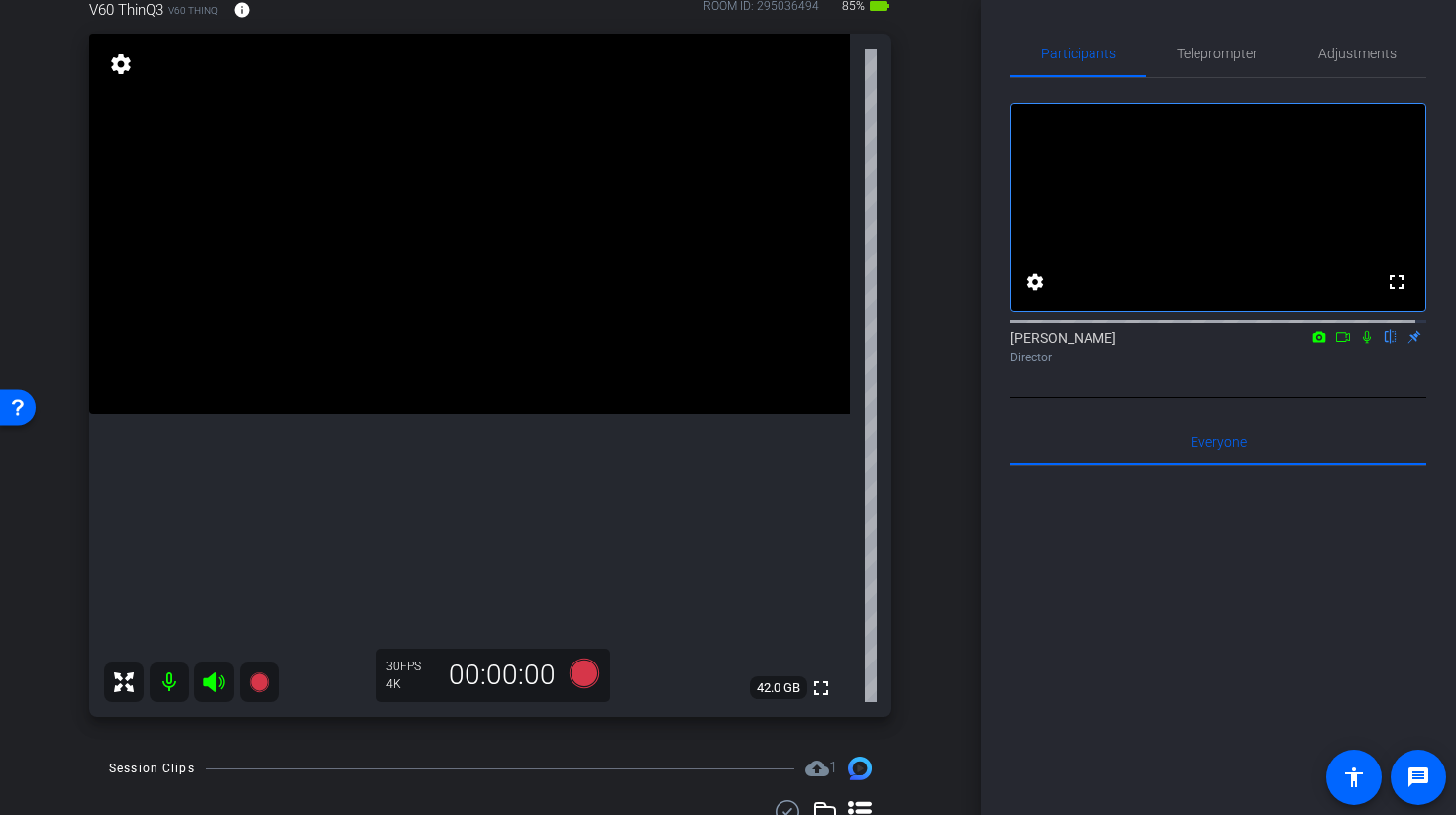 scroll, scrollTop: 188, scrollLeft: 0, axis: vertical 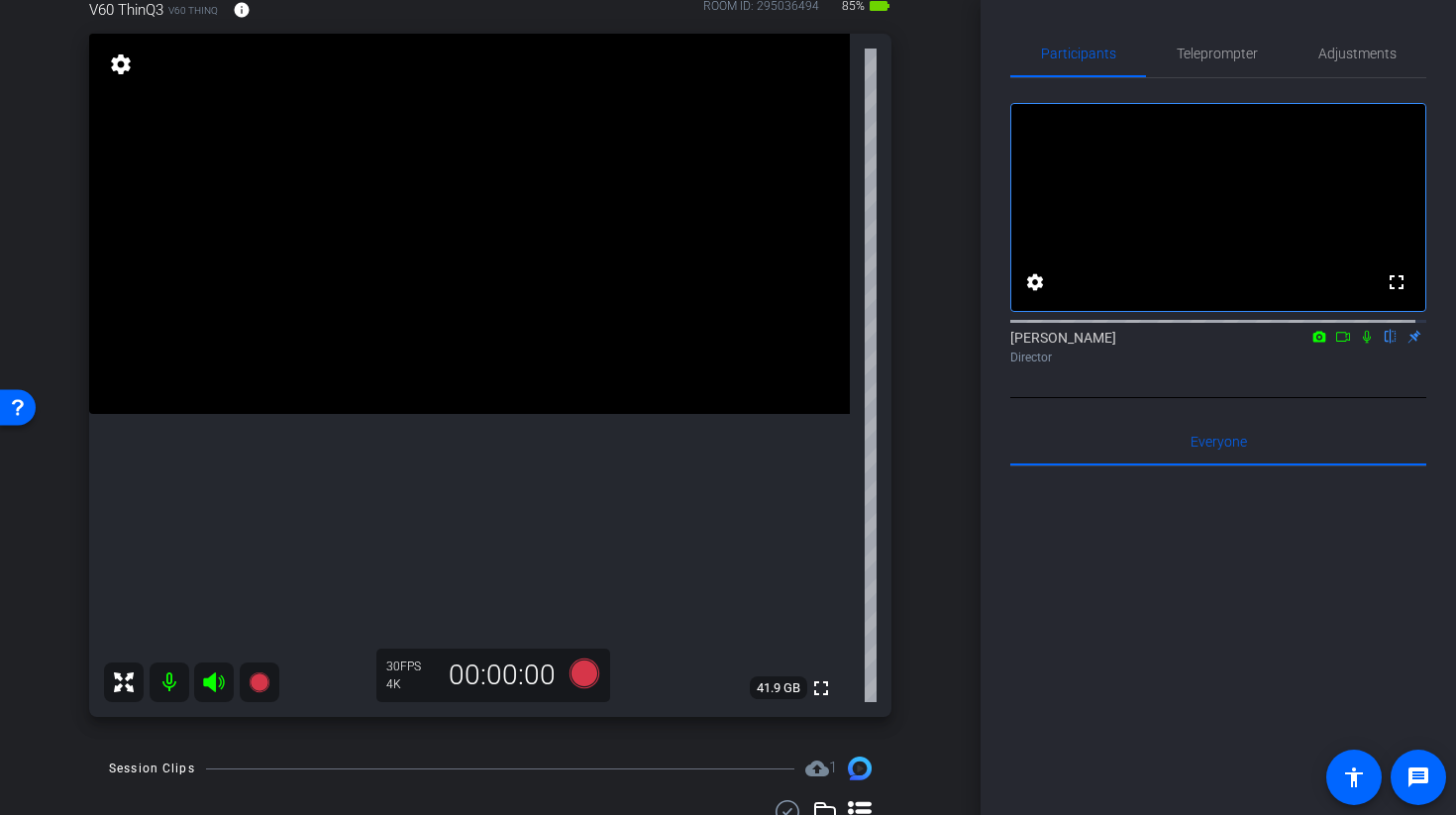 click at bounding box center (469, 224) 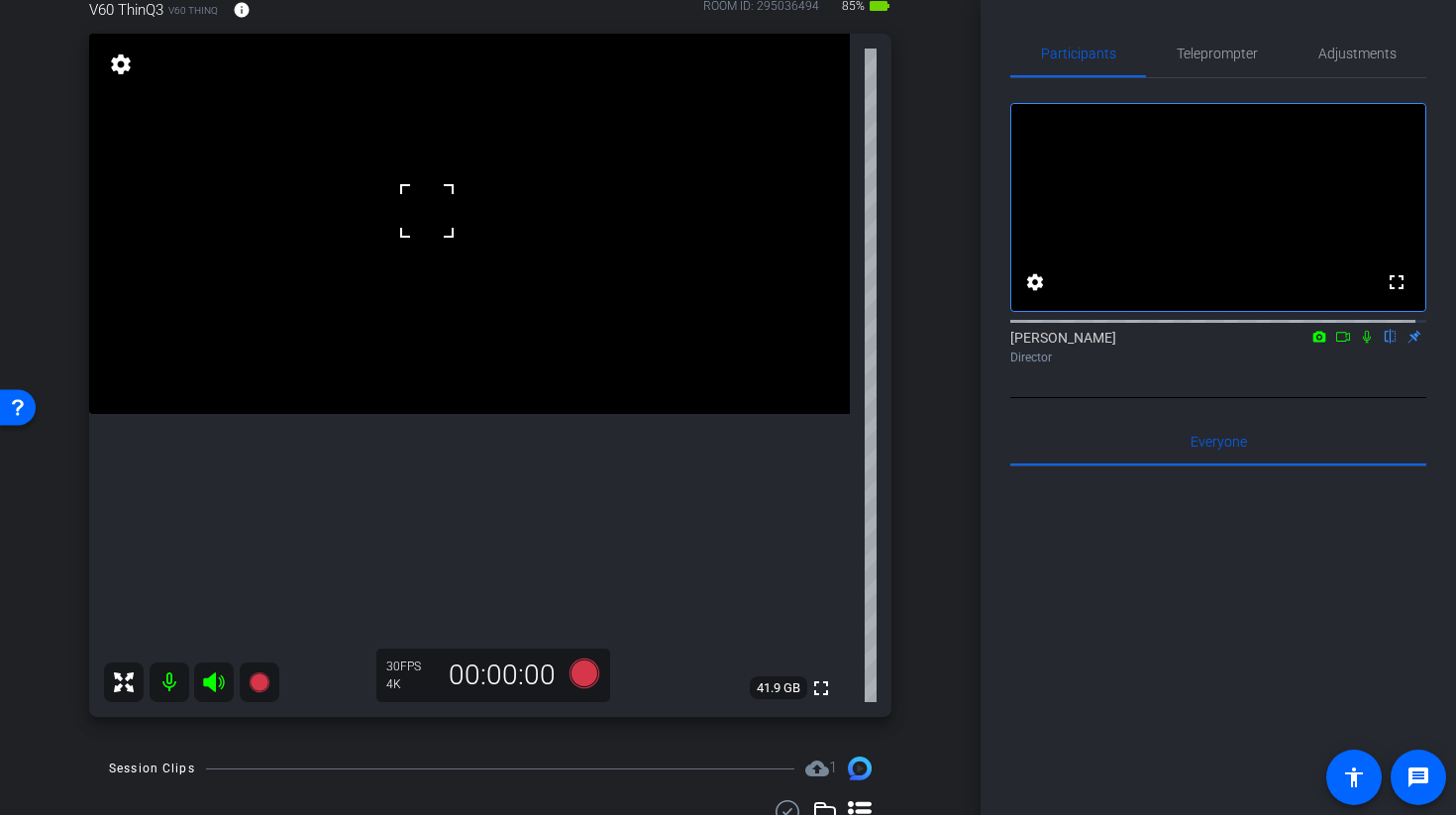 click at bounding box center (469, 224) 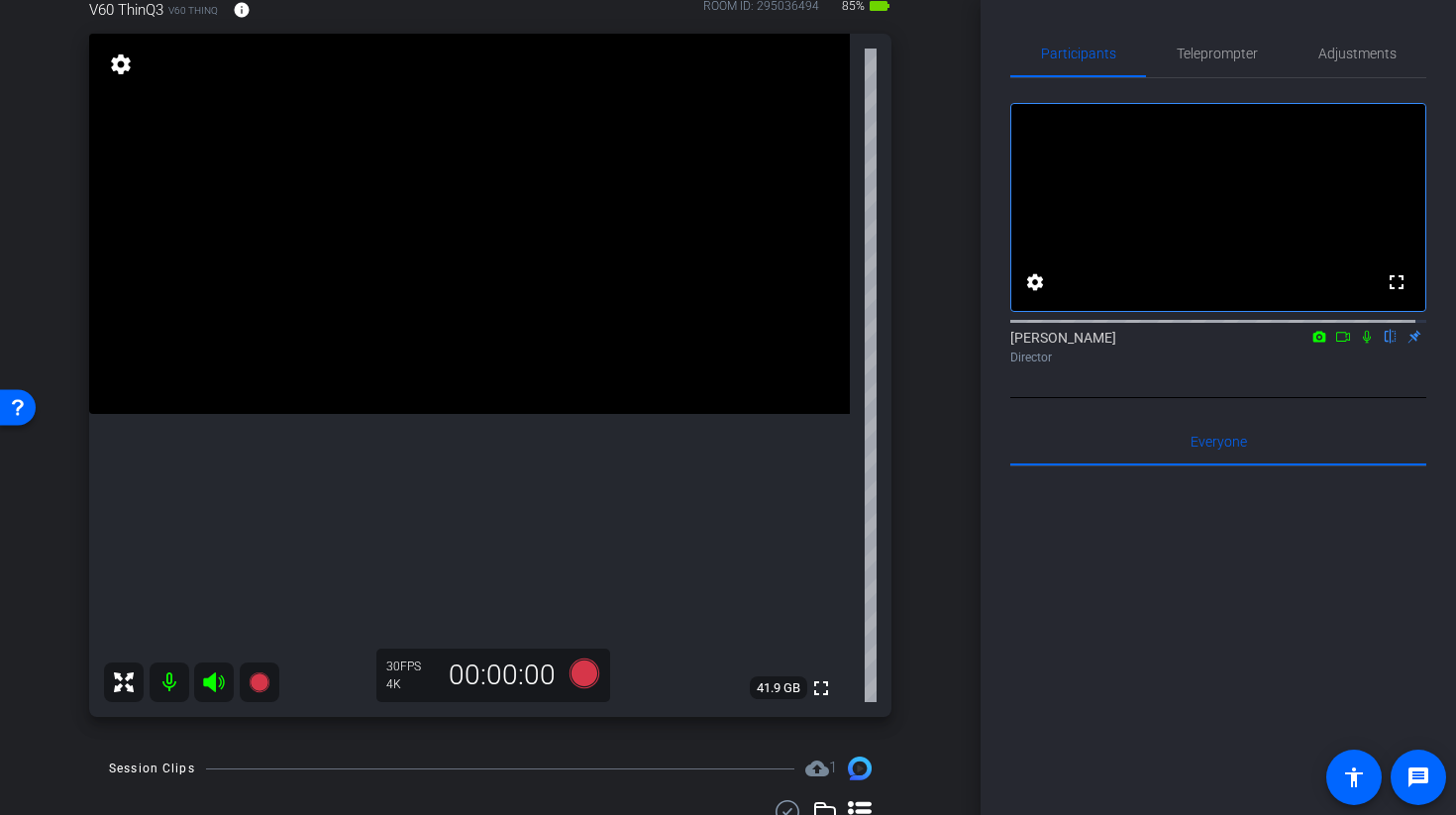 click at bounding box center [469, 224] 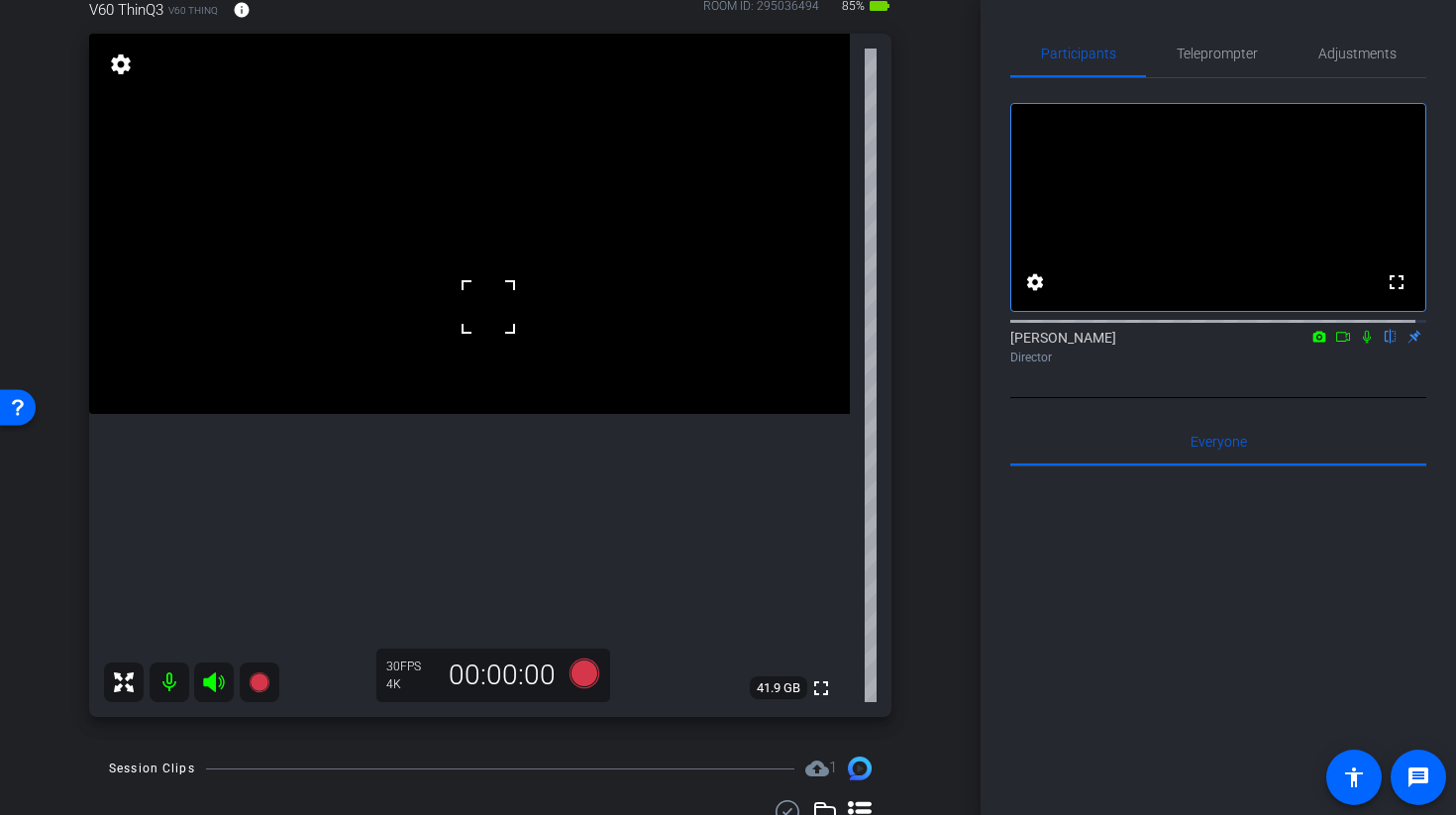 click at bounding box center (469, 224) 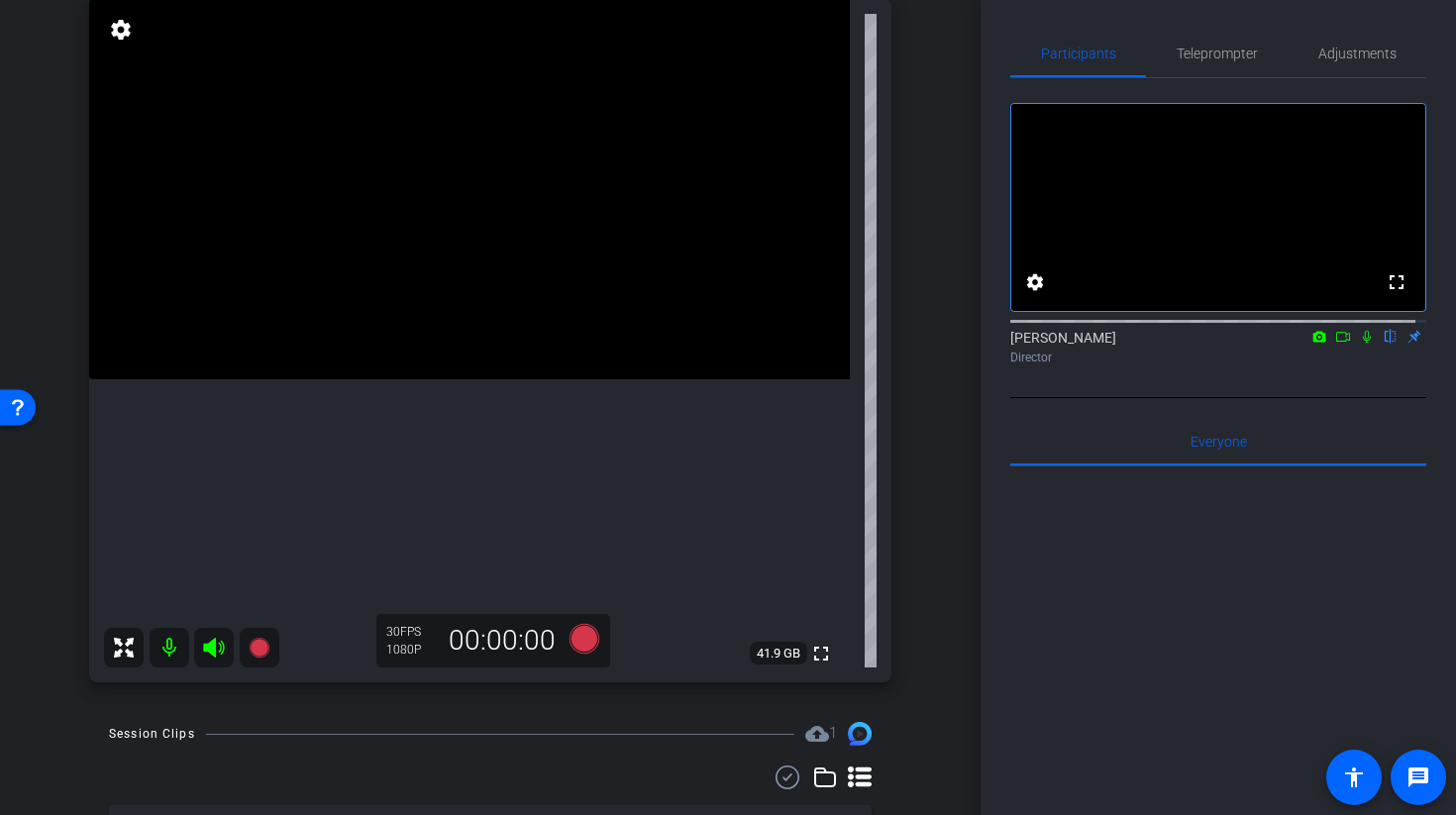 scroll, scrollTop: 203, scrollLeft: 0, axis: vertical 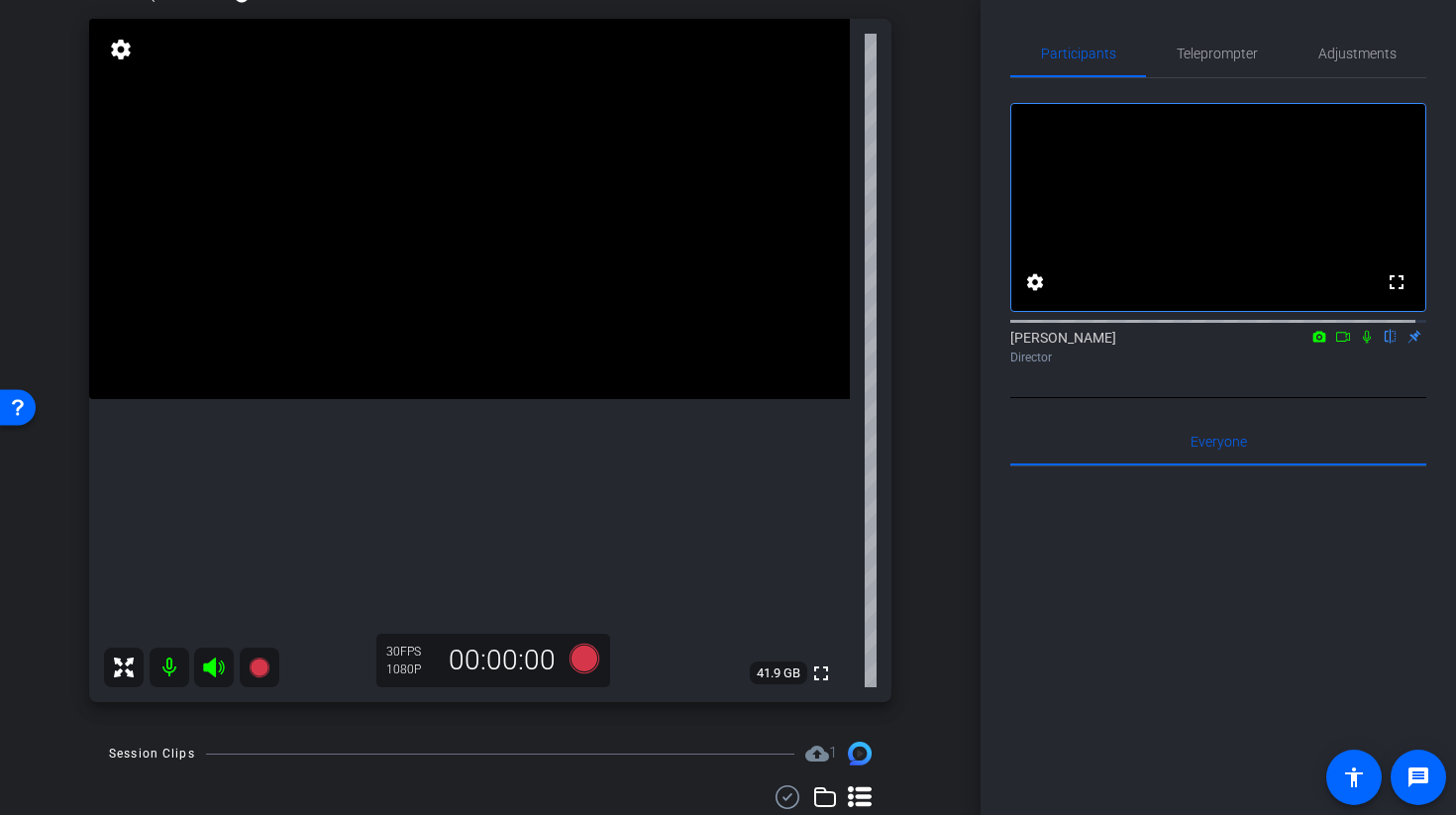 click at bounding box center [469, 209] 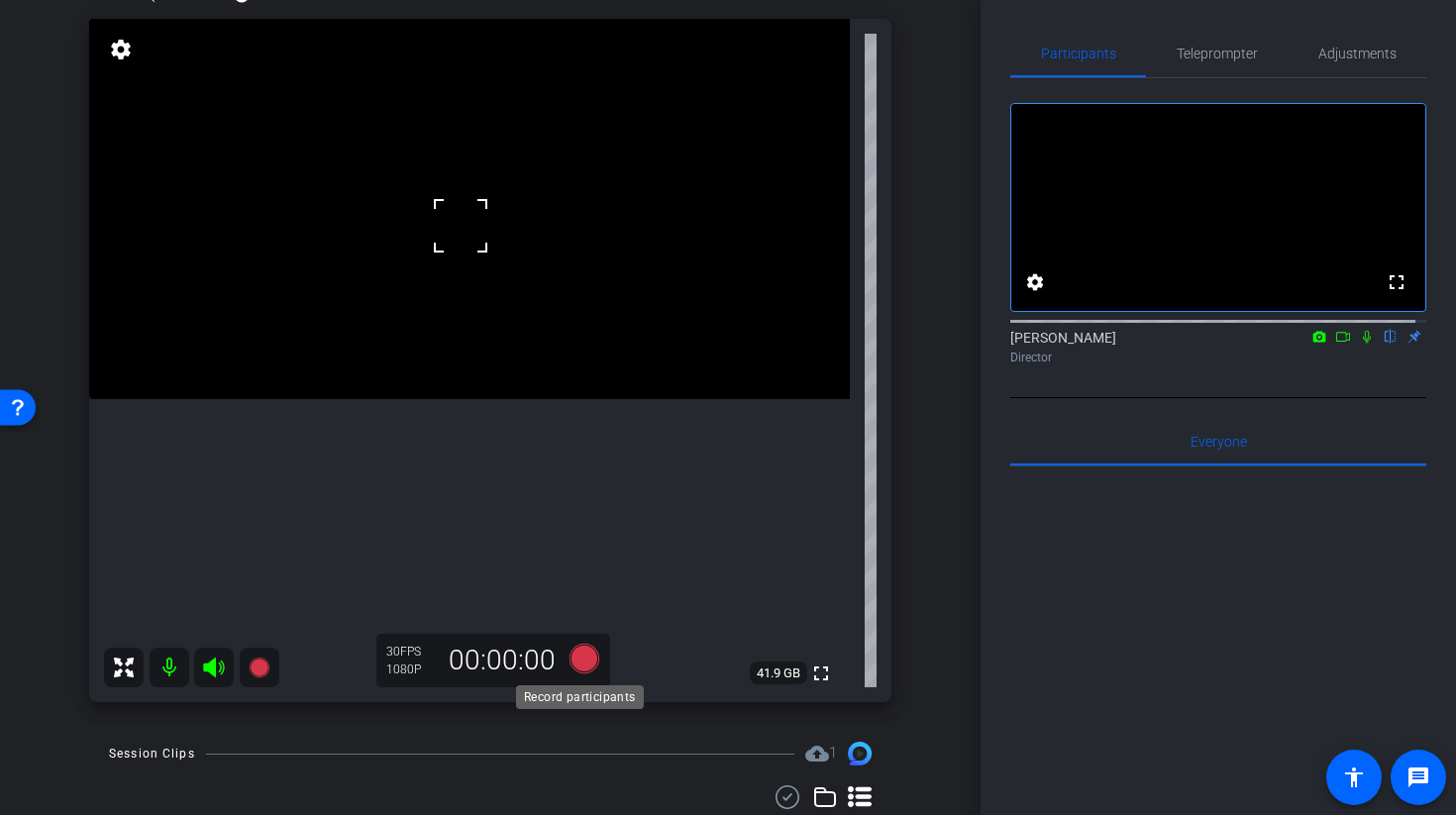 click 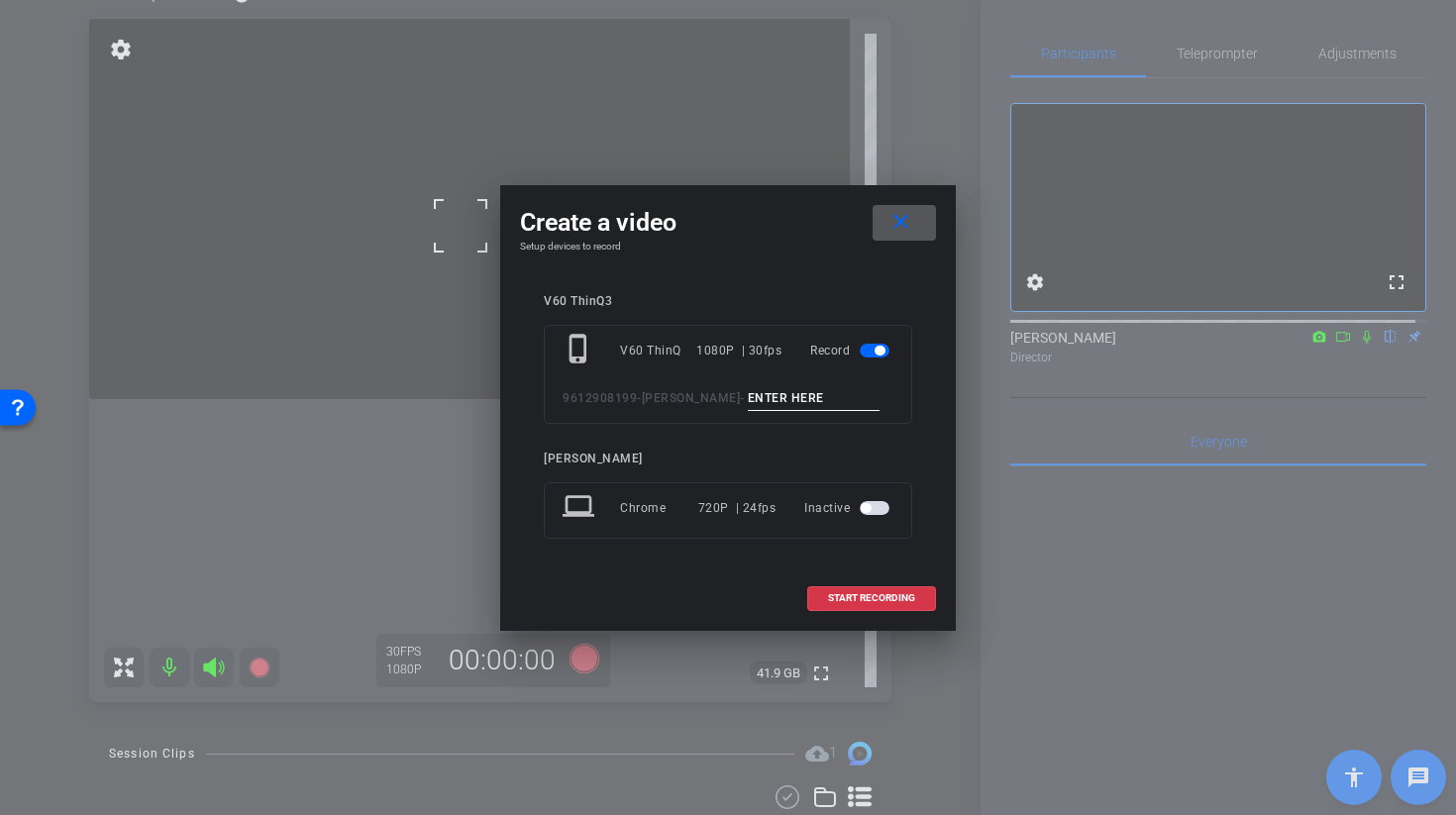 click at bounding box center [814, 398] 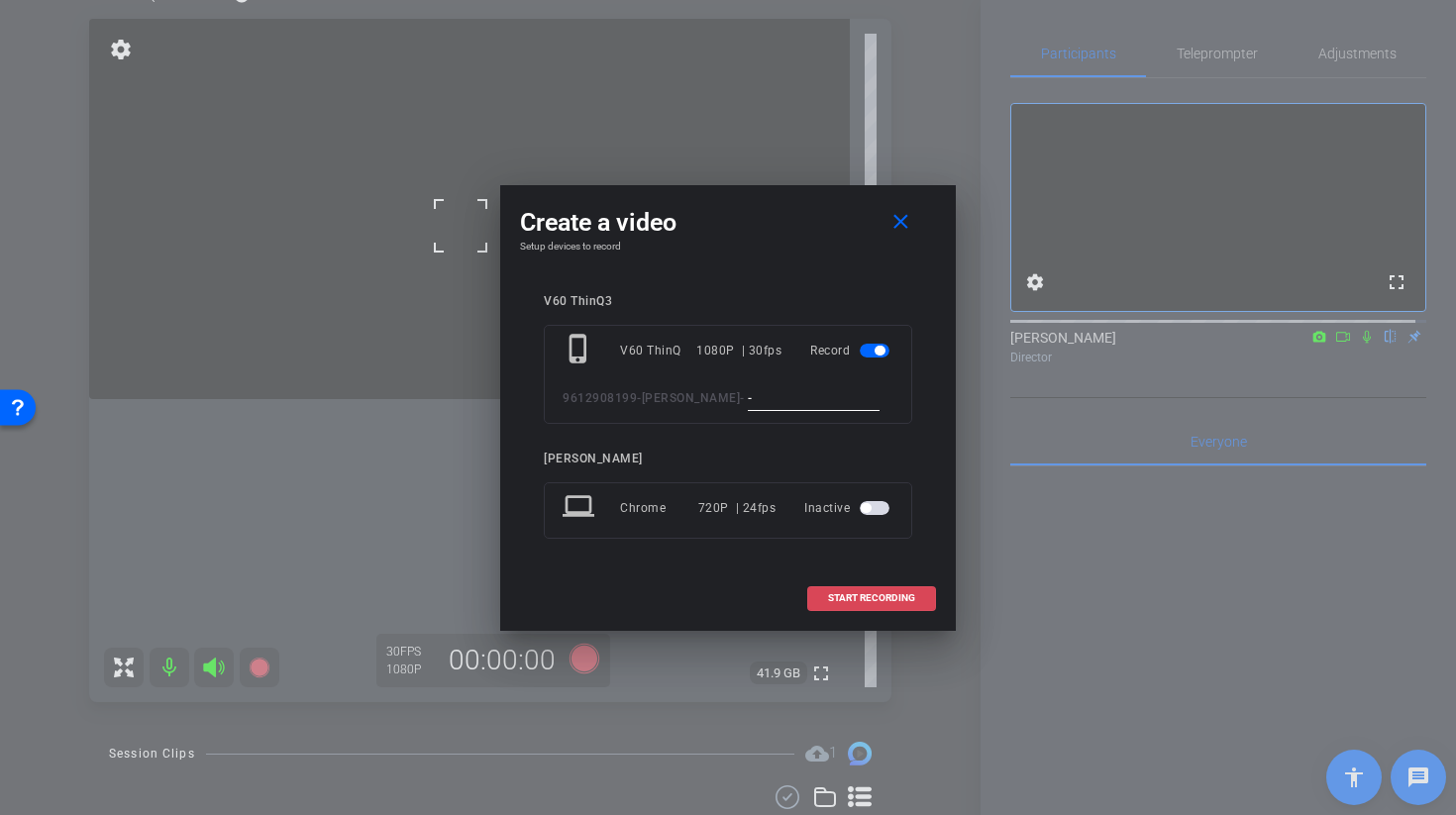 type on "-" 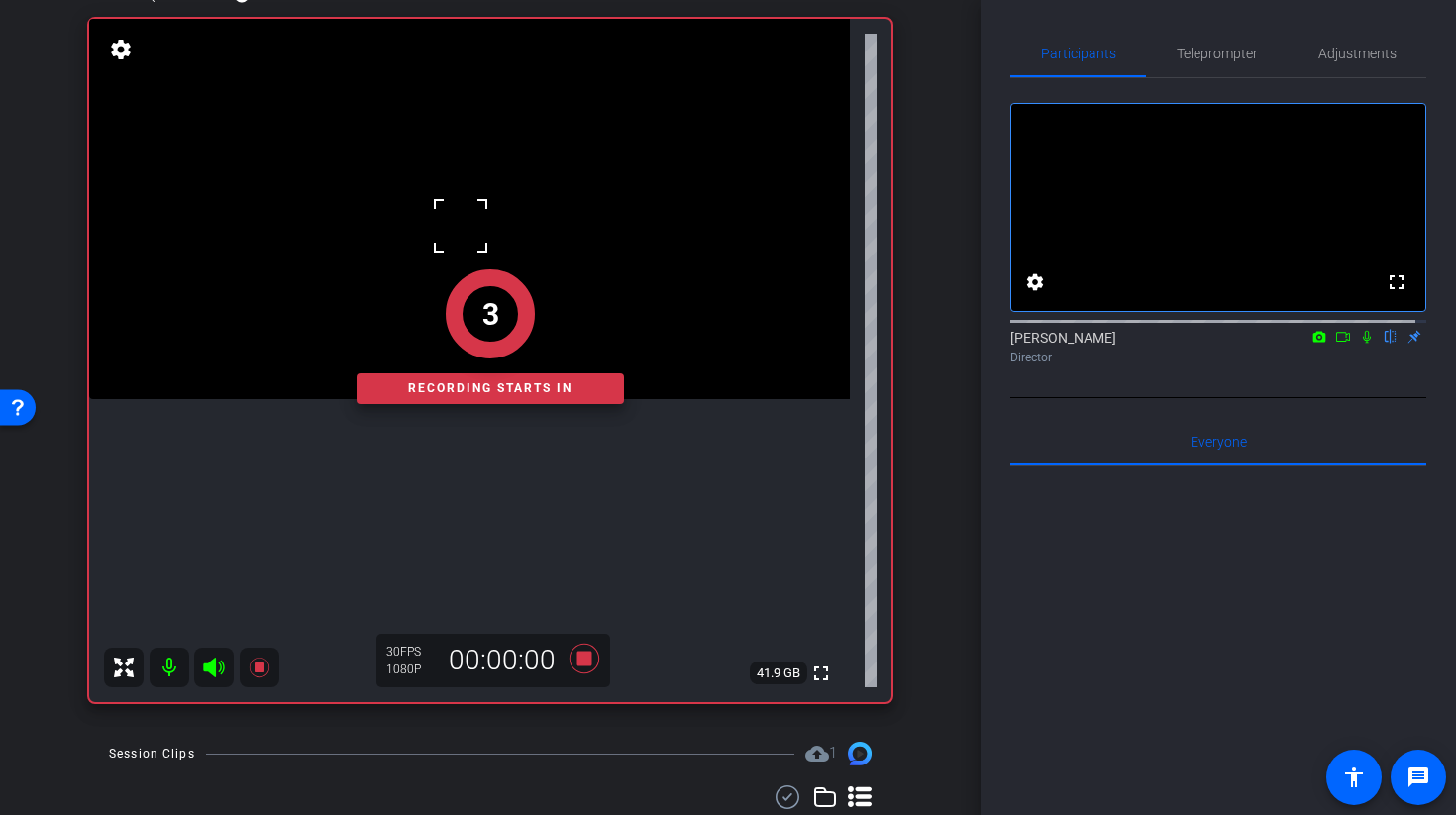 click on "3" 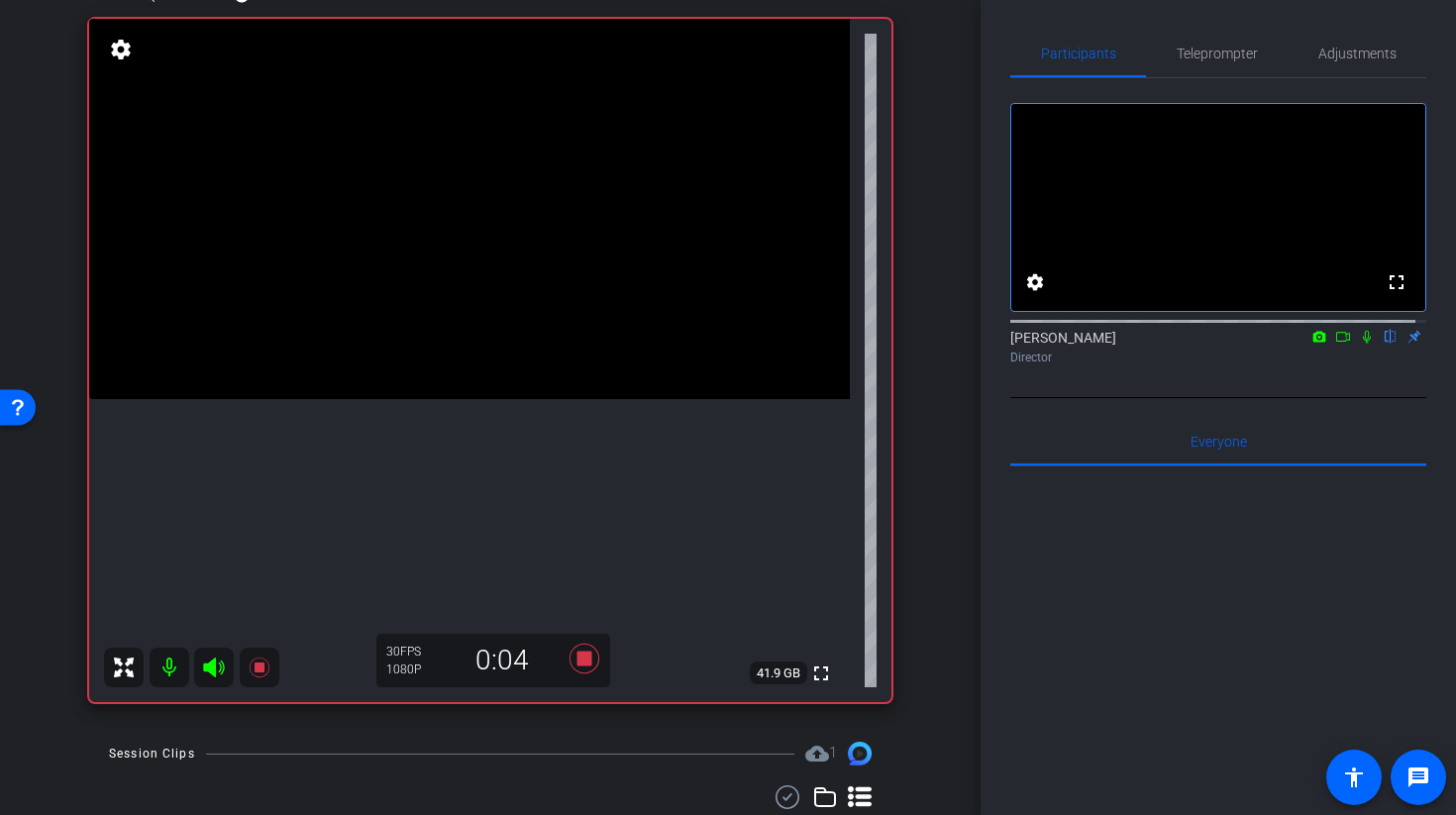click at bounding box center (469, 209) 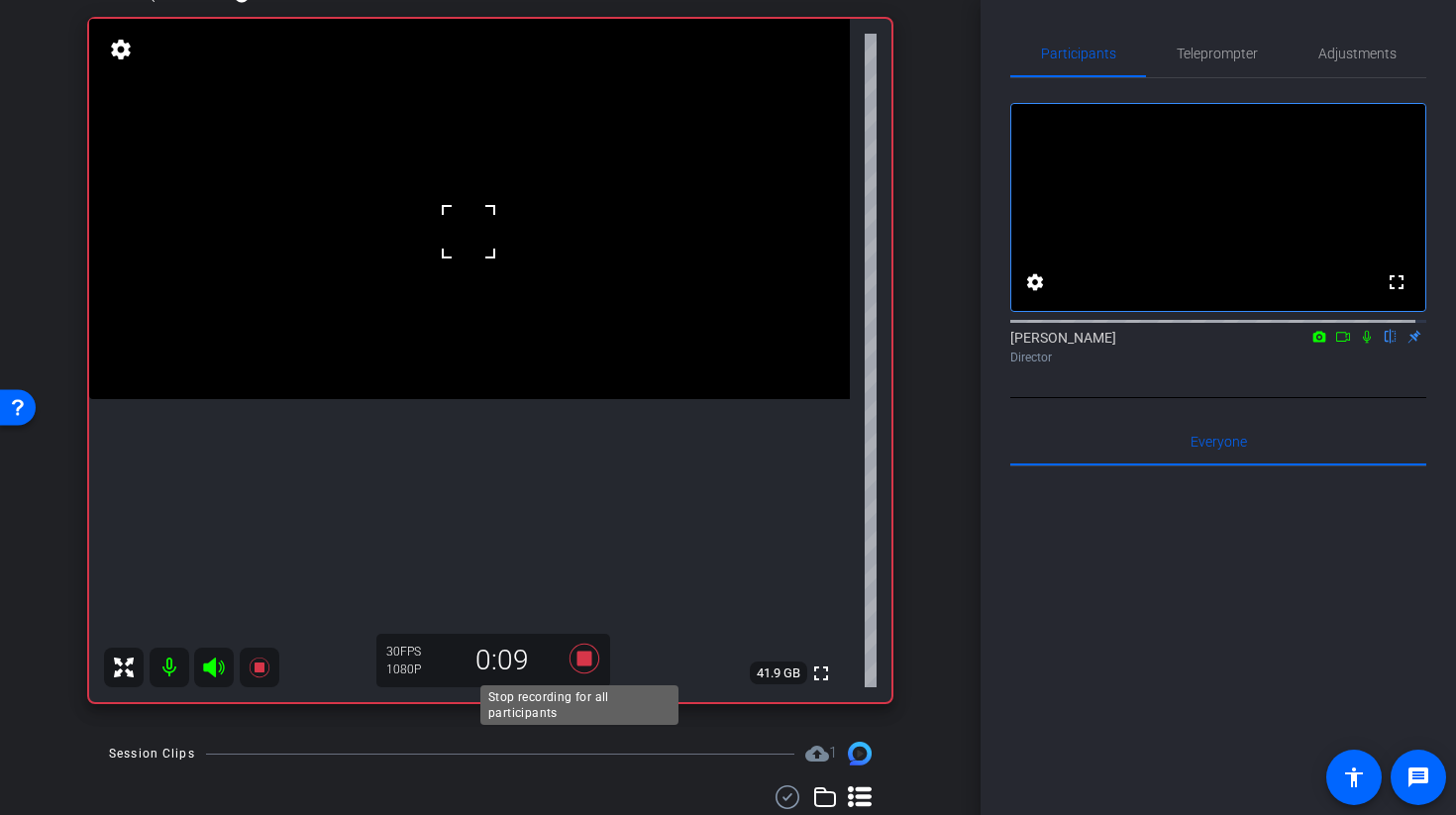 click 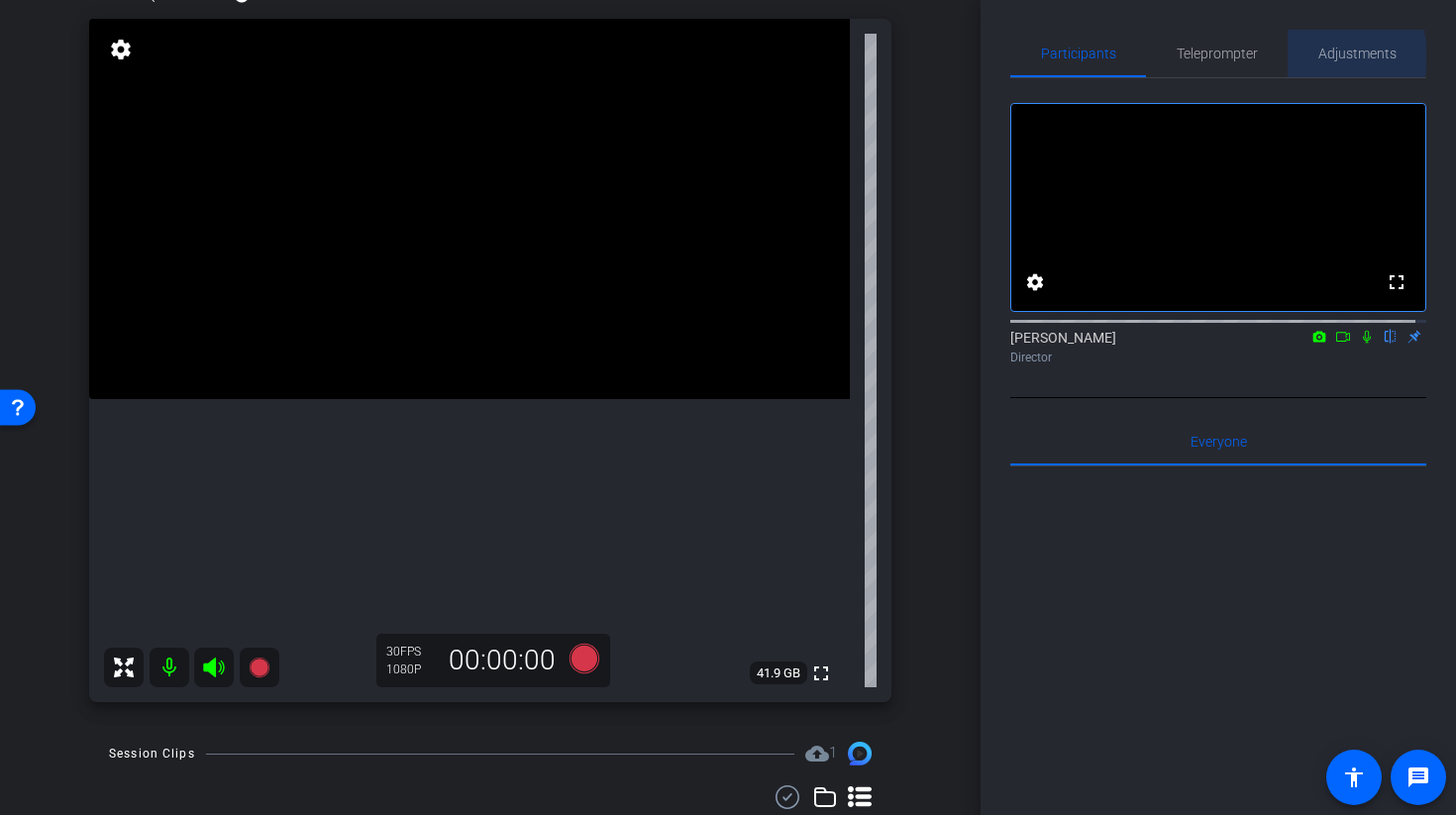 click on "Adjustments" at bounding box center [1357, 53] 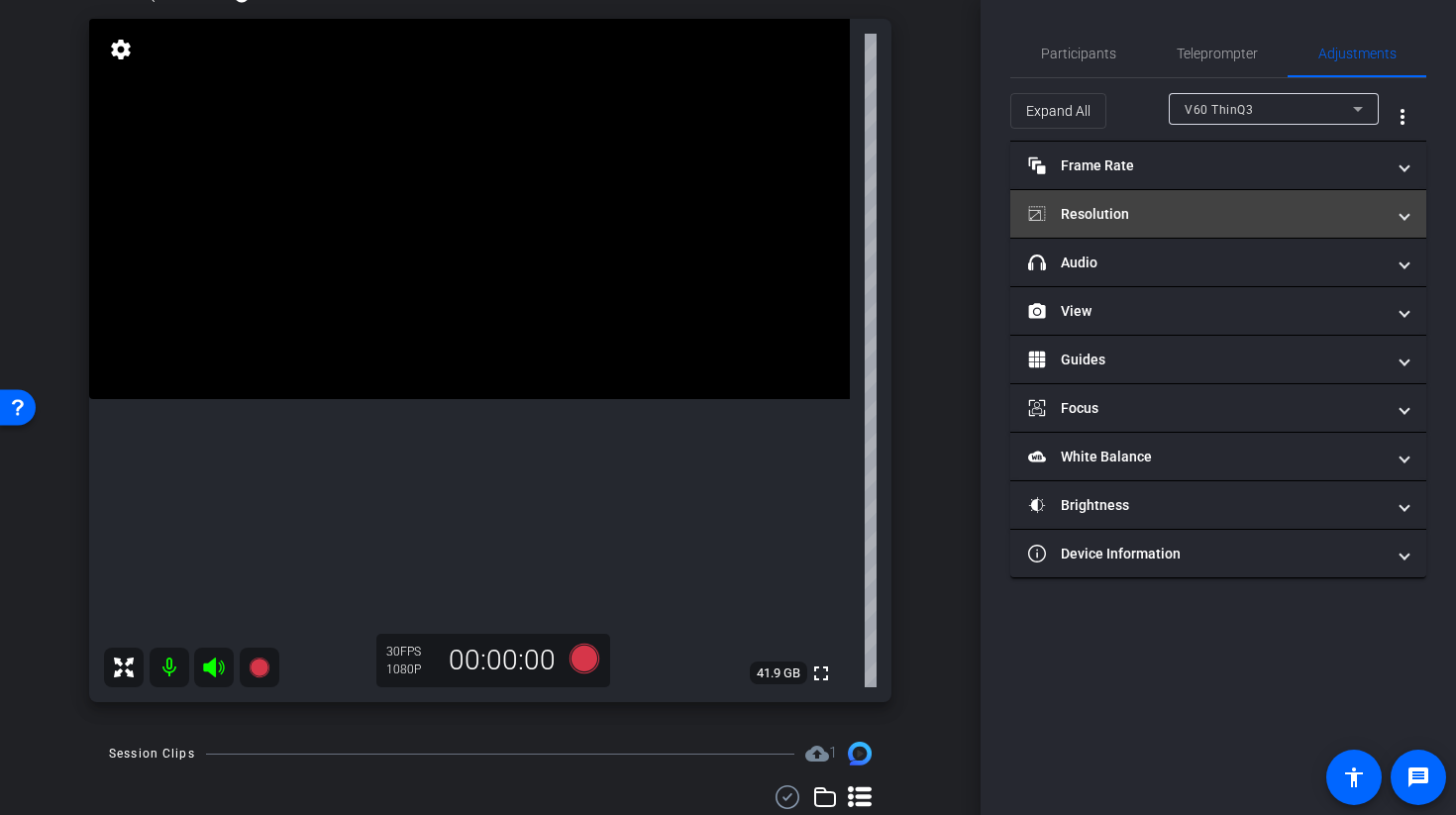 click on "Resolution" at bounding box center (1206, 214) 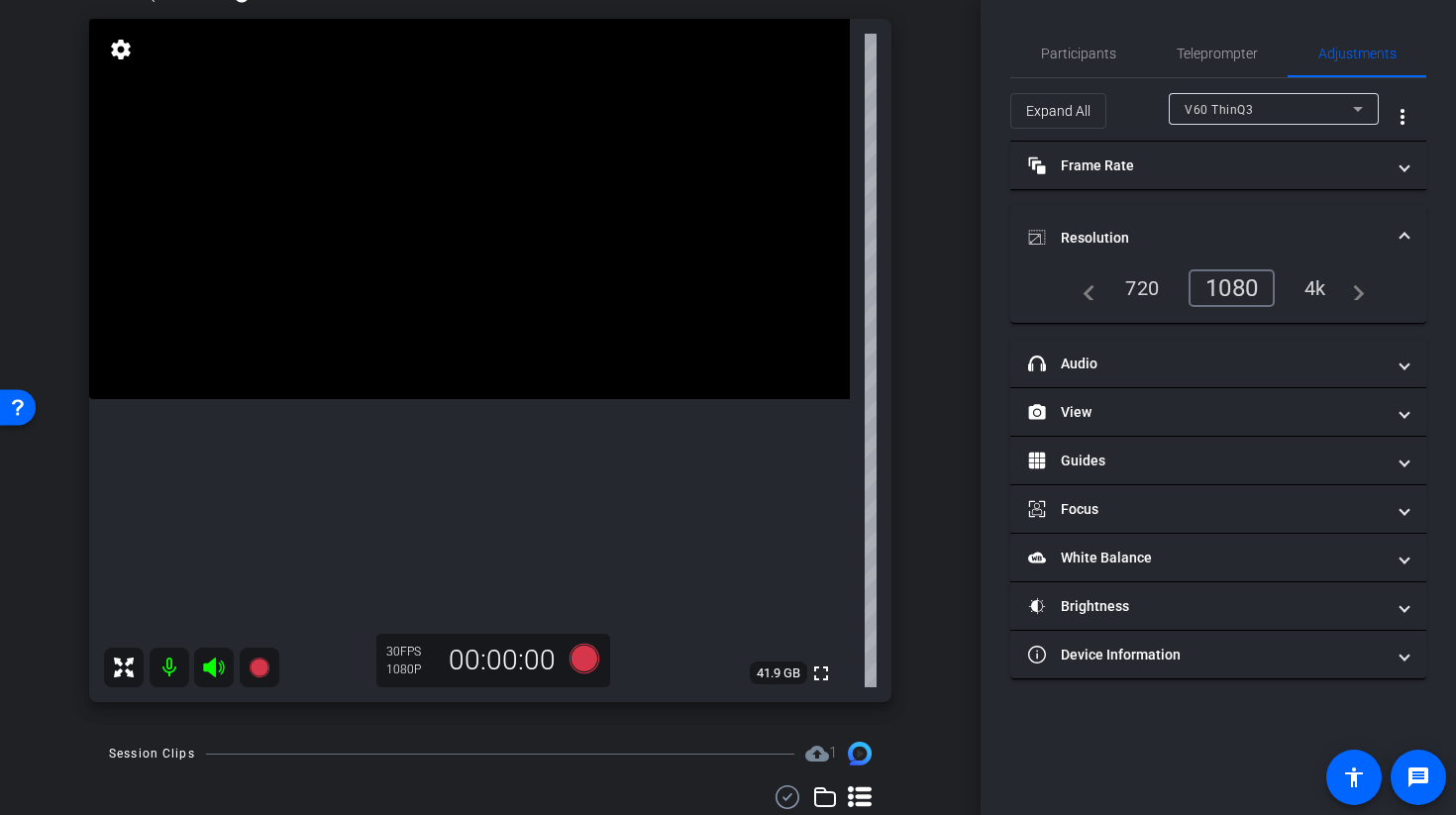 click on "4k" at bounding box center (1315, 288) 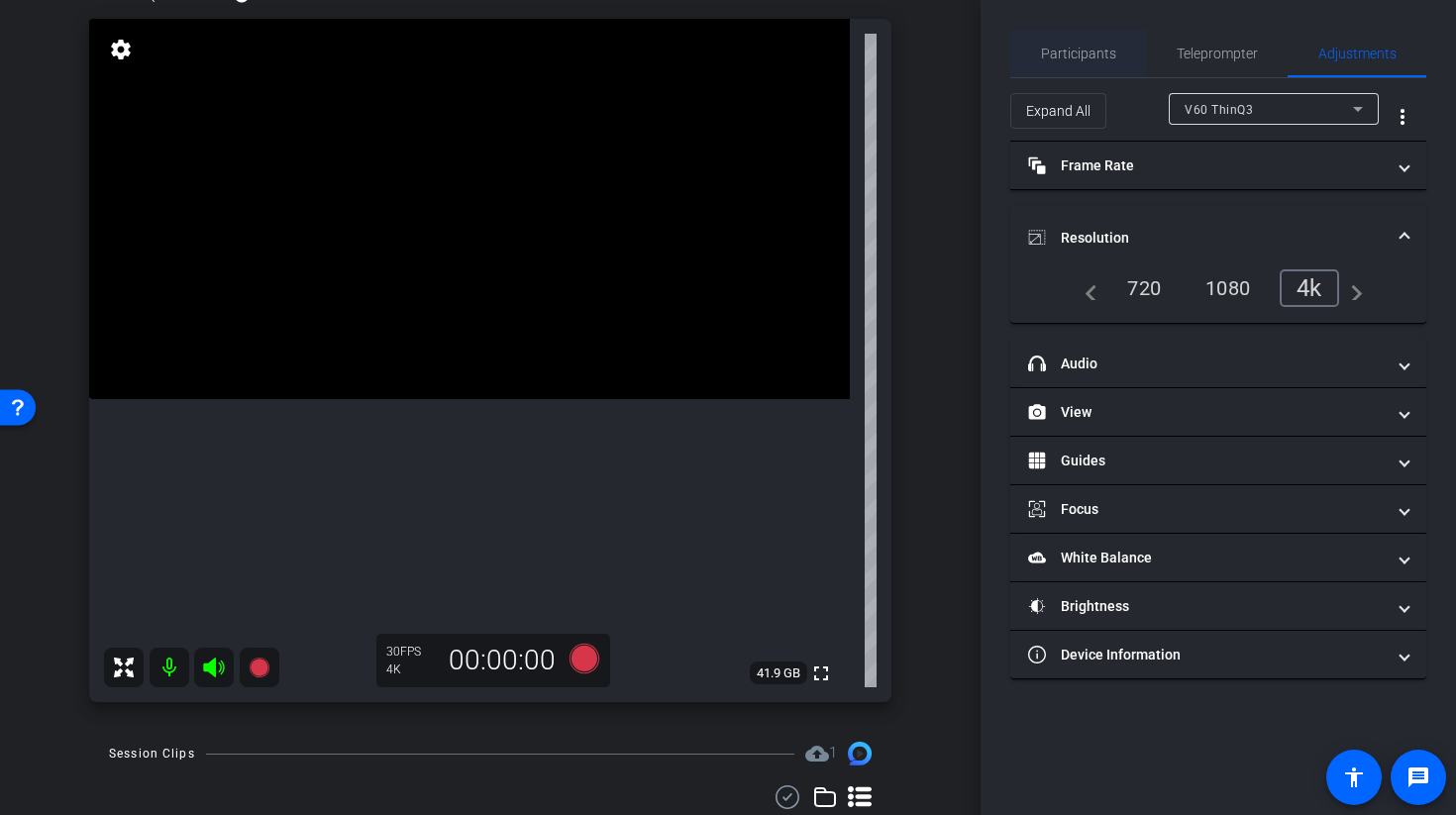 click on "Participants" at bounding box center [1079, 53] 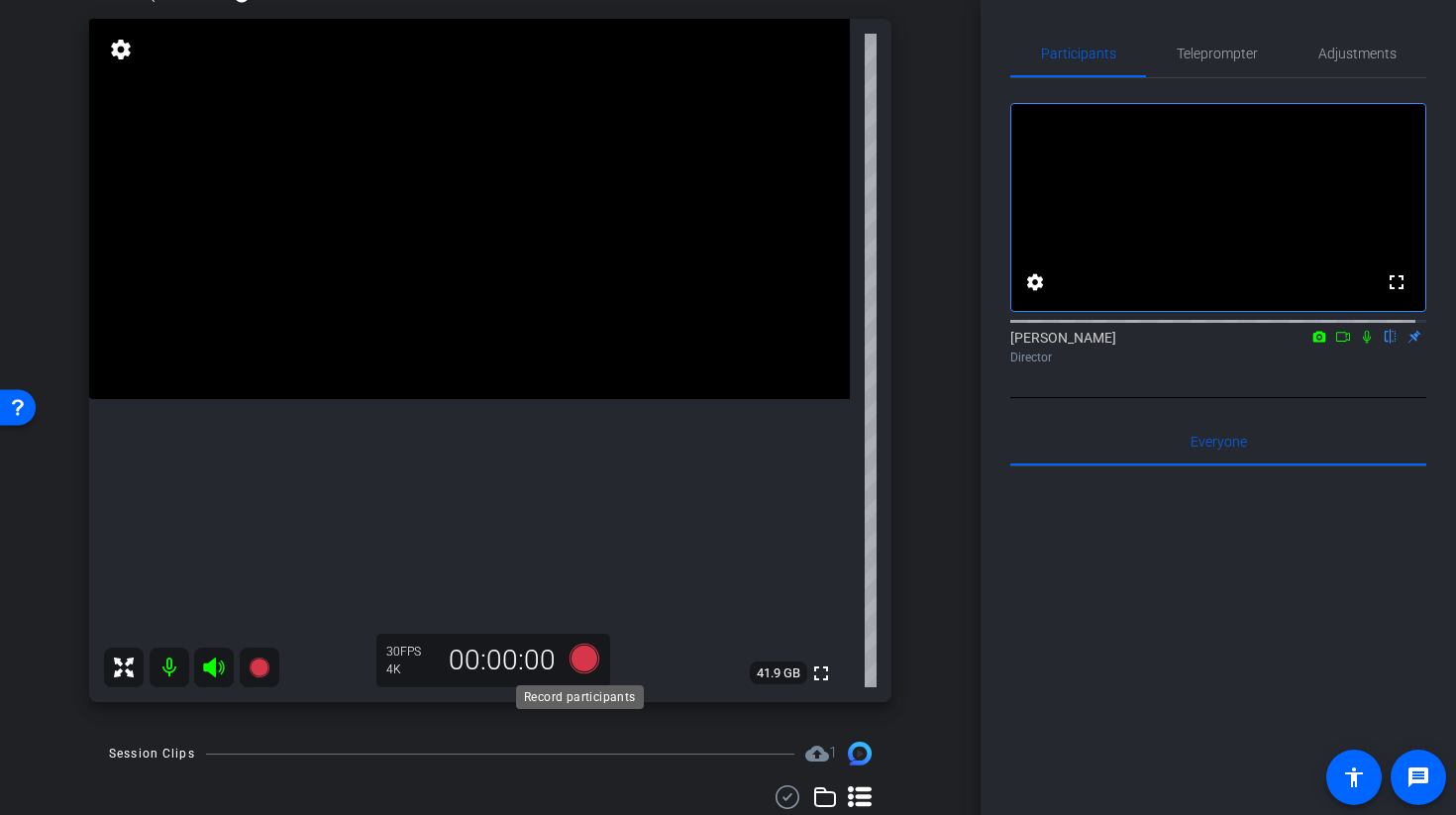 click 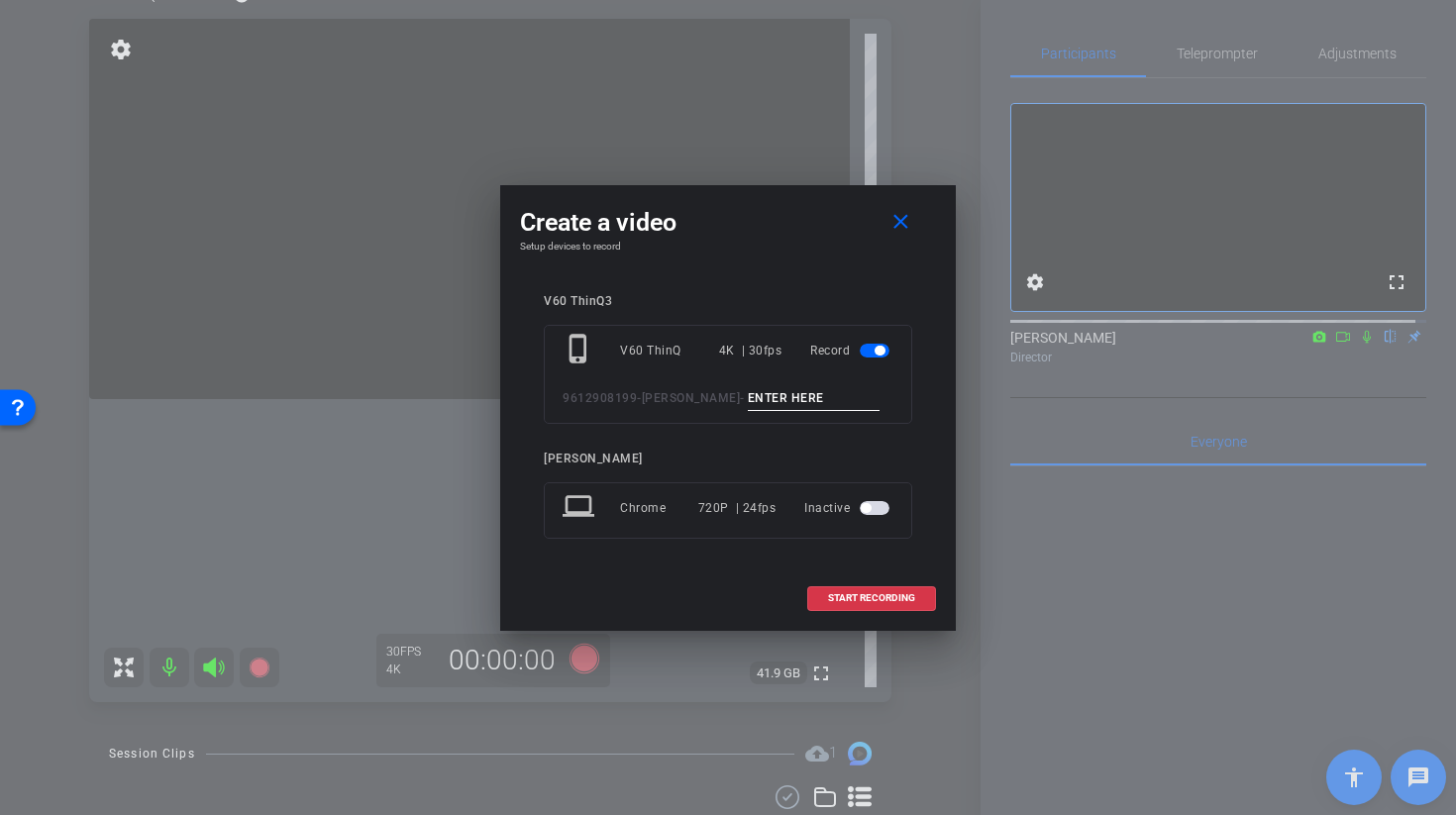 click at bounding box center [814, 398] 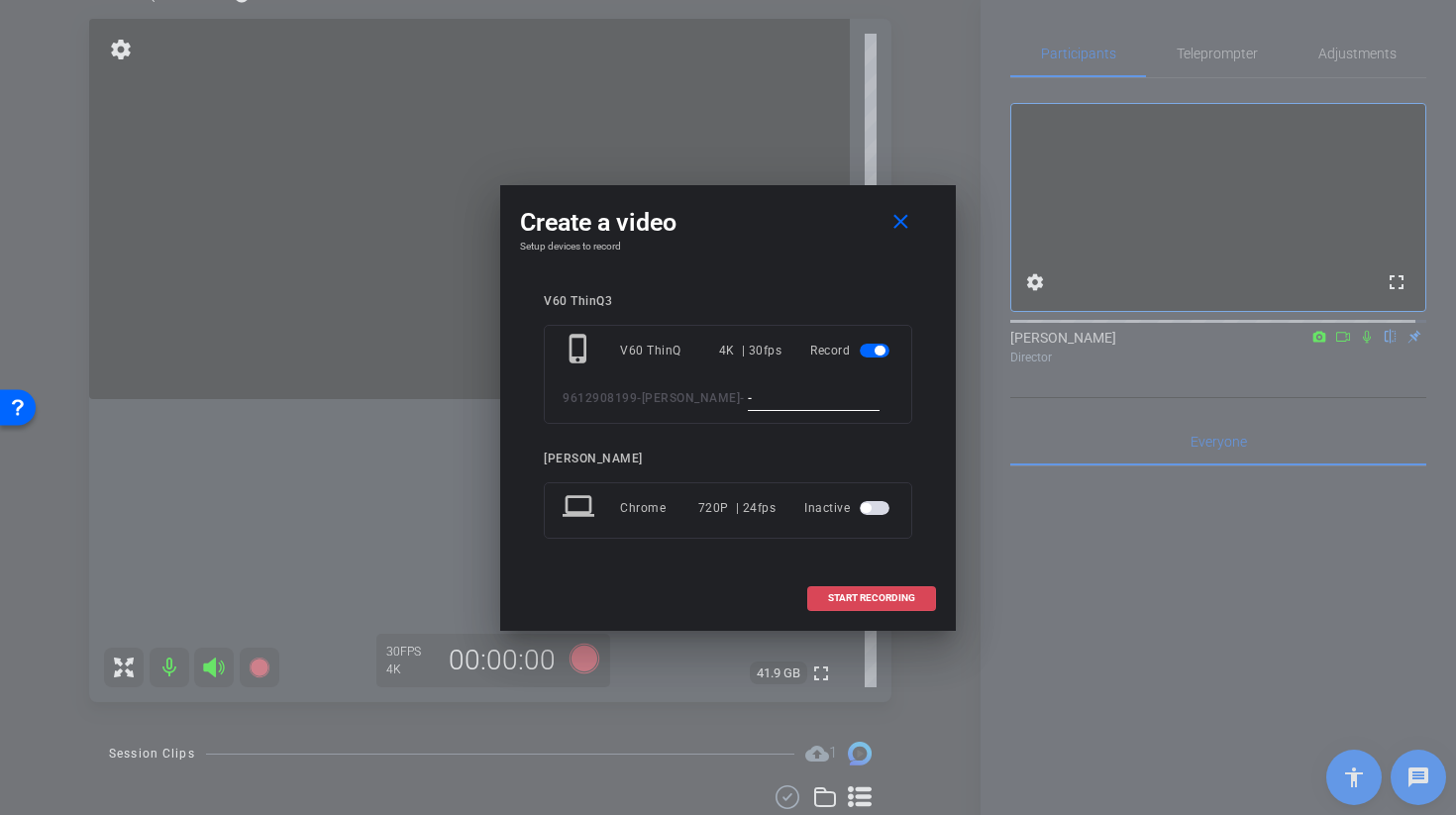 type on "-" 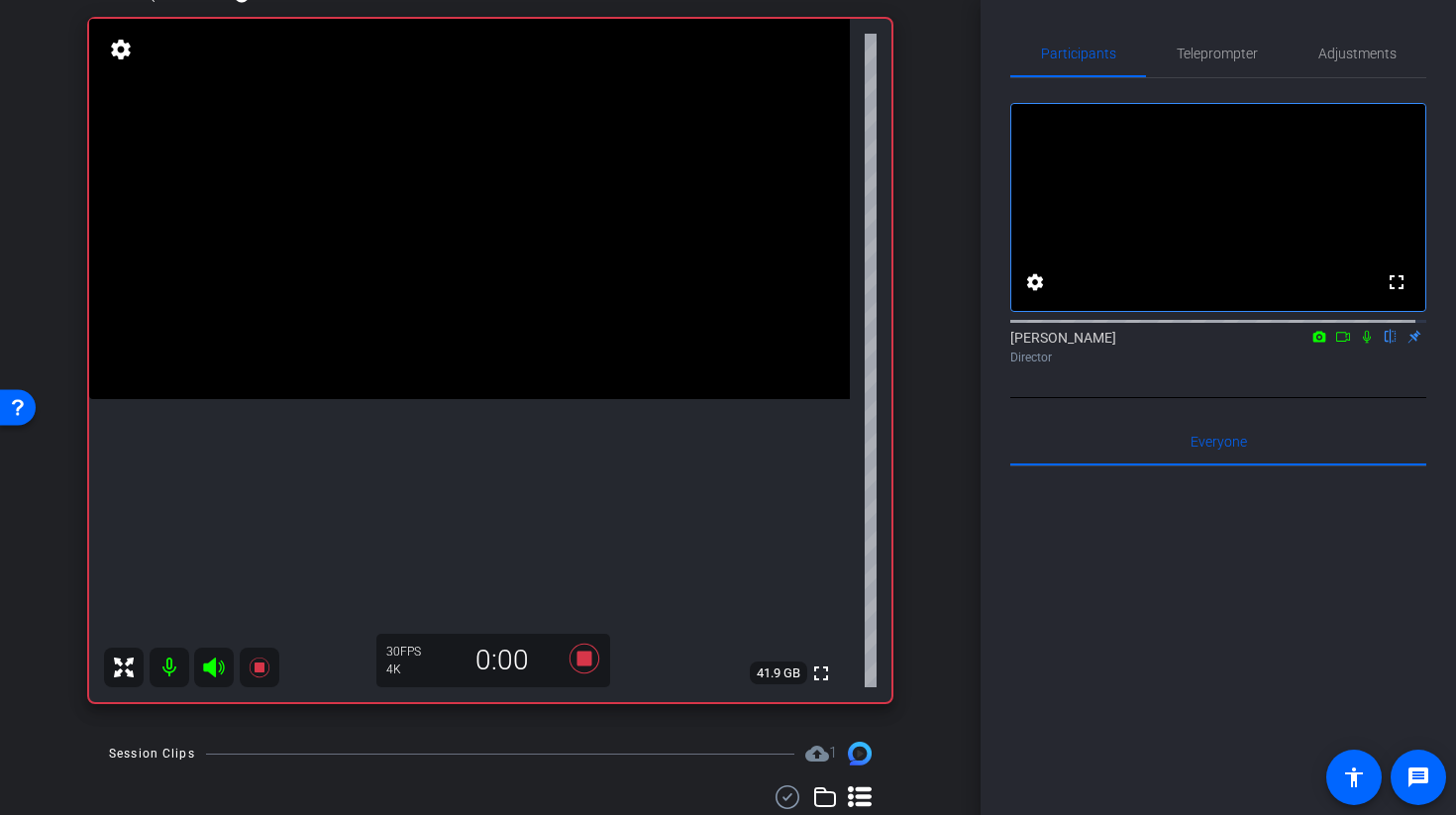 click at bounding box center (469, 209) 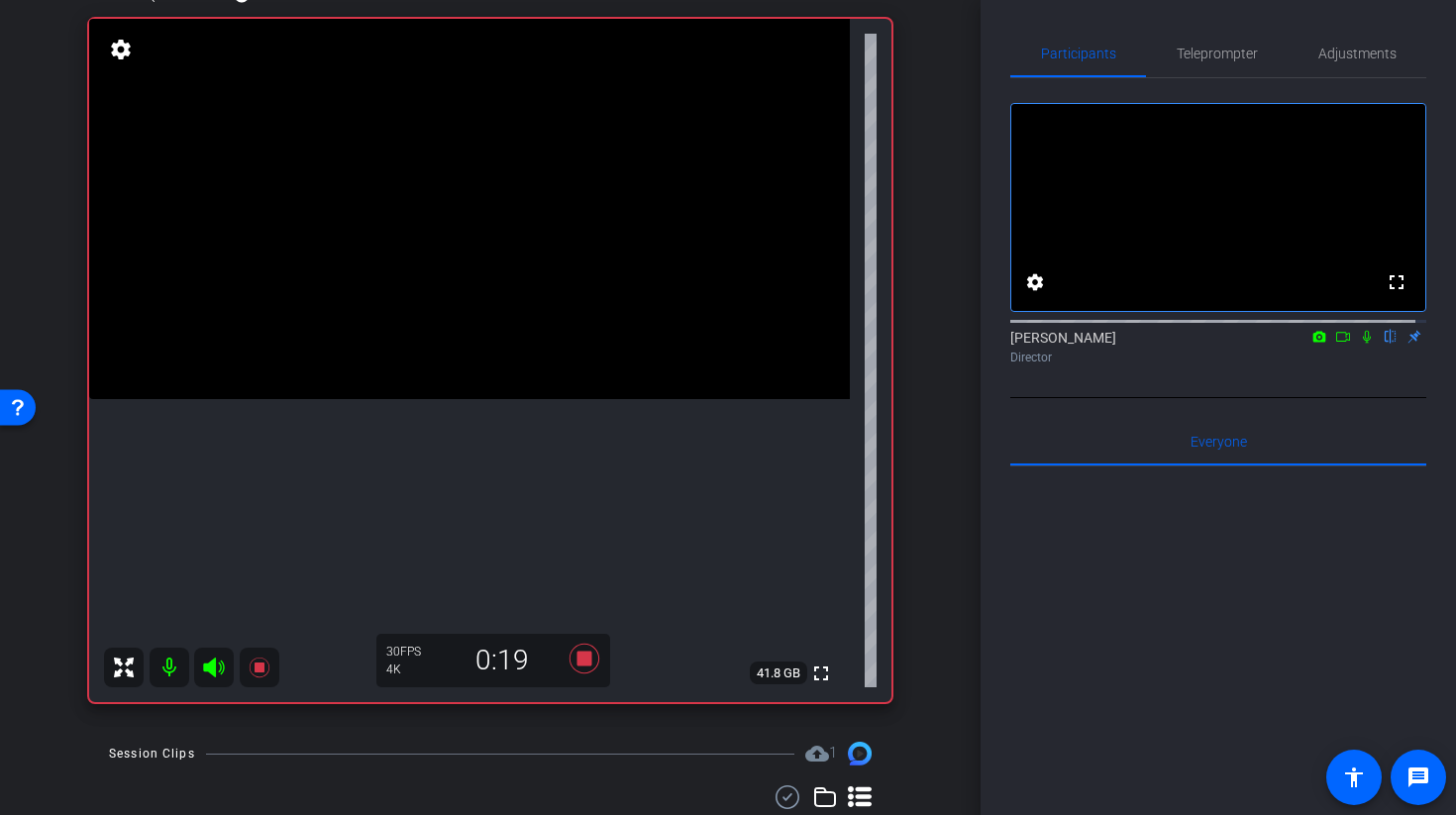 click at bounding box center [469, 209] 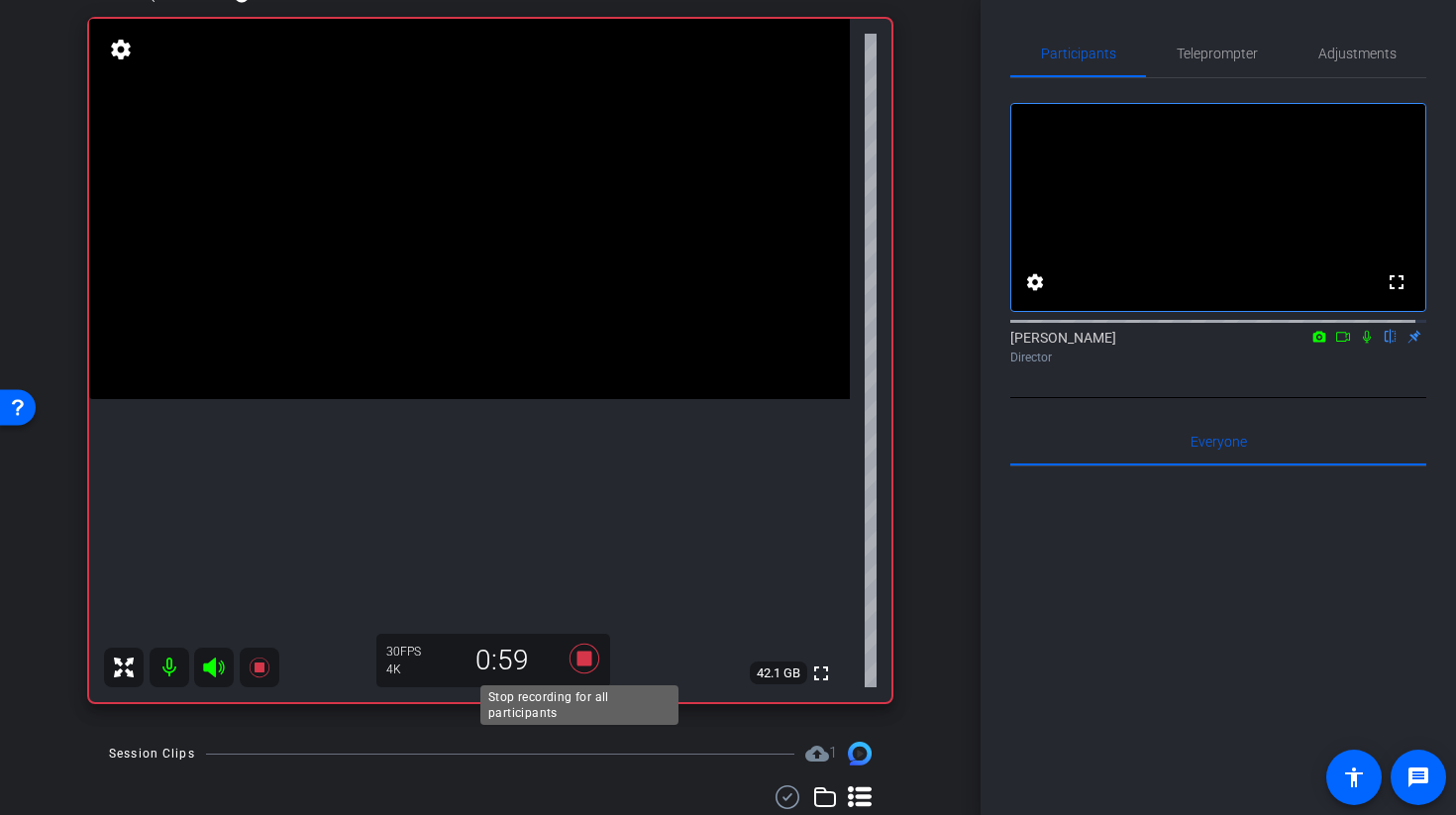 click 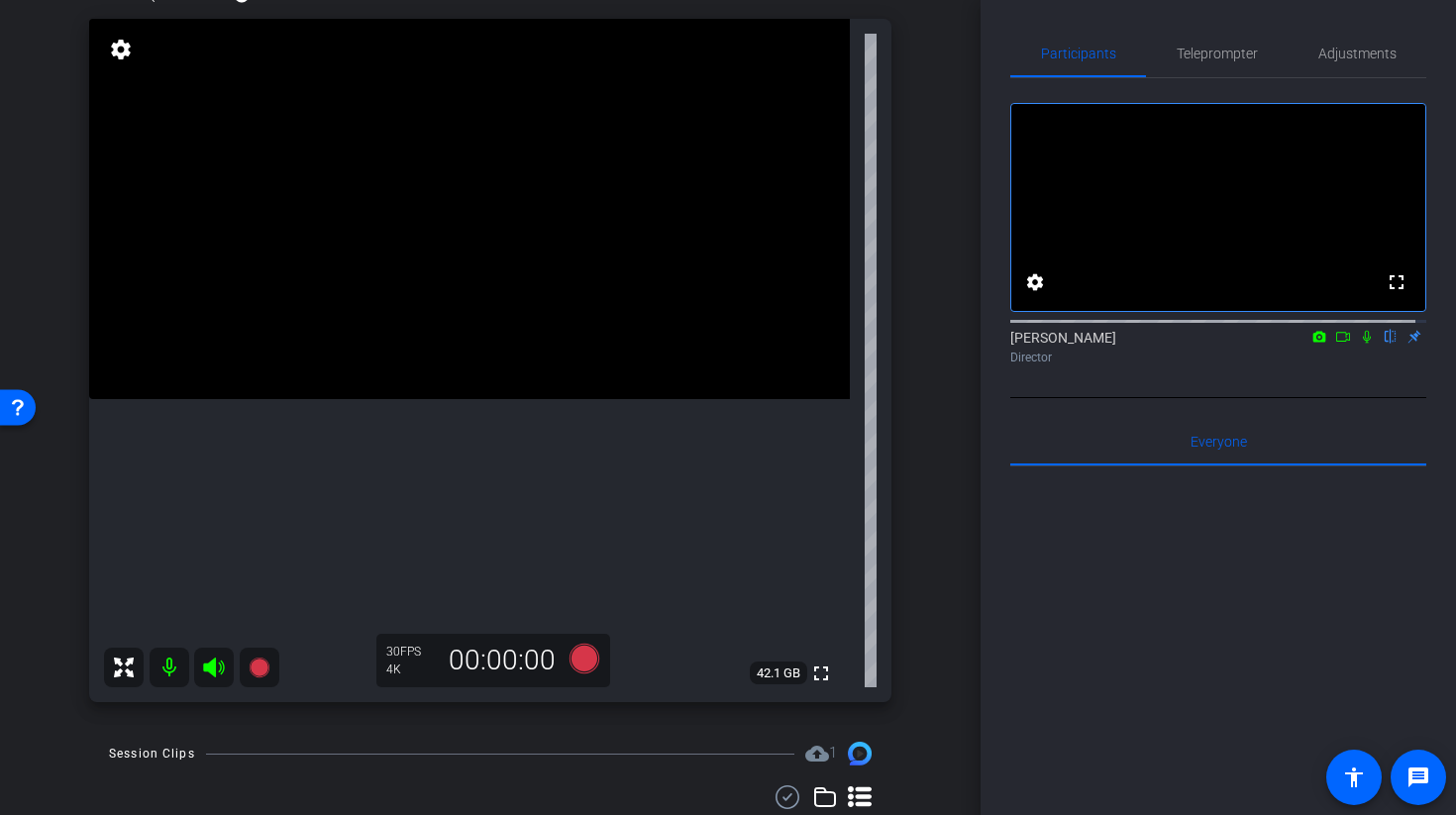 click 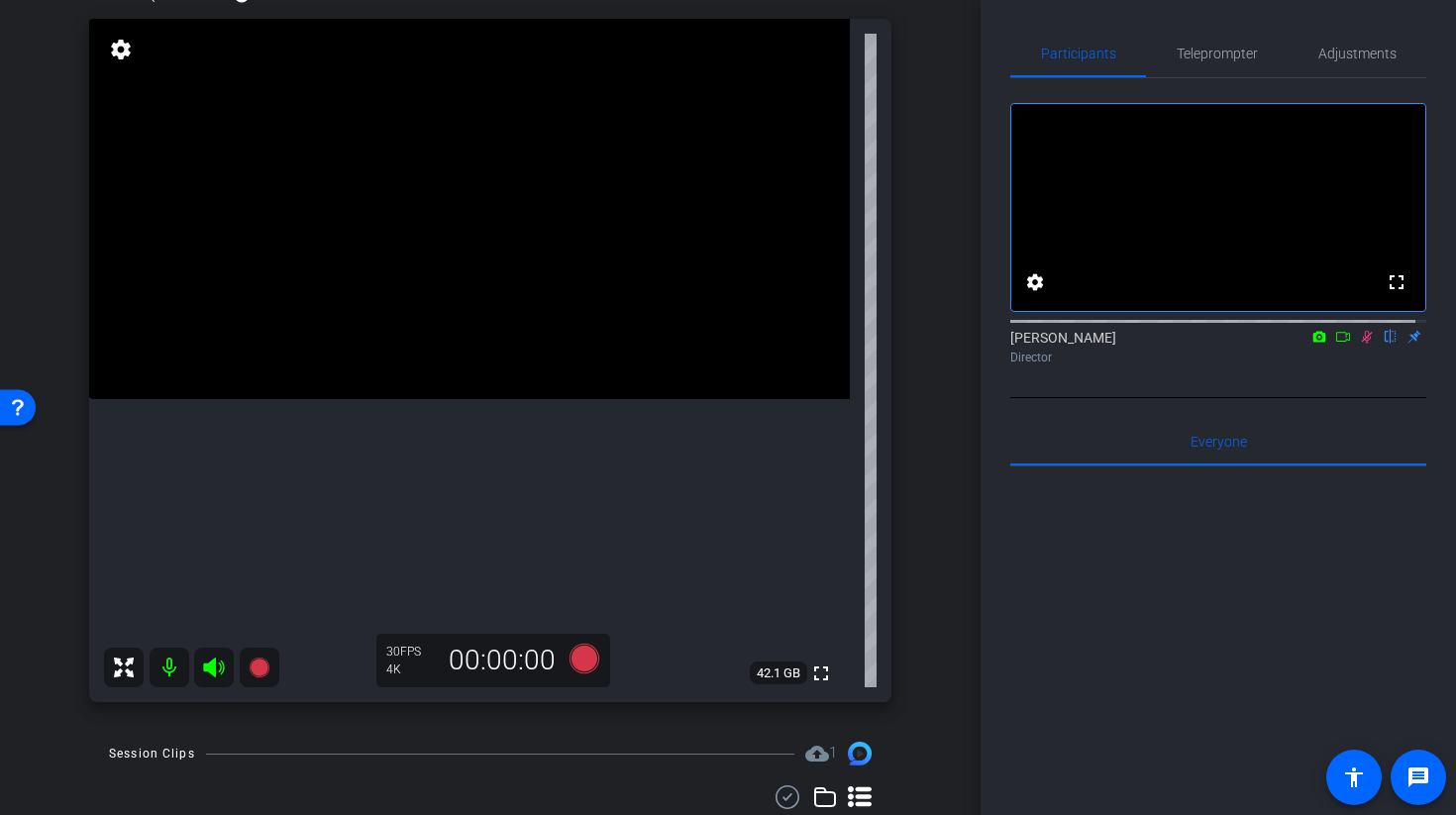 click 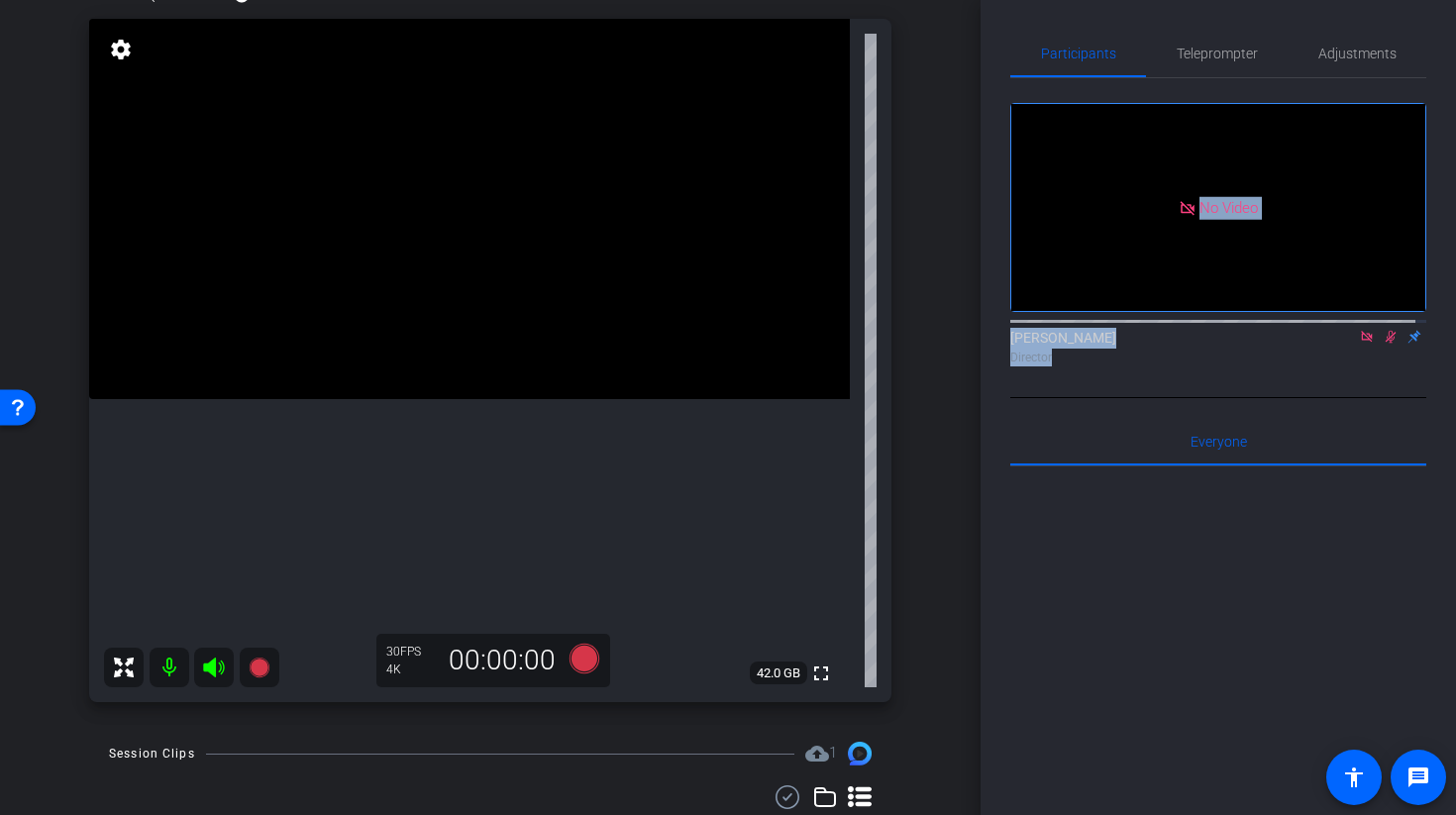 drag, startPoint x: 1455, startPoint y: 682, endPoint x: 1455, endPoint y: 822, distance: 140 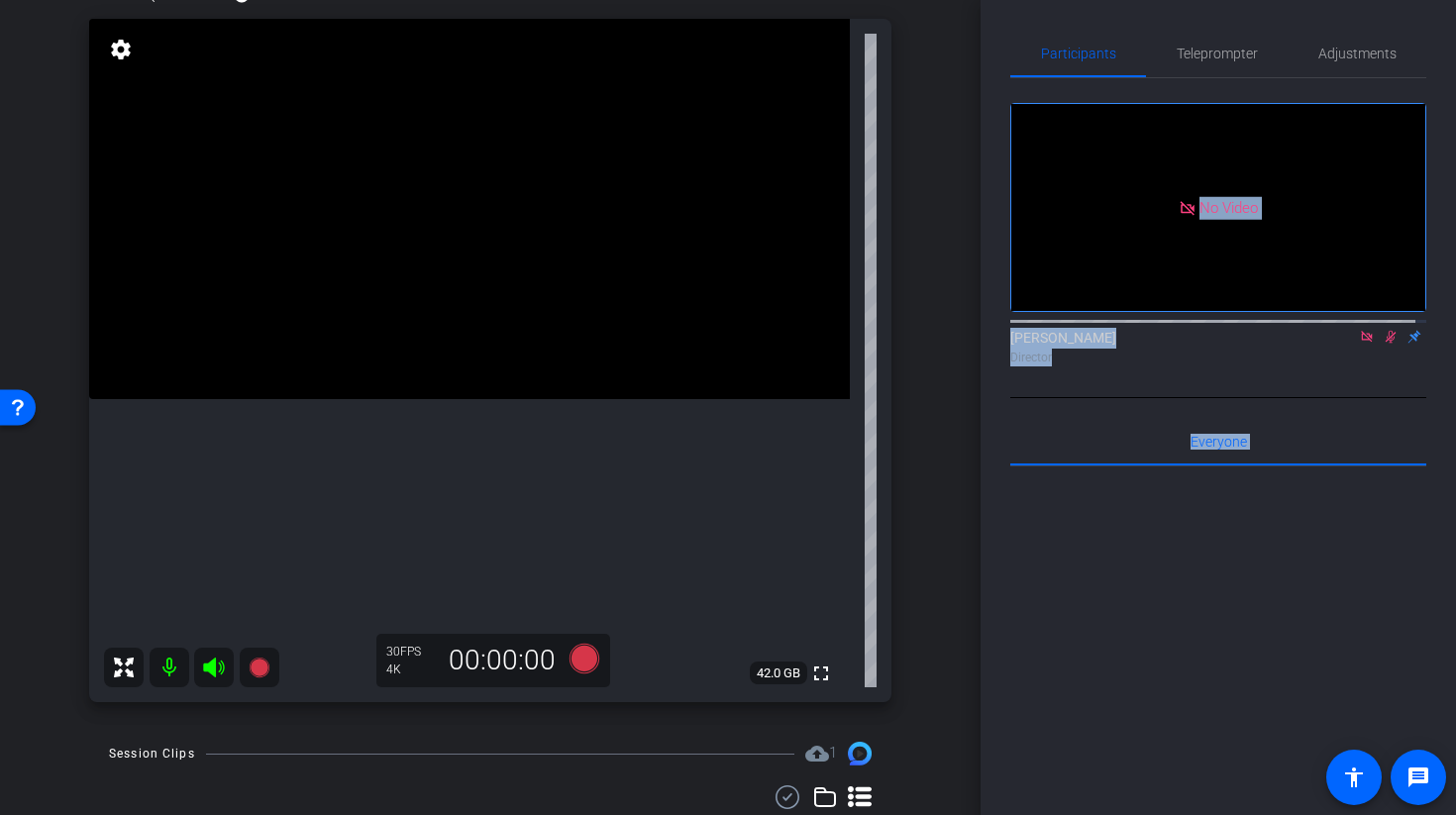 scroll, scrollTop: 21, scrollLeft: 0, axis: vertical 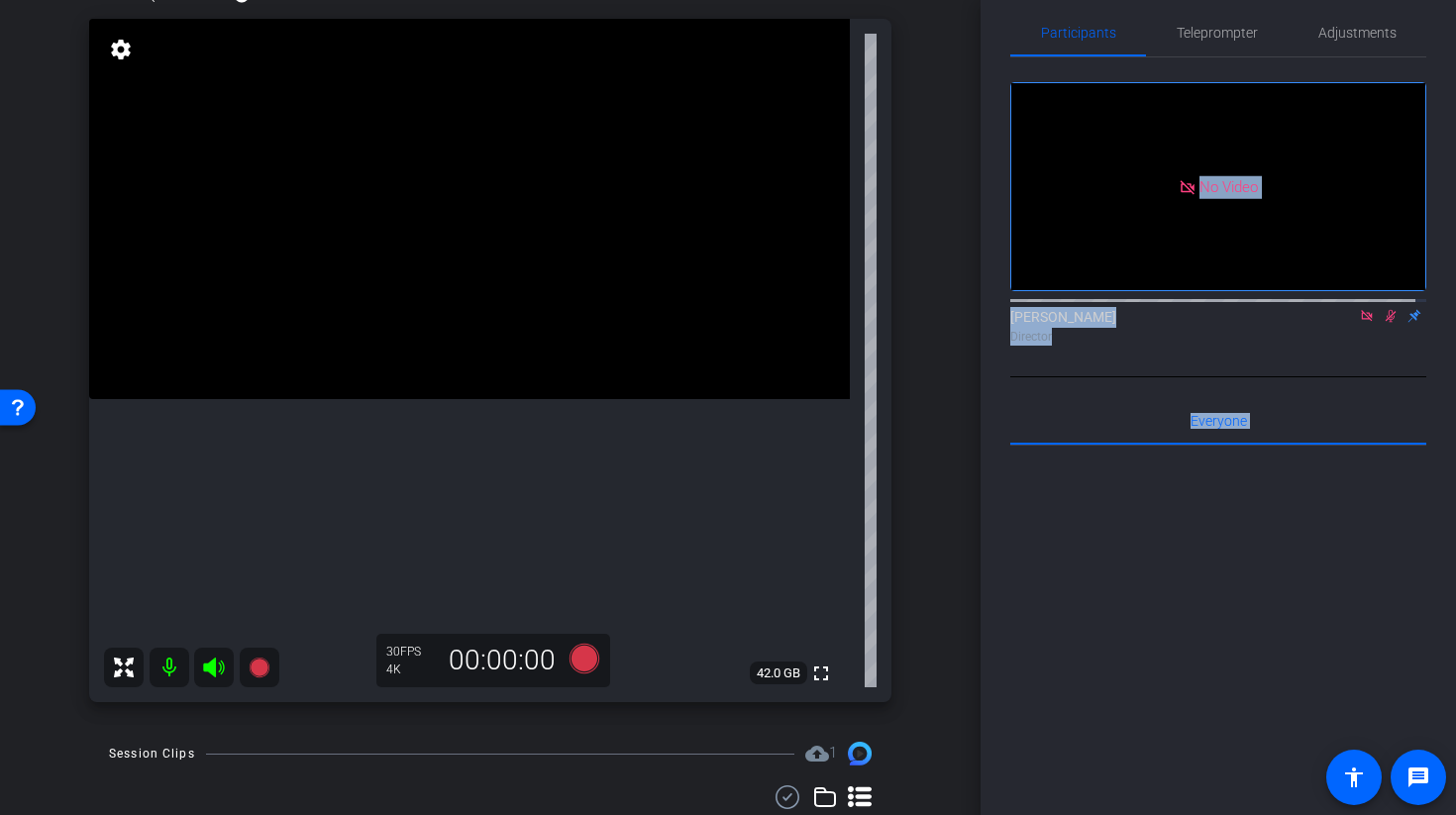click 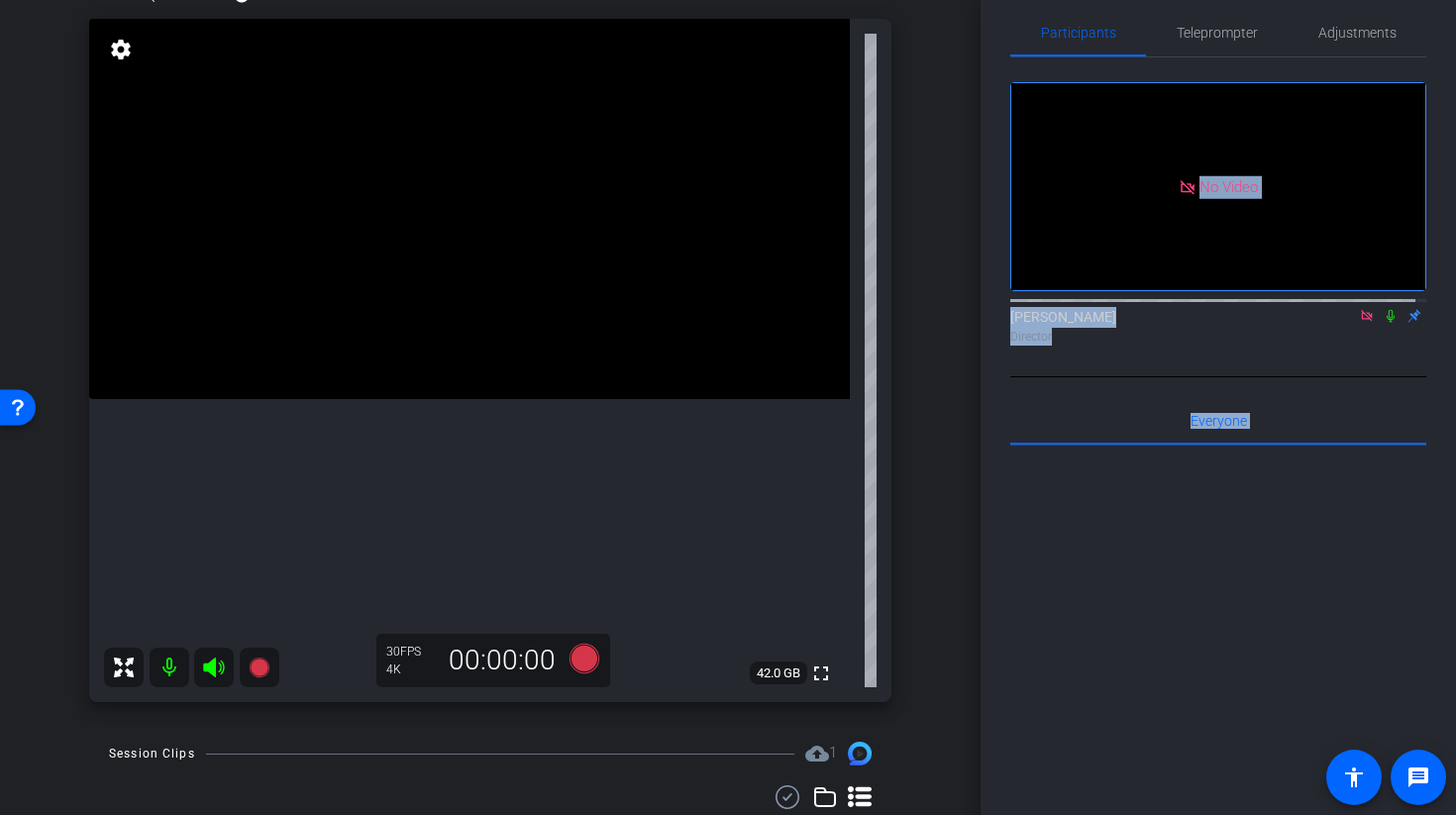 click 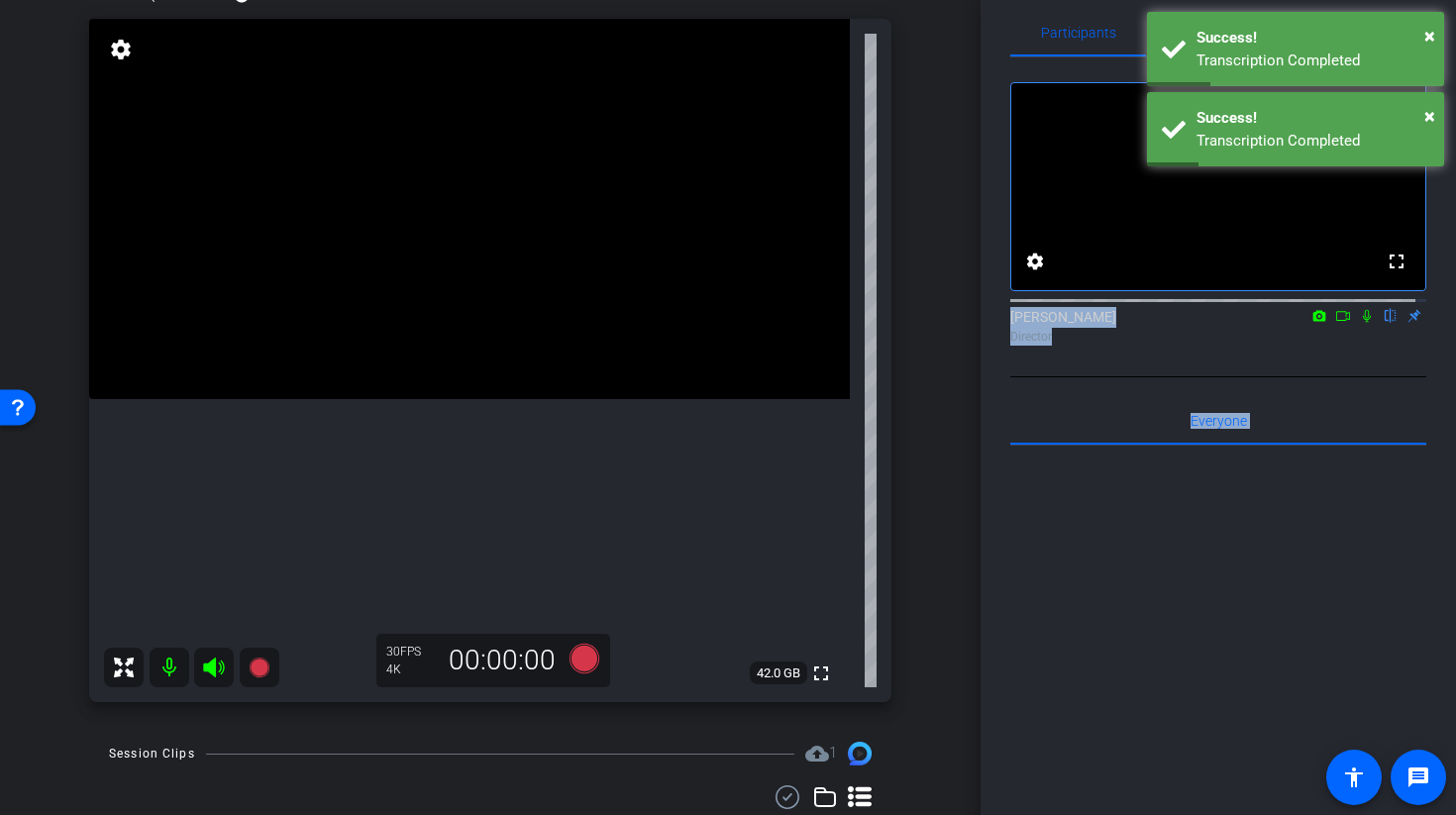 scroll, scrollTop: 207, scrollLeft: 0, axis: vertical 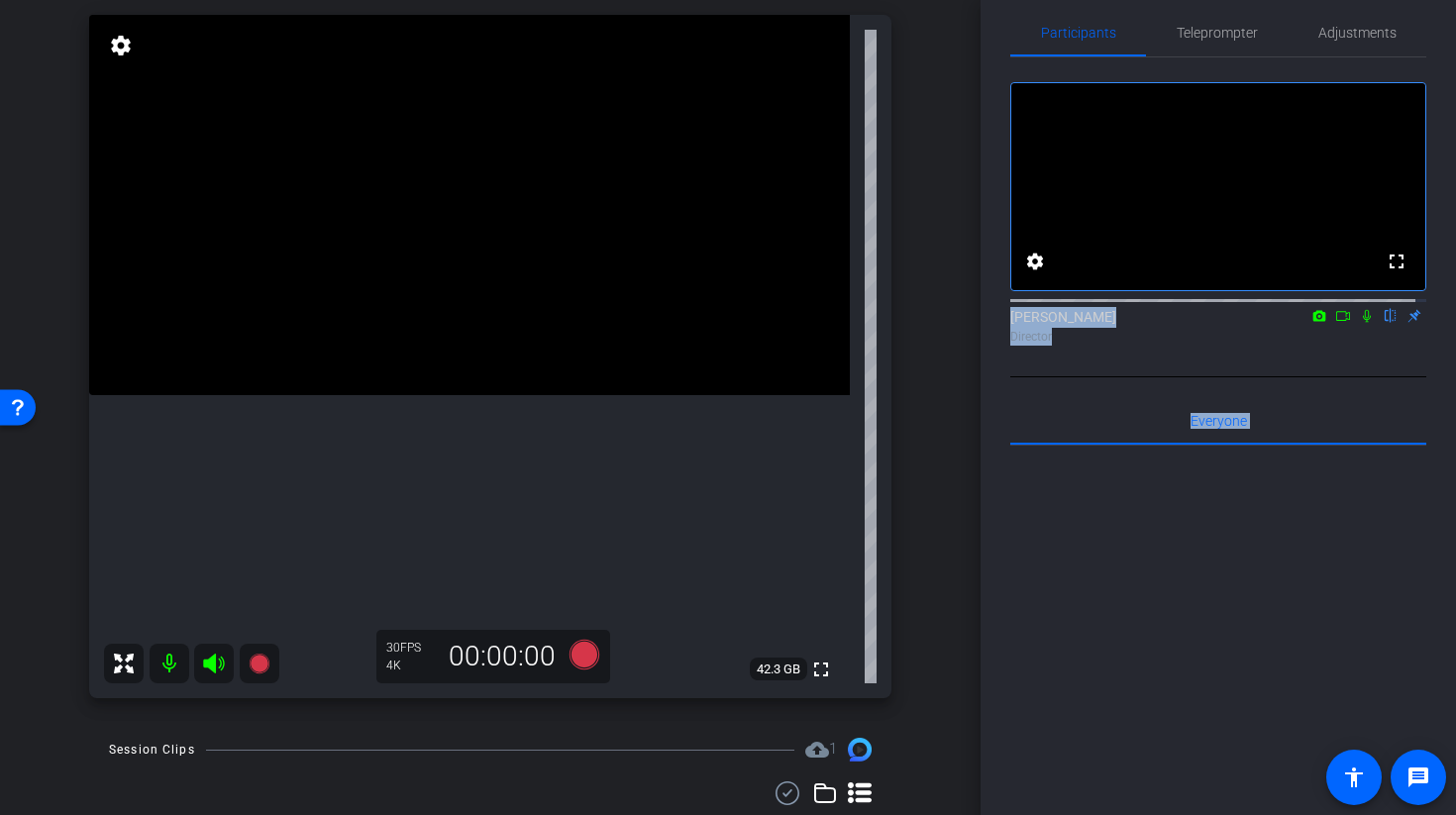 click on "Director" 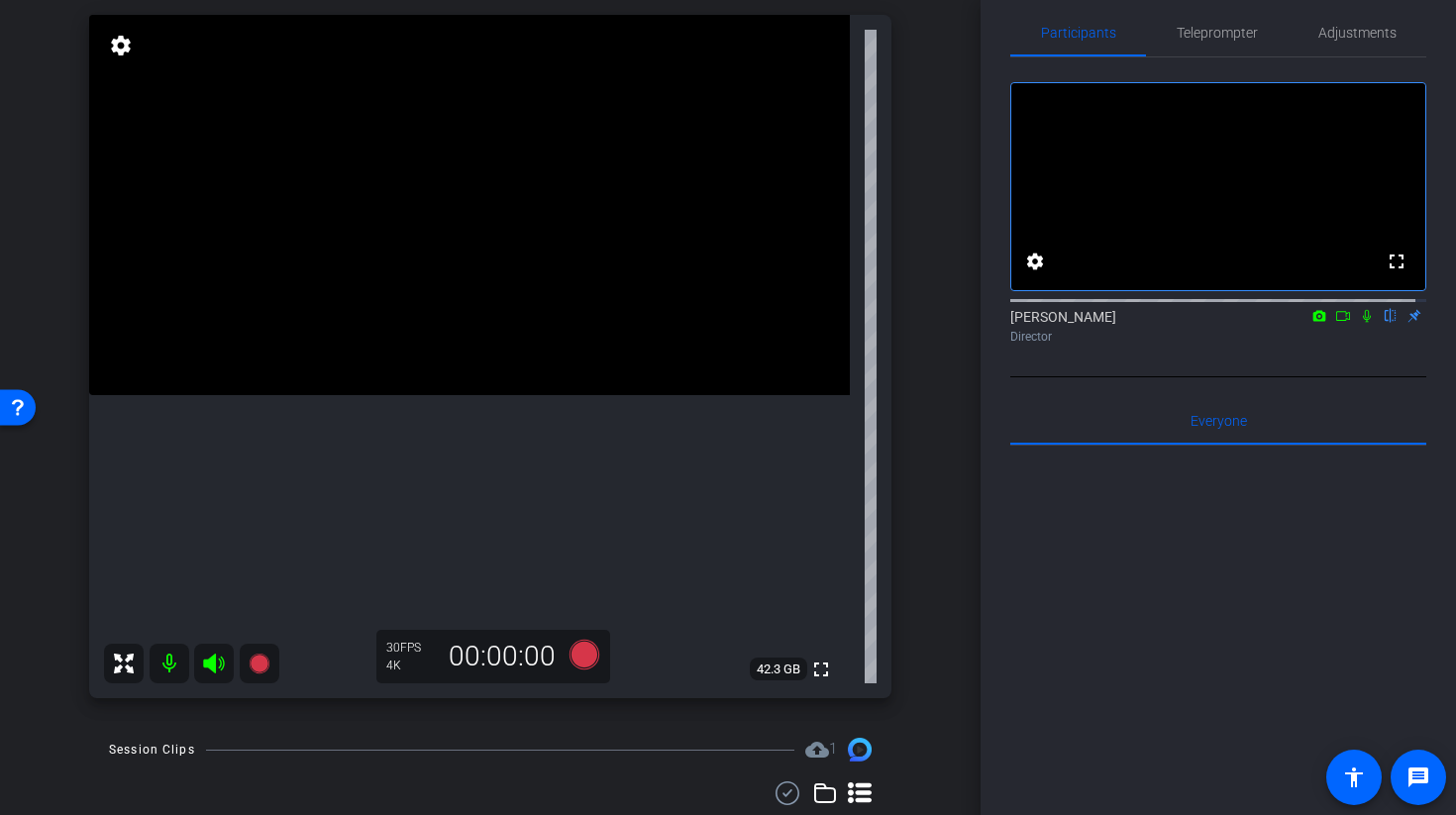 click at bounding box center (469, 205) 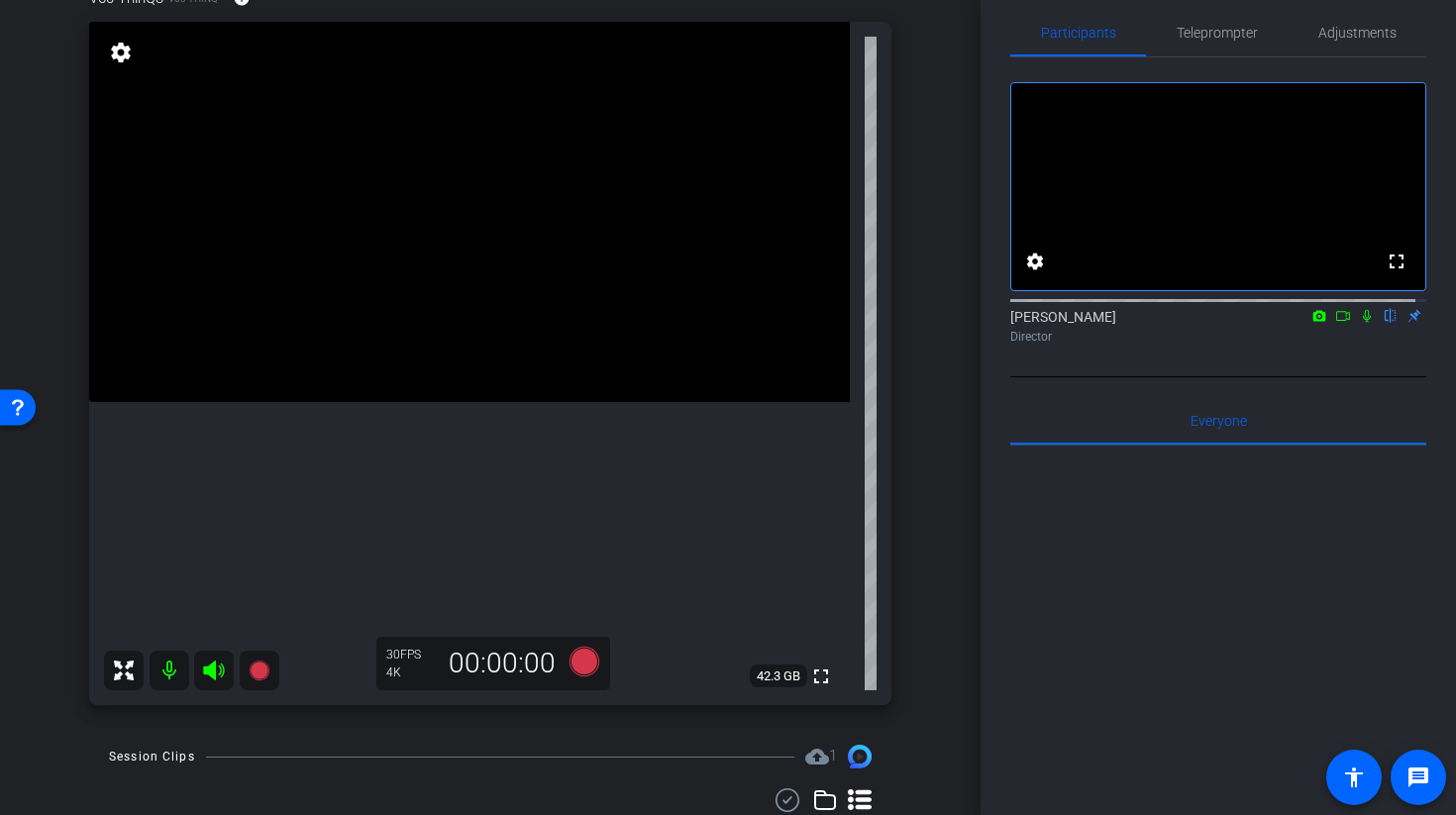 scroll, scrollTop: 208, scrollLeft: 0, axis: vertical 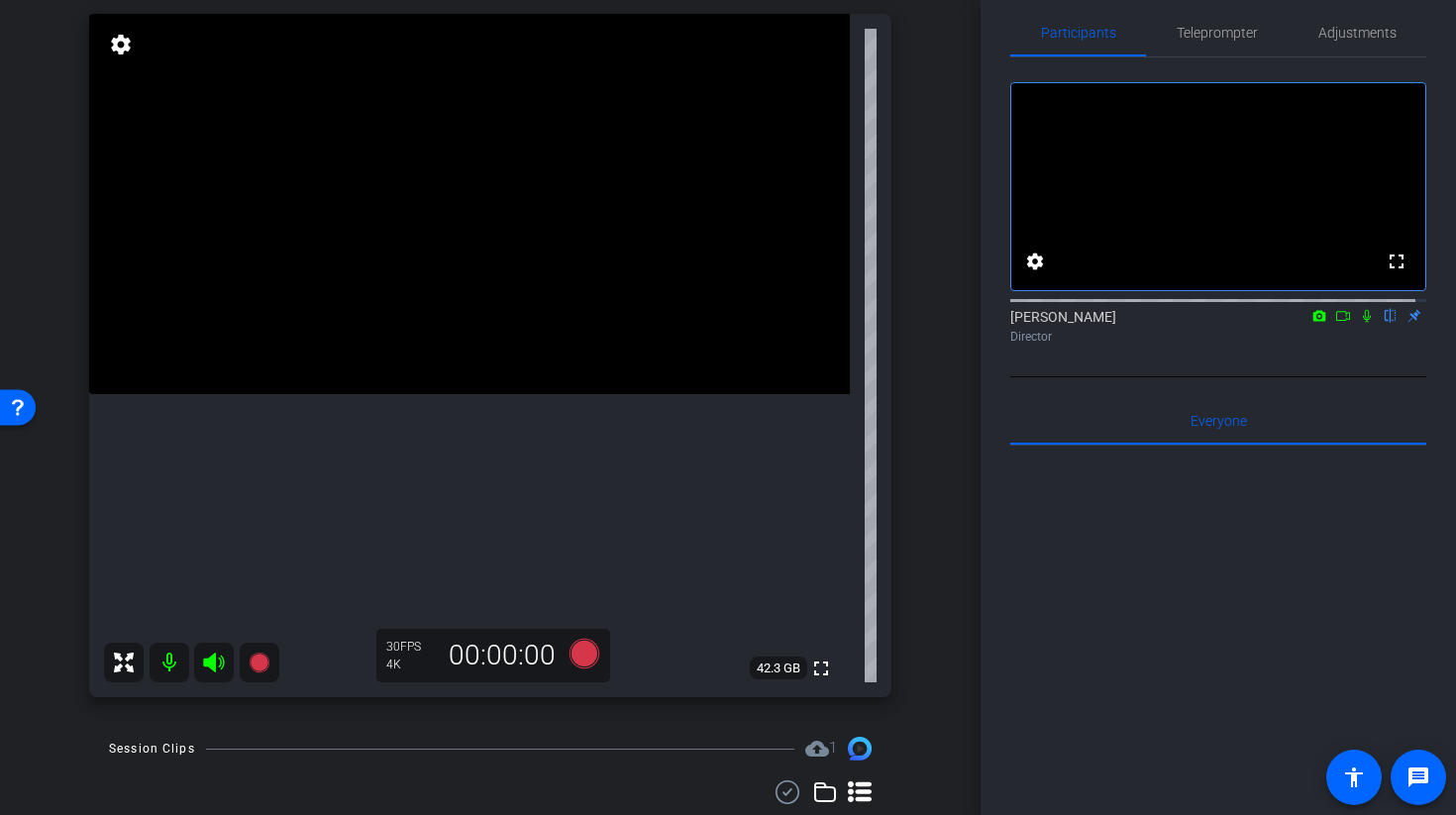 click at bounding box center (469, 204) 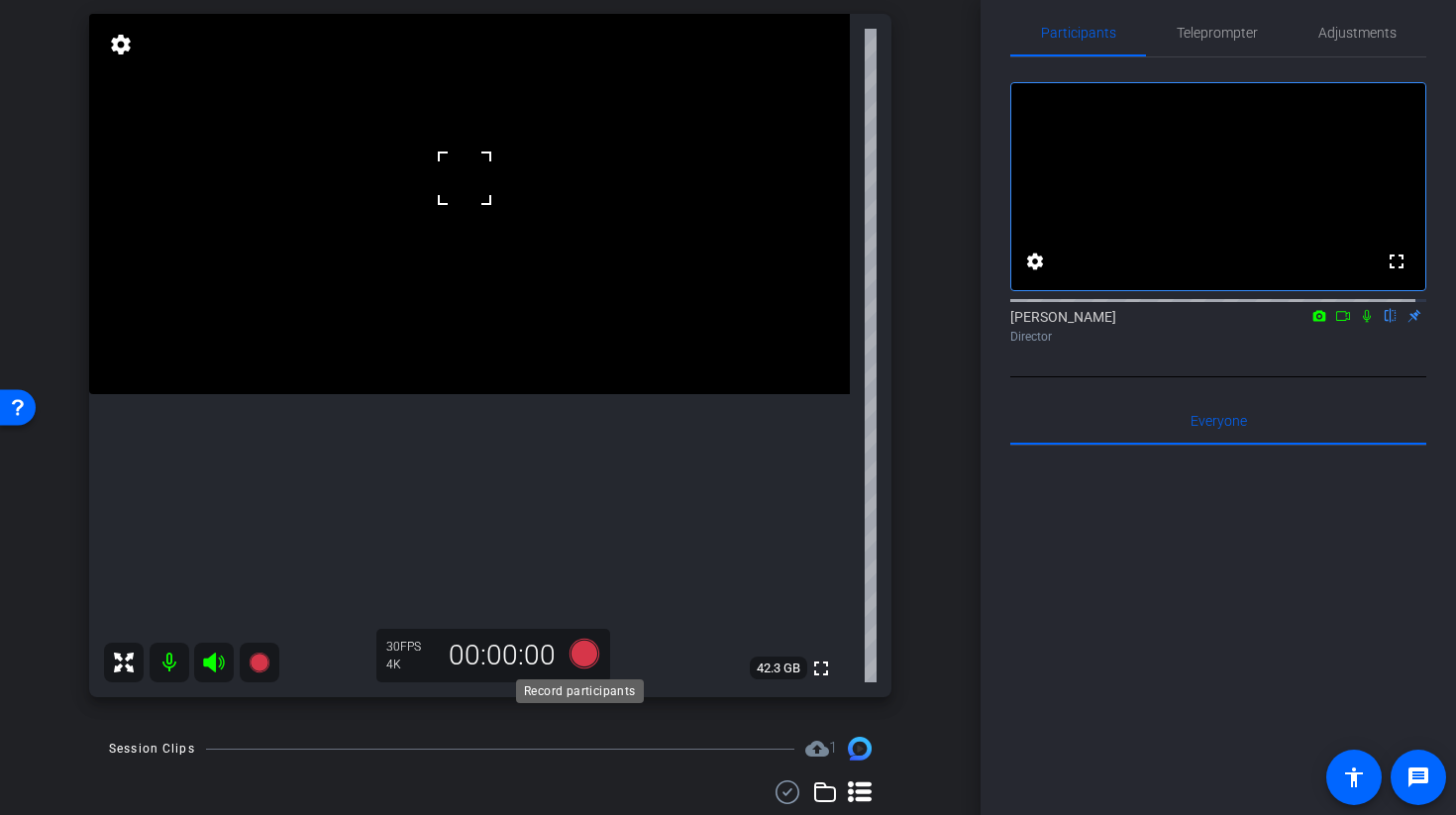 click 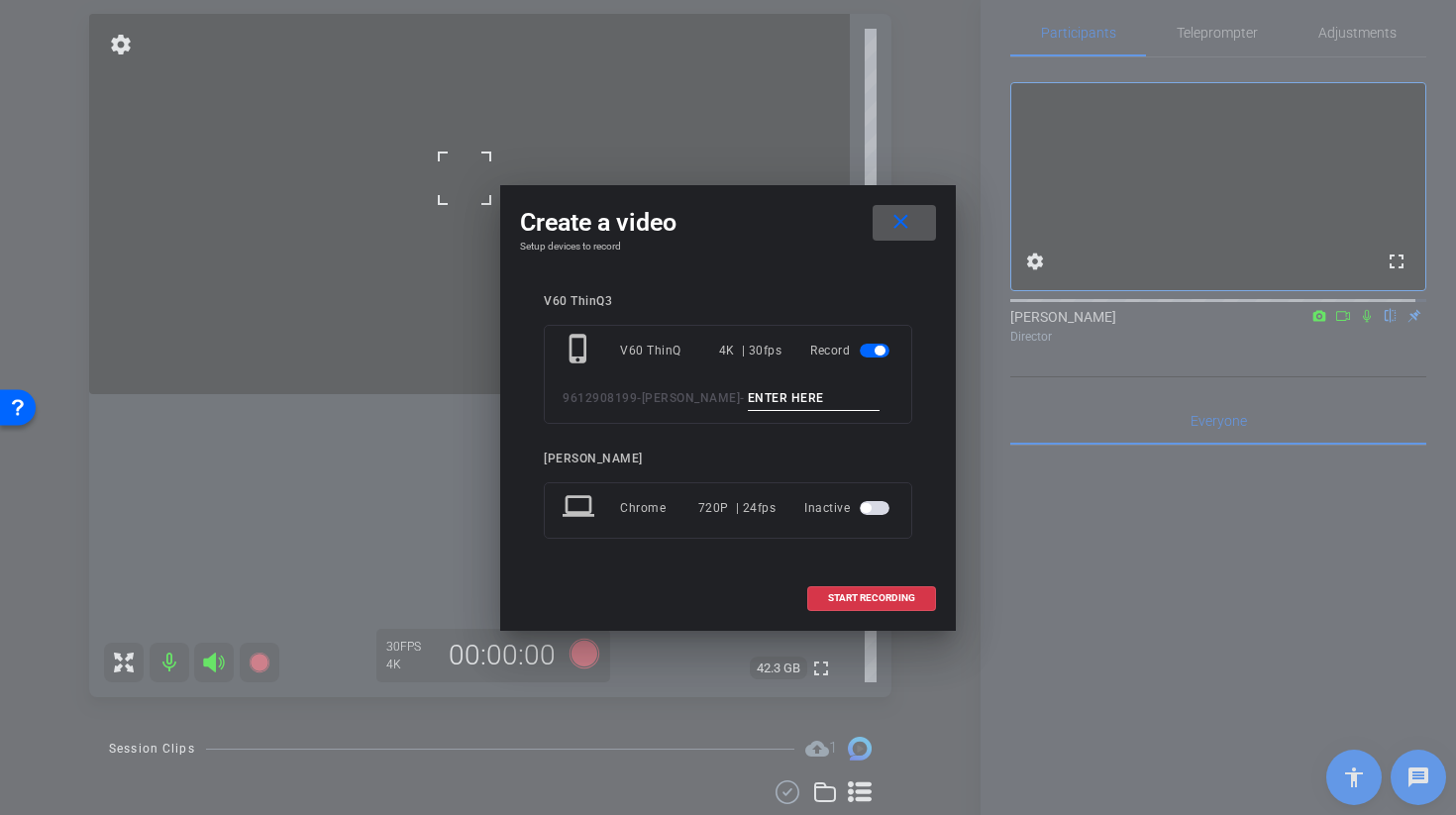 click at bounding box center (814, 398) 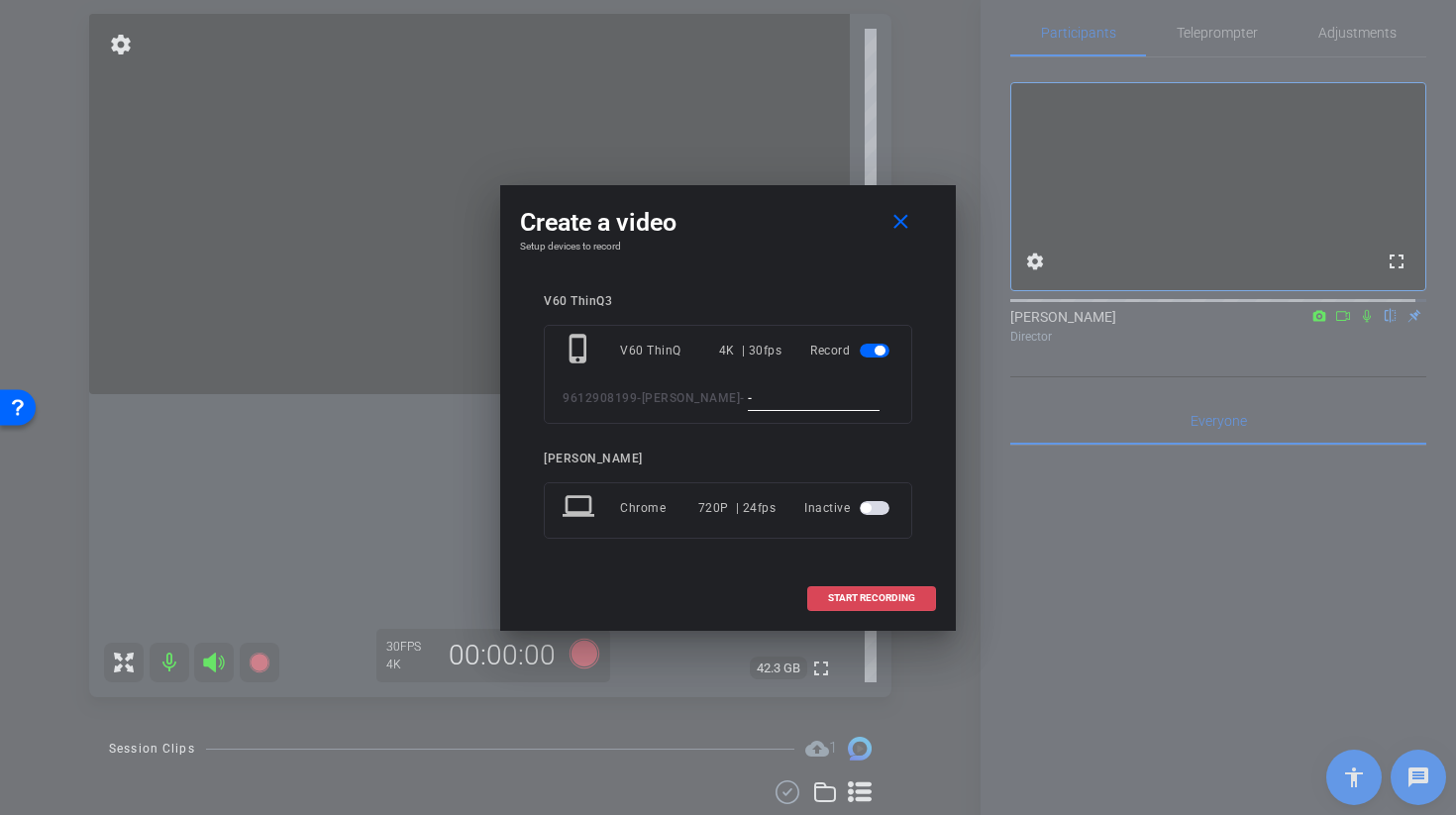 type on "-" 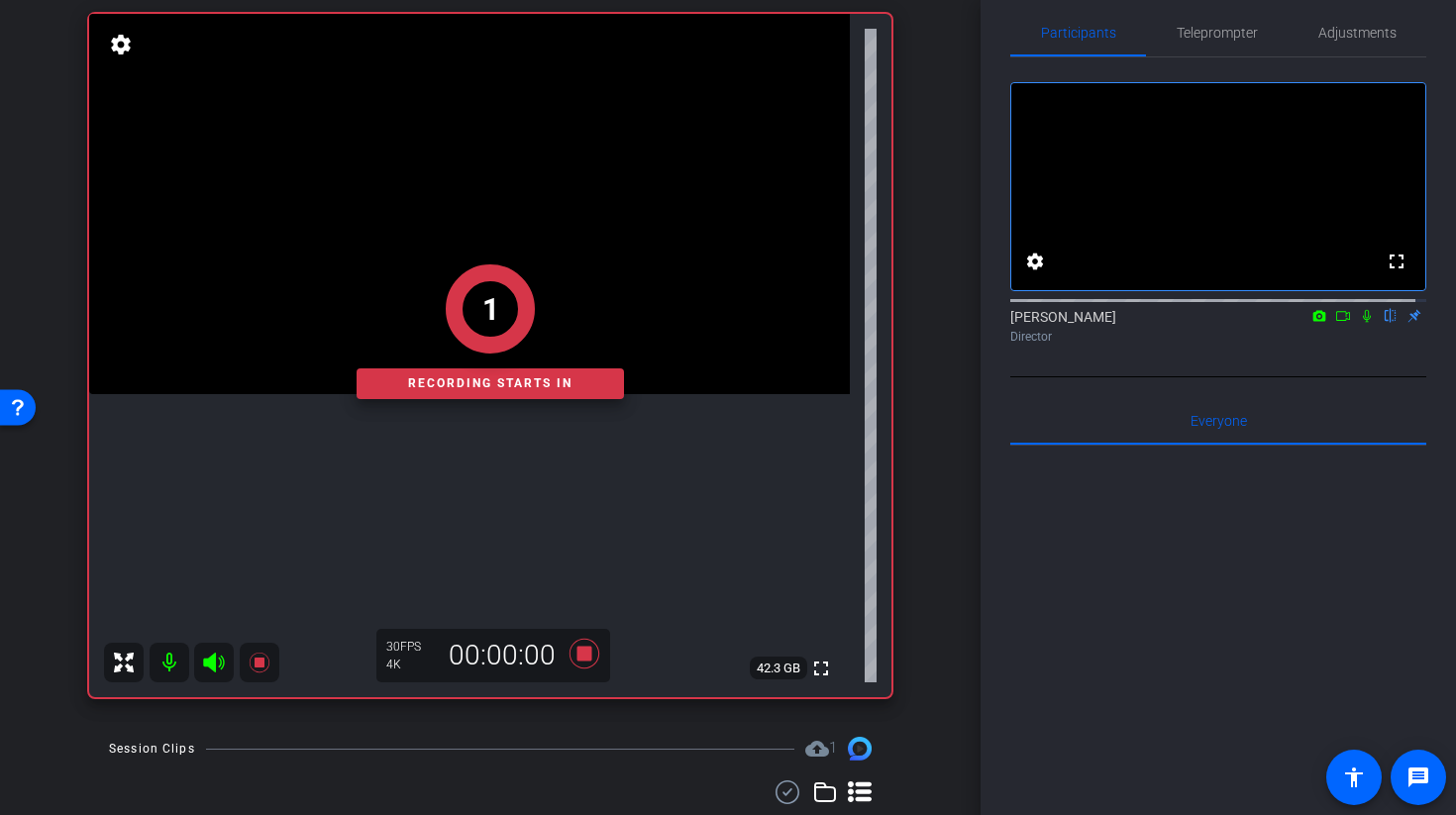 click 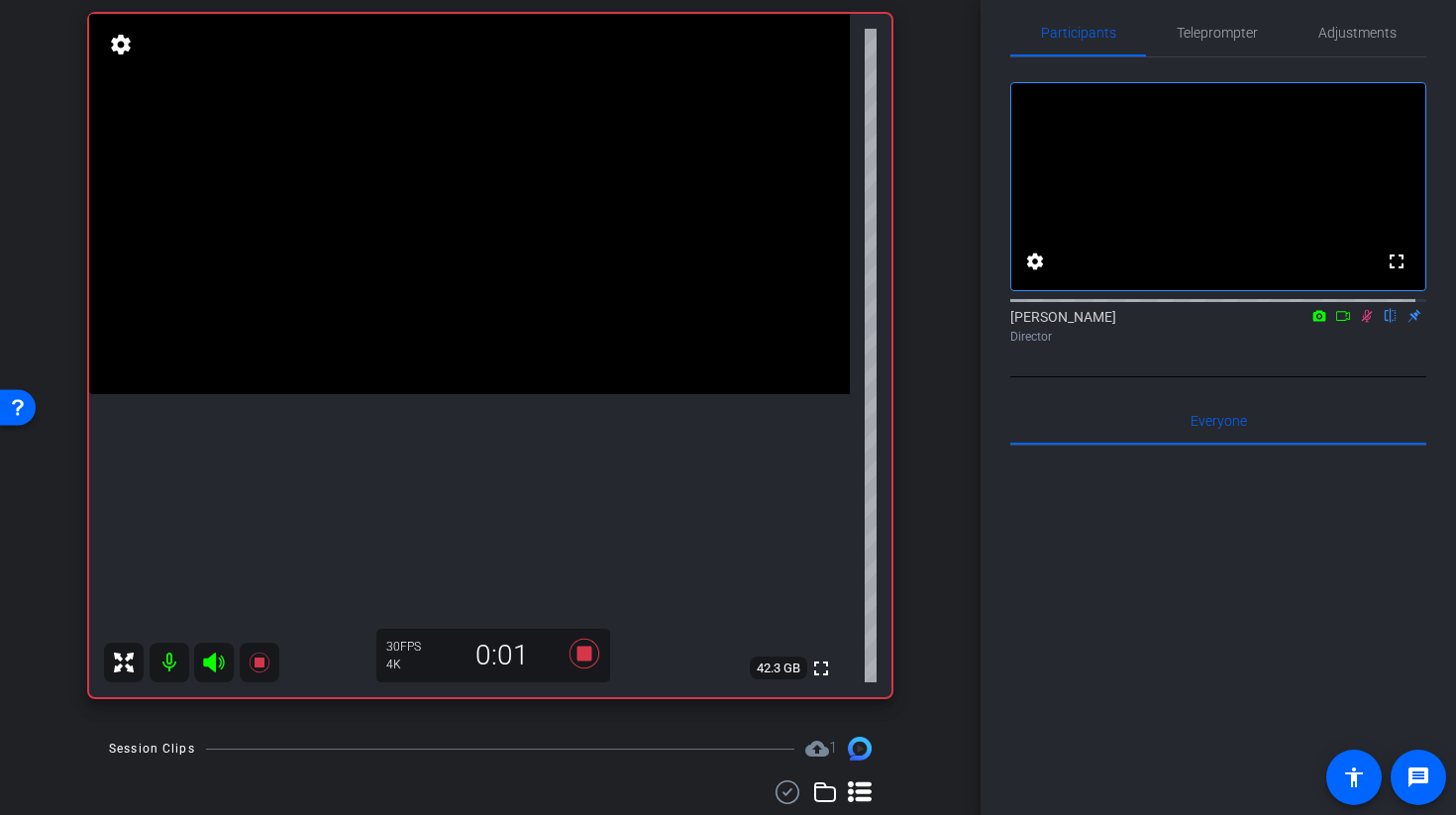 click at bounding box center (469, 204) 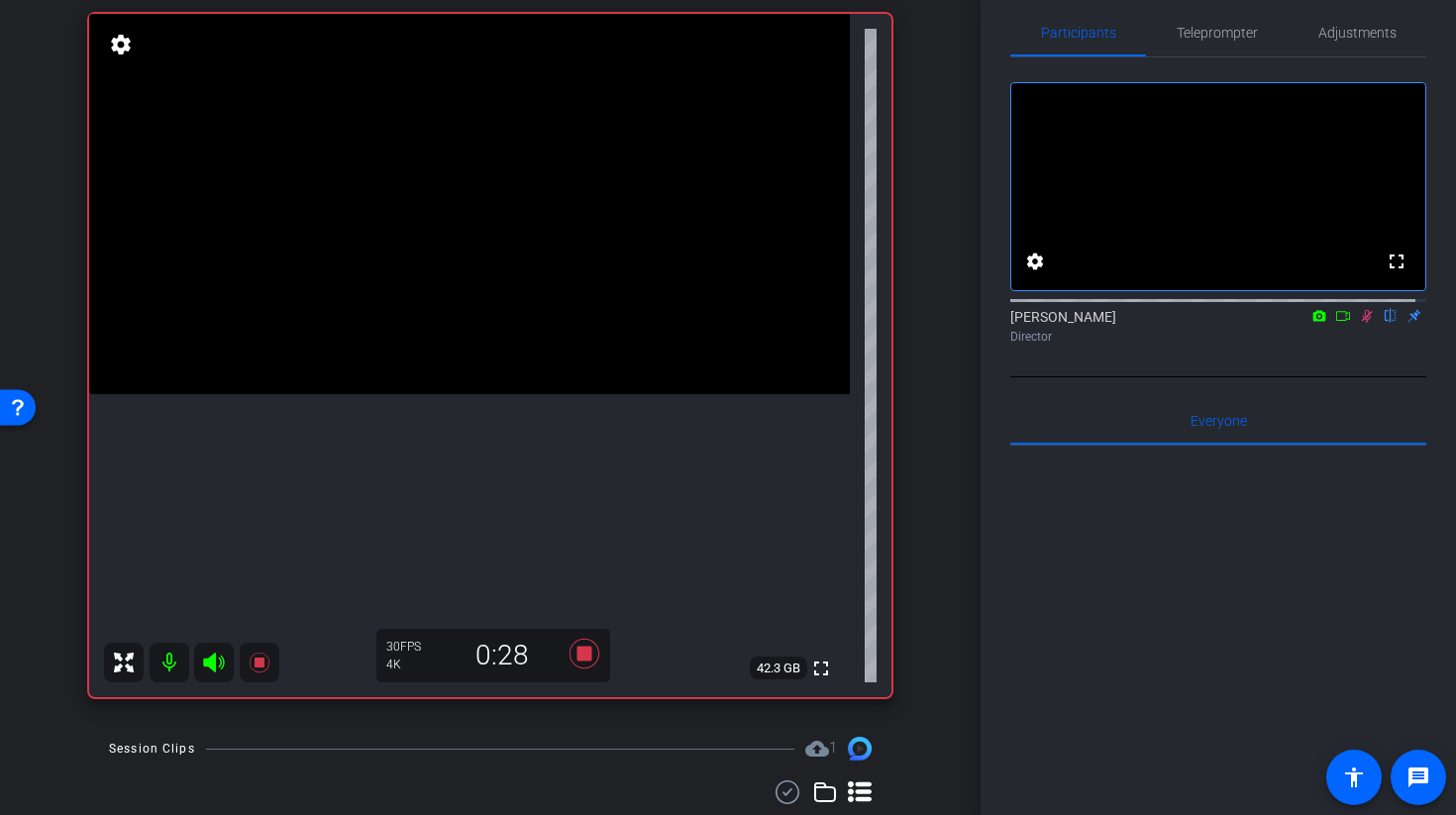 click at bounding box center [469, 204] 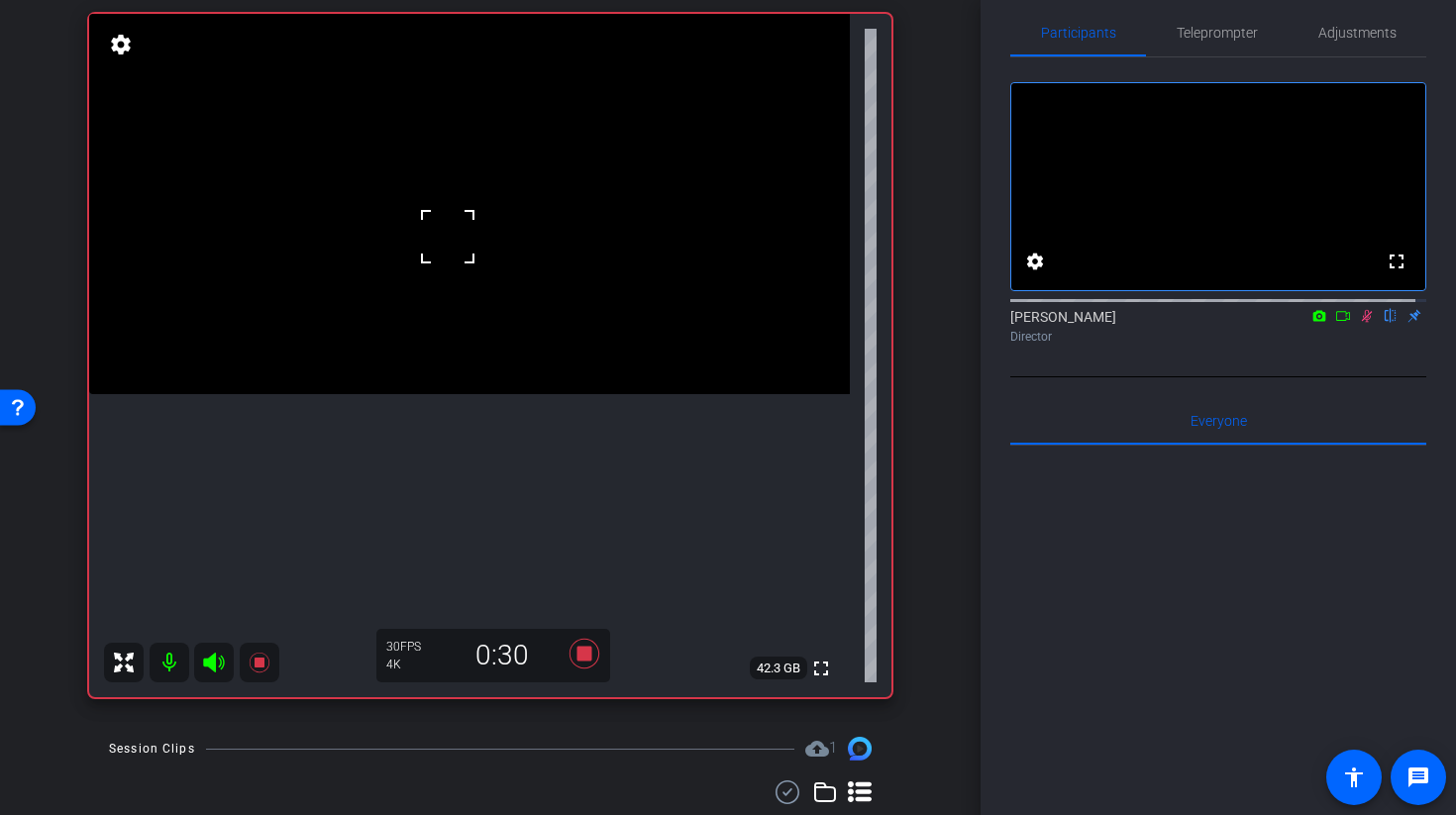 click 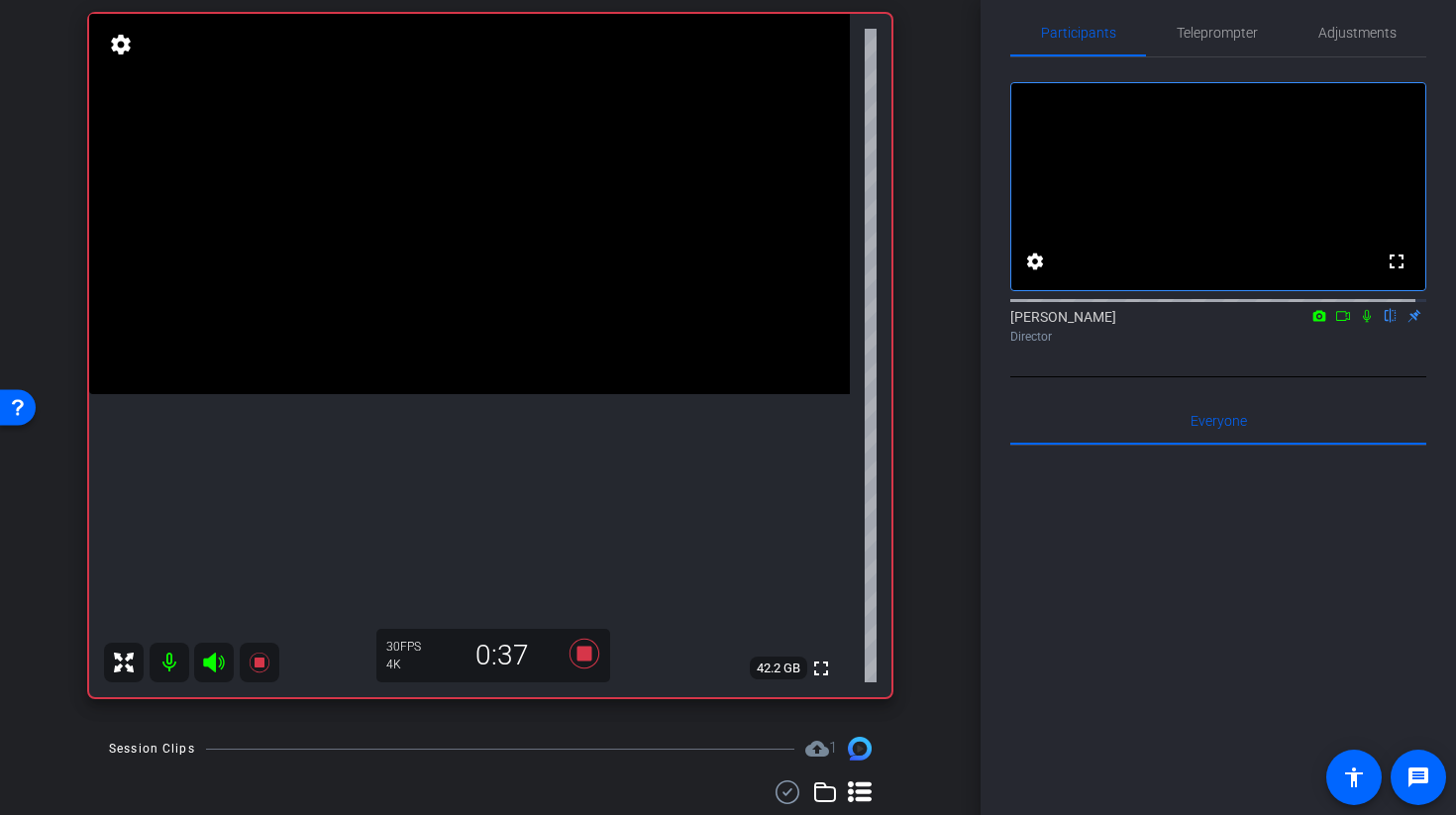 click at bounding box center (469, 204) 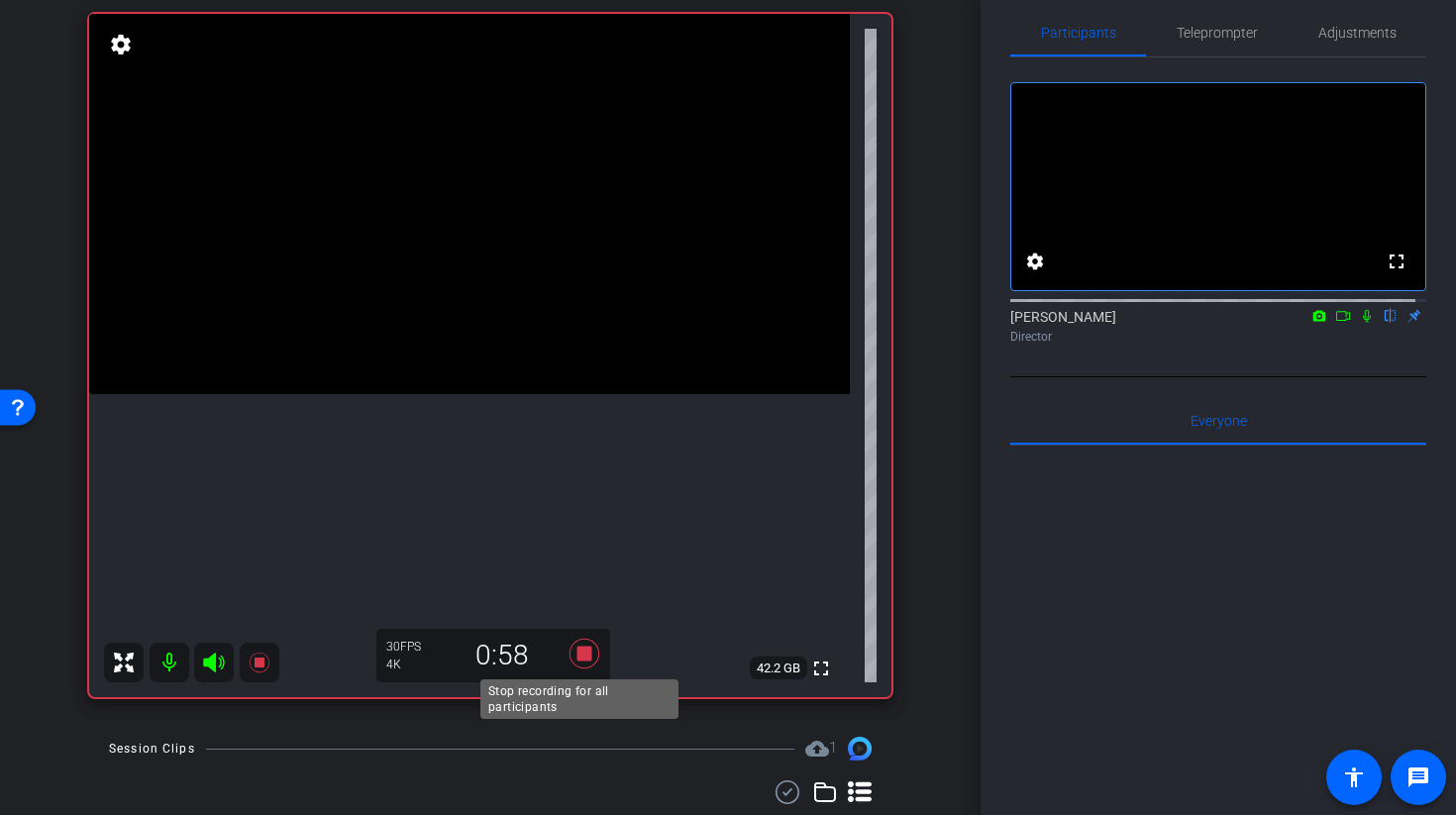click 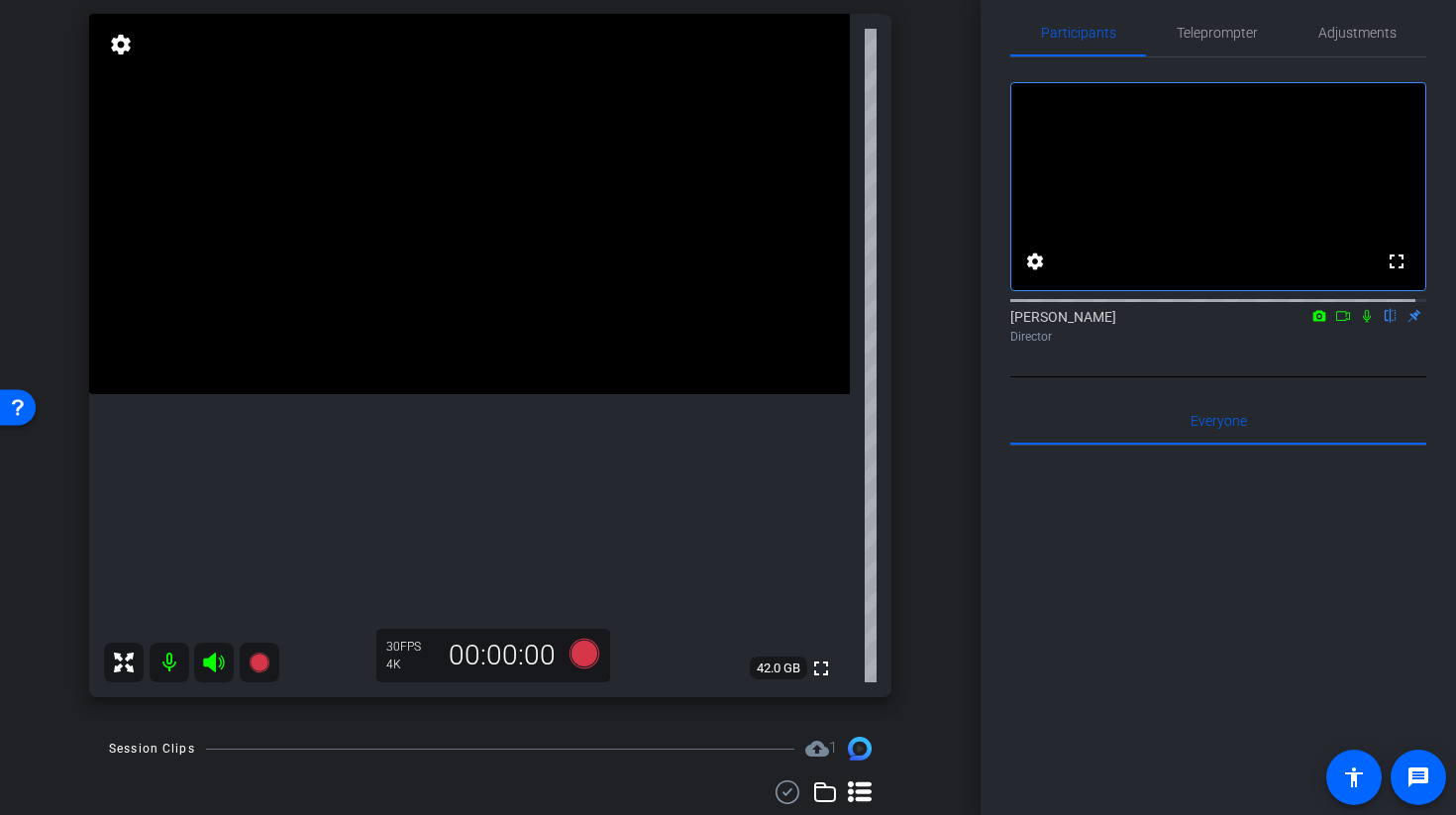 click at bounding box center [469, 204] 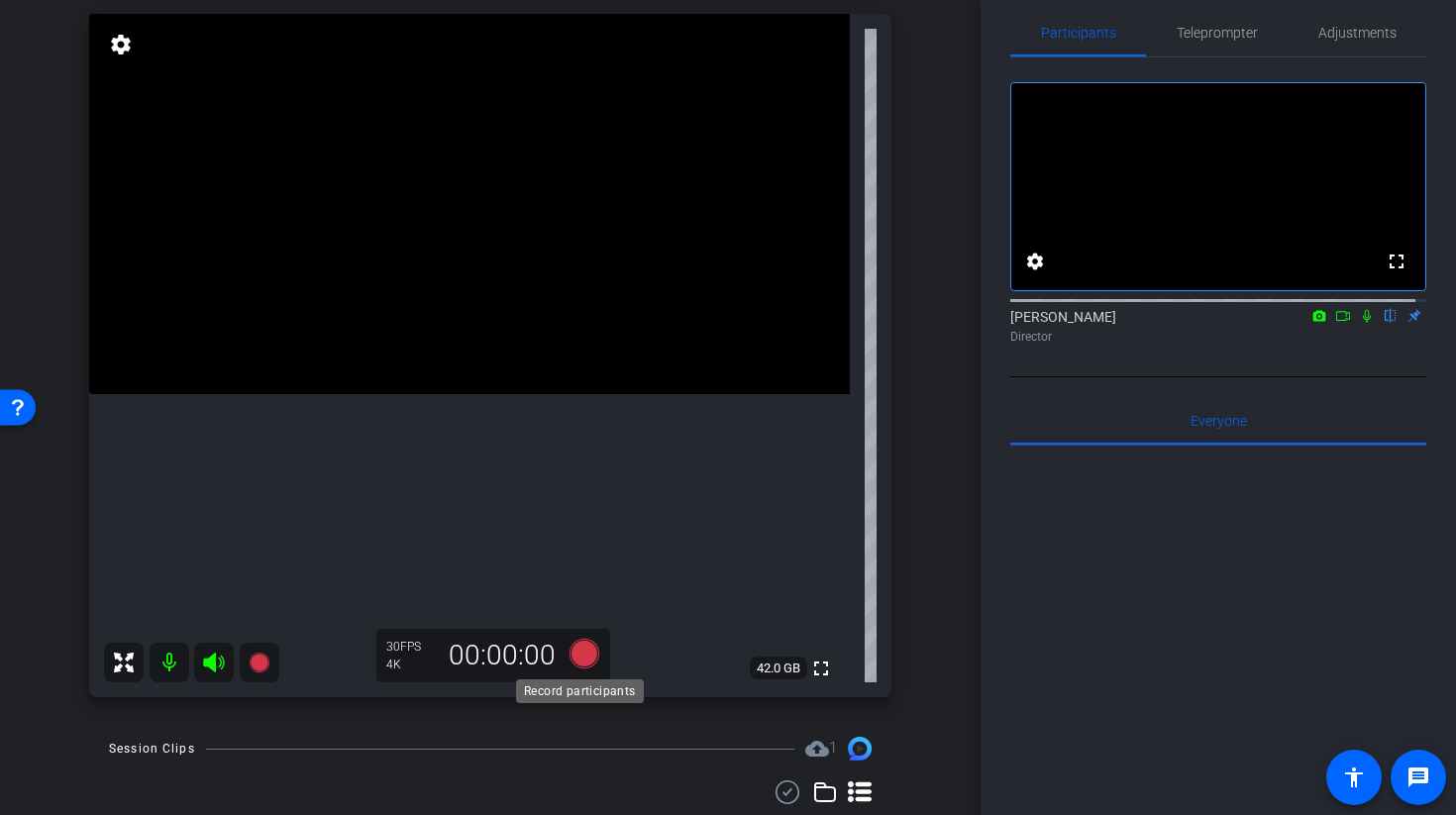 click 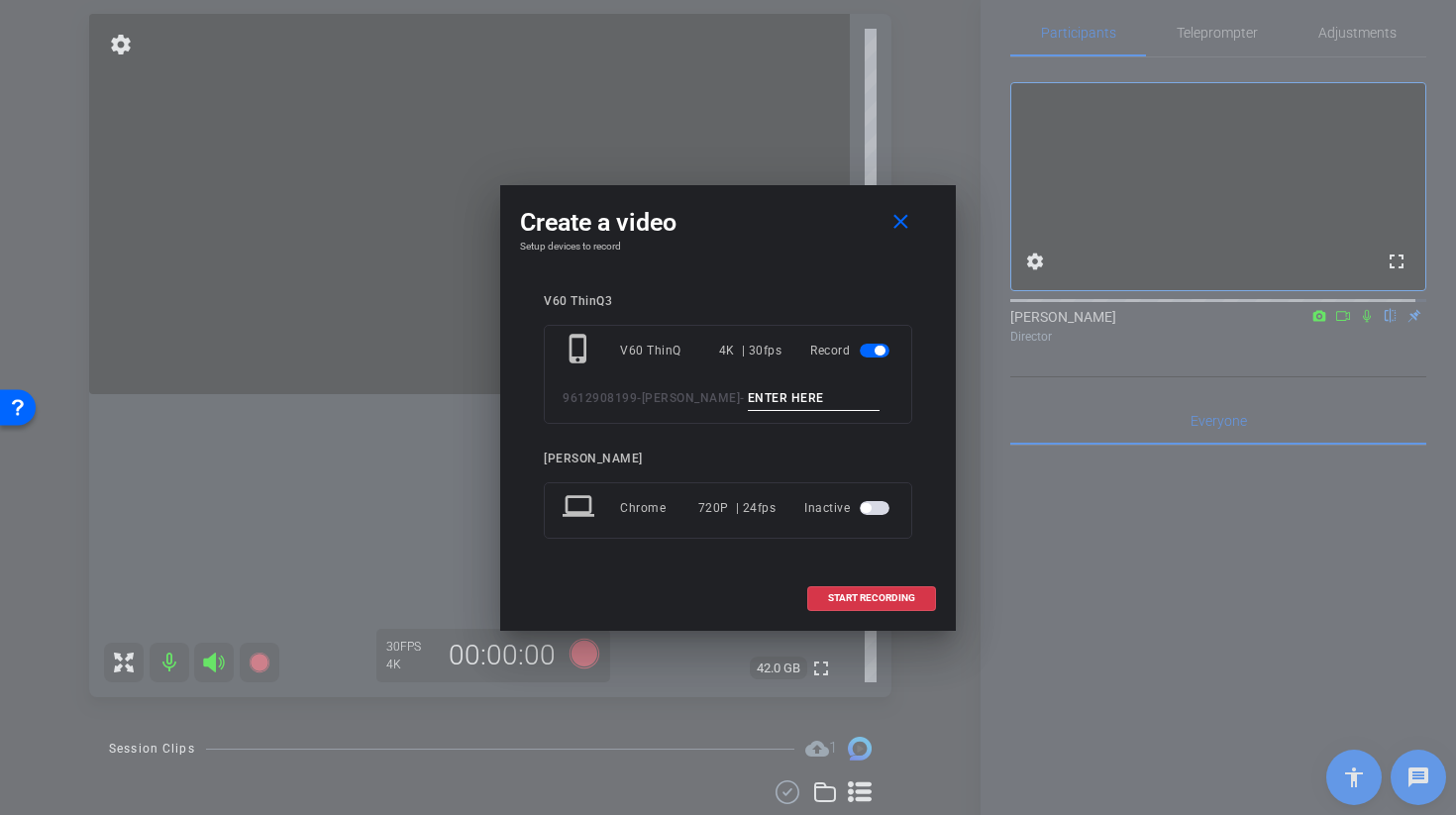 click at bounding box center [728, 407] 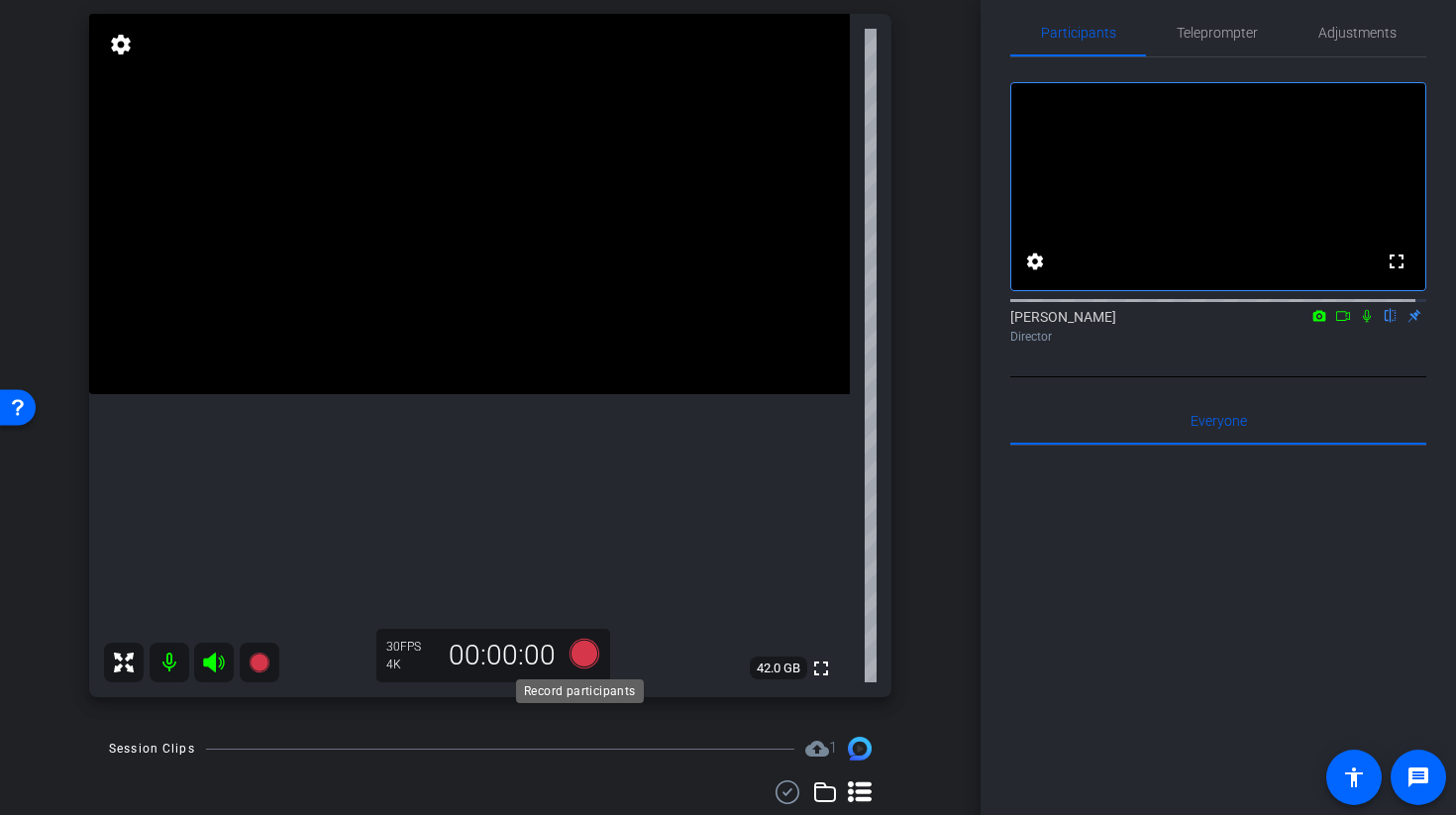 click 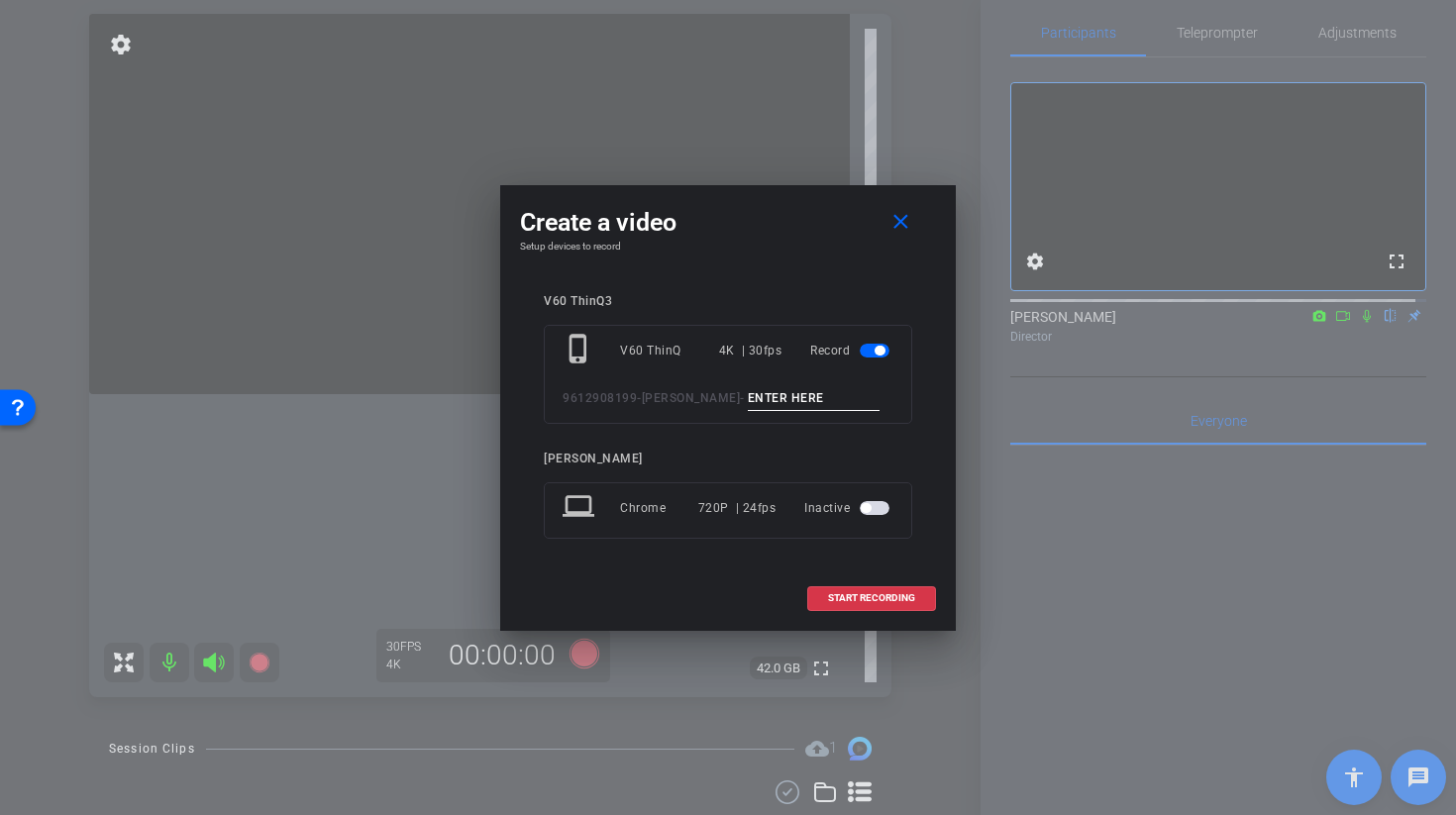 click at bounding box center (814, 398) 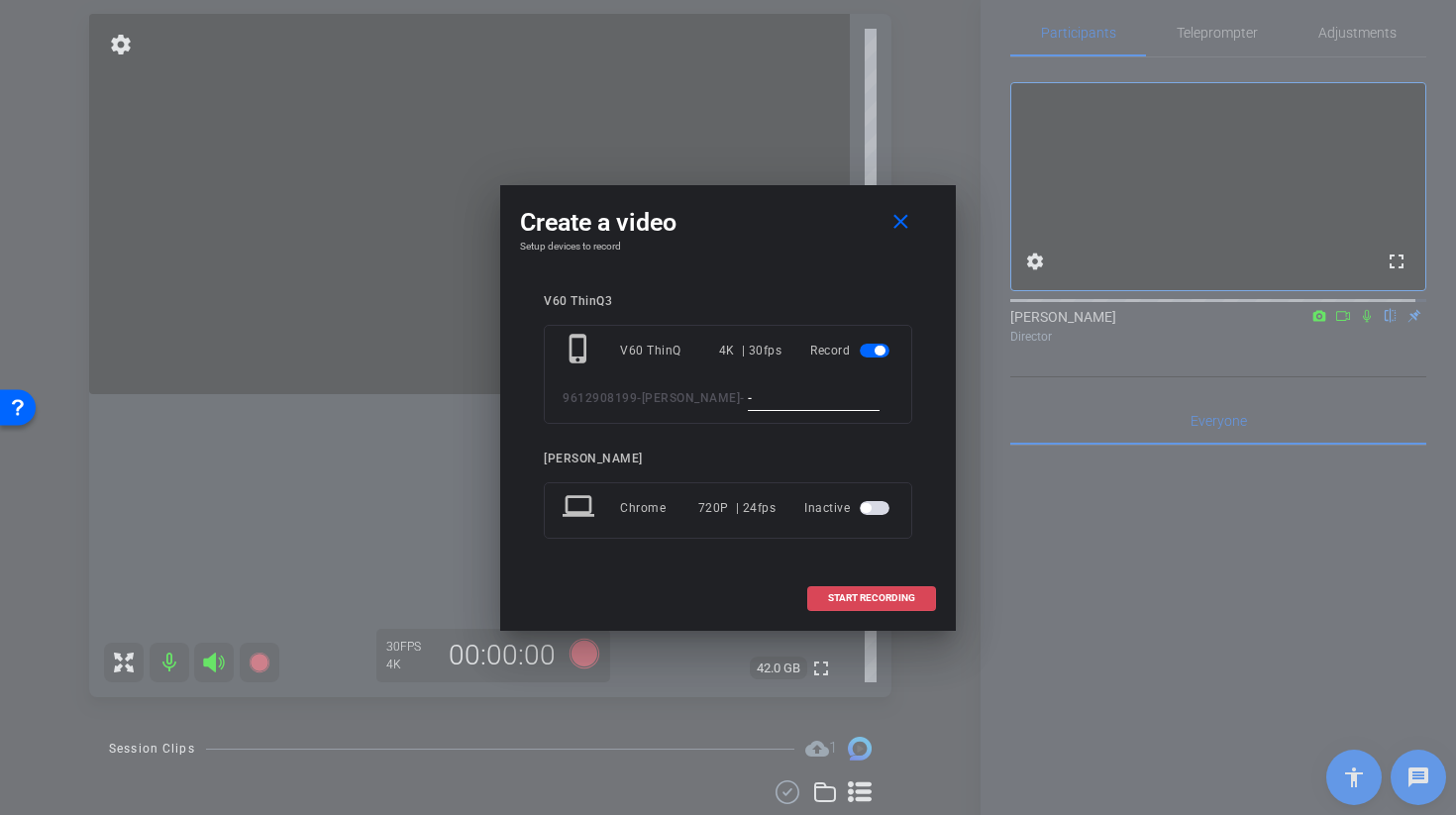 type on "-" 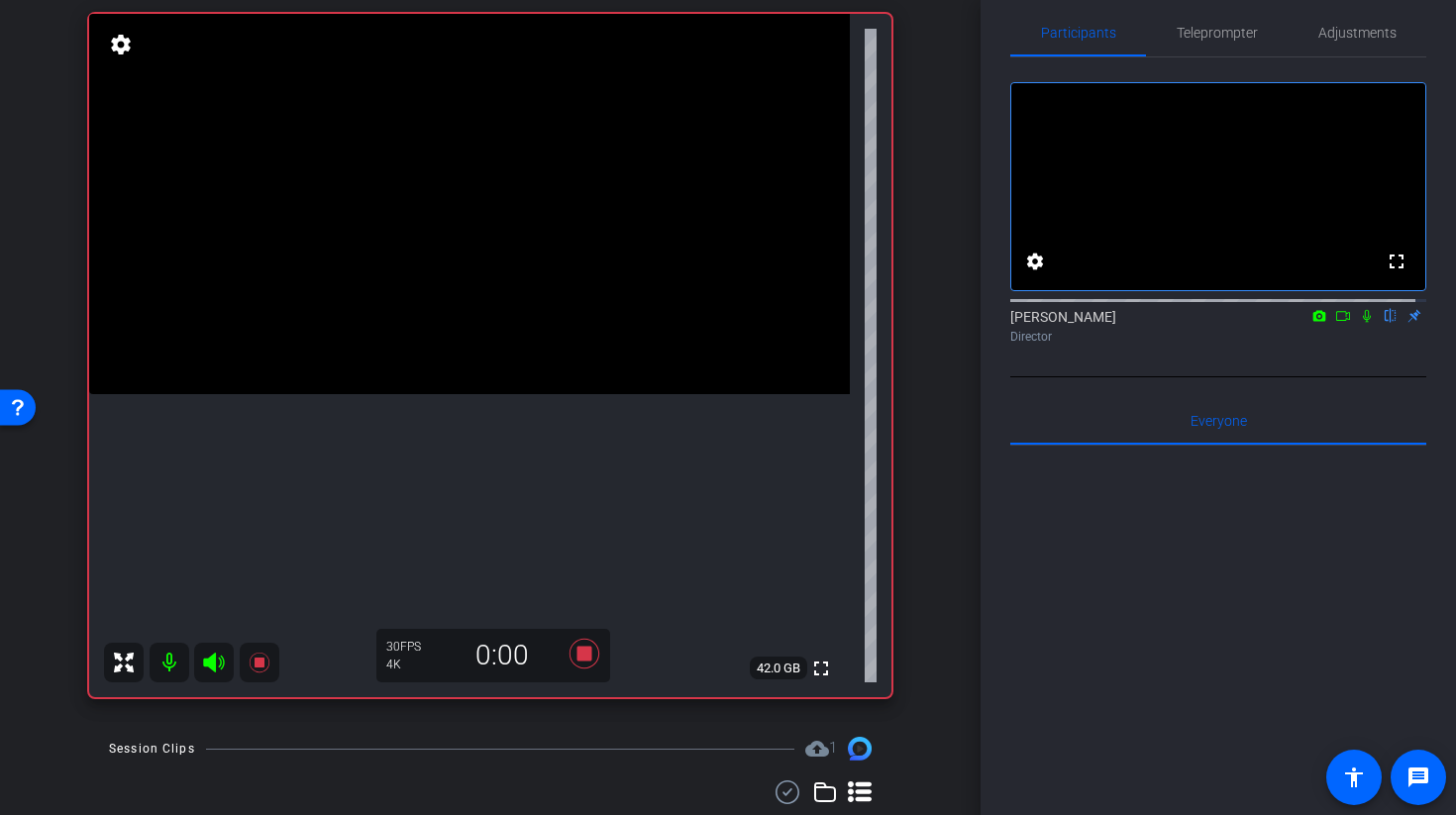 click at bounding box center (469, 204) 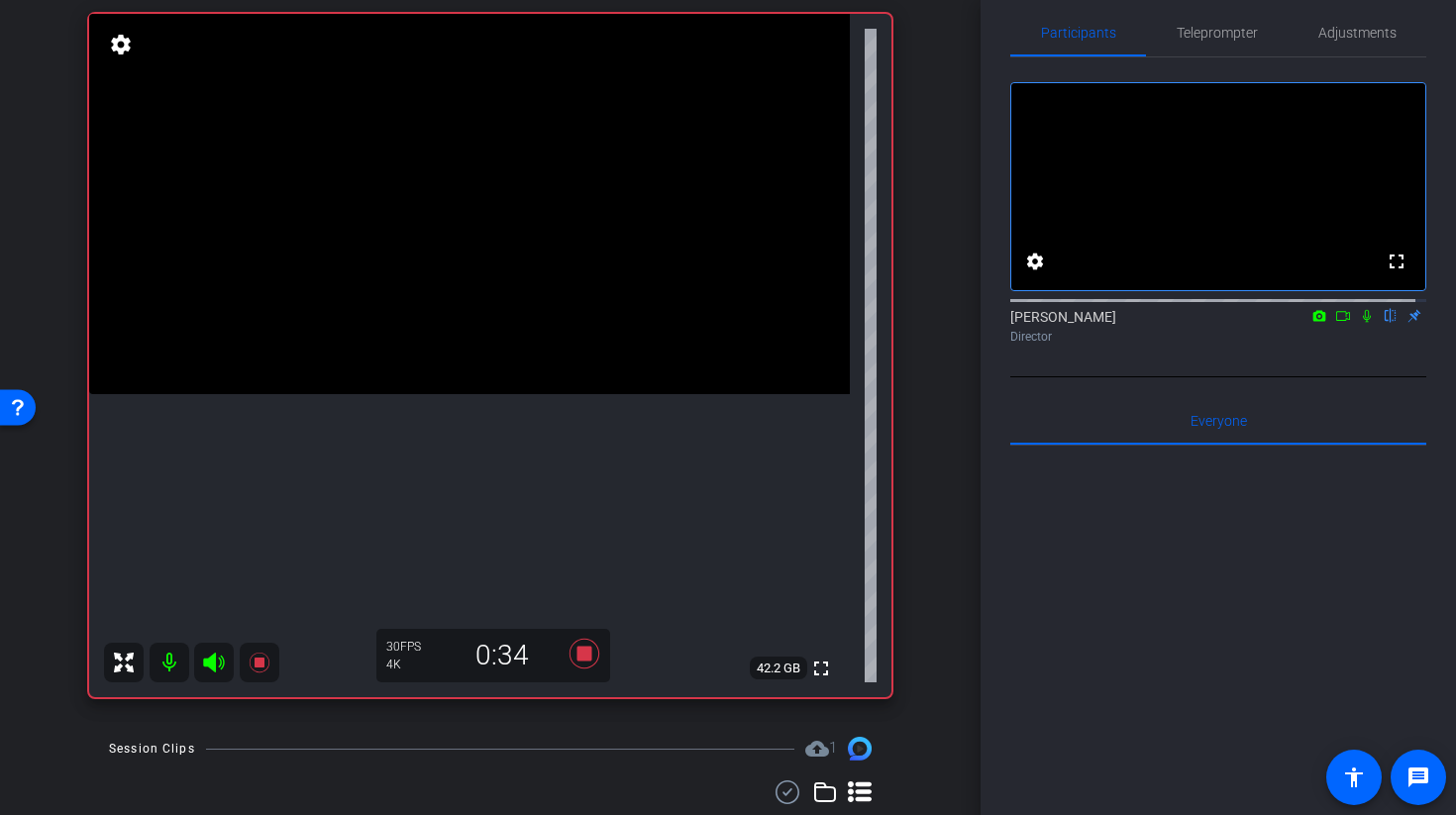 click at bounding box center (469, 204) 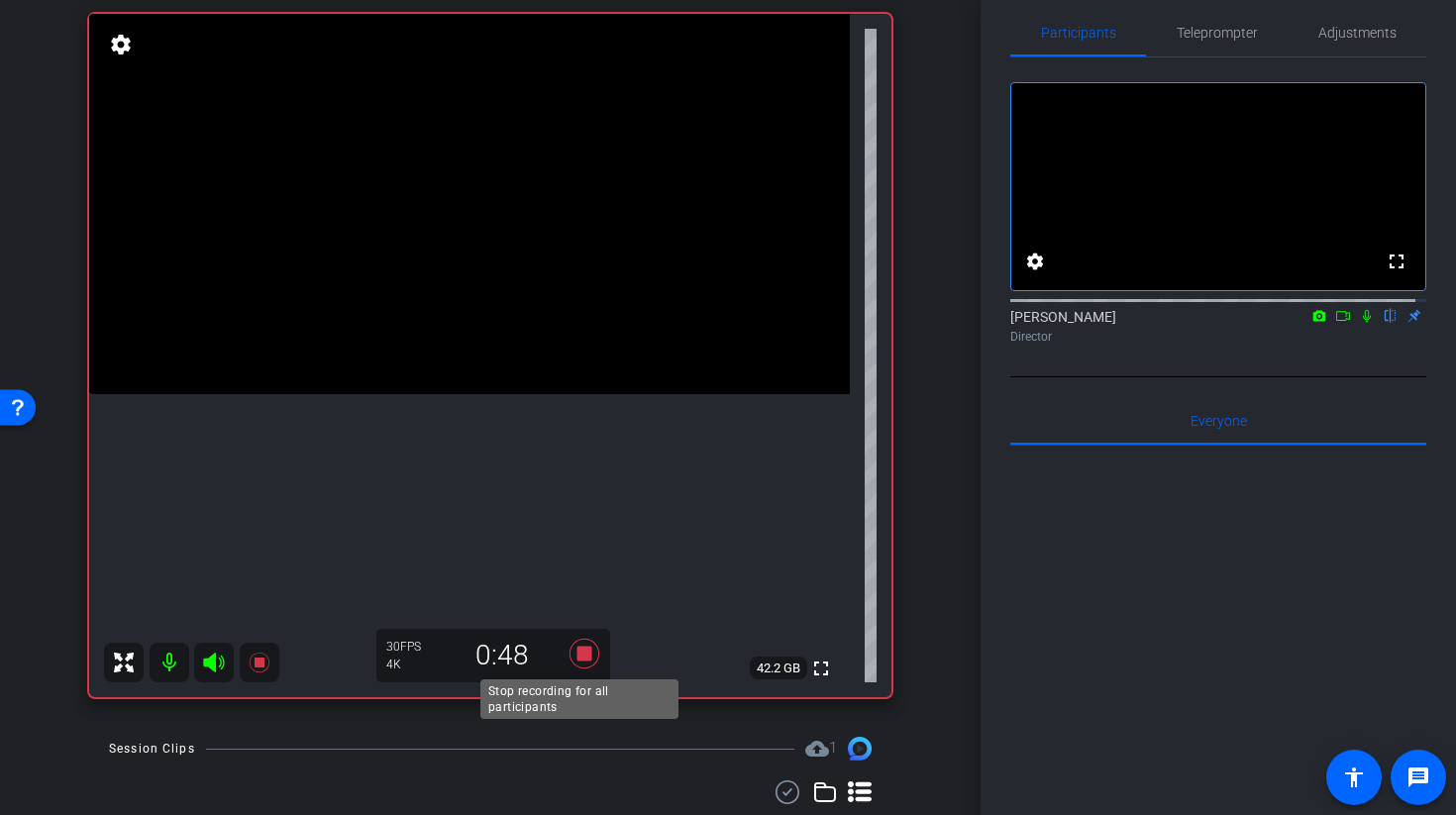 click 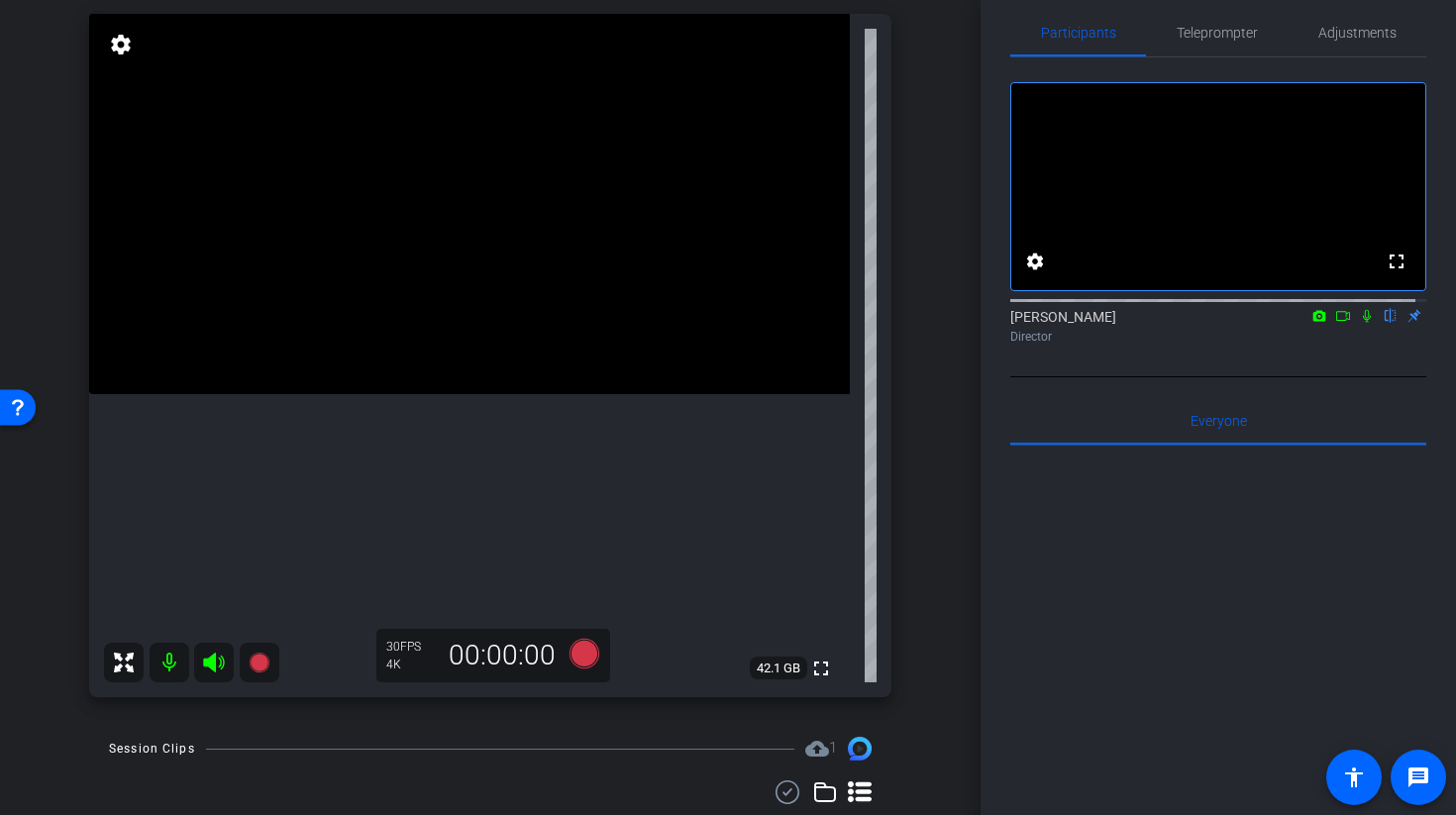 click at bounding box center (469, 204) 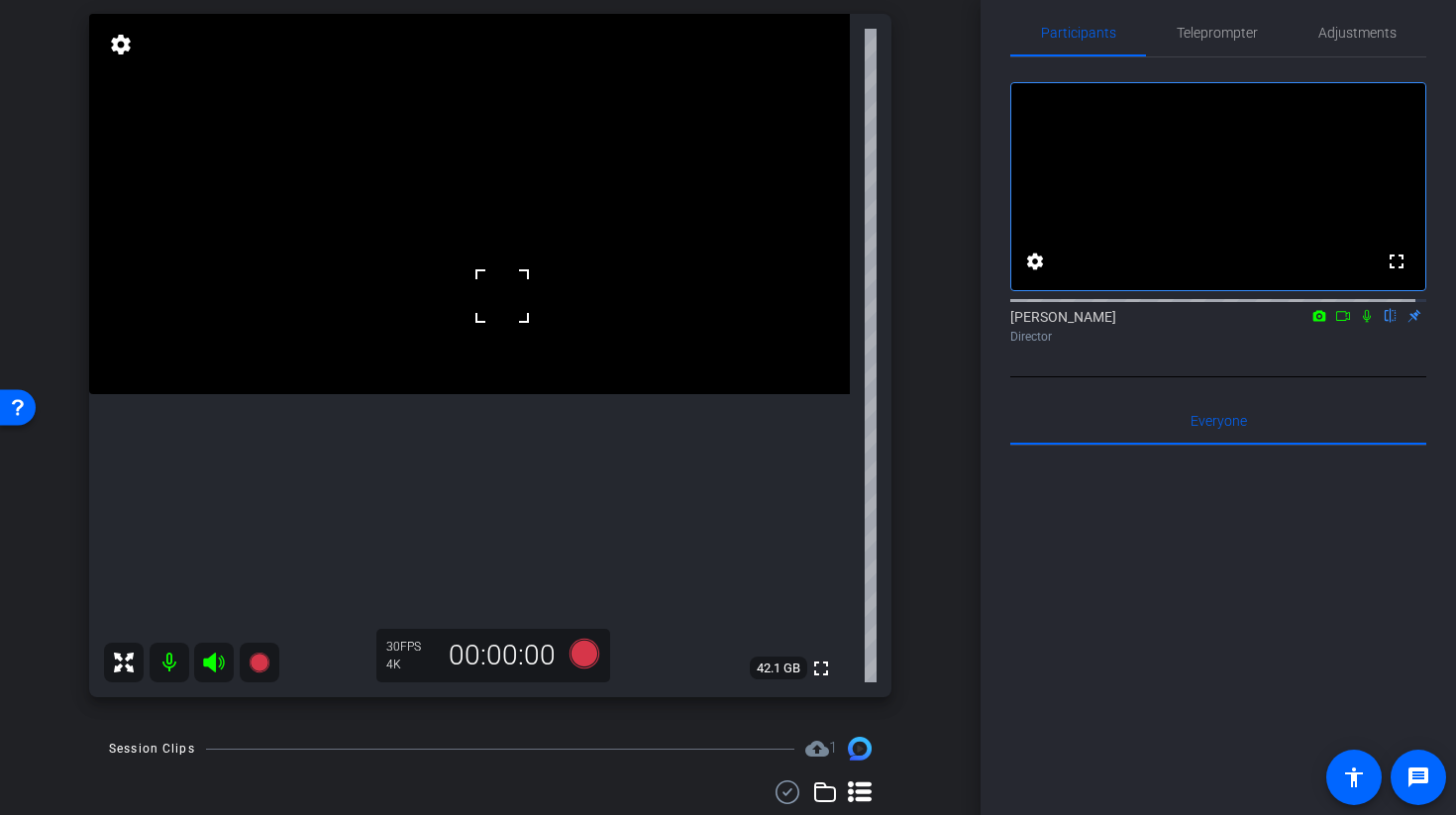 click at bounding box center (469, 204) 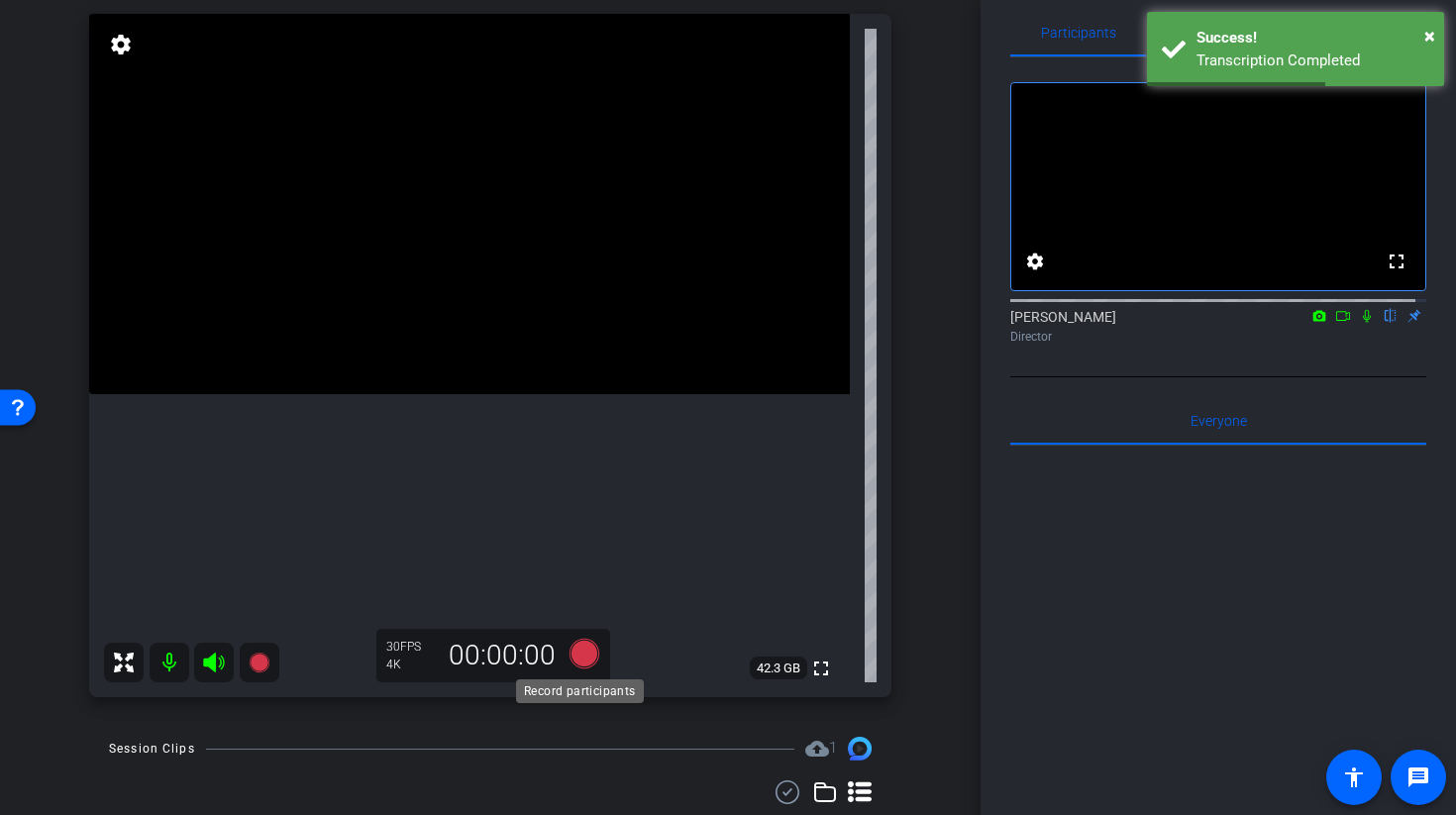 click 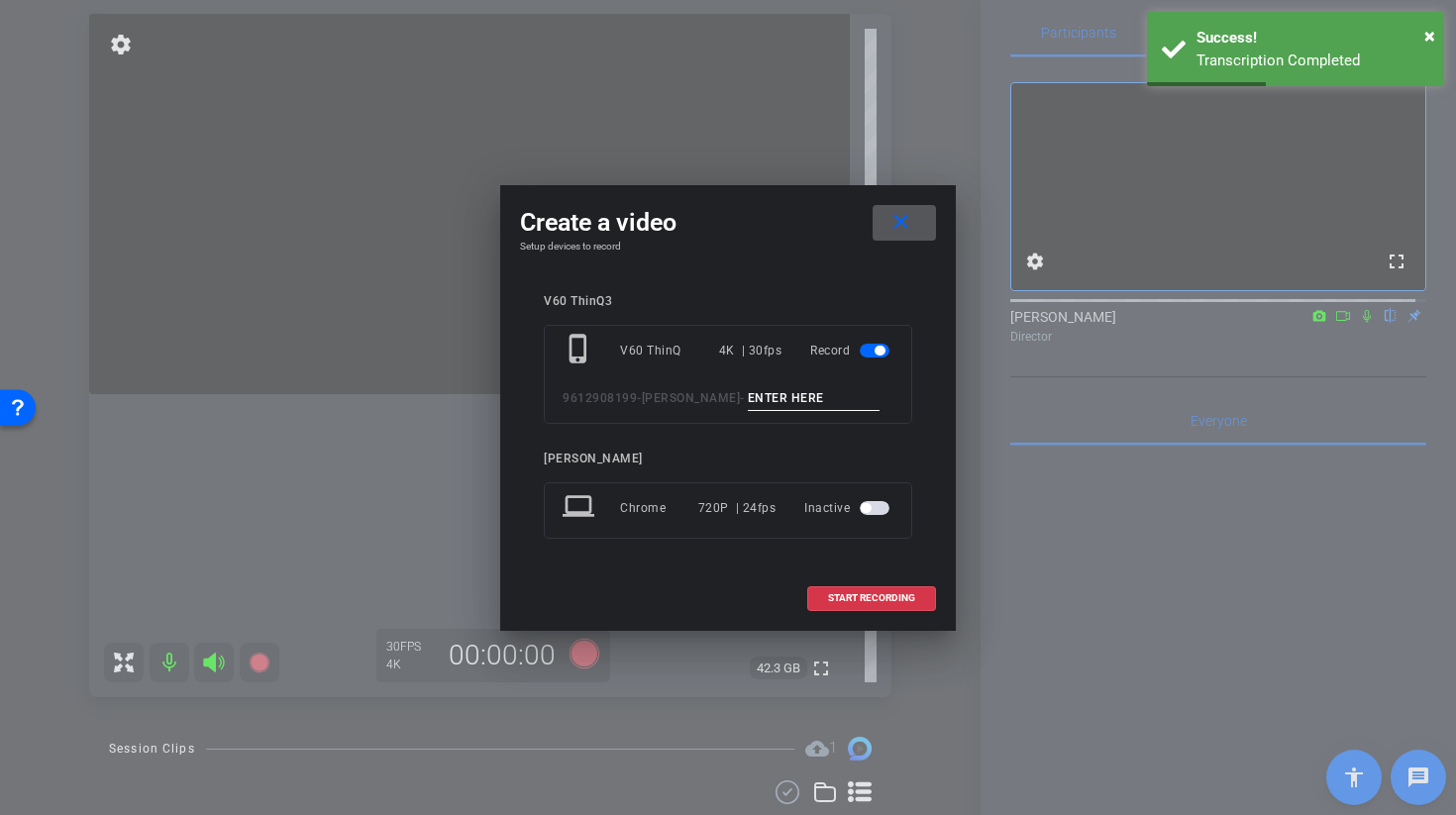 click at bounding box center (814, 398) 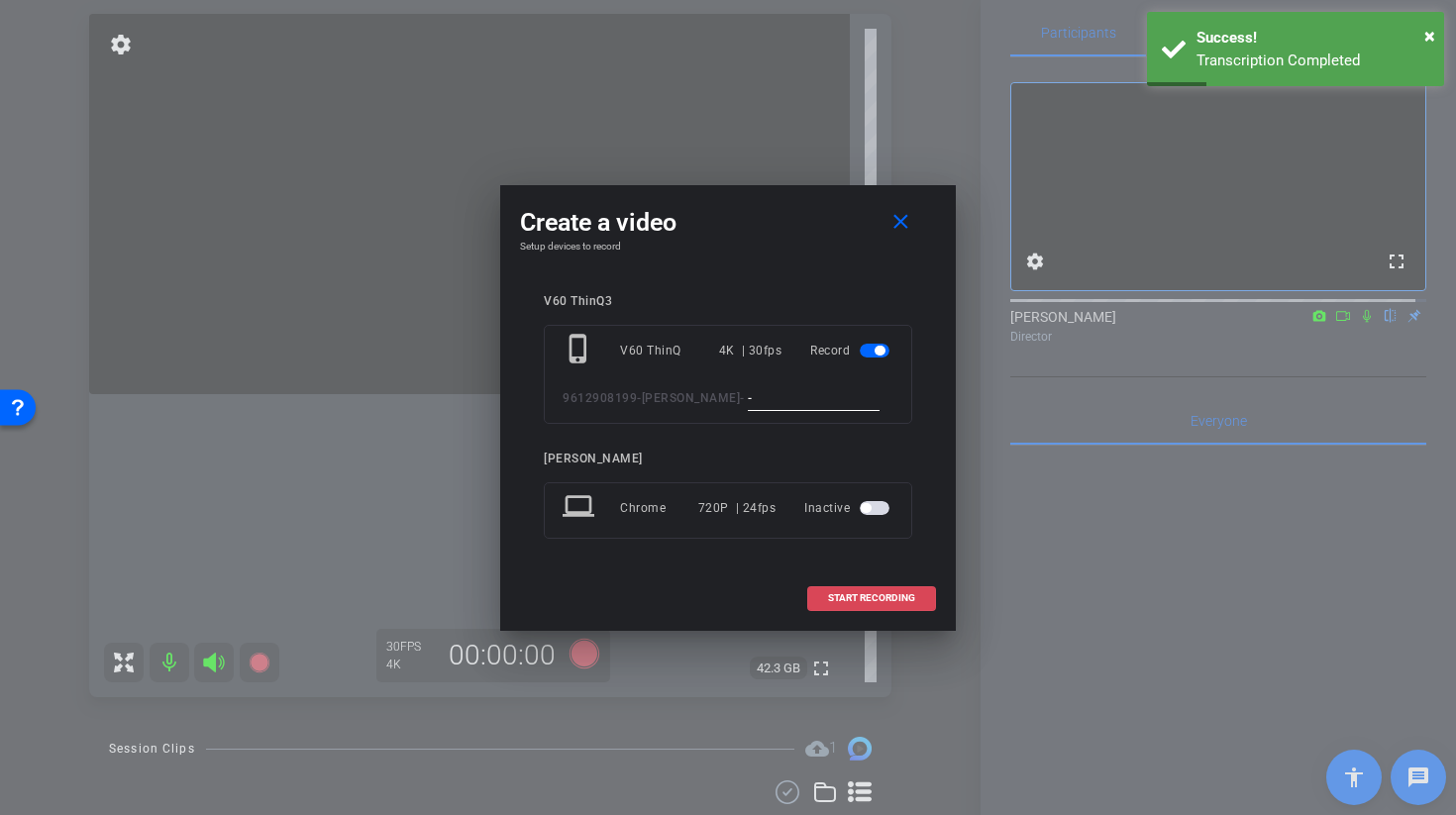 type on "-" 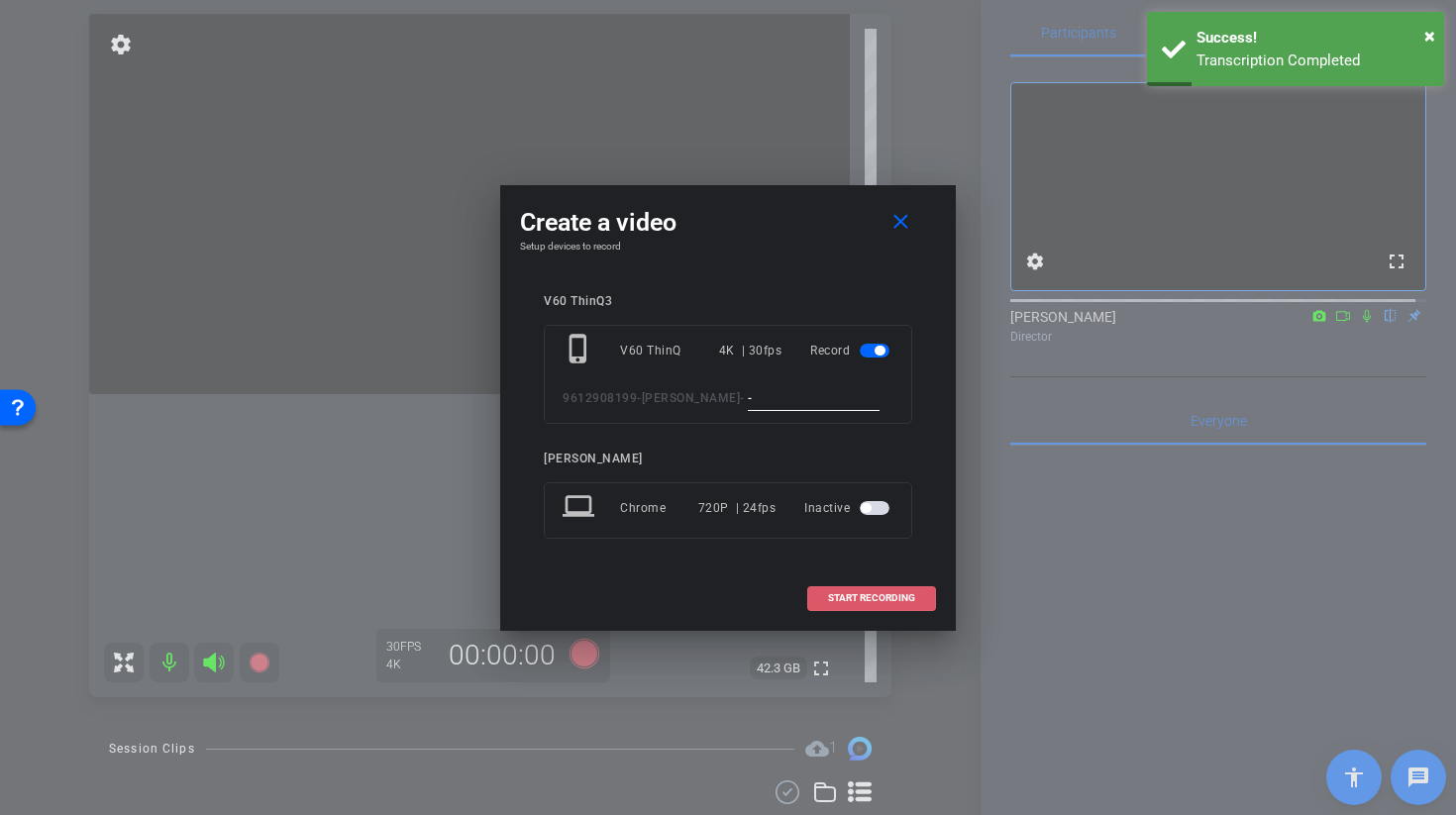 click on "START RECORDING" at bounding box center [872, 598] 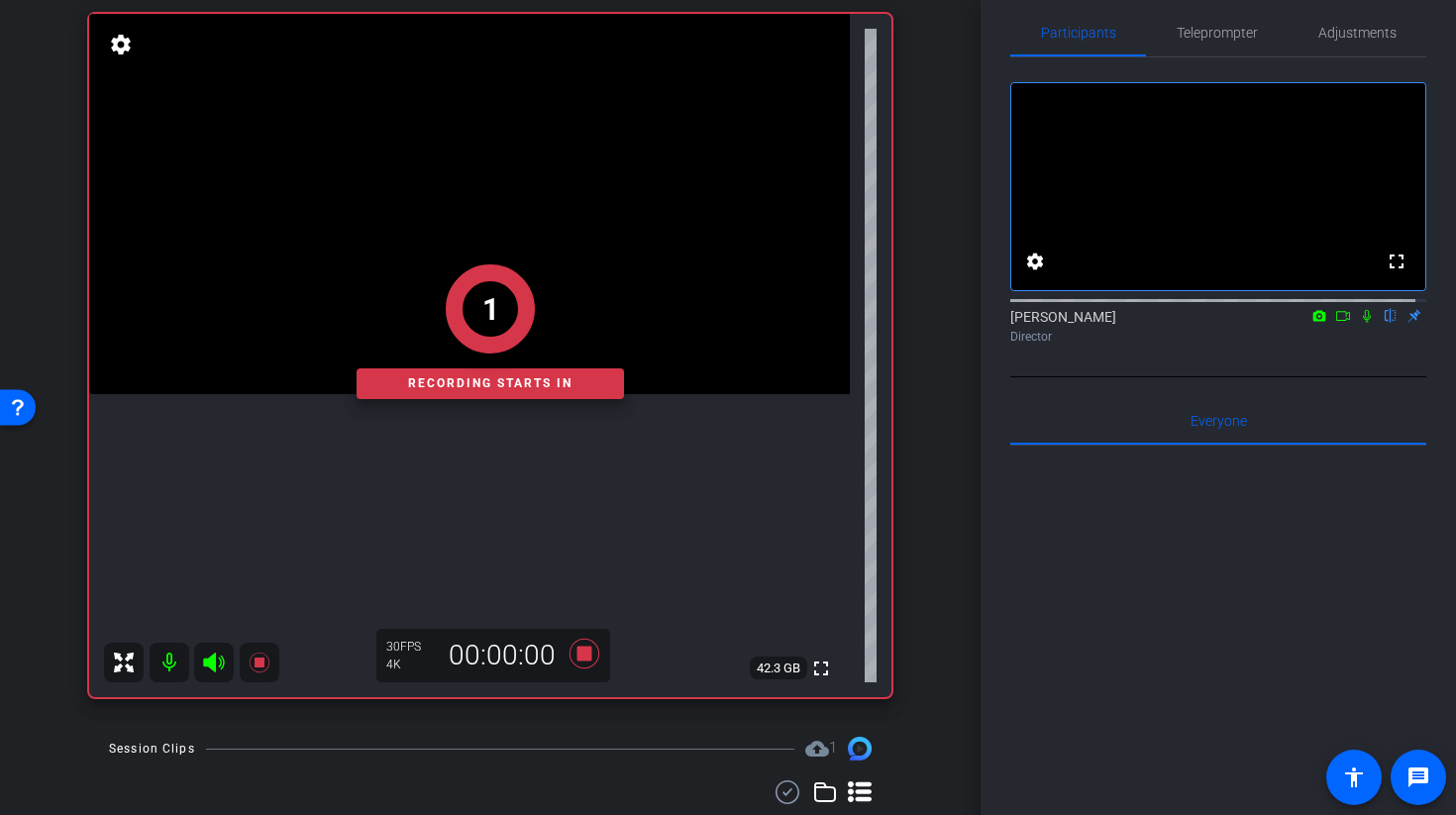 click on "1   Recording starts in" 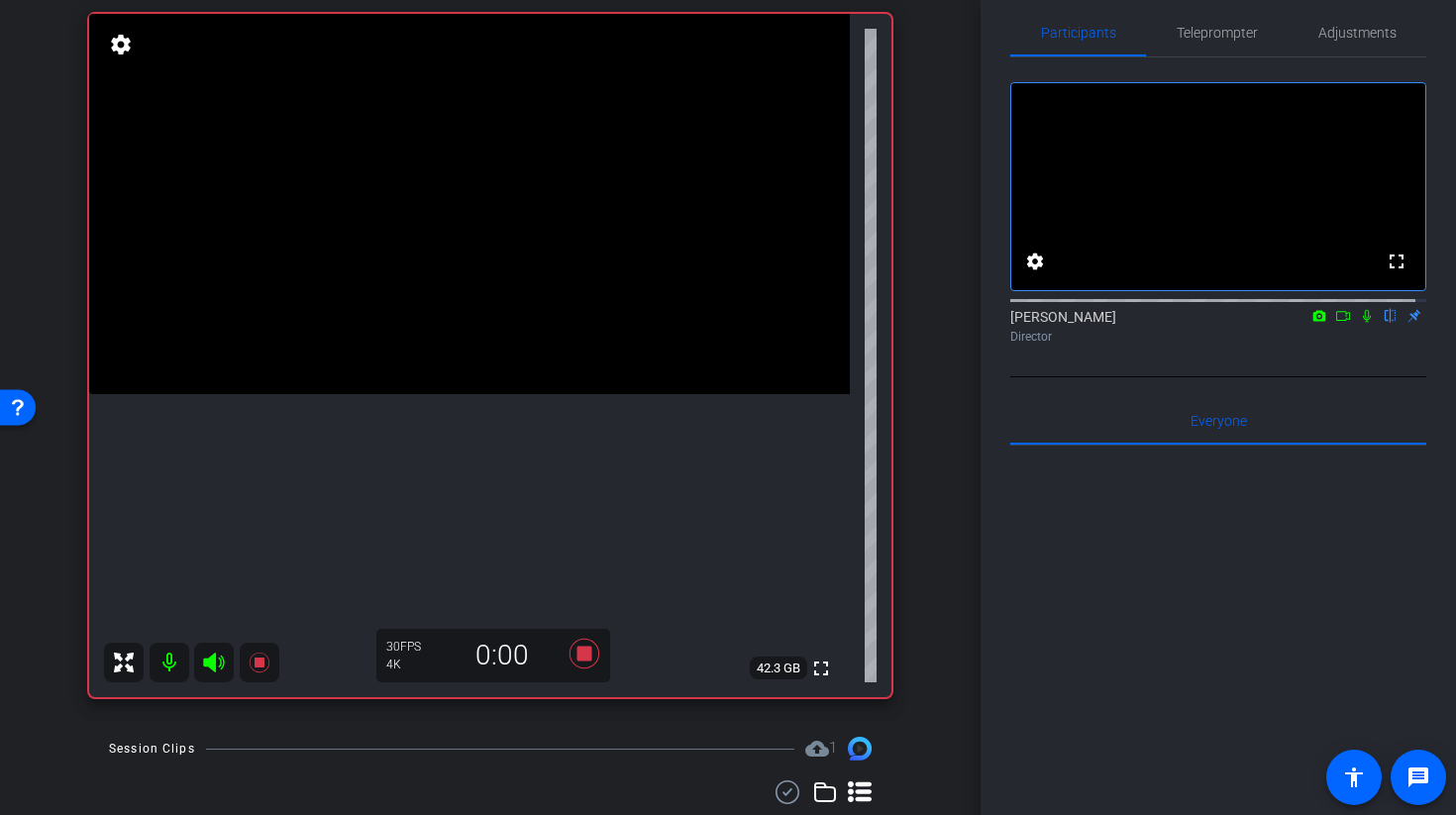 click at bounding box center [469, 204] 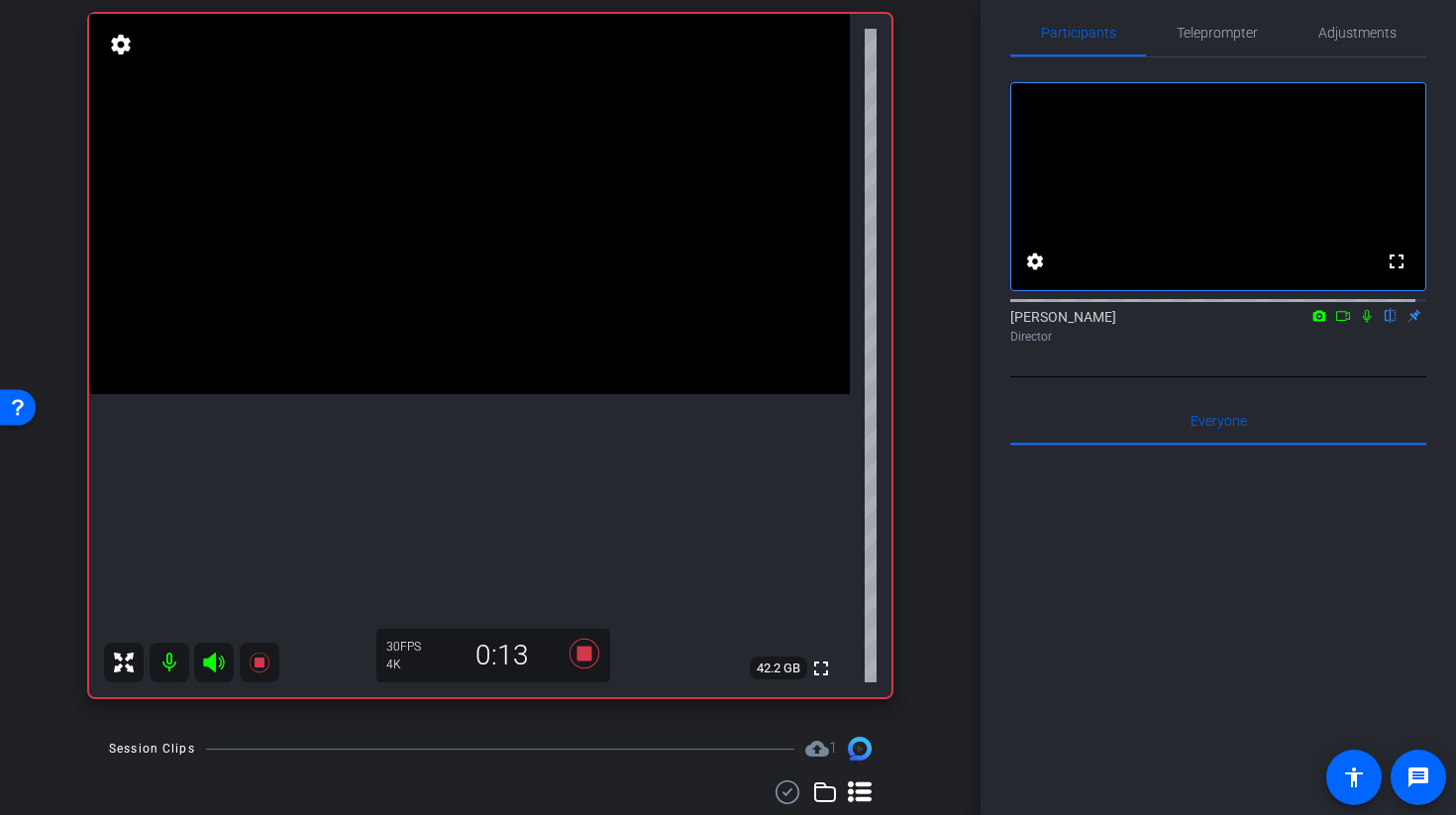click at bounding box center [469, 204] 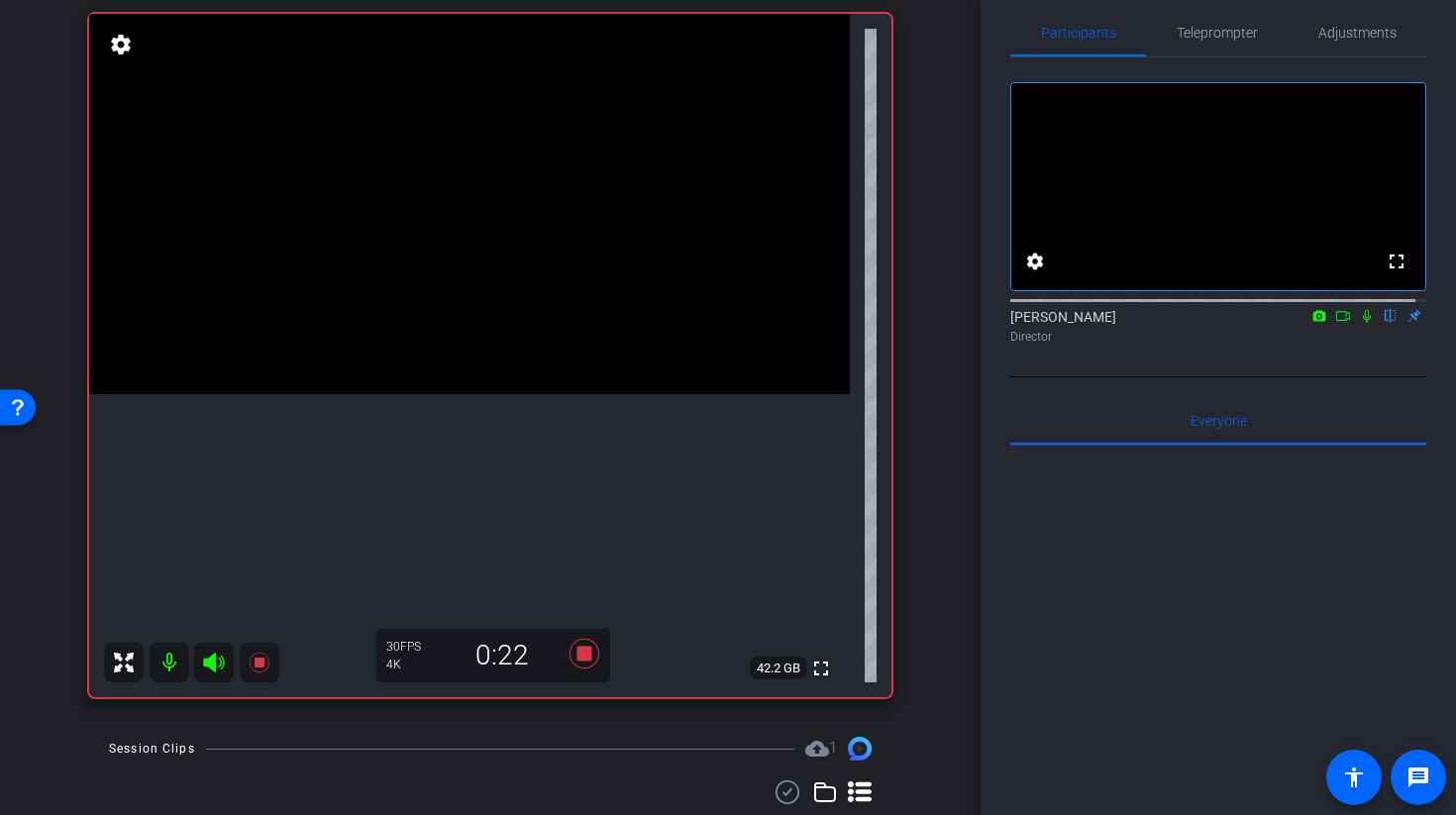 click at bounding box center [469, 204] 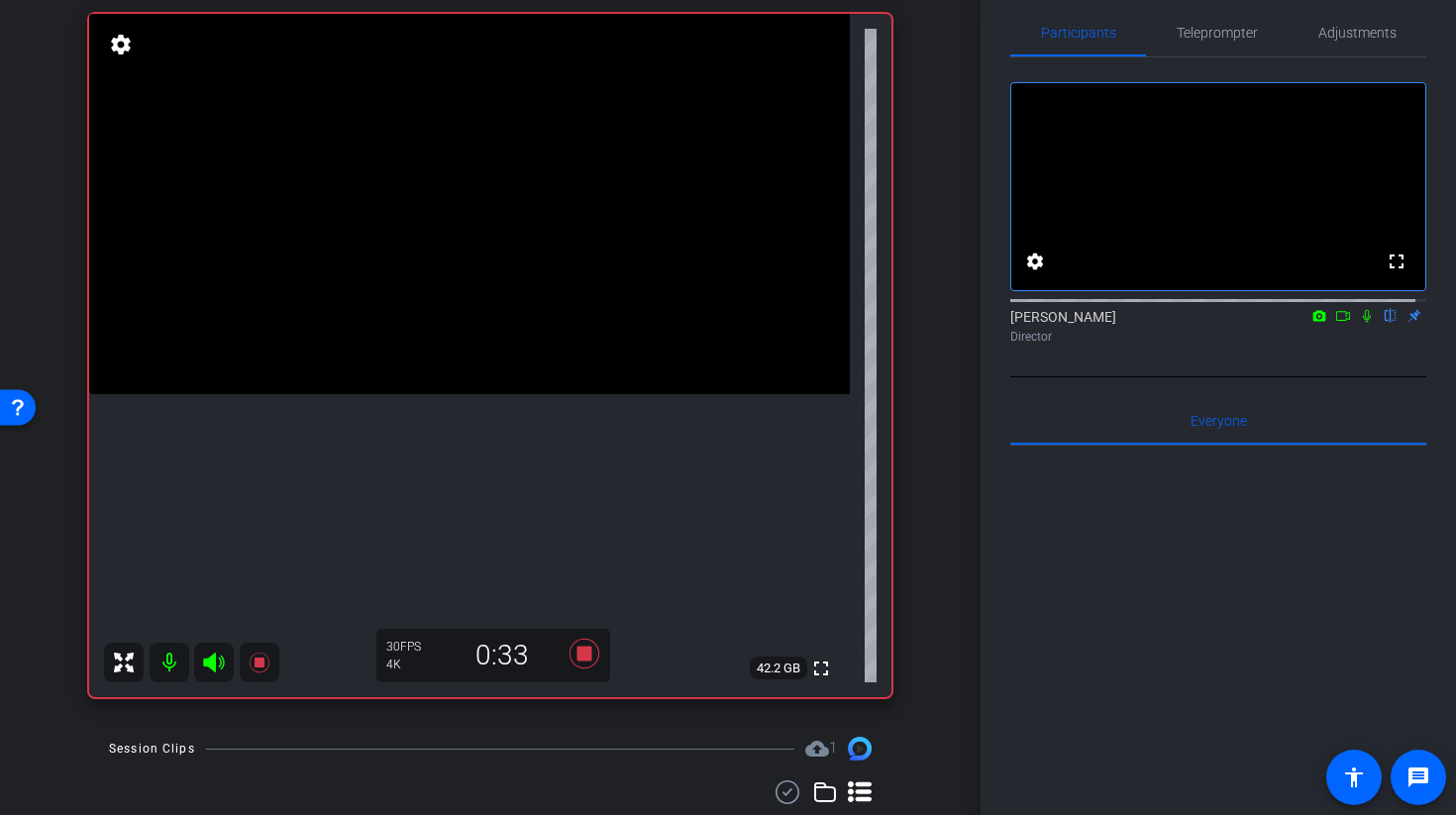 click at bounding box center [469, 204] 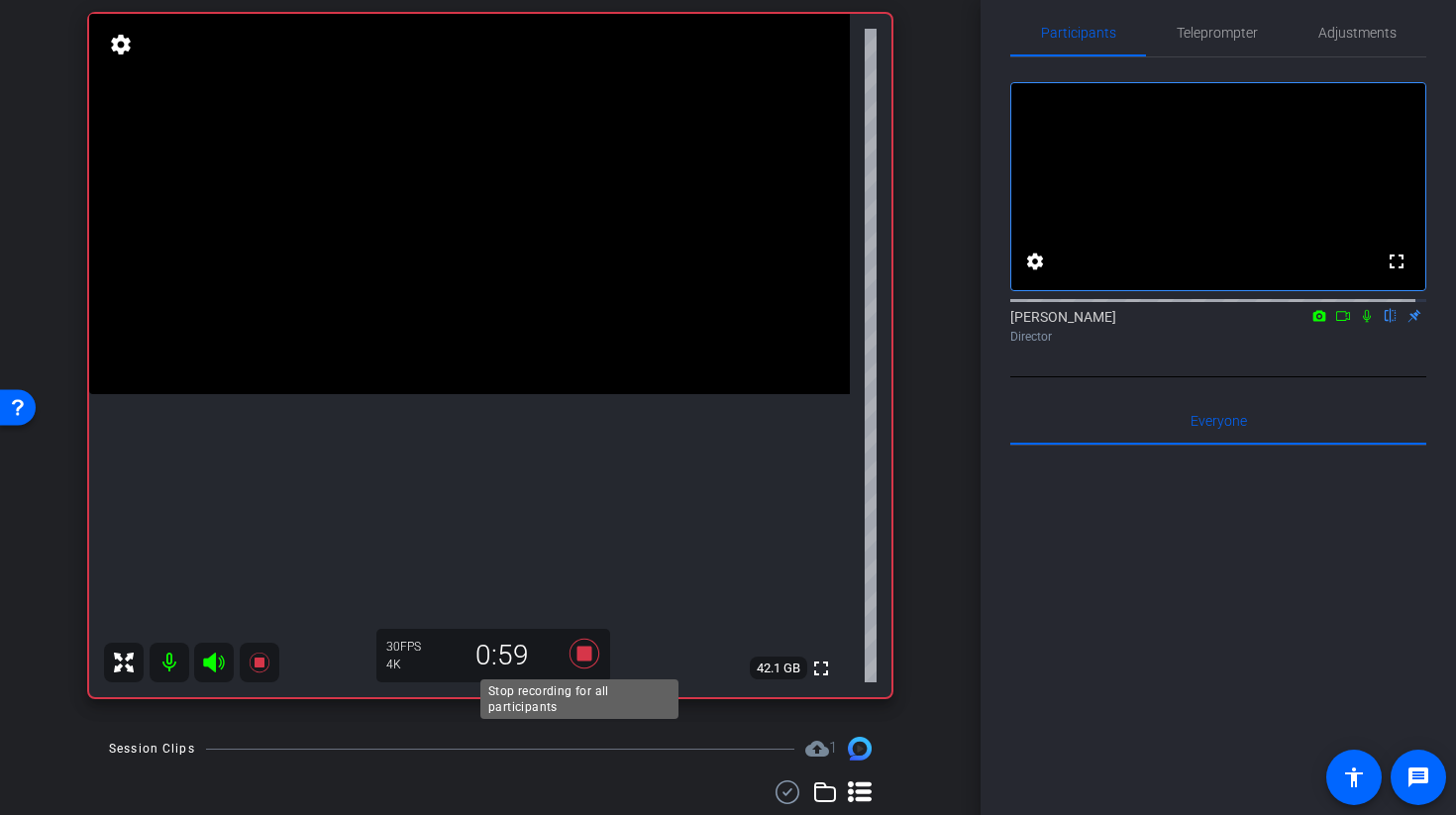click 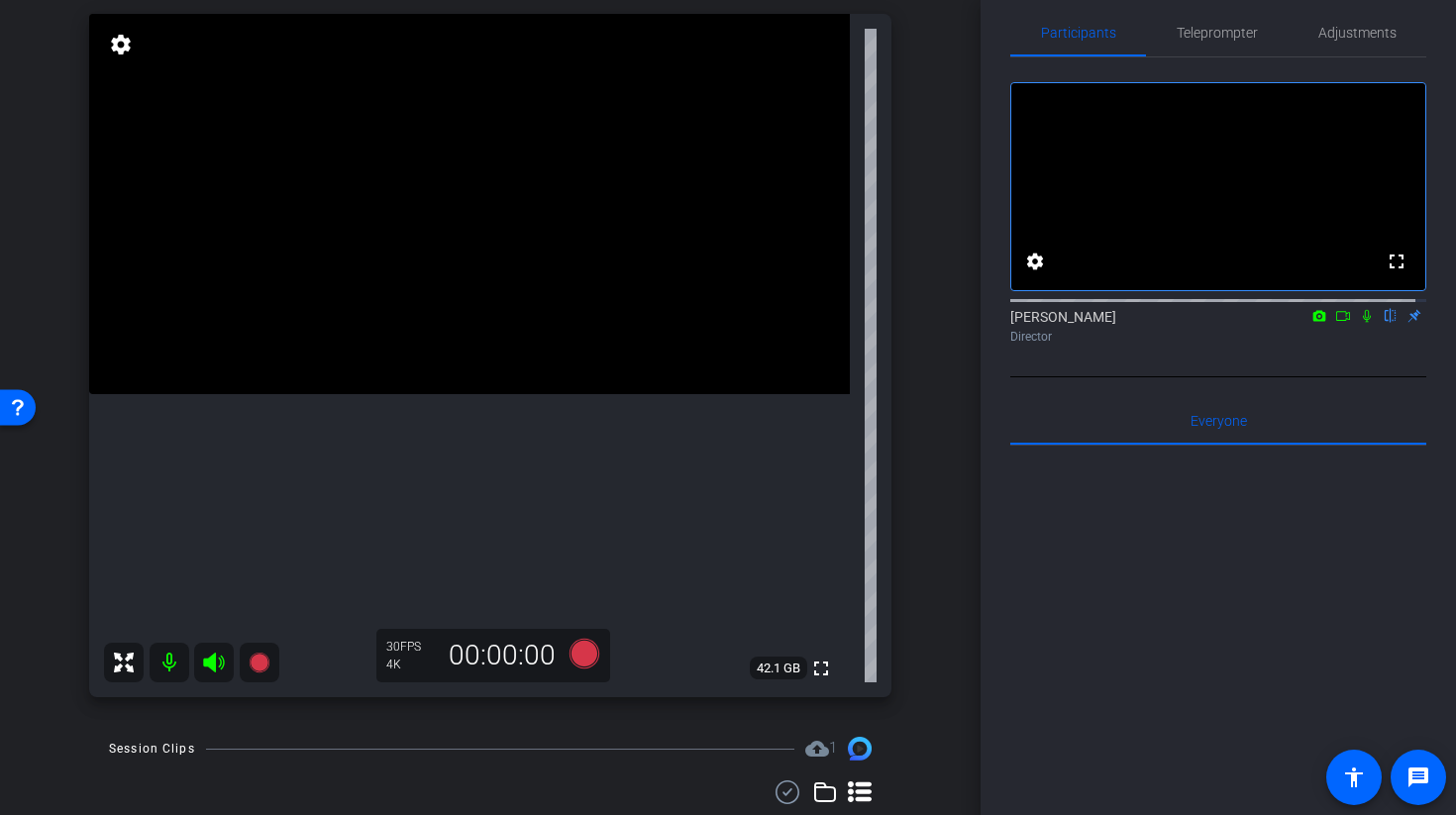 click at bounding box center [469, 204] 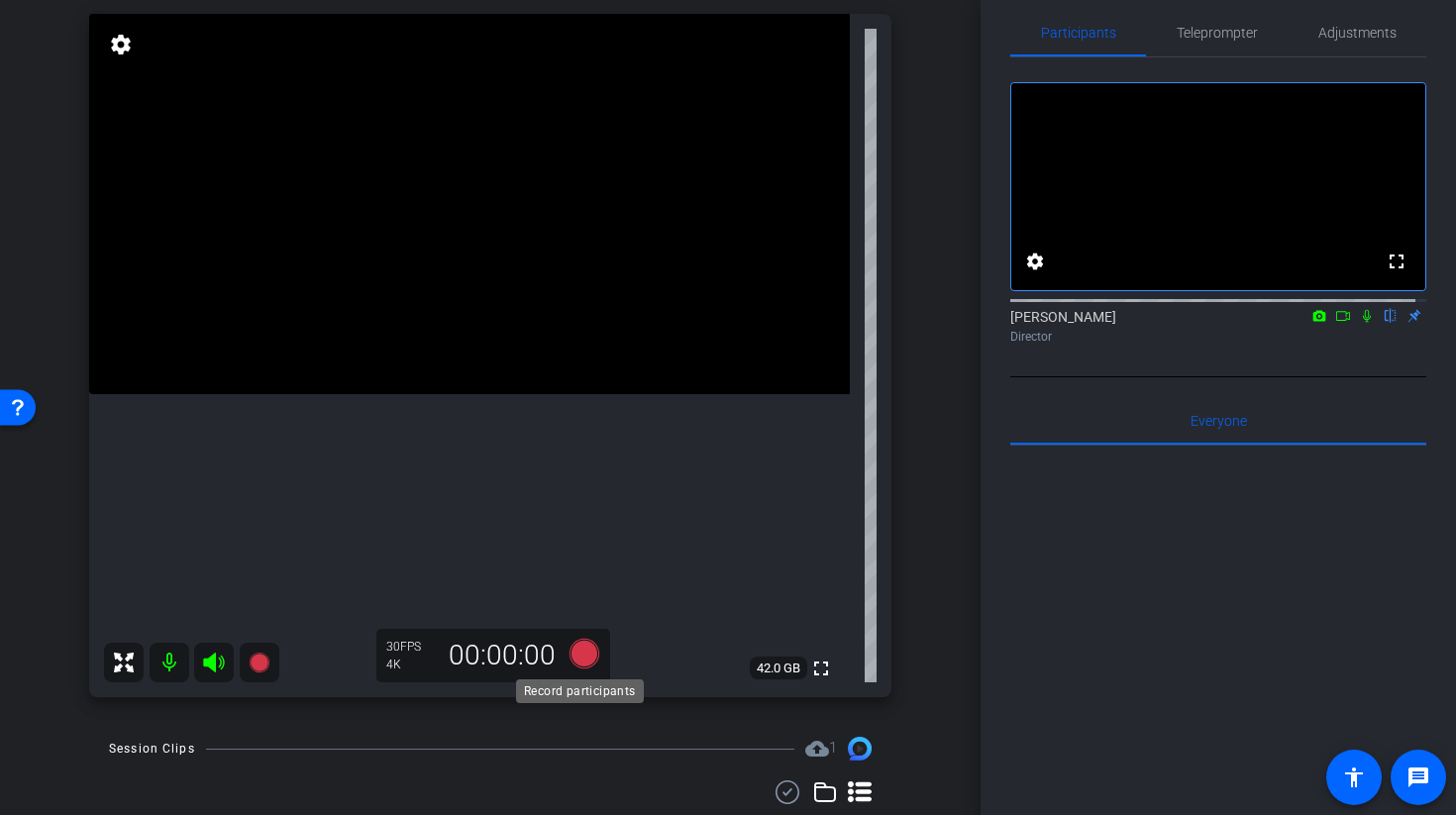 click 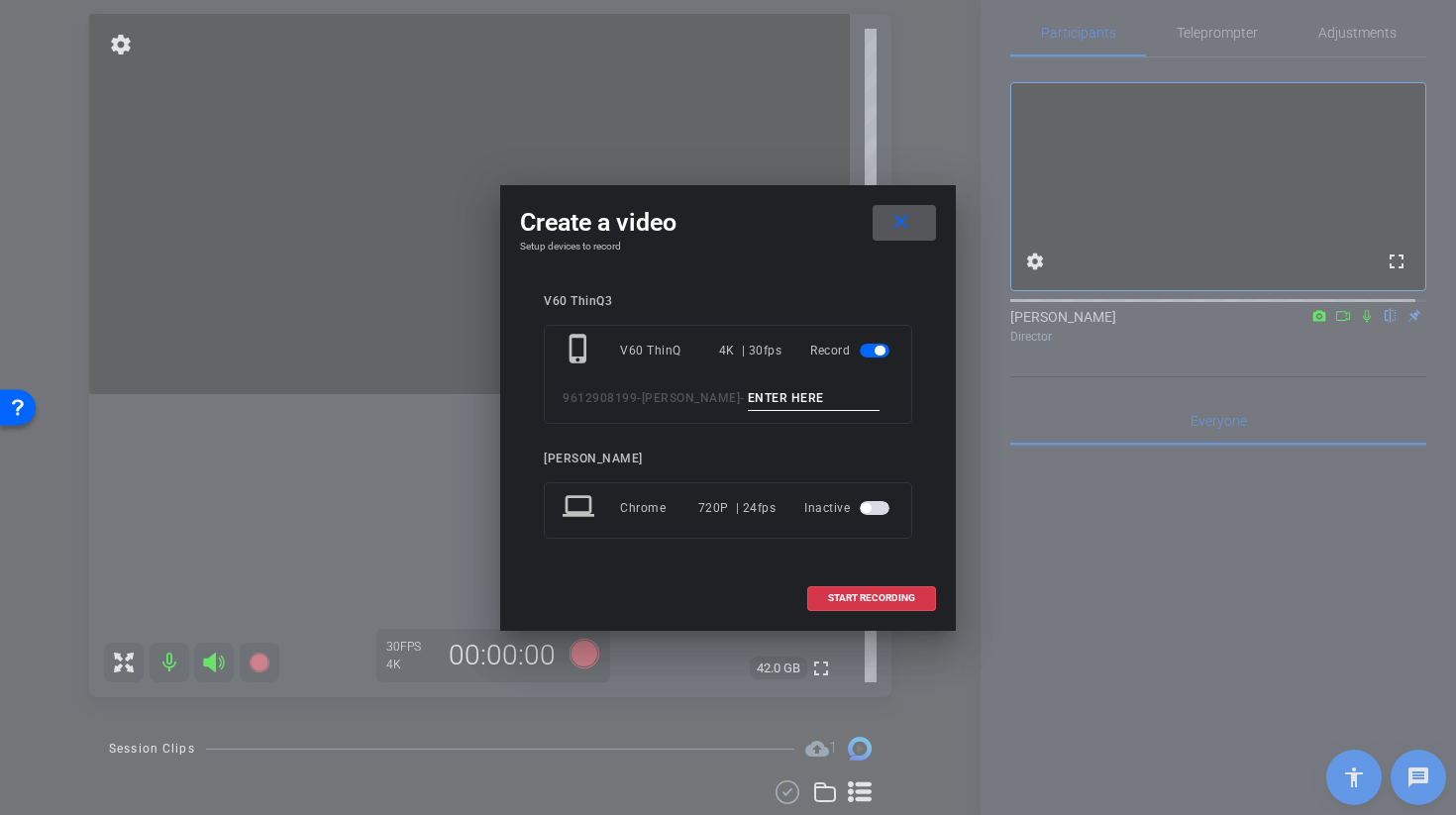 click at bounding box center [814, 398] 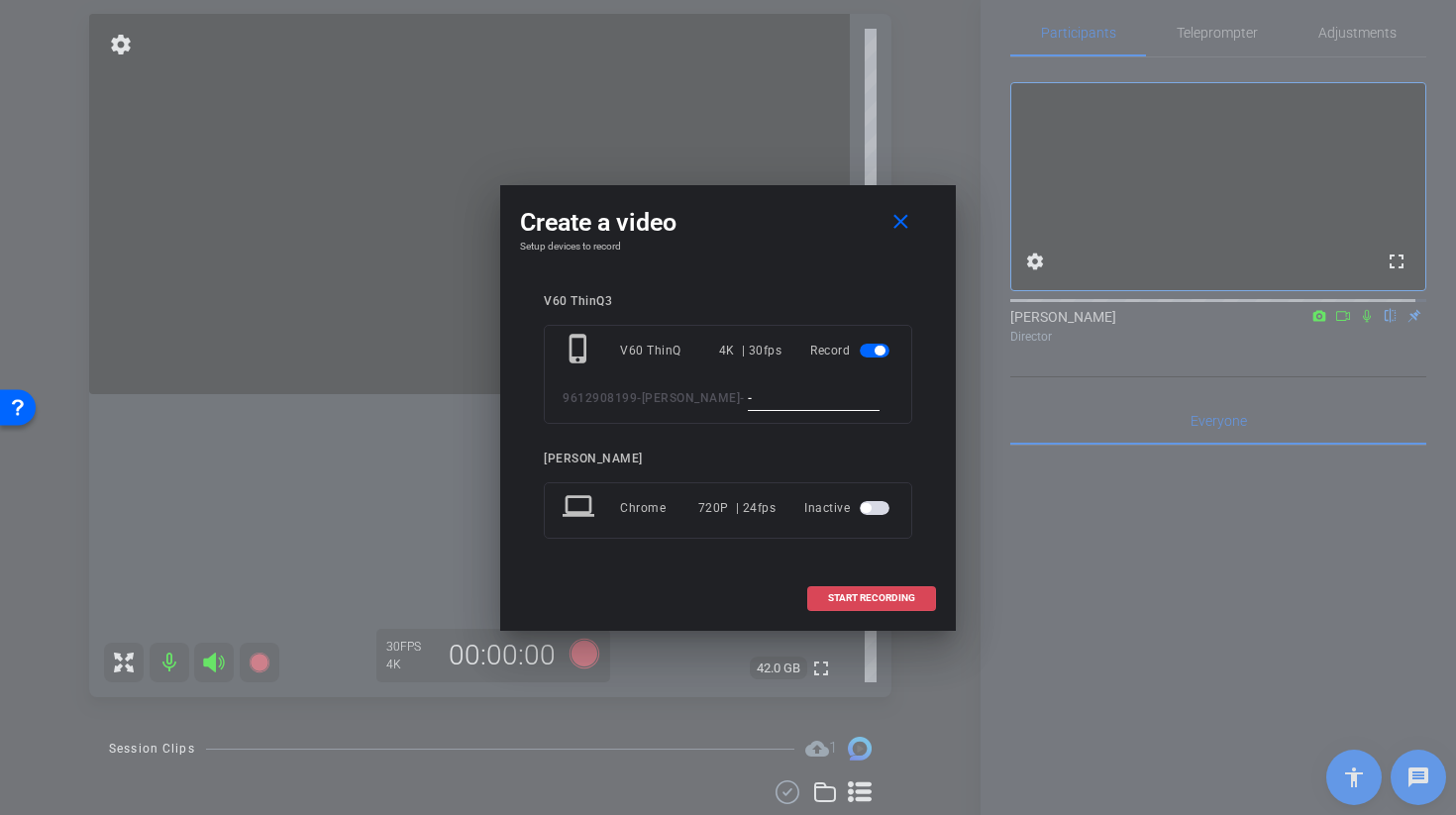 type on "-" 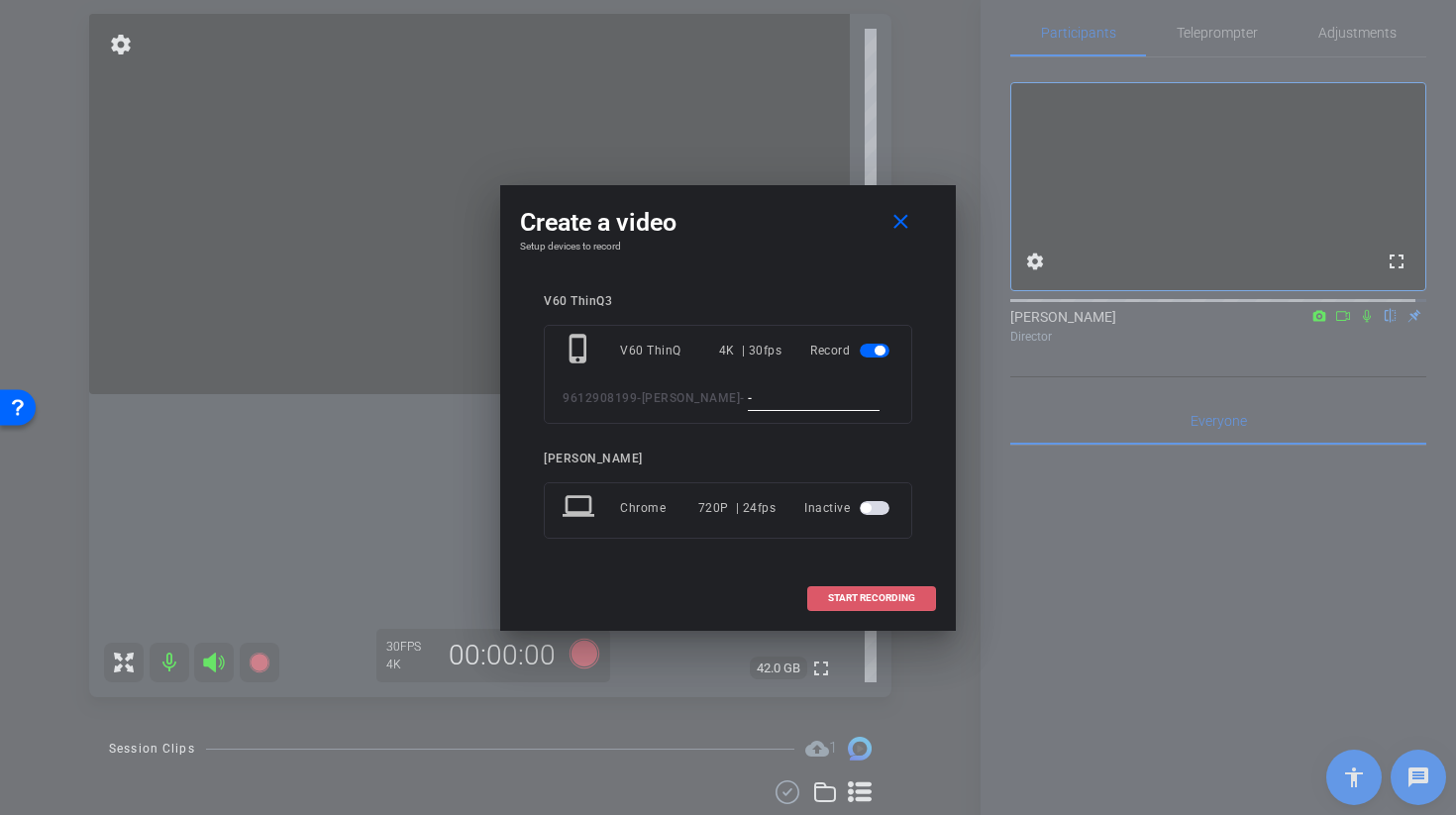 click on "START RECORDING" at bounding box center [872, 598] 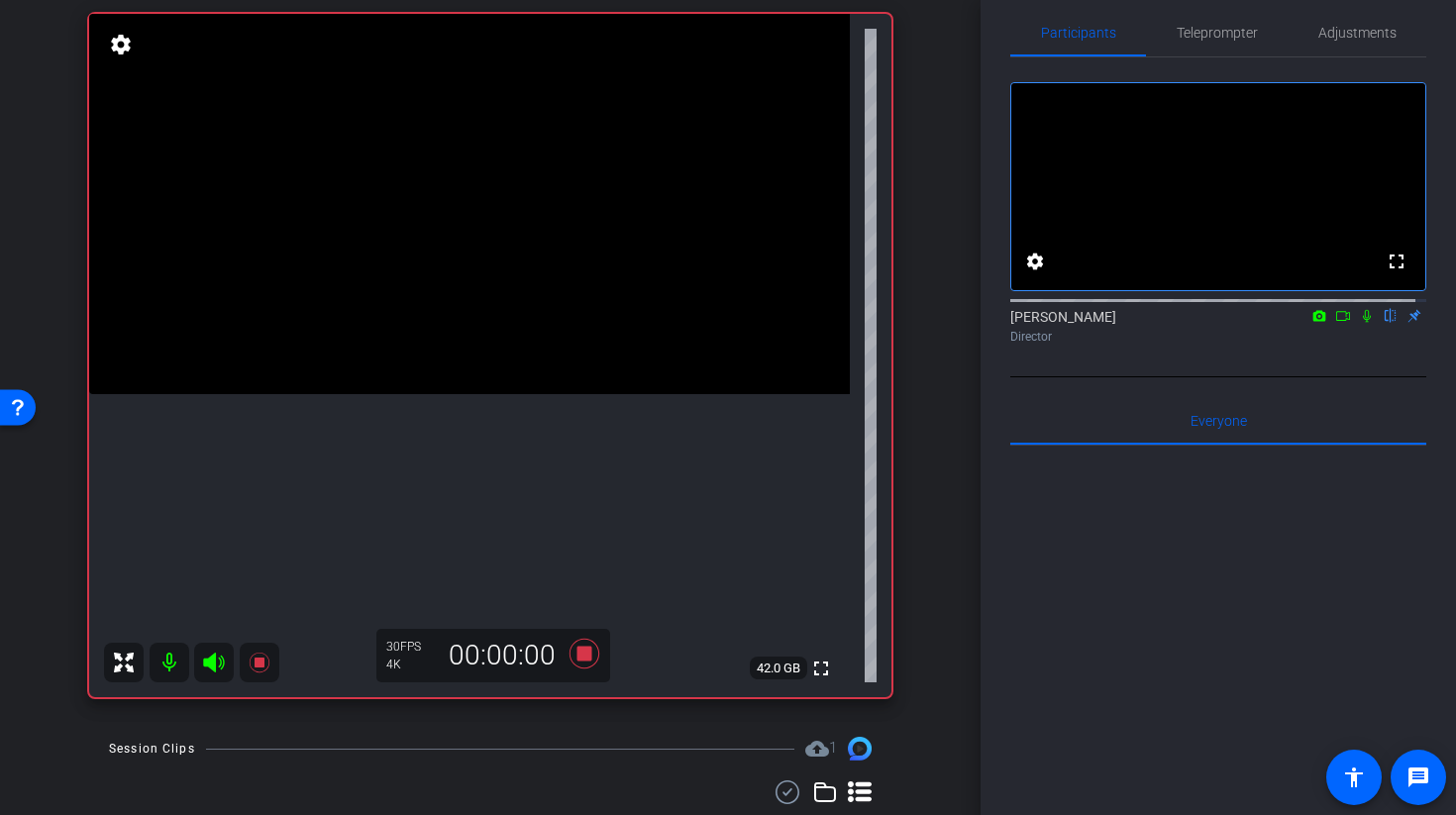 click at bounding box center [469, 204] 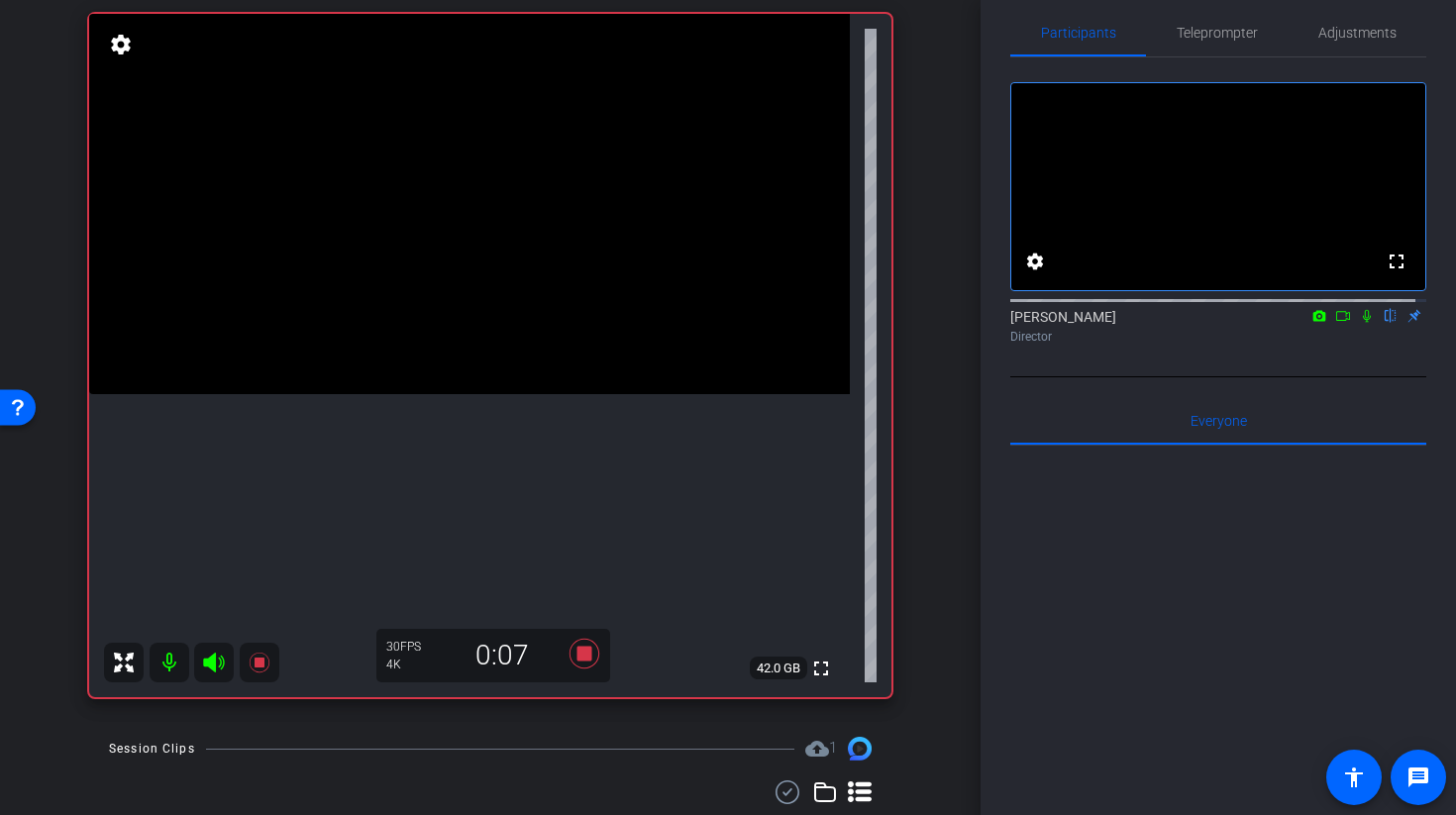 click at bounding box center [469, 204] 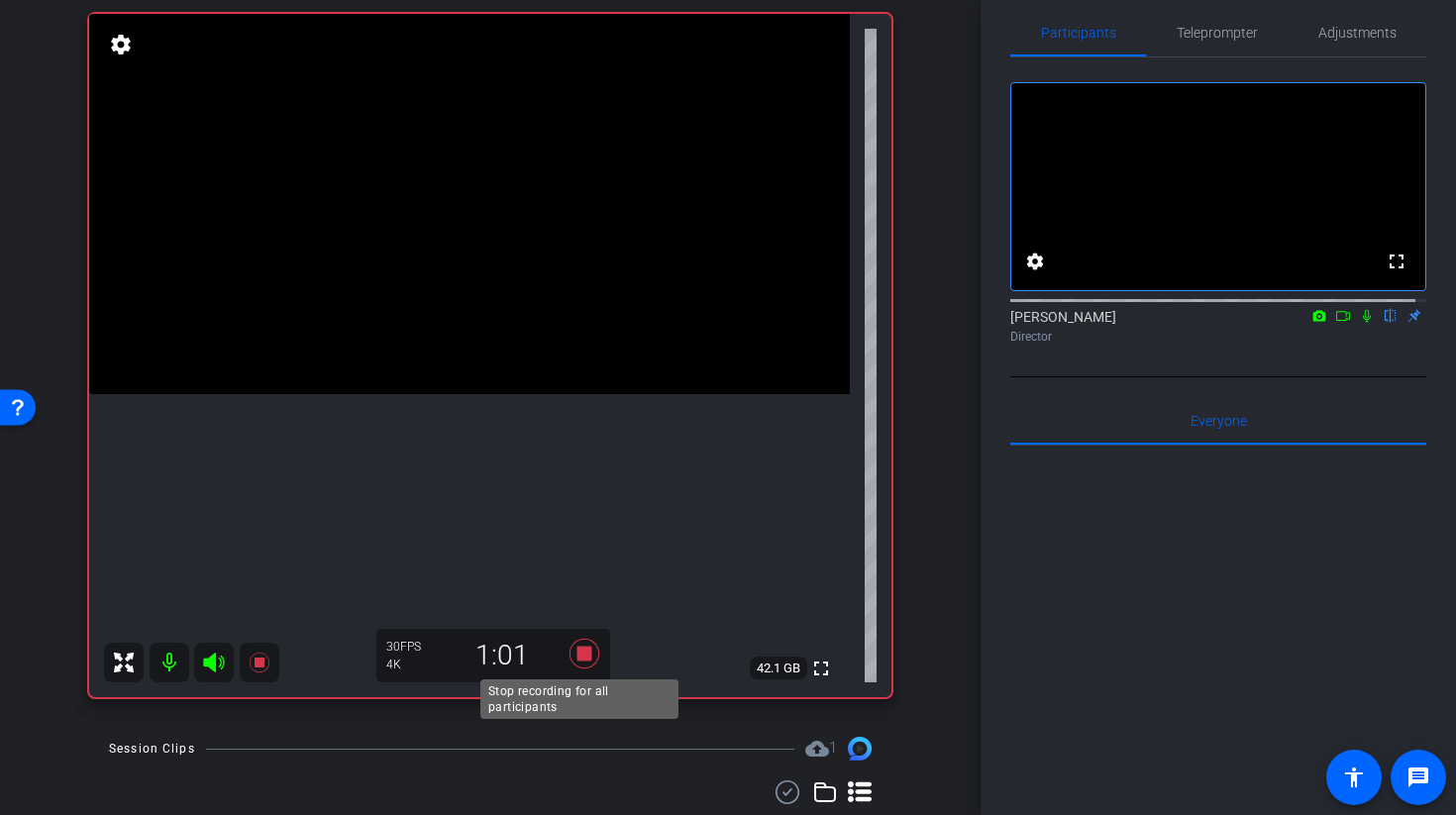 click 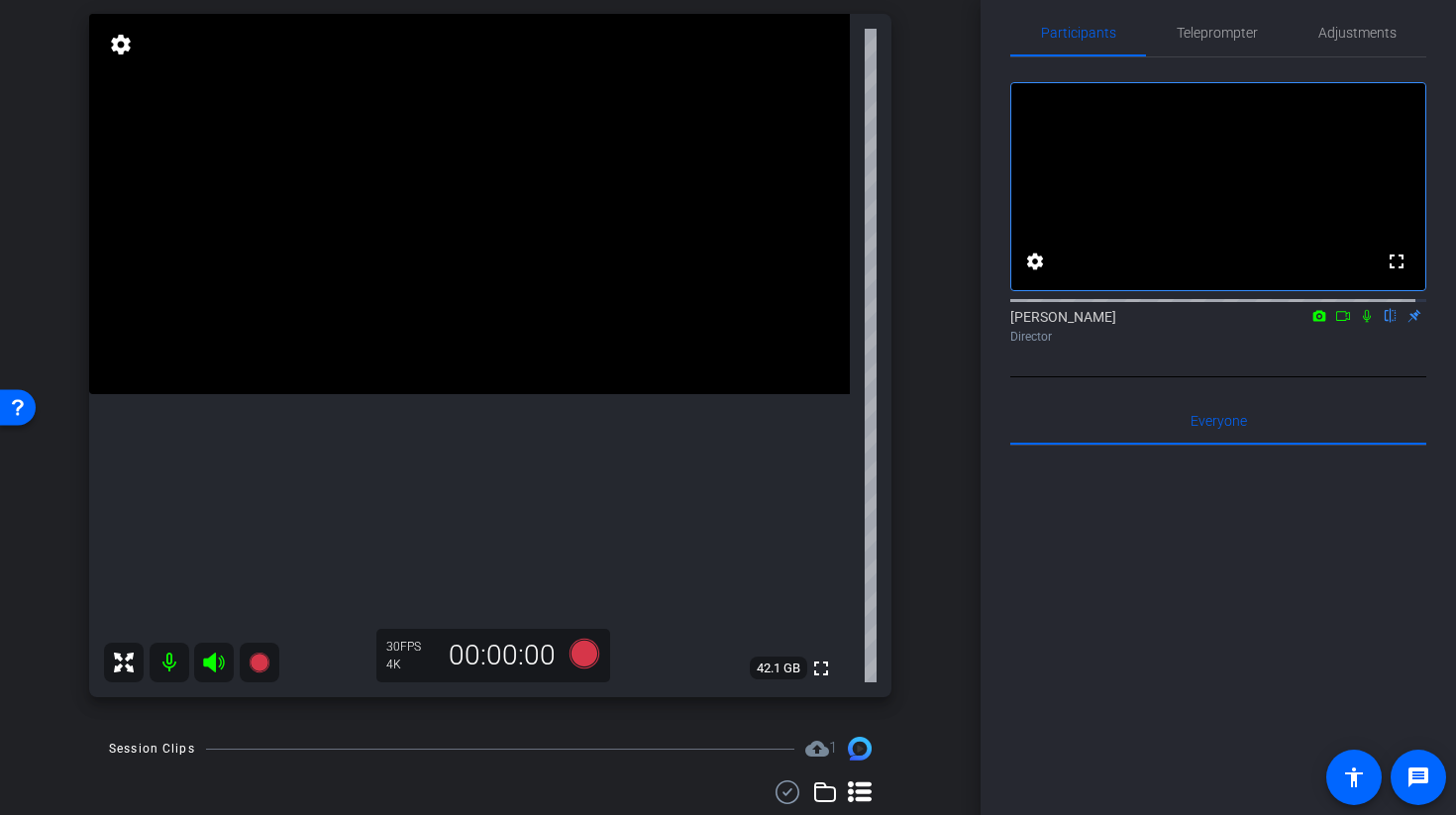 click 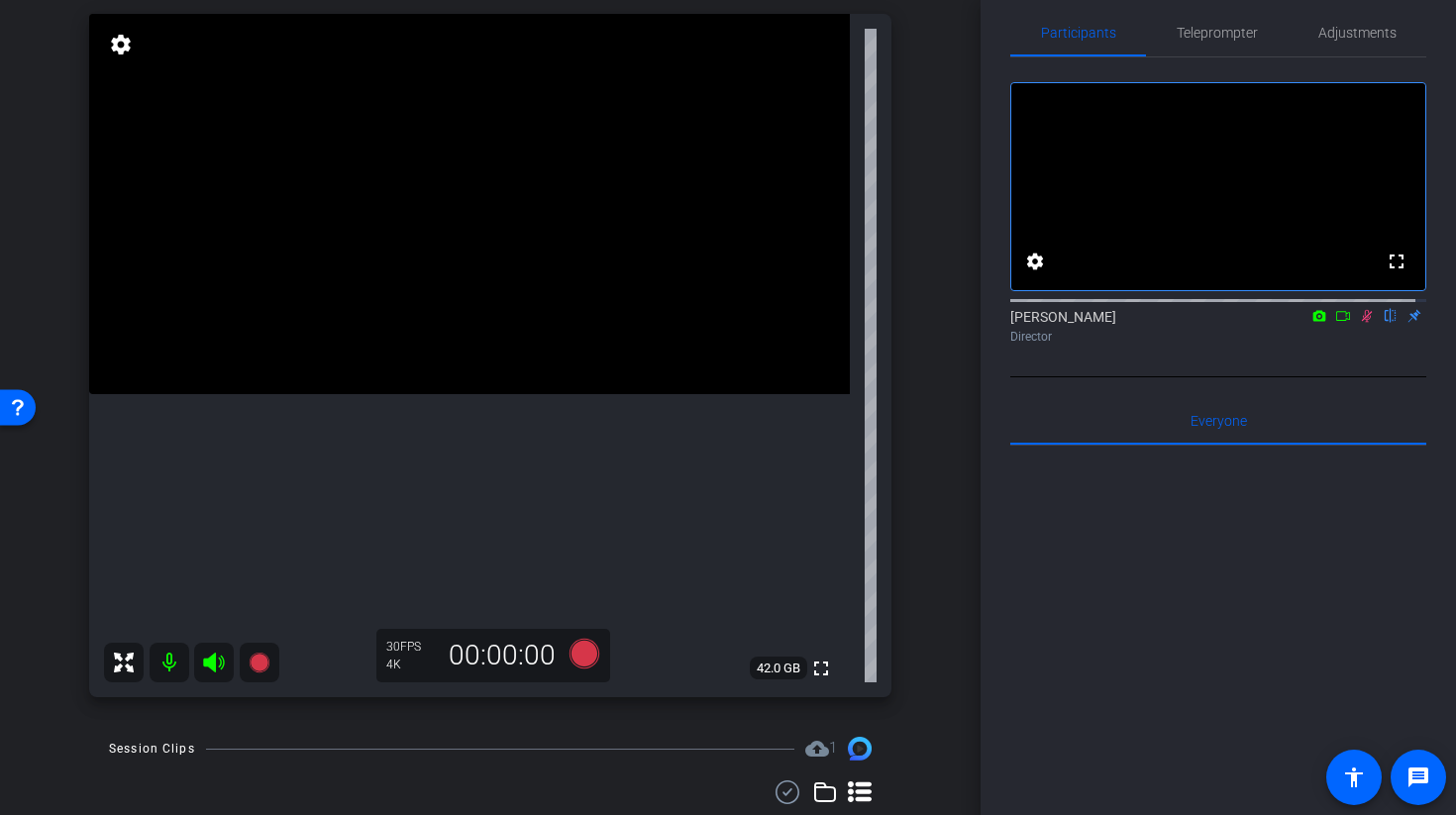 click 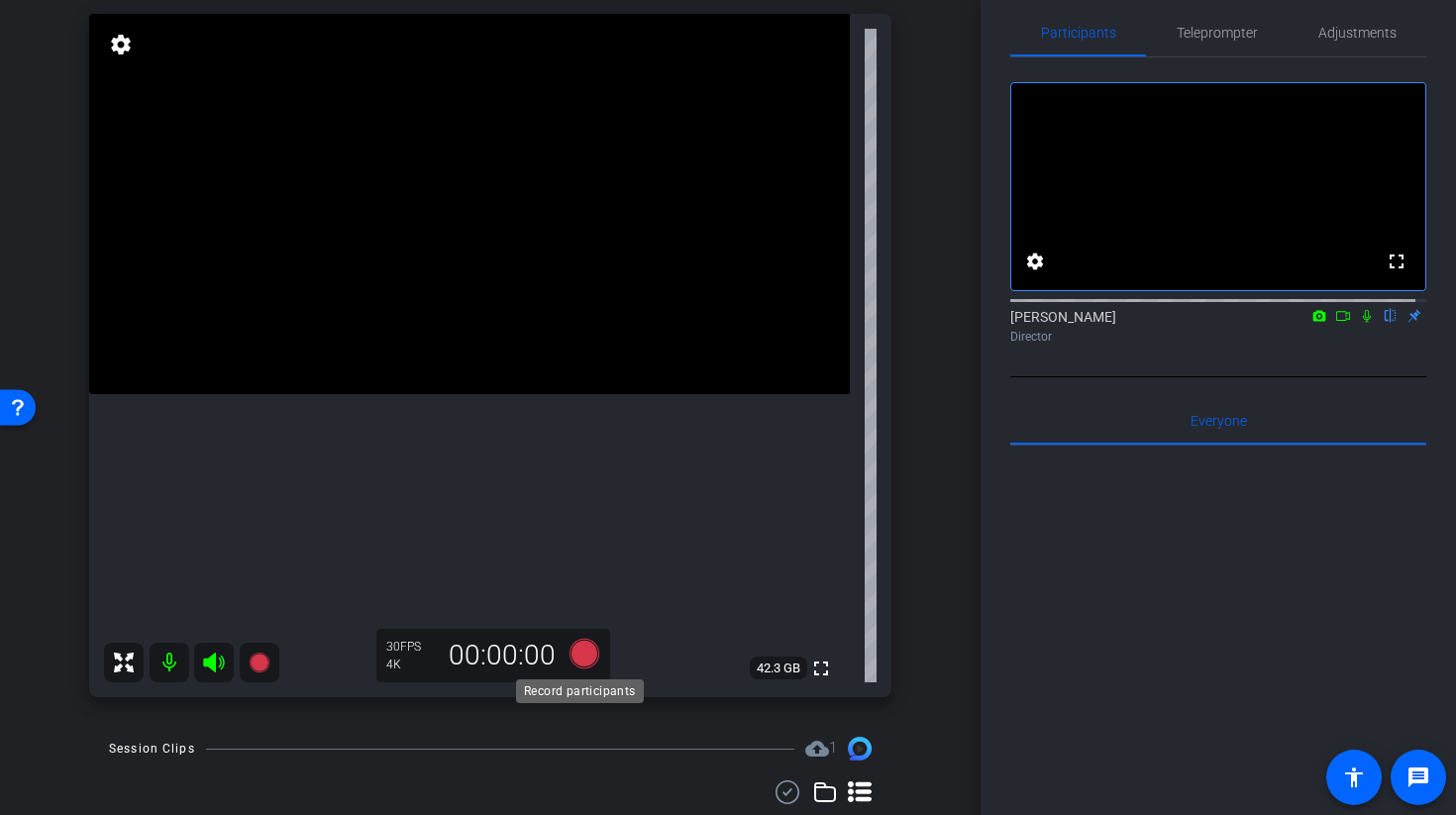 click 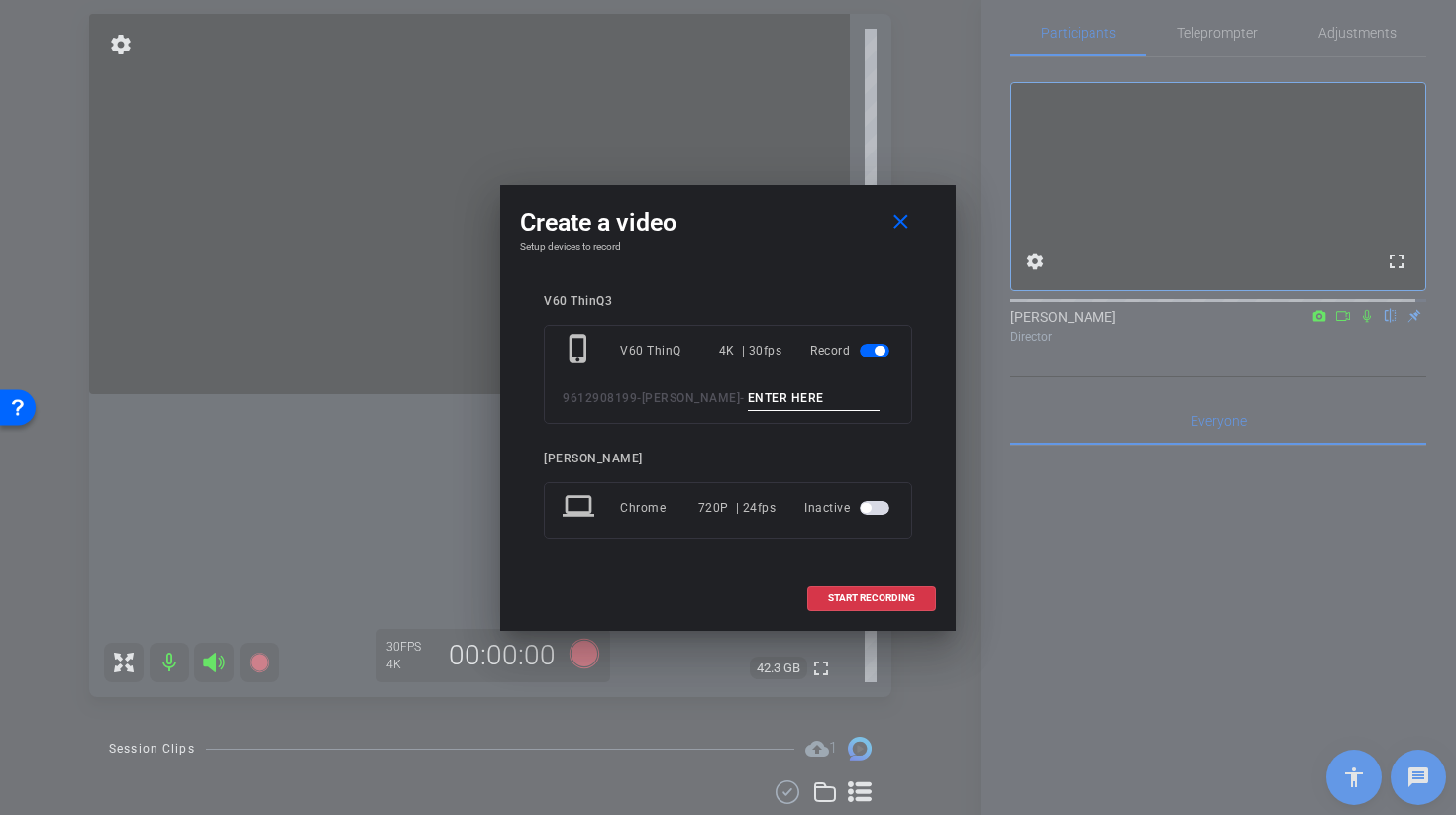 click at bounding box center [814, 398] 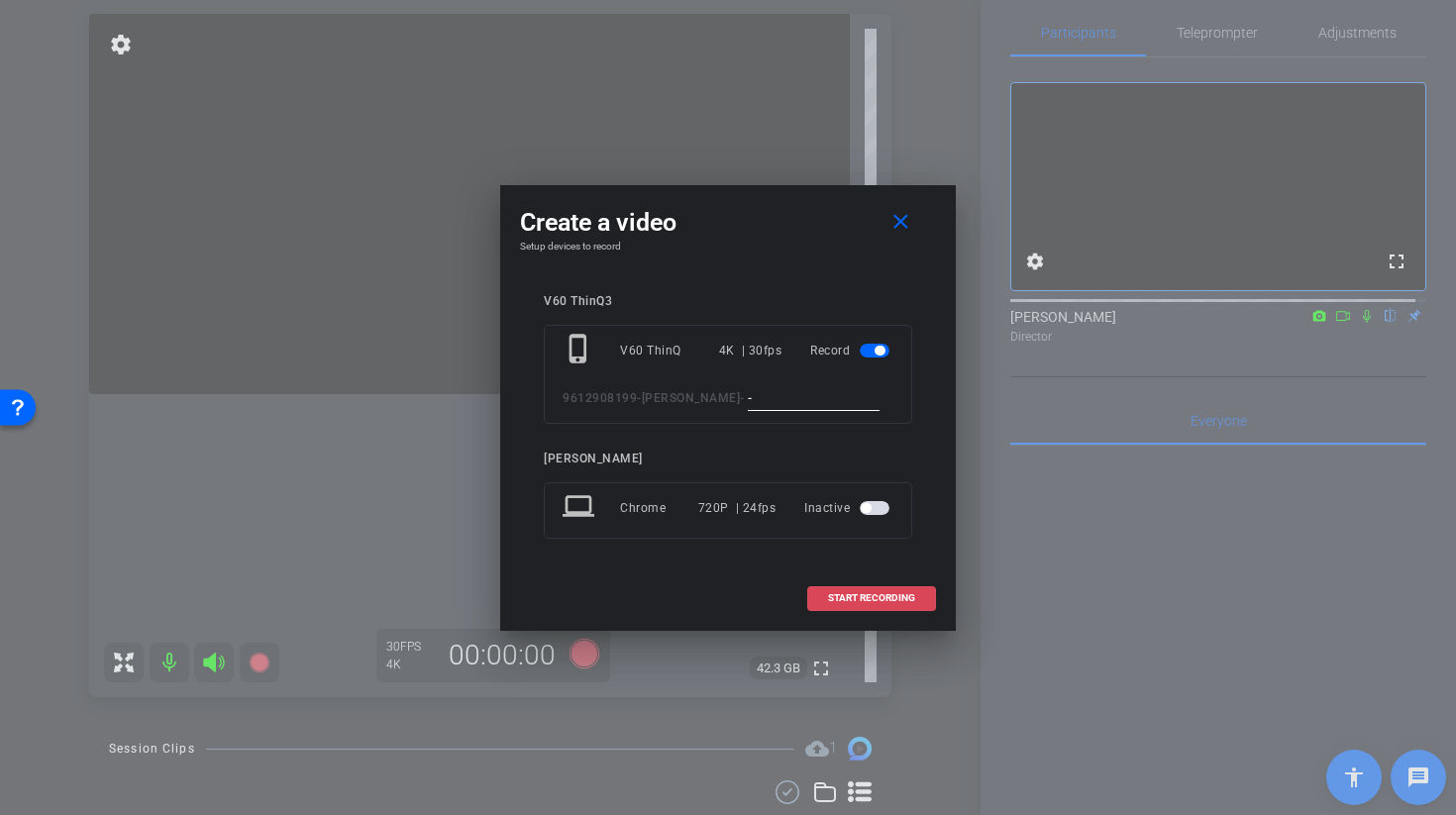 type on "-" 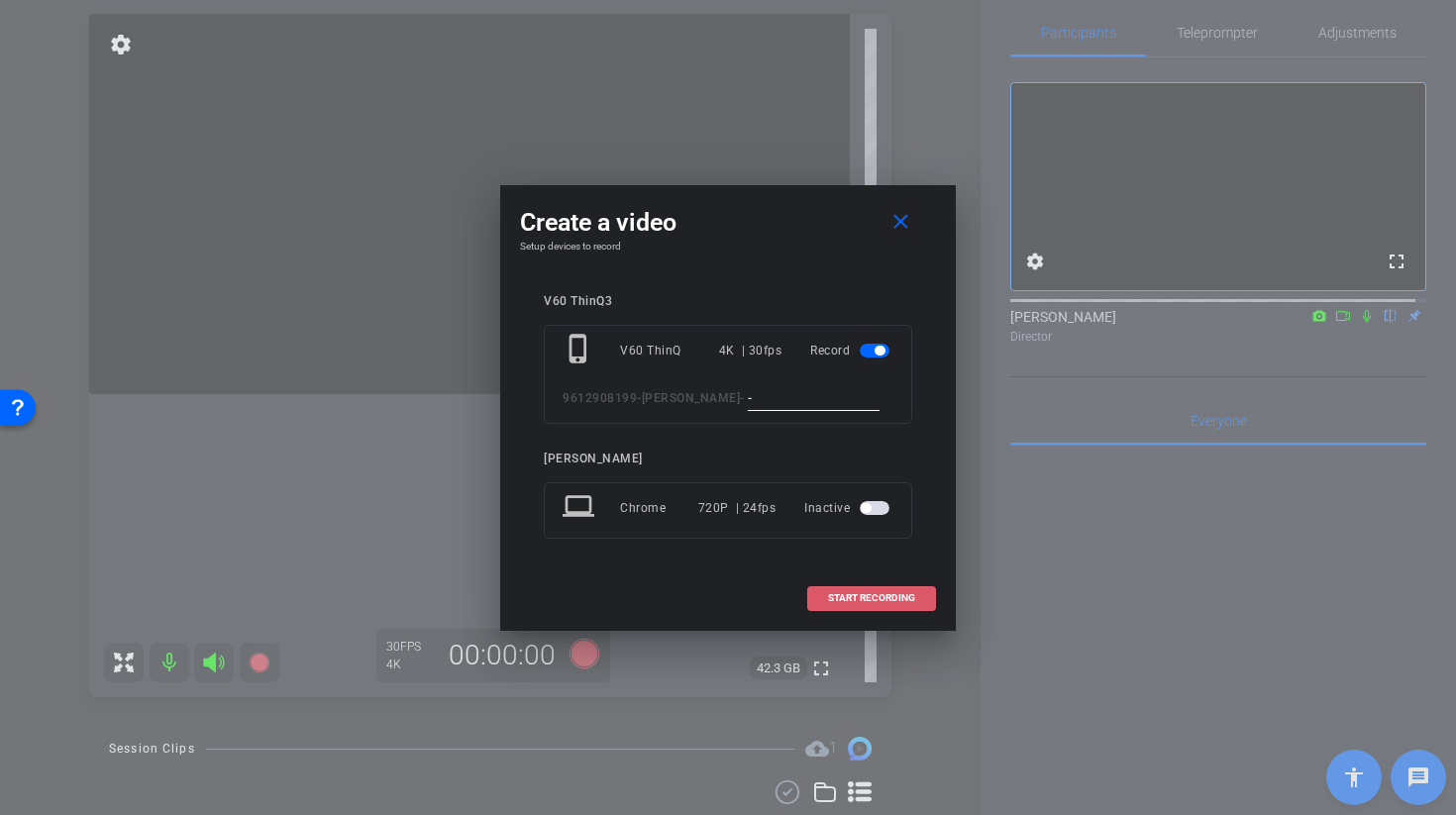 click on "START RECORDING" at bounding box center (872, 598) 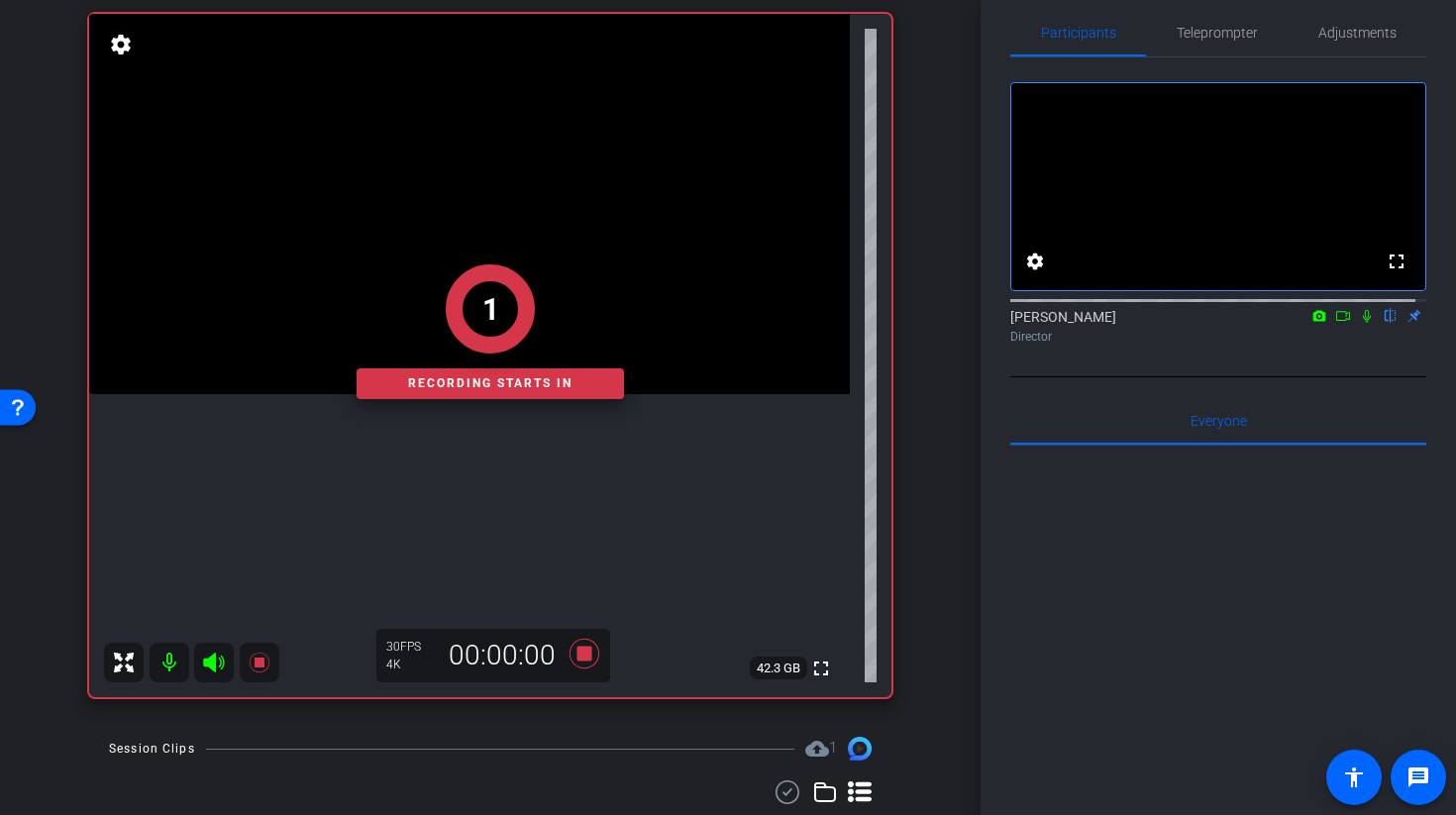click on "1   Recording starts in" 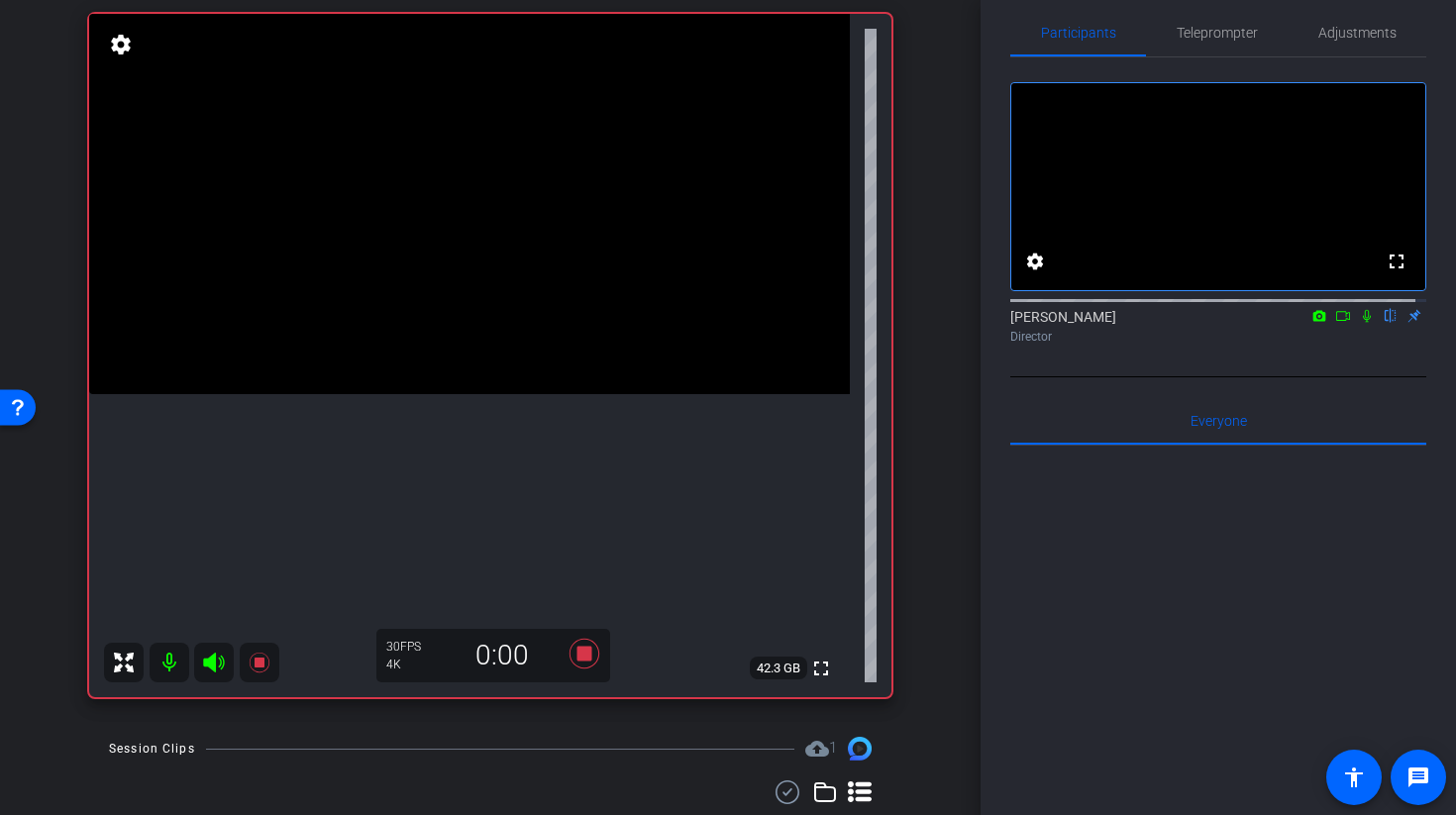 click at bounding box center [469, 204] 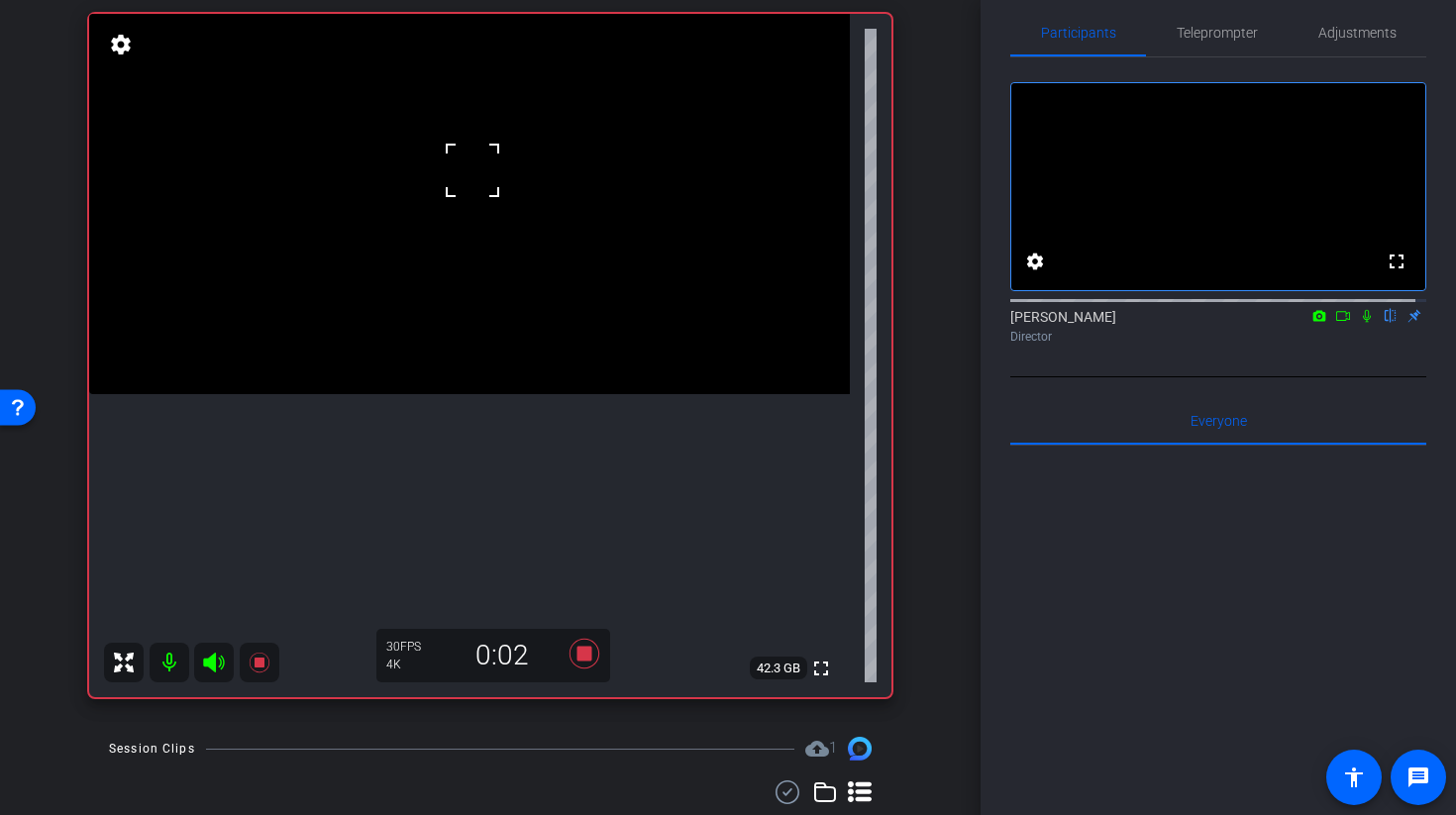click at bounding box center [469, 204] 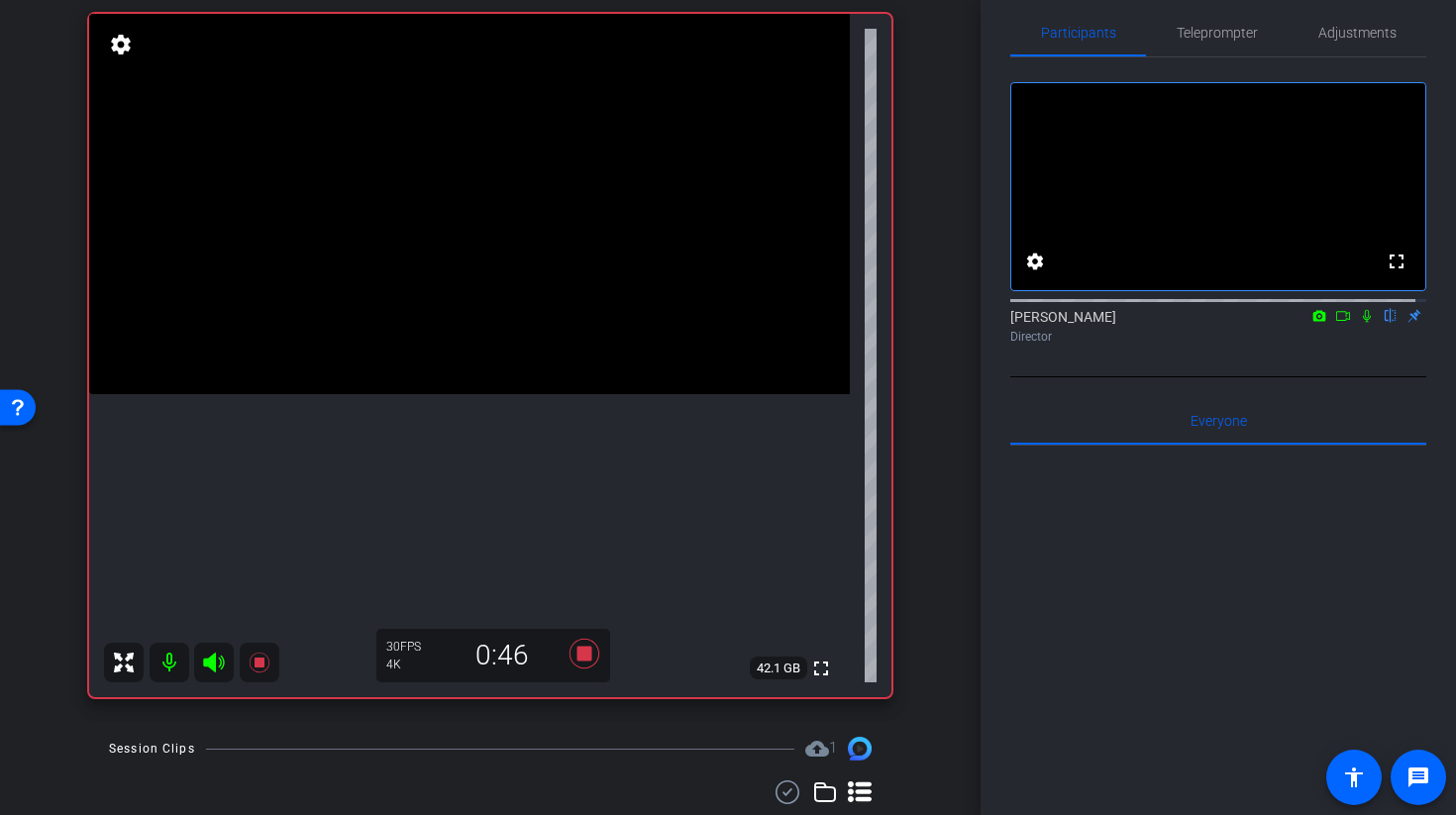 click at bounding box center (469, 204) 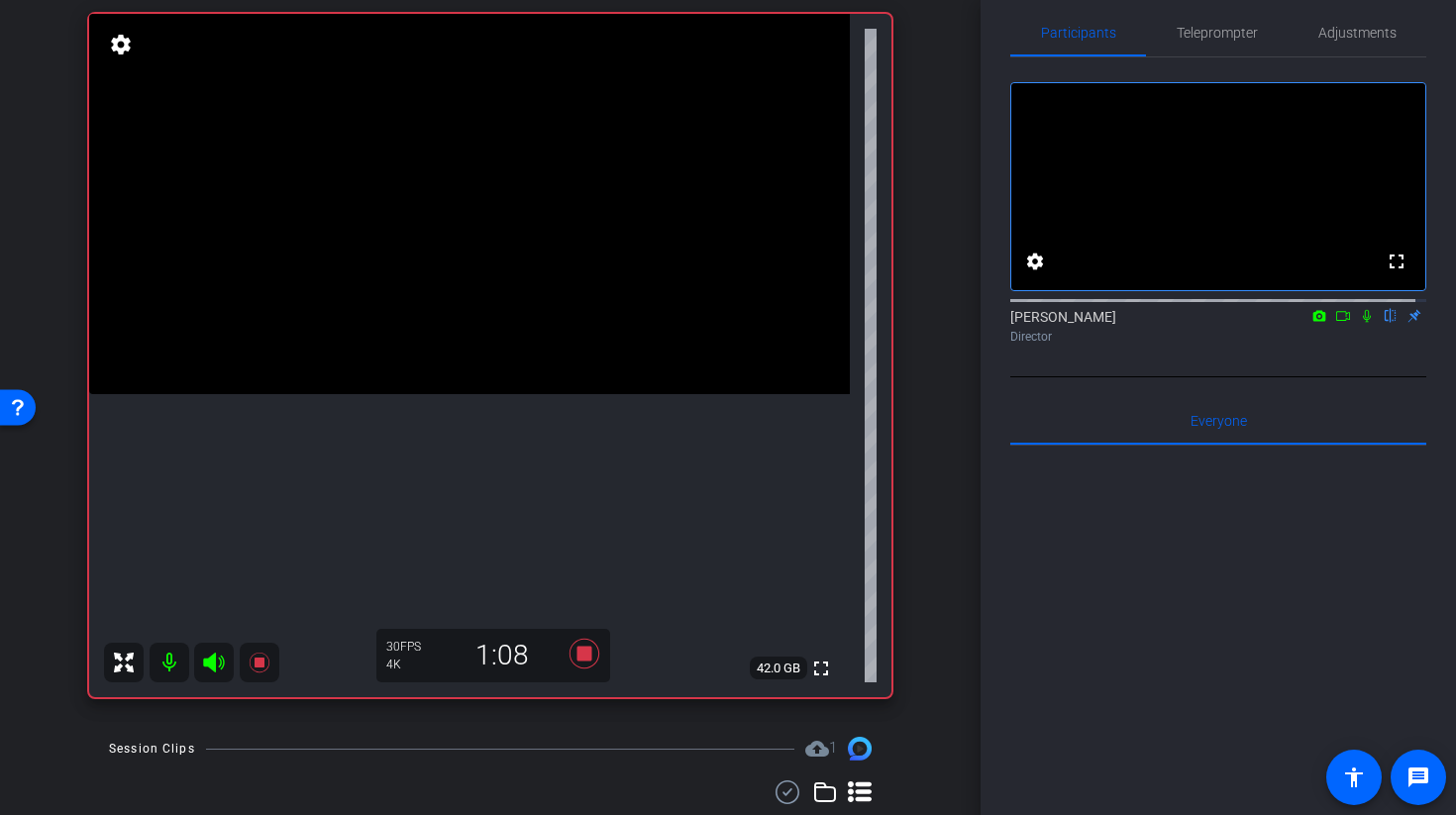 click at bounding box center (469, 204) 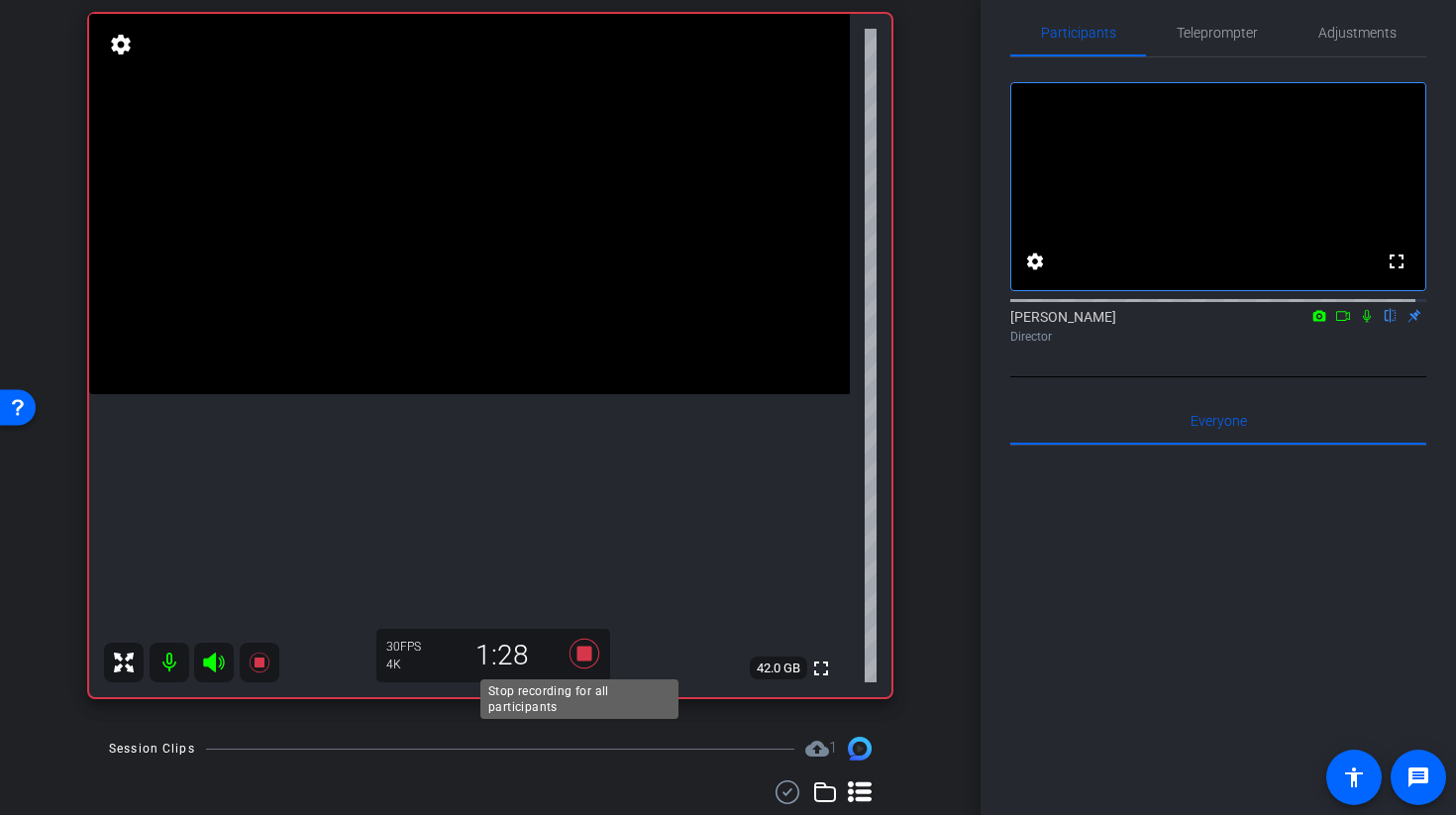 click 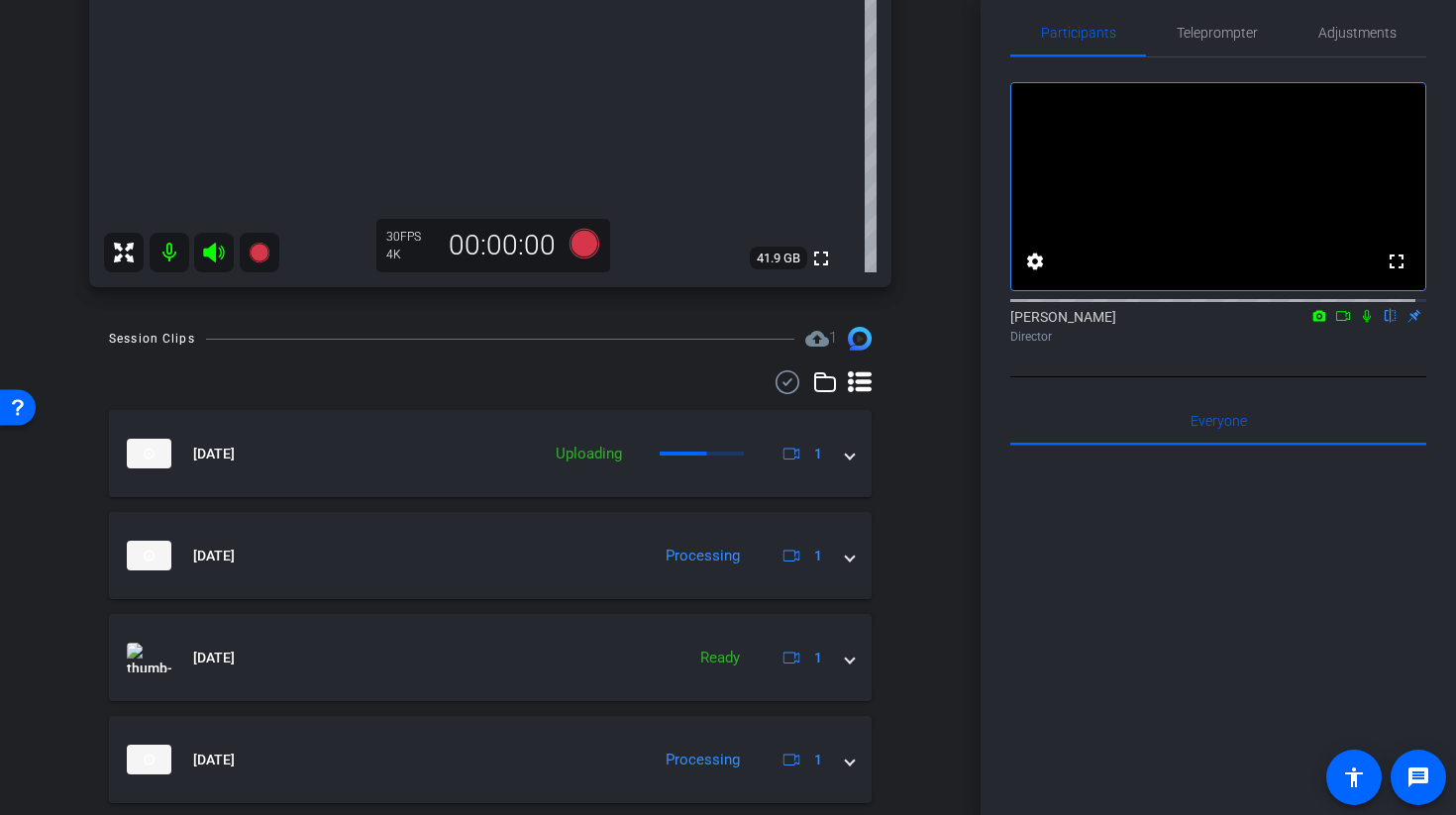 scroll, scrollTop: 722, scrollLeft: 0, axis: vertical 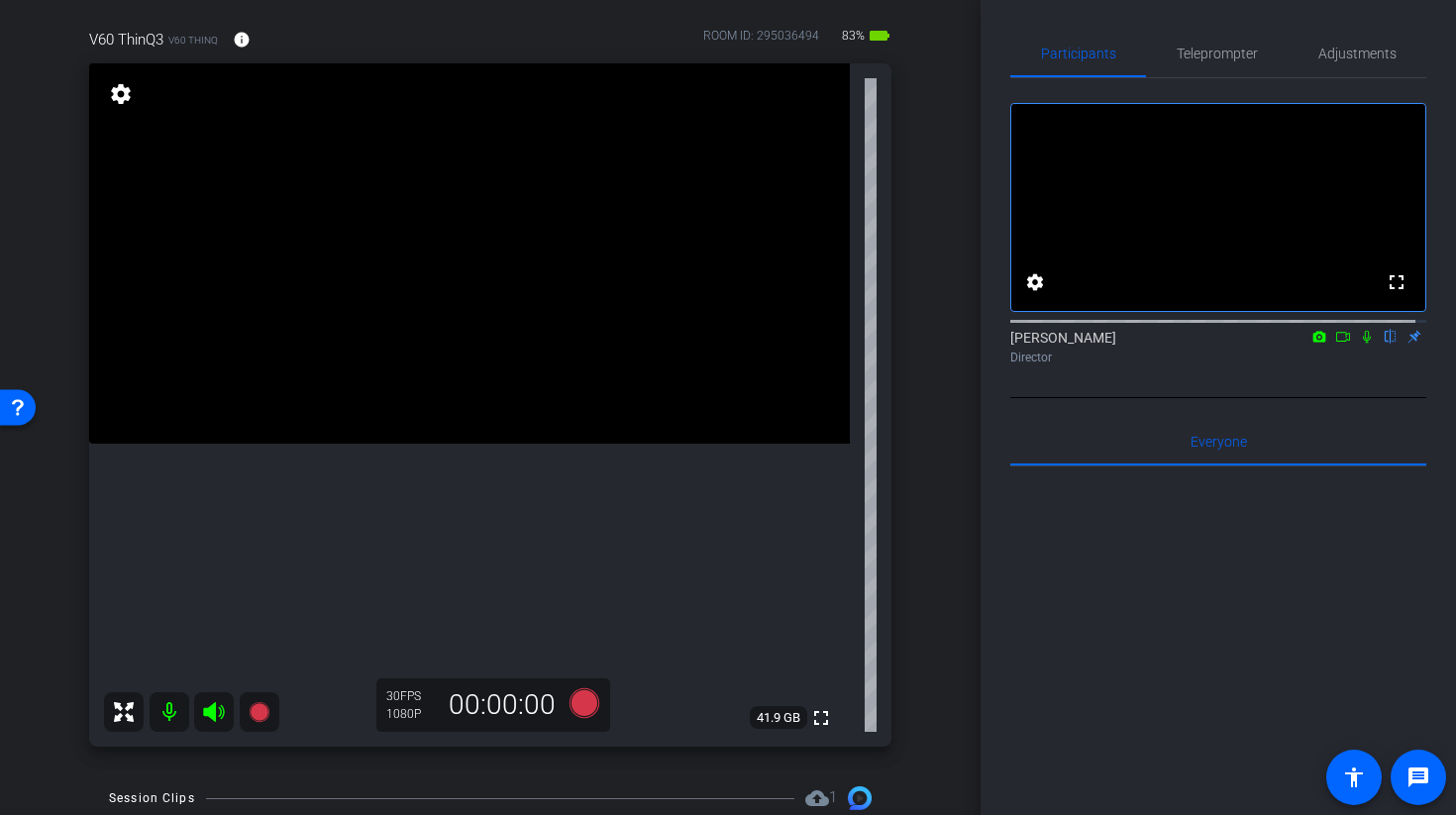 click 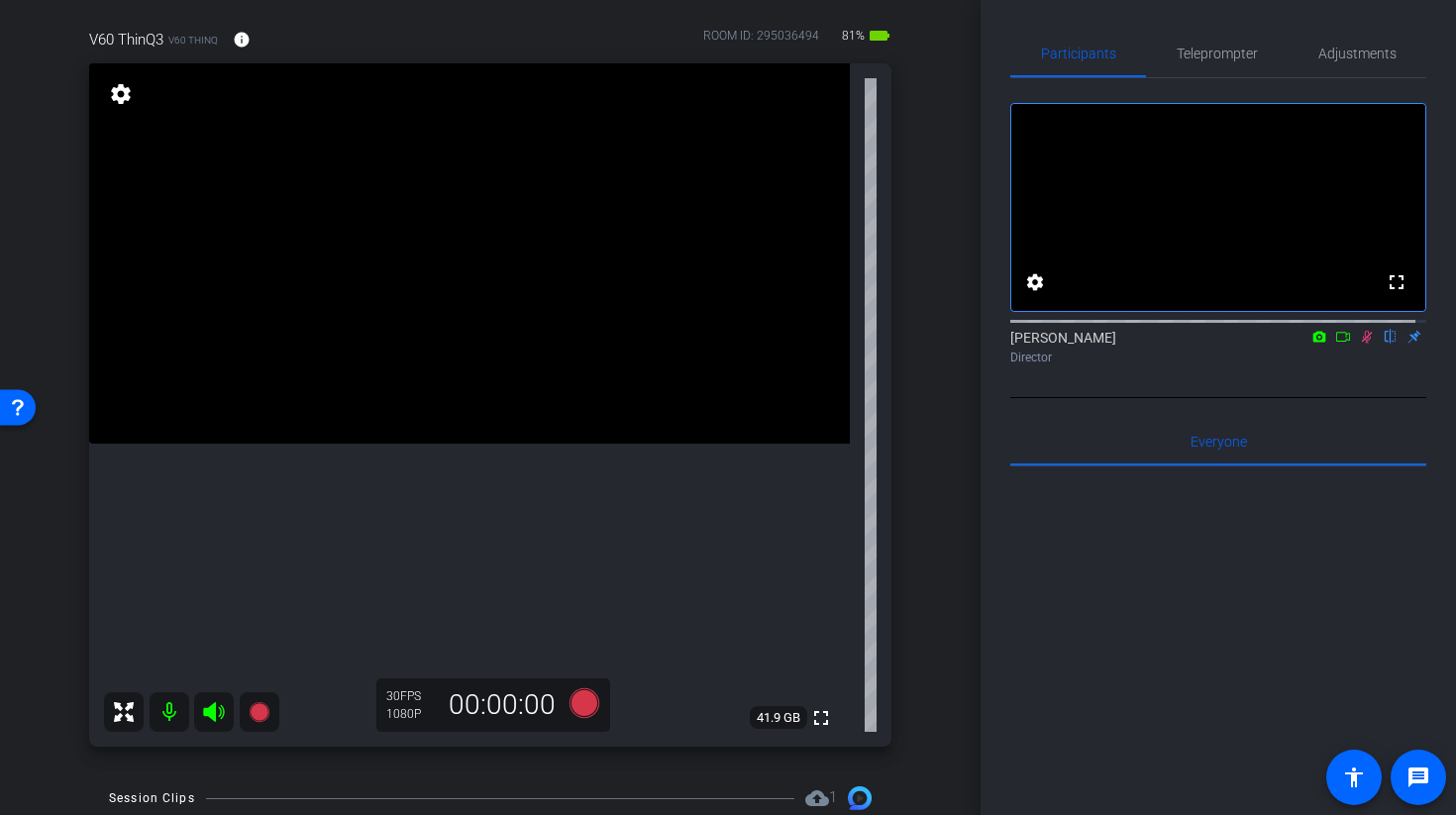 click 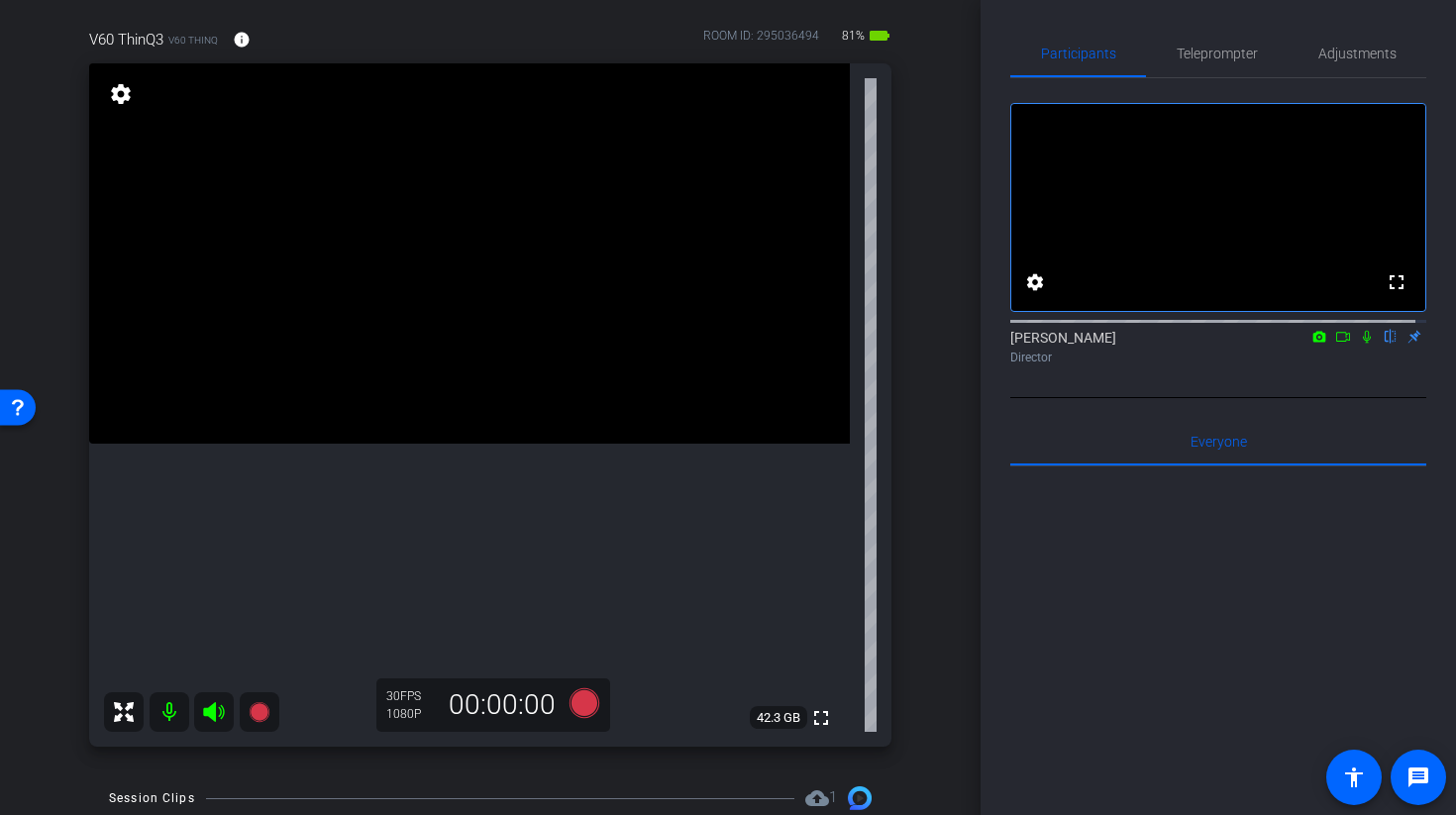 click at bounding box center [469, 254] 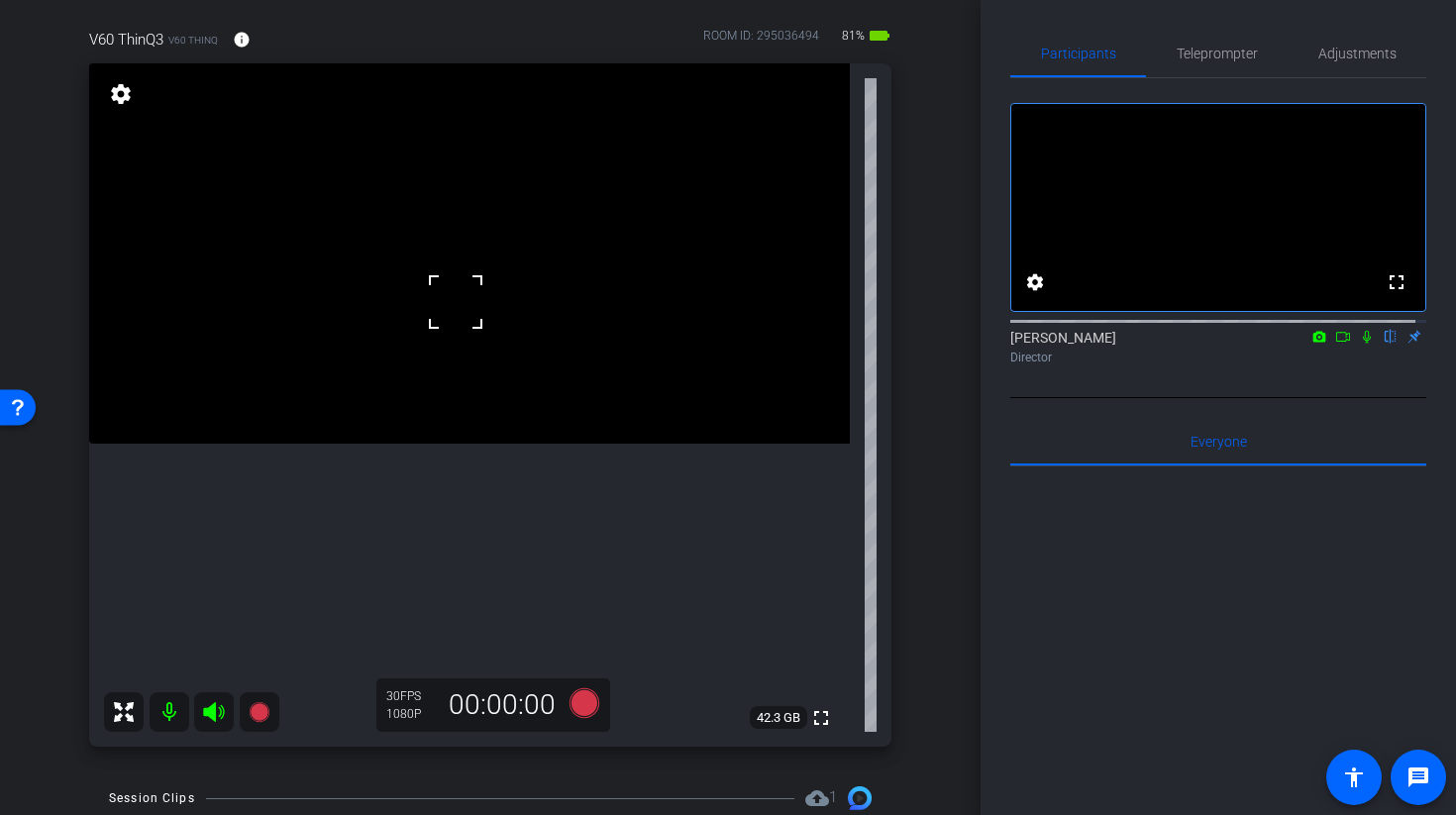 click at bounding box center (469, 254) 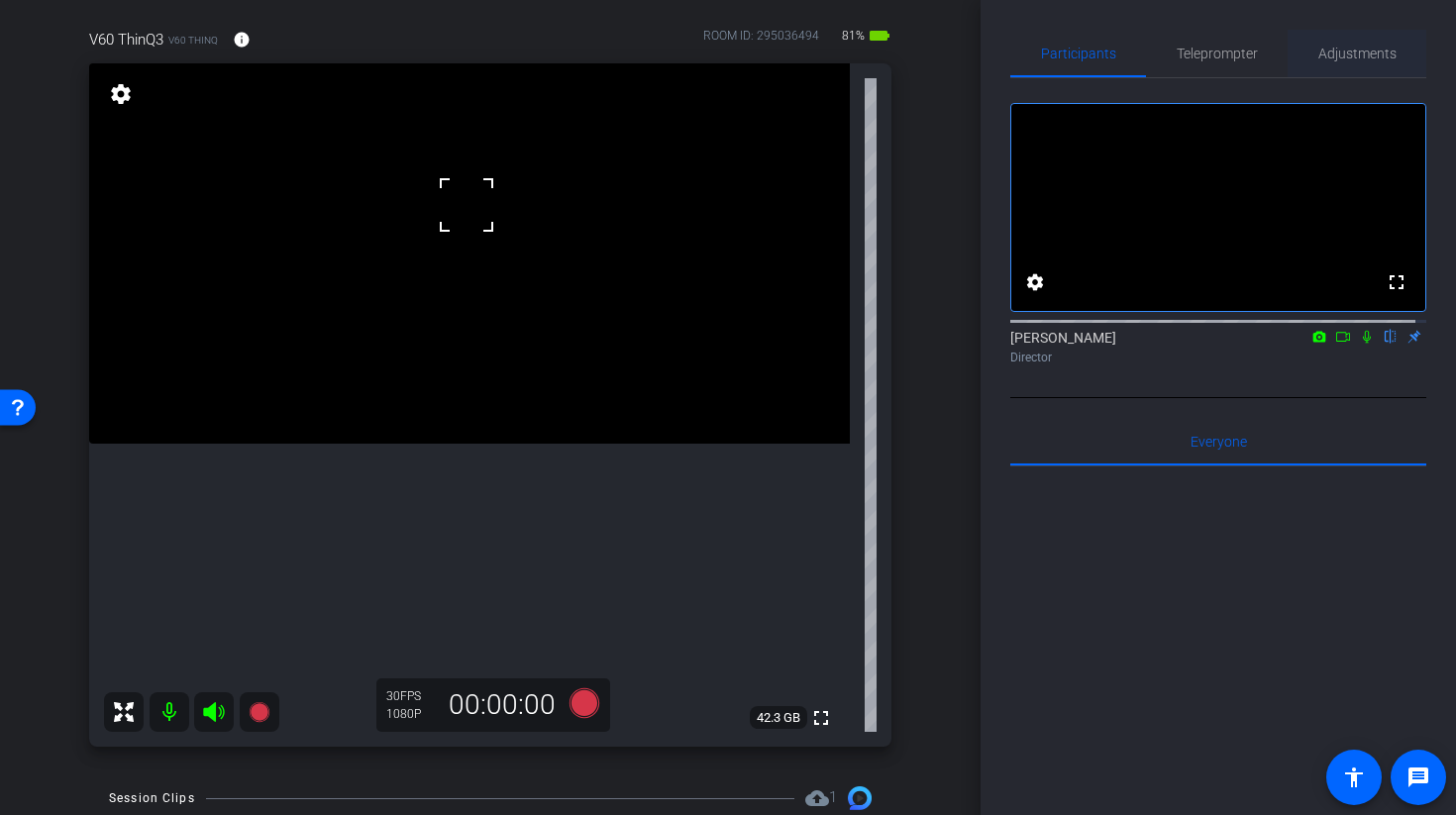 click on "Adjustments" at bounding box center (1357, 53) 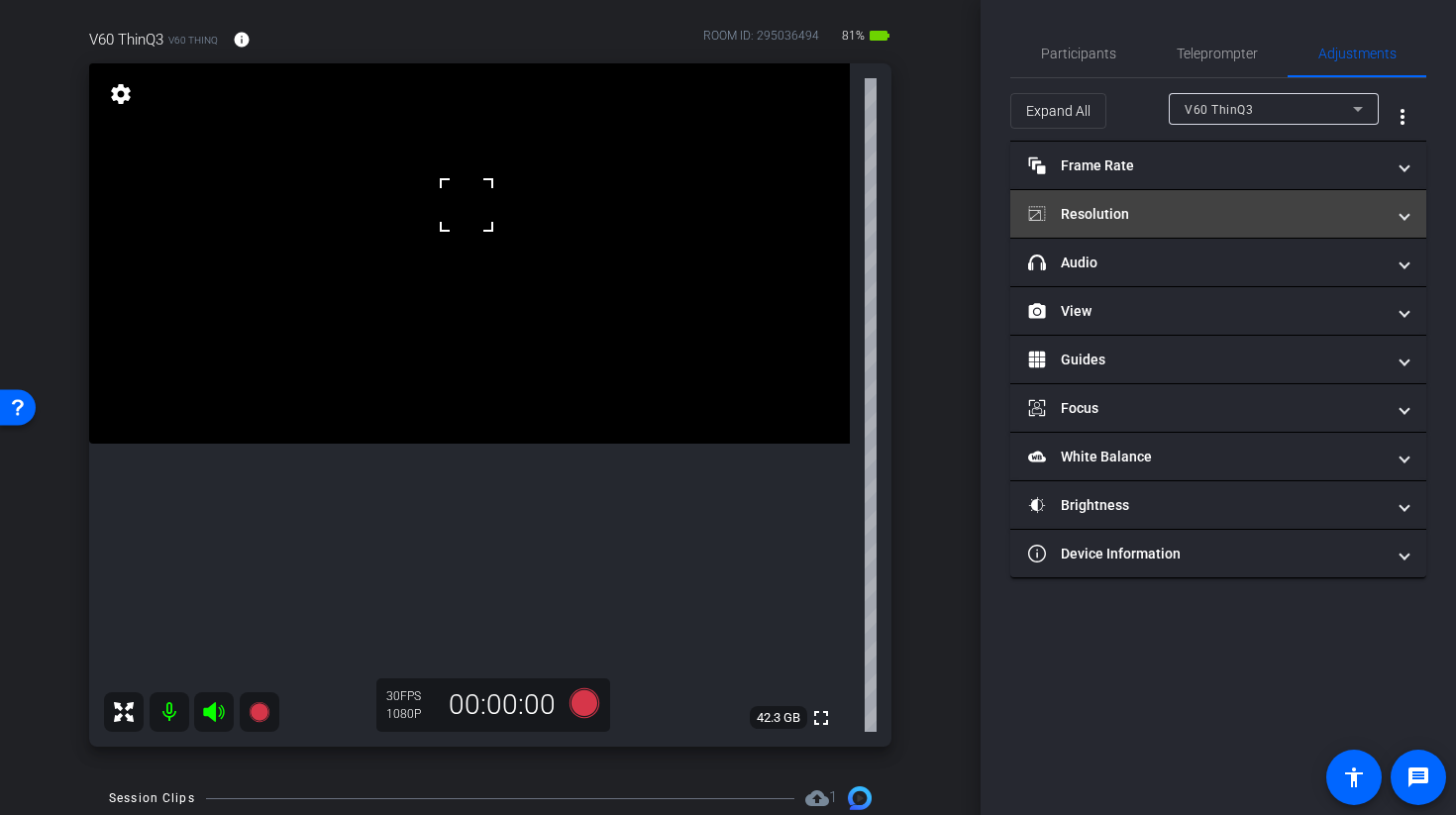 click on "Resolution" at bounding box center (1206, 214) 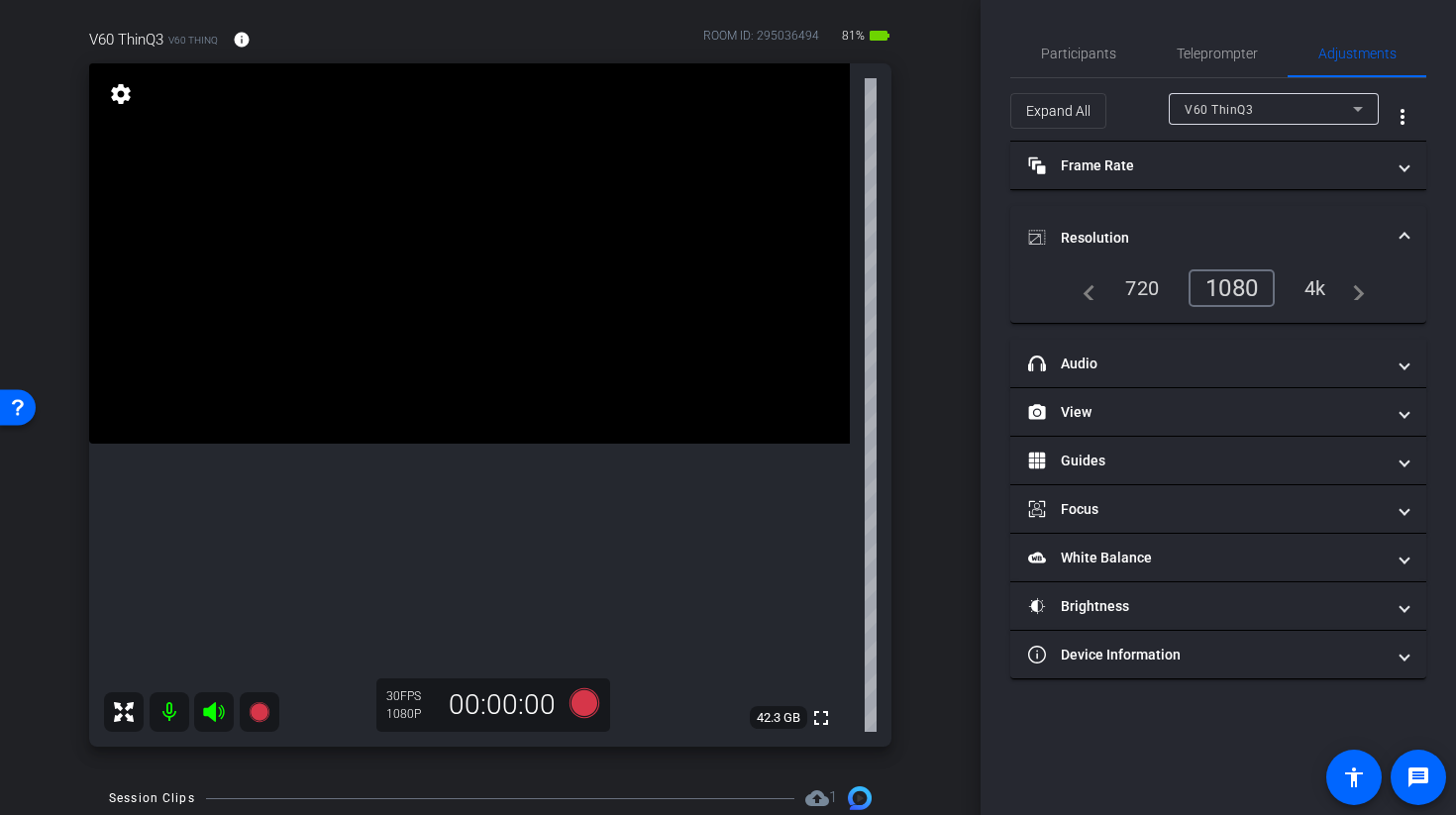 click on "4k" at bounding box center [1315, 288] 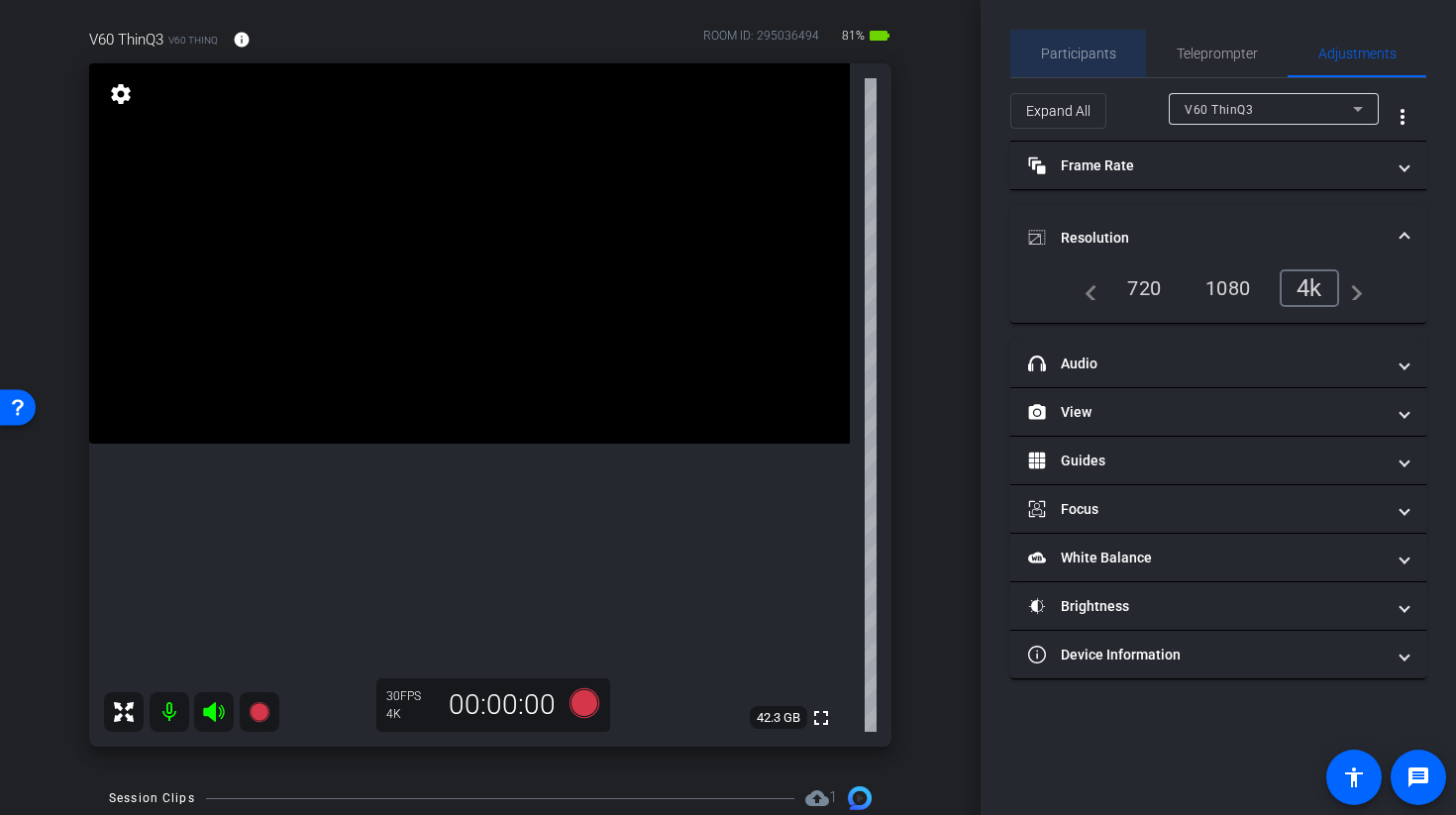 click on "Participants" at bounding box center (1079, 53) 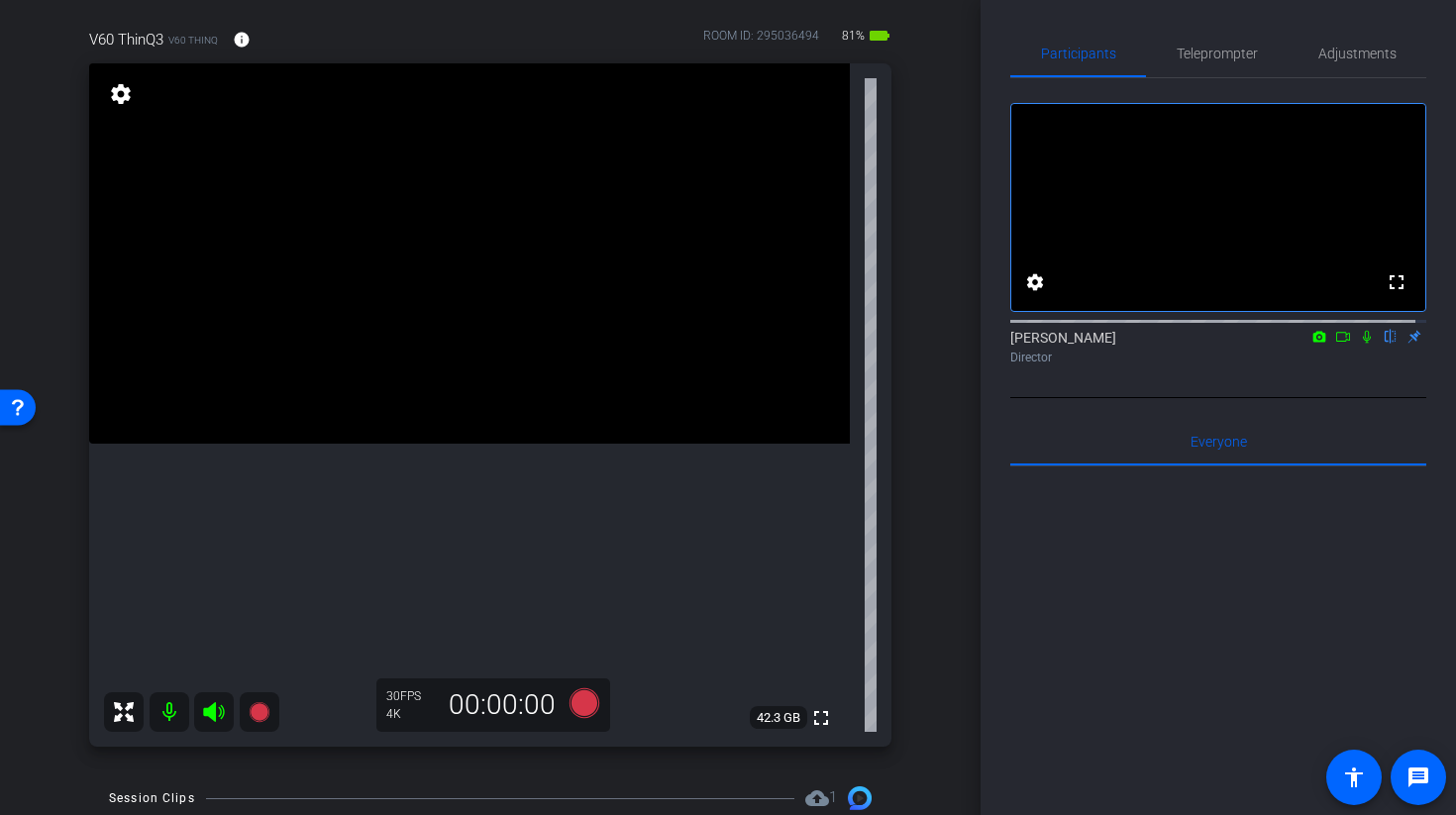 click at bounding box center (469, 254) 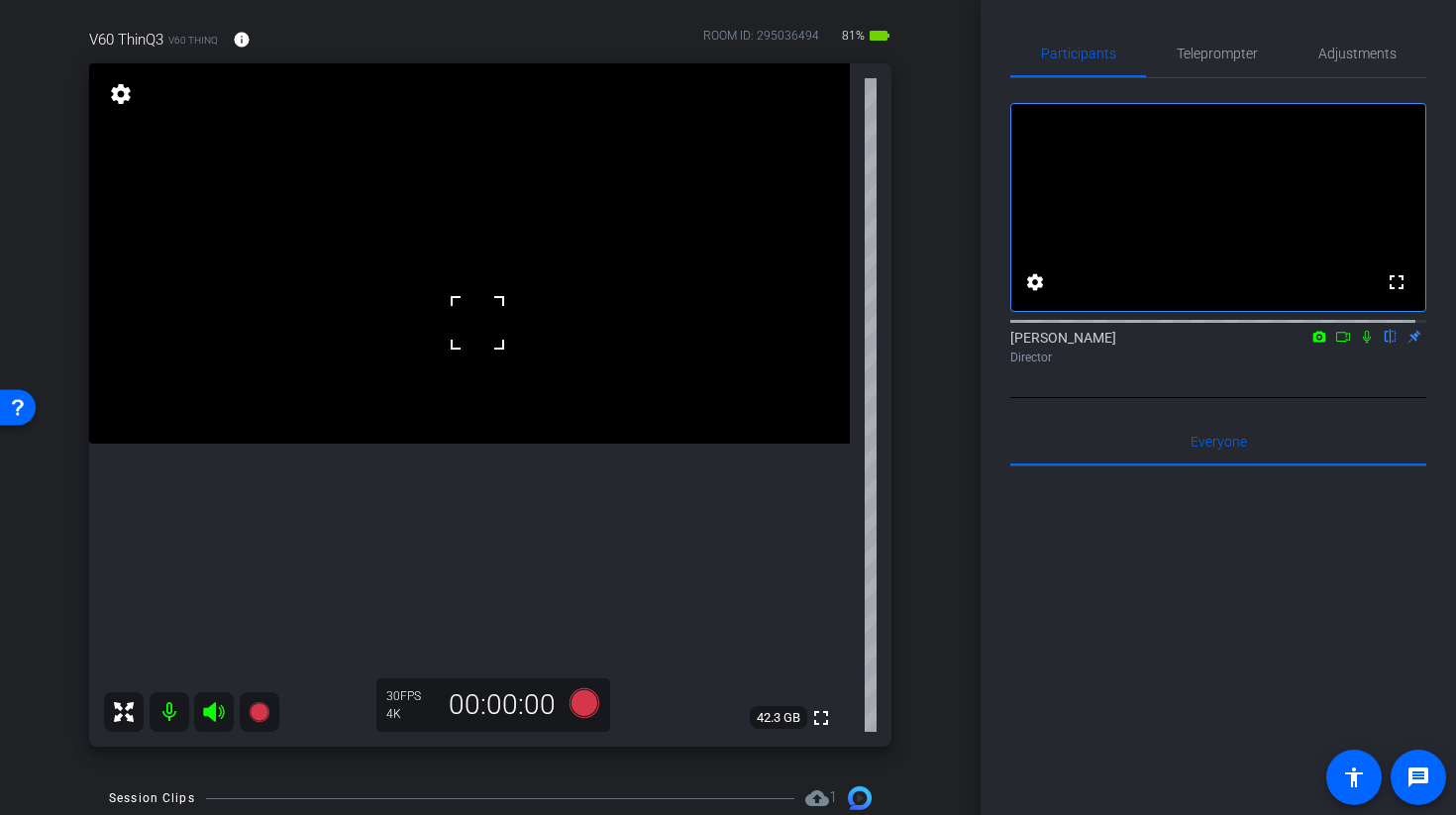 click at bounding box center [469, 254] 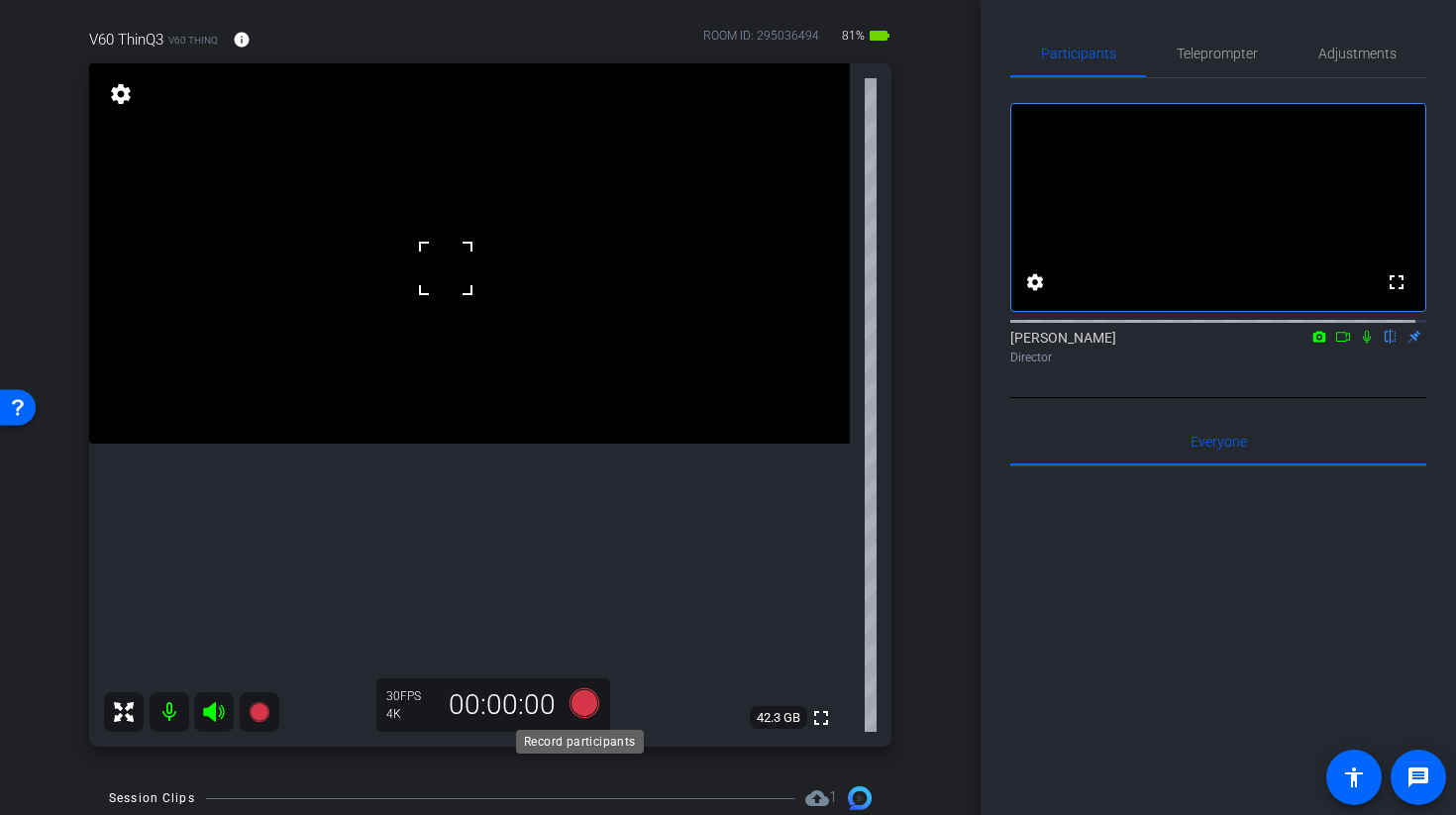 click 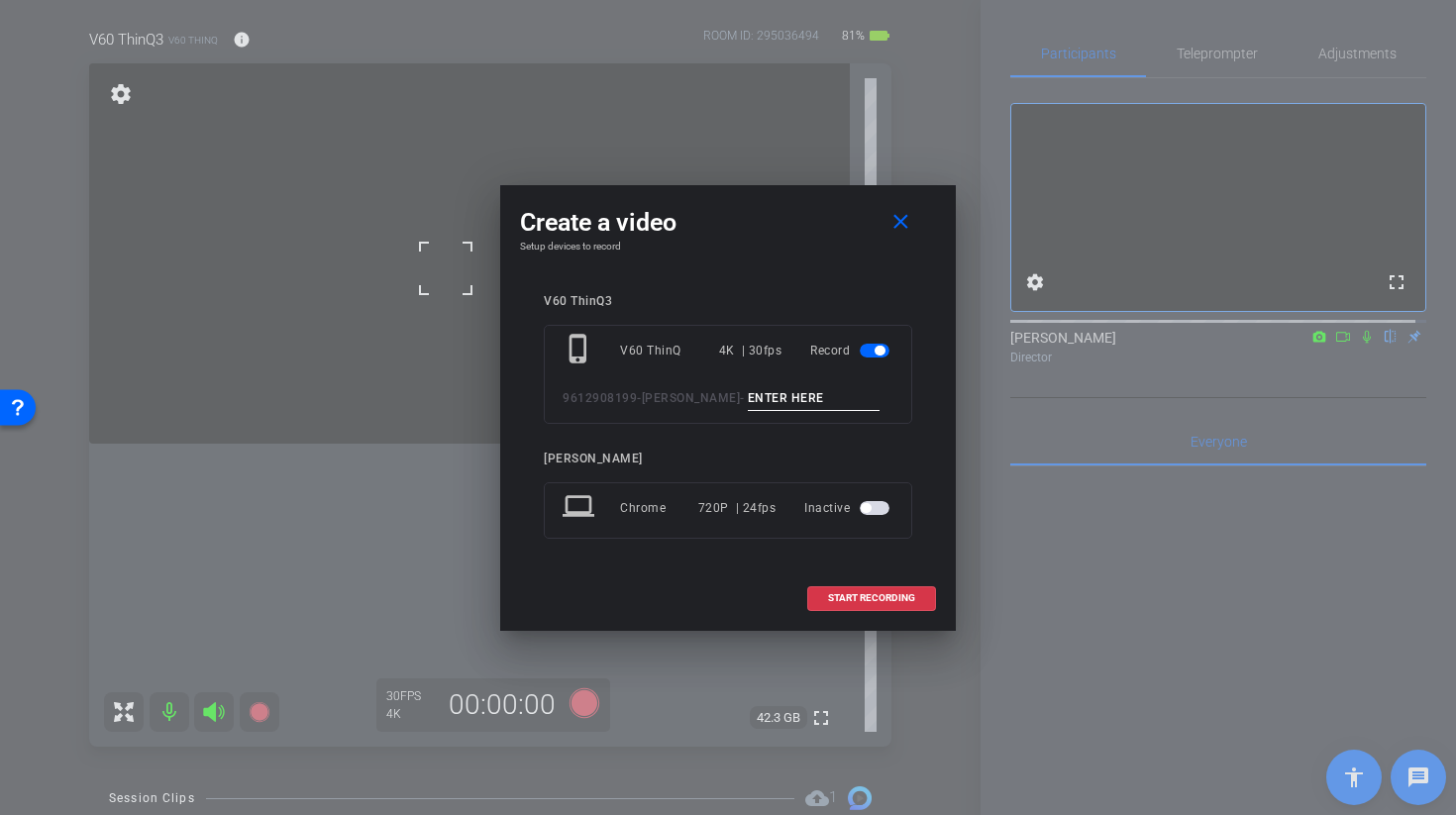 click at bounding box center (814, 398) 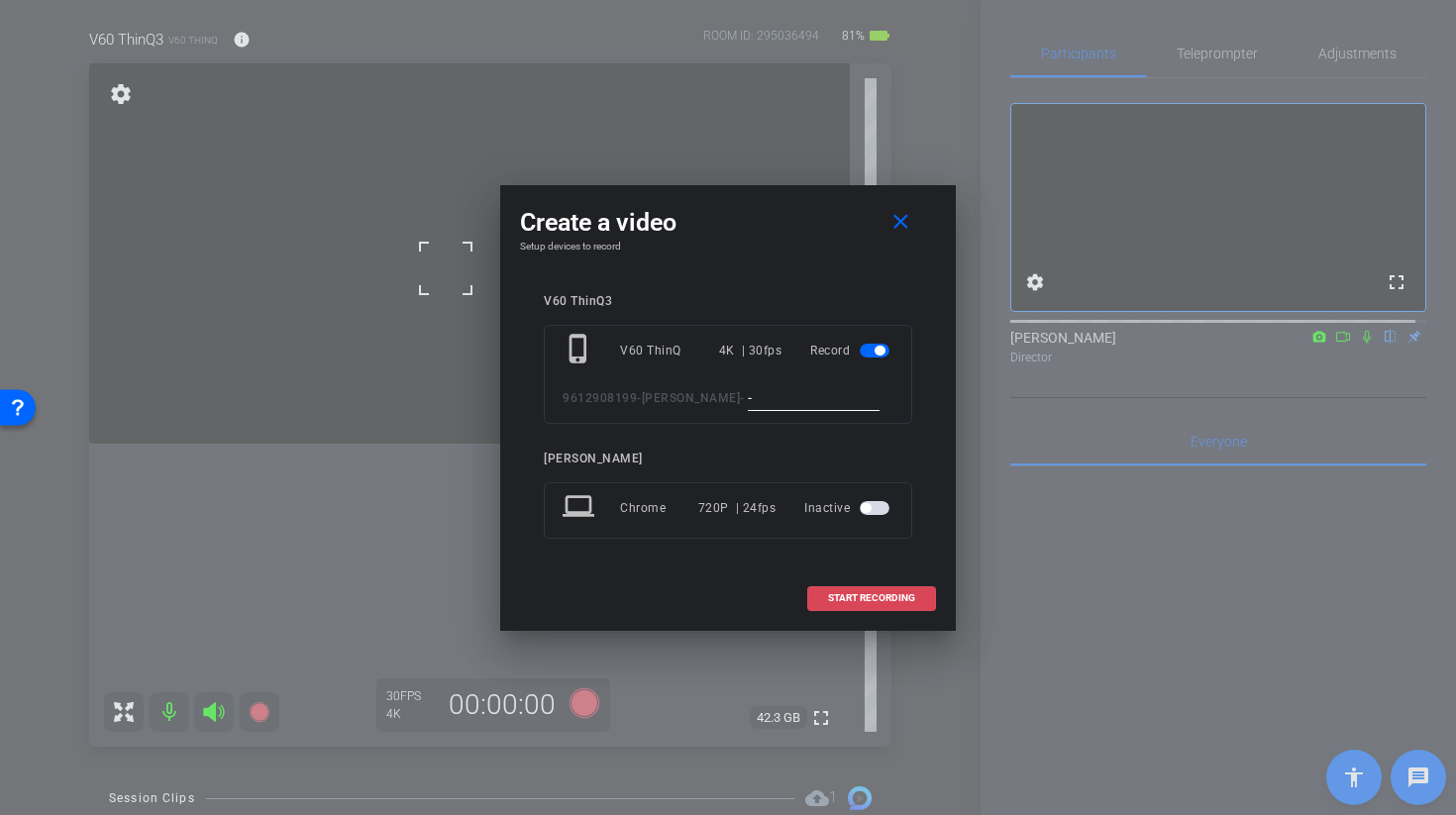 type on "-" 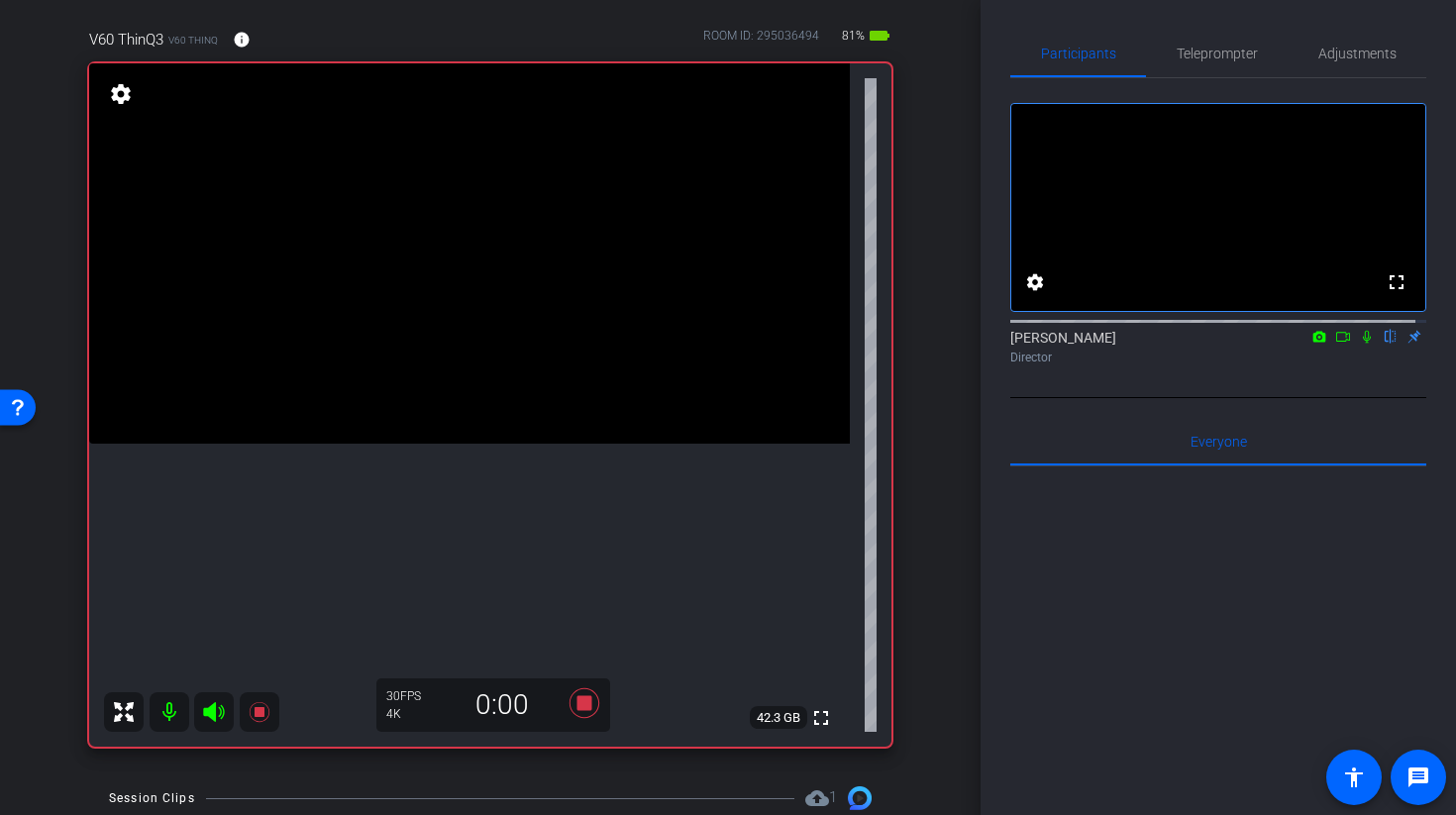 click at bounding box center (469, 254) 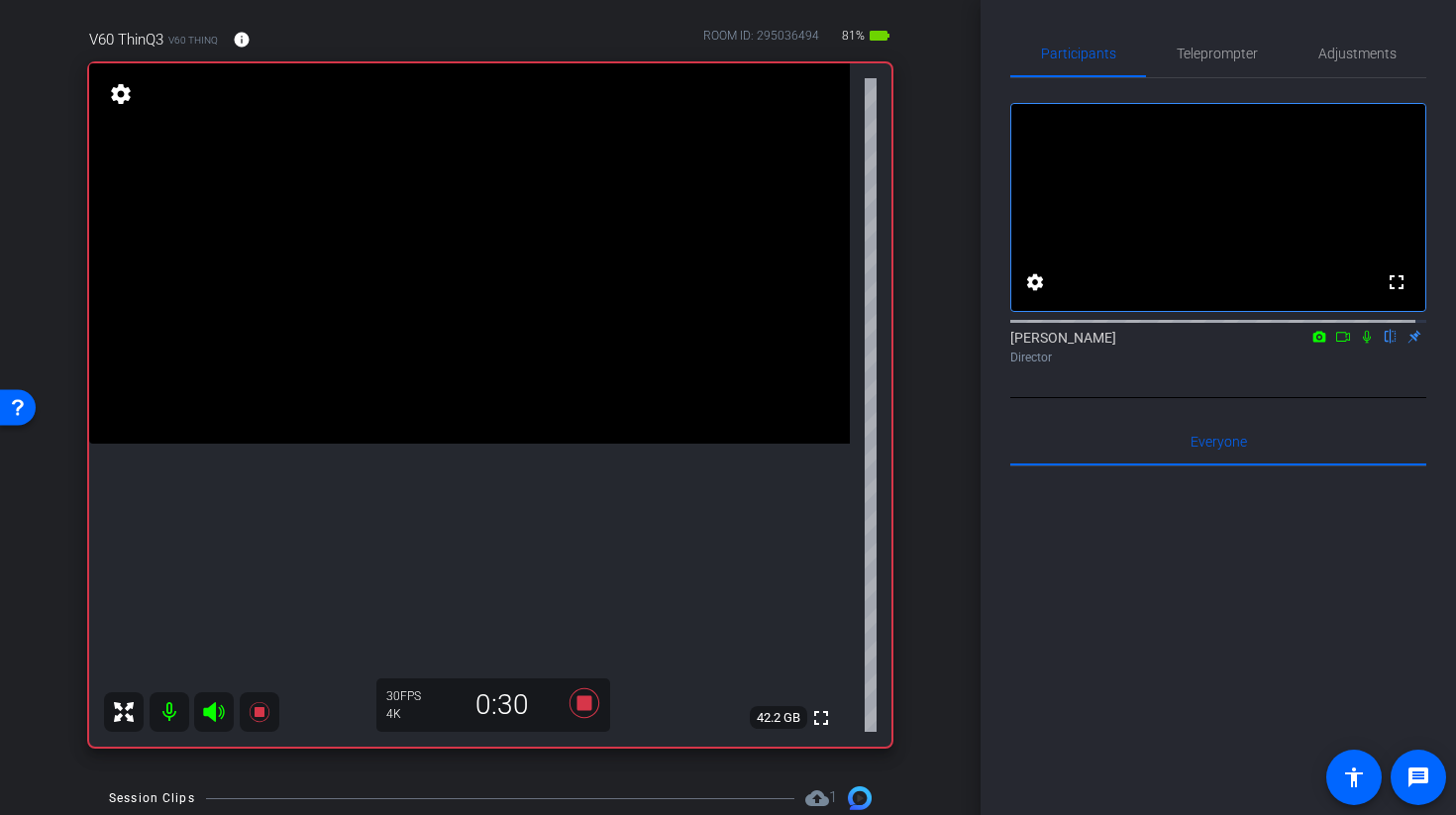 click at bounding box center (469, 254) 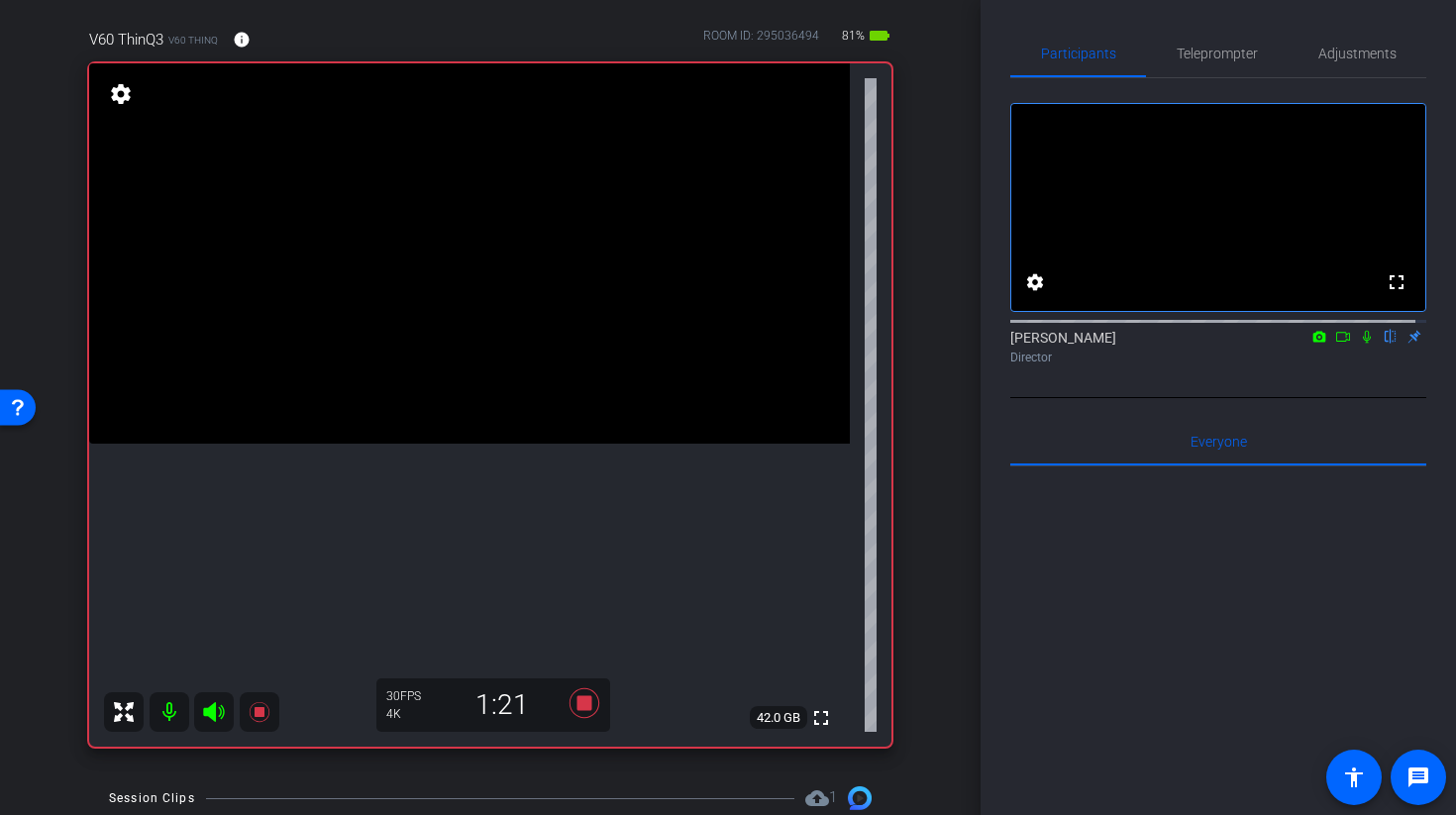 click at bounding box center (469, 254) 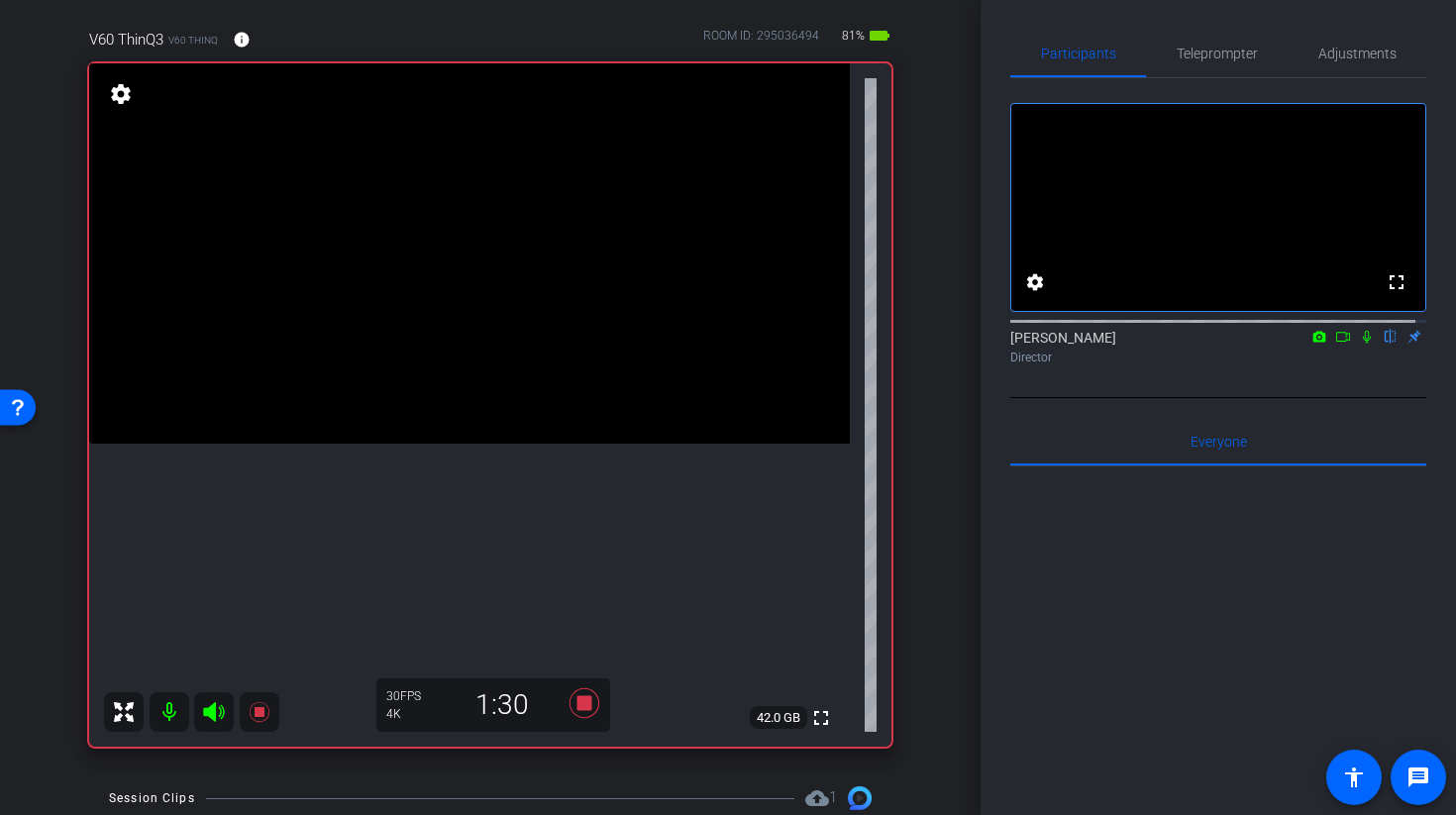 click at bounding box center [469, 254] 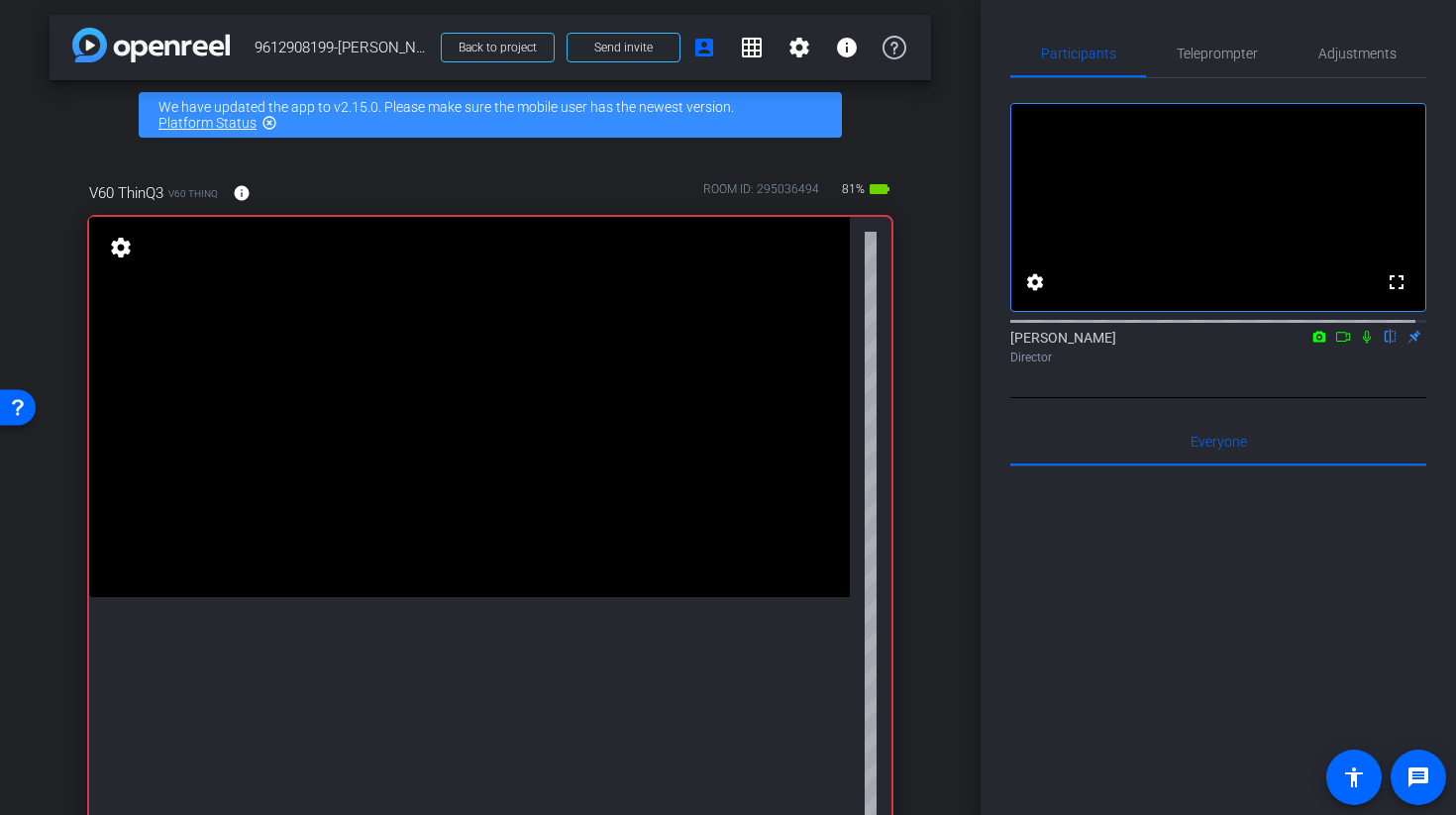 scroll, scrollTop: 153, scrollLeft: 0, axis: vertical 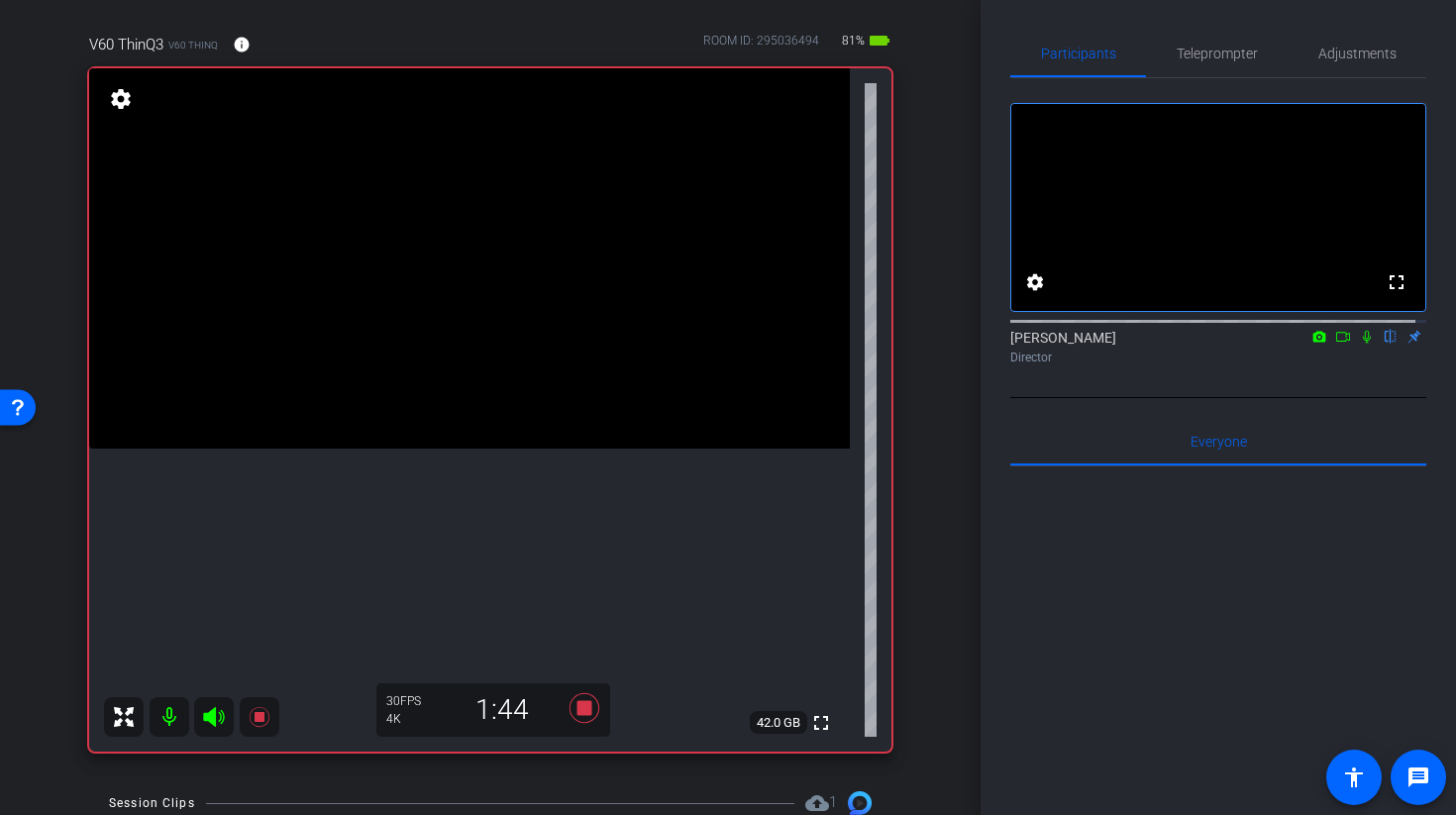click at bounding box center [469, 258] 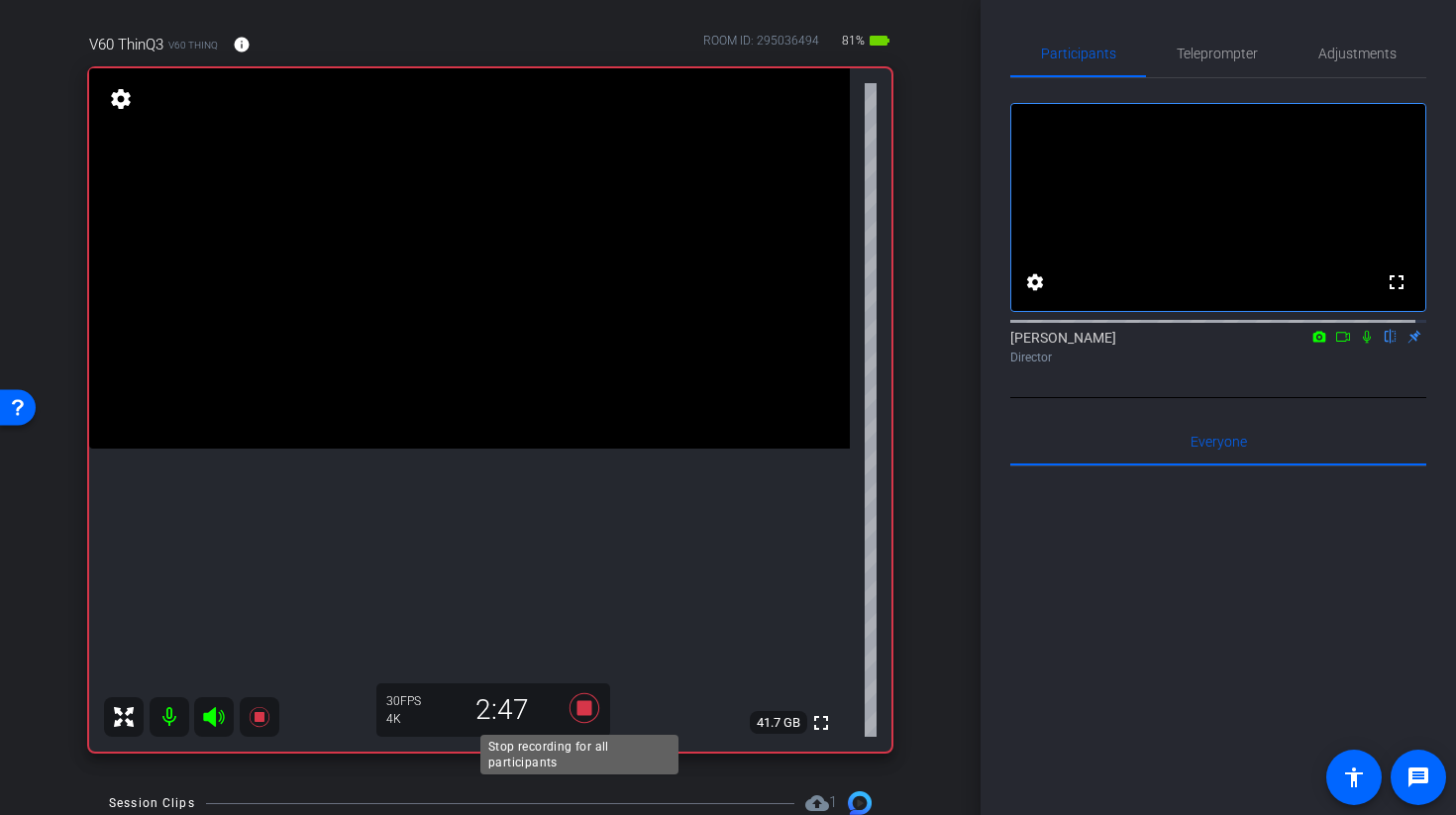 click 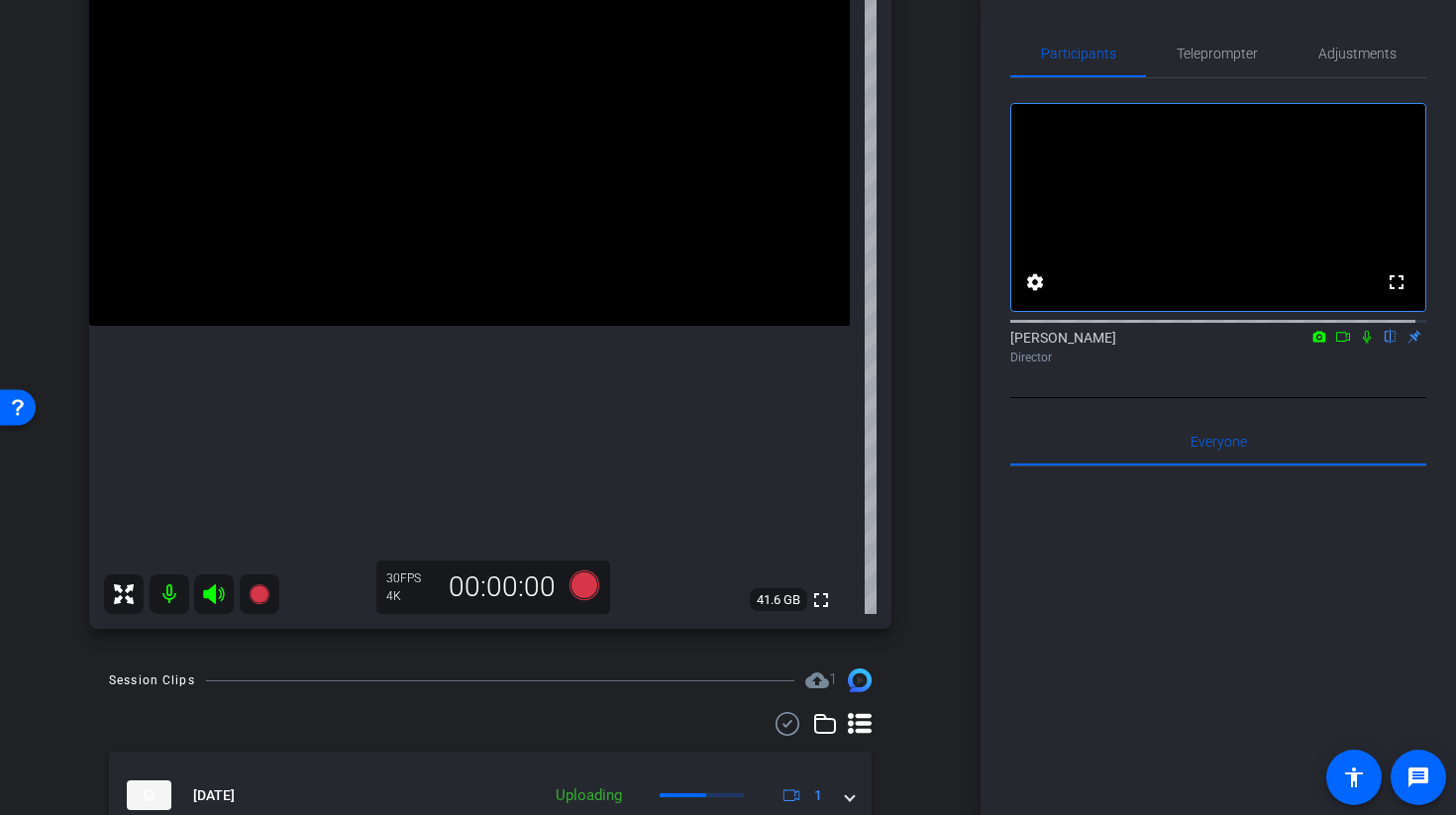 scroll, scrollTop: 263, scrollLeft: 0, axis: vertical 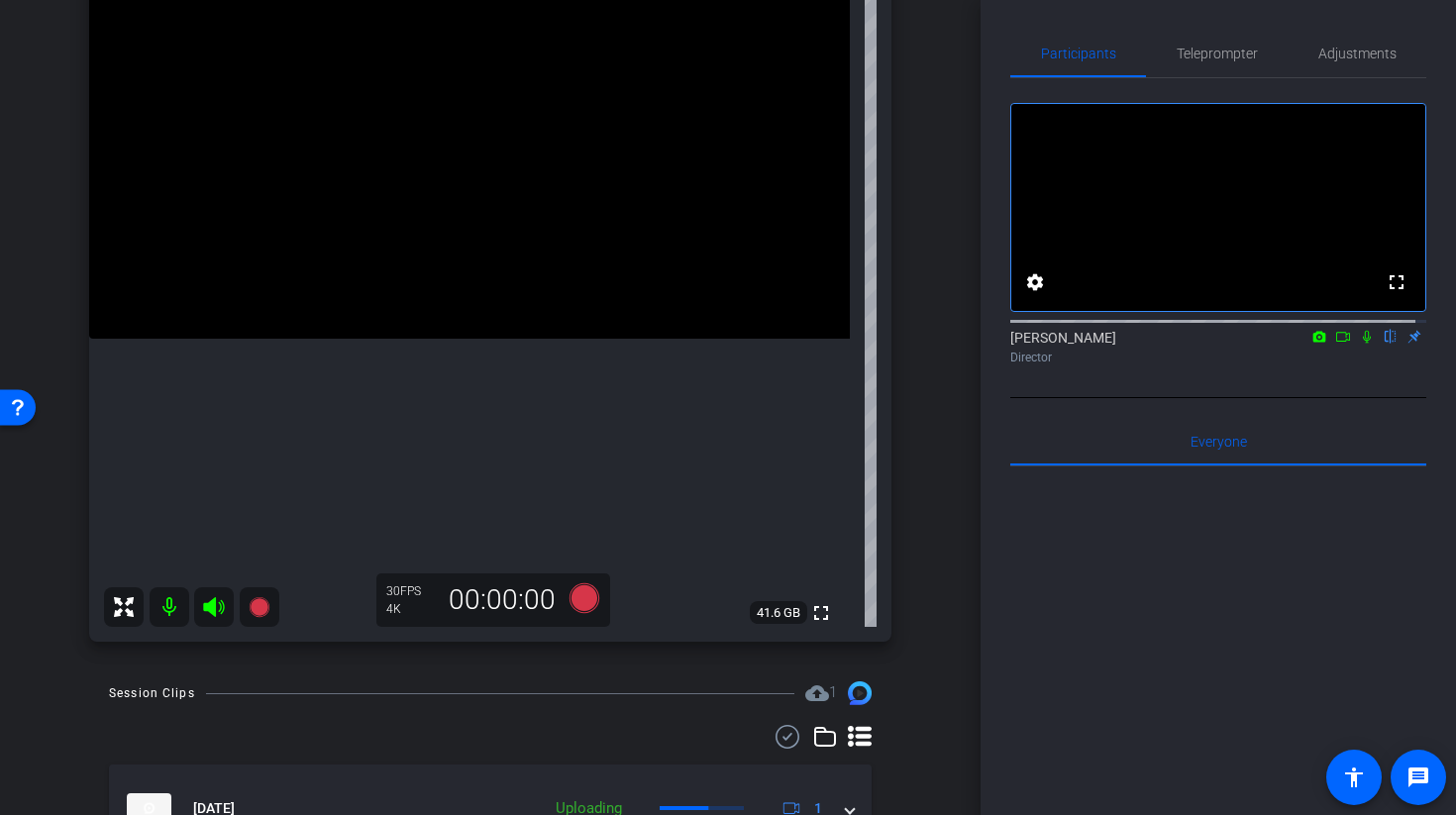 click at bounding box center [469, 149] 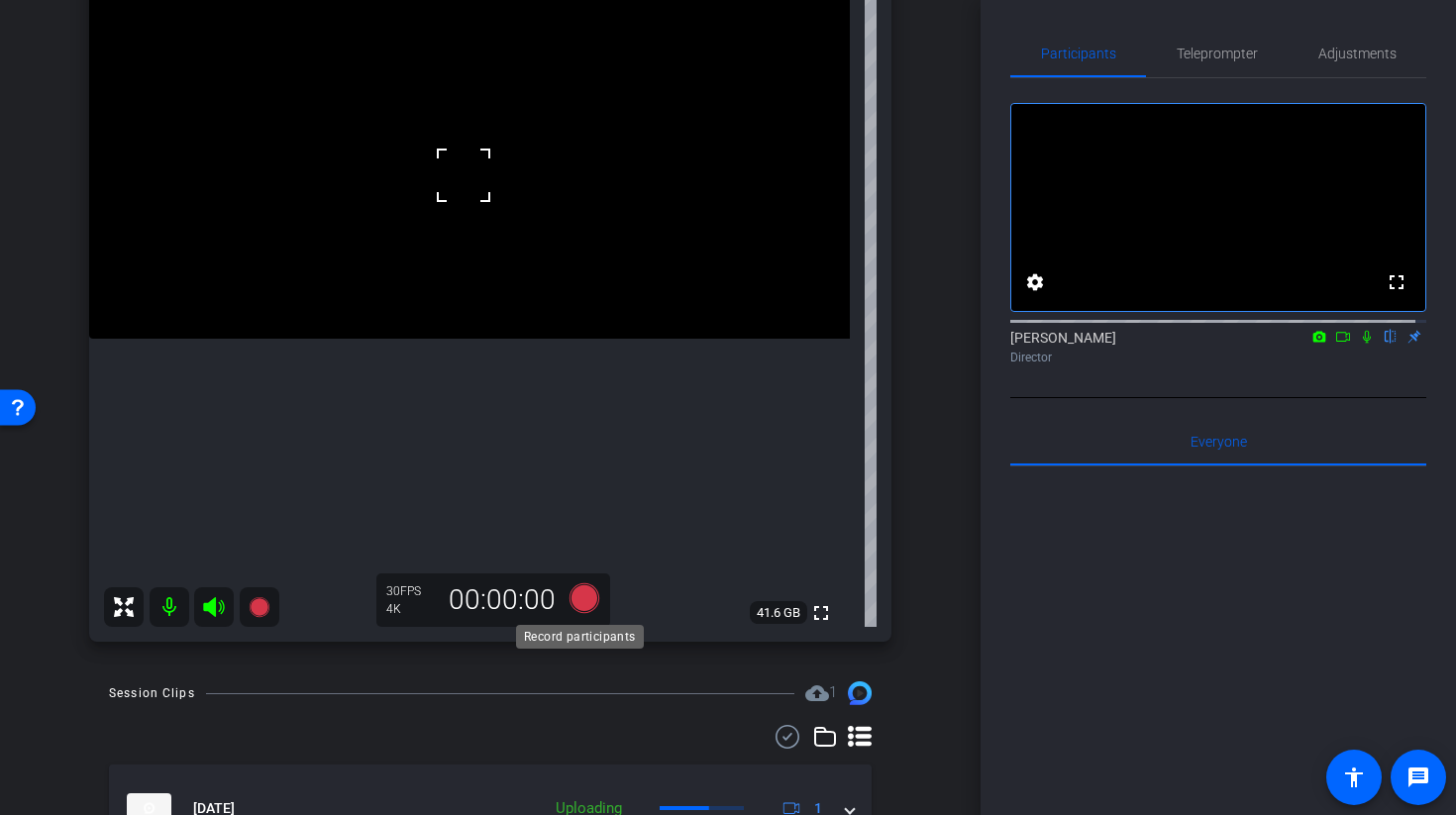 click 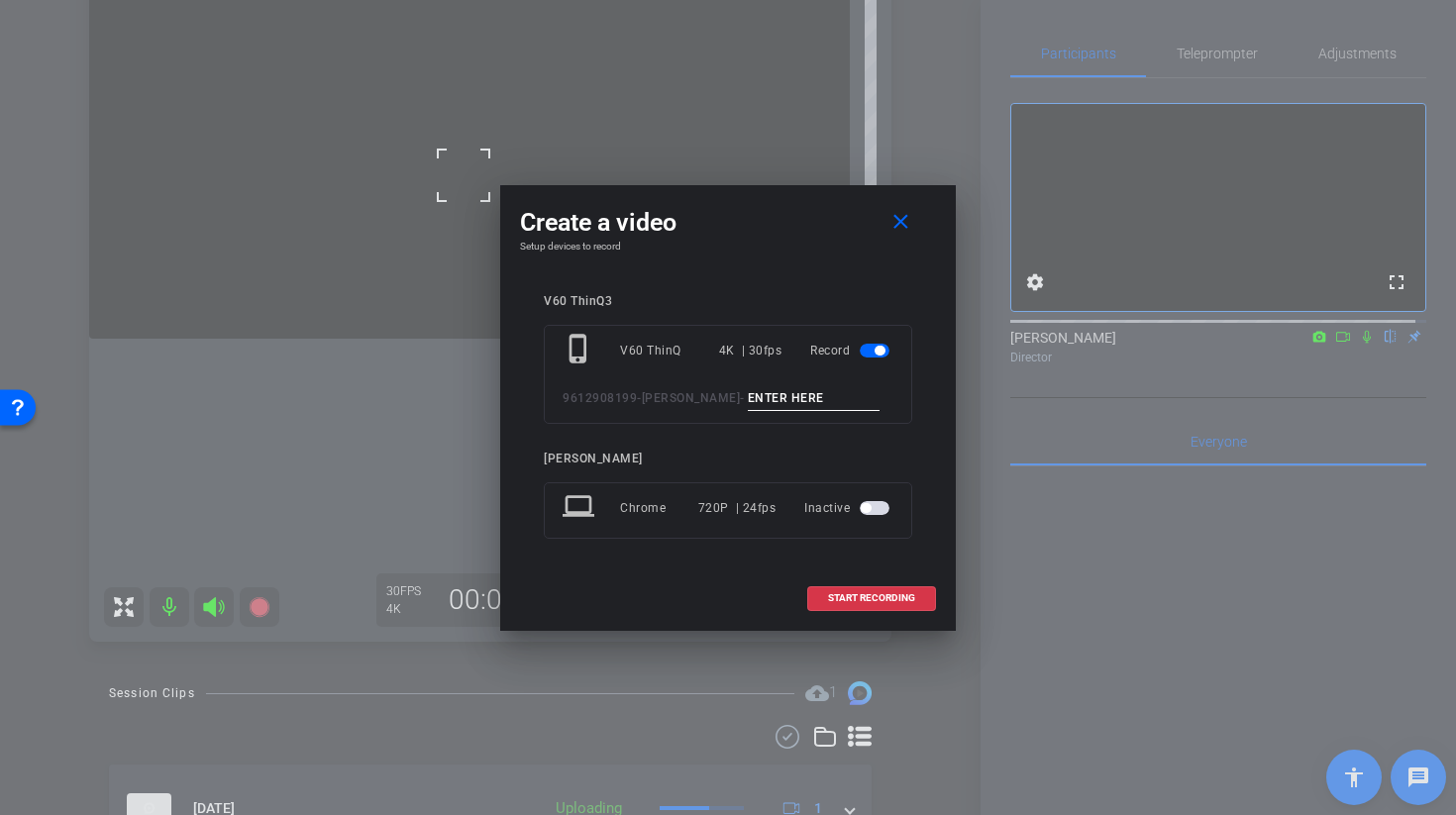 click at bounding box center [814, 398] 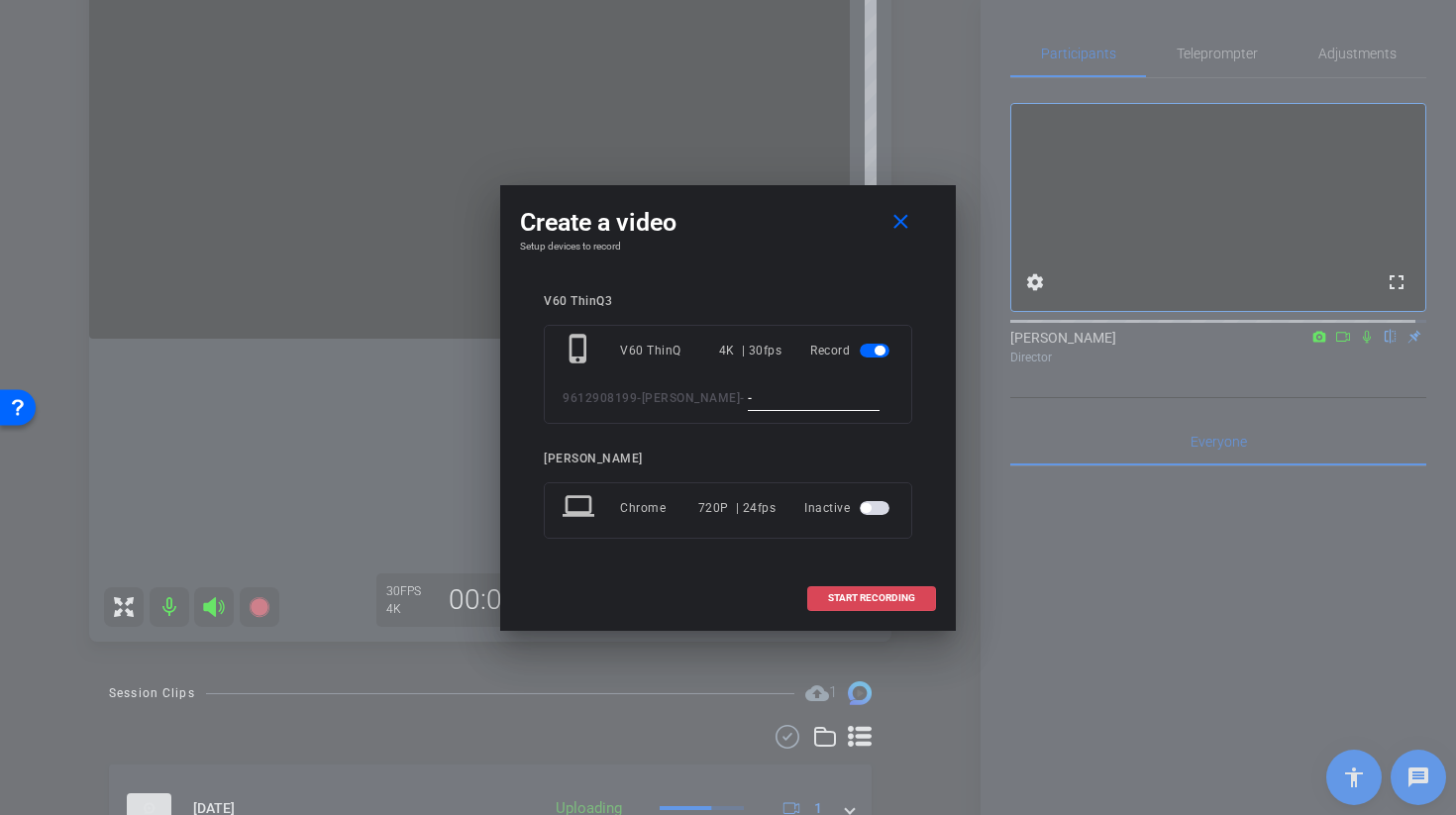 type on "-" 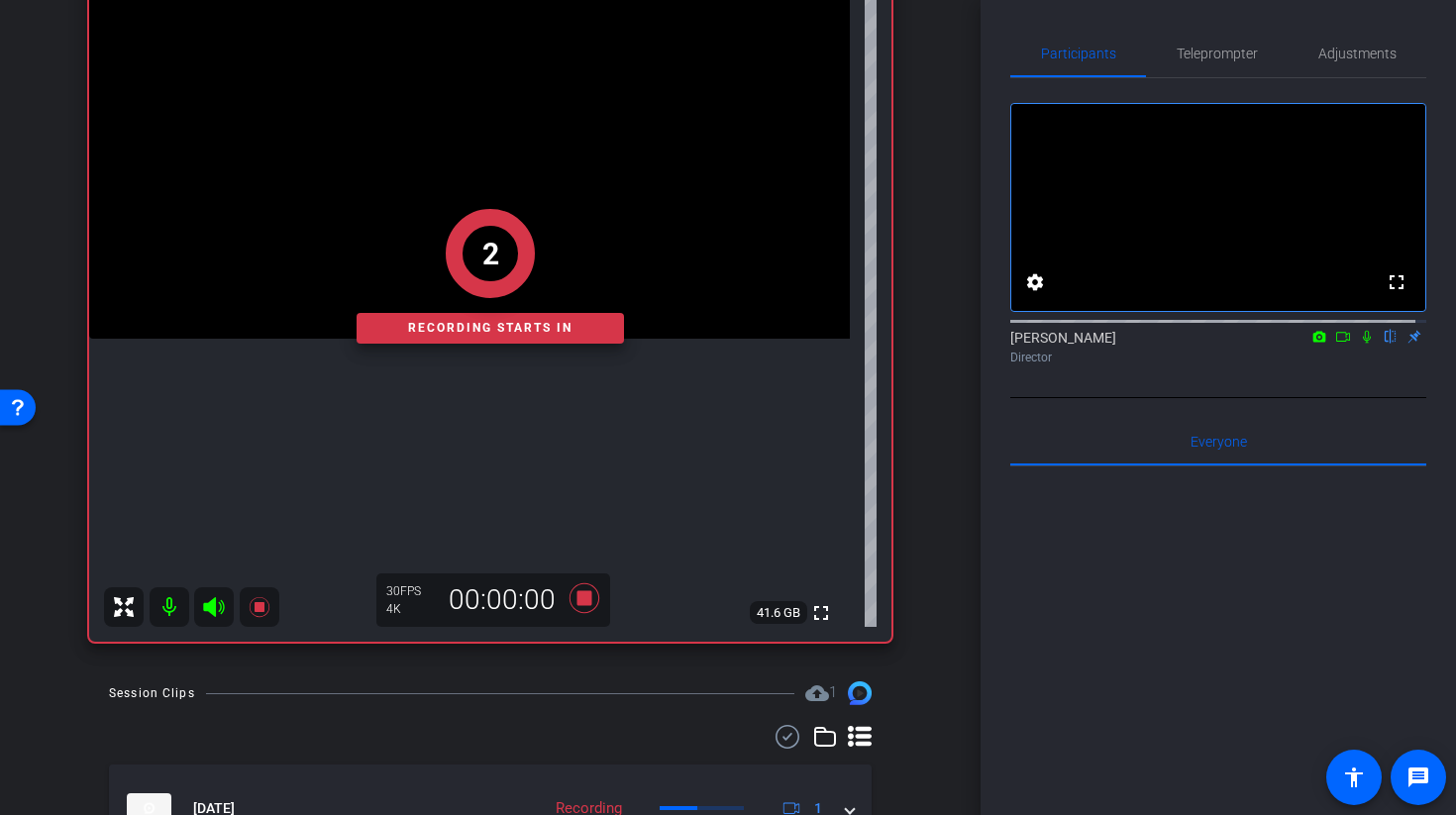 click on "2   Recording starts in" 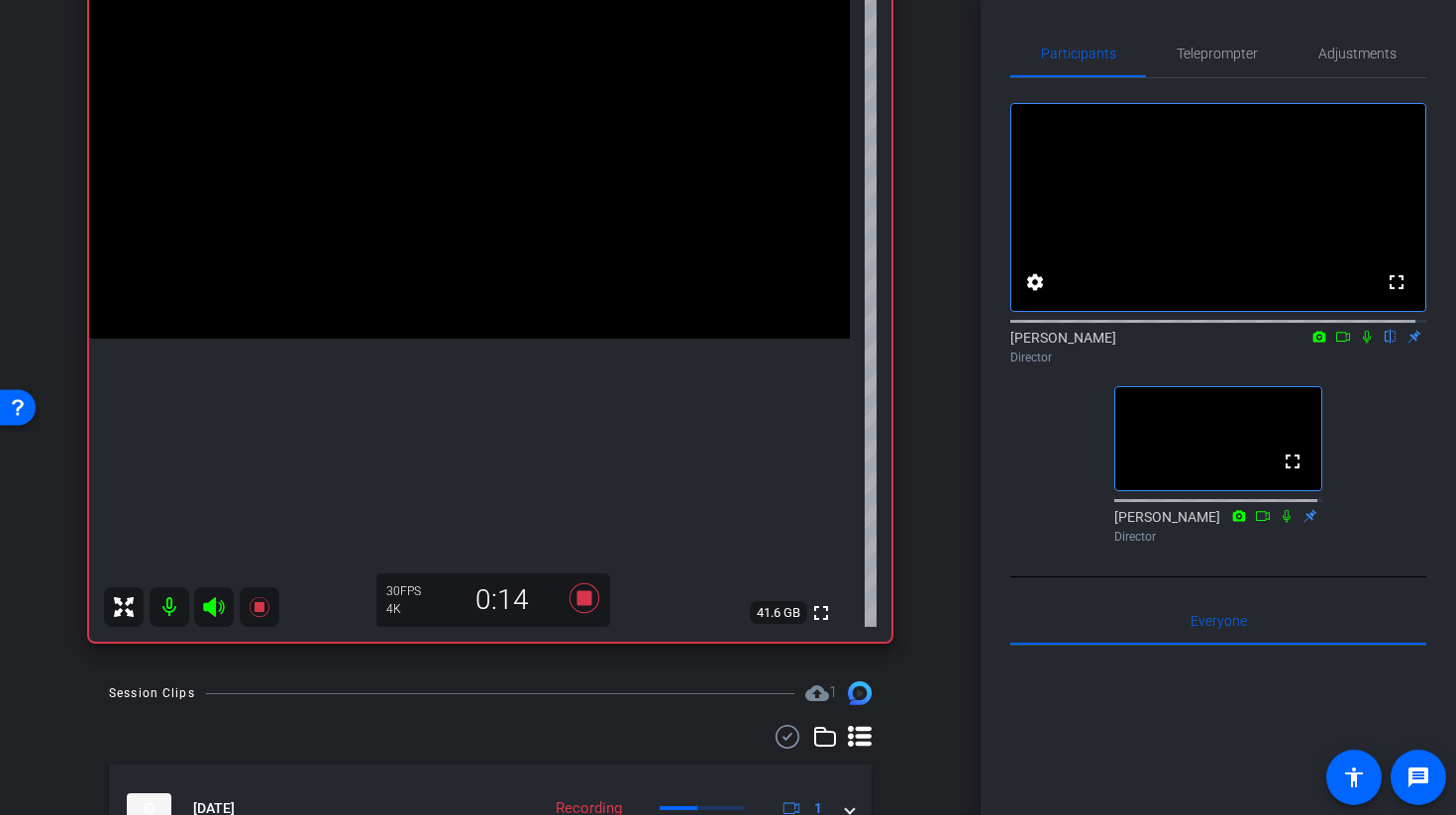 click at bounding box center [469, 149] 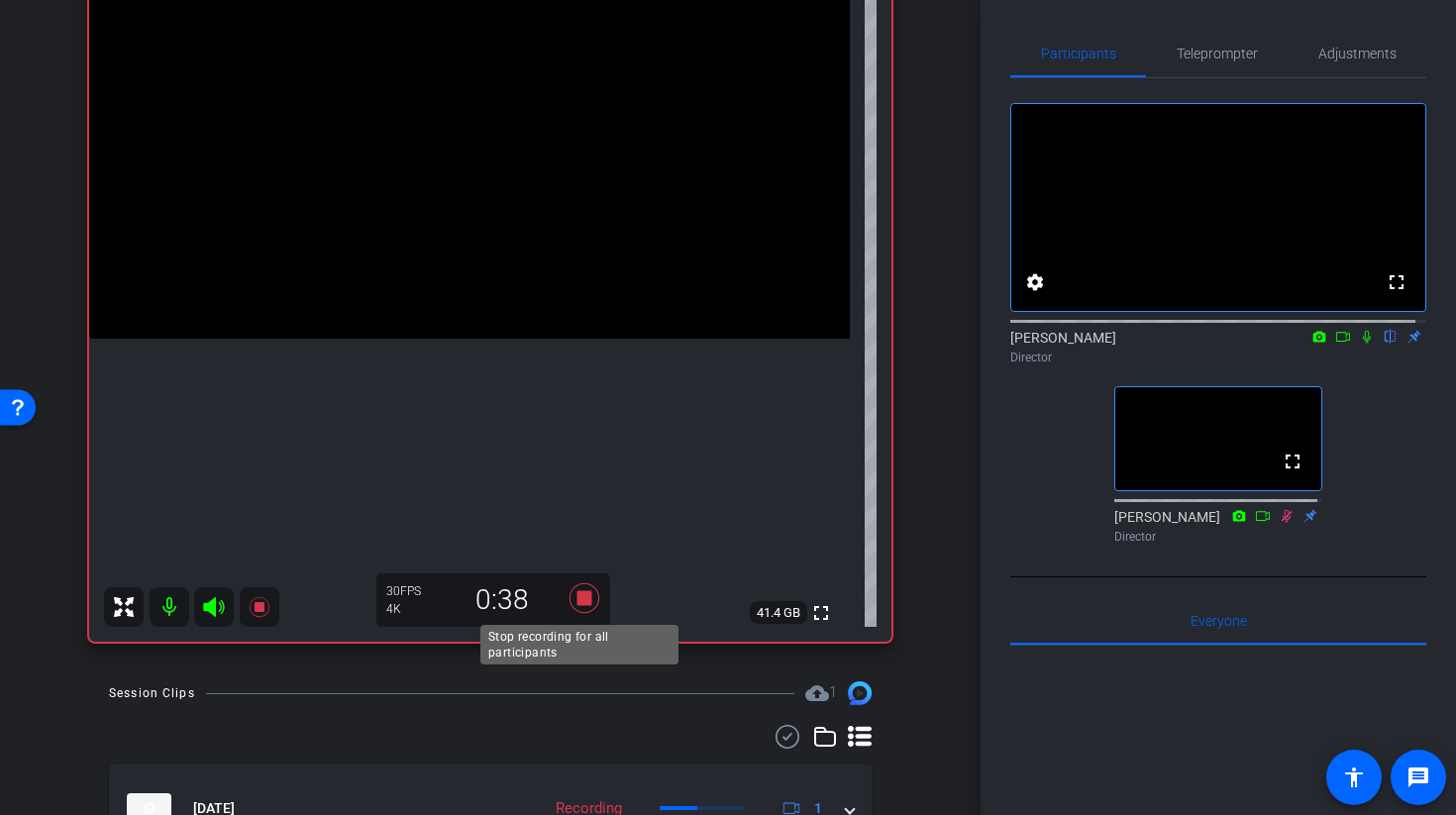 click 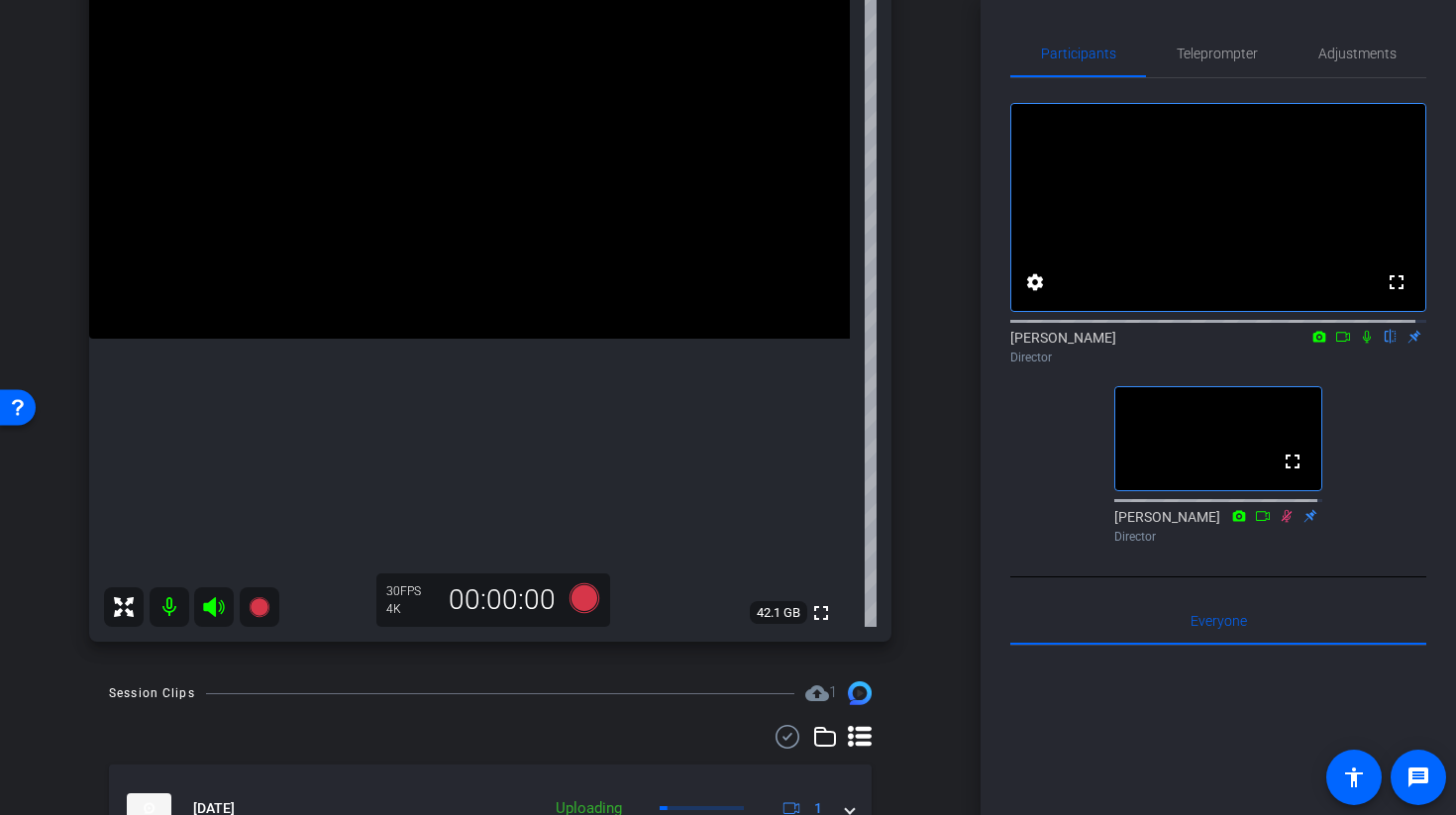 click 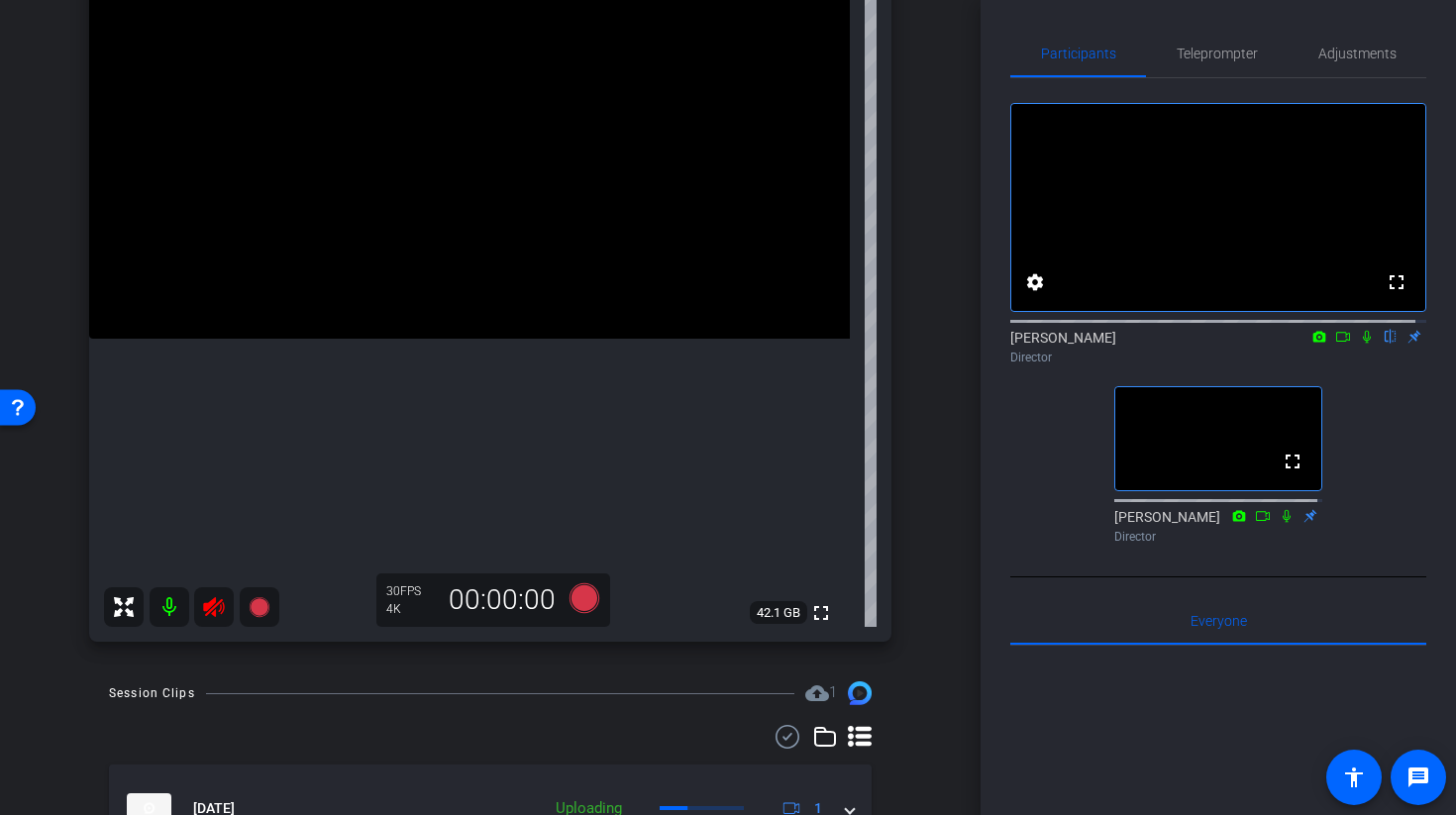 click 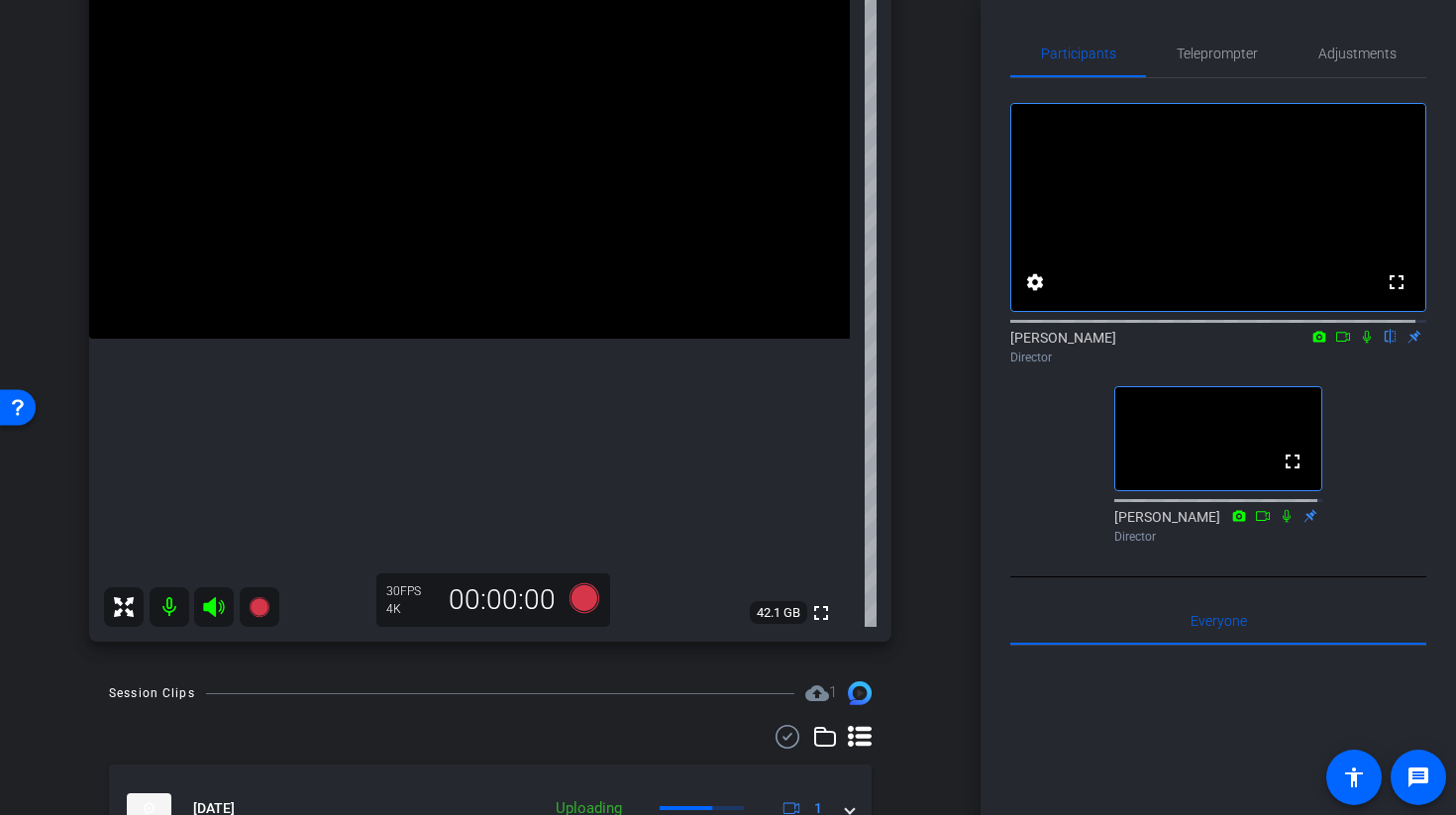 click 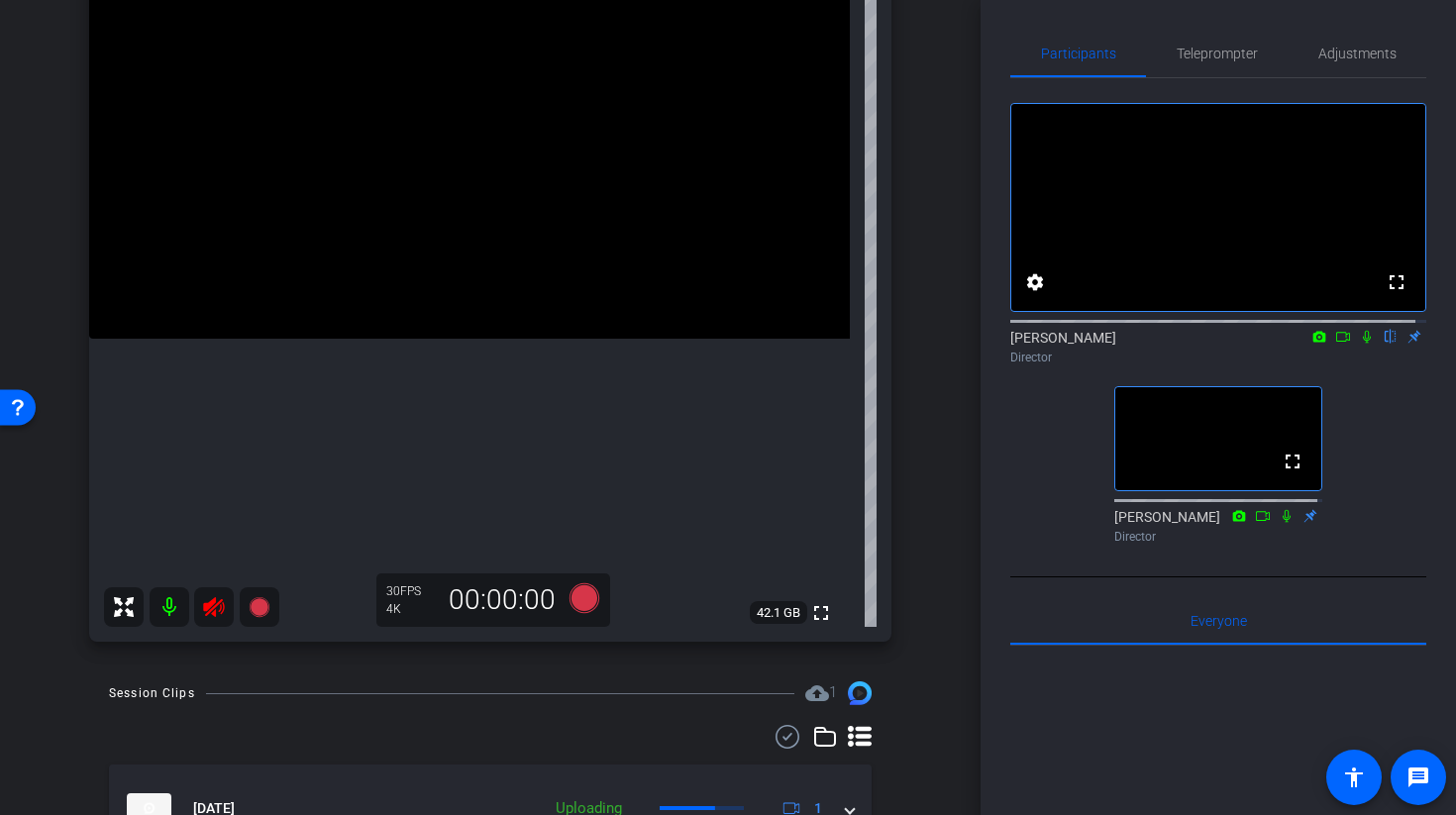 click 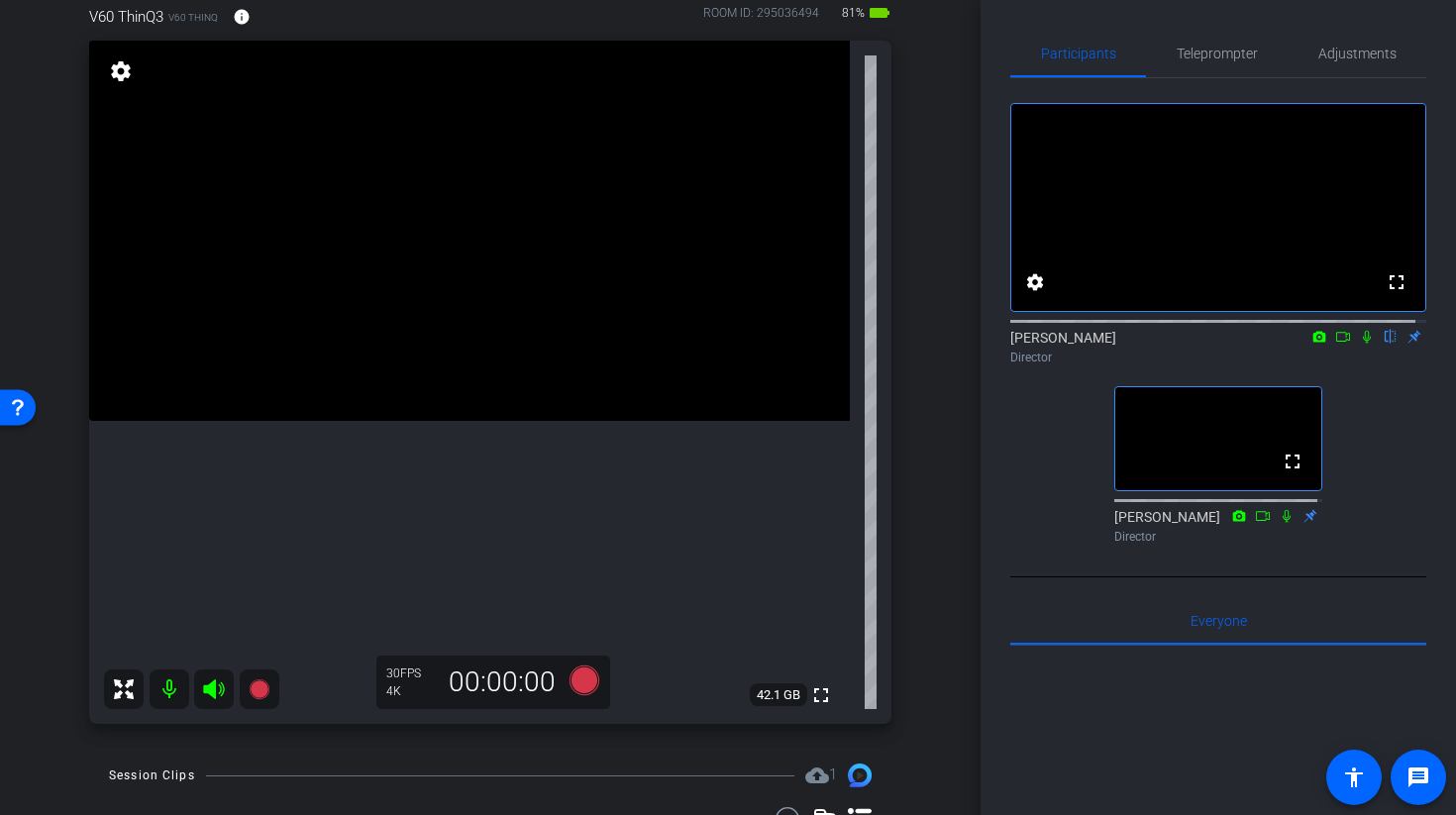 scroll, scrollTop: 161, scrollLeft: 0, axis: vertical 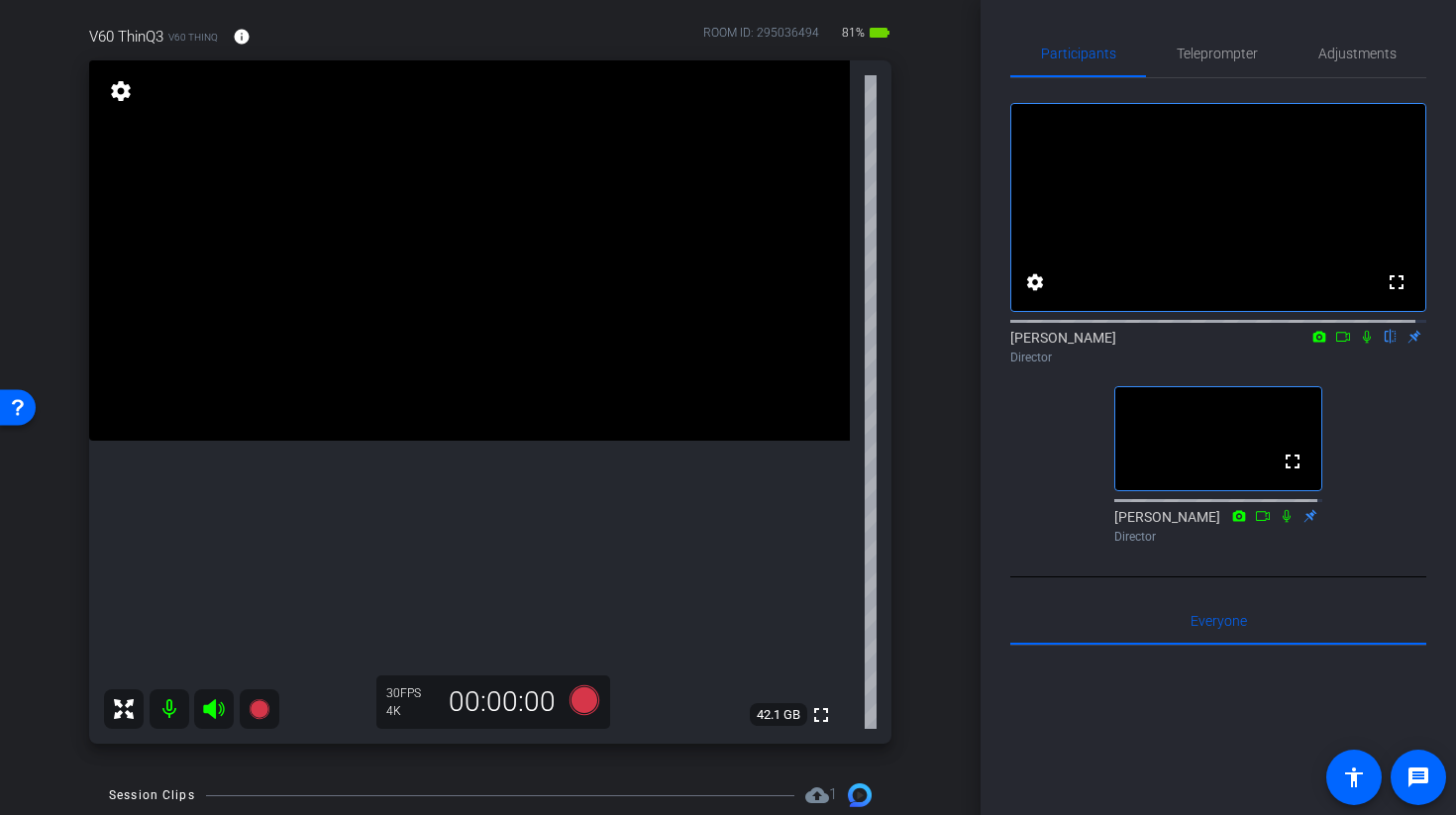 click at bounding box center [469, 251] 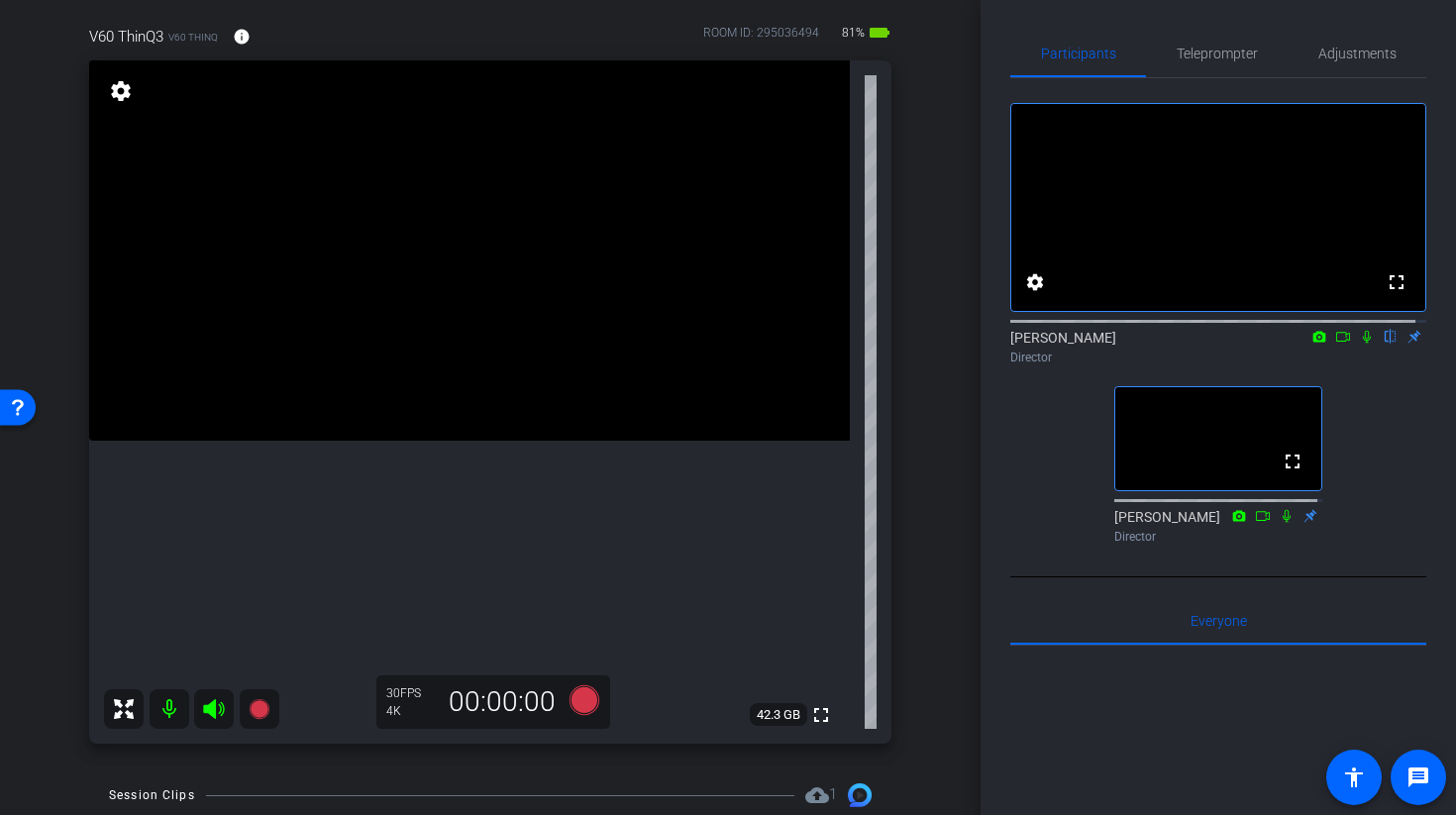 click 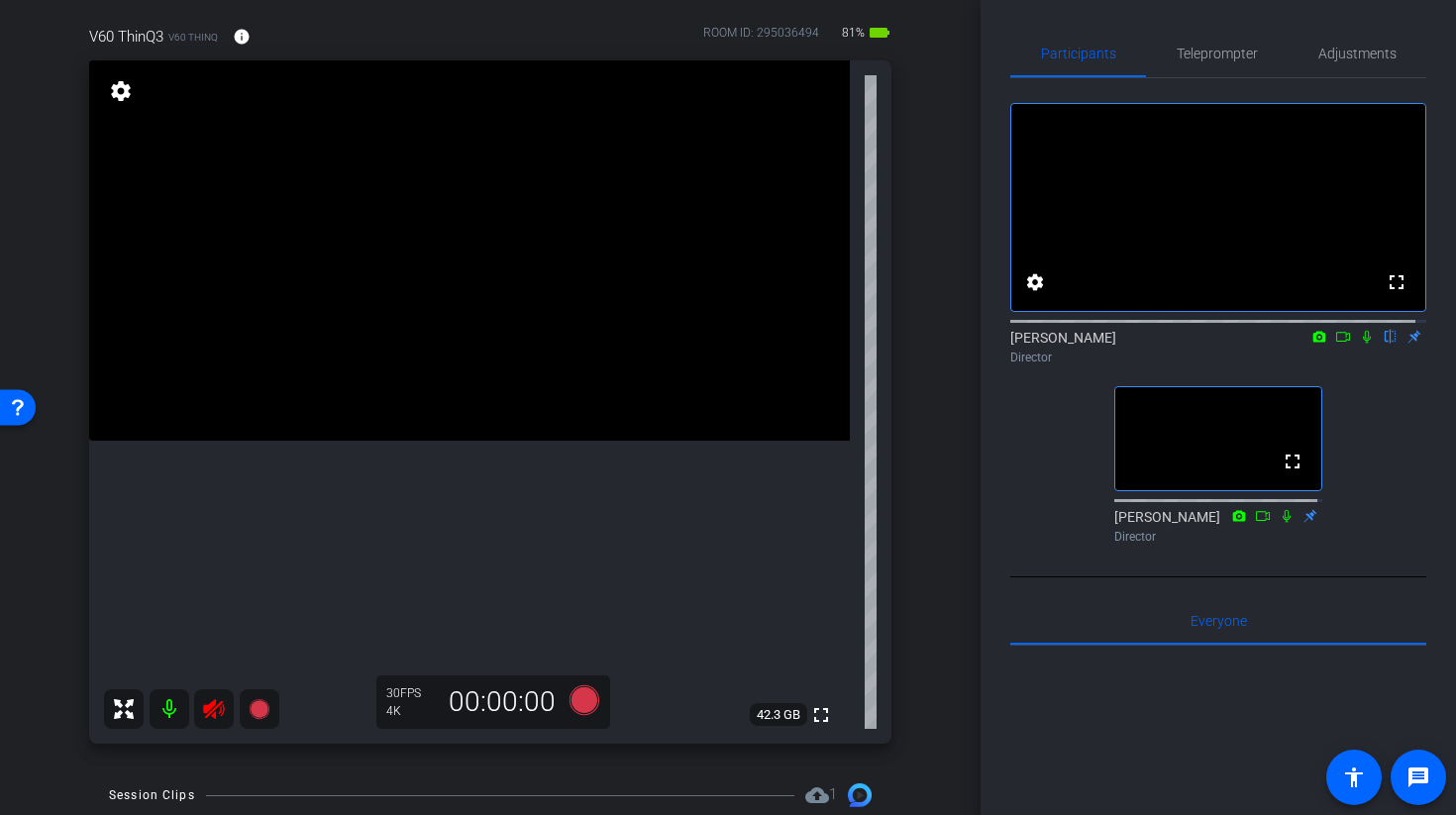 click 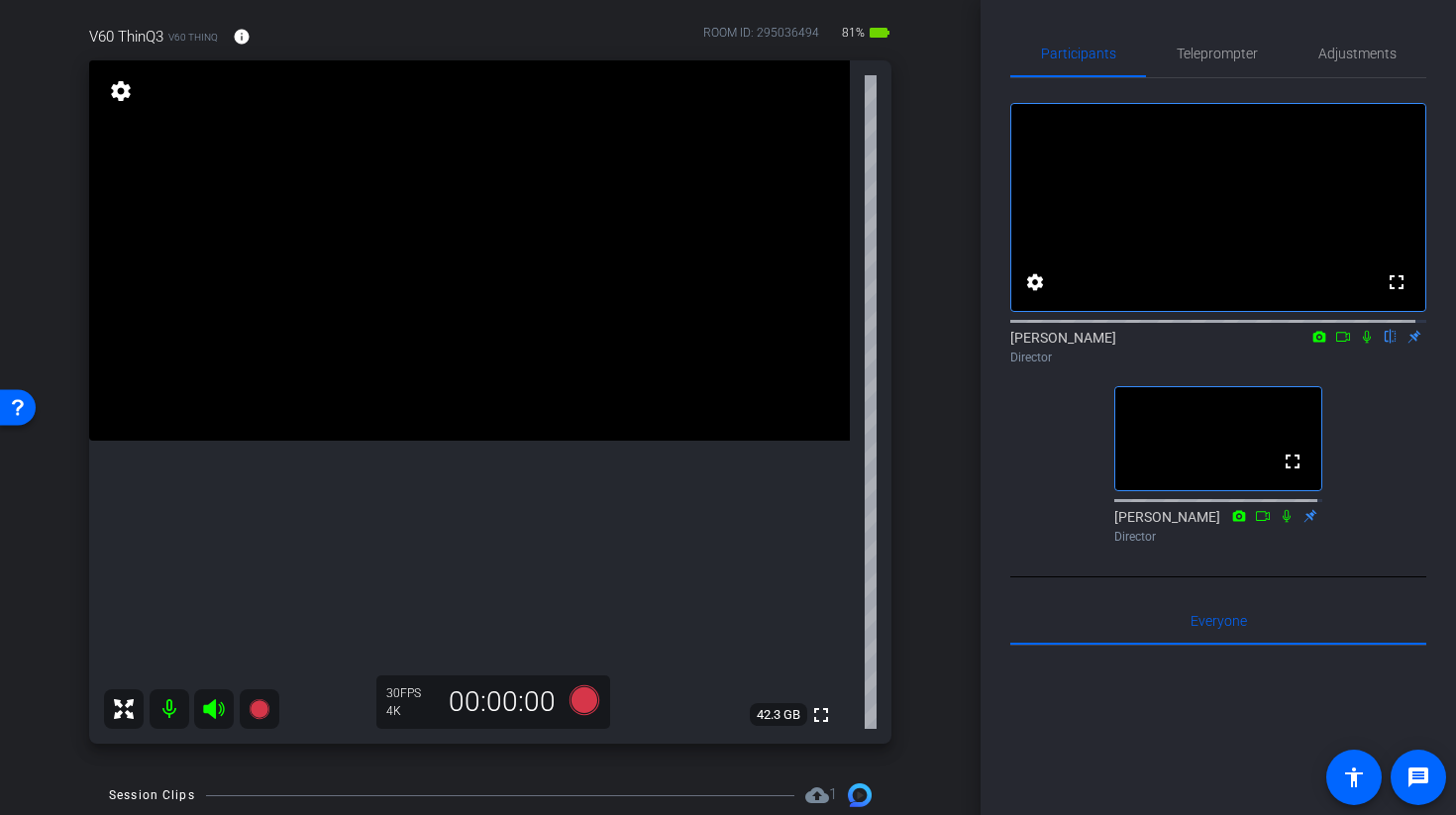 click 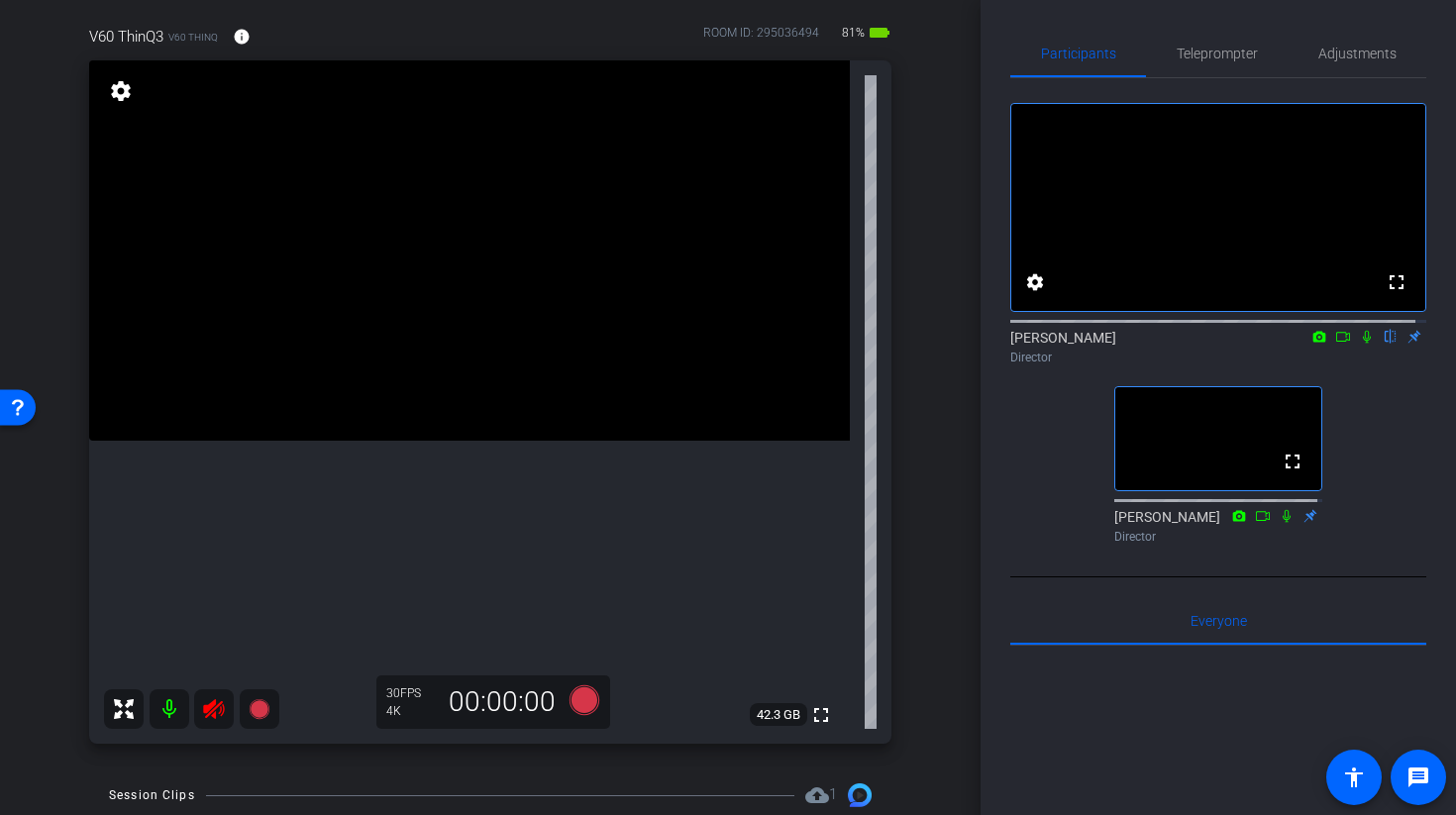 click 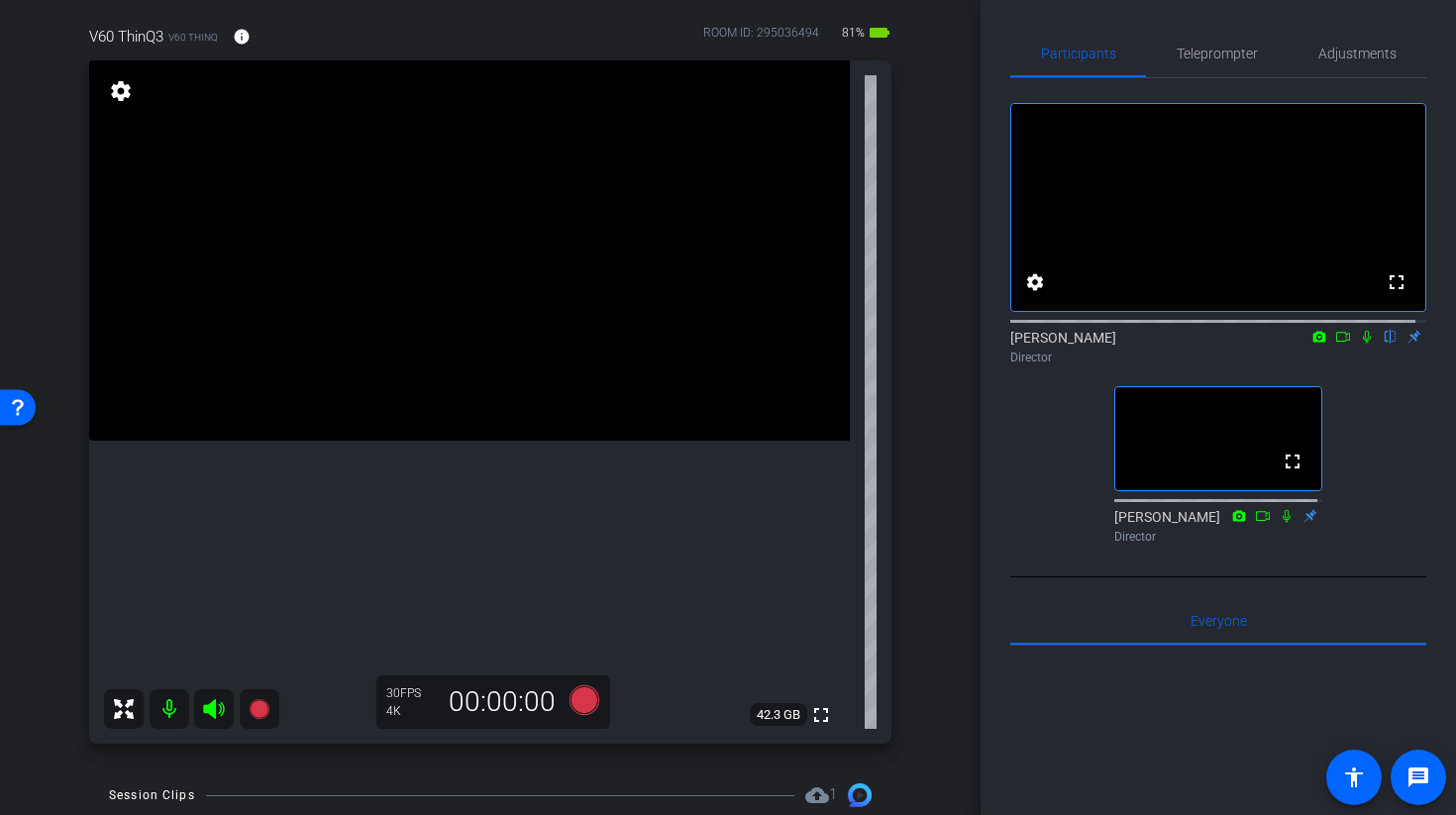 click at bounding box center [469, 251] 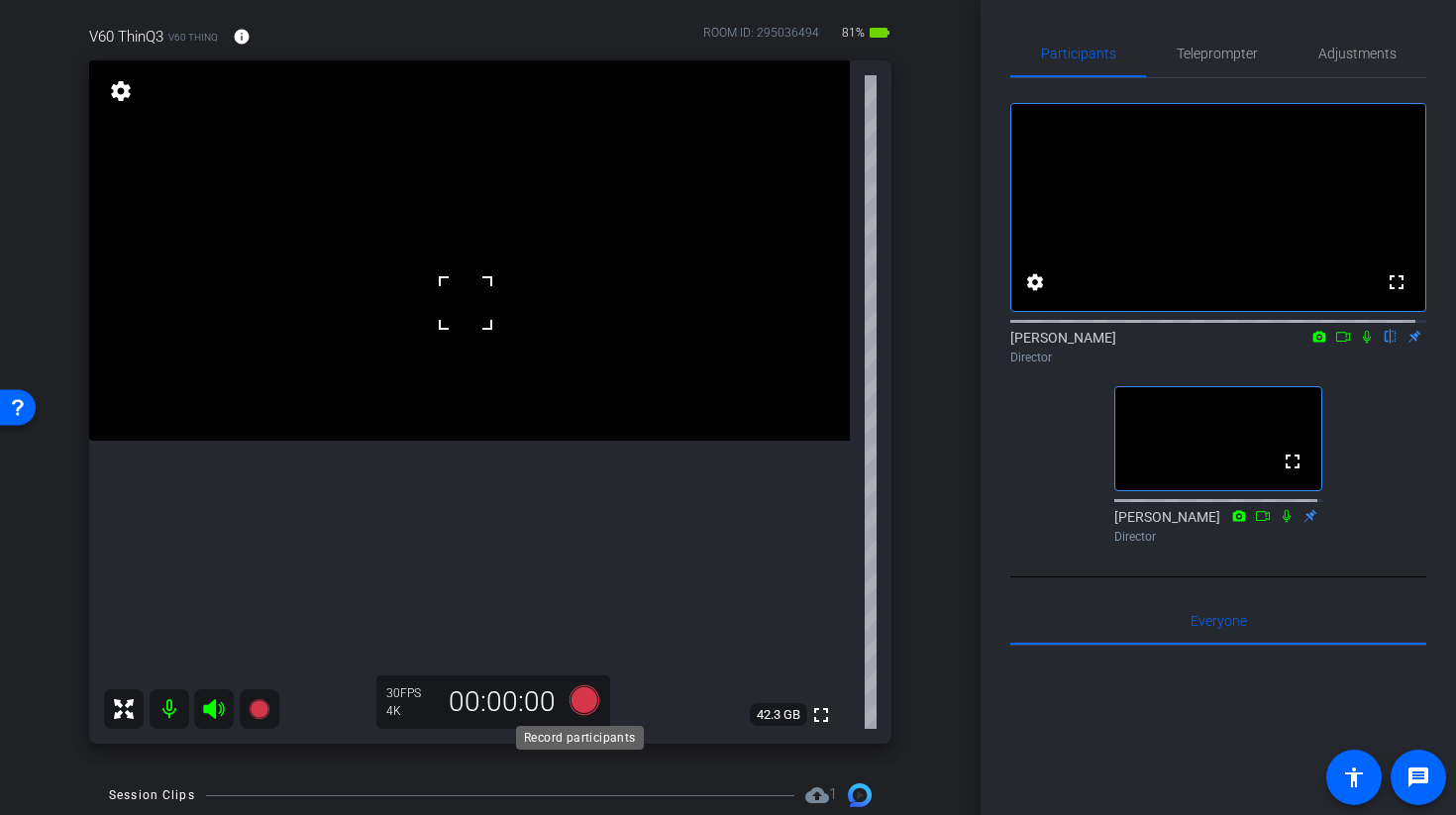 click 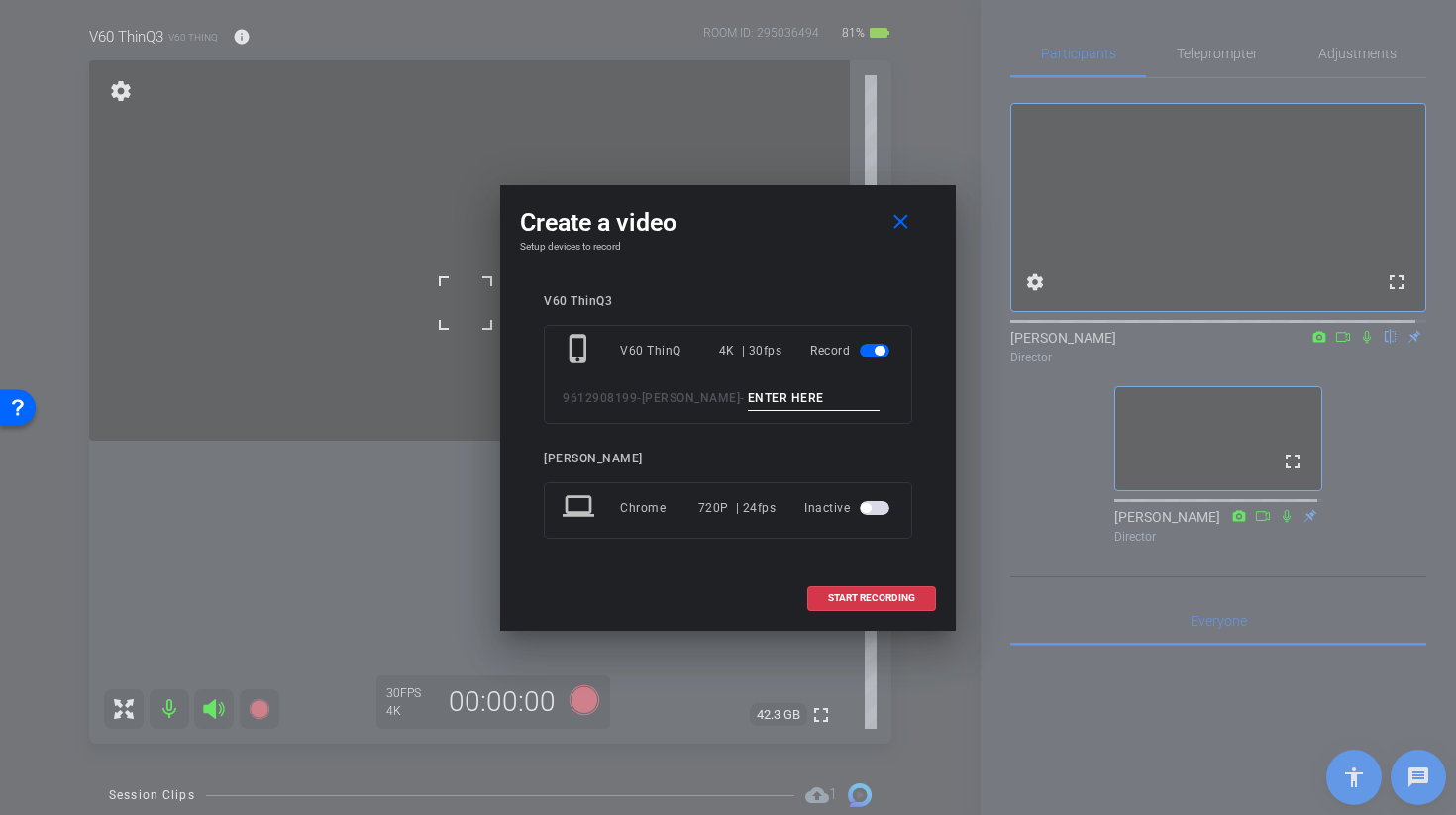 click at bounding box center [814, 398] 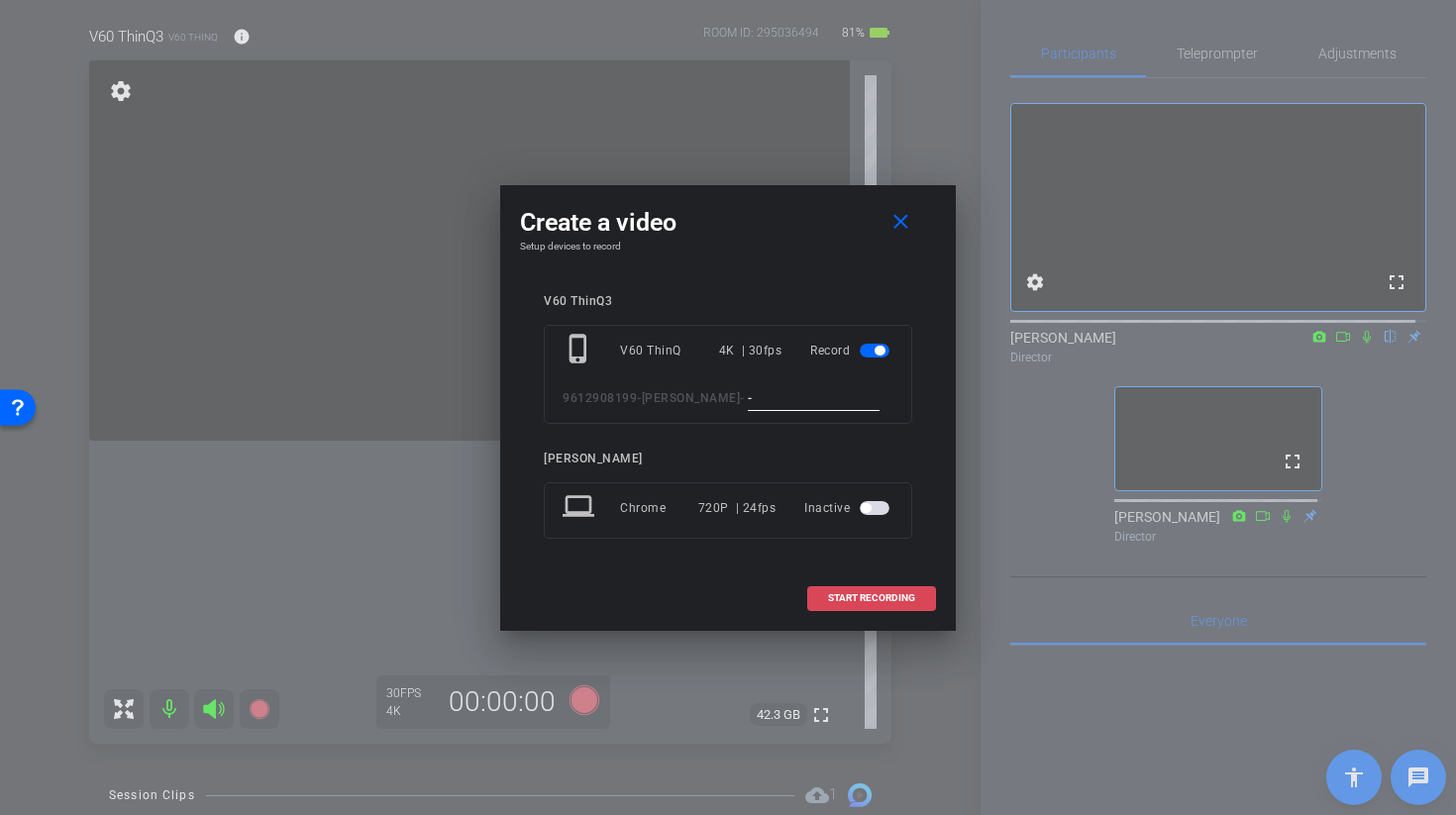 type on "-" 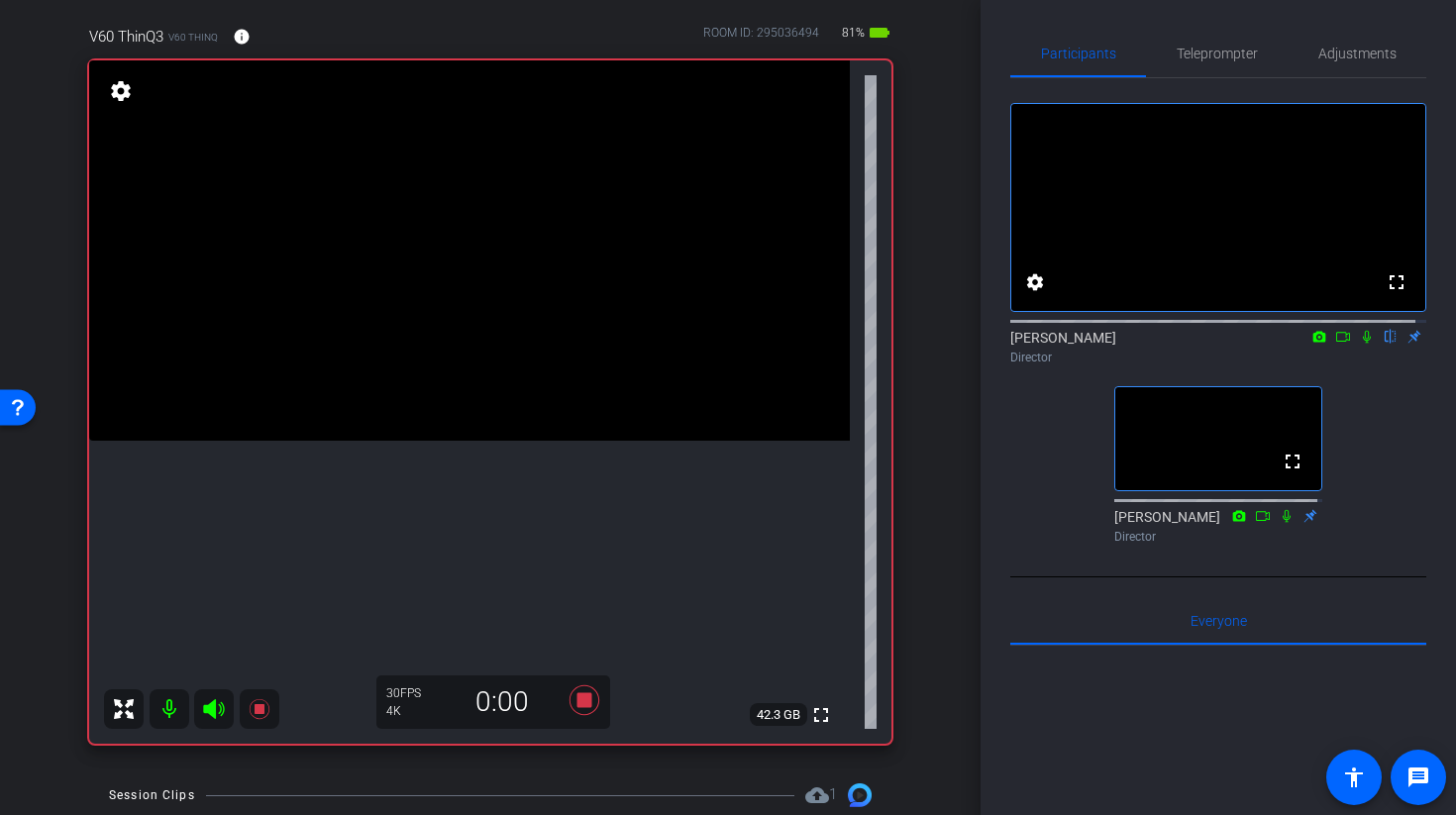 click at bounding box center (469, 251) 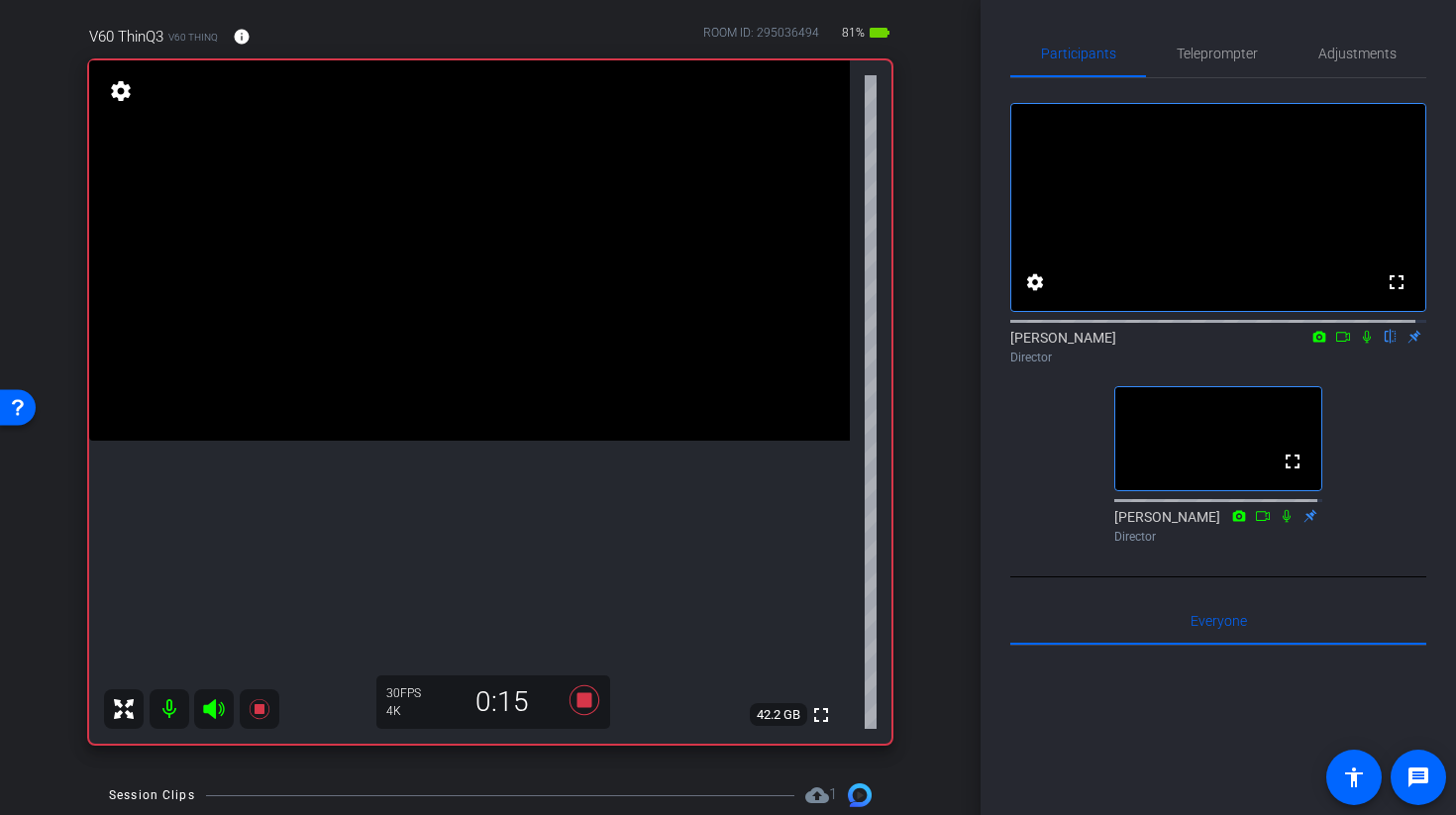 click at bounding box center (469, 251) 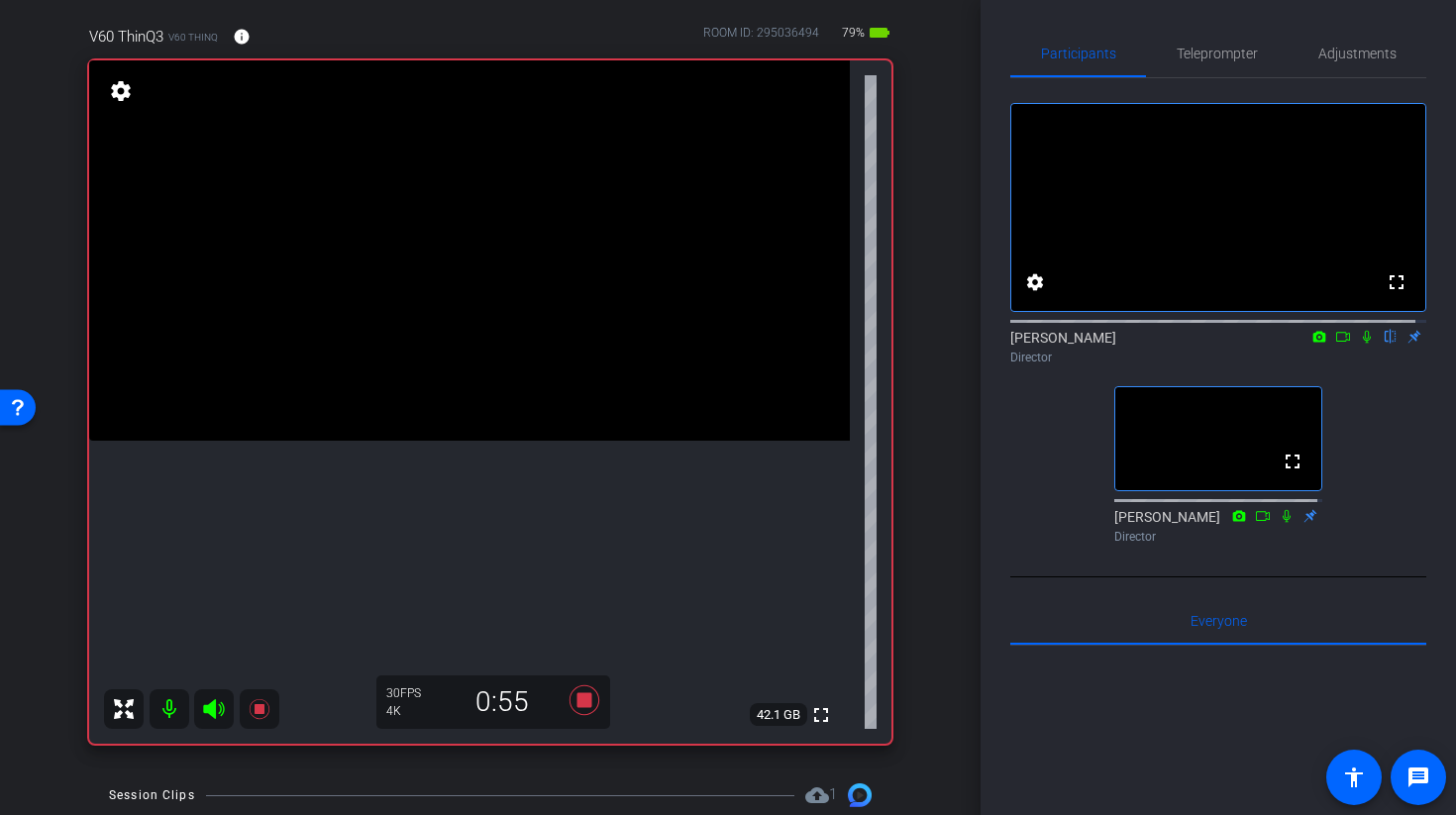click 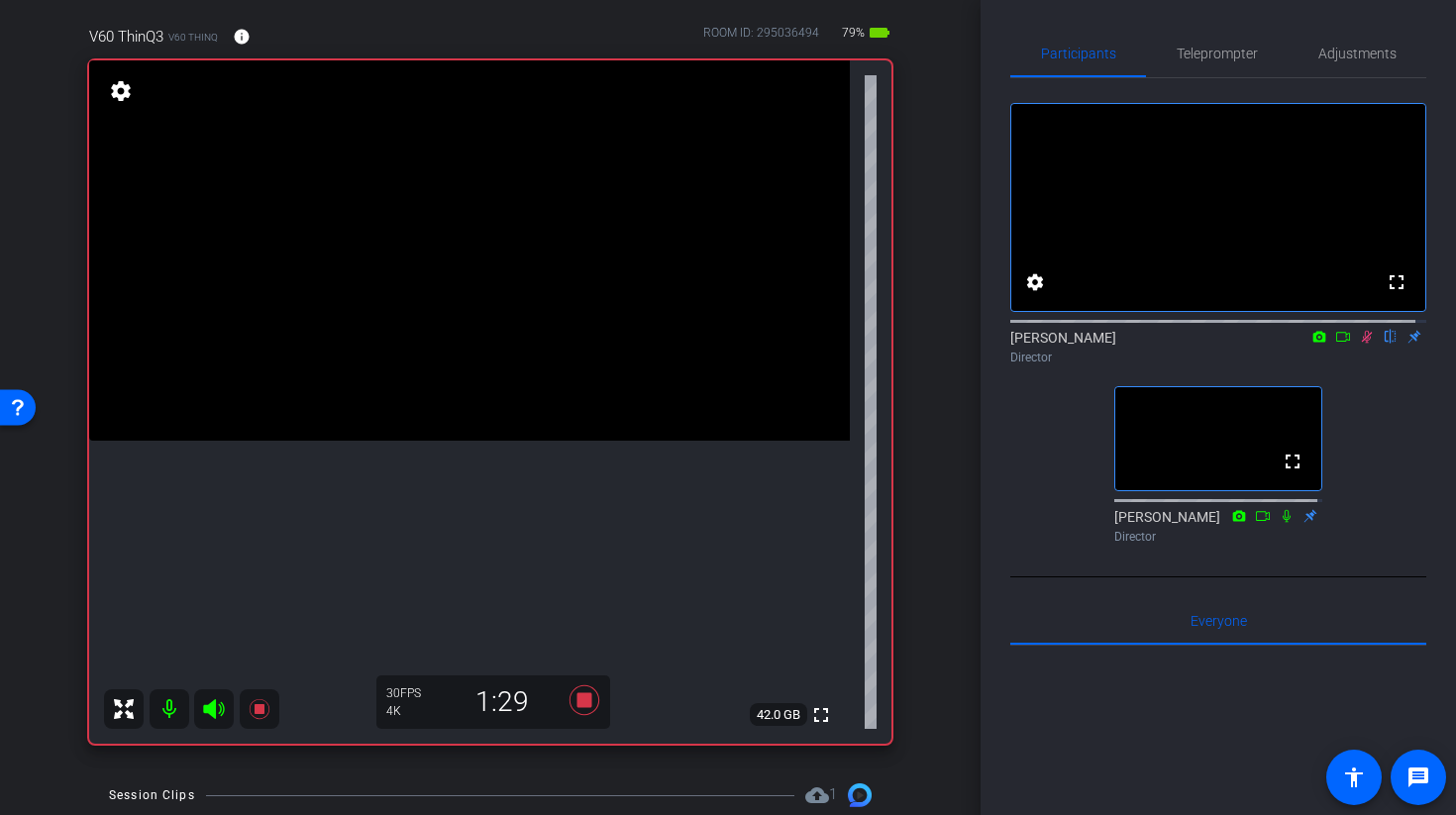 click 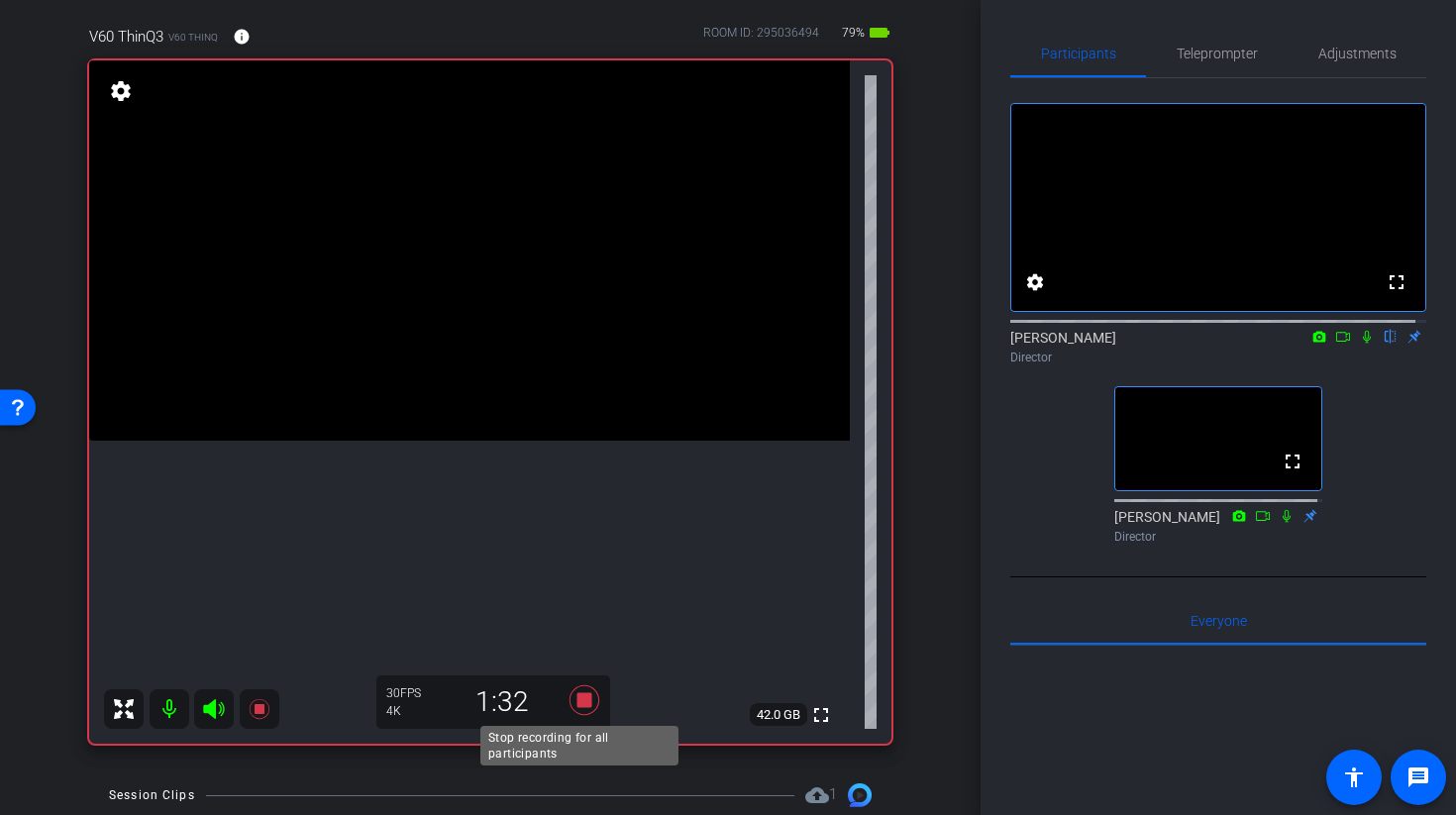 click 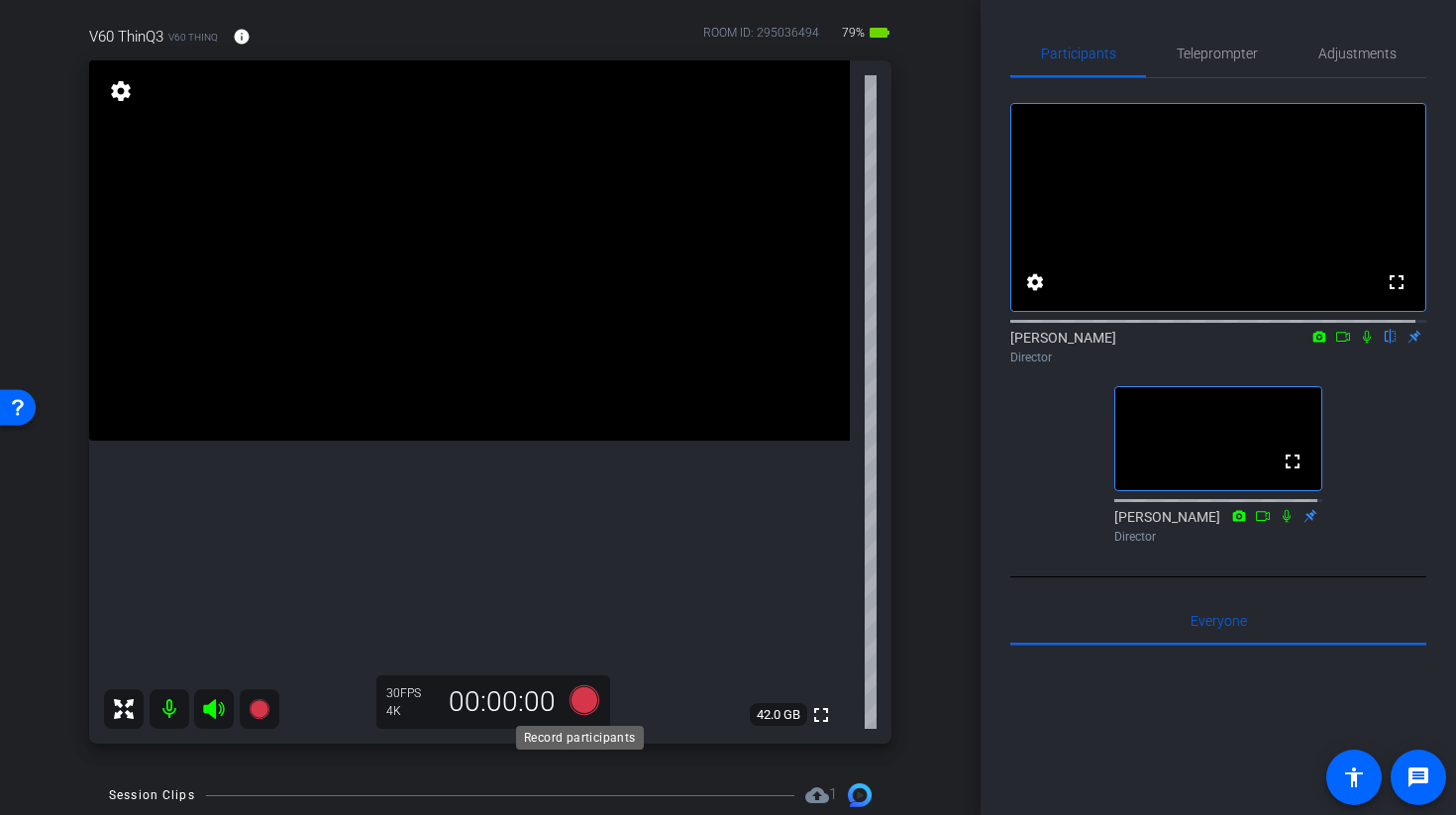 click 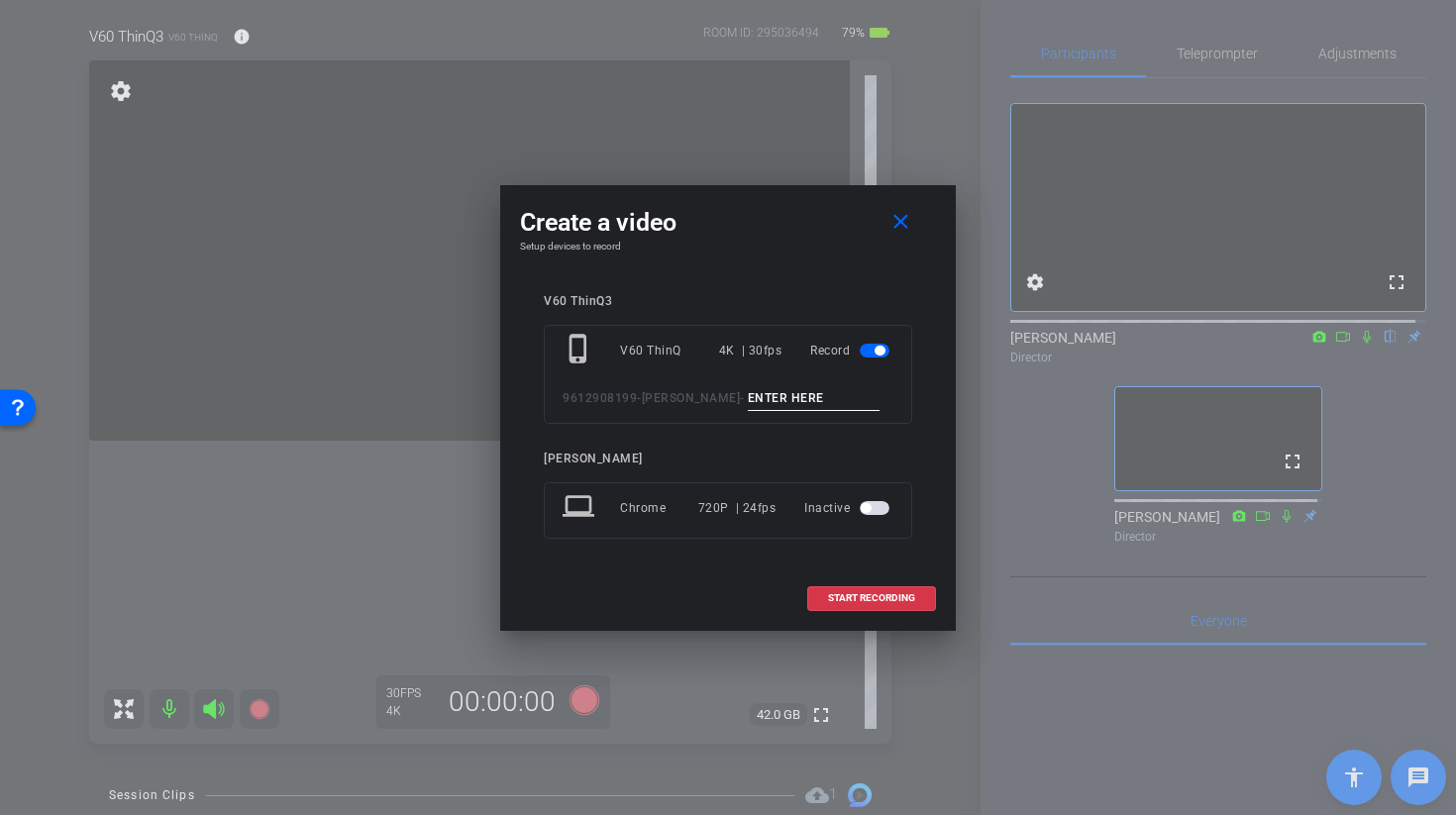 click at bounding box center [814, 398] 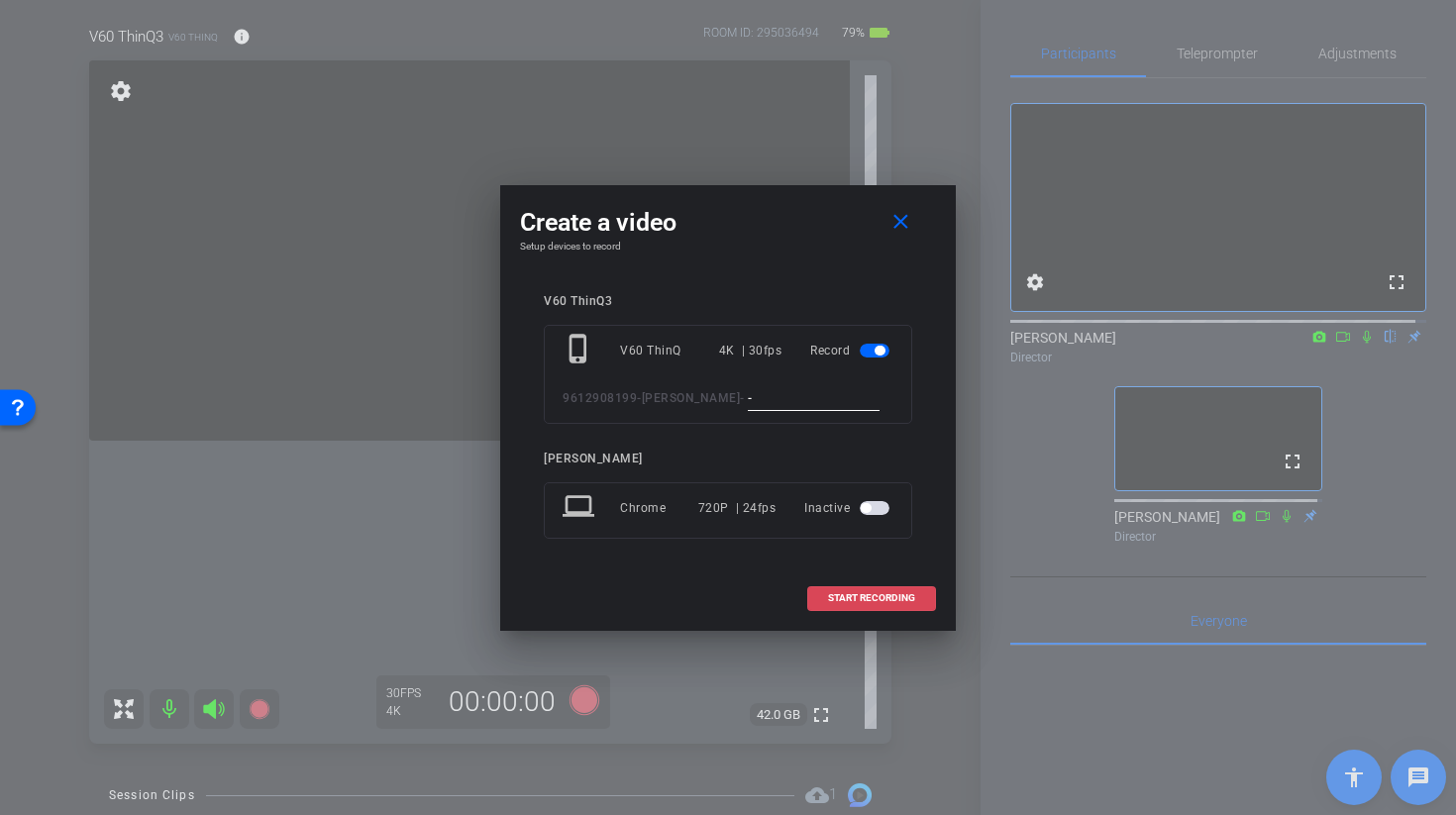 type on "-" 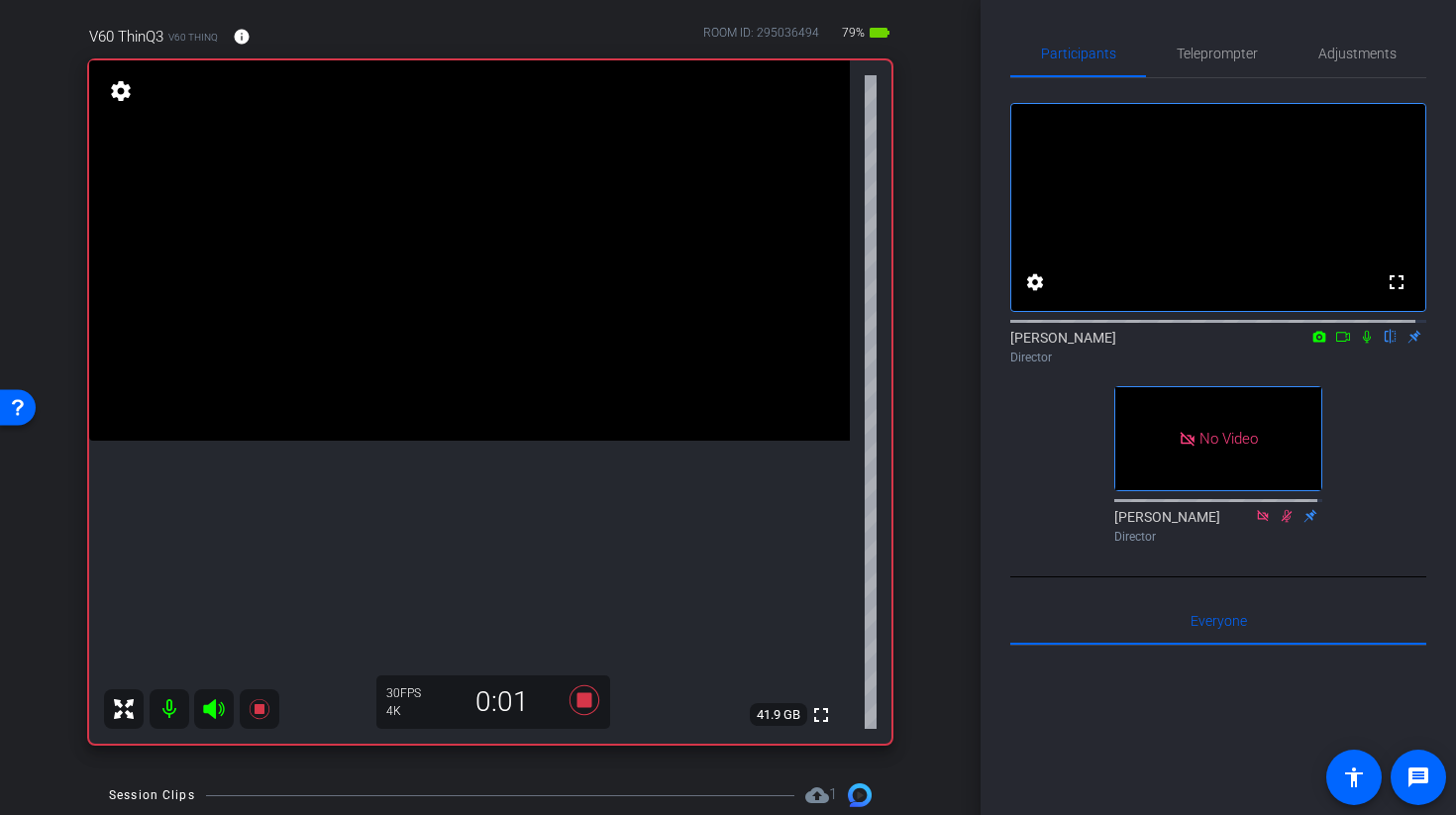 click at bounding box center [469, 251] 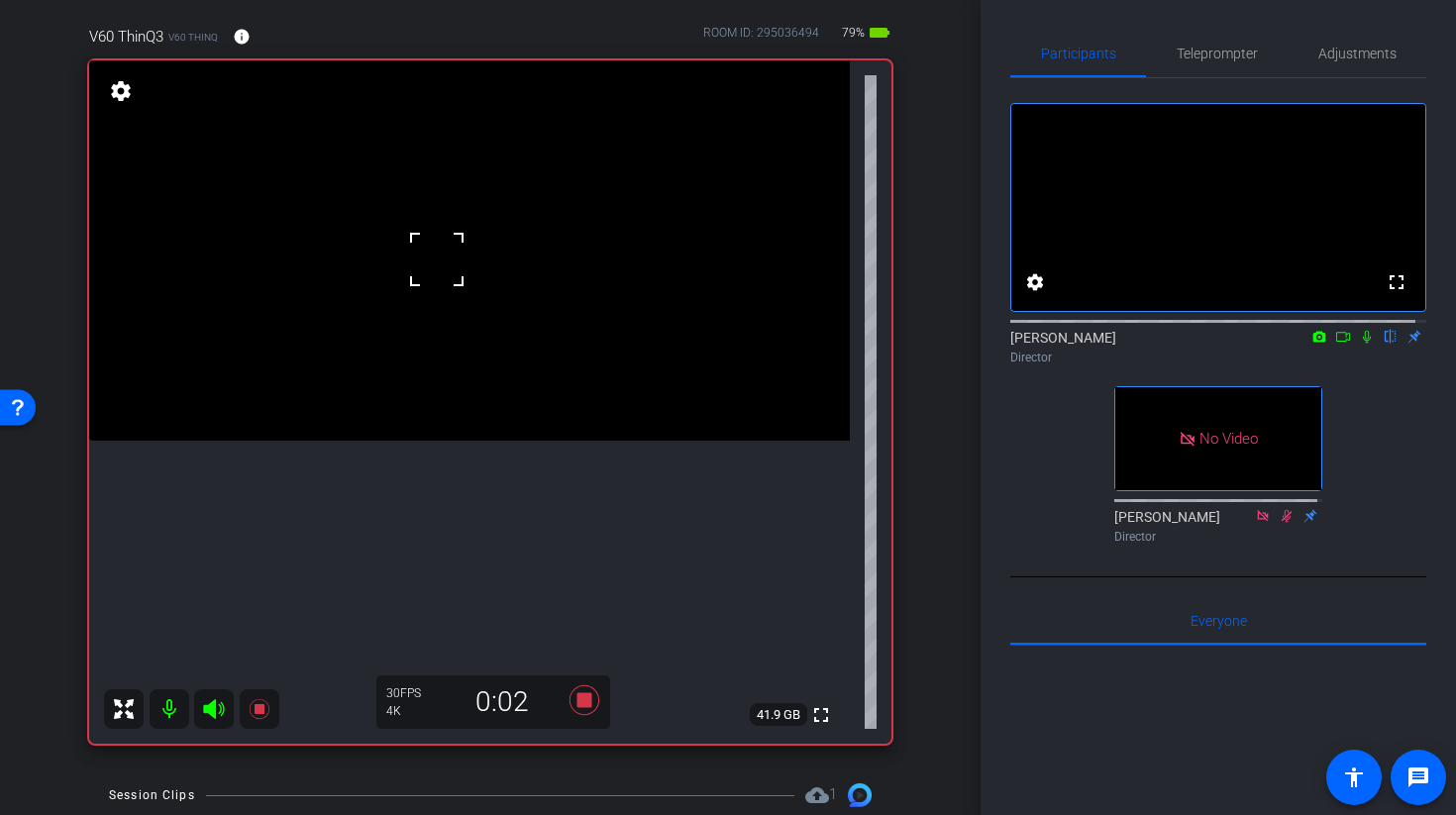 click at bounding box center [469, 251] 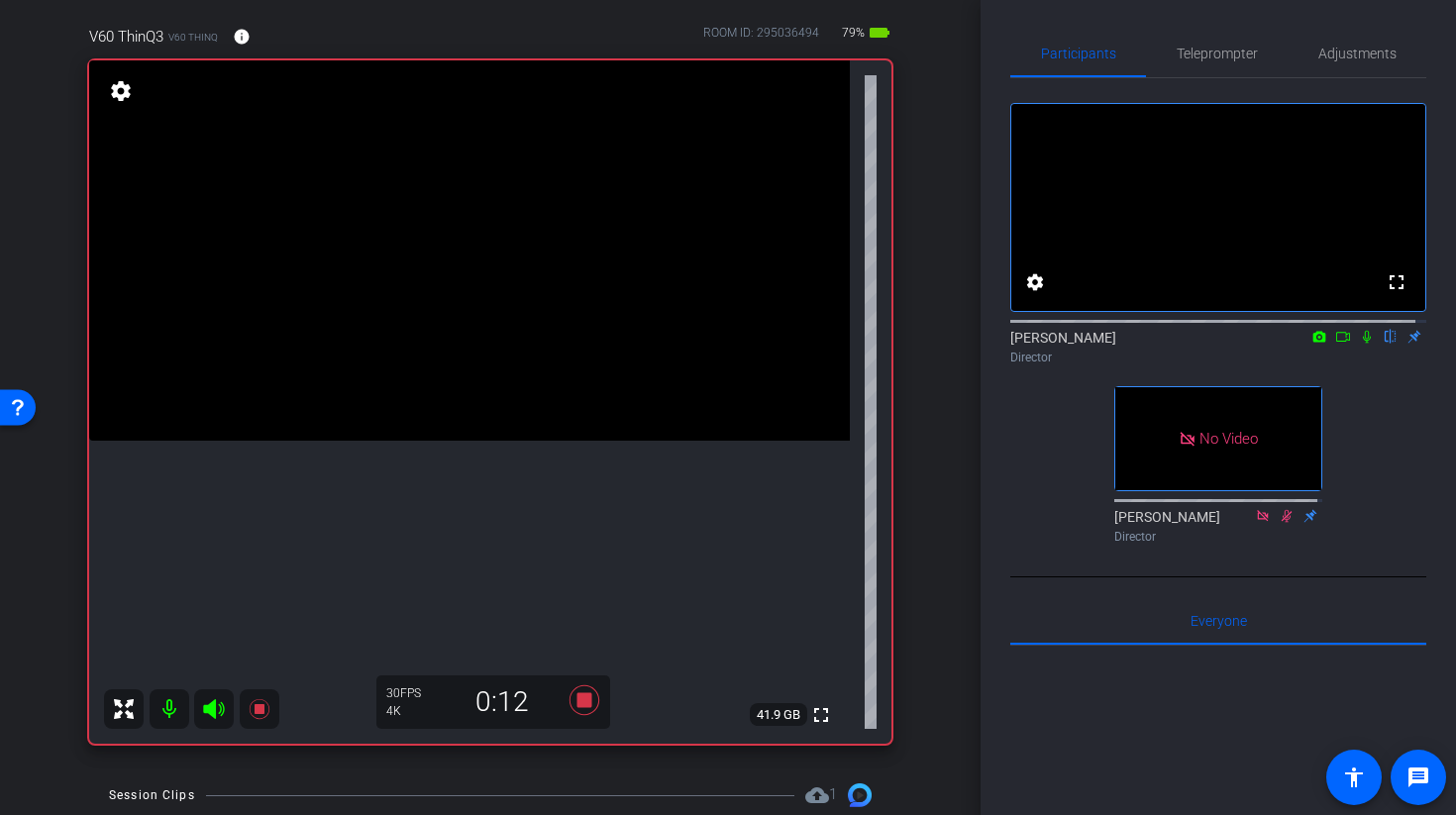 click at bounding box center [469, 251] 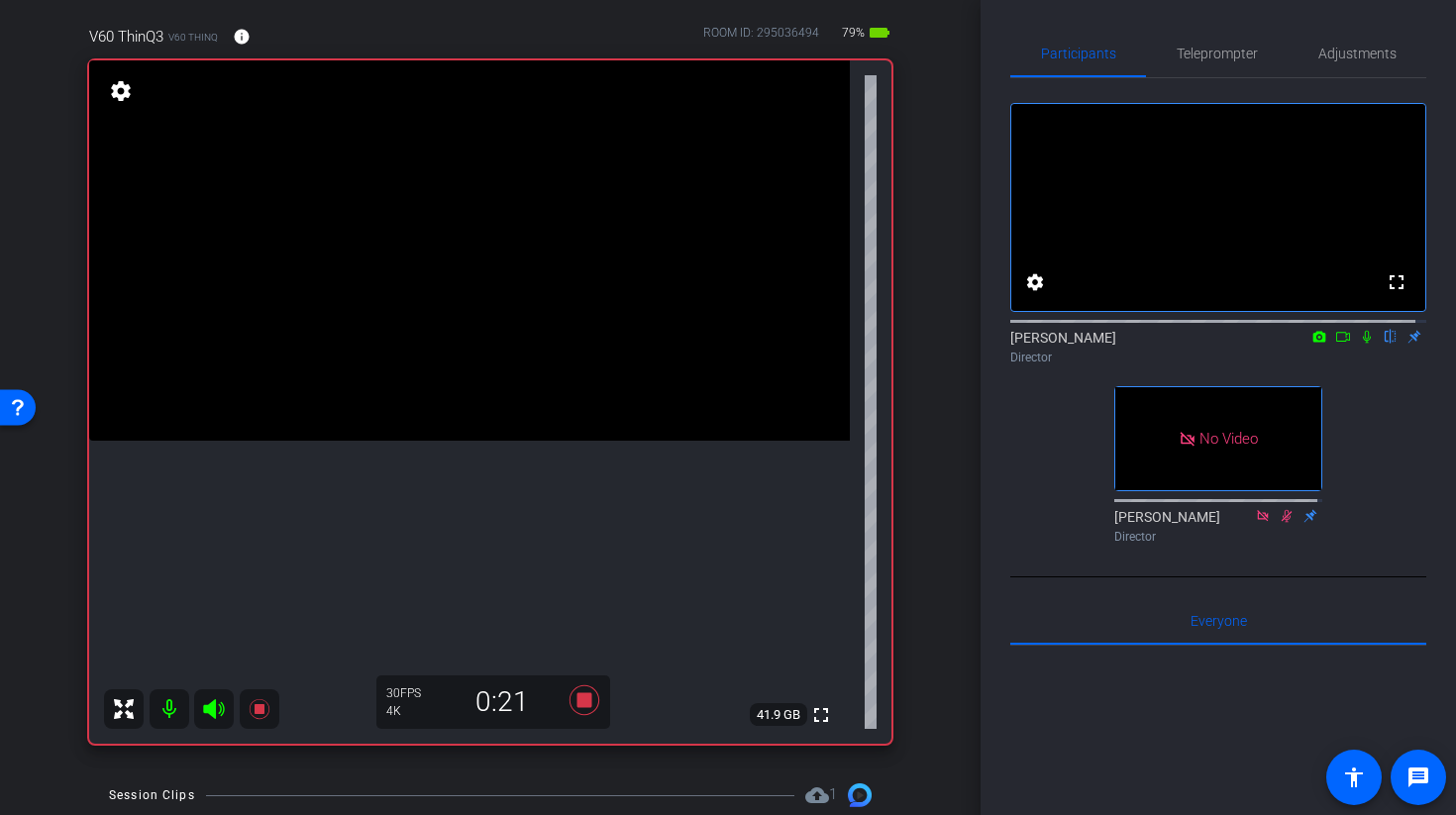 click at bounding box center (469, 251) 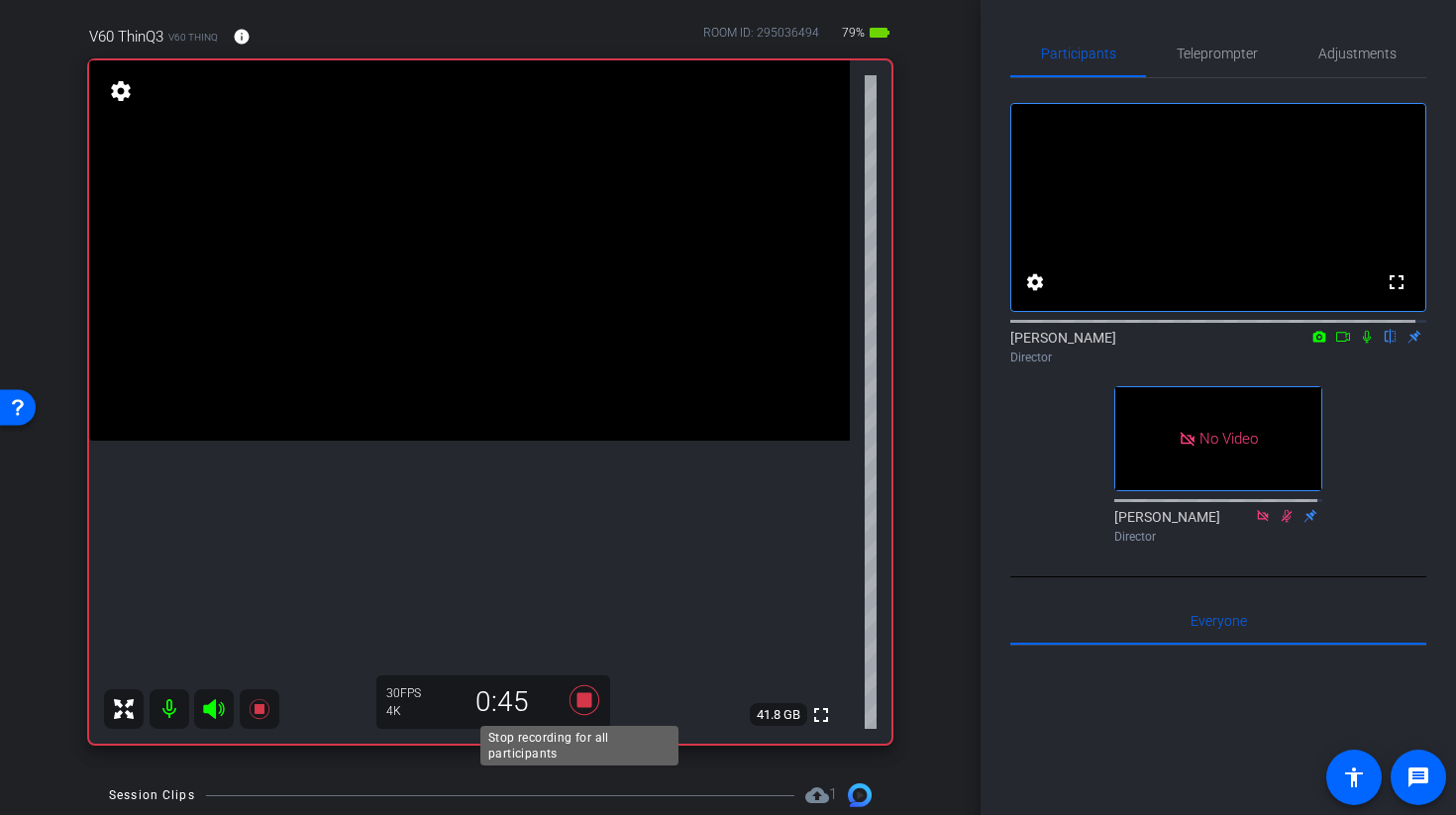 click 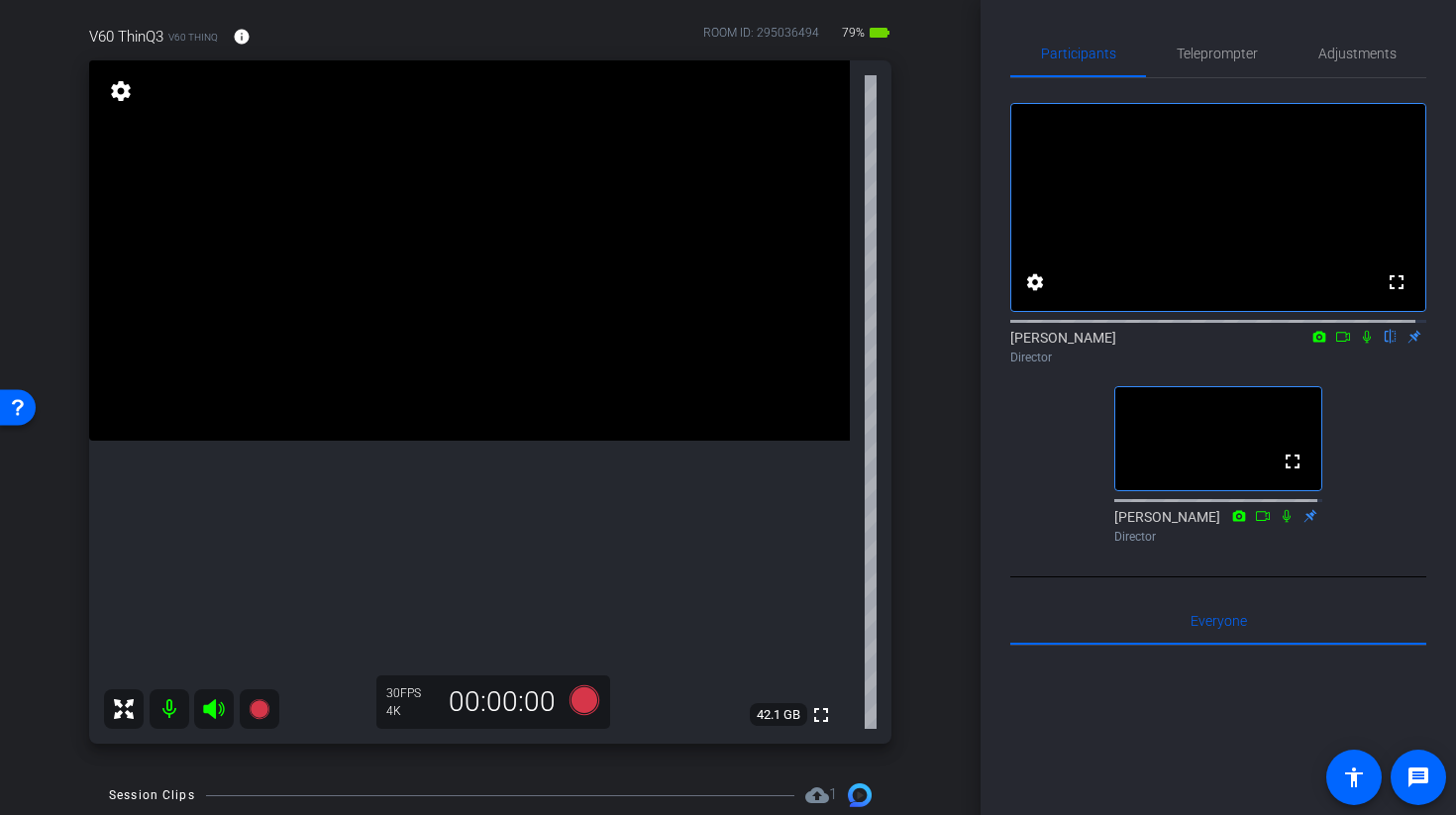 click 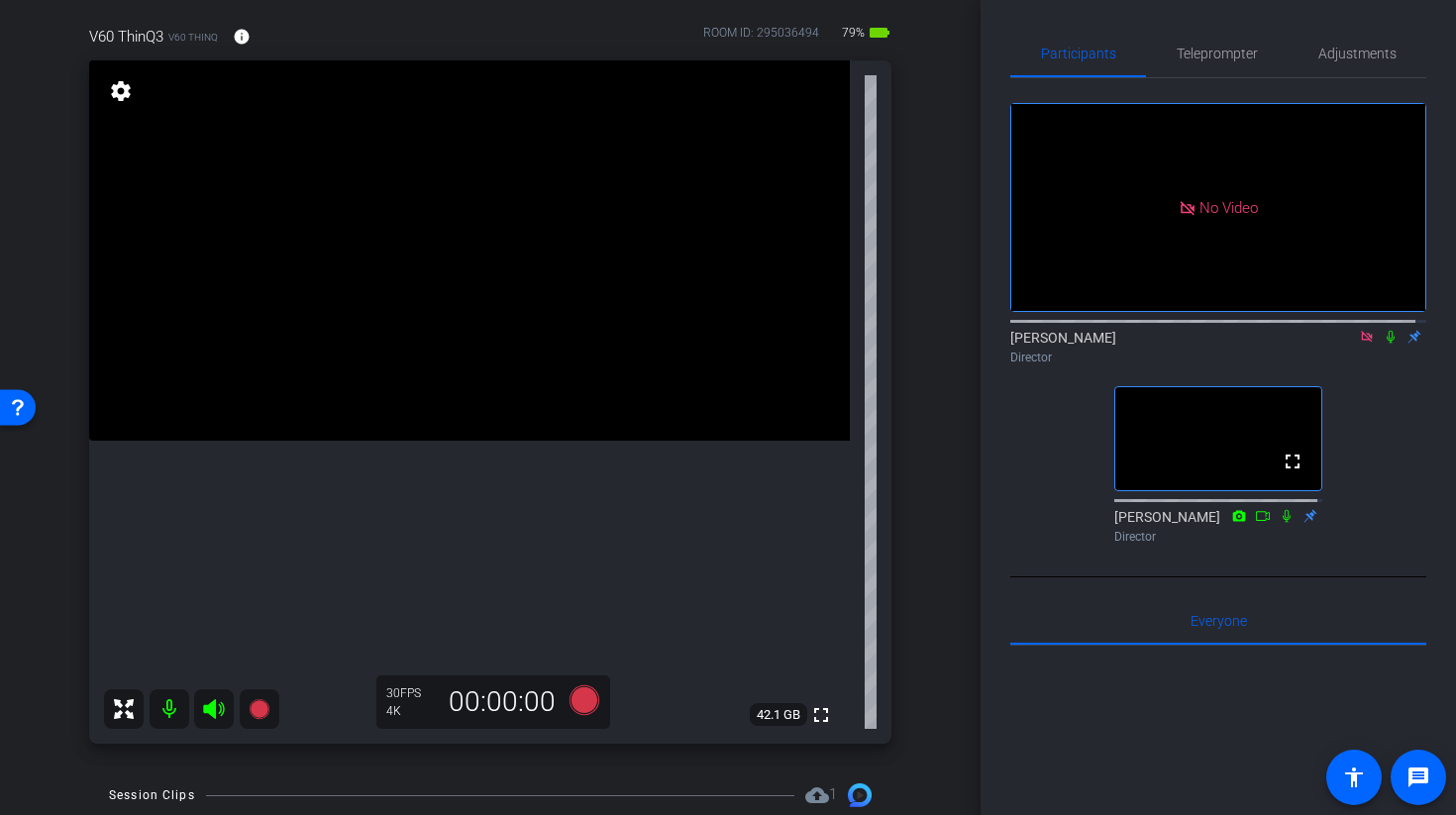click 